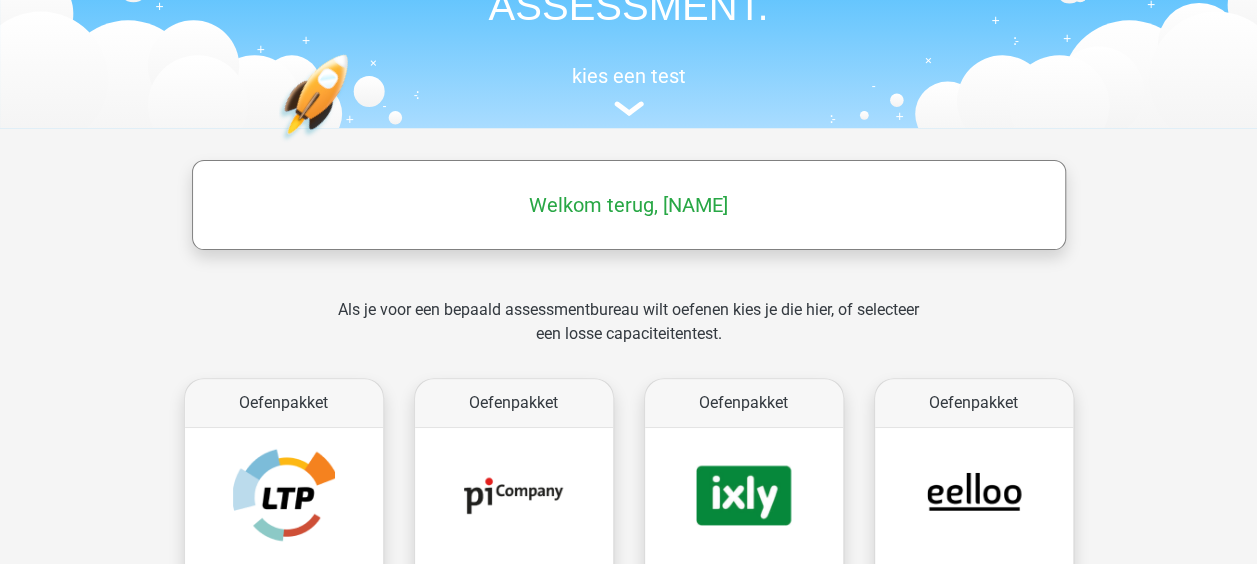 scroll, scrollTop: 300, scrollLeft: 0, axis: vertical 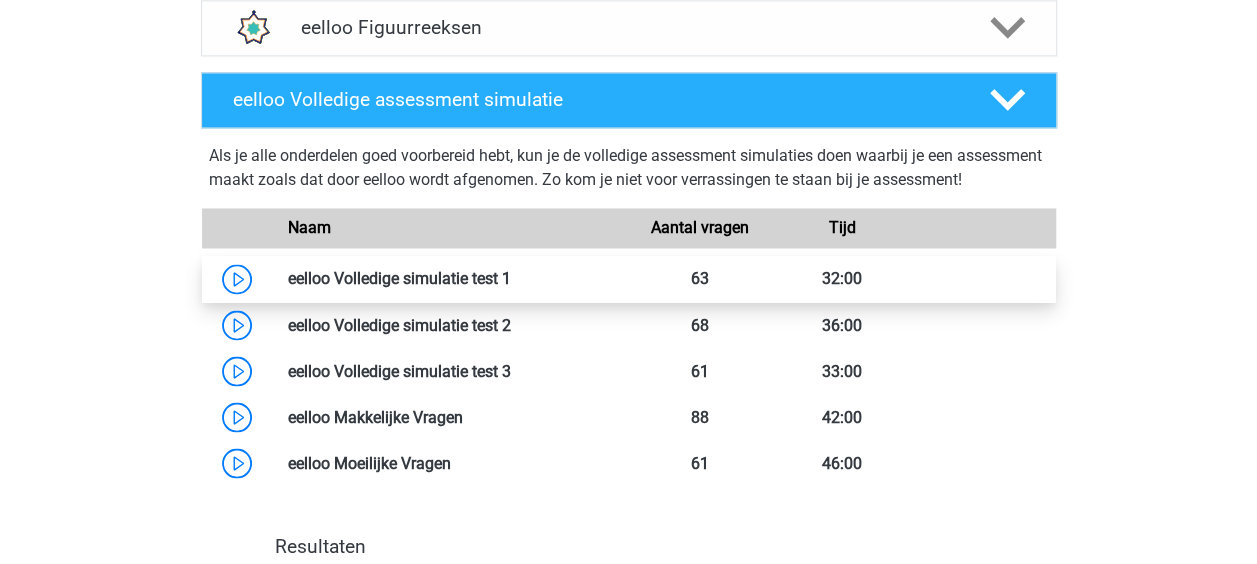click at bounding box center [511, 278] 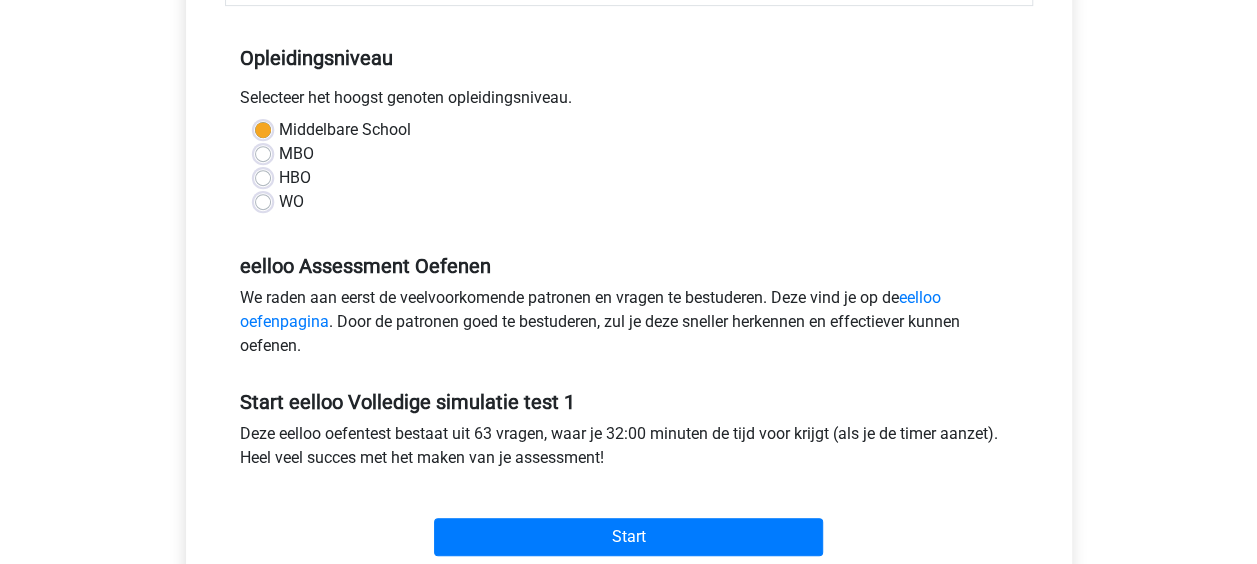 scroll, scrollTop: 600, scrollLeft: 0, axis: vertical 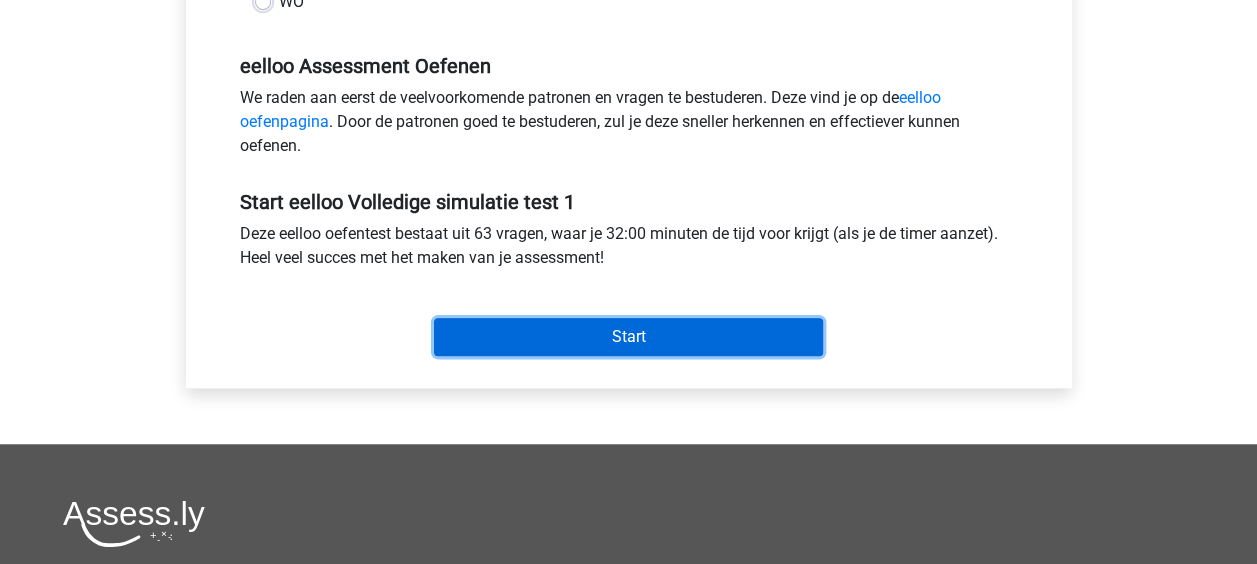 click on "Start" at bounding box center (628, 337) 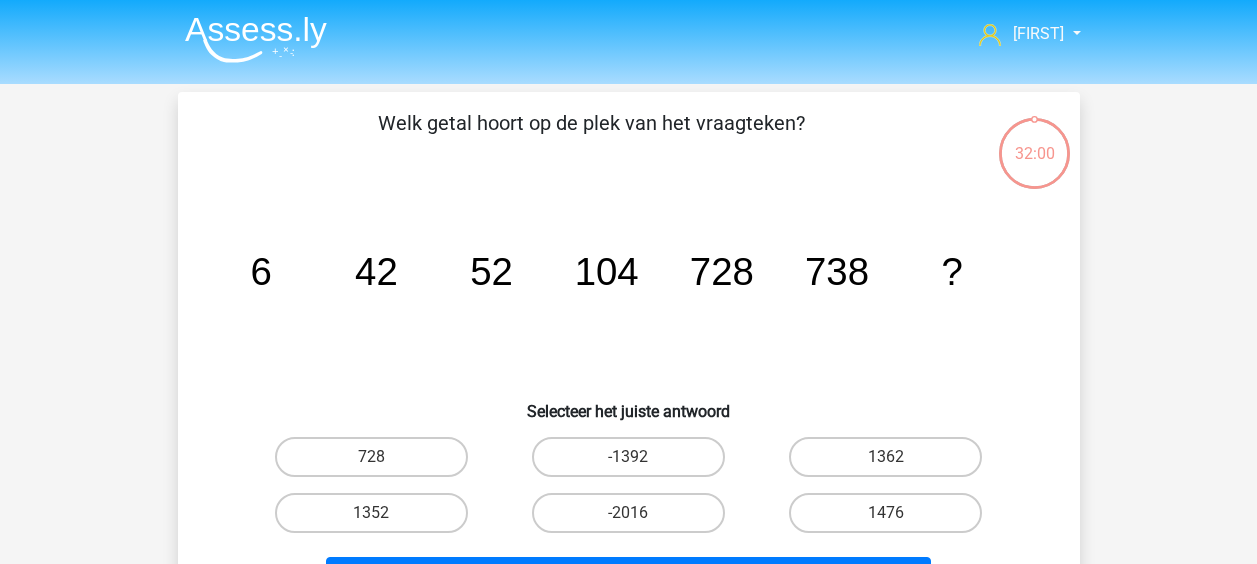 scroll, scrollTop: 0, scrollLeft: 0, axis: both 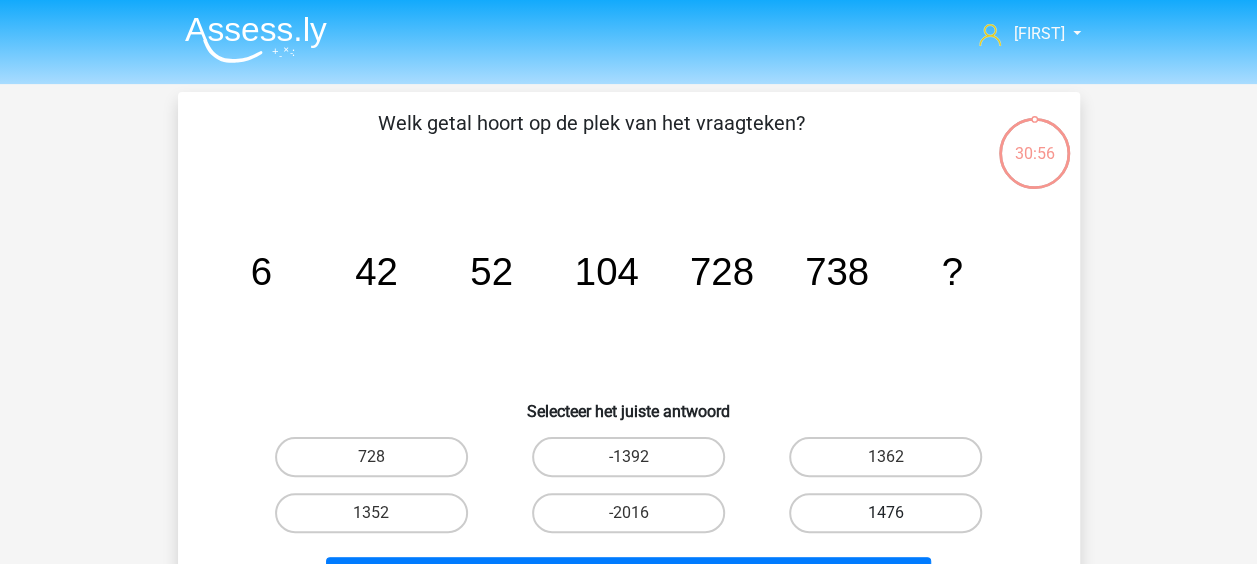 click on "1476" at bounding box center [885, 513] 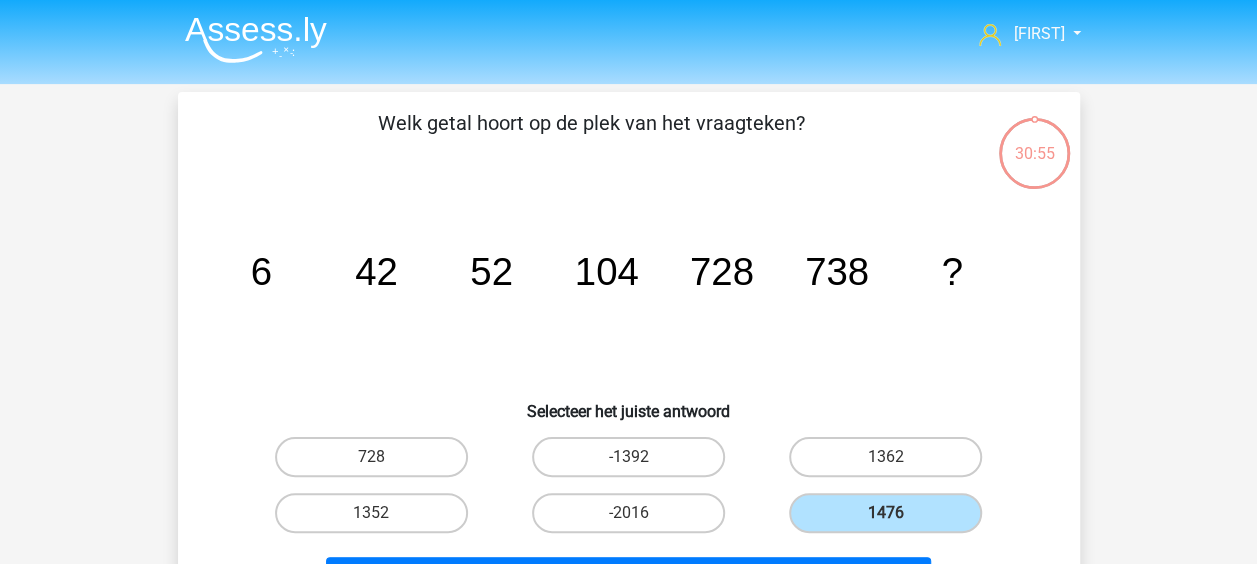 scroll, scrollTop: 100, scrollLeft: 0, axis: vertical 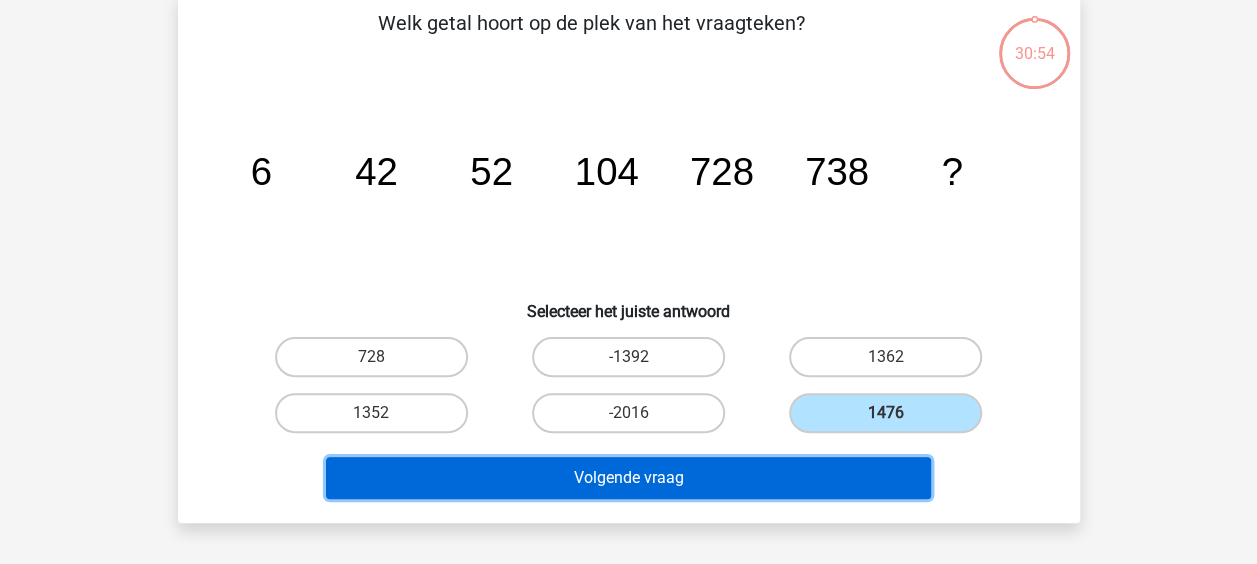click on "Volgende vraag" at bounding box center [628, 478] 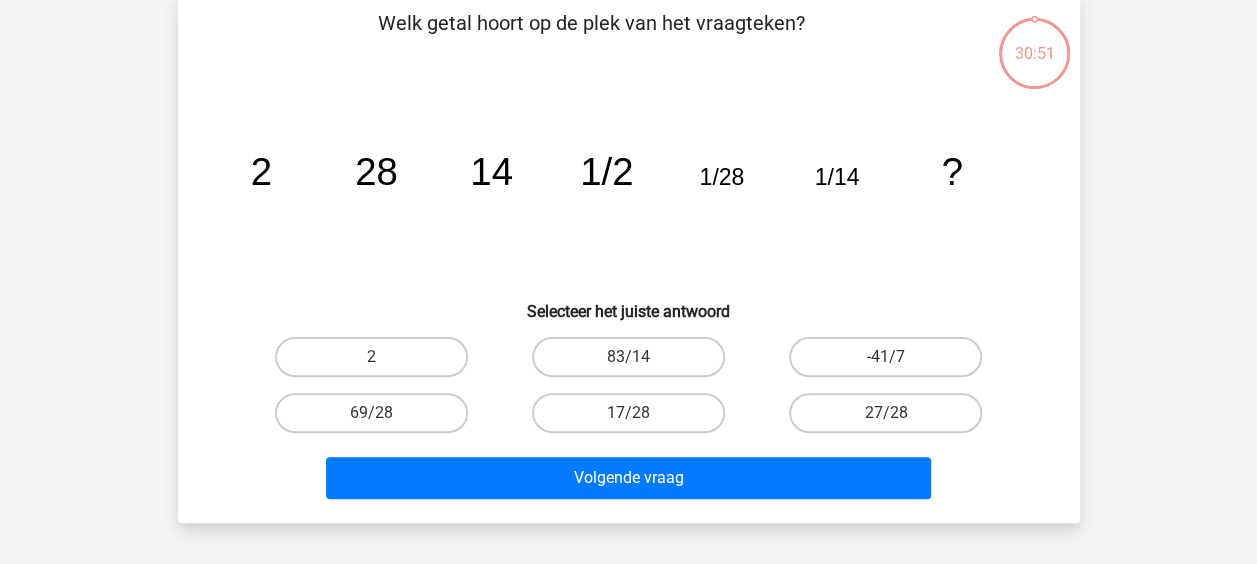 scroll, scrollTop: 92, scrollLeft: 0, axis: vertical 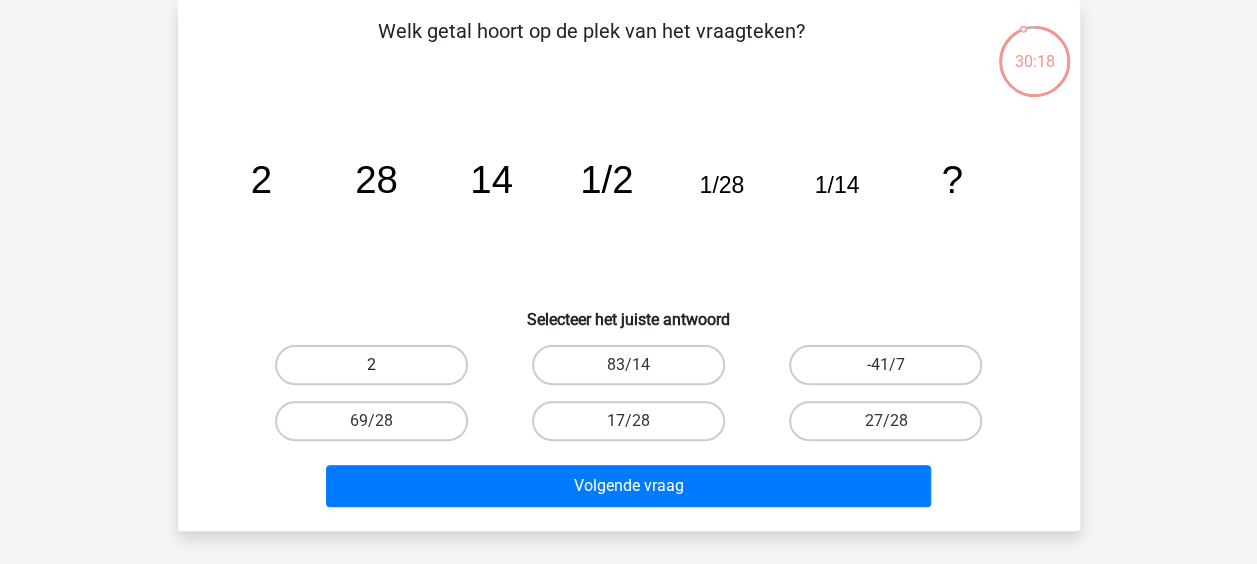 drag, startPoint x: 418, startPoint y: 354, endPoint x: 433, endPoint y: 360, distance: 16.155495 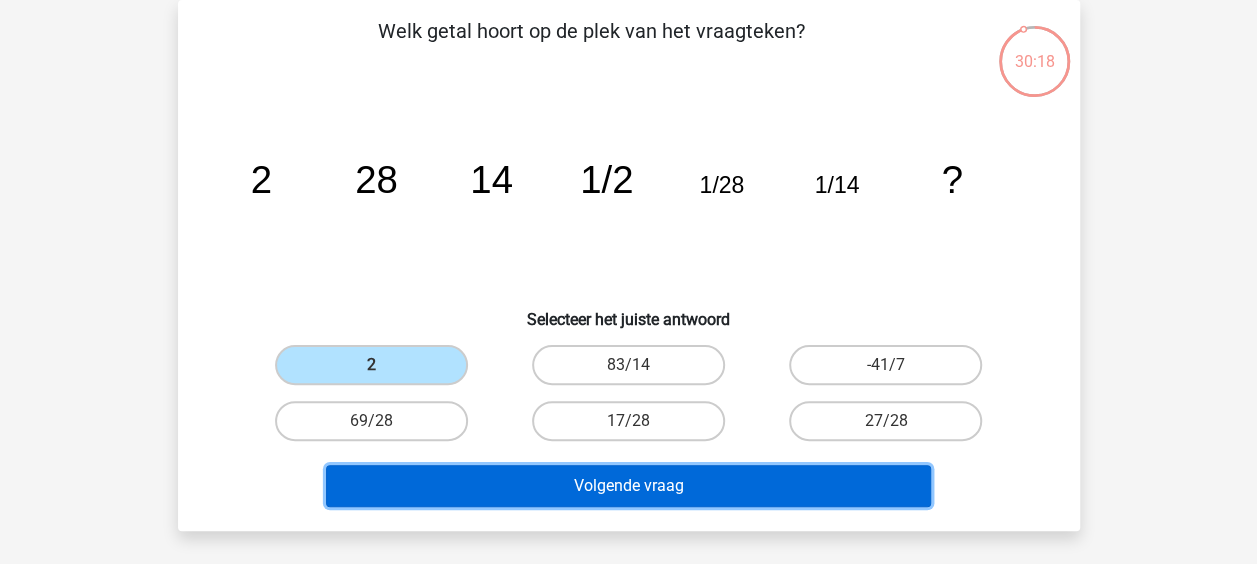 click on "Volgende vraag" at bounding box center [628, 486] 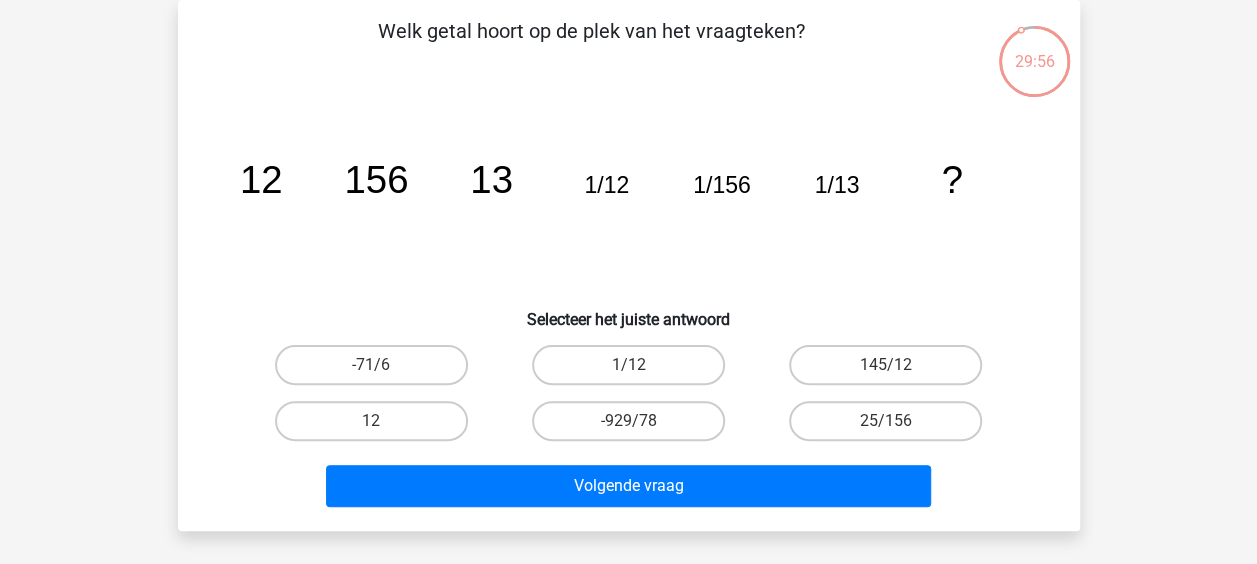 click on "1/12" at bounding box center [634, 371] 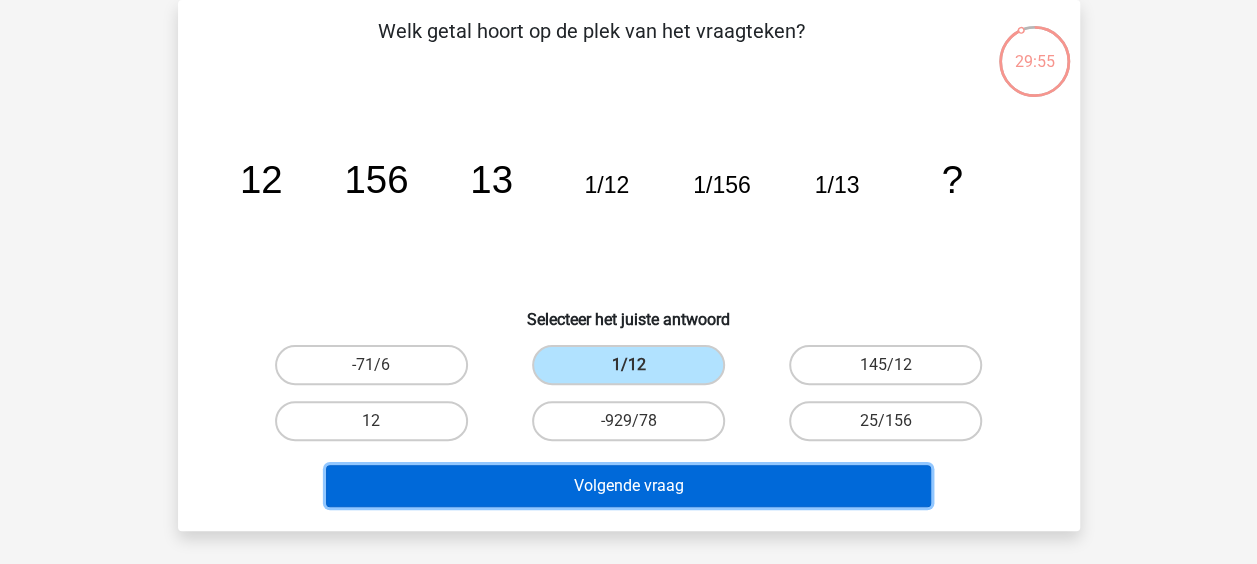 click on "Volgende vraag" at bounding box center [628, 486] 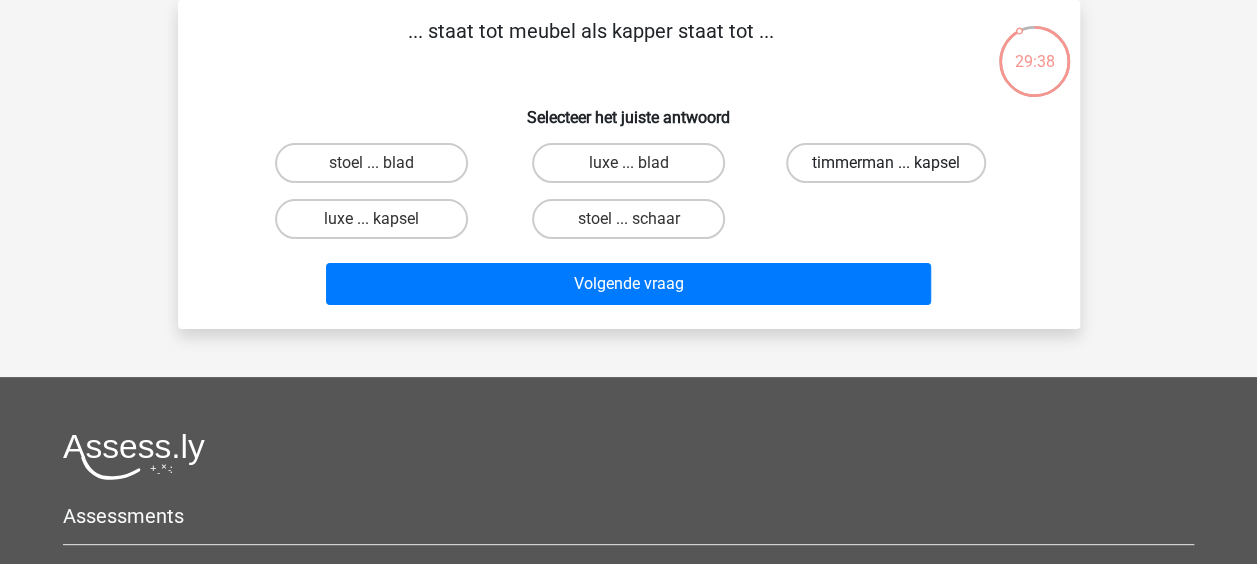 click on "timmerman ... kapsel" at bounding box center (886, 163) 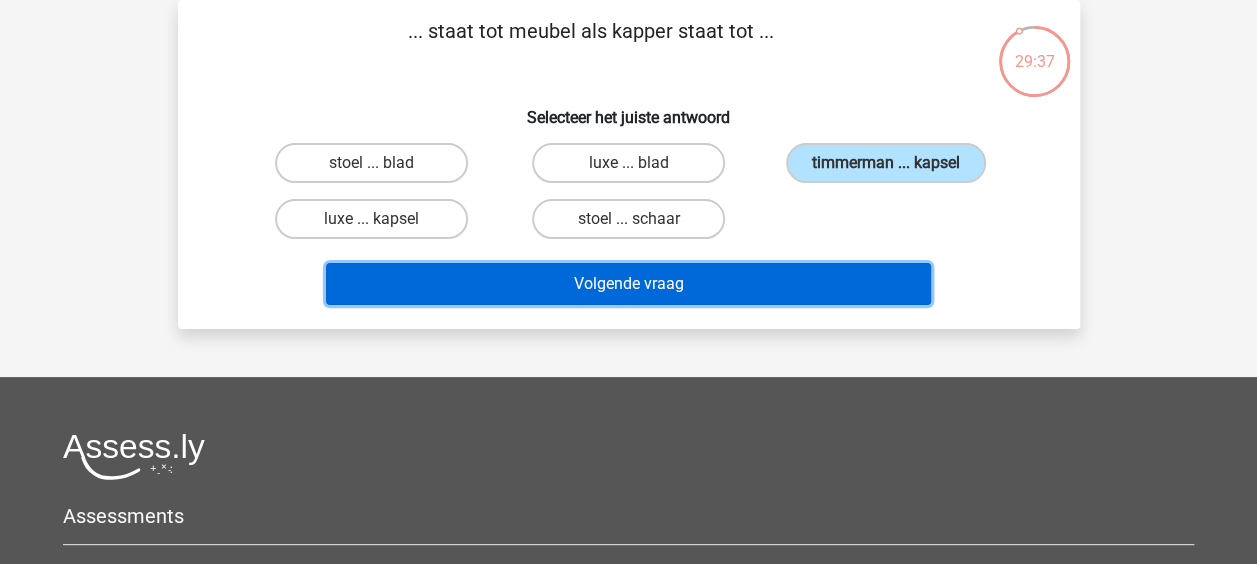 click on "Volgende vraag" at bounding box center [628, 284] 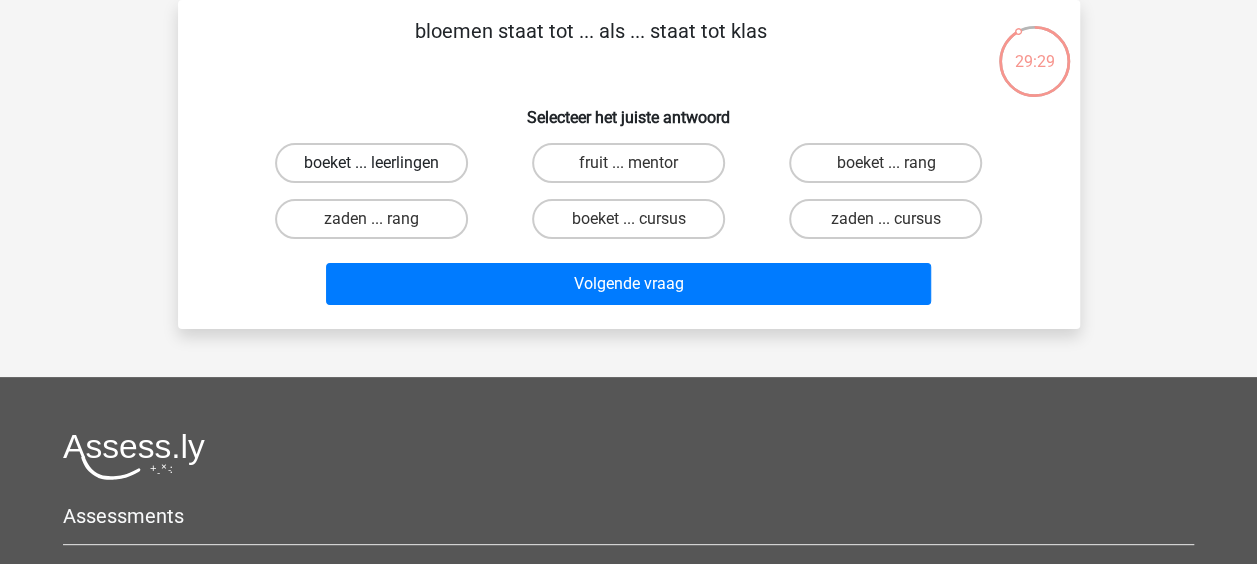 click on "boeket ... leerlingen" at bounding box center [371, 163] 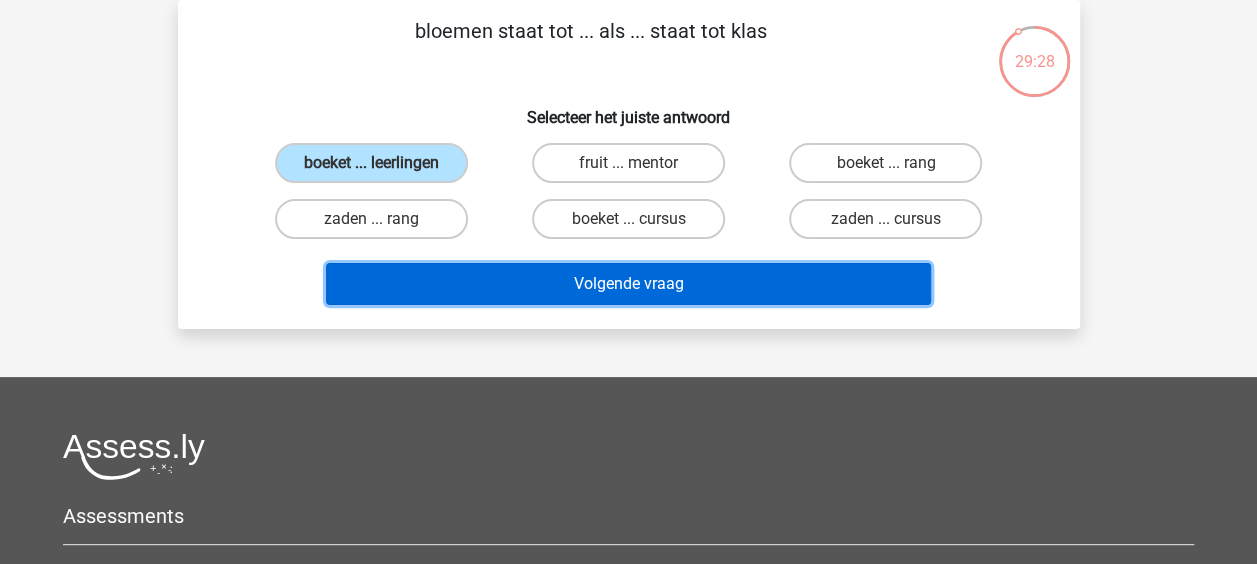 click on "Volgende vraag" at bounding box center (628, 284) 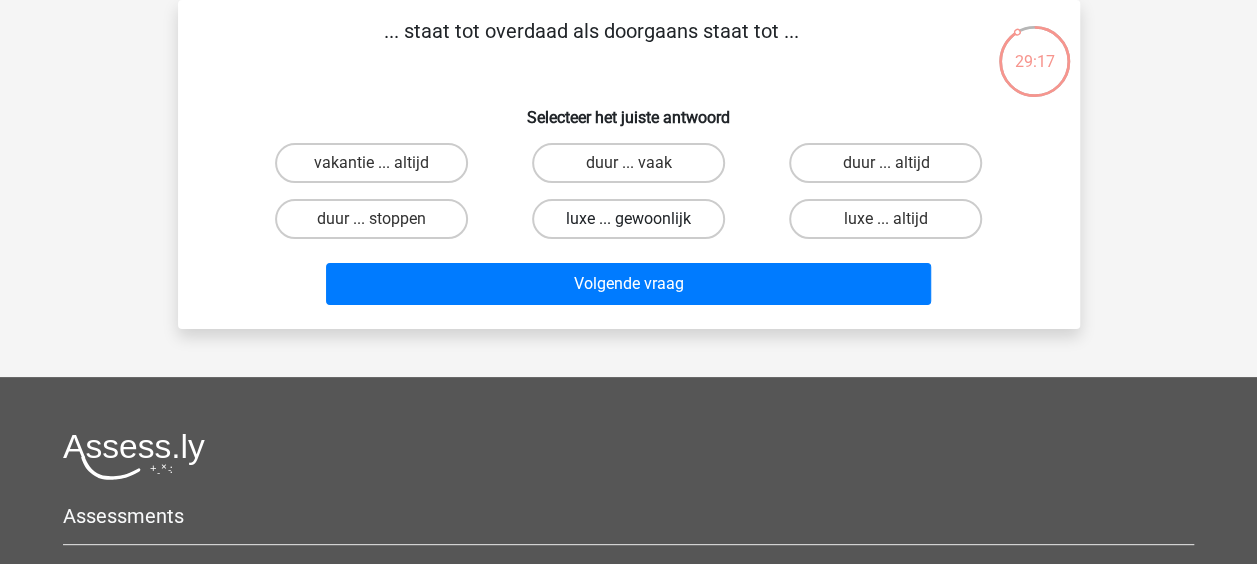 click on "luxe ... gewoonlijk" at bounding box center [628, 219] 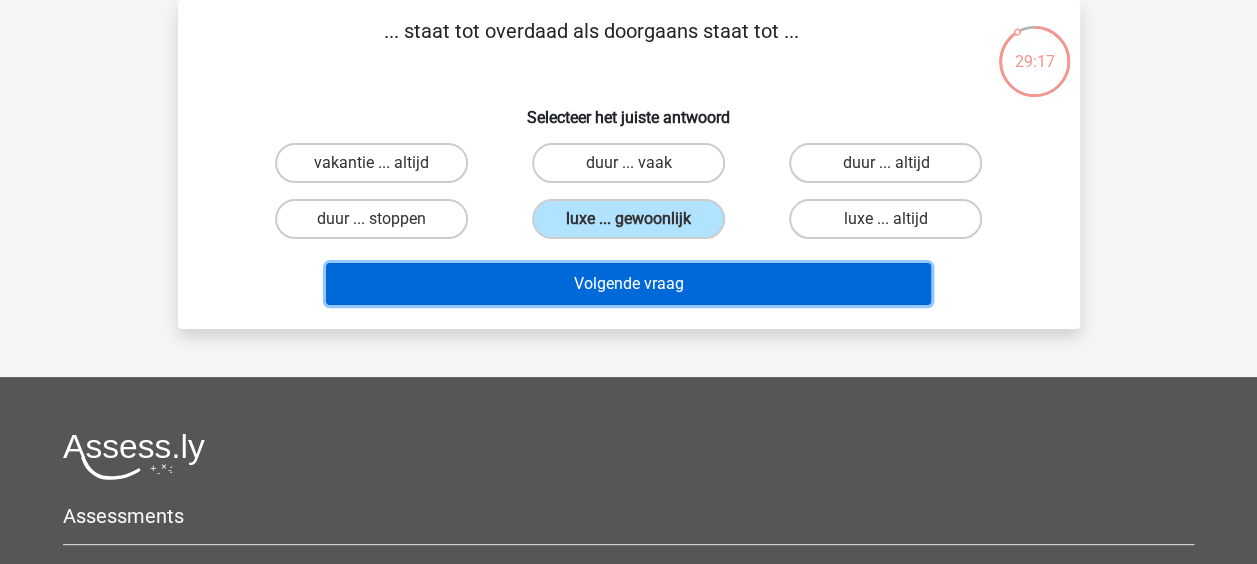 click on "Volgende vraag" at bounding box center (628, 284) 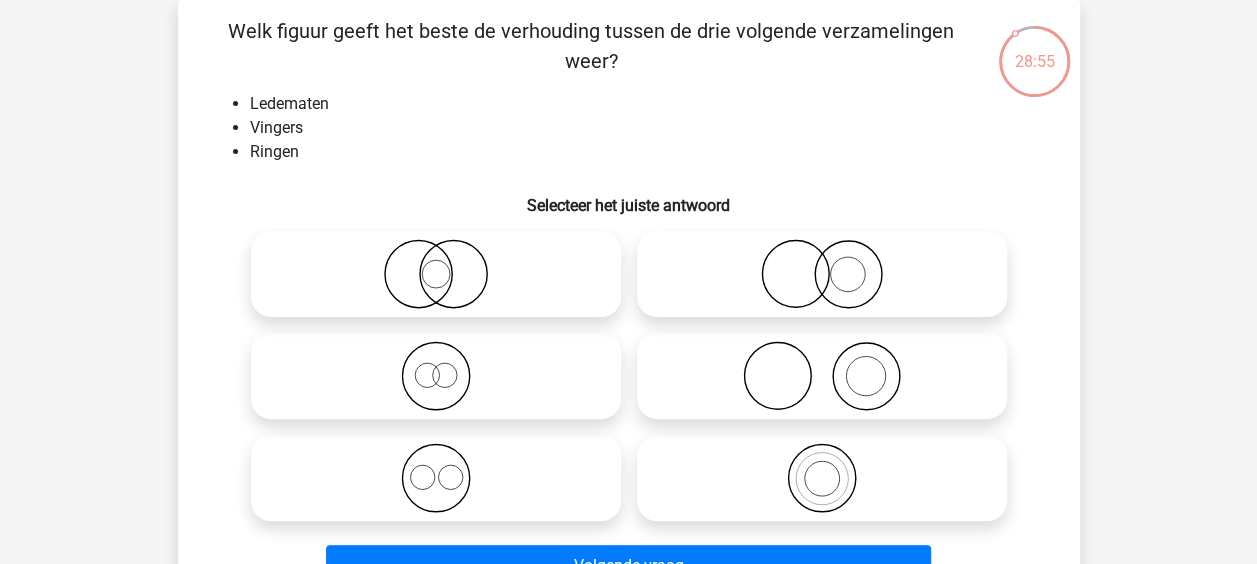 scroll, scrollTop: 192, scrollLeft: 0, axis: vertical 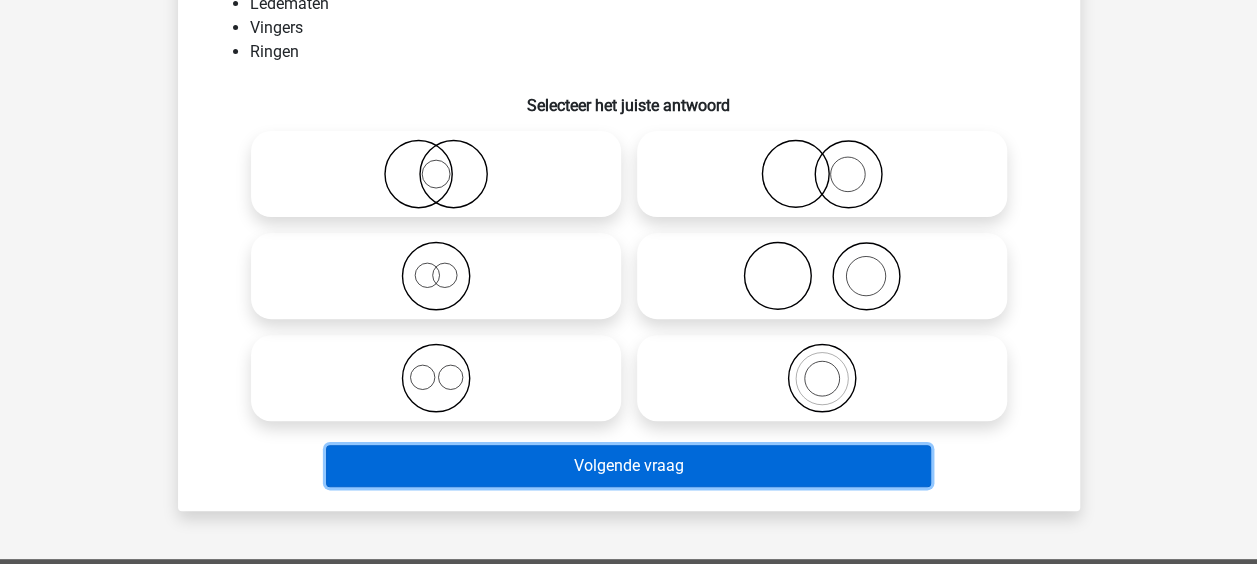 click on "Volgende vraag" at bounding box center [628, 466] 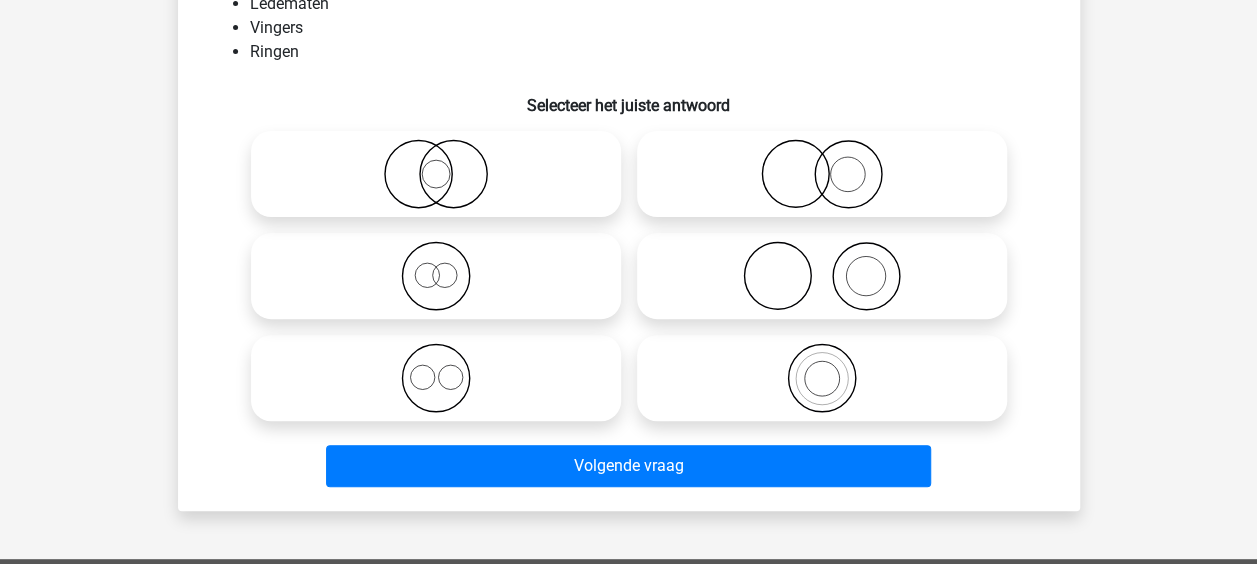 click 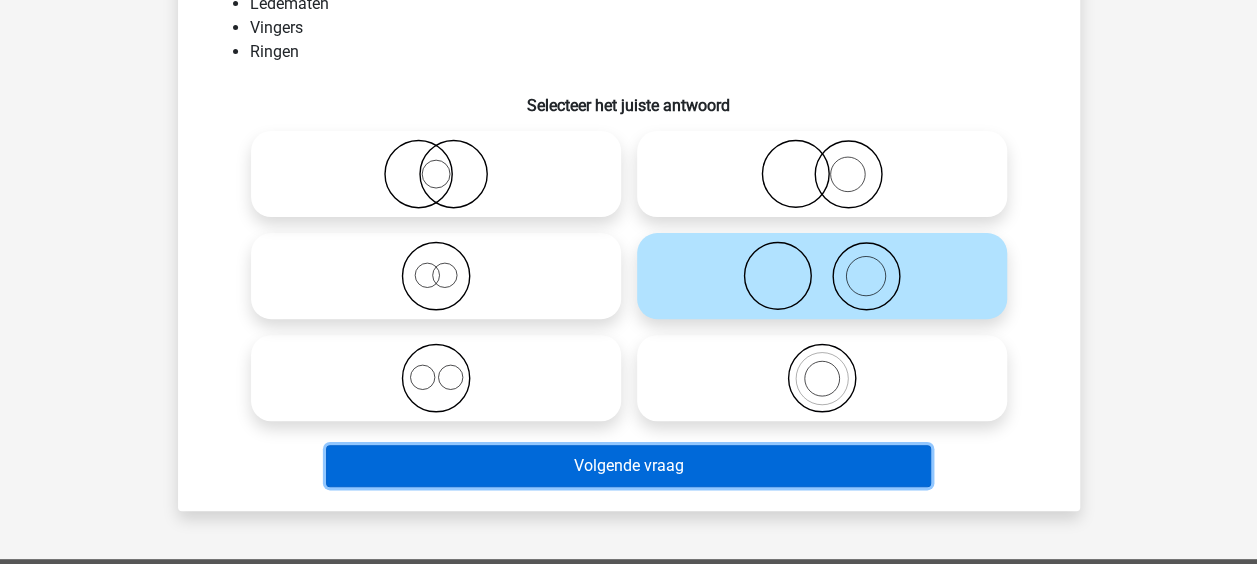 click on "Volgende vraag" at bounding box center (628, 466) 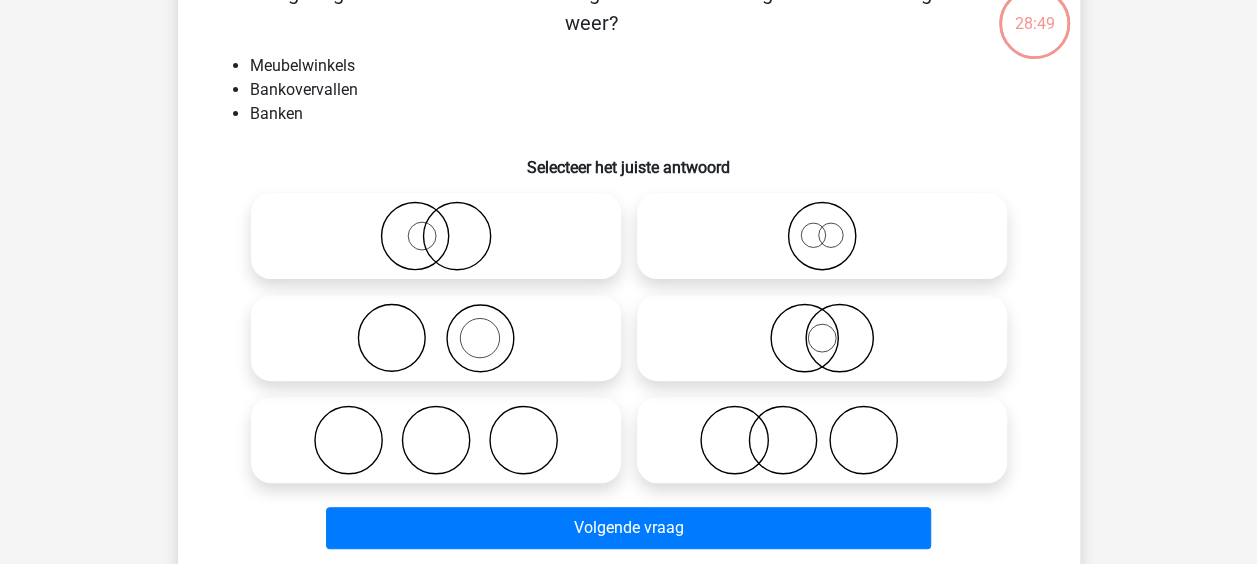 scroll, scrollTop: 92, scrollLeft: 0, axis: vertical 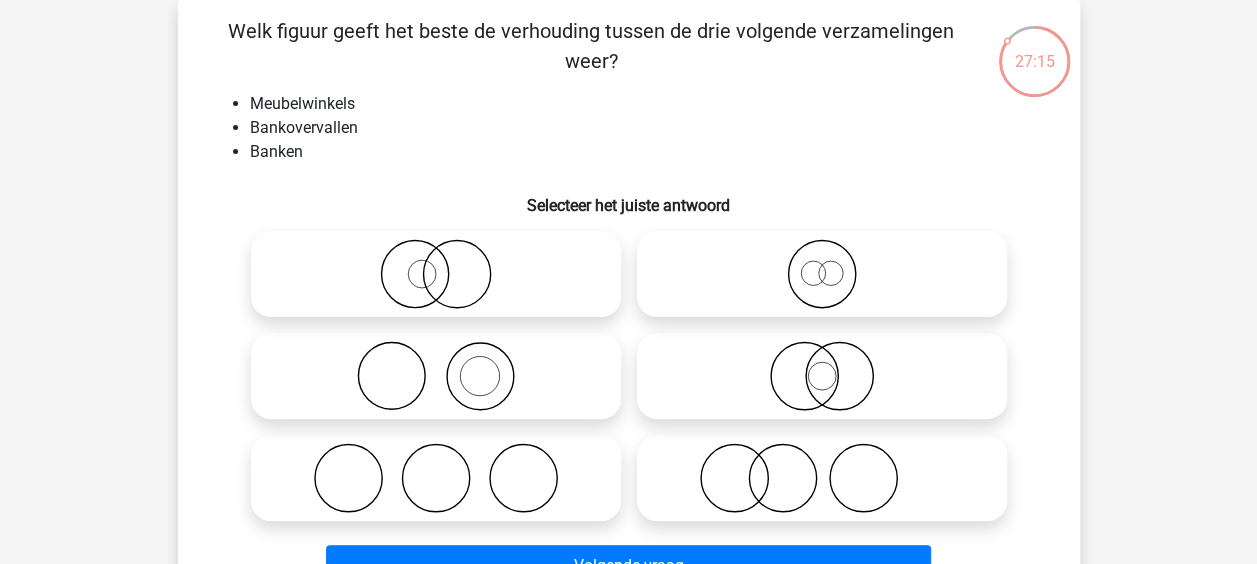 click 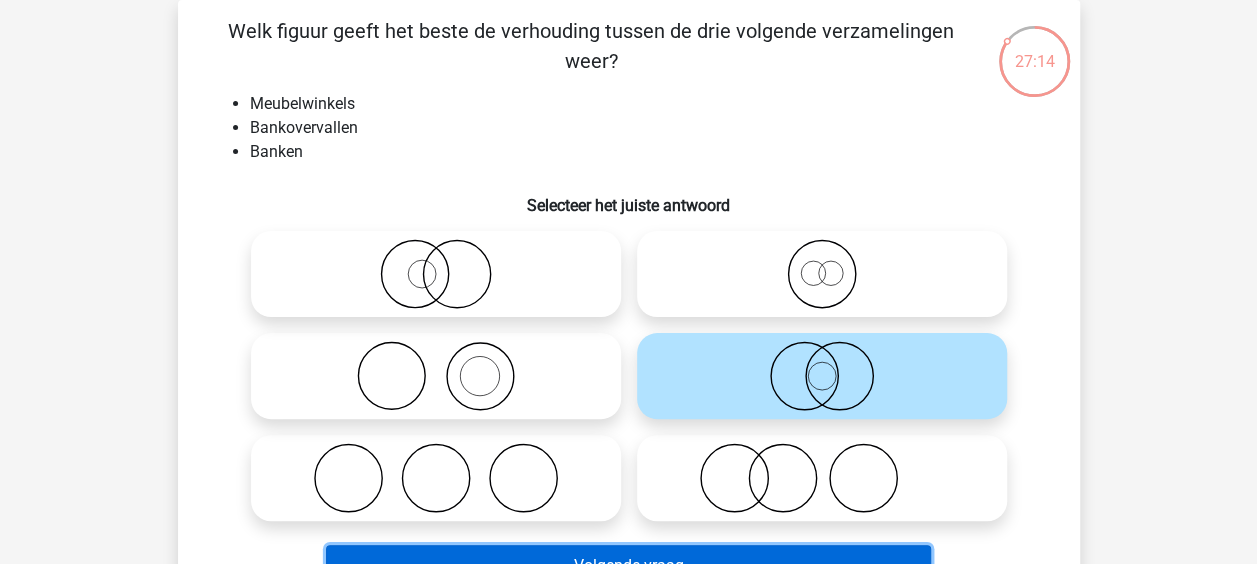 click on "Volgende vraag" at bounding box center [628, 566] 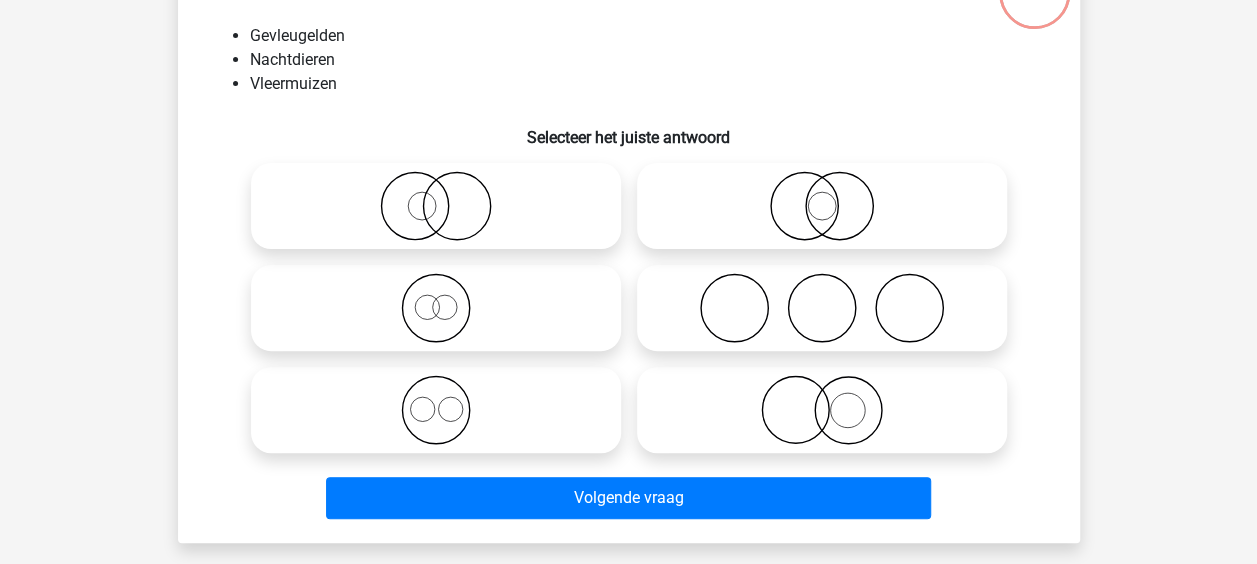 scroll, scrollTop: 192, scrollLeft: 0, axis: vertical 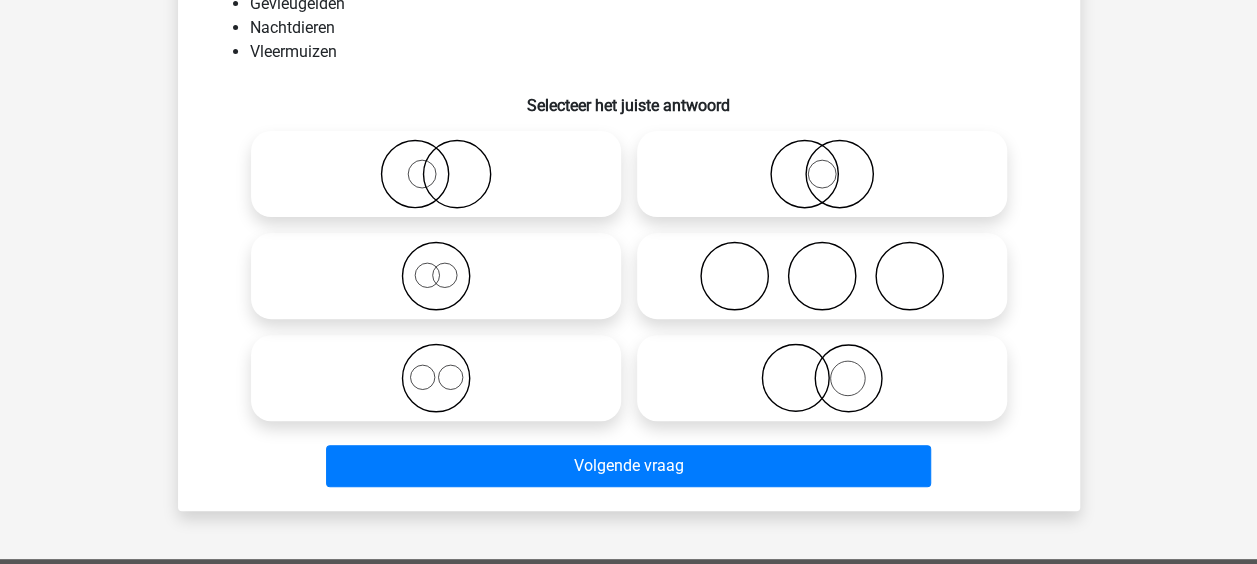 click 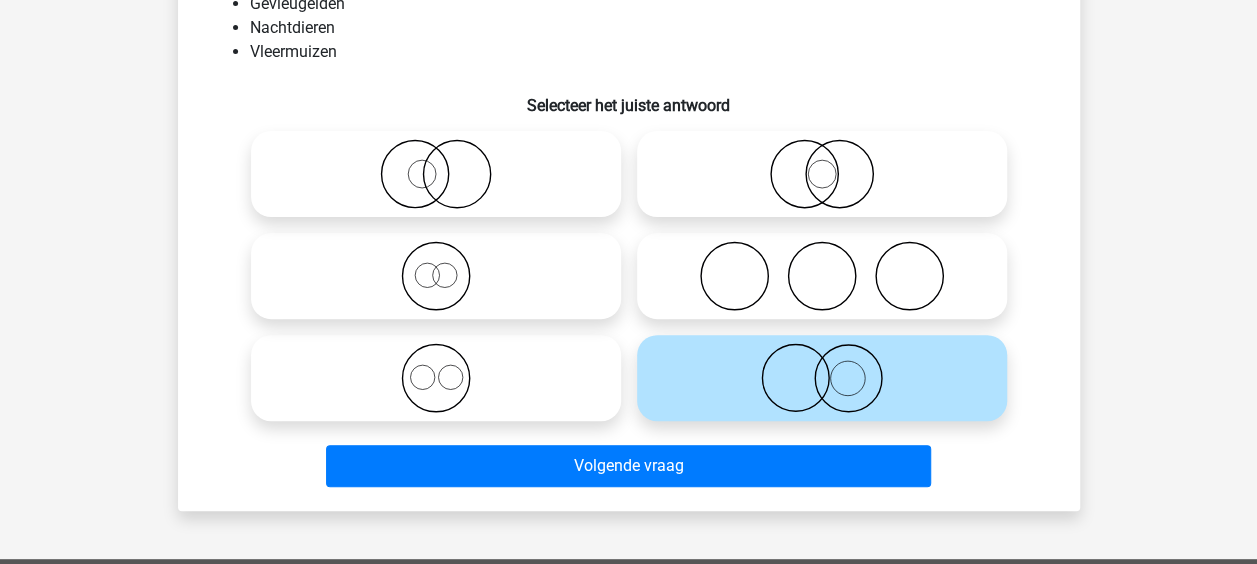 click 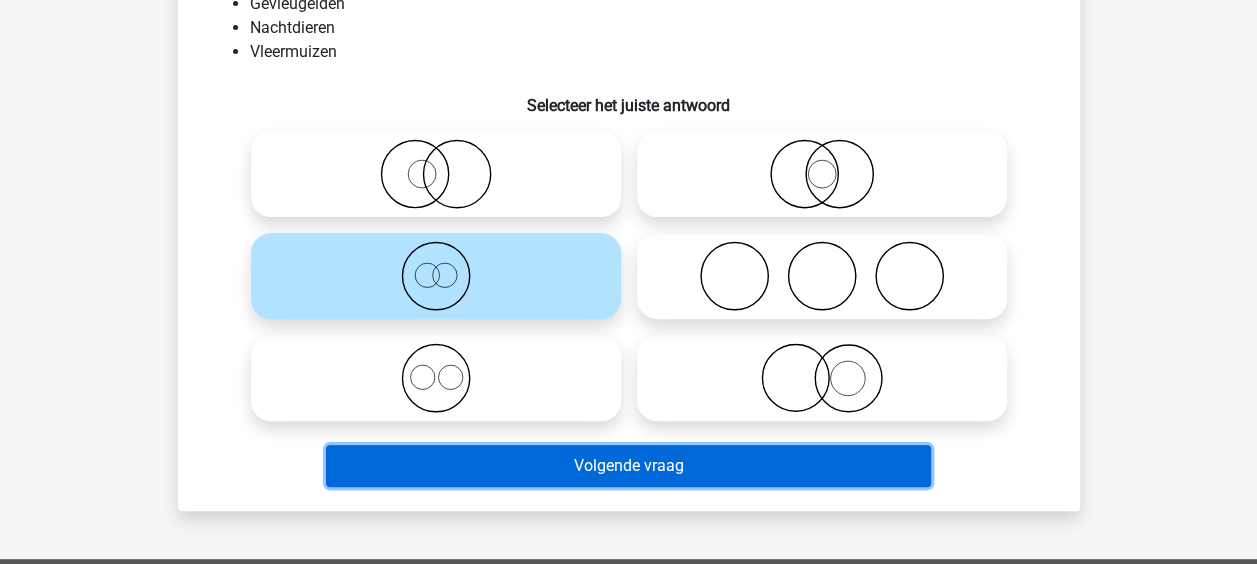 click on "Volgende vraag" at bounding box center (628, 466) 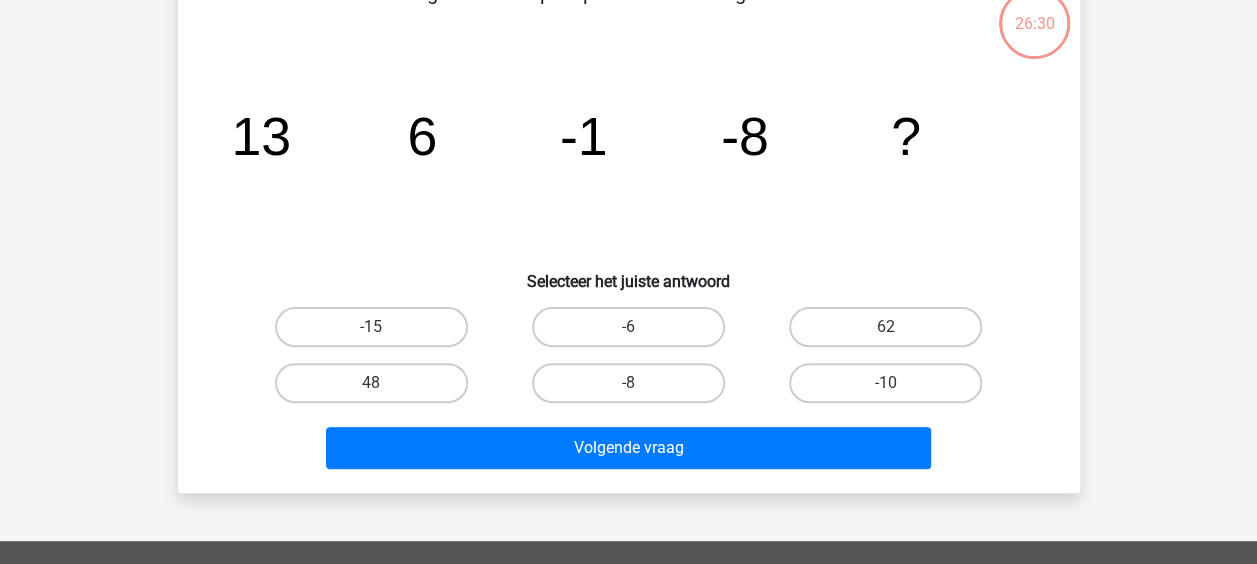 scroll, scrollTop: 92, scrollLeft: 0, axis: vertical 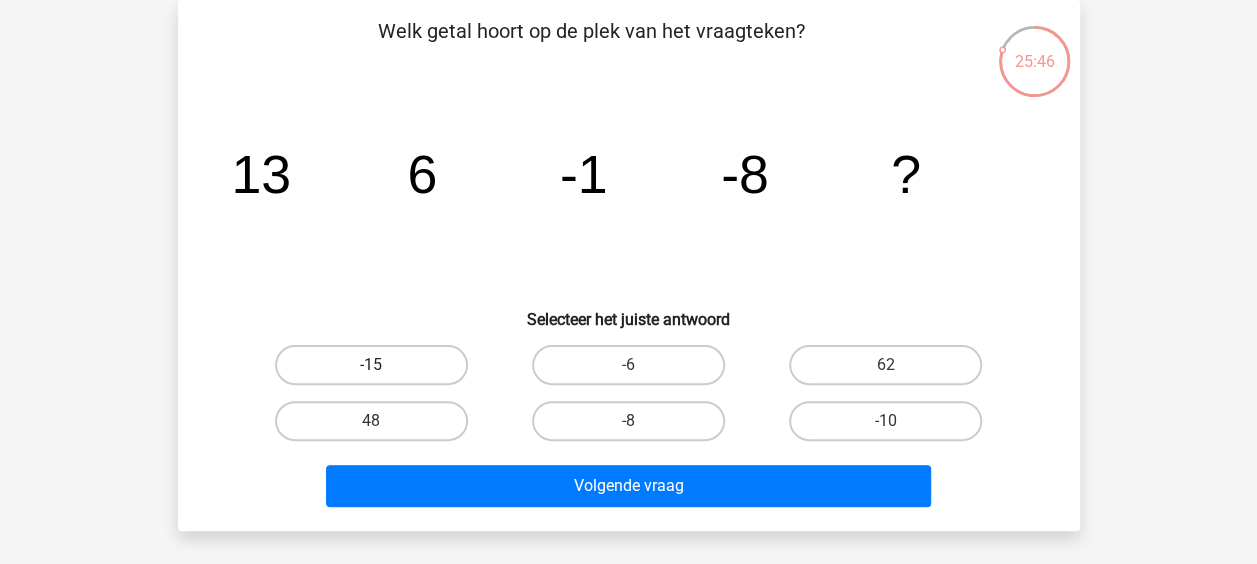 click on "-15" at bounding box center (371, 365) 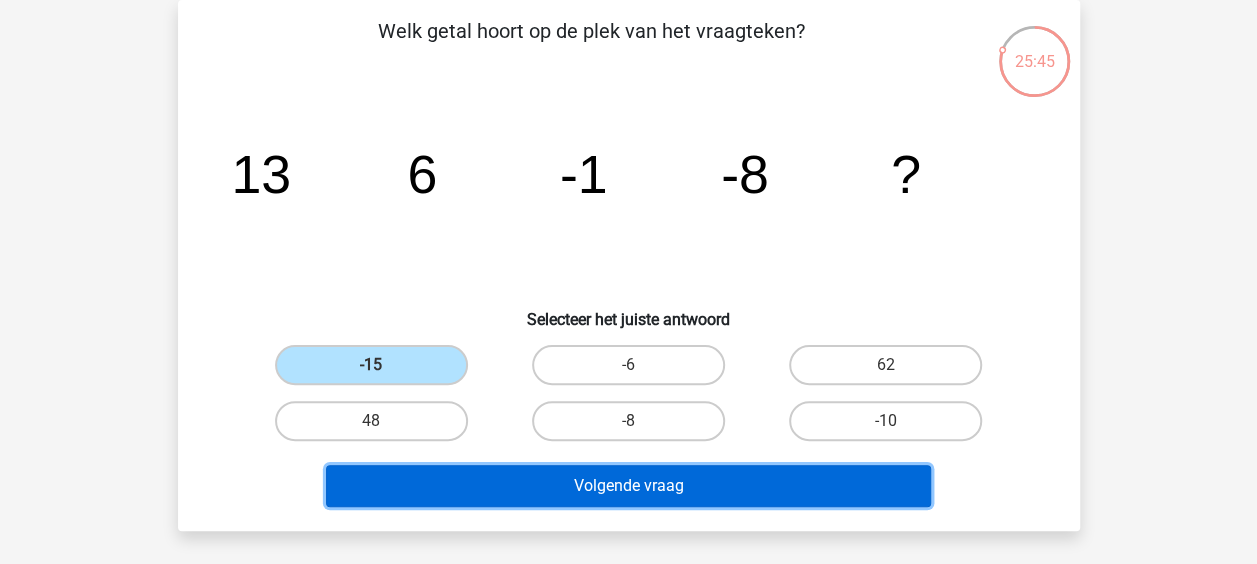 click on "Volgende vraag" at bounding box center [628, 486] 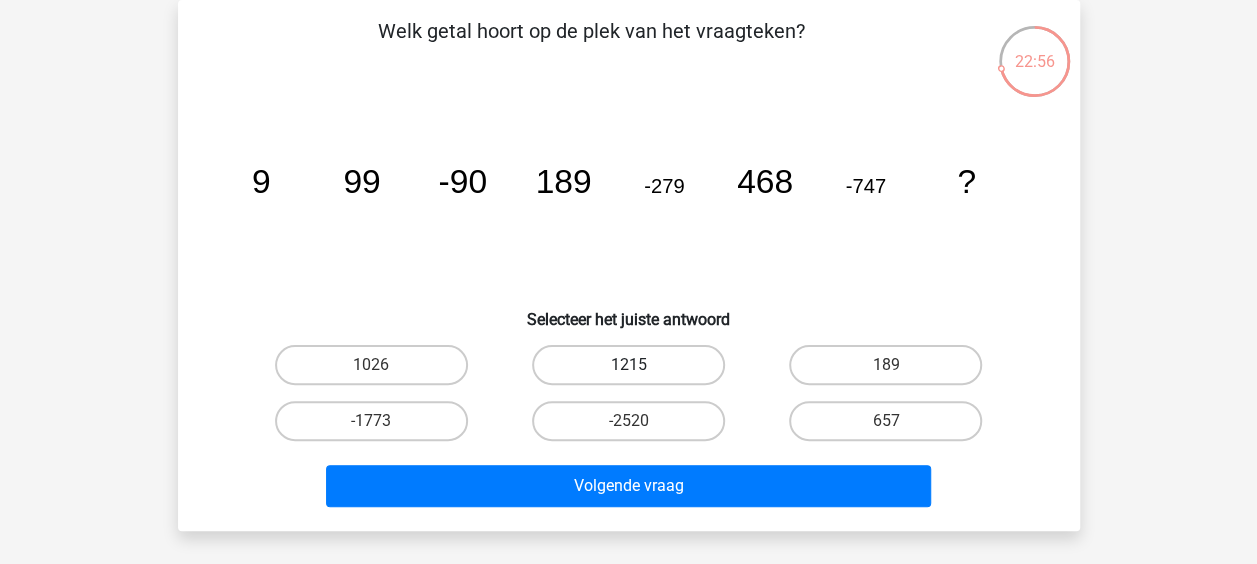 click on "1215" at bounding box center (628, 365) 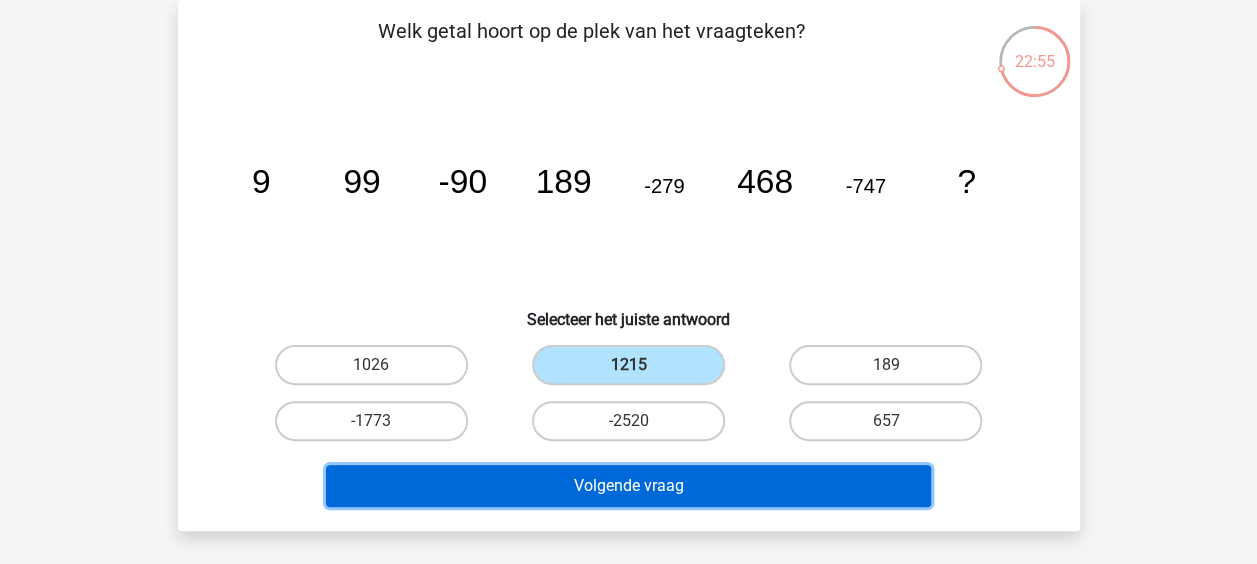 click on "Volgende vraag" at bounding box center [628, 486] 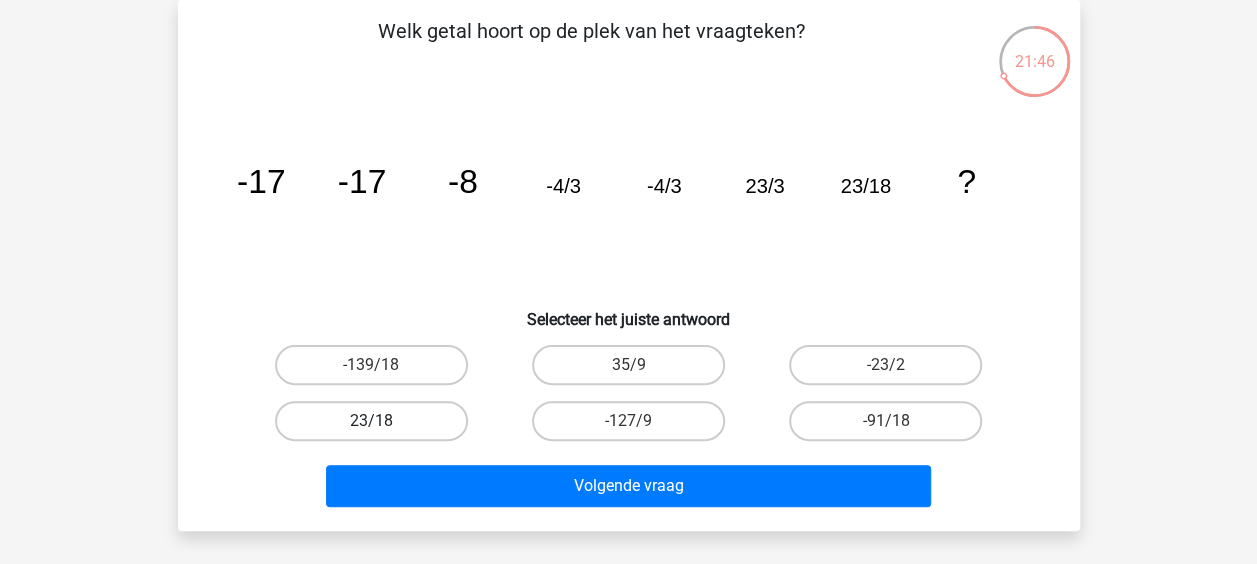 click on "23/18" at bounding box center (371, 421) 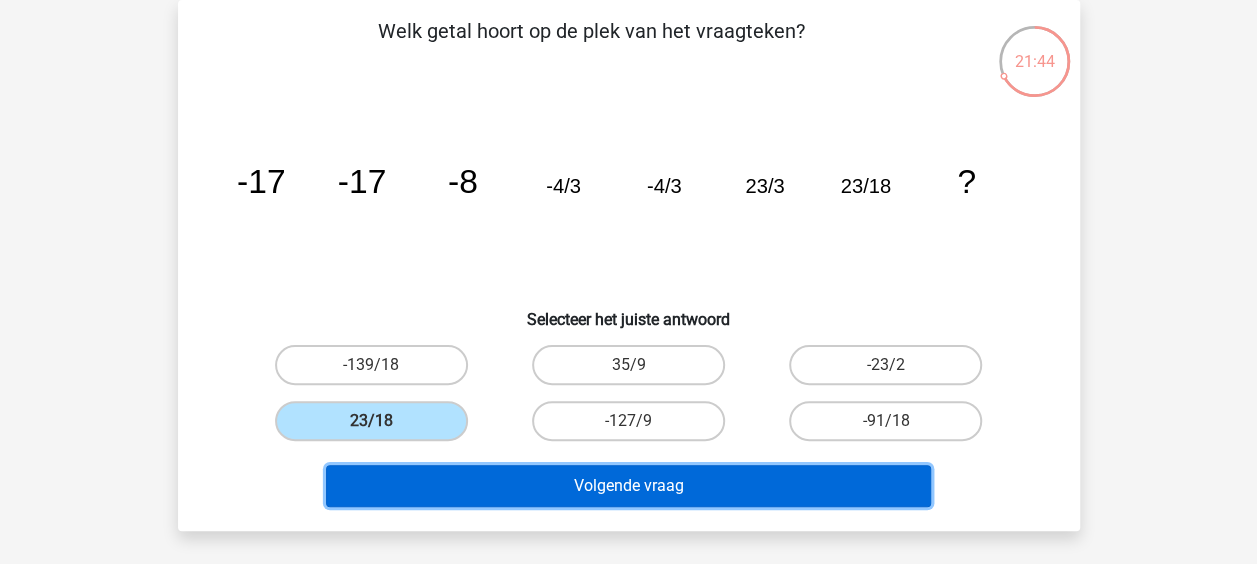 click on "Volgende vraag" at bounding box center (628, 486) 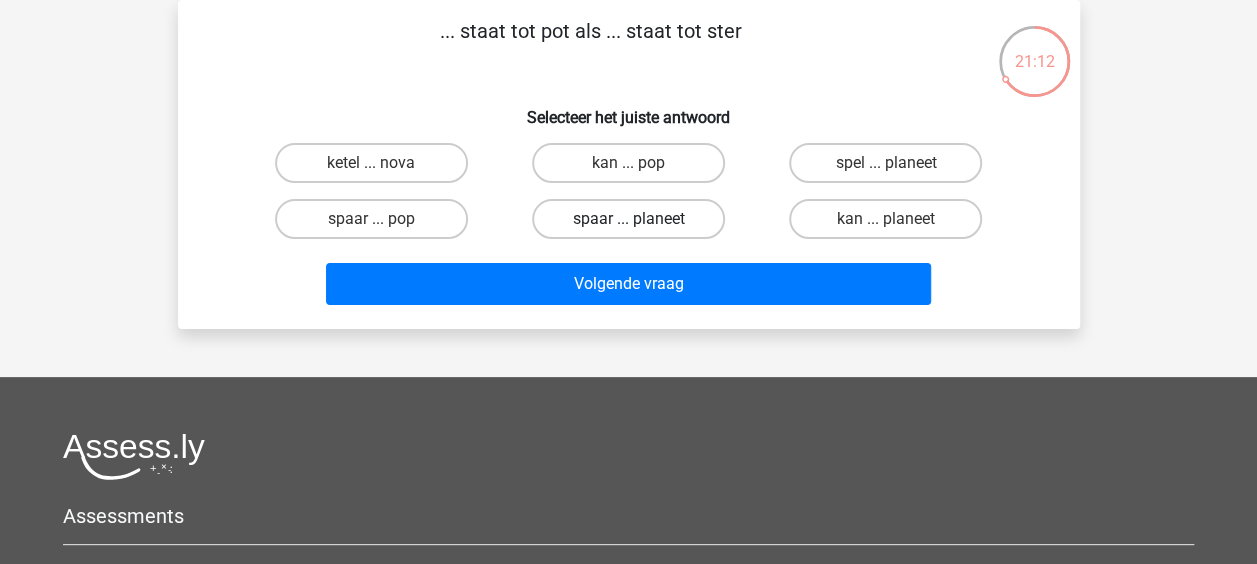 click on "spaar ... planeet" at bounding box center (628, 219) 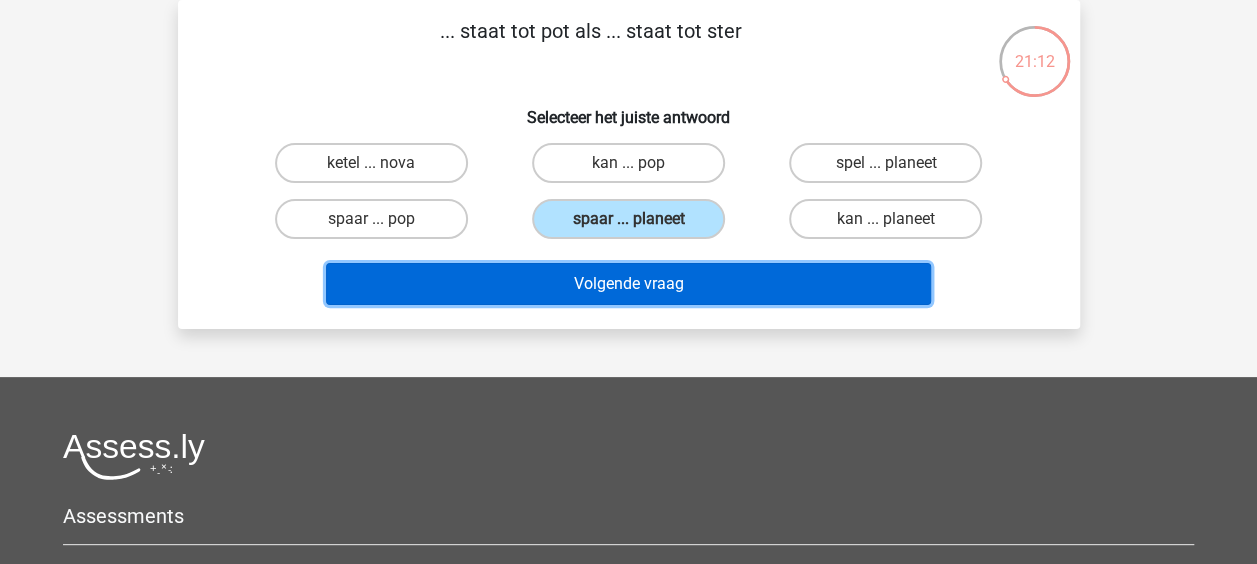 click on "Volgende vraag" at bounding box center [628, 284] 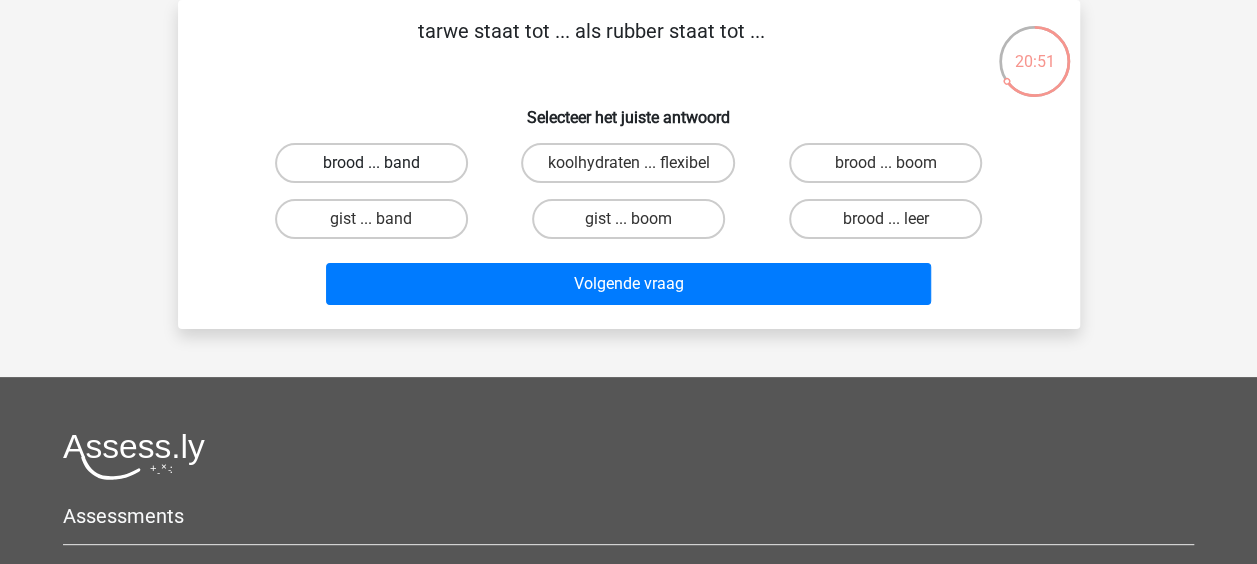 click on "brood ... band" at bounding box center (371, 163) 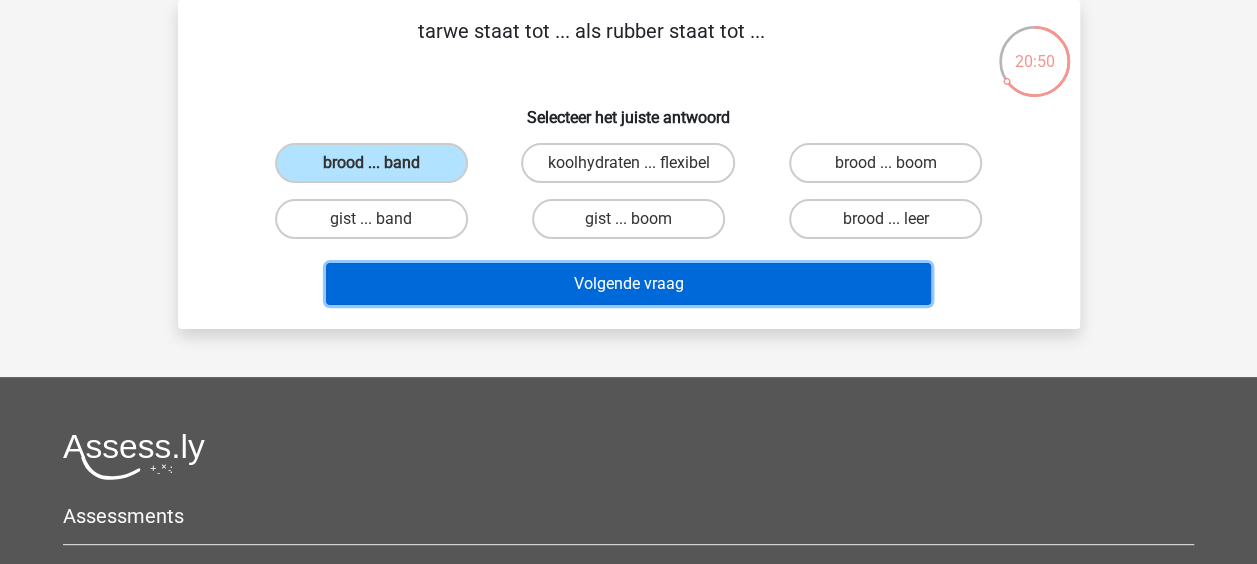 click on "Volgende vraag" at bounding box center (628, 284) 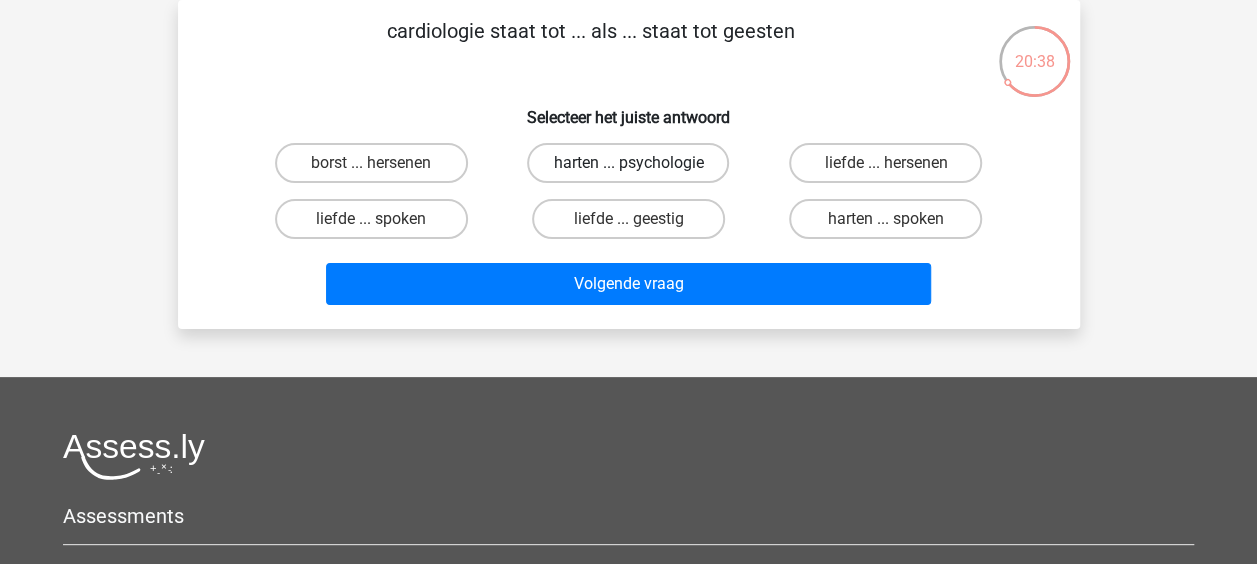 click on "harten ... psychologie" at bounding box center (628, 163) 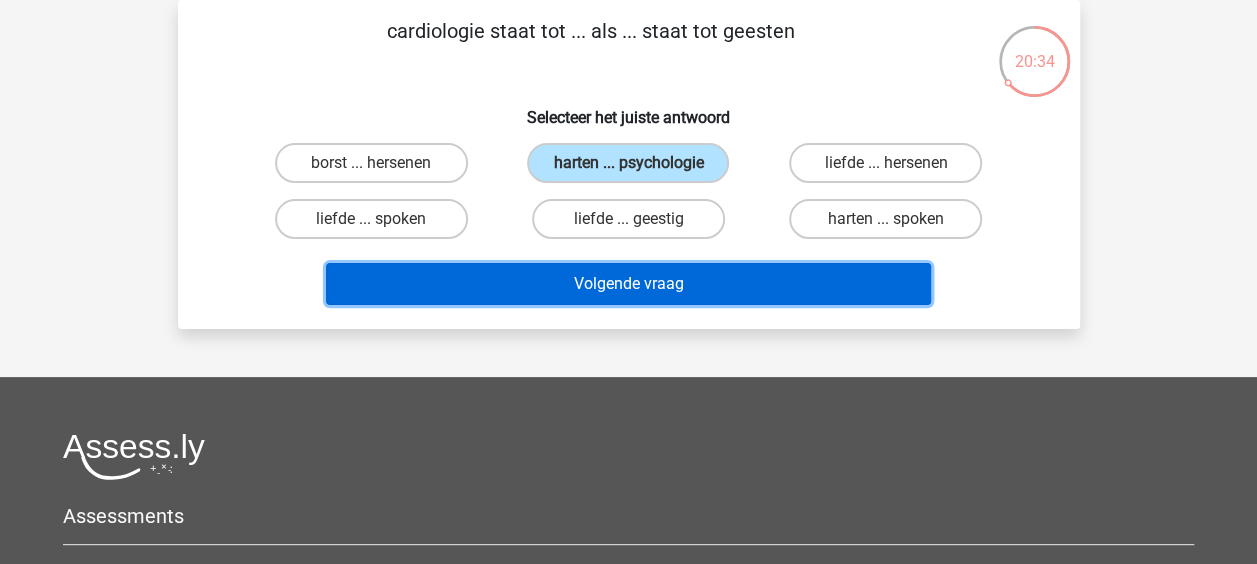click on "Volgende vraag" at bounding box center (628, 284) 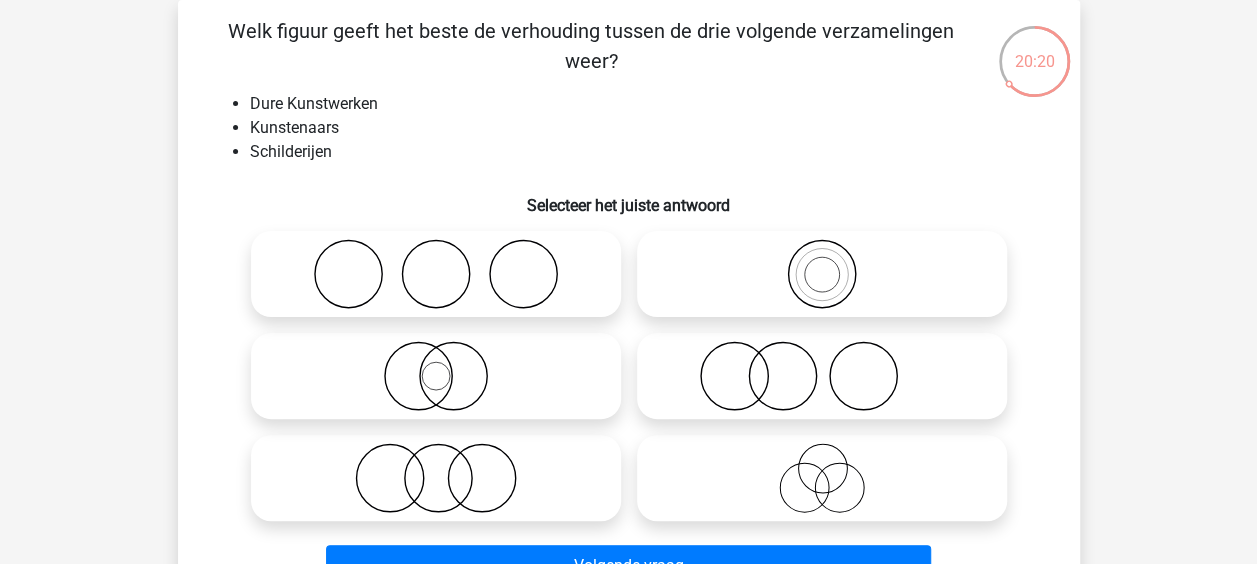 click 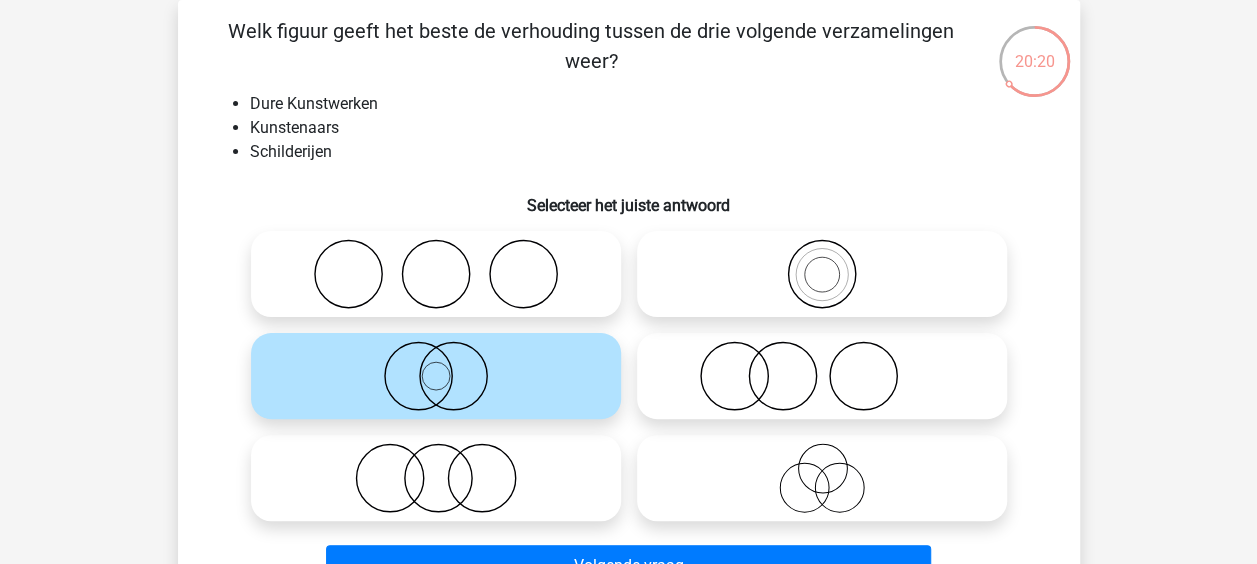 scroll, scrollTop: 292, scrollLeft: 0, axis: vertical 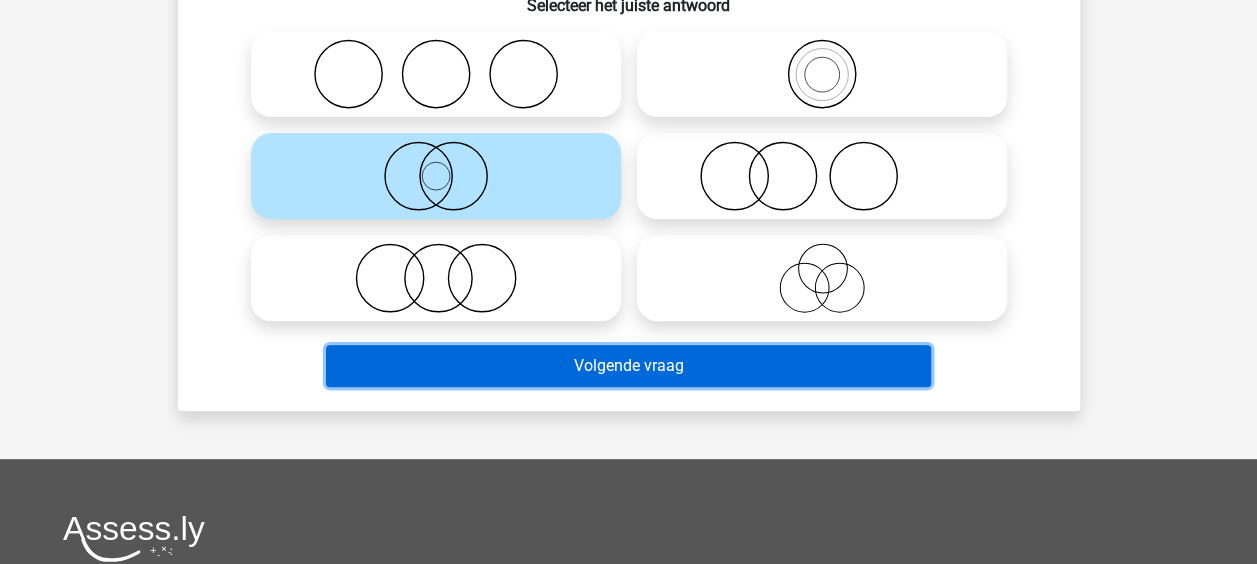 click on "Volgende vraag" at bounding box center [628, 366] 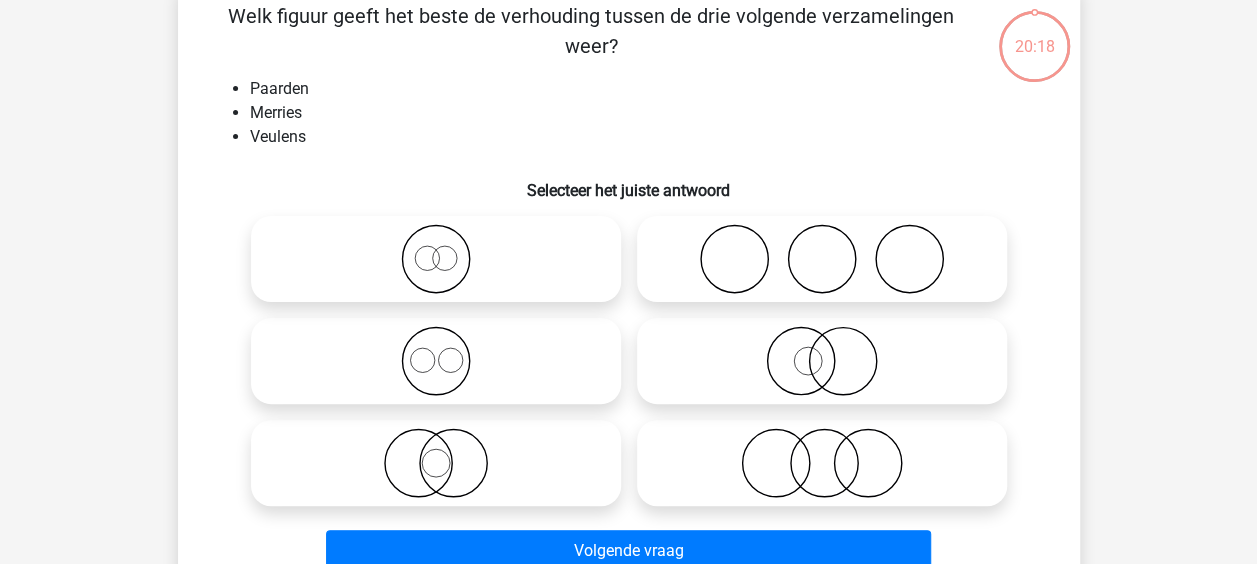 scroll, scrollTop: 92, scrollLeft: 0, axis: vertical 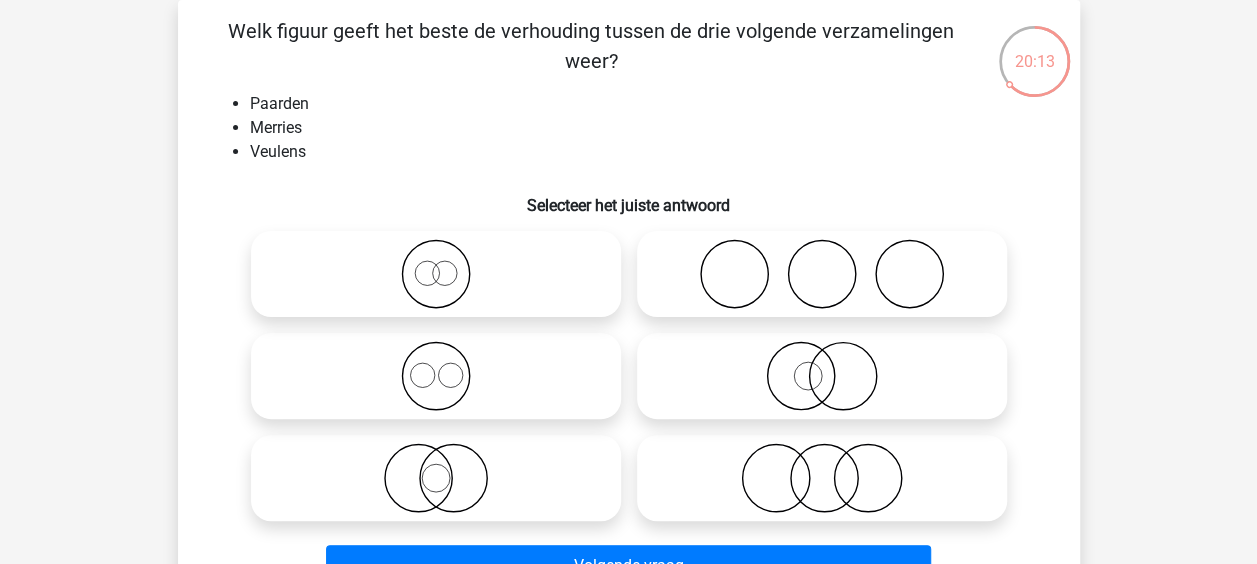 click 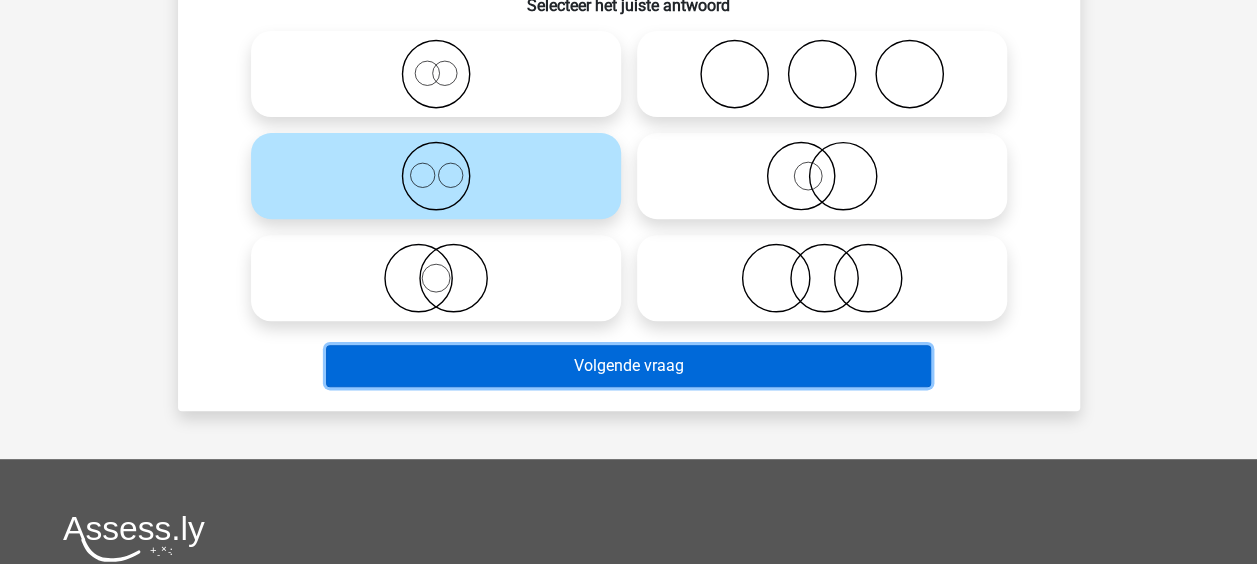 click on "Volgende vraag" at bounding box center (628, 366) 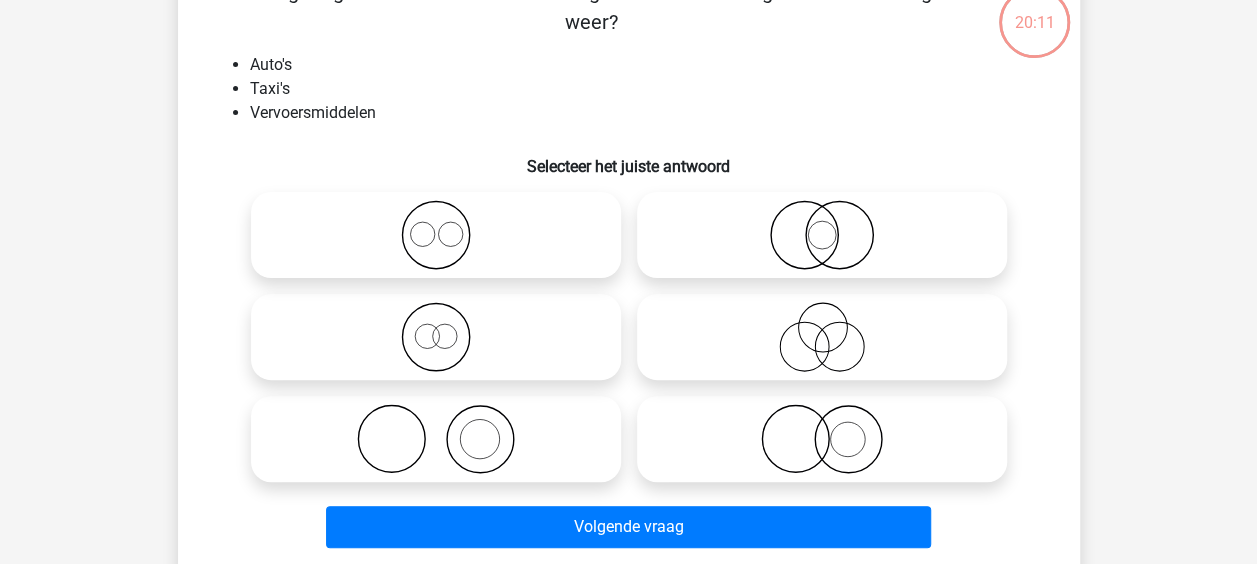 scroll, scrollTop: 92, scrollLeft: 0, axis: vertical 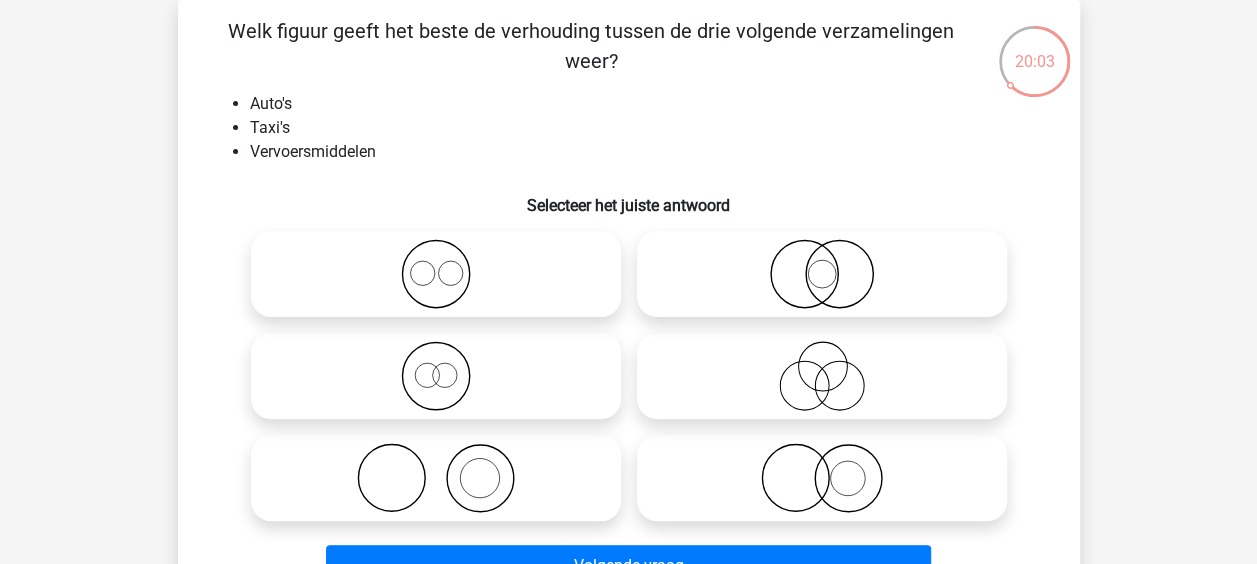 click 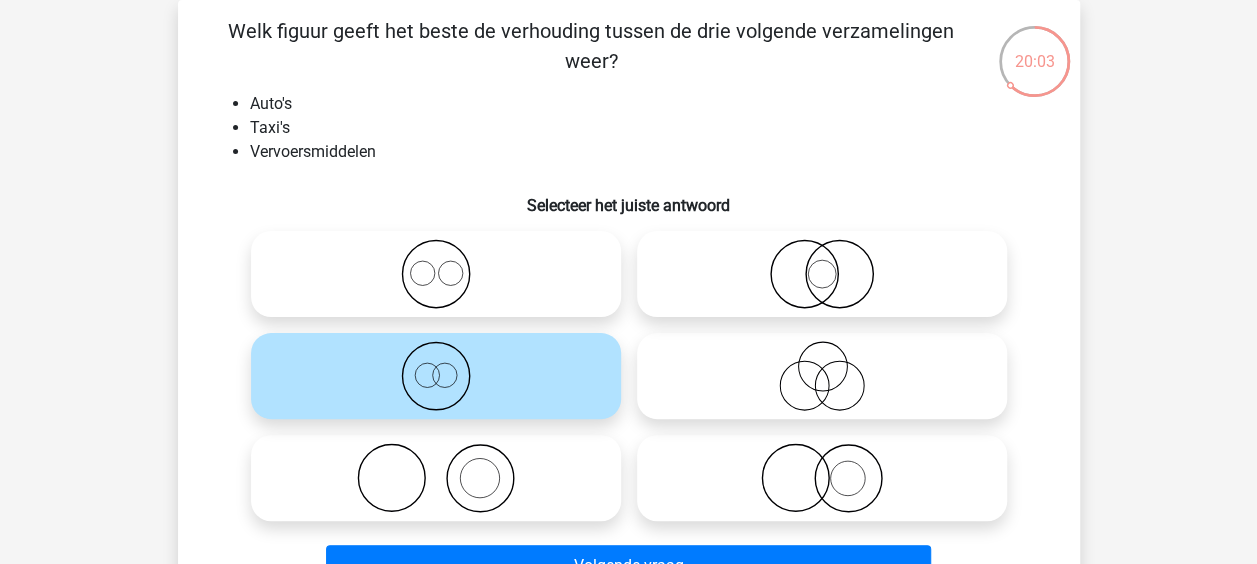 scroll, scrollTop: 192, scrollLeft: 0, axis: vertical 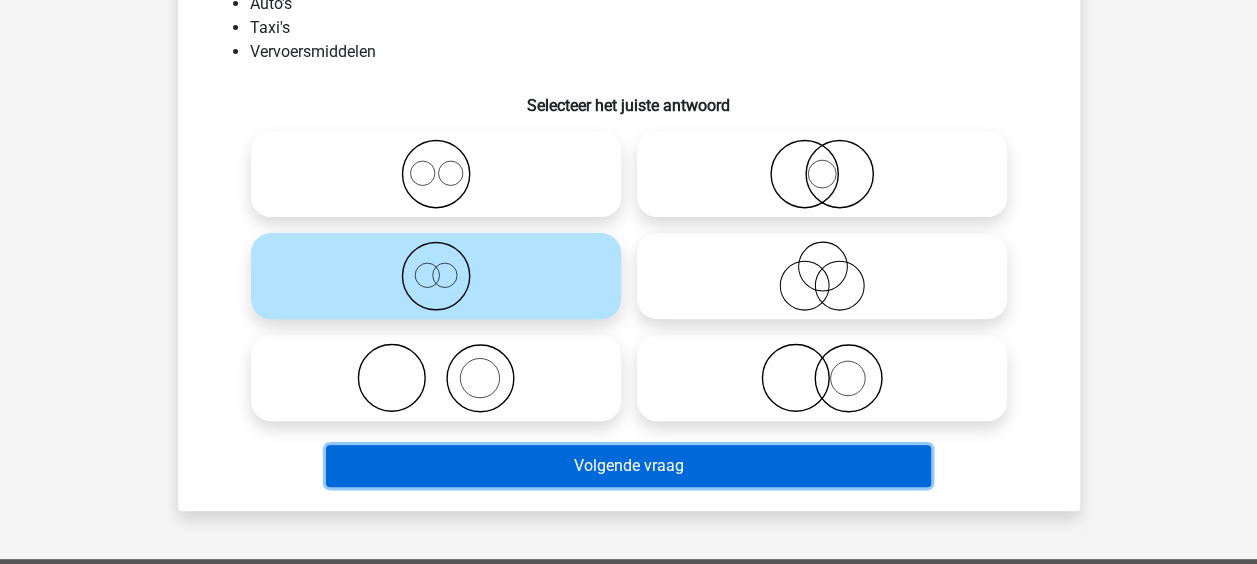 click on "Volgende vraag" at bounding box center [628, 466] 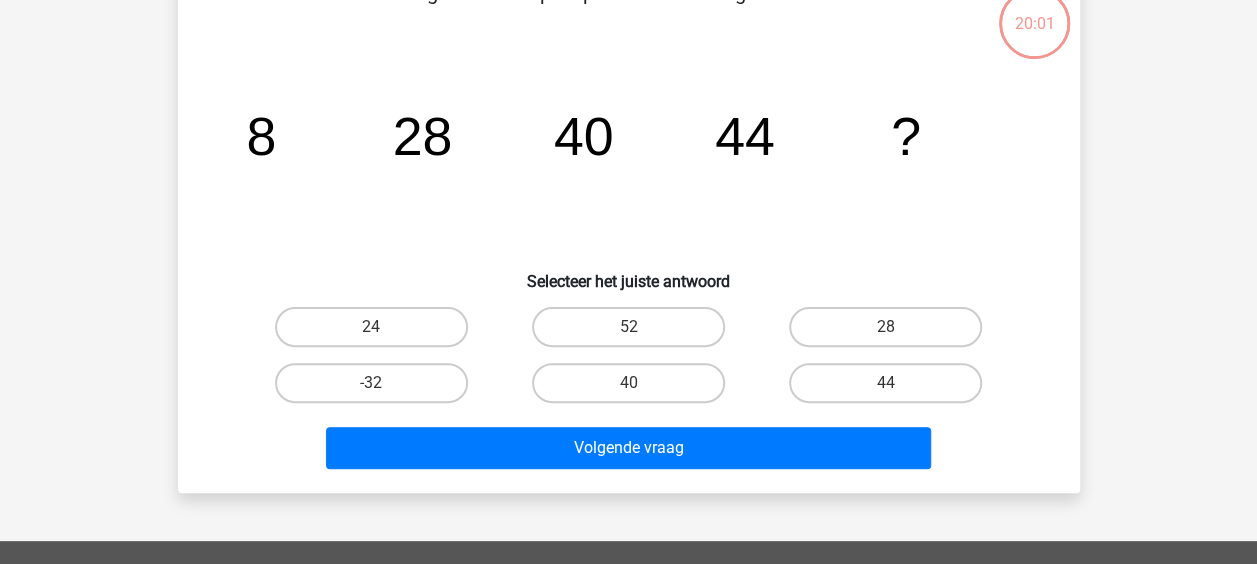 scroll, scrollTop: 92, scrollLeft: 0, axis: vertical 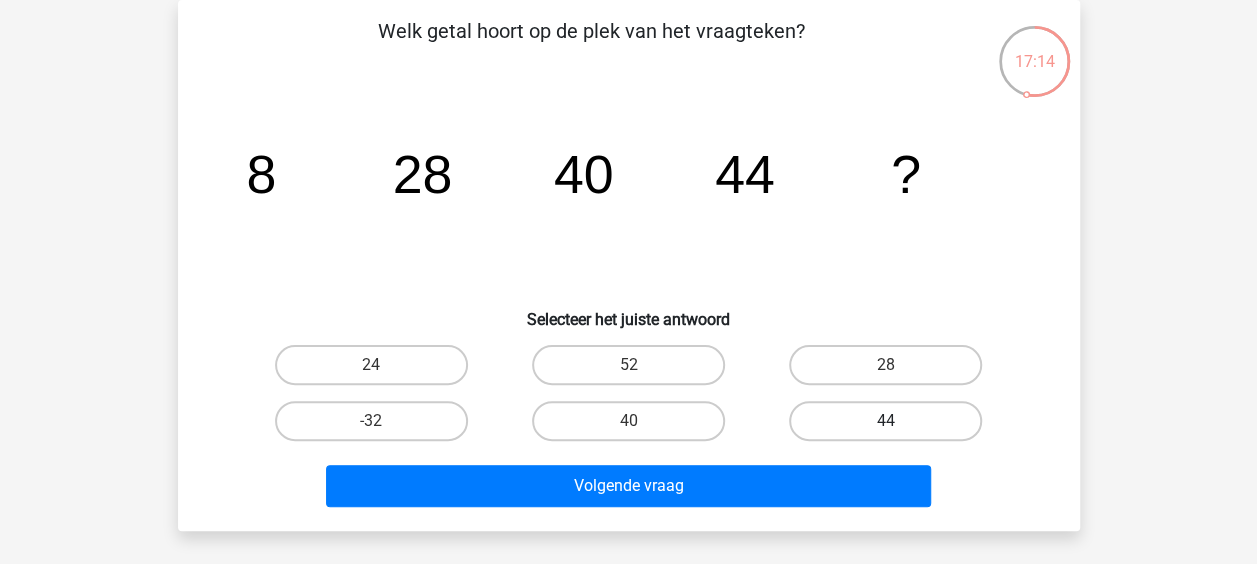 click on "44" at bounding box center [885, 421] 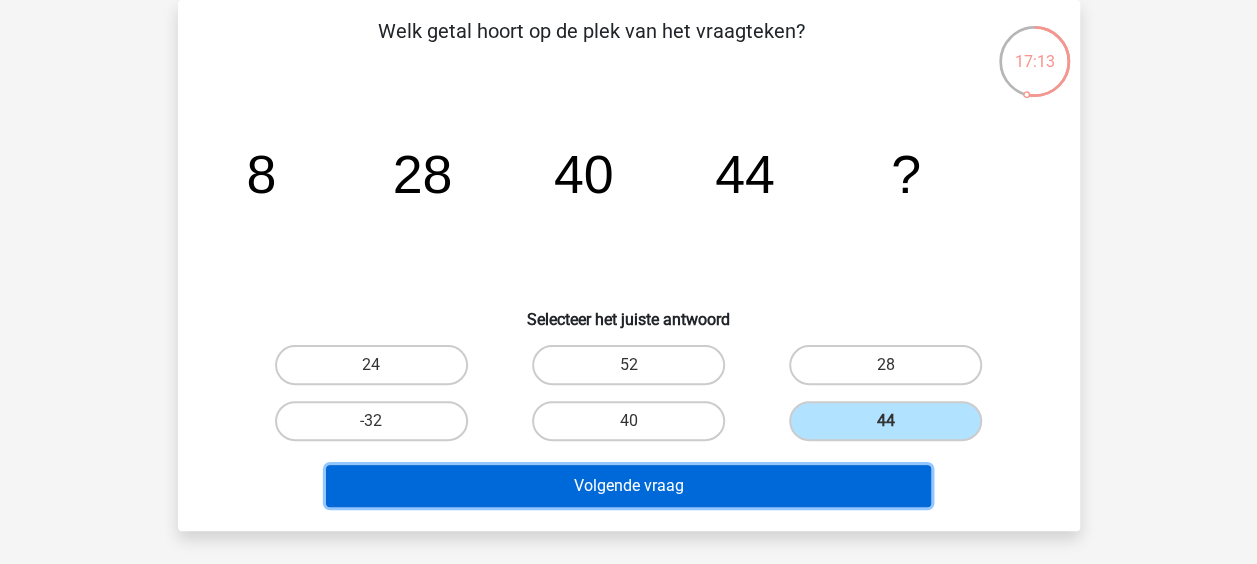 click on "Volgende vraag" at bounding box center [628, 486] 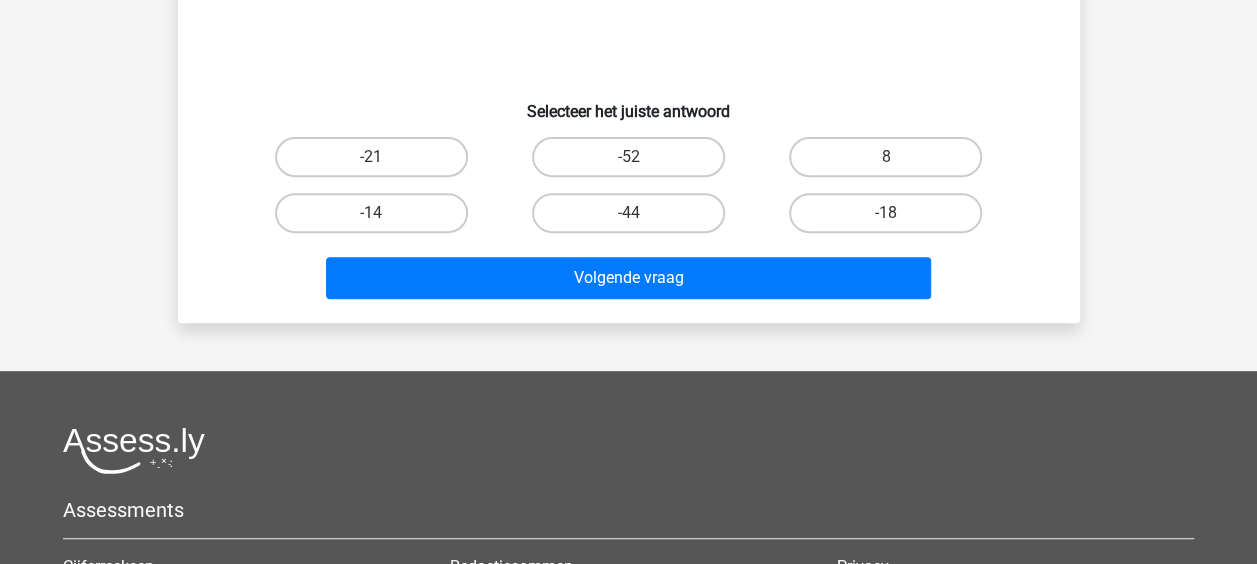 scroll, scrollTop: 0, scrollLeft: 0, axis: both 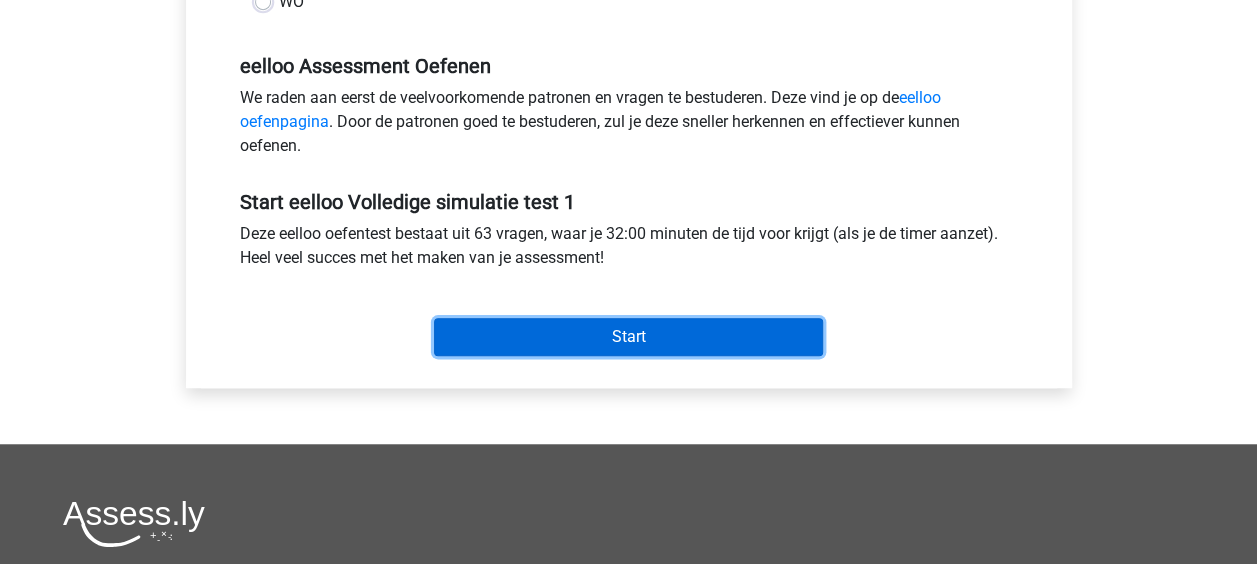 click on "Start" at bounding box center [628, 337] 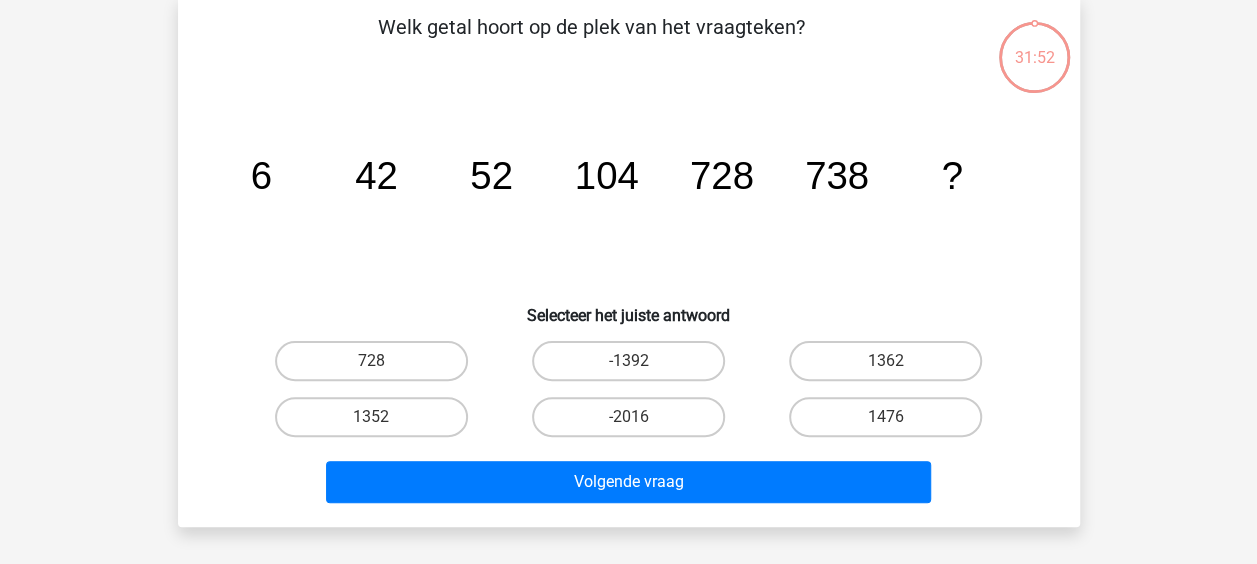 scroll, scrollTop: 100, scrollLeft: 0, axis: vertical 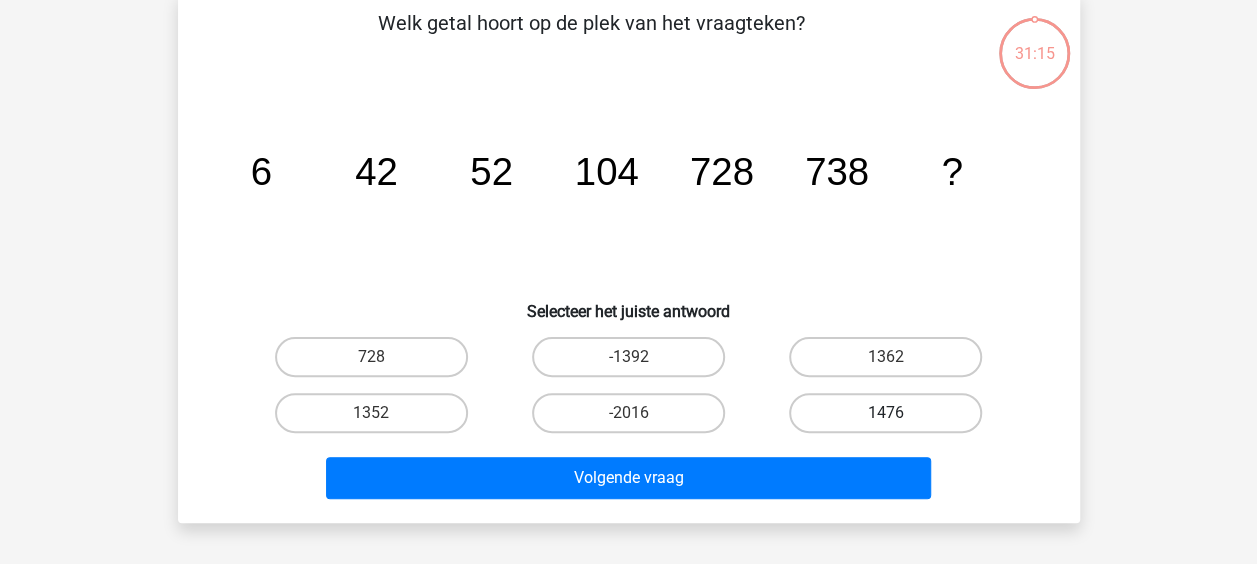 click on "1476" at bounding box center [885, 413] 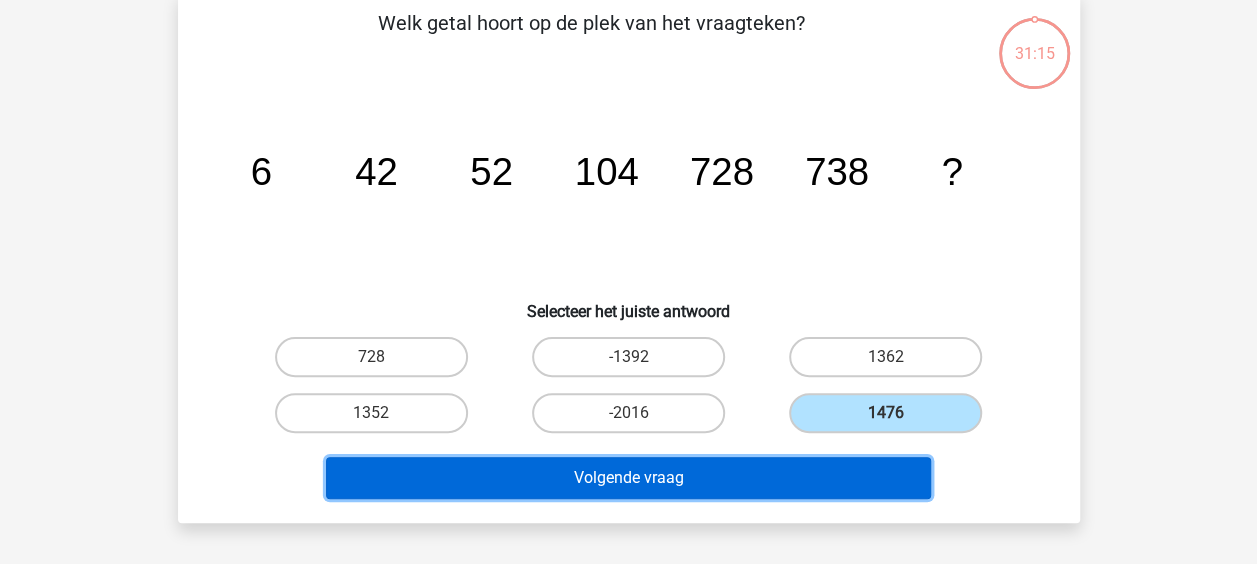 click on "Volgende vraag" at bounding box center [628, 478] 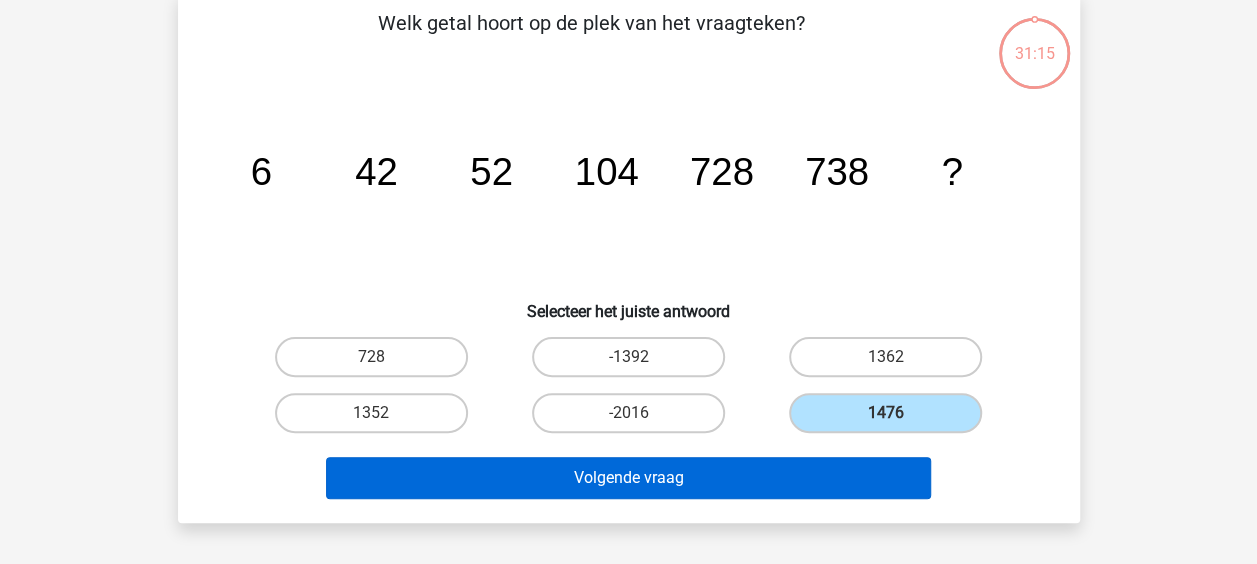 scroll, scrollTop: 92, scrollLeft: 0, axis: vertical 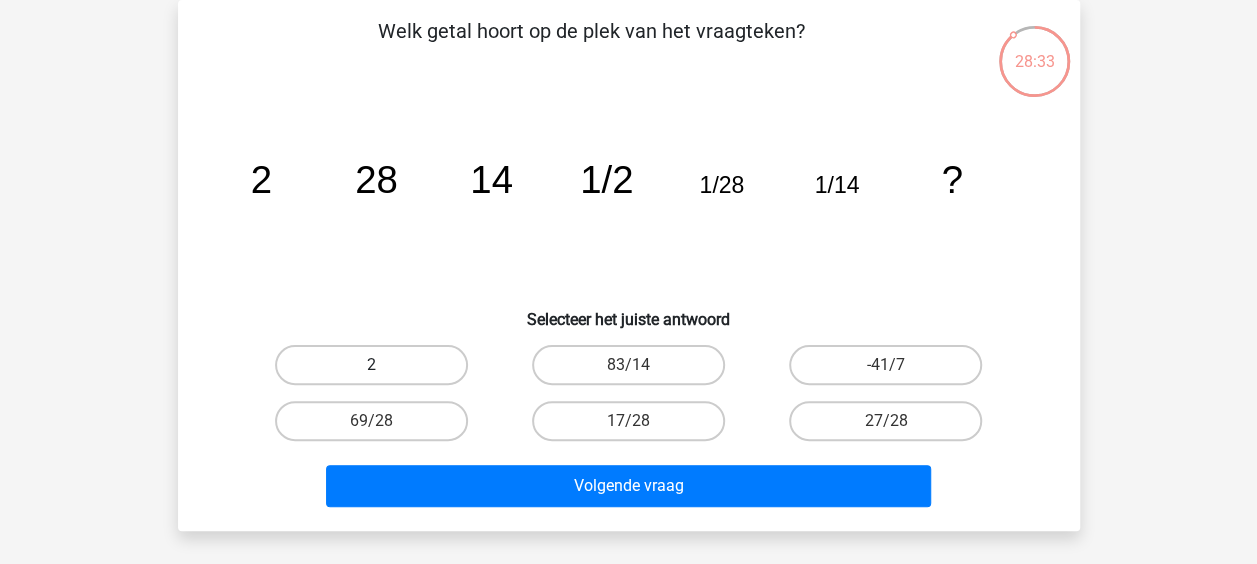 click on "2" at bounding box center (371, 365) 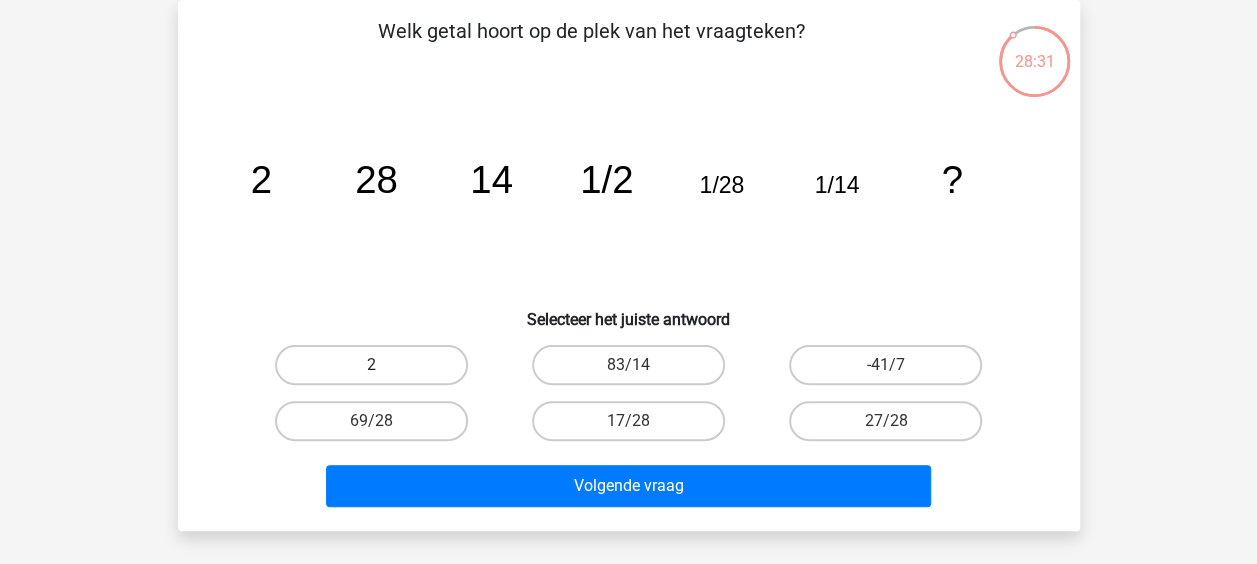 click on "2" at bounding box center [371, 365] 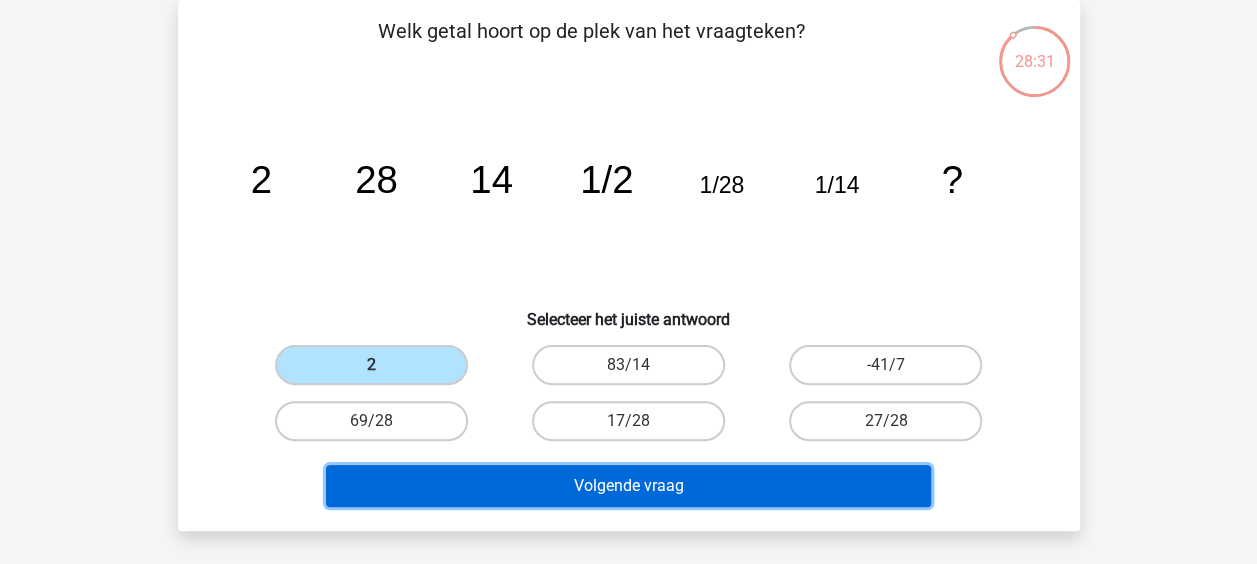 click on "Volgende vraag" at bounding box center [628, 486] 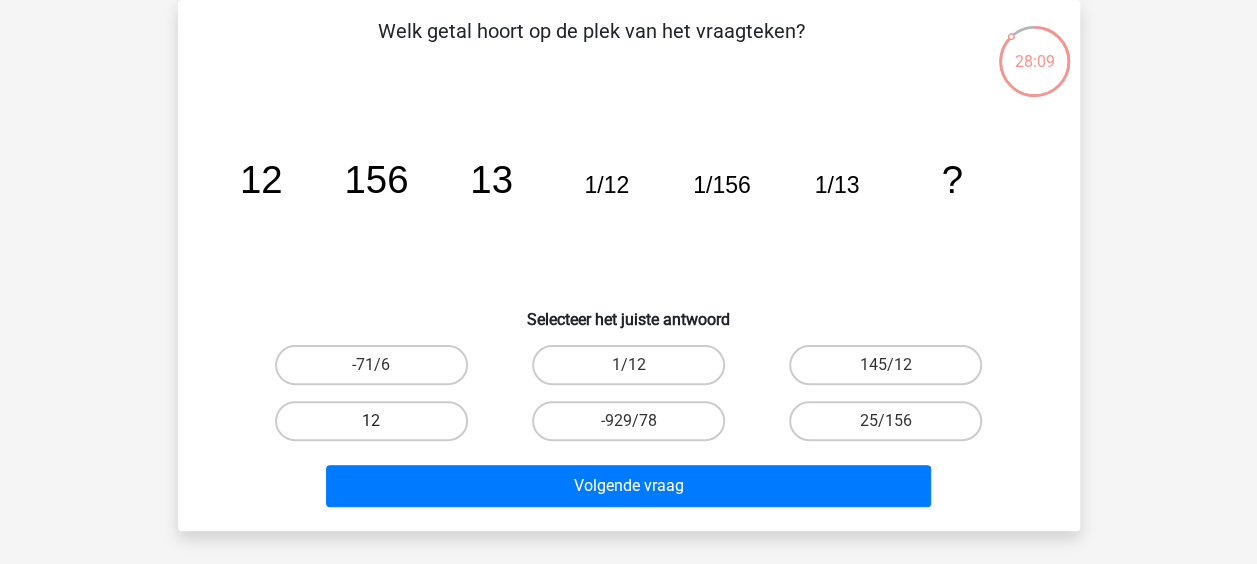 click on "12" at bounding box center [371, 421] 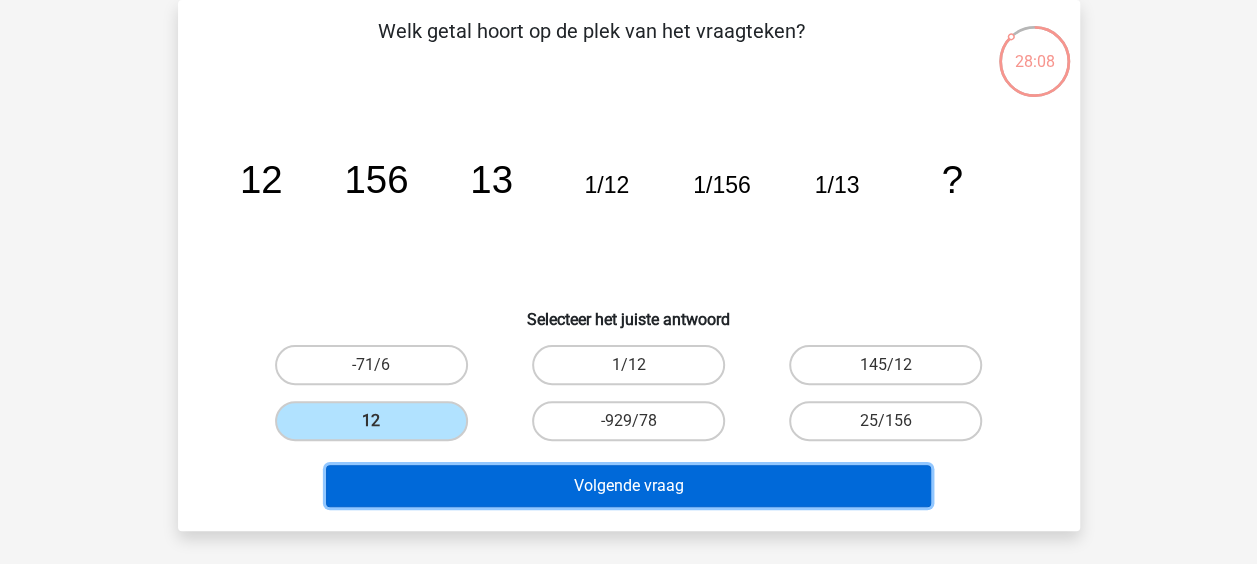 click on "Volgende vraag" at bounding box center [628, 486] 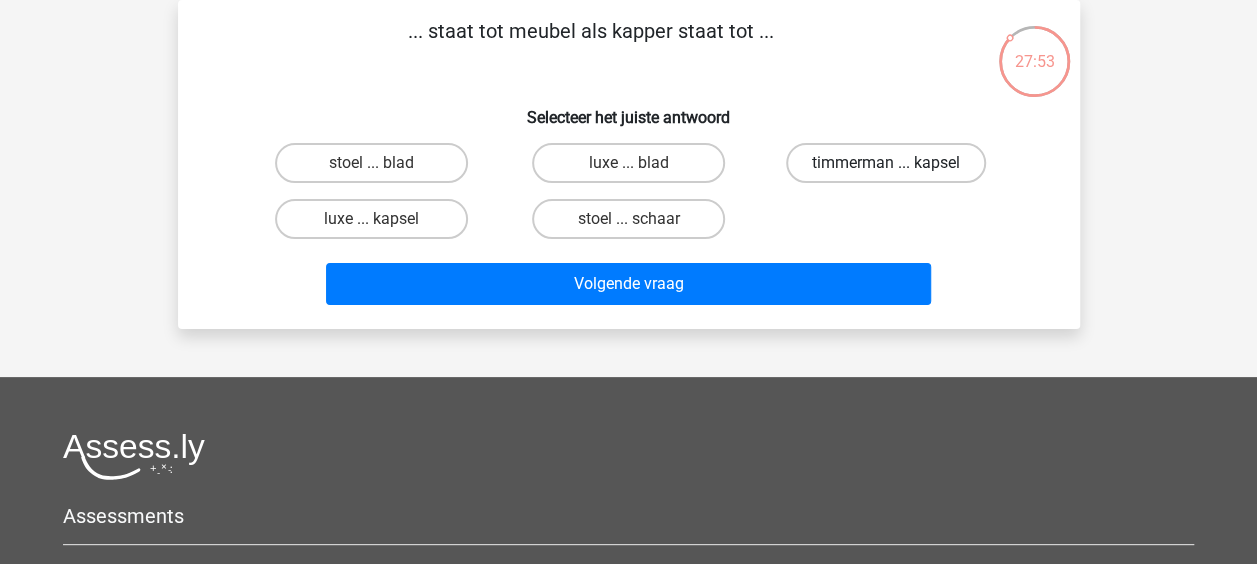 click on "timmerman ... kapsel" at bounding box center [886, 163] 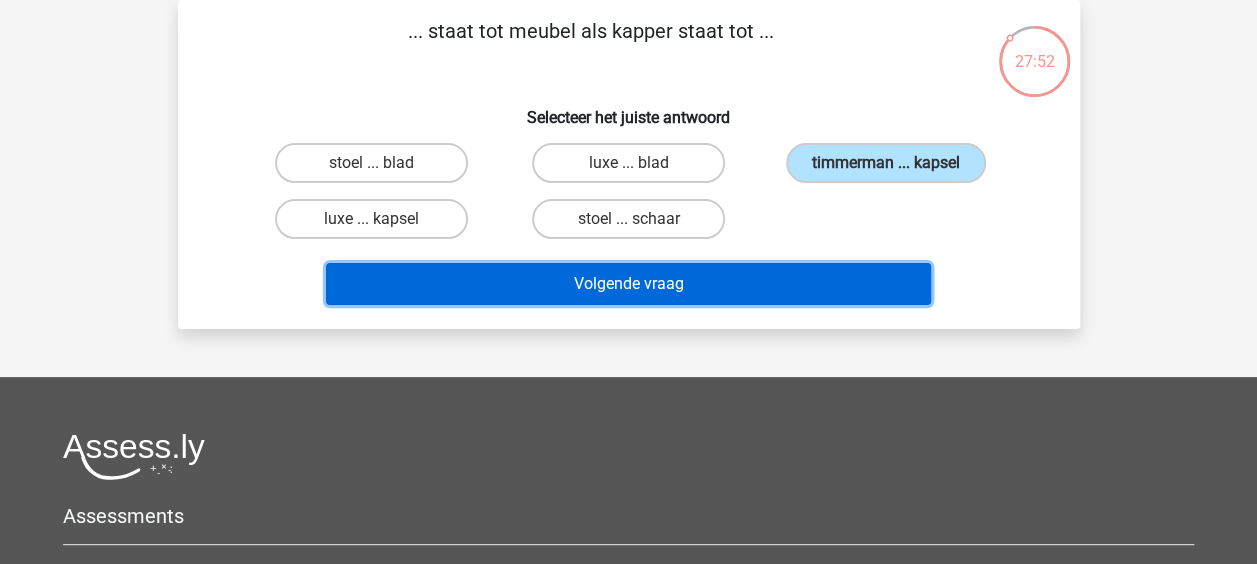 click on "Volgende vraag" at bounding box center (628, 284) 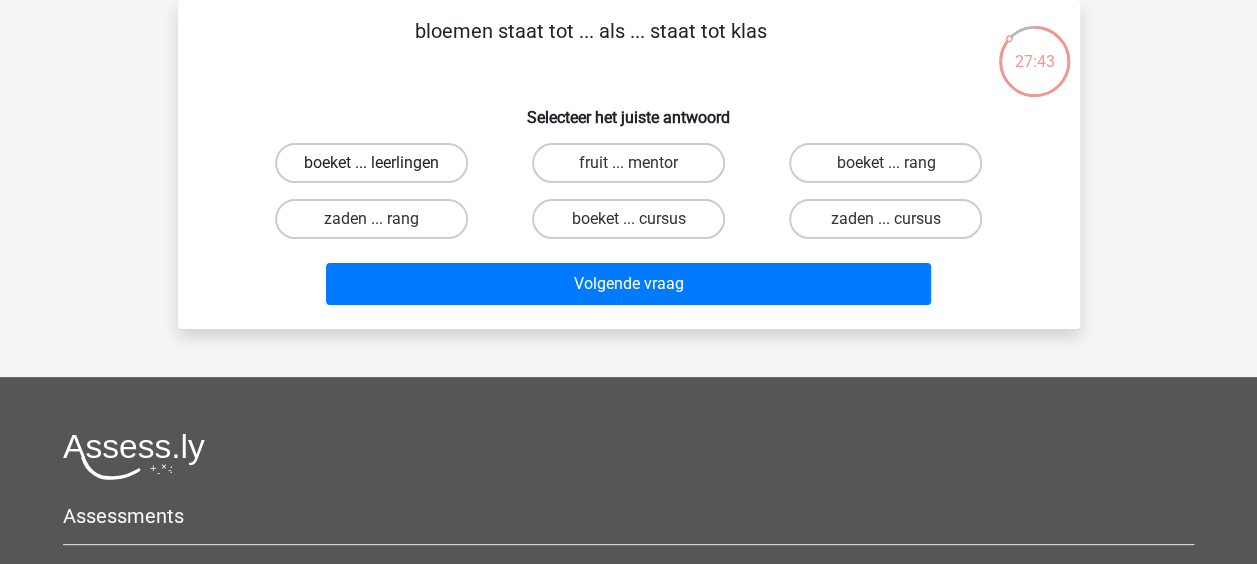 click on "boeket ... leerlingen" at bounding box center [371, 163] 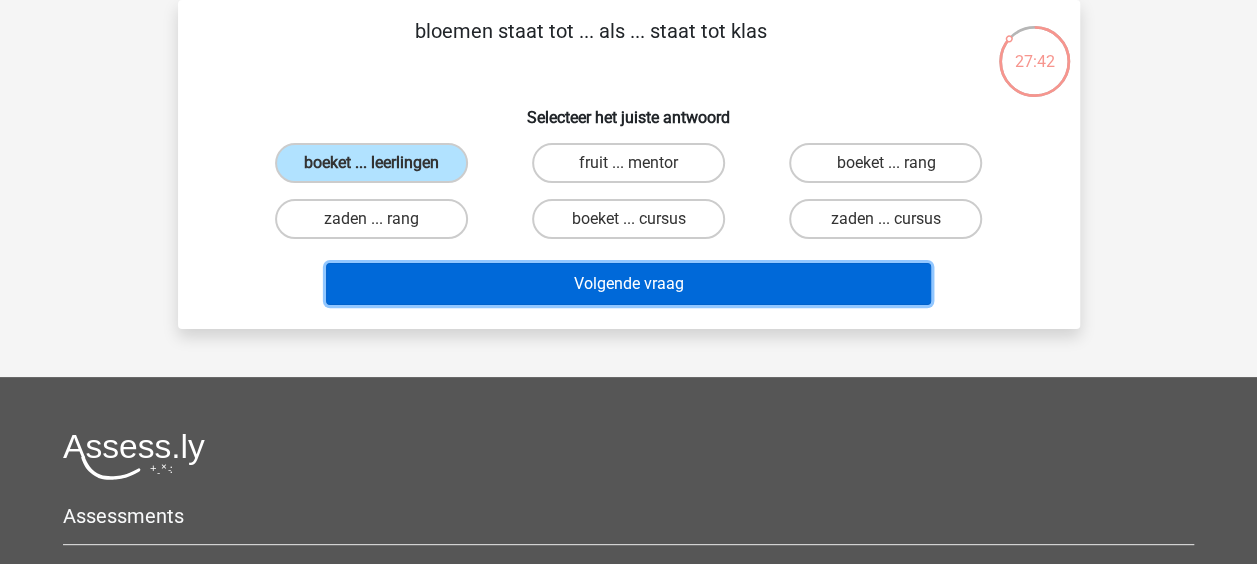 click on "Volgende vraag" at bounding box center (628, 284) 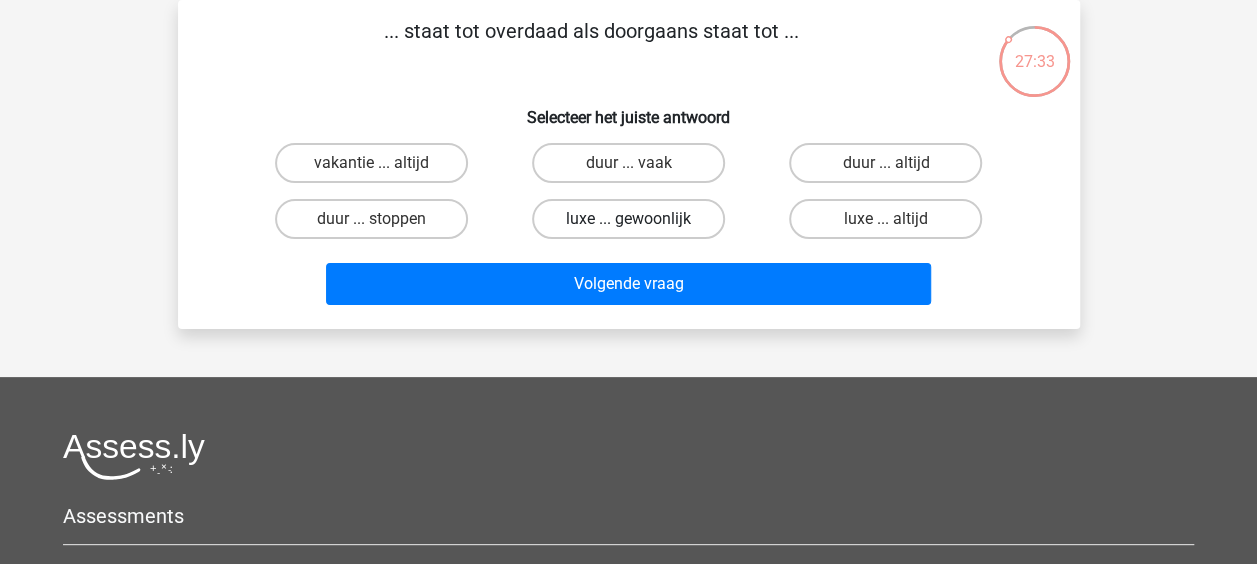 click on "luxe ... gewoonlijk" at bounding box center [628, 219] 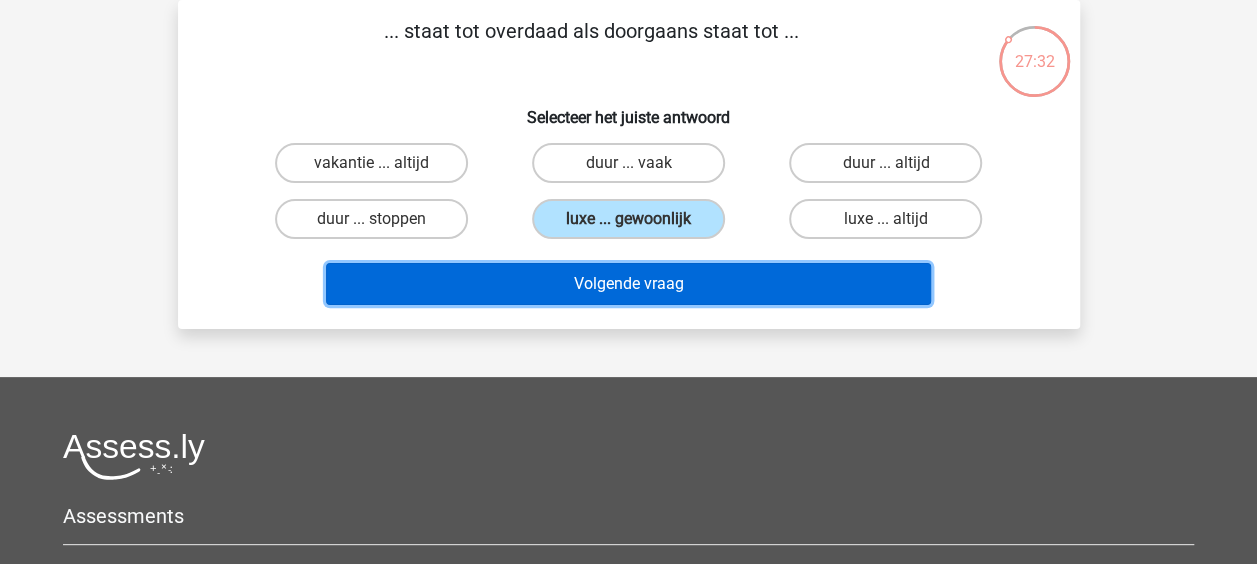 click on "Volgende vraag" at bounding box center [628, 284] 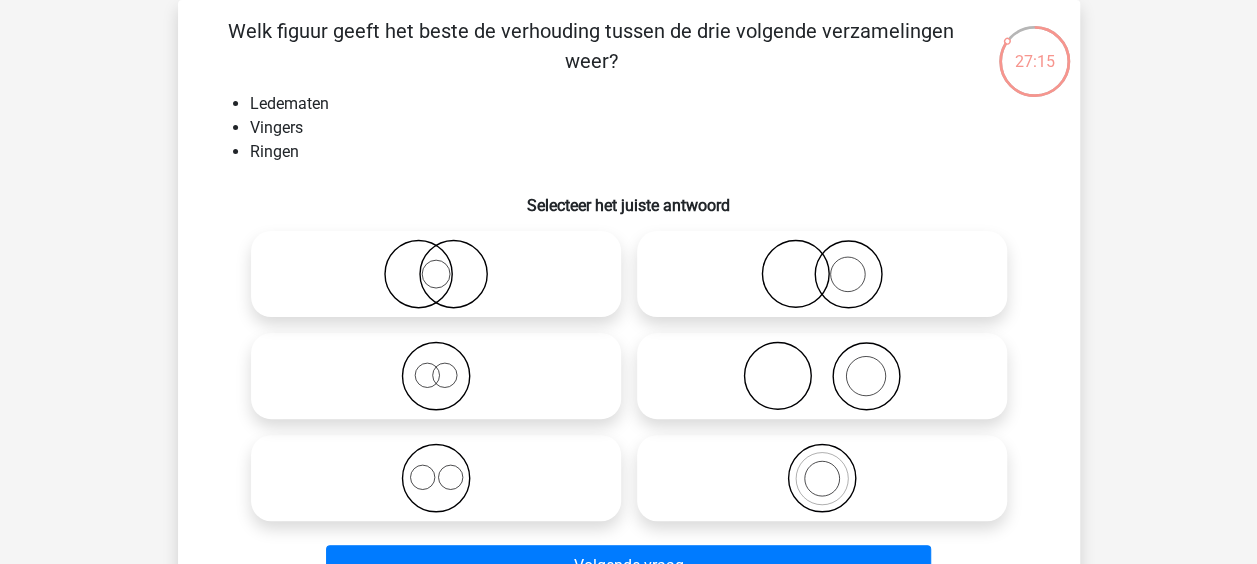 click 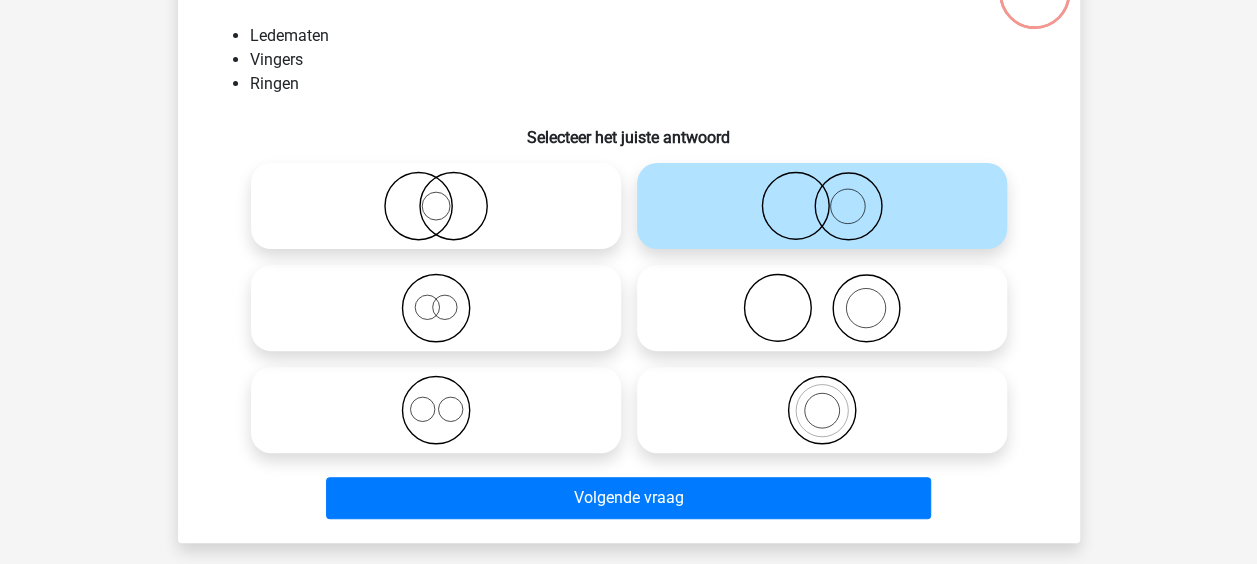 scroll, scrollTop: 192, scrollLeft: 0, axis: vertical 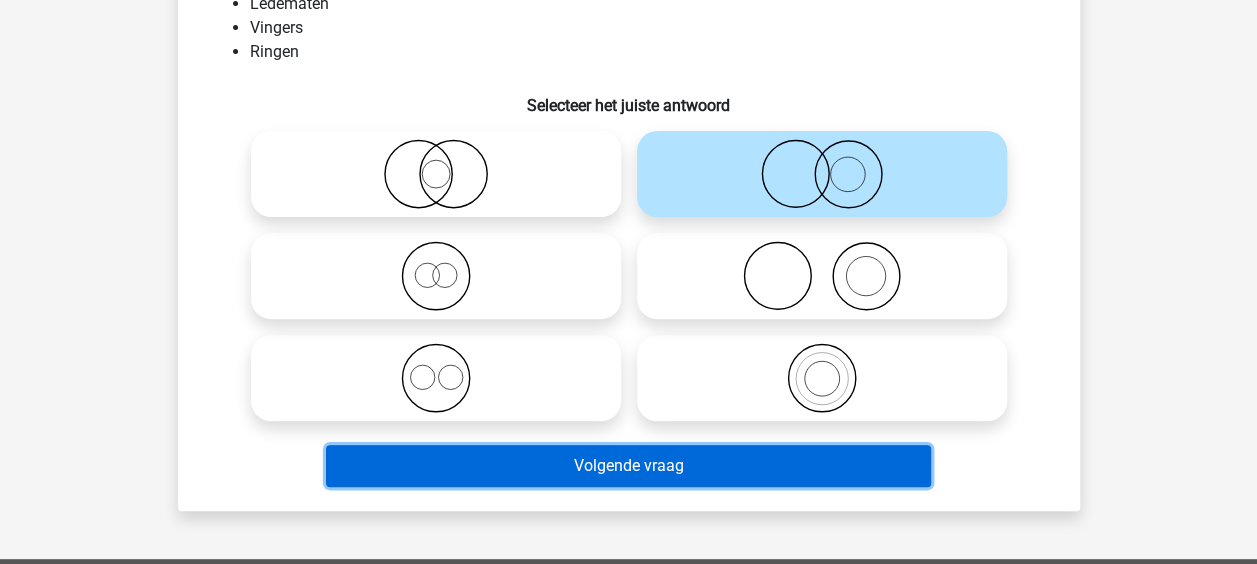 click on "Volgende vraag" at bounding box center [628, 466] 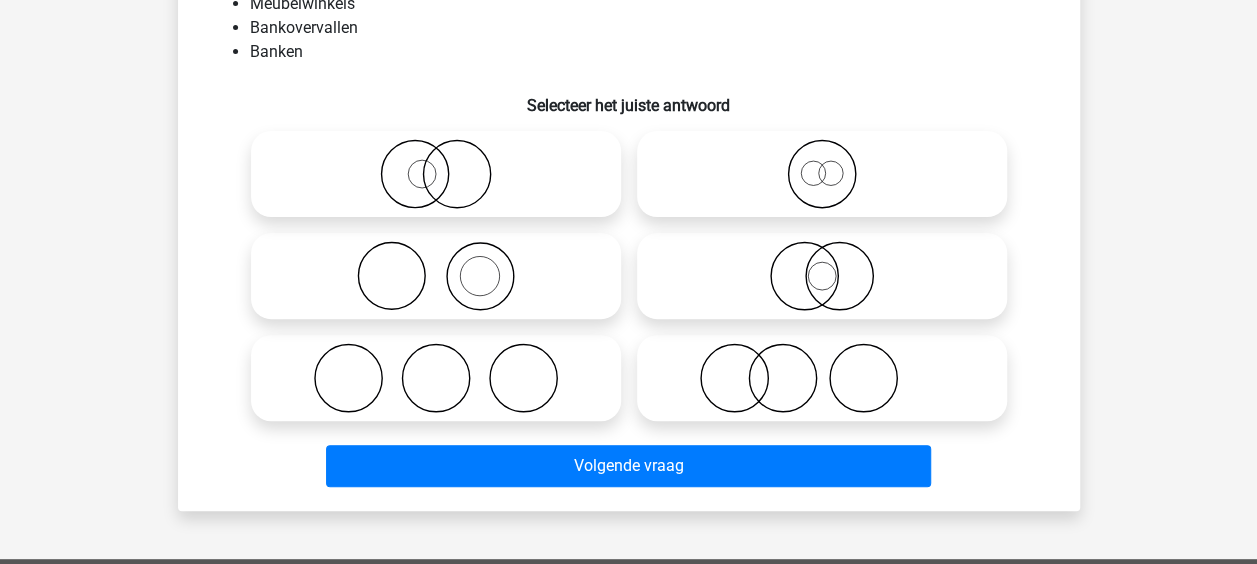scroll, scrollTop: 92, scrollLeft: 0, axis: vertical 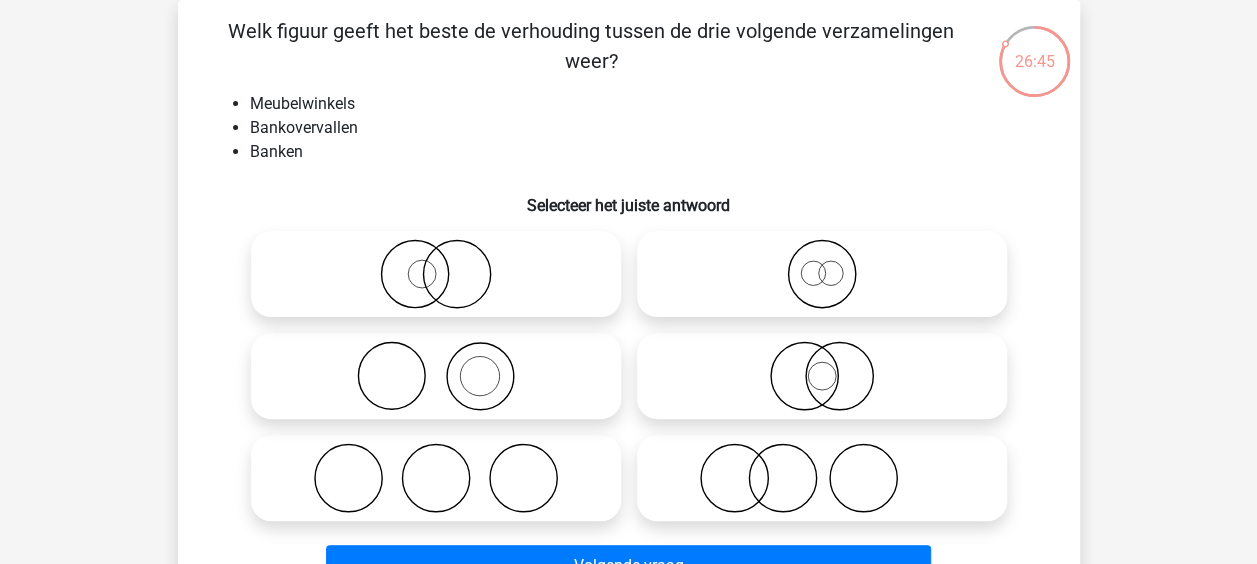 click 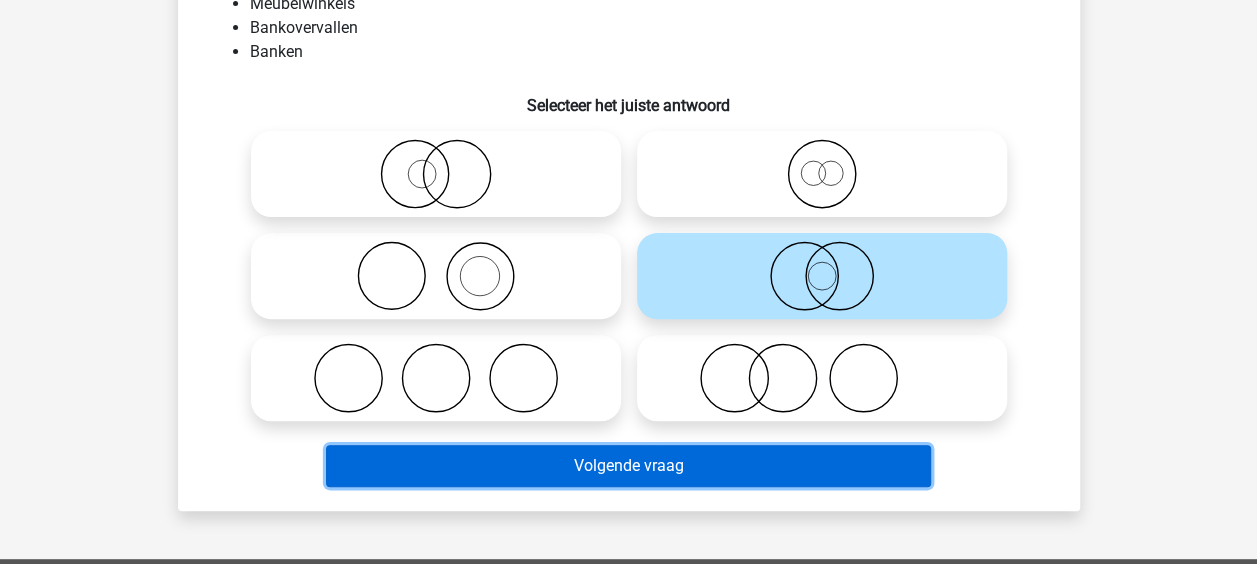 click on "Volgende vraag" at bounding box center (628, 466) 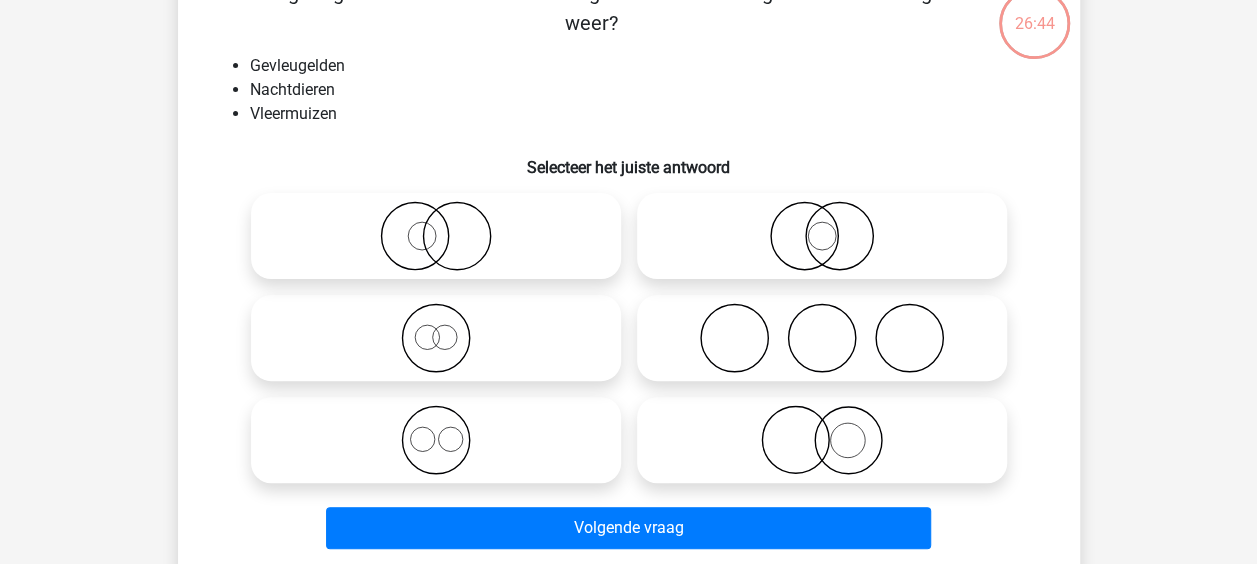 scroll, scrollTop: 92, scrollLeft: 0, axis: vertical 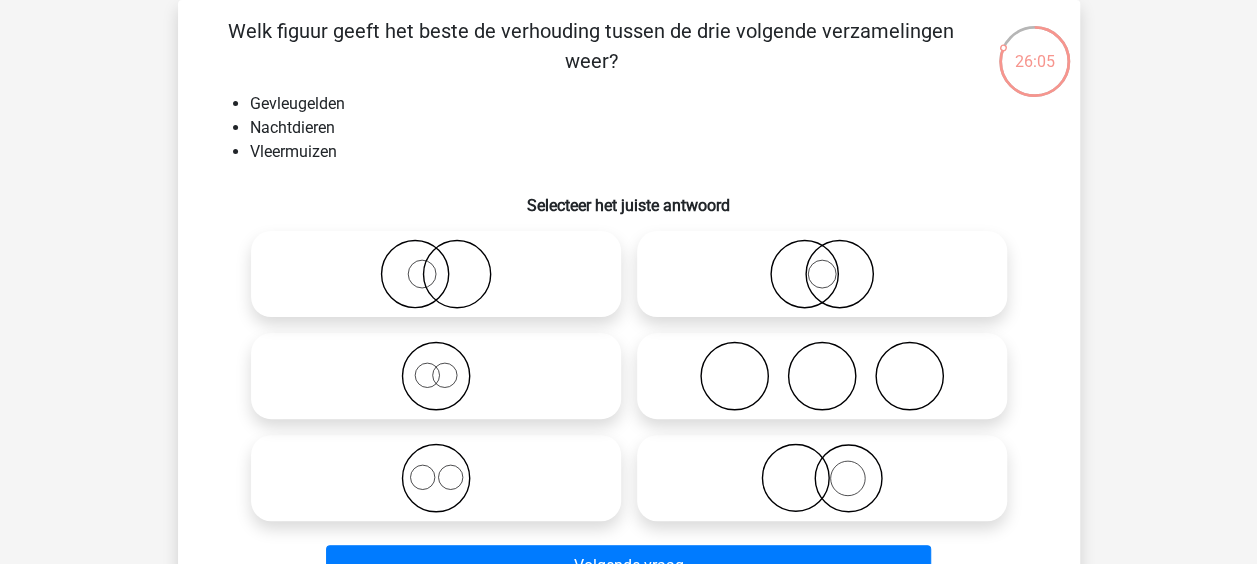 click 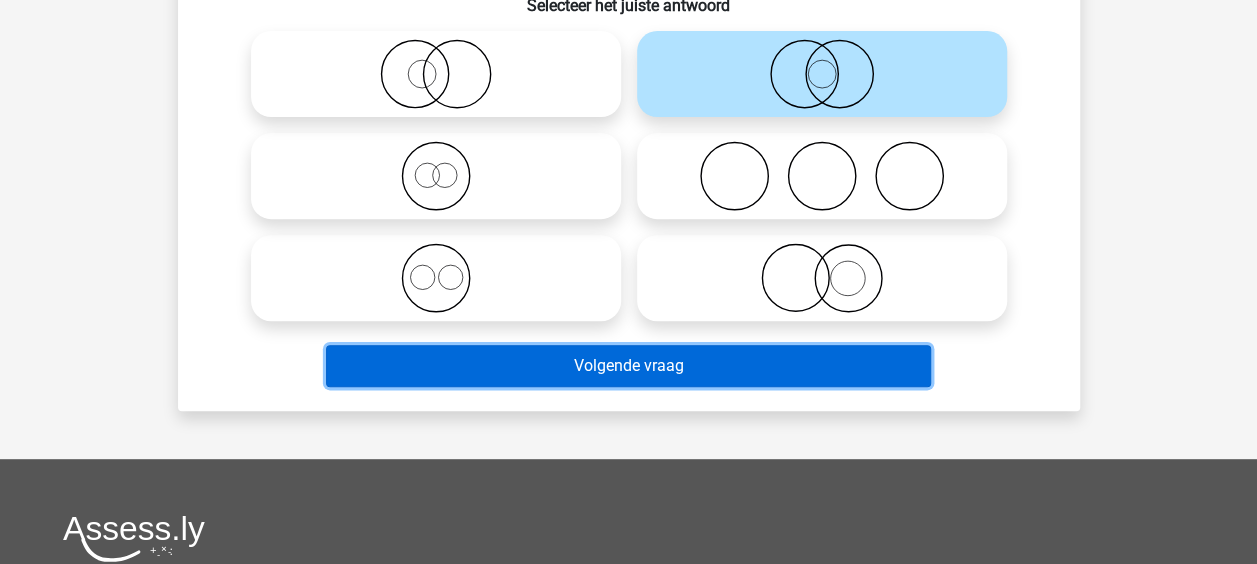 click on "Volgende vraag" at bounding box center (628, 366) 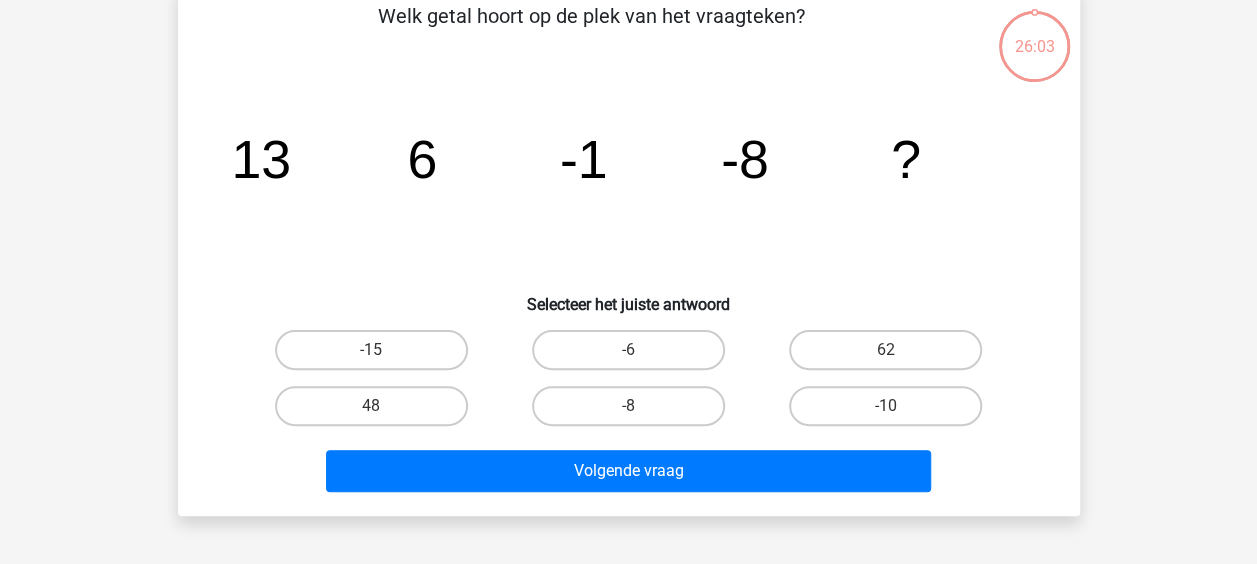 scroll, scrollTop: 92, scrollLeft: 0, axis: vertical 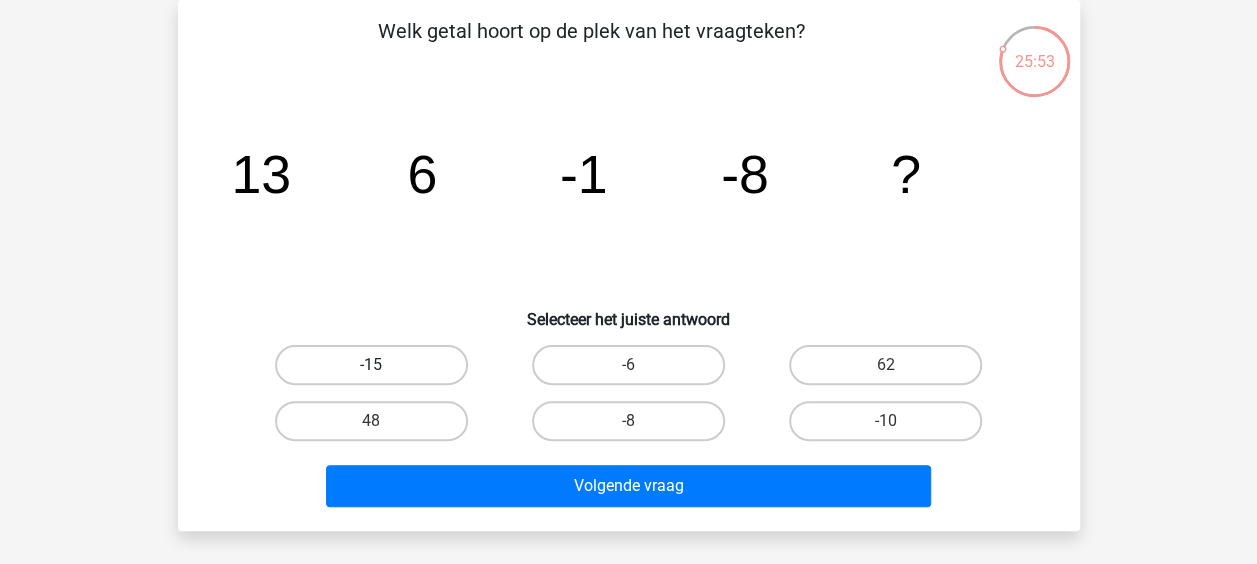 click on "-15" at bounding box center (371, 365) 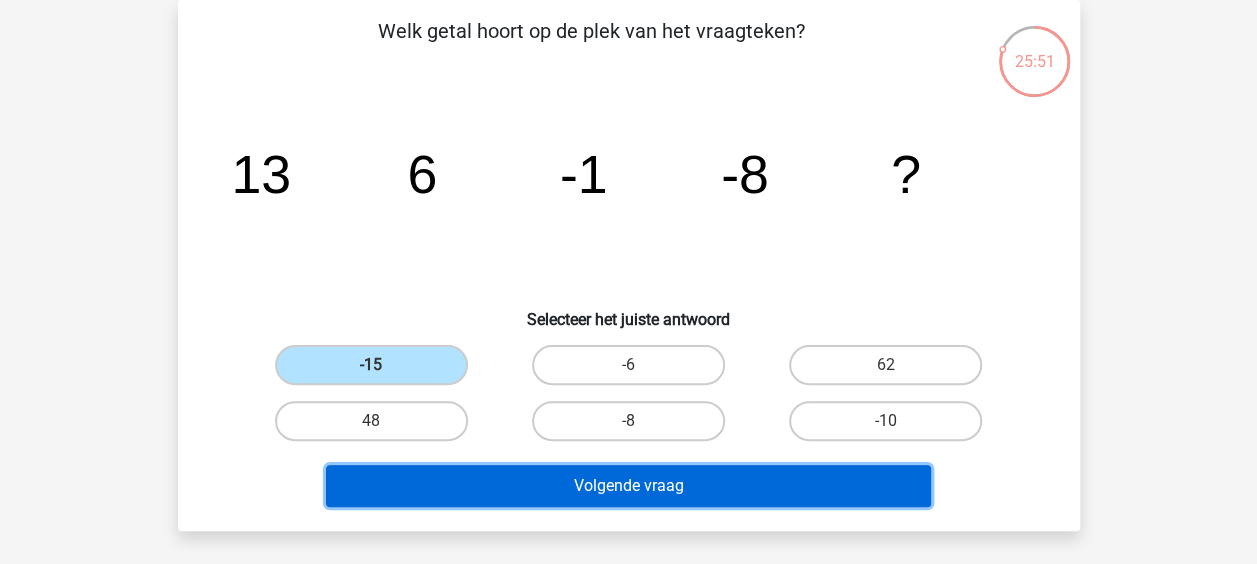 click on "Volgende vraag" at bounding box center (628, 486) 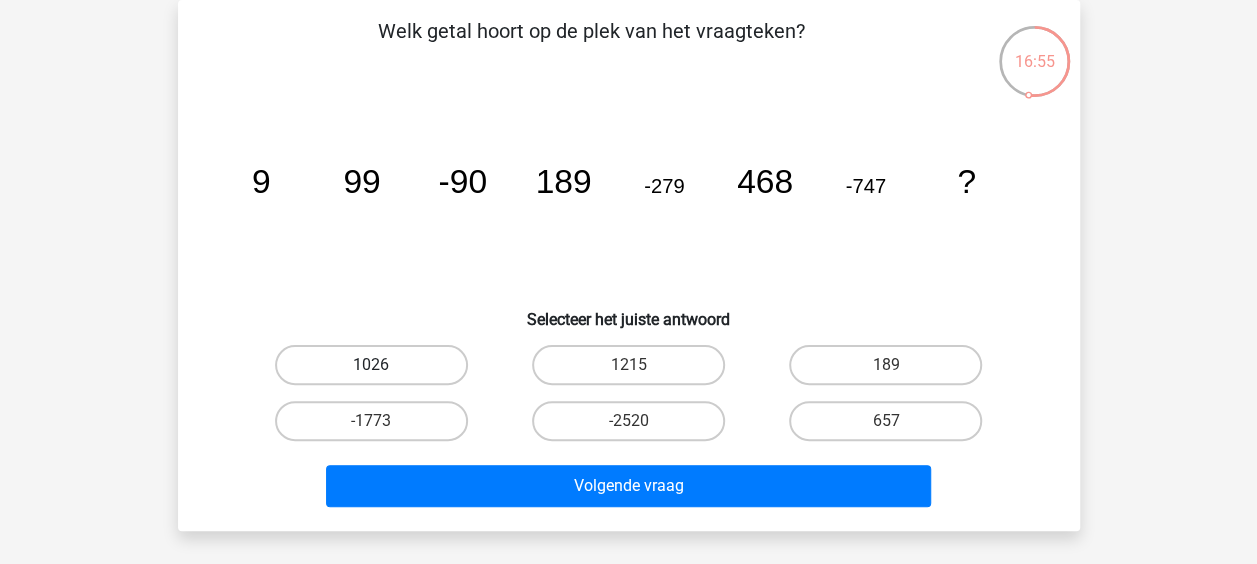 click on "1026" at bounding box center (371, 365) 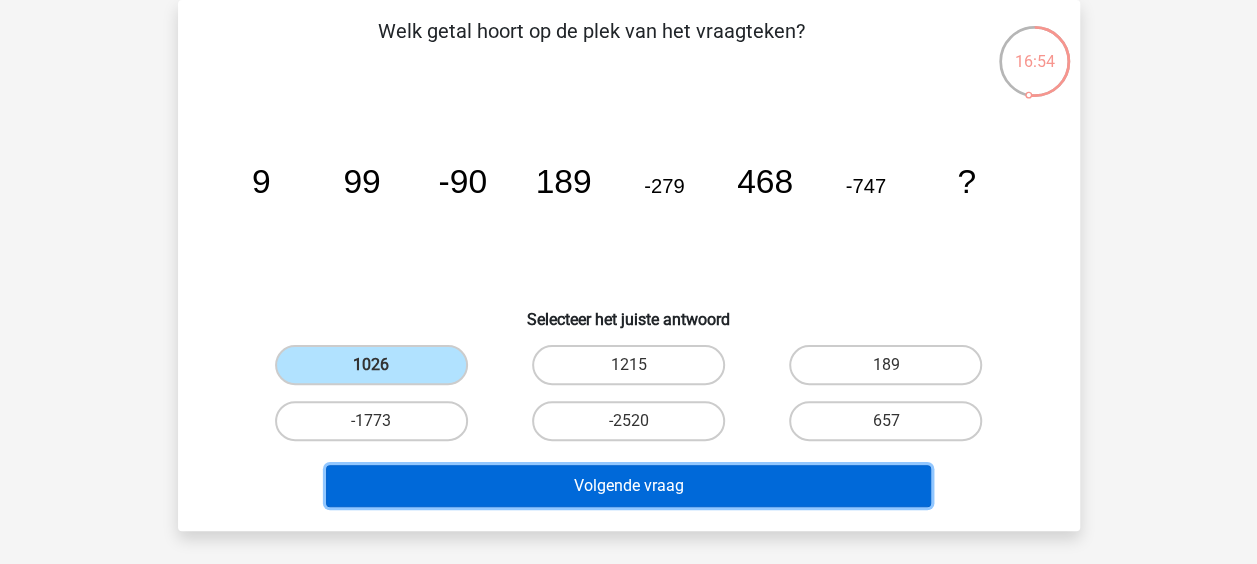 click on "Volgende vraag" at bounding box center (628, 486) 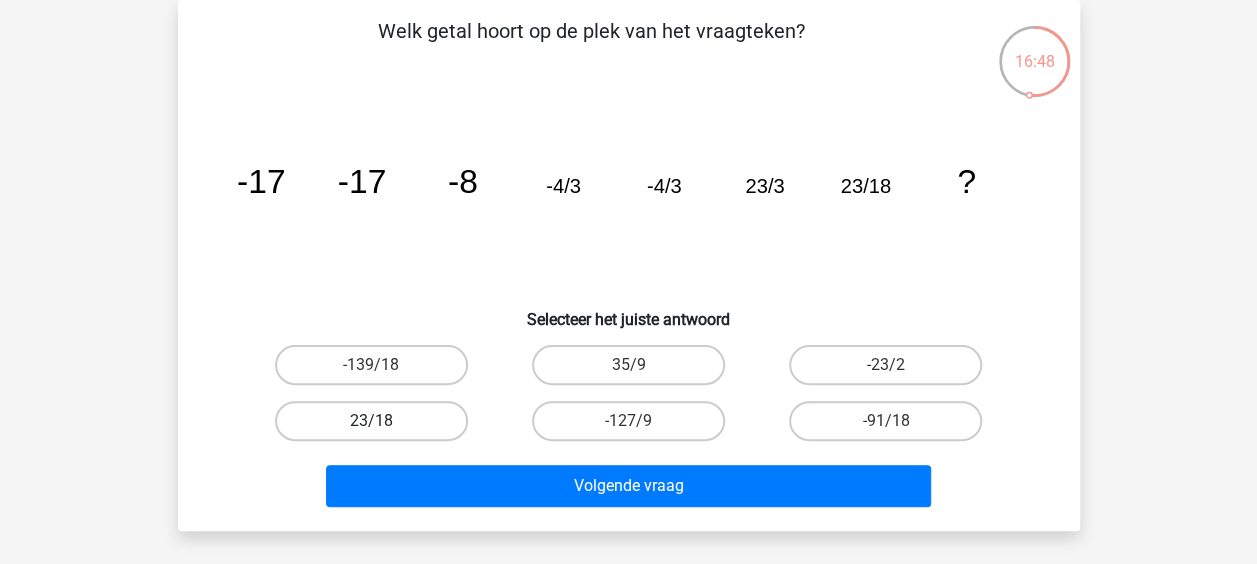 click on "23/18" at bounding box center (371, 421) 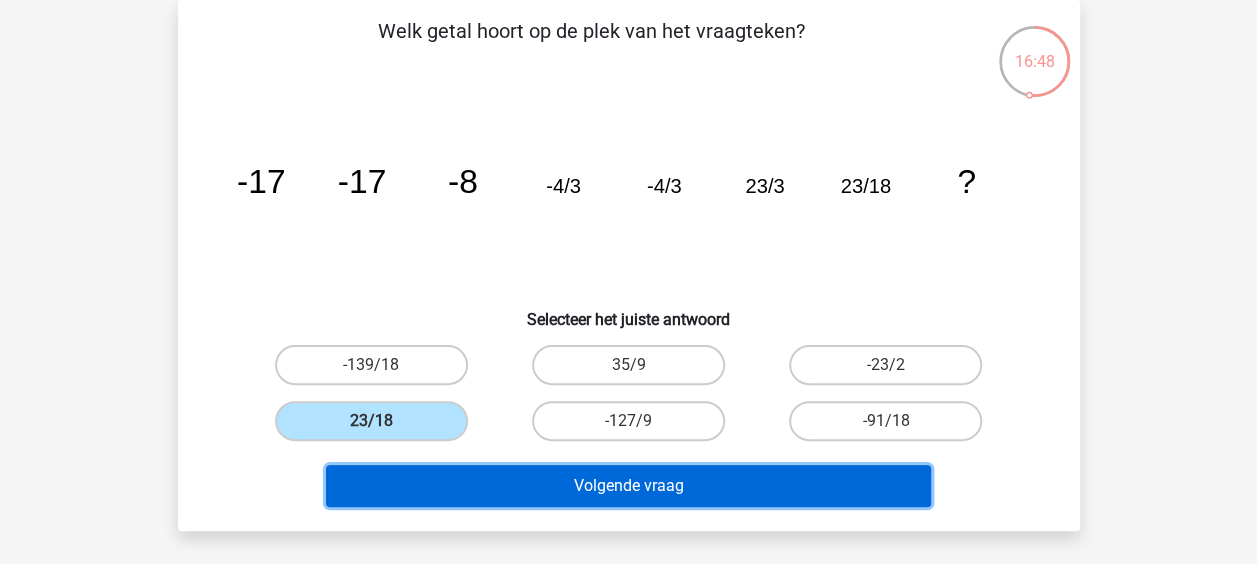 click on "Volgende vraag" at bounding box center (628, 486) 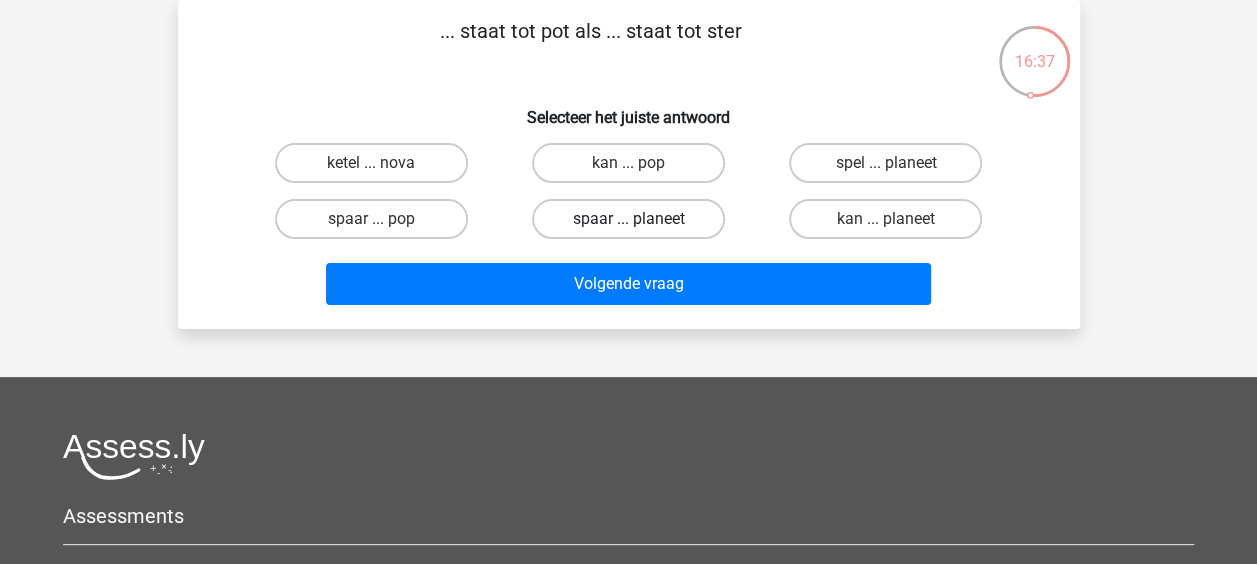 click on "spaar ... planeet" at bounding box center (628, 219) 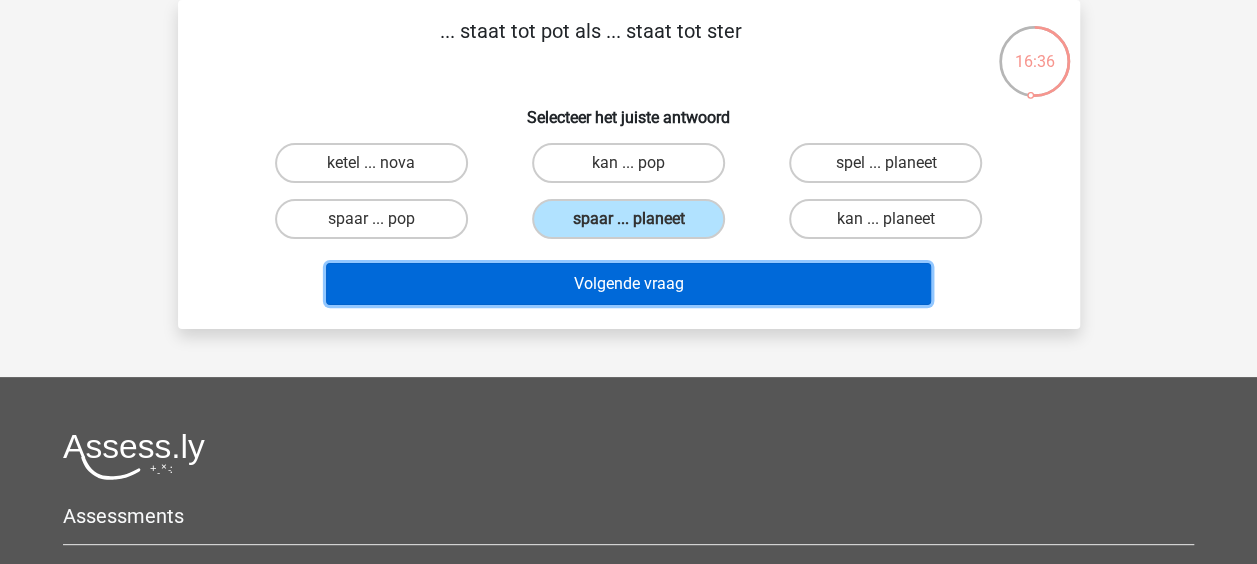 click on "Volgende vraag" at bounding box center [628, 284] 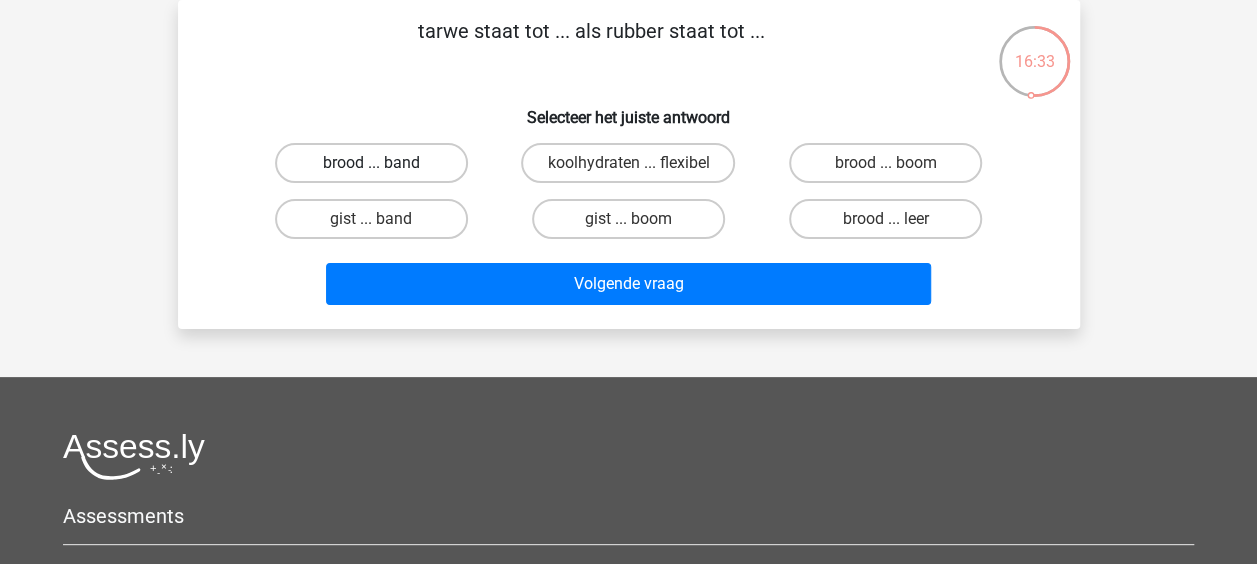 click on "brood ... band" at bounding box center [371, 163] 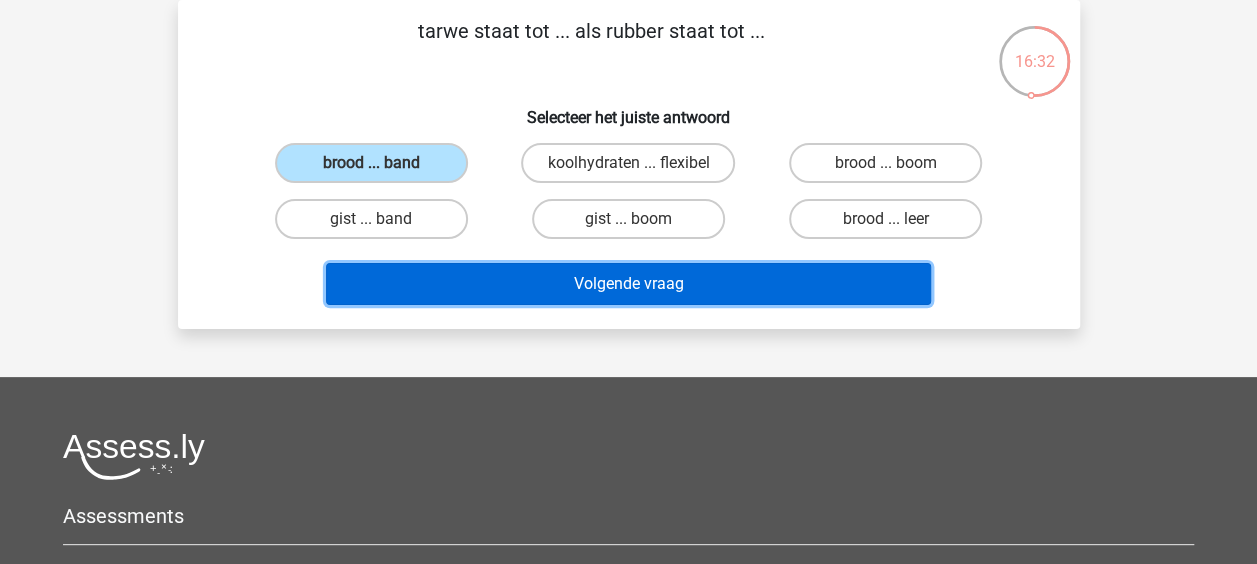 click on "Volgende vraag" at bounding box center (628, 284) 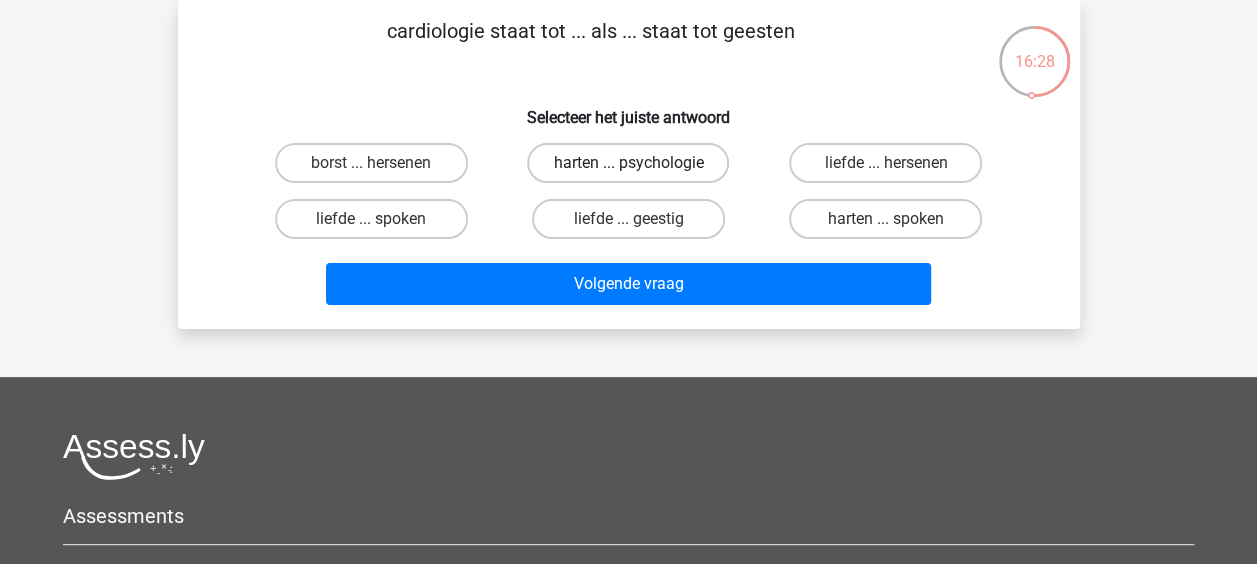 click on "harten ... psychologie" at bounding box center (628, 163) 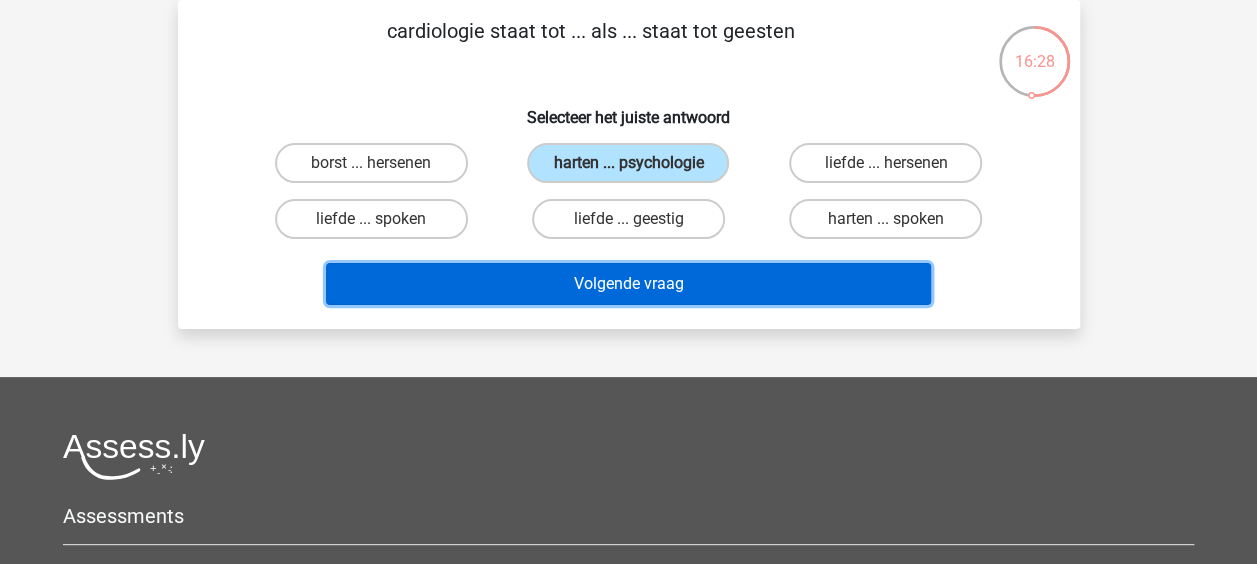 click on "Volgende vraag" at bounding box center [628, 284] 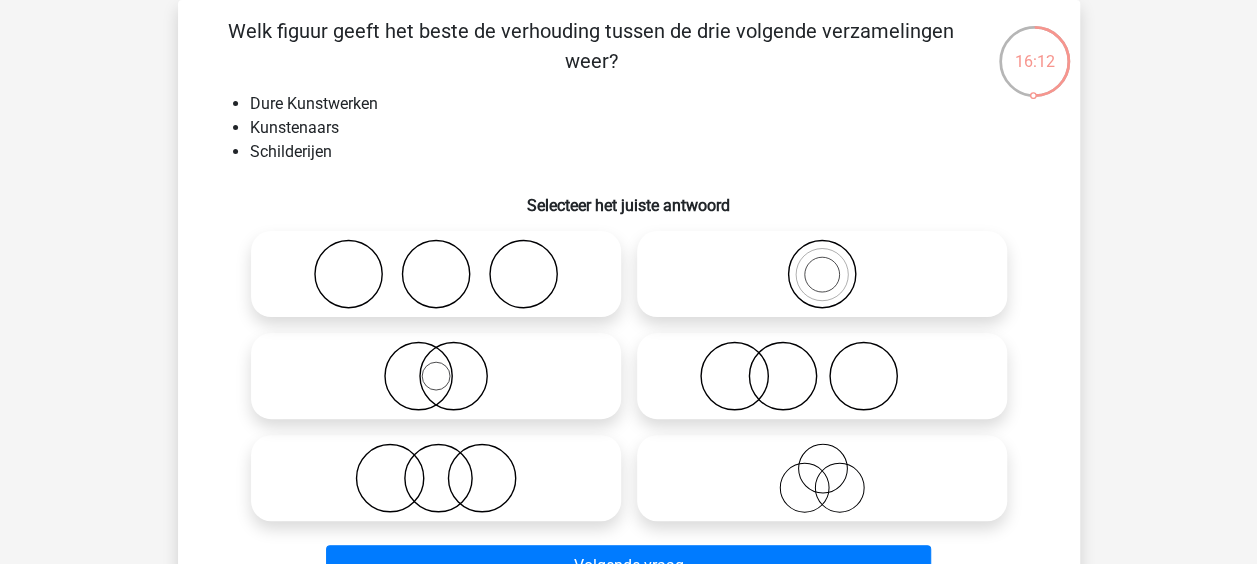 click 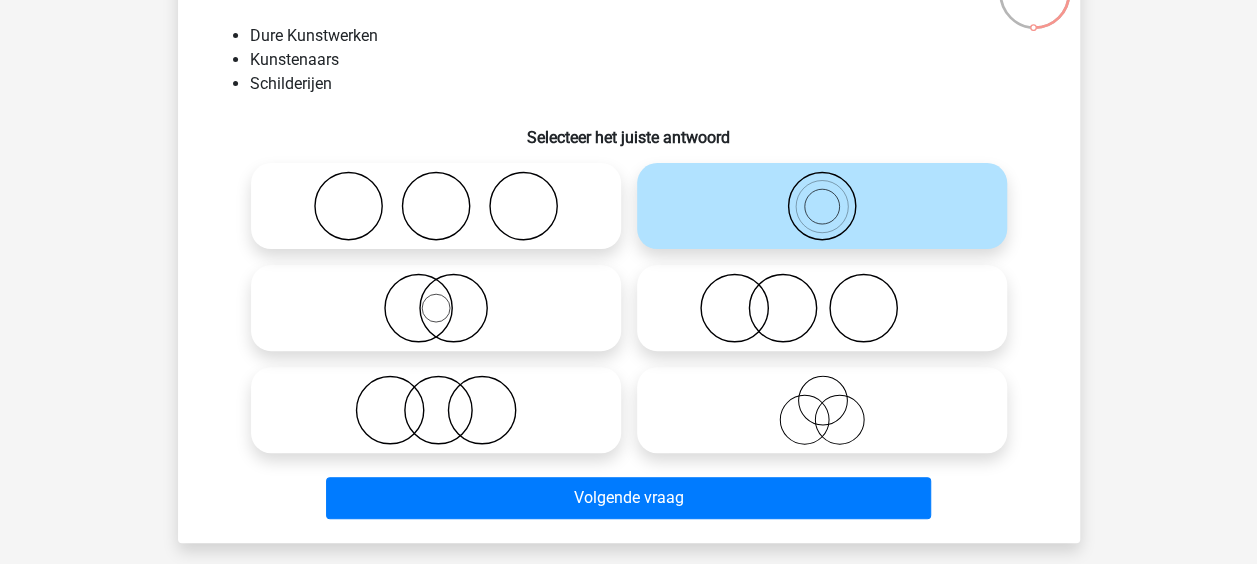 scroll, scrollTop: 192, scrollLeft: 0, axis: vertical 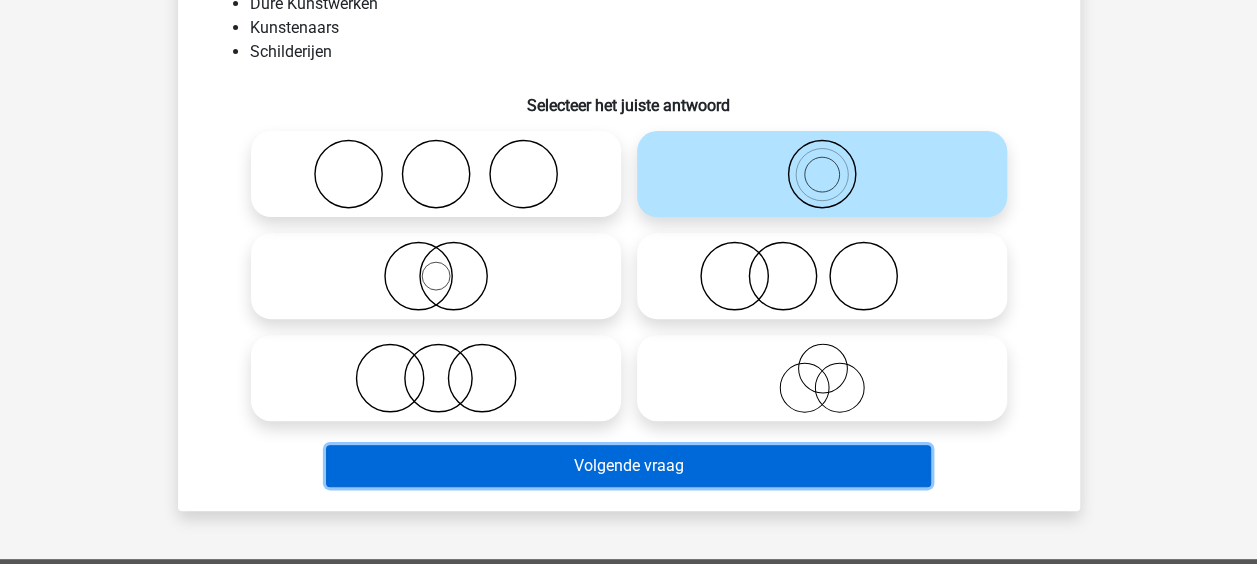 click on "Volgende vraag" at bounding box center (628, 466) 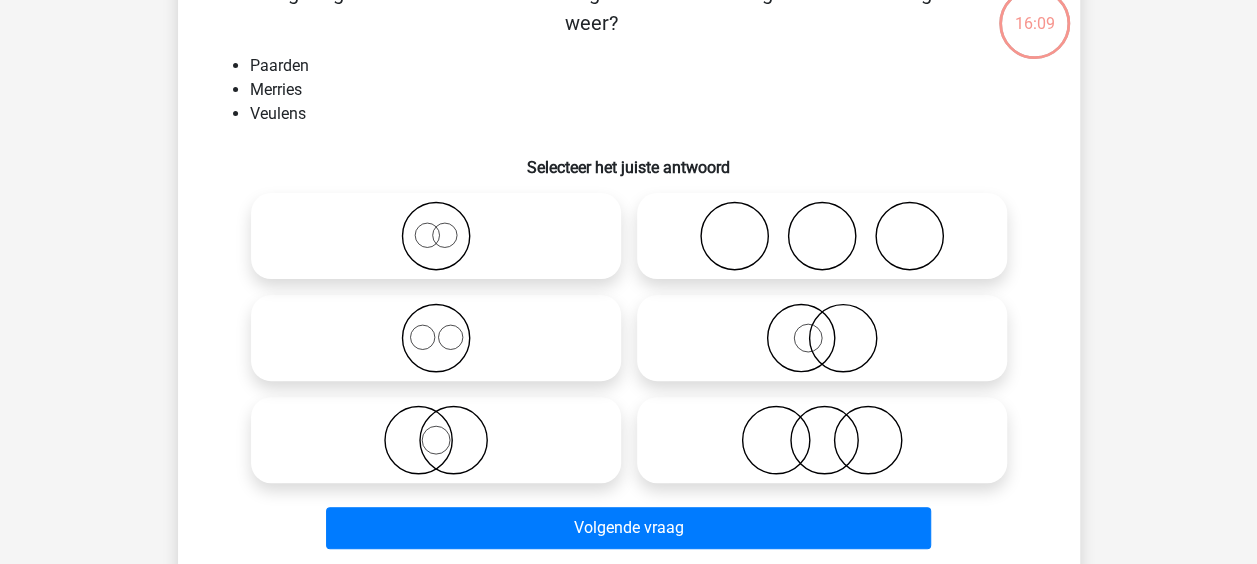 scroll, scrollTop: 92, scrollLeft: 0, axis: vertical 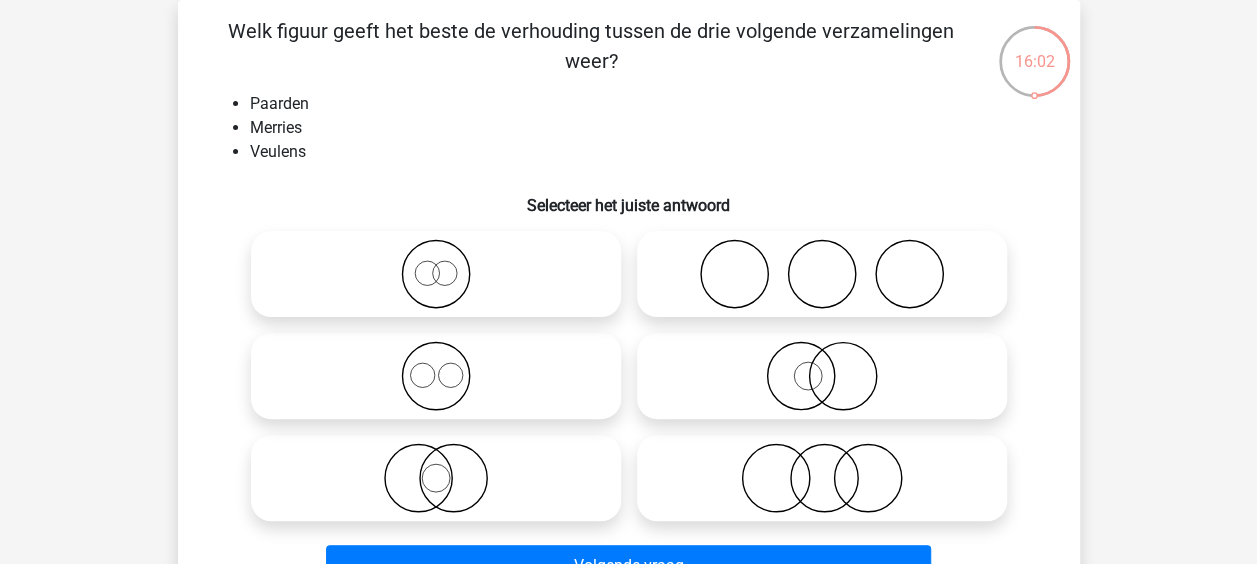 click 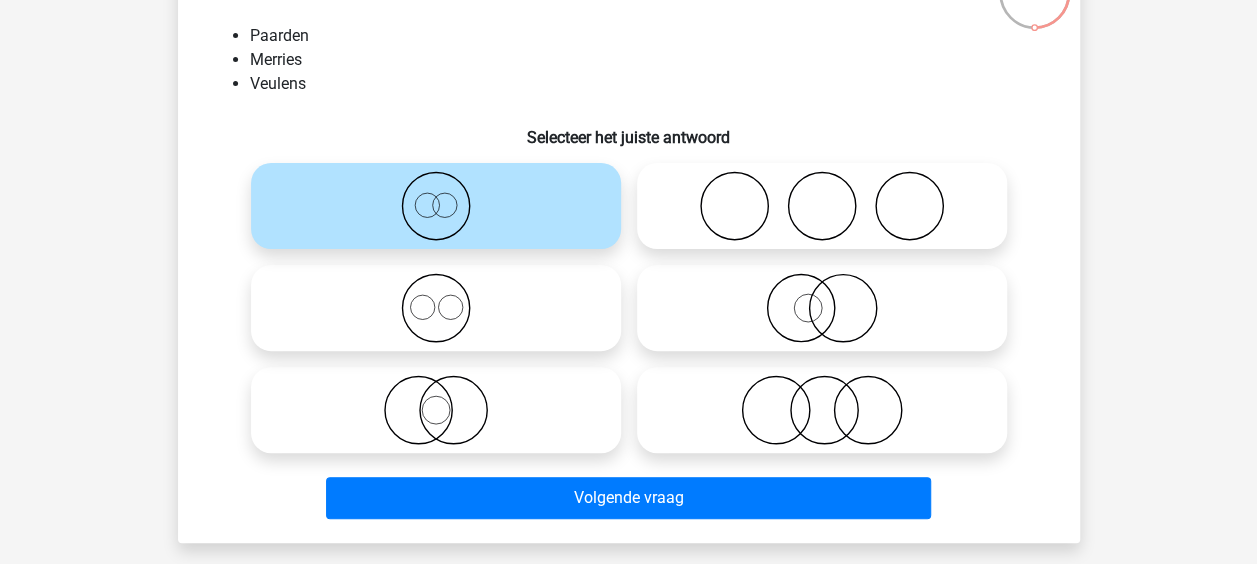 scroll, scrollTop: 192, scrollLeft: 0, axis: vertical 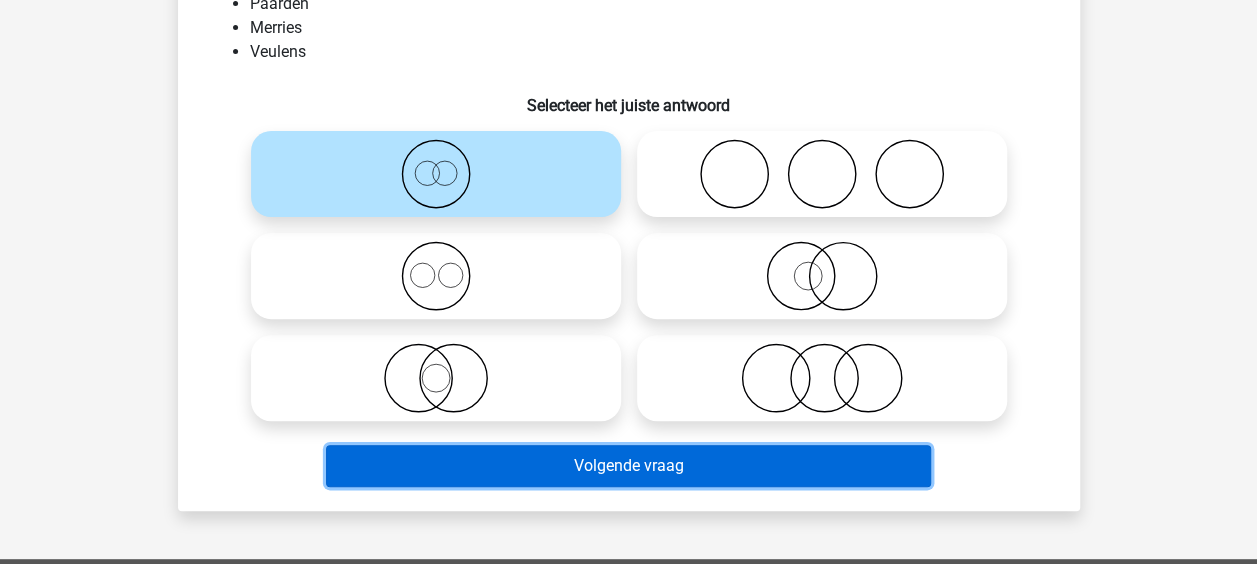 click on "Volgende vraag" at bounding box center [628, 466] 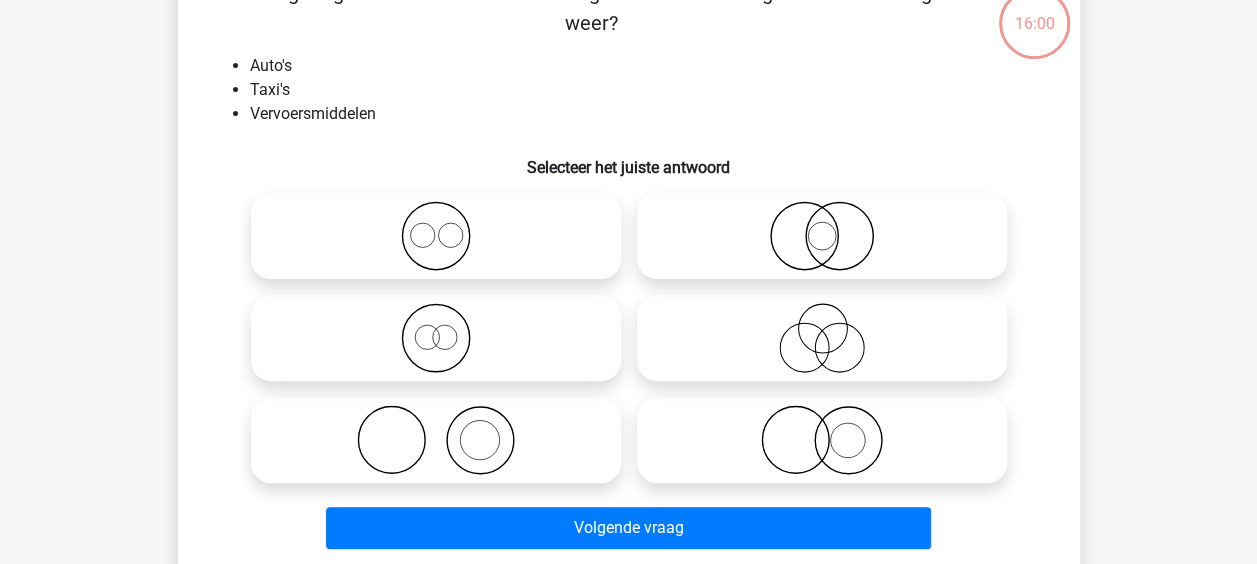 scroll, scrollTop: 92, scrollLeft: 0, axis: vertical 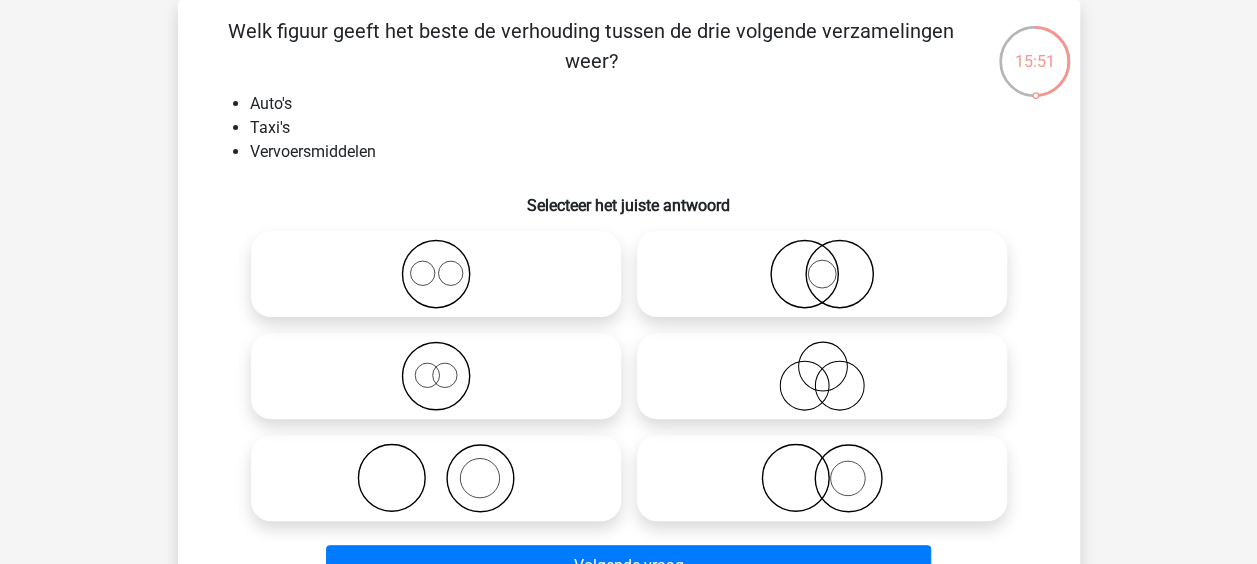 click 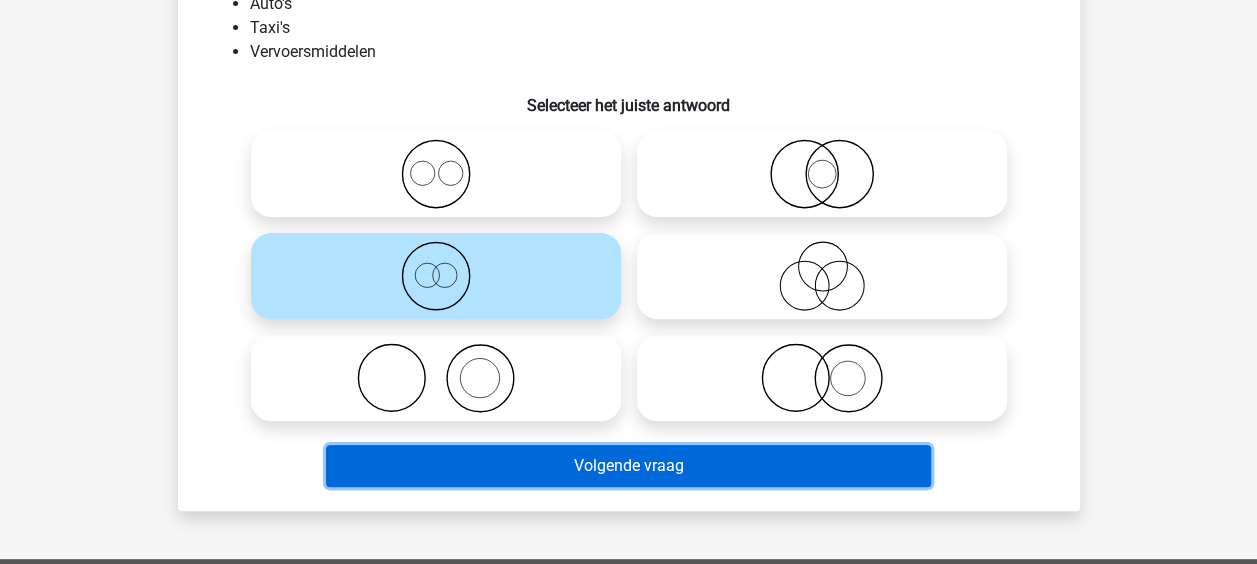 click on "Volgende vraag" at bounding box center (628, 466) 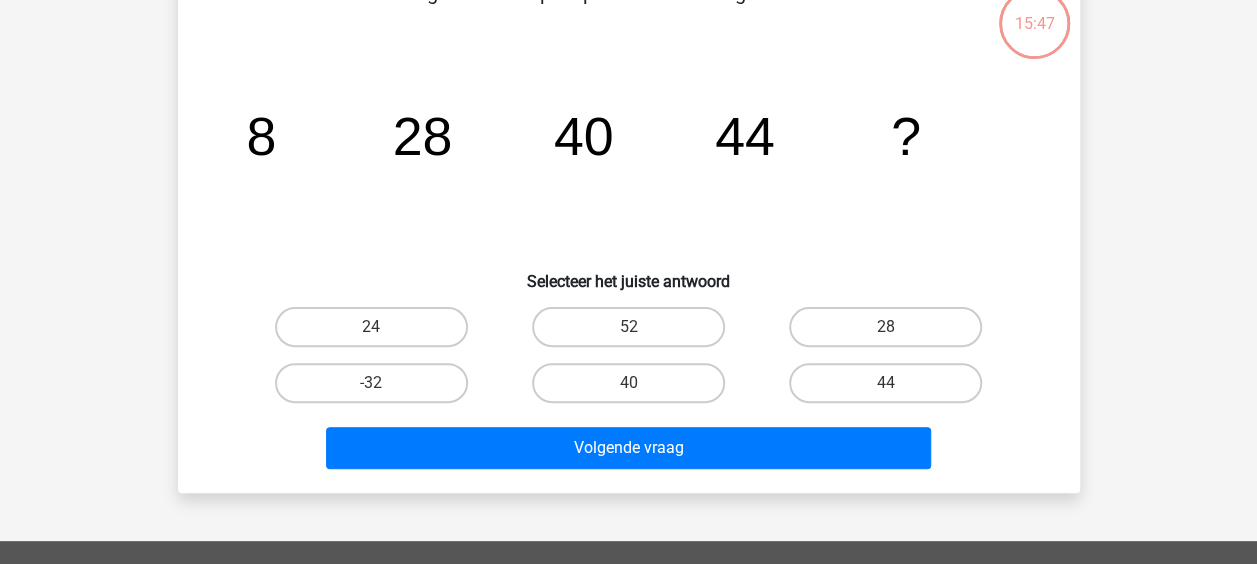 scroll, scrollTop: 92, scrollLeft: 0, axis: vertical 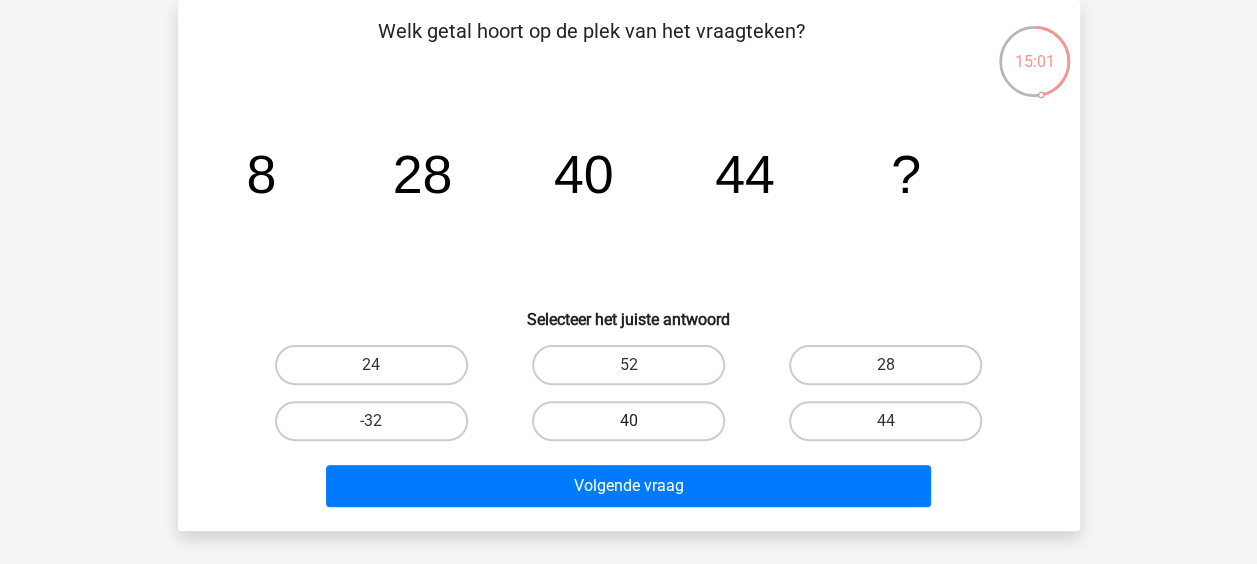 click on "40" at bounding box center [628, 421] 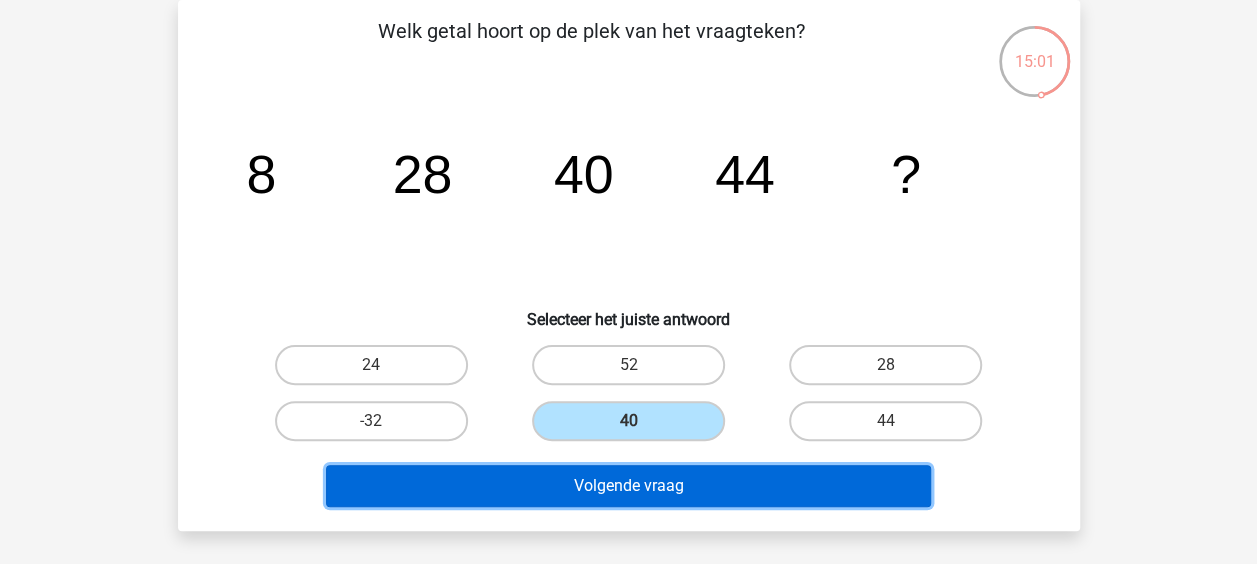 click on "Volgende vraag" at bounding box center (628, 486) 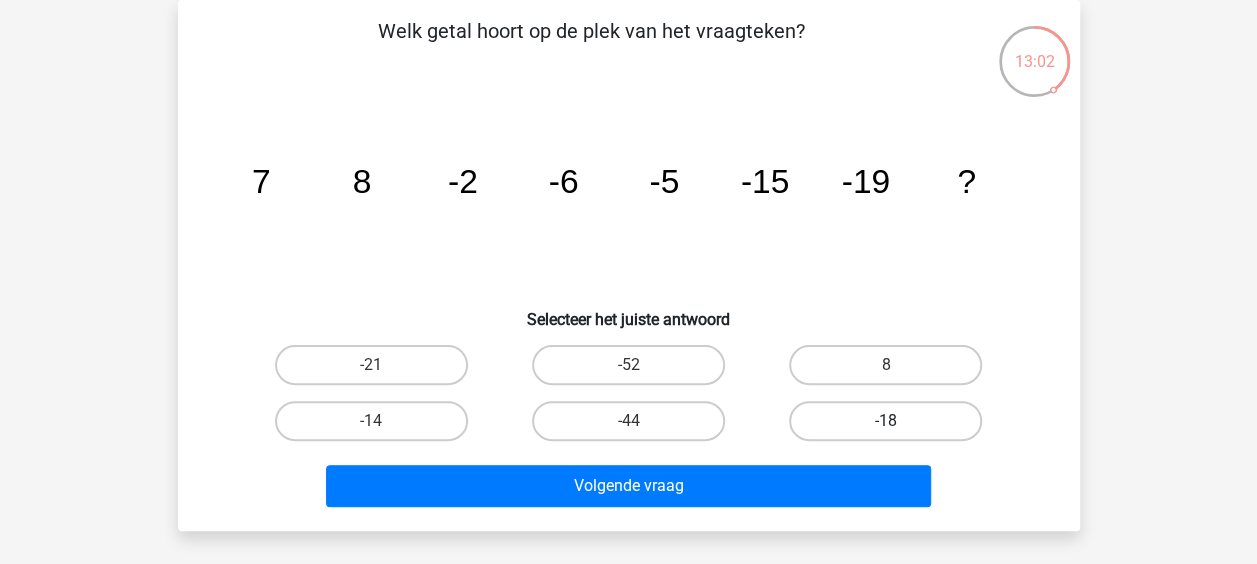 click on "-18" at bounding box center [885, 421] 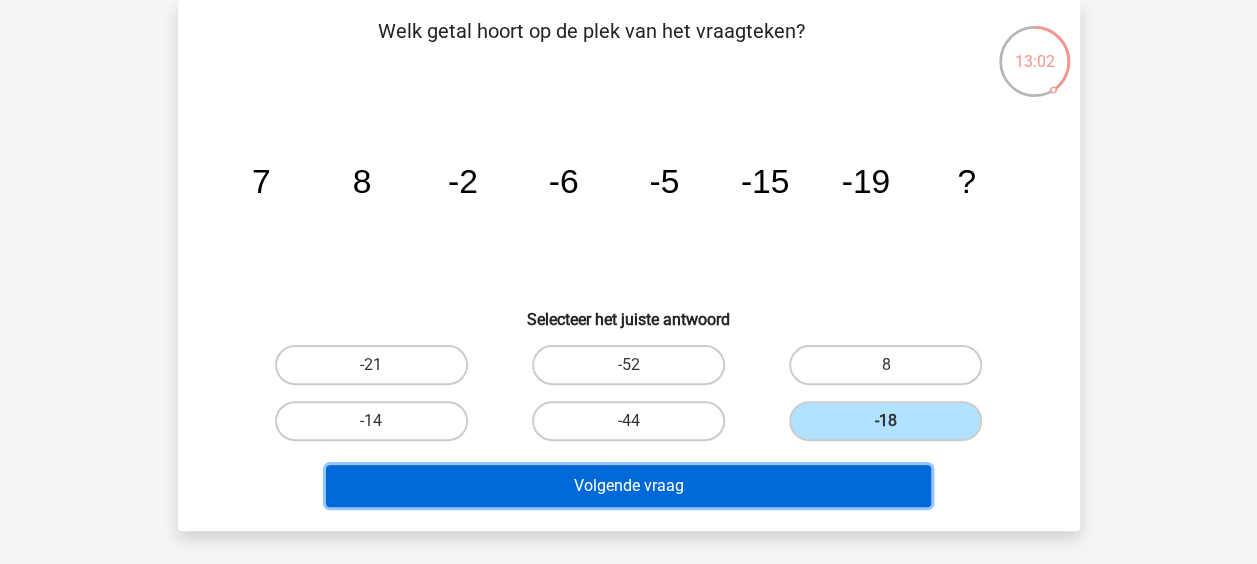 click on "Volgende vraag" at bounding box center [628, 486] 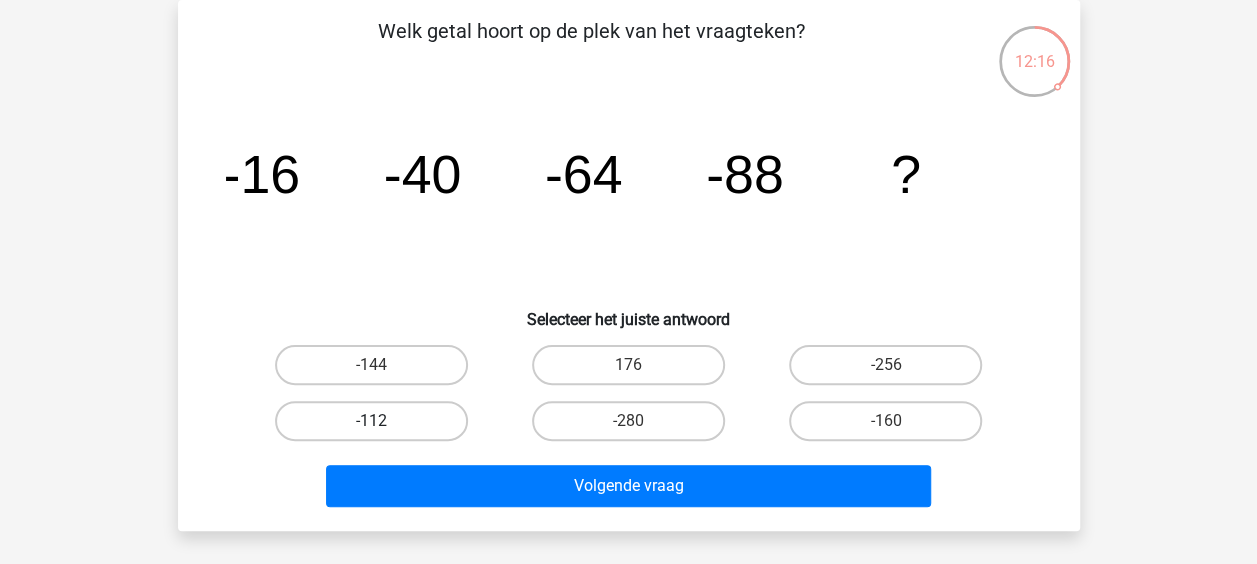 click on "-112" at bounding box center [371, 421] 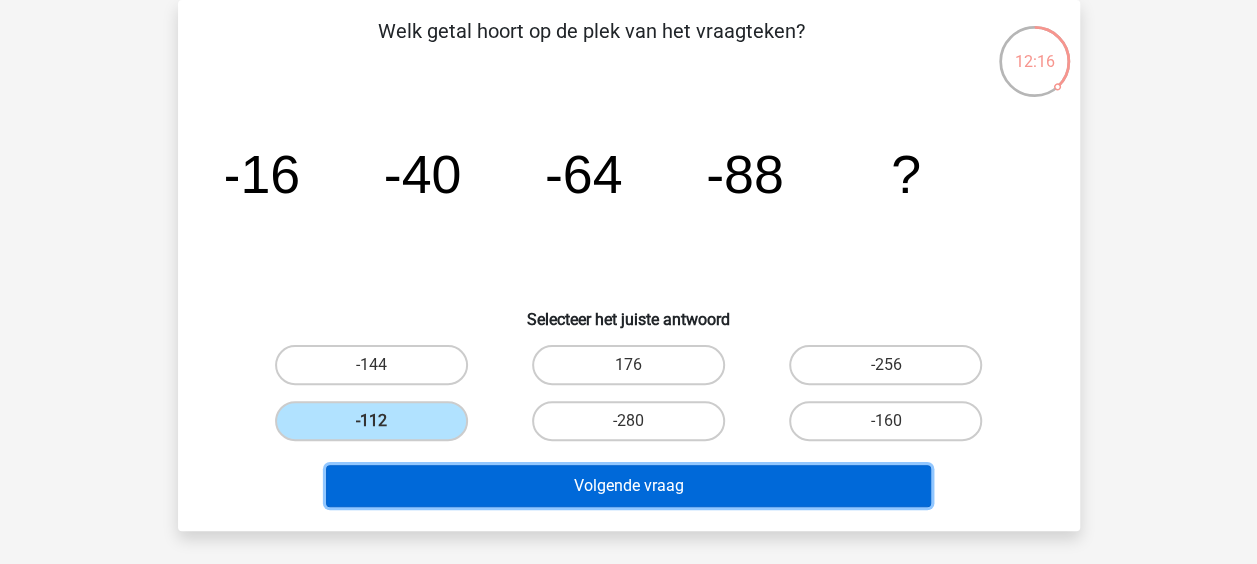 click on "Volgende vraag" at bounding box center [628, 486] 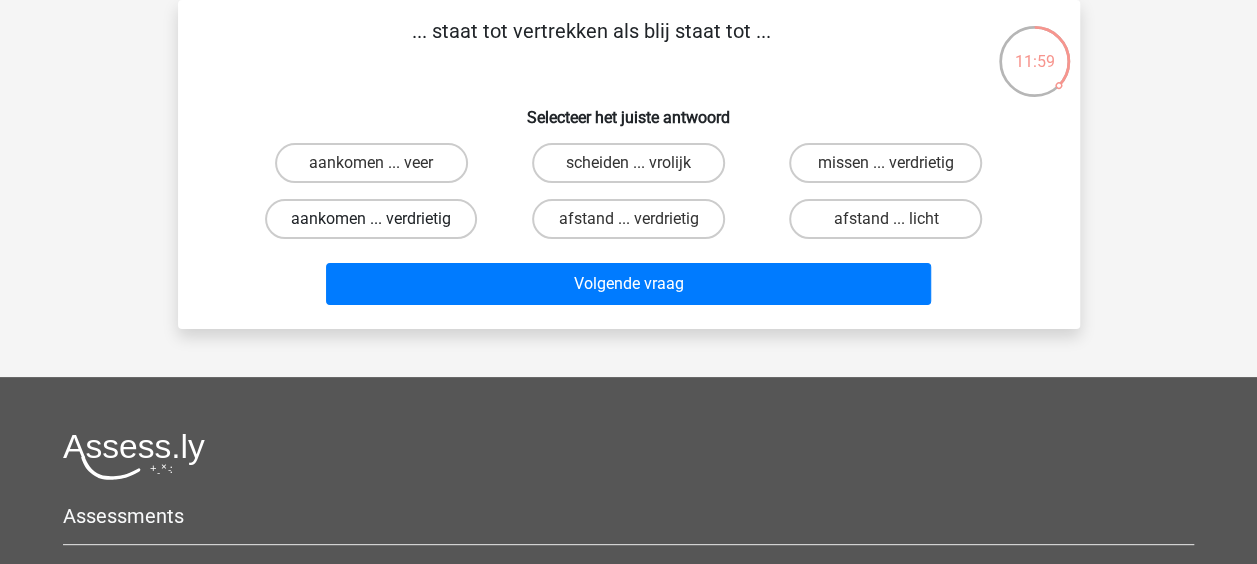 click on "aankomen ... verdrietig" at bounding box center [371, 219] 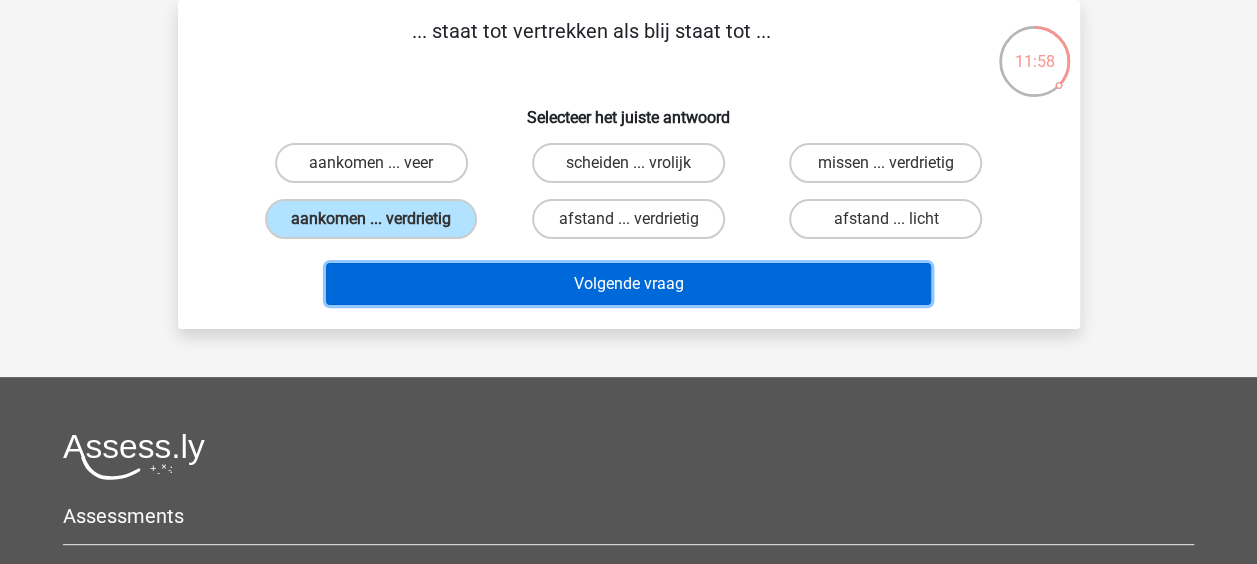 click on "Volgende vraag" at bounding box center (628, 284) 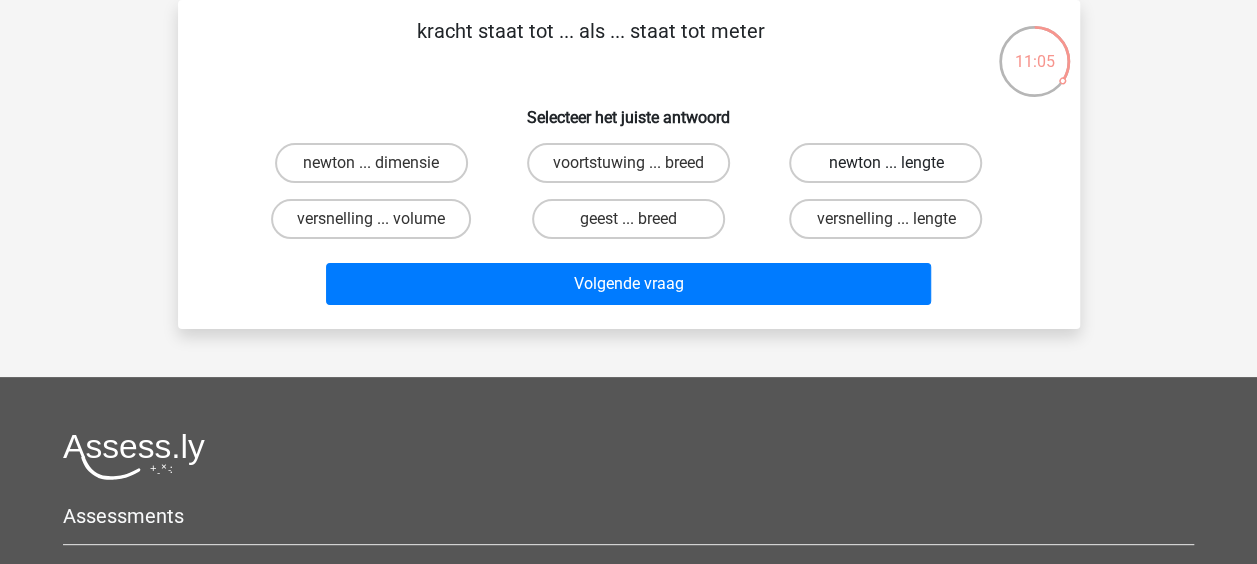 click on "newton ... lengte" at bounding box center [885, 163] 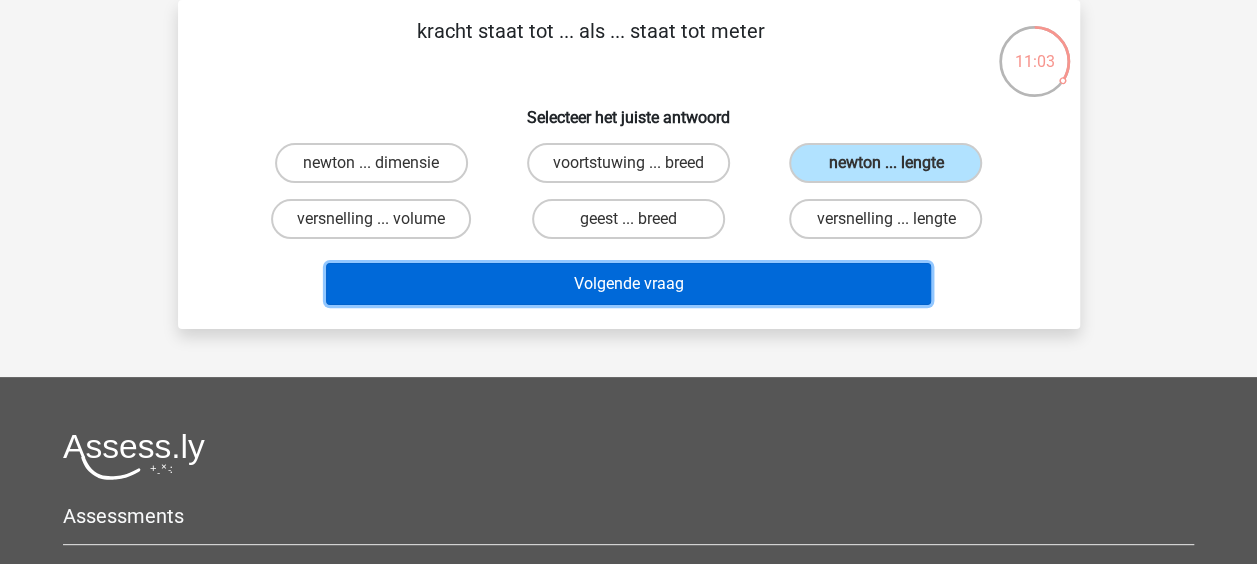 click on "Volgende vraag" at bounding box center (628, 284) 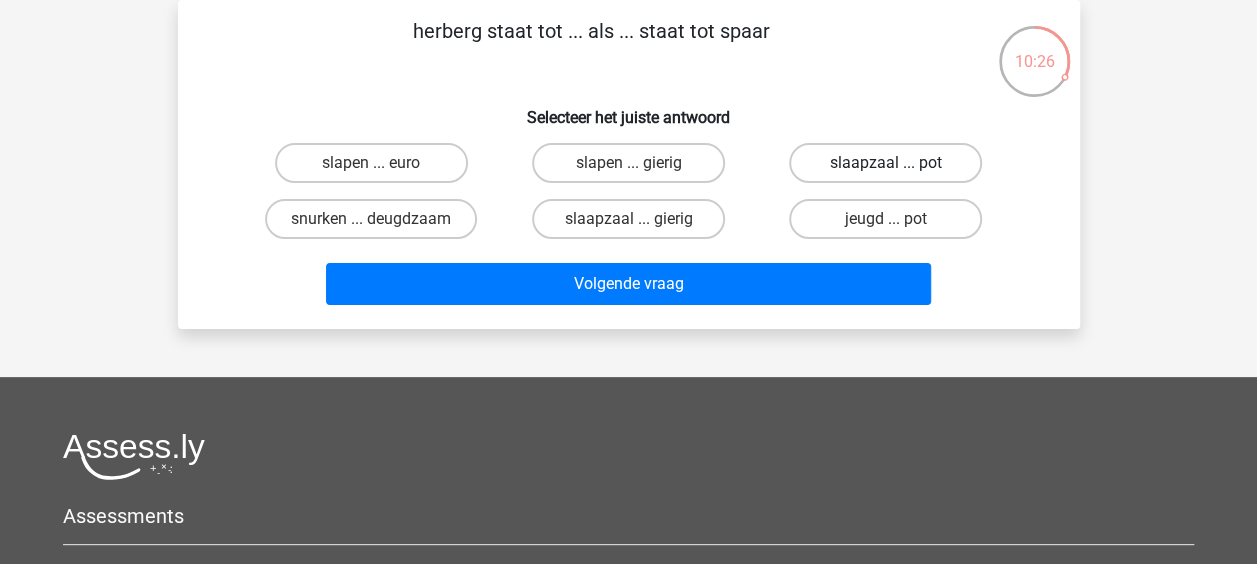click on "slaapzaal ... pot" at bounding box center (885, 163) 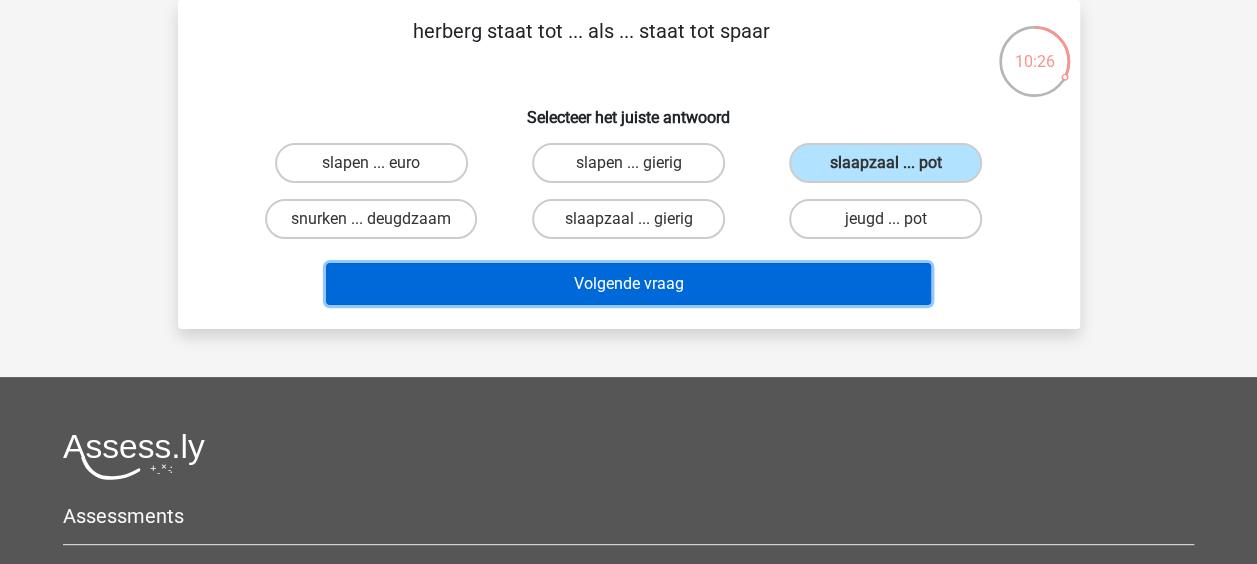 click on "Volgende vraag" at bounding box center (628, 284) 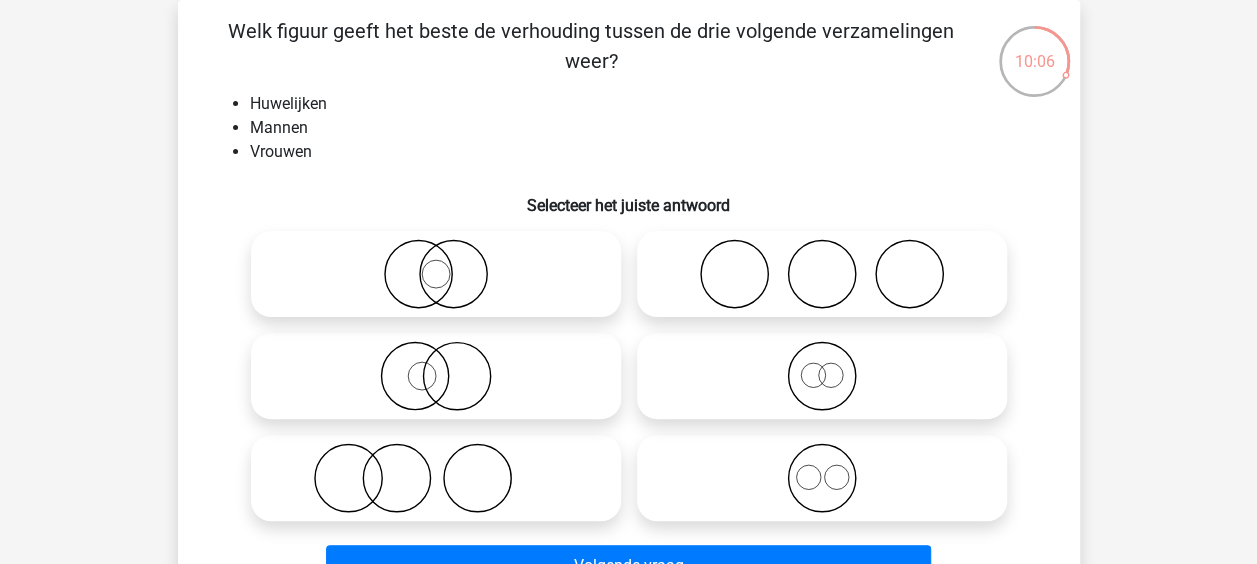 scroll, scrollTop: 192, scrollLeft: 0, axis: vertical 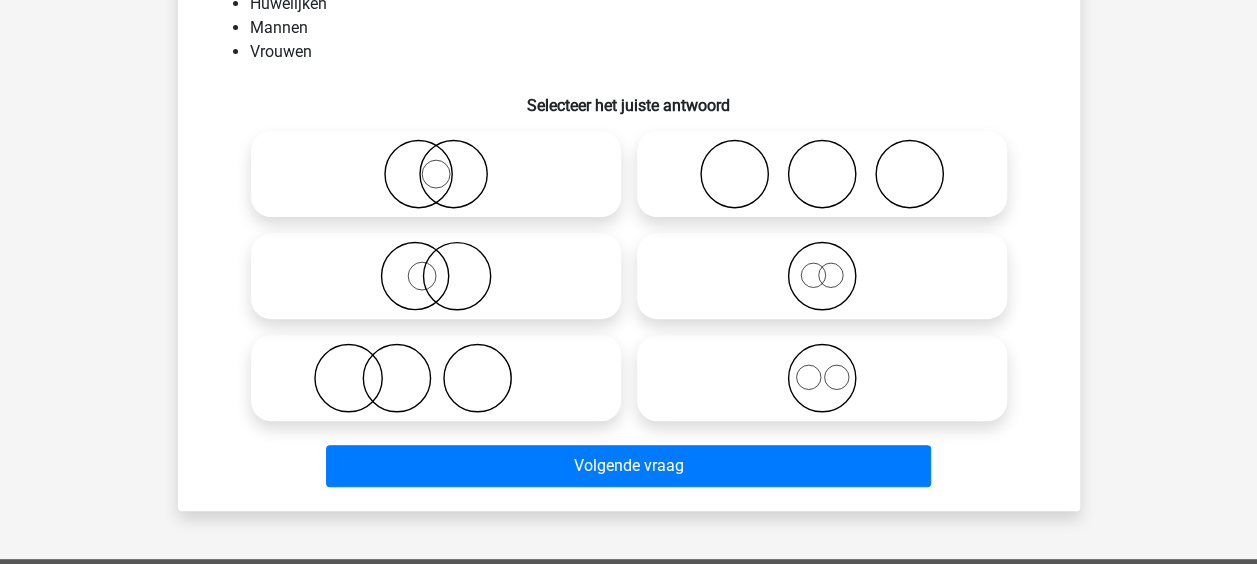 click 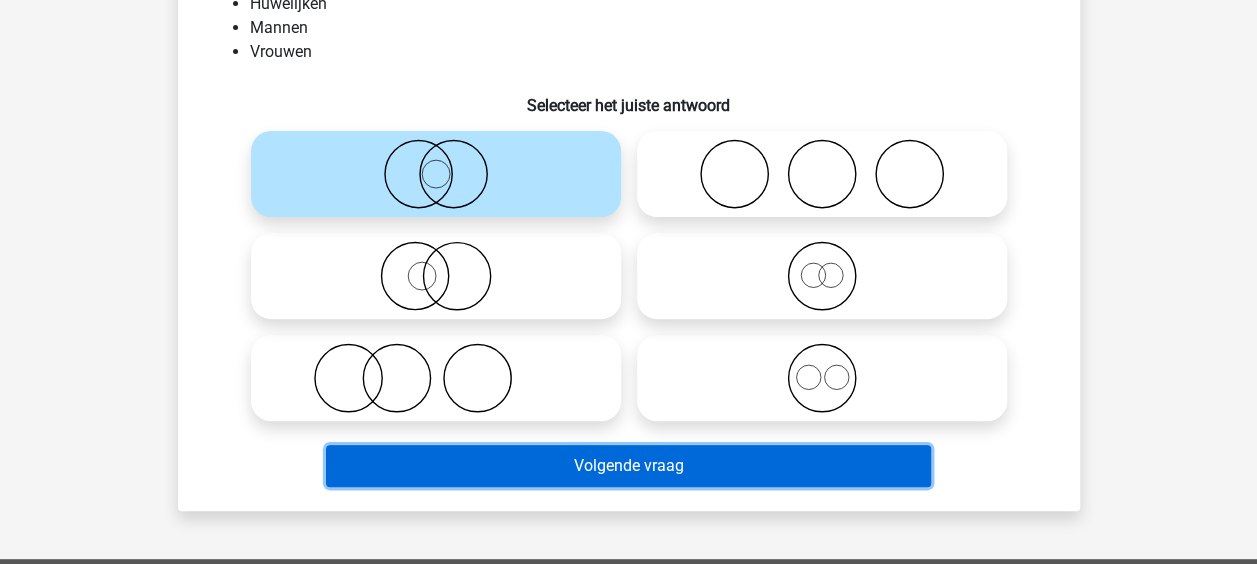 click on "Volgende vraag" at bounding box center [628, 466] 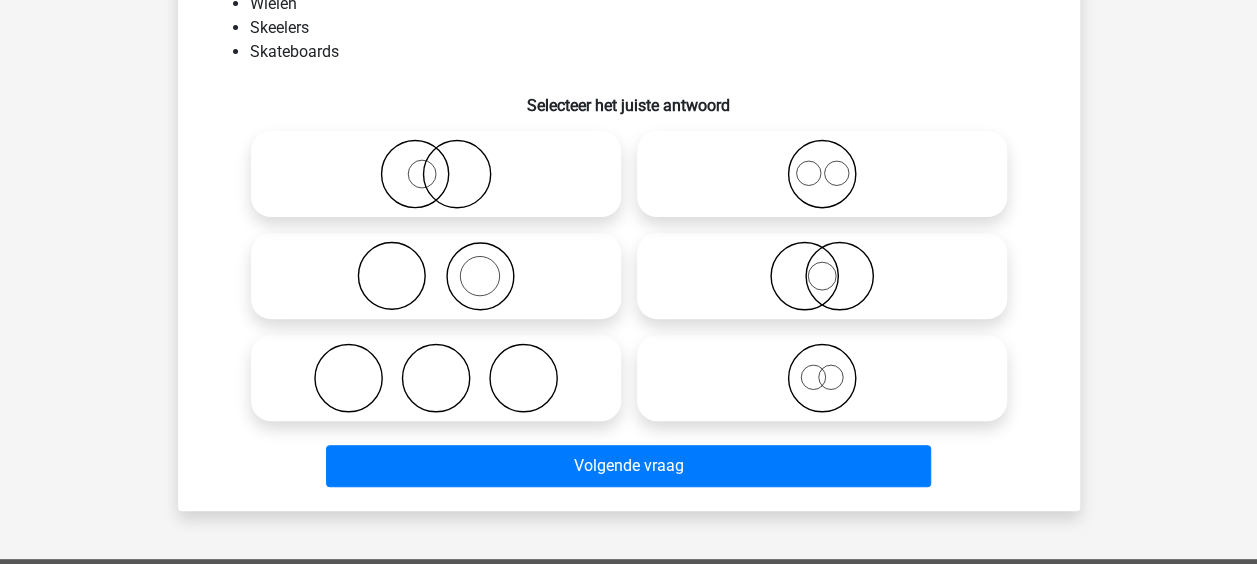 scroll, scrollTop: 92, scrollLeft: 0, axis: vertical 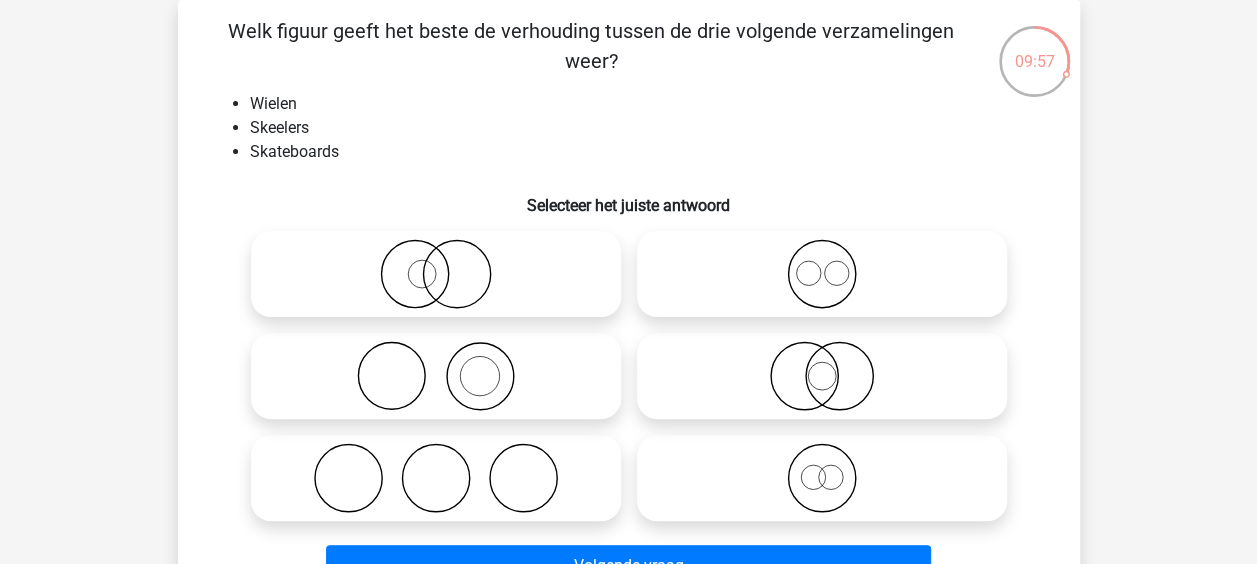 click 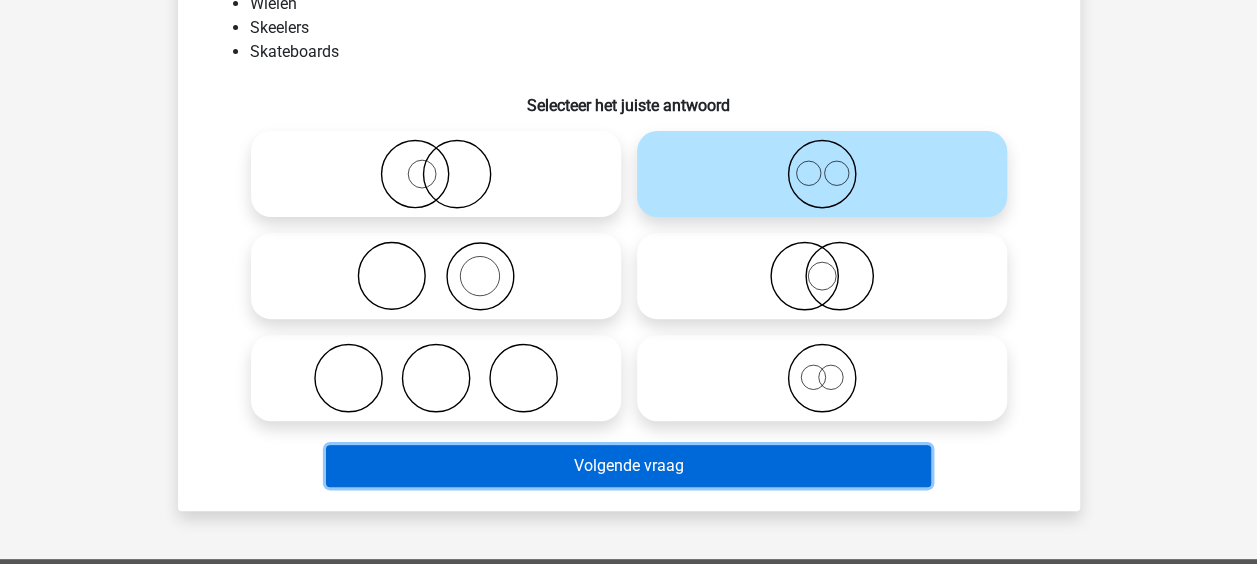 click on "Volgende vraag" at bounding box center [628, 466] 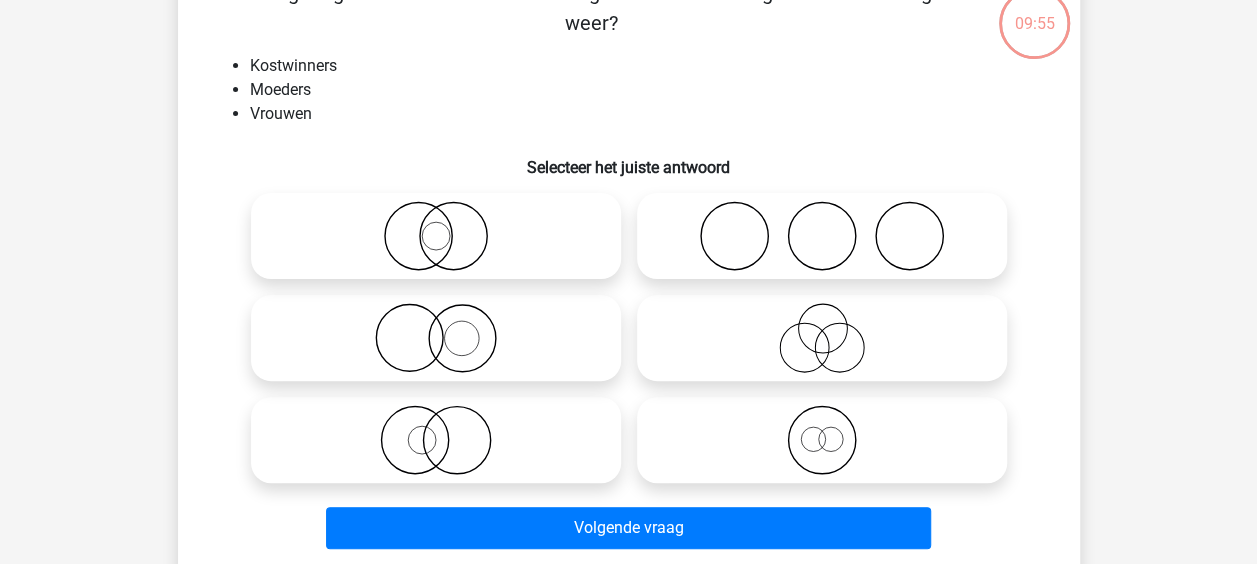 scroll, scrollTop: 92, scrollLeft: 0, axis: vertical 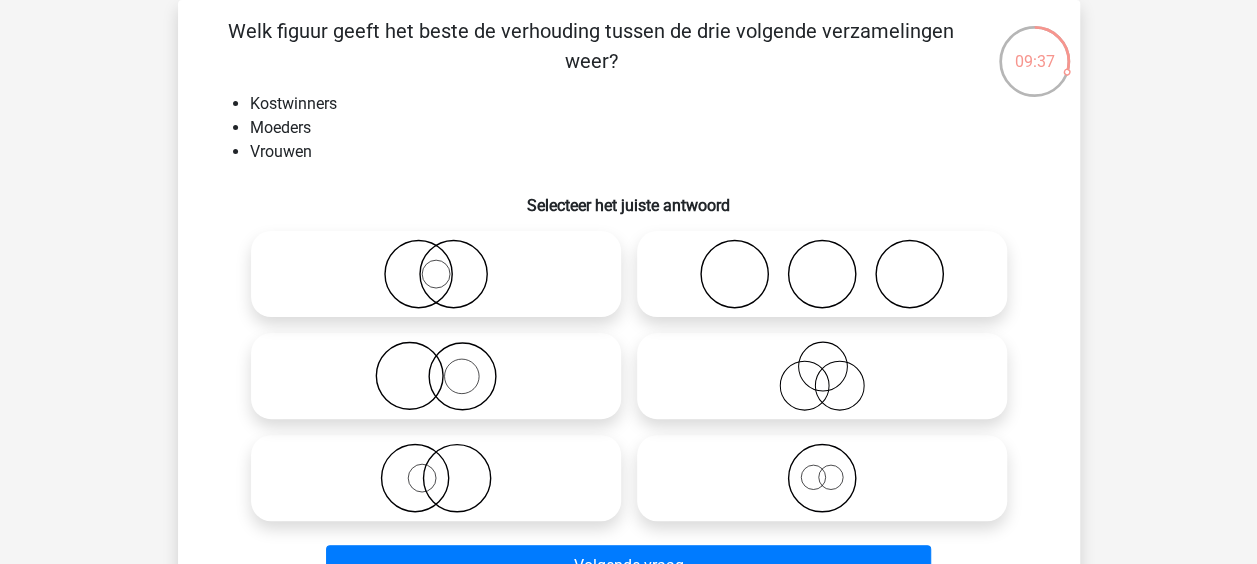 click 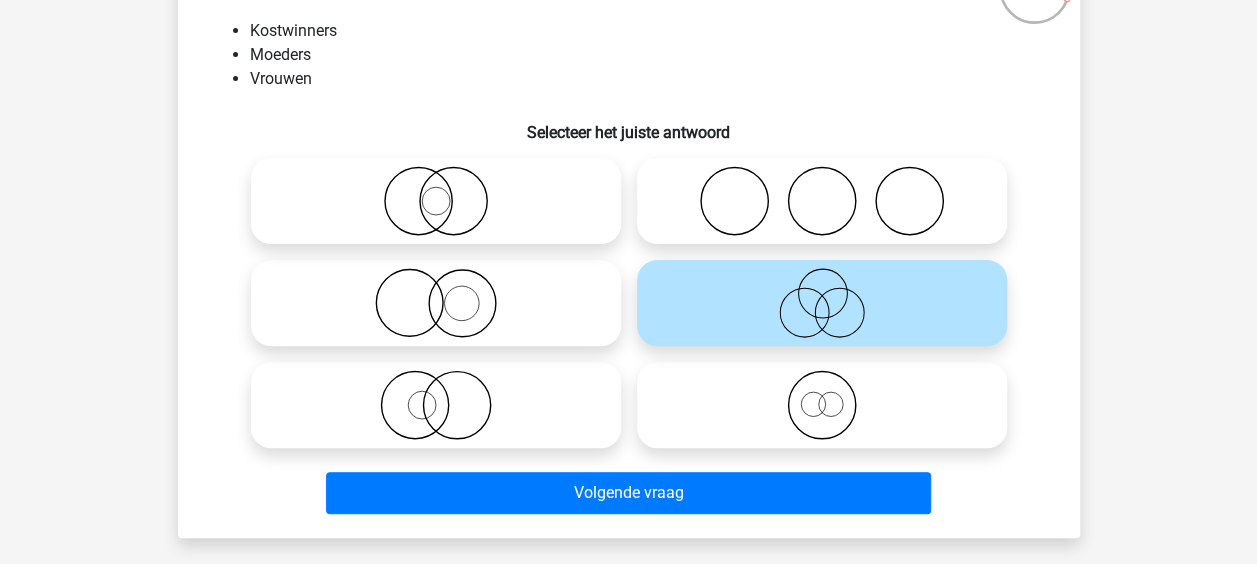 scroll, scrollTop: 192, scrollLeft: 0, axis: vertical 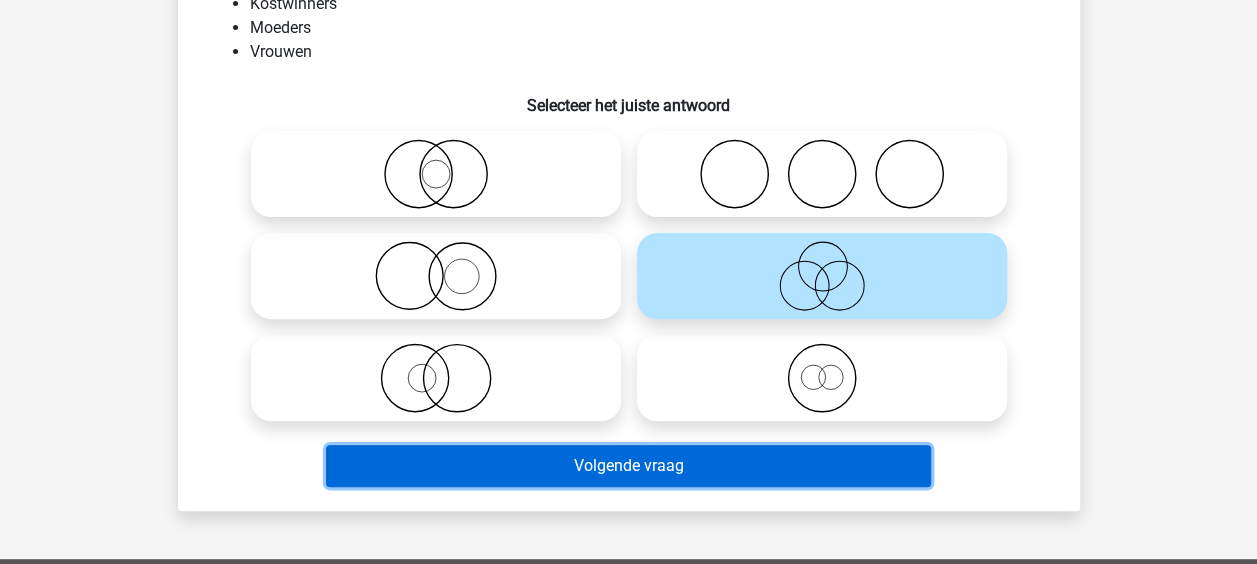 click on "Volgende vraag" at bounding box center (628, 466) 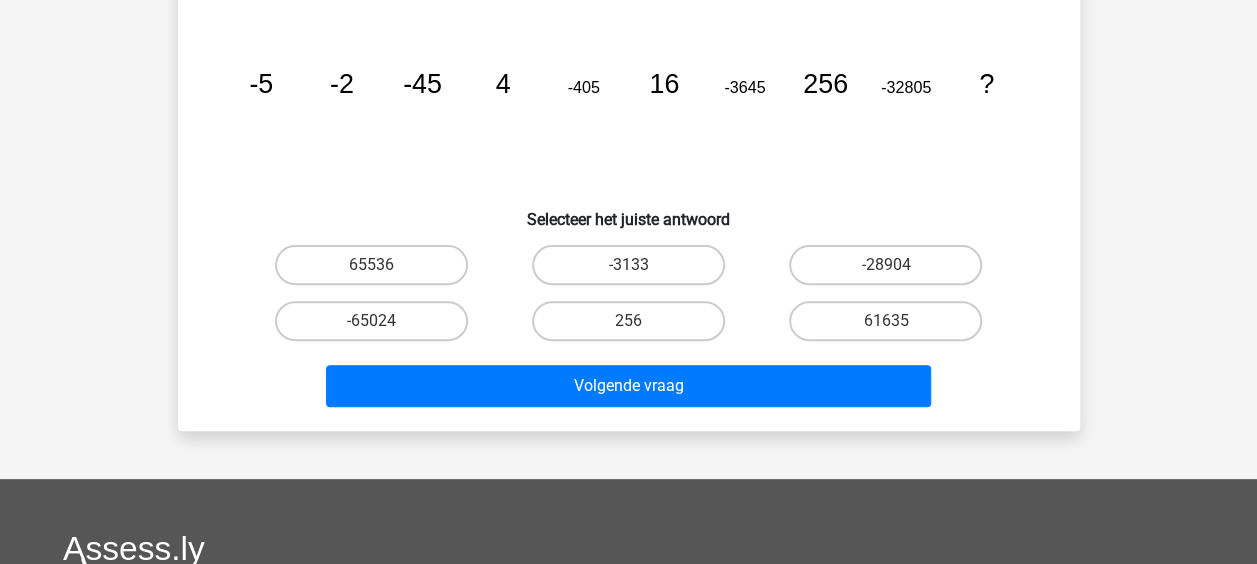 scroll, scrollTop: 92, scrollLeft: 0, axis: vertical 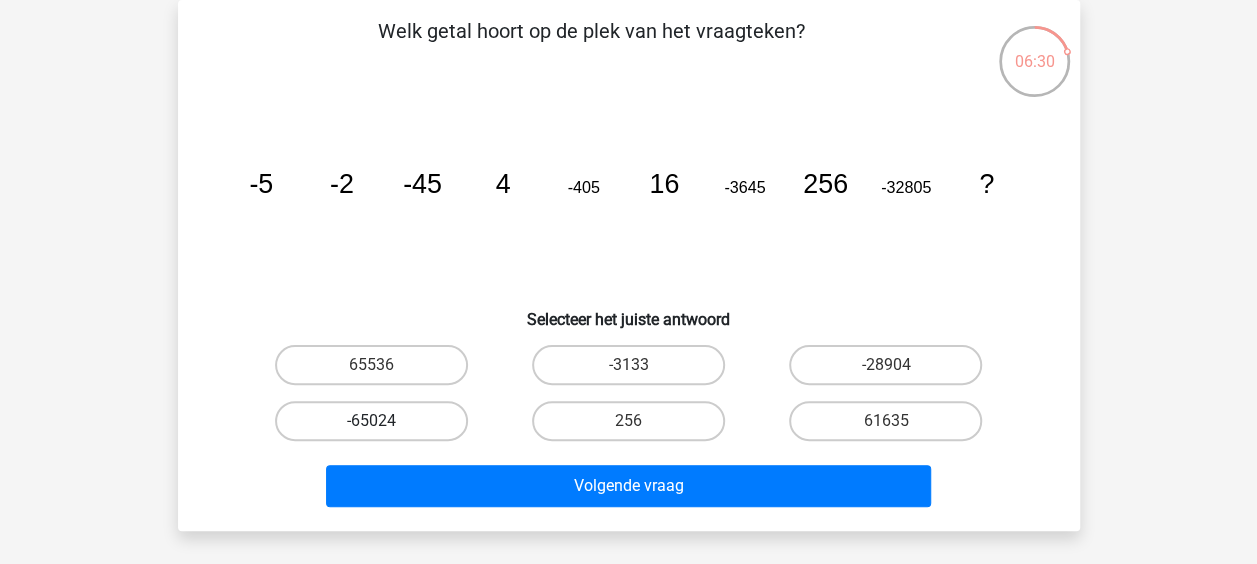 click on "-65024" at bounding box center (371, 421) 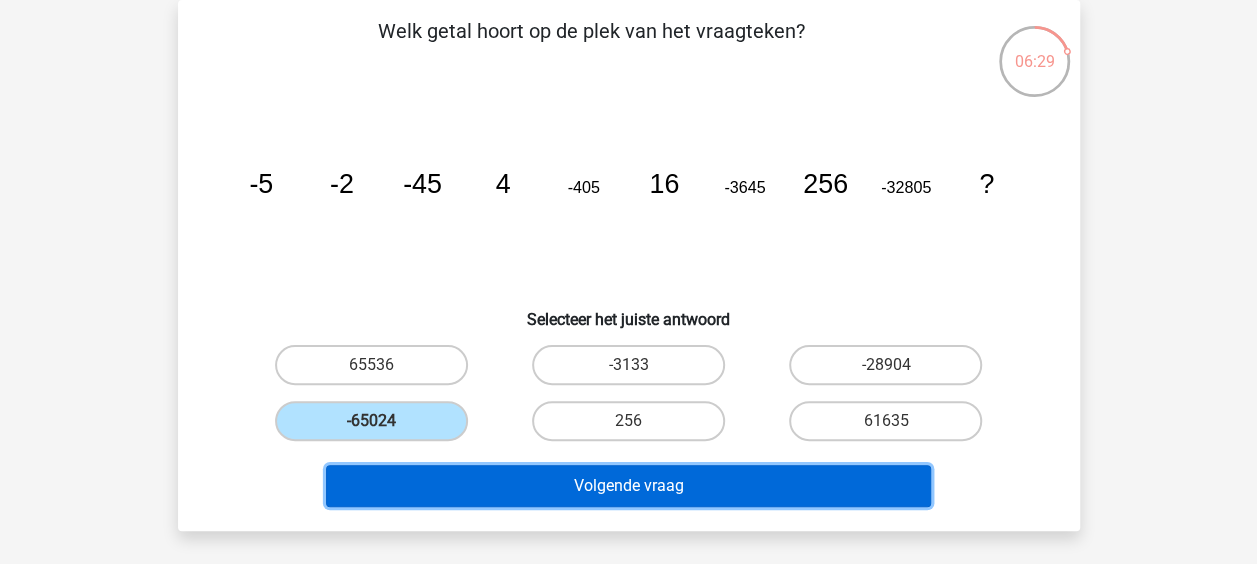 click on "Volgende vraag" at bounding box center [628, 486] 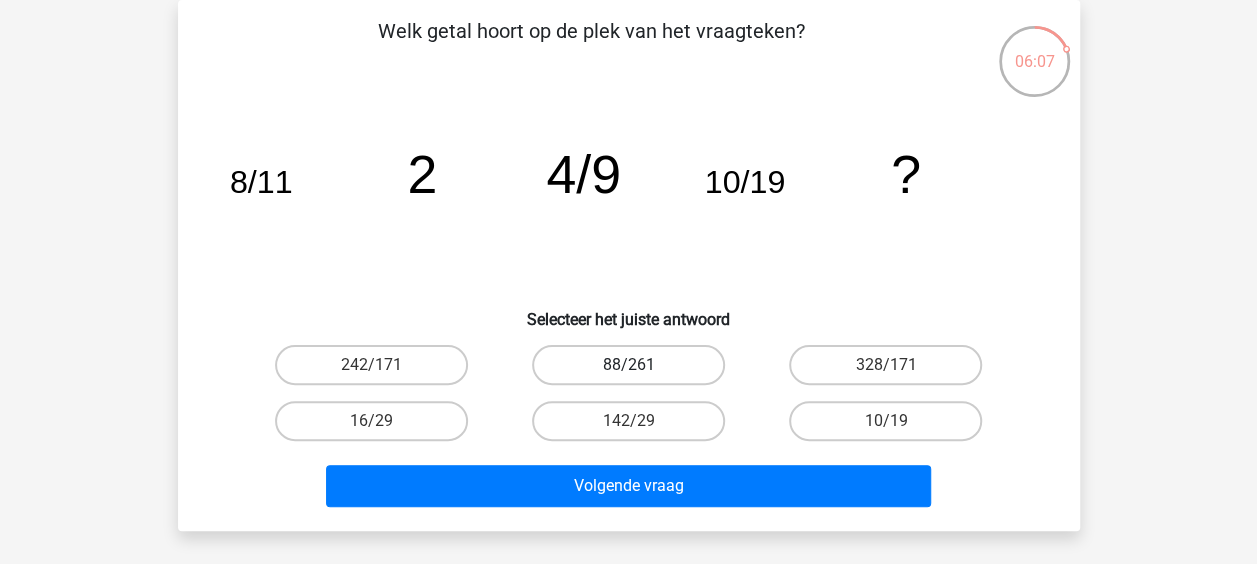 click on "88/261" at bounding box center (628, 365) 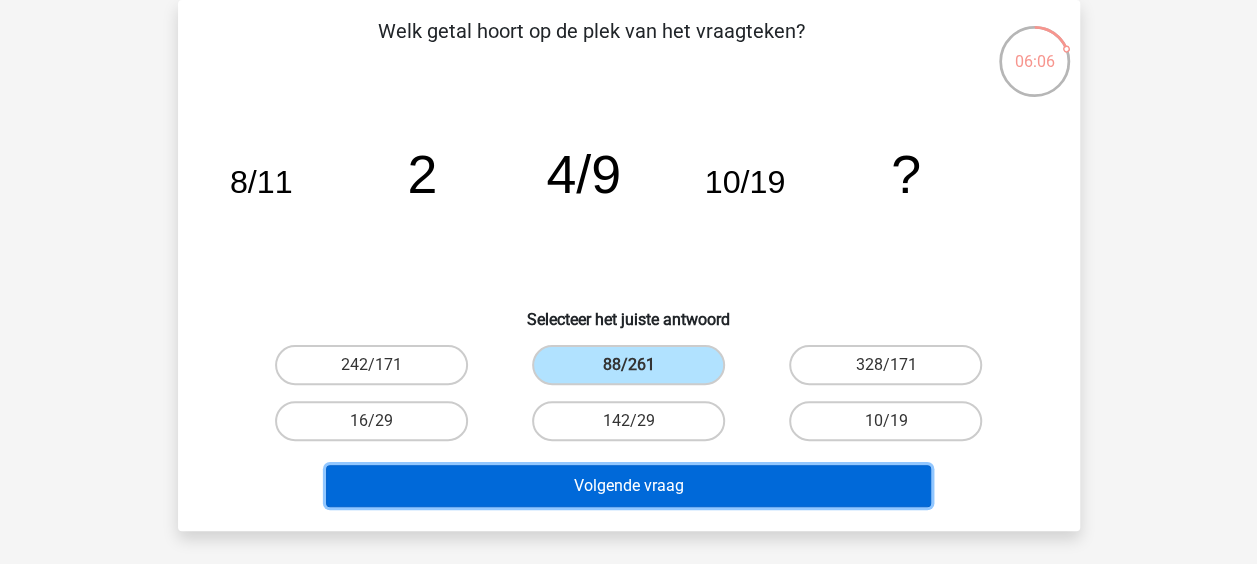 click on "Volgende vraag" at bounding box center [628, 486] 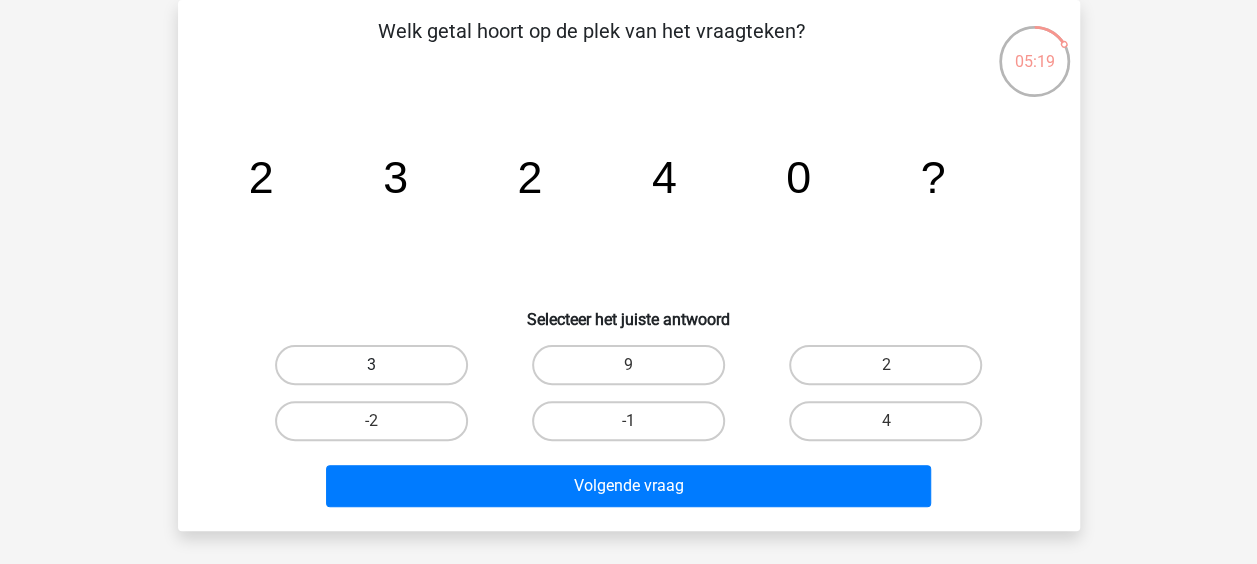 click on "3" at bounding box center [371, 365] 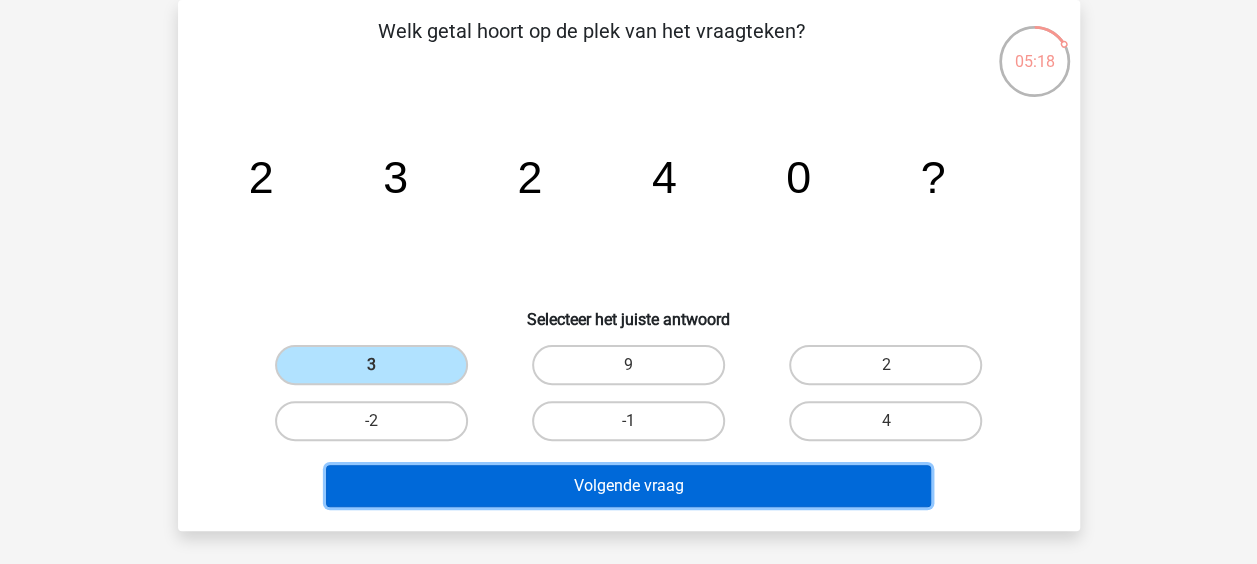 click on "Volgende vraag" at bounding box center (628, 486) 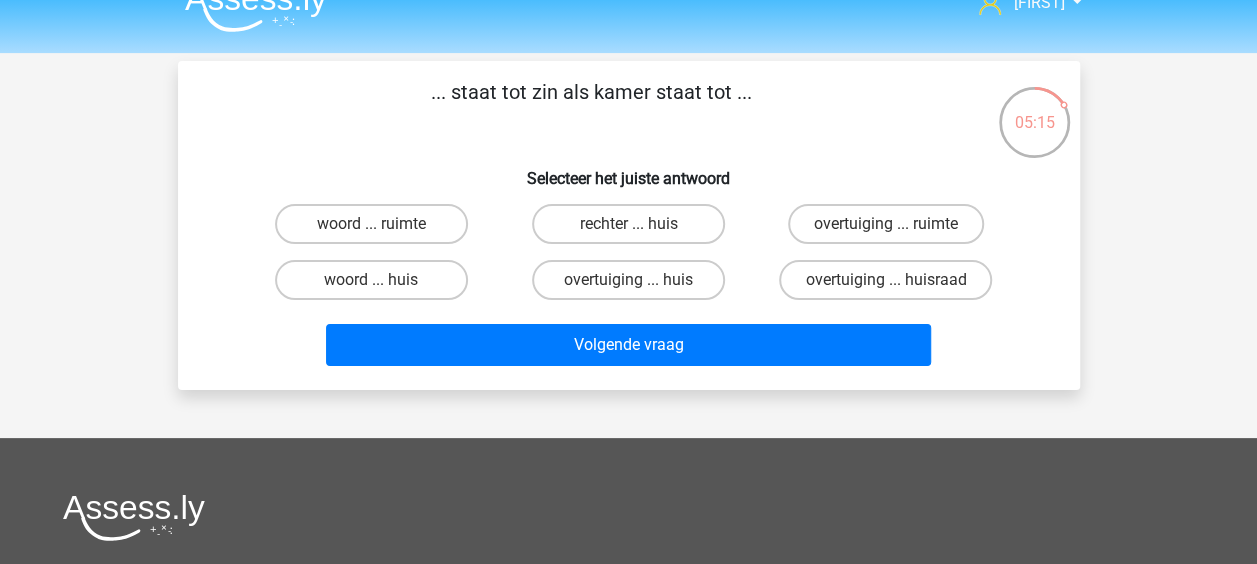 scroll, scrollTop: 0, scrollLeft: 0, axis: both 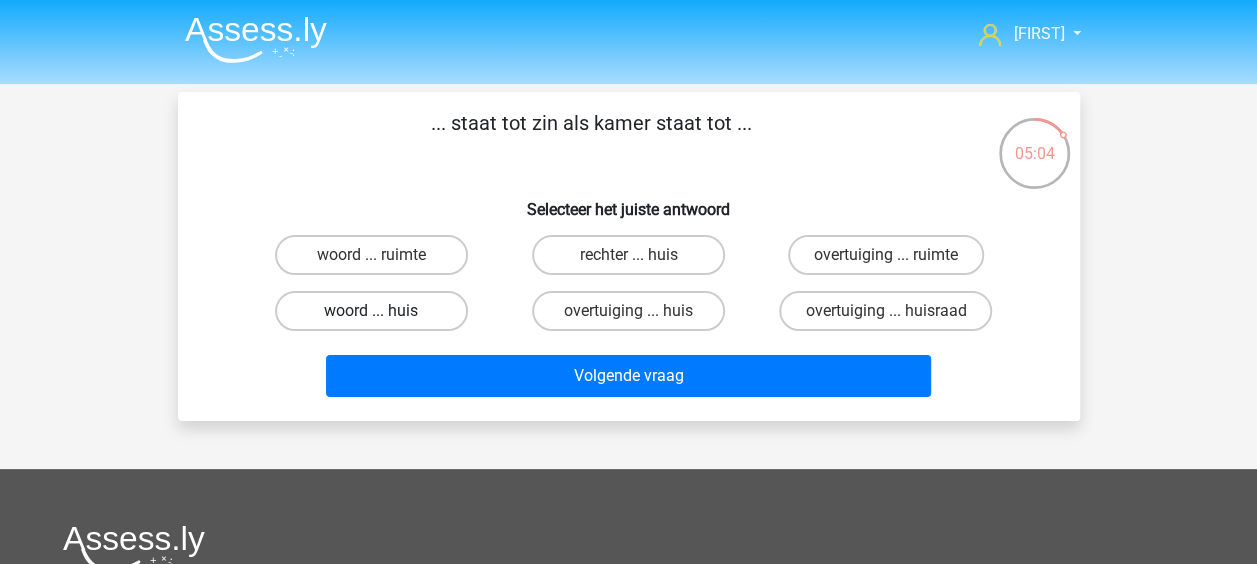 click on "woord ... huis" at bounding box center (371, 311) 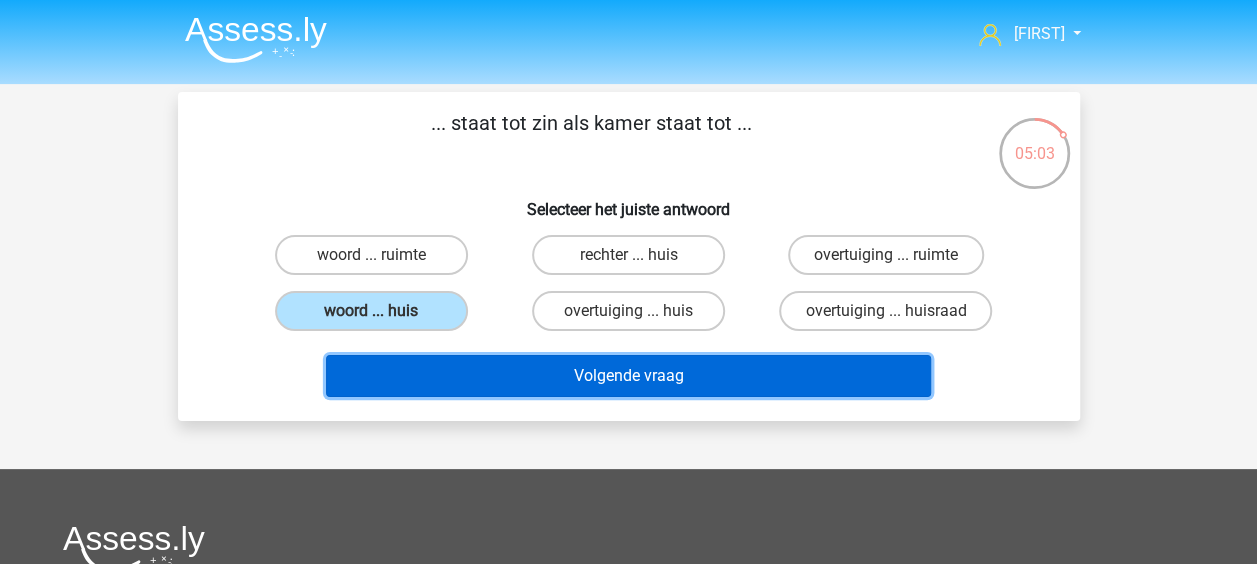 click on "Volgende vraag" at bounding box center [628, 376] 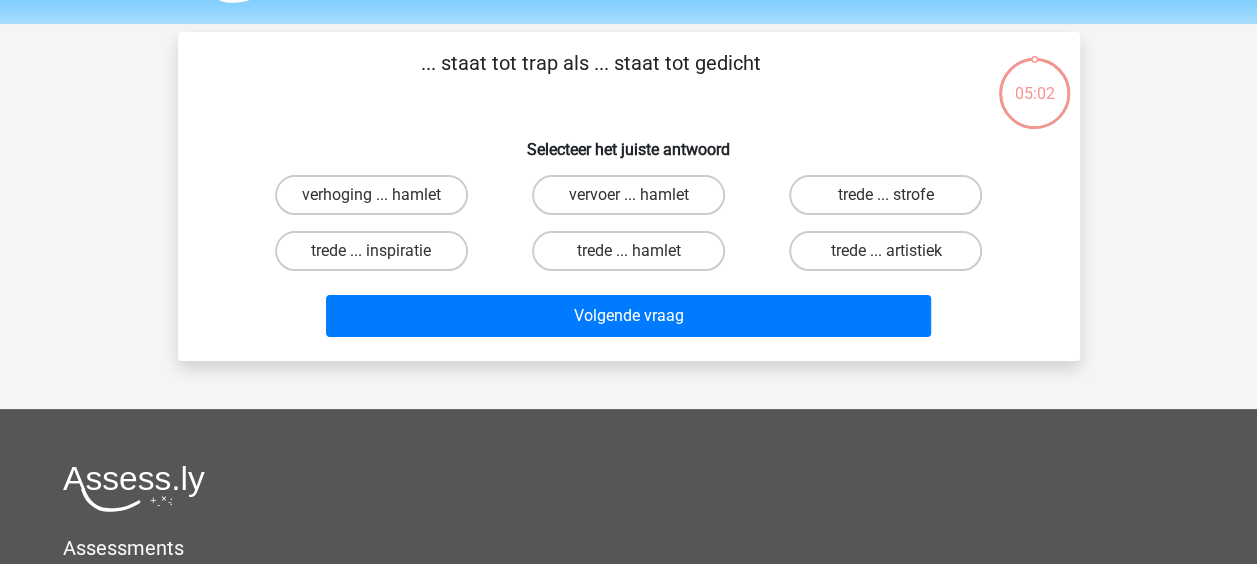 scroll, scrollTop: 92, scrollLeft: 0, axis: vertical 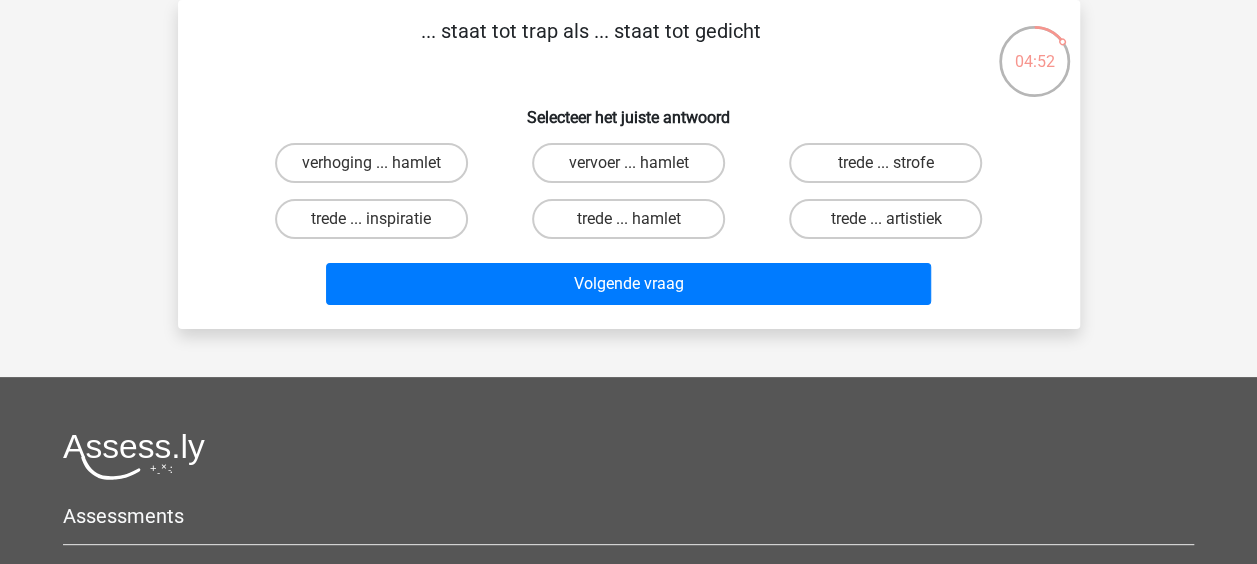 click on "trede ... strofe" at bounding box center (892, 169) 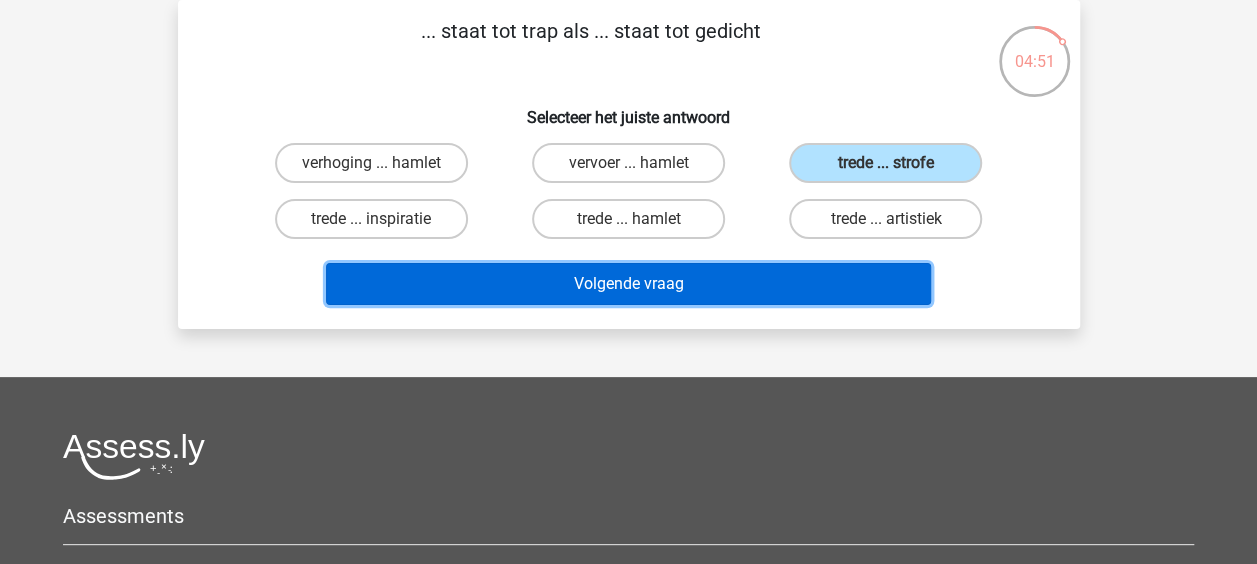 click on "Volgende vraag" at bounding box center (628, 284) 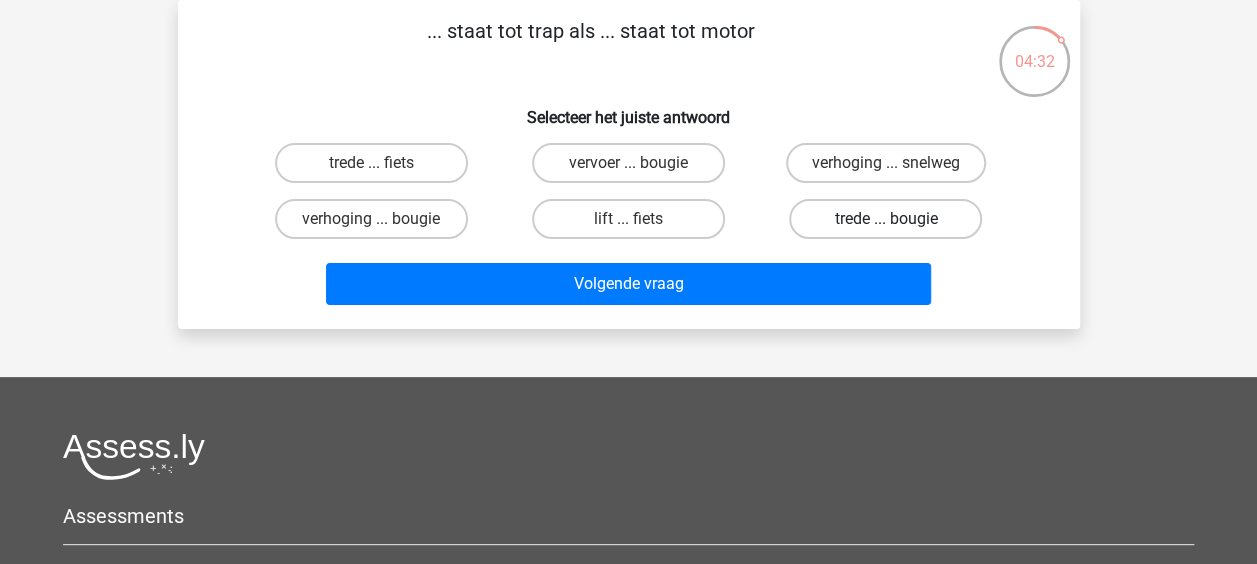 click on "trede ... bougie" at bounding box center [885, 219] 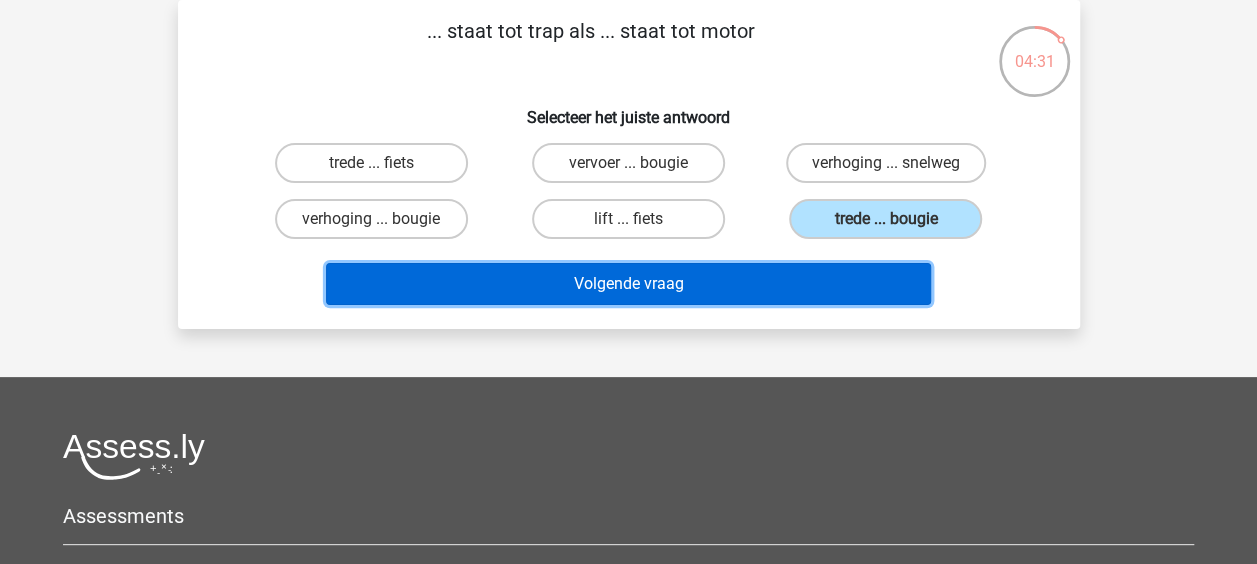 click on "Volgende vraag" at bounding box center (628, 284) 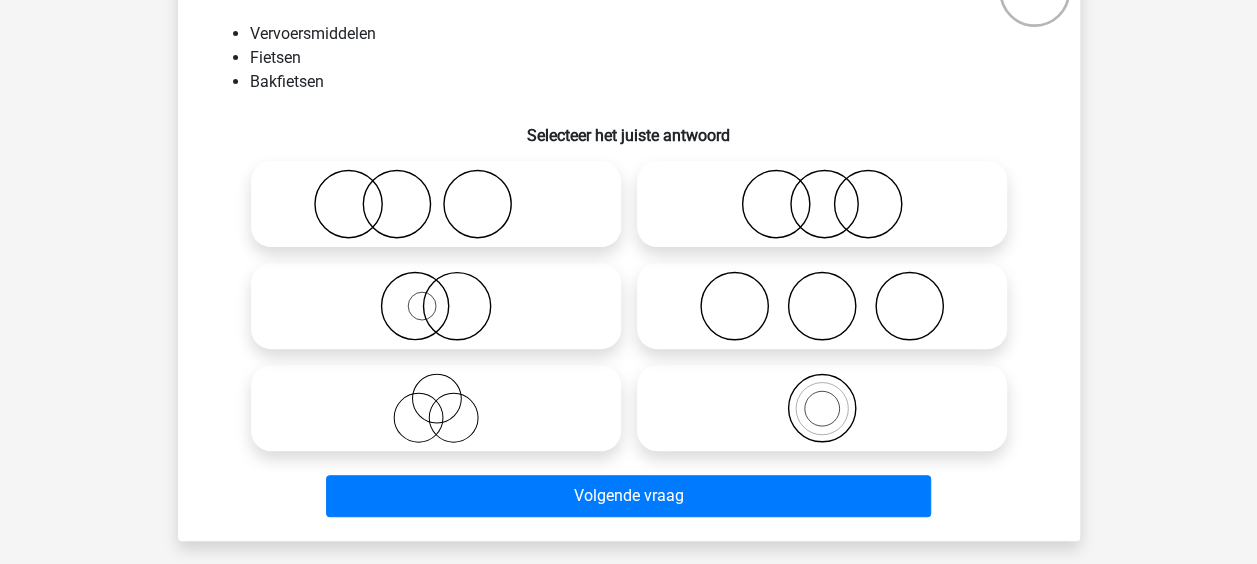 scroll, scrollTop: 192, scrollLeft: 0, axis: vertical 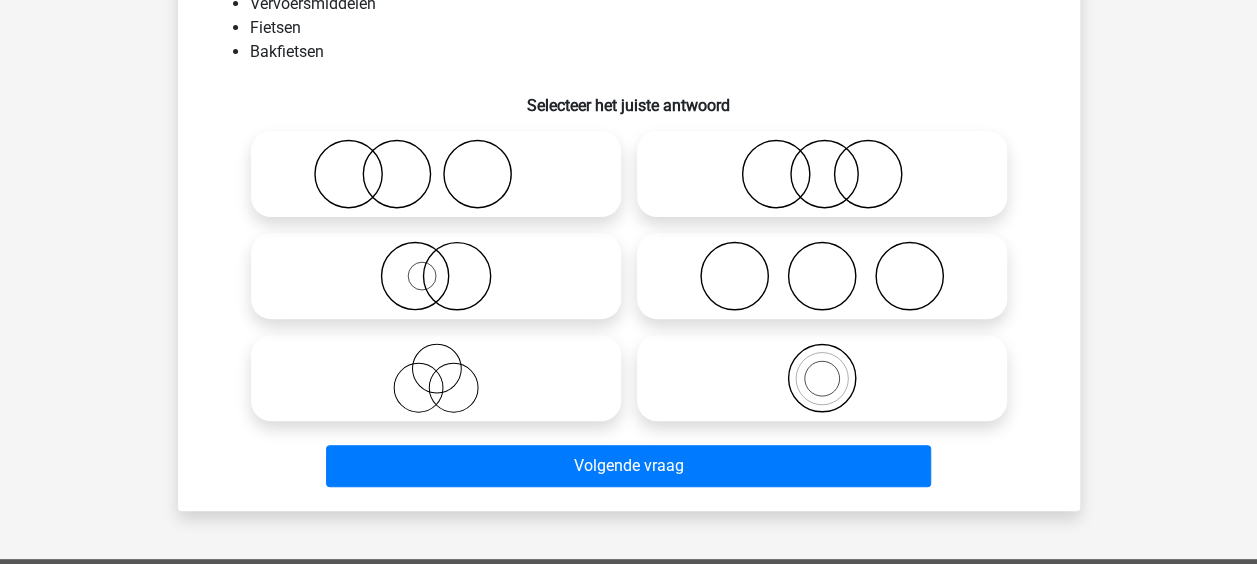click 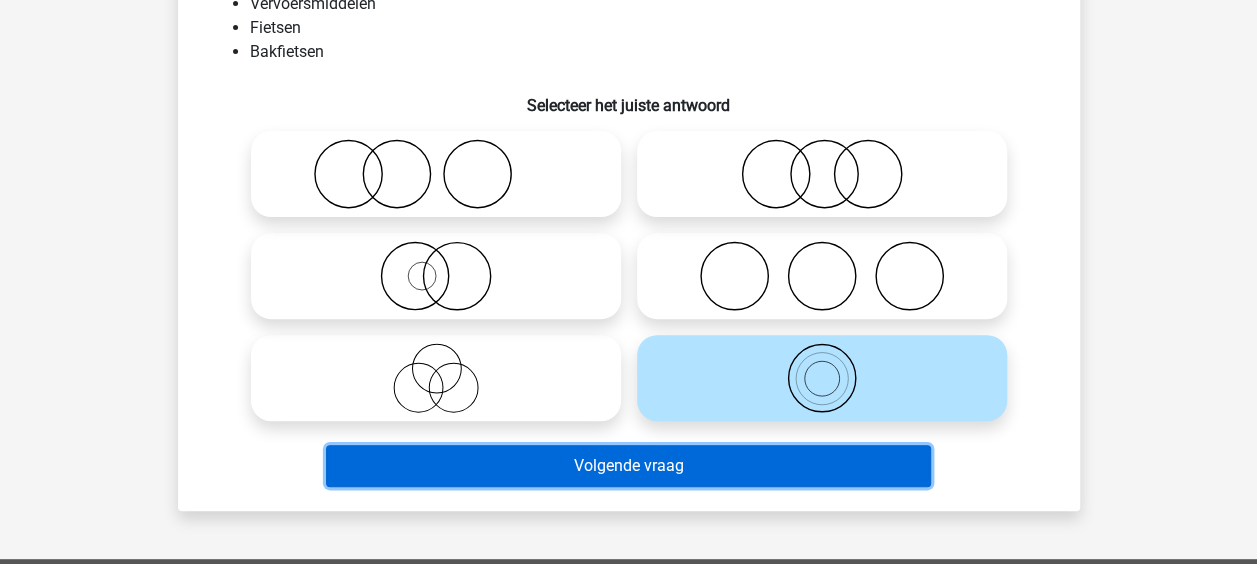 click on "Volgende vraag" at bounding box center (628, 466) 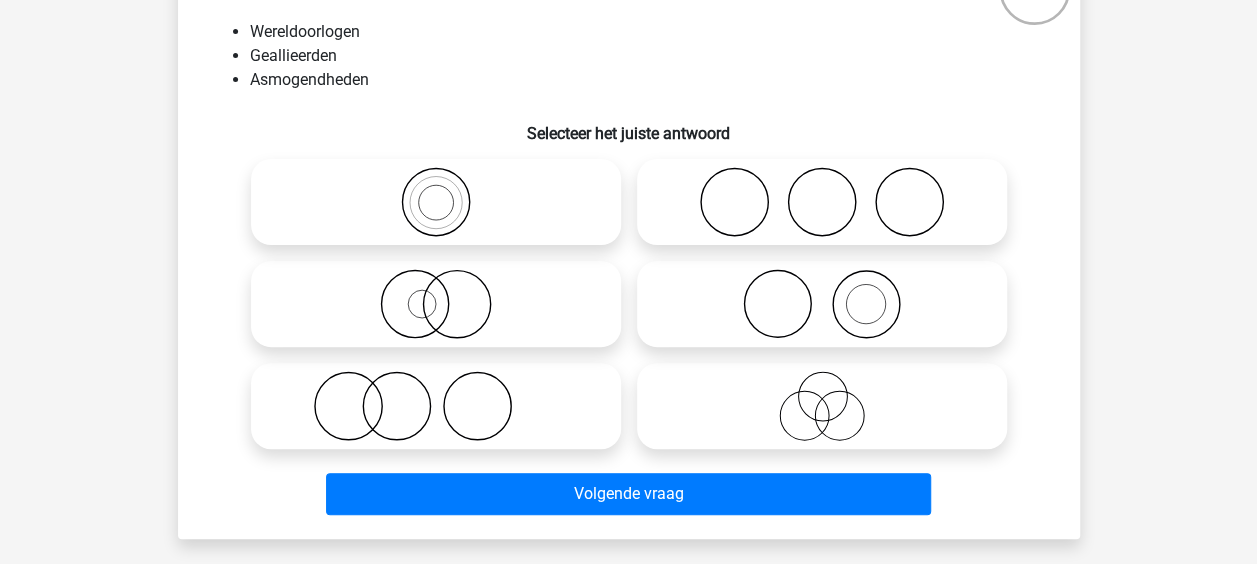 scroll, scrollTop: 192, scrollLeft: 0, axis: vertical 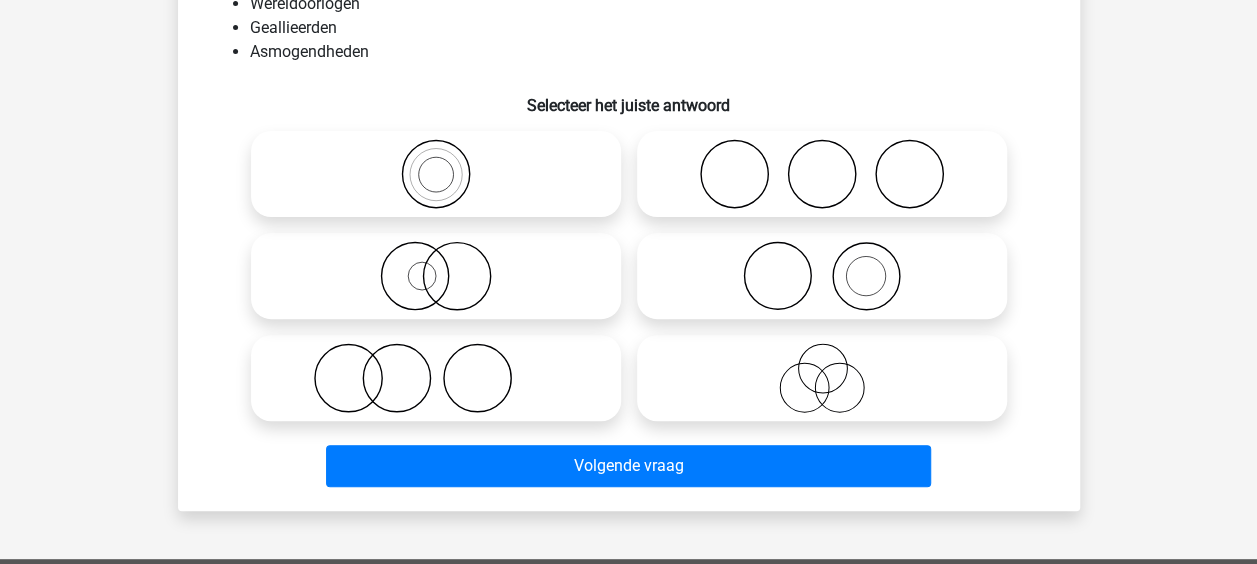 click 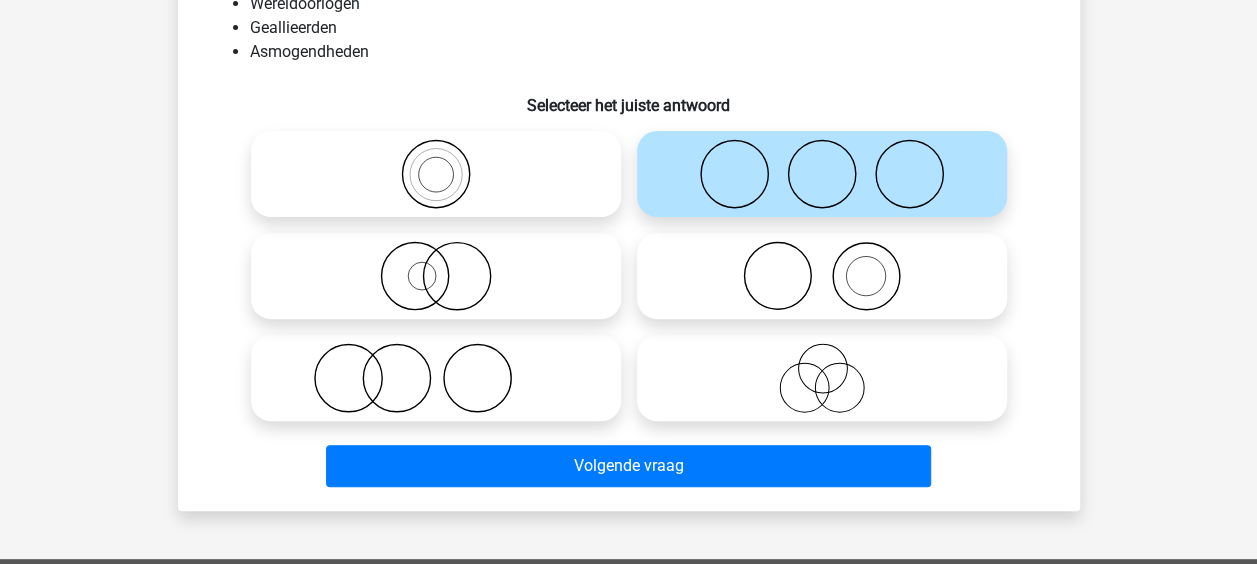 click 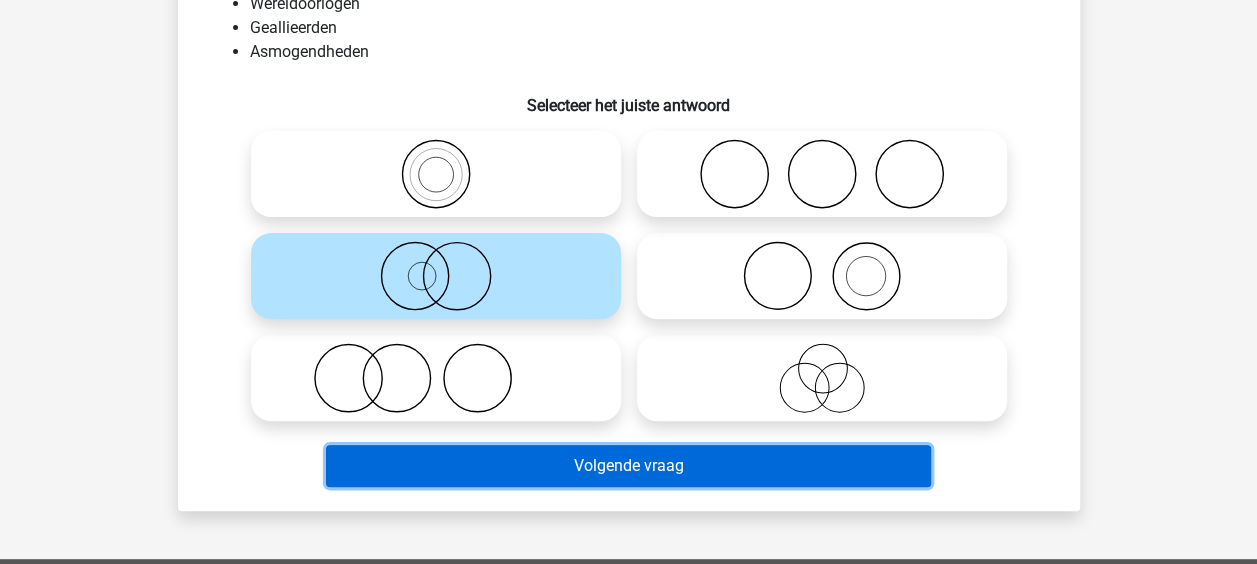 click on "Volgende vraag" at bounding box center (628, 466) 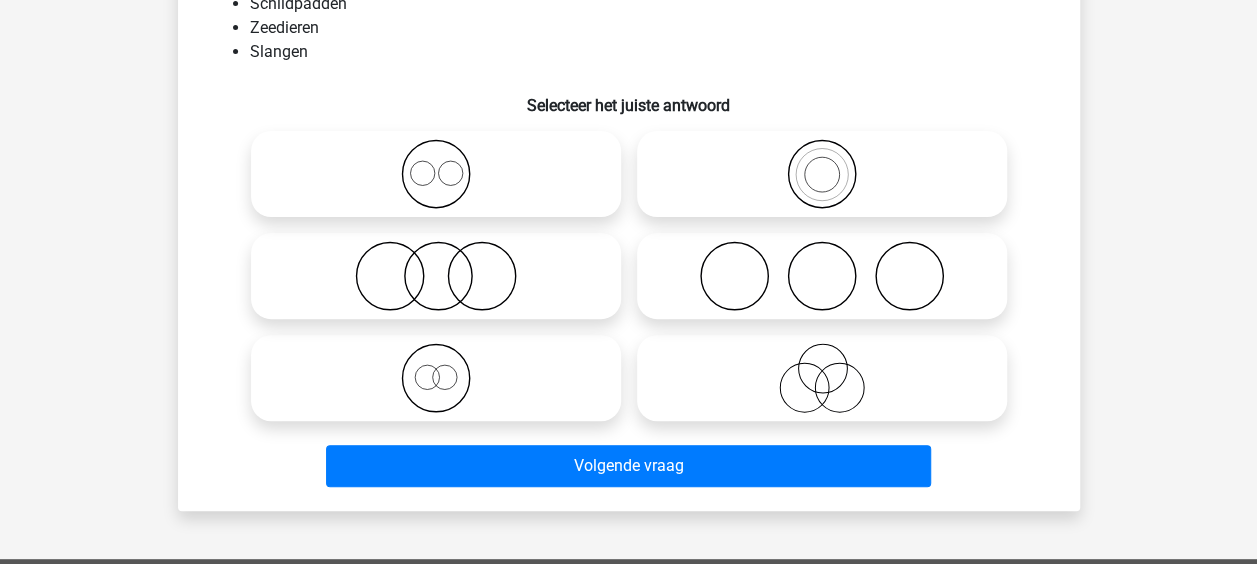 scroll, scrollTop: 92, scrollLeft: 0, axis: vertical 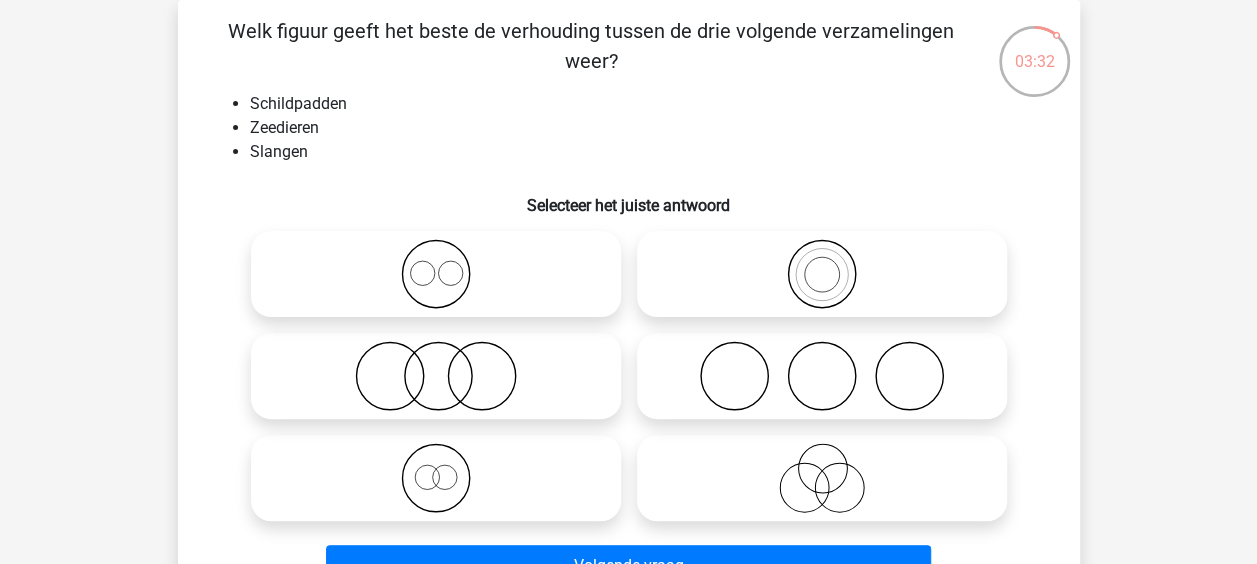 click 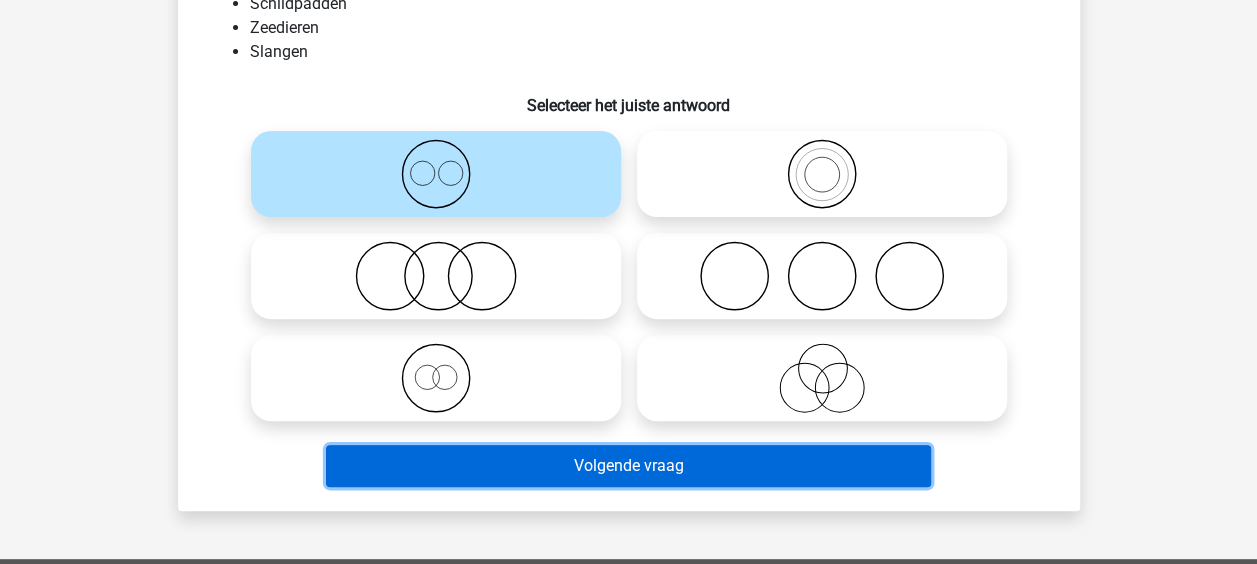 click on "Volgende vraag" at bounding box center (628, 466) 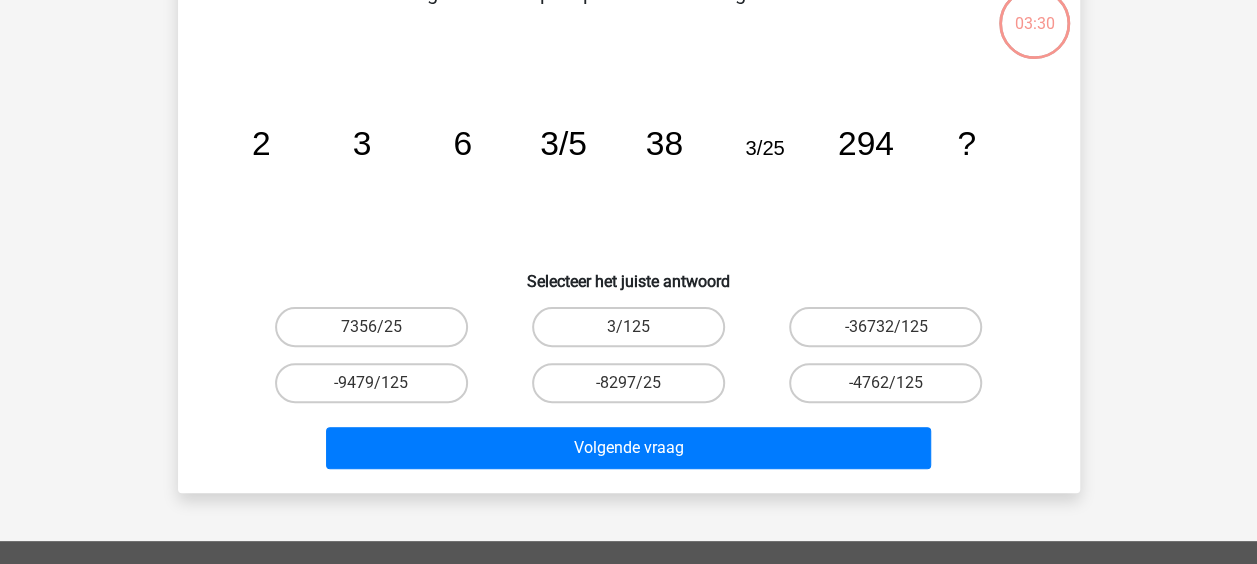 scroll, scrollTop: 92, scrollLeft: 0, axis: vertical 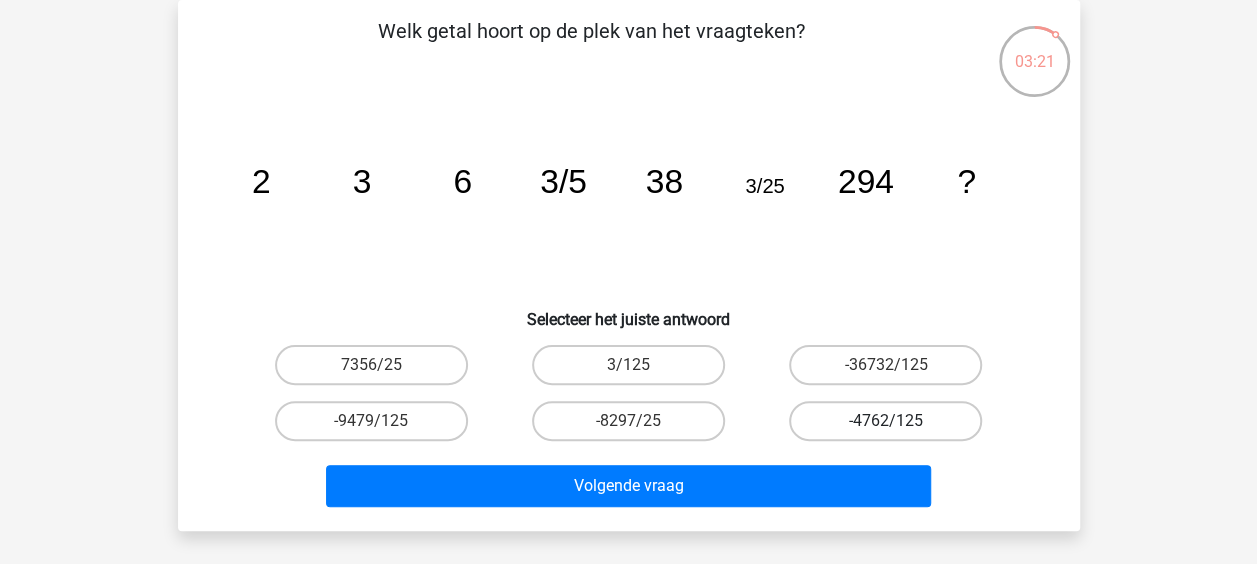 click on "-4762/125" at bounding box center [885, 421] 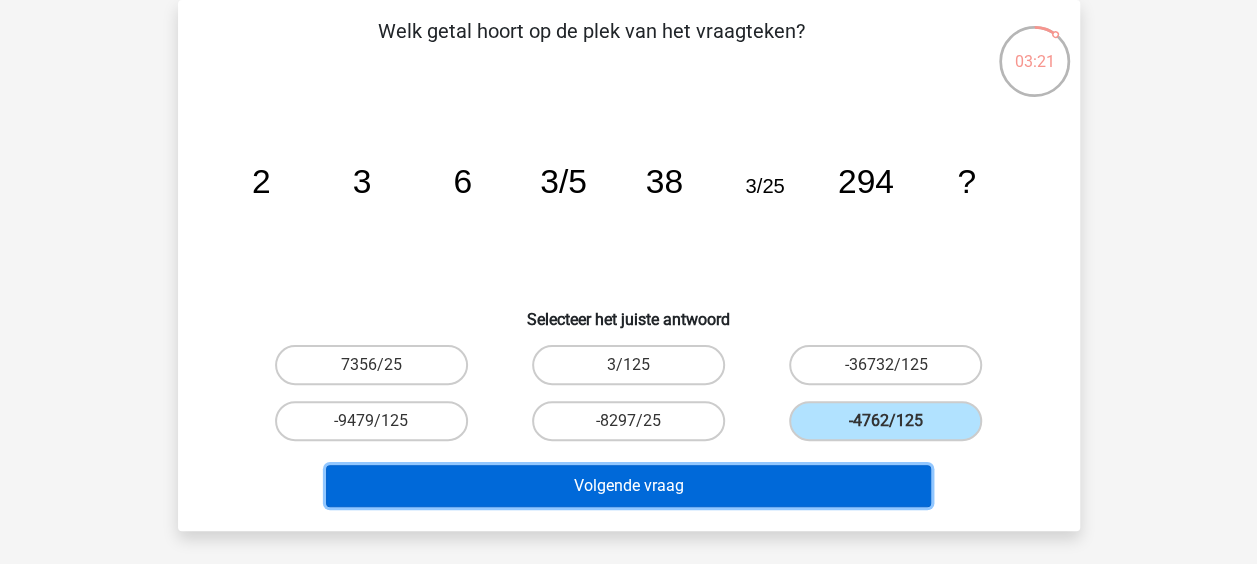 click on "Volgende vraag" at bounding box center (628, 486) 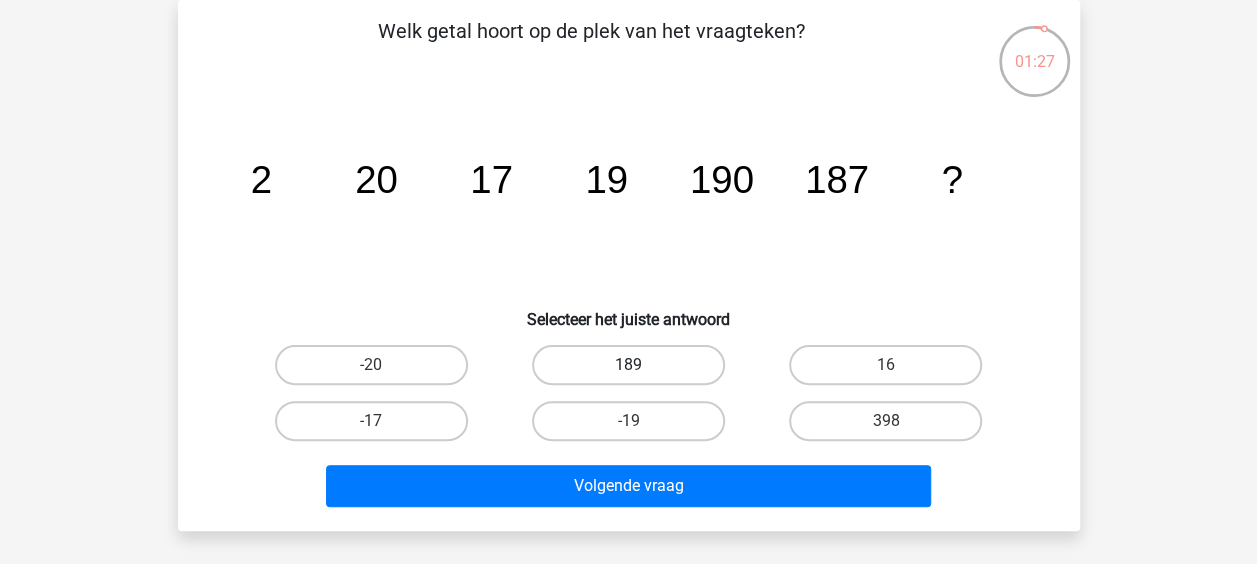 click on "189" at bounding box center (628, 365) 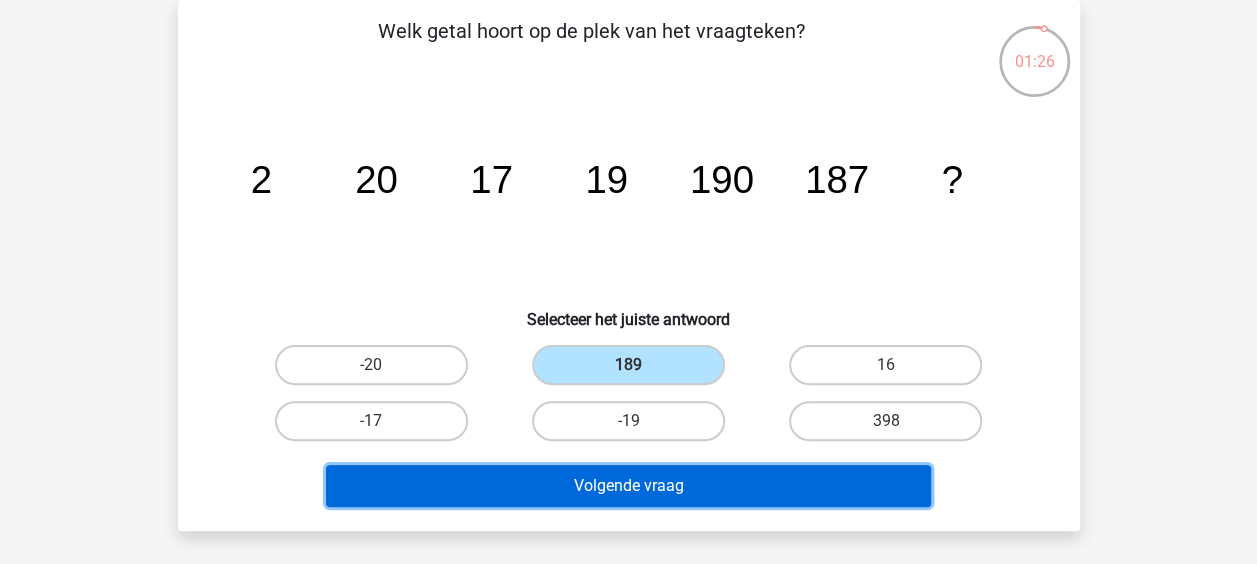 click on "Volgende vraag" at bounding box center [628, 486] 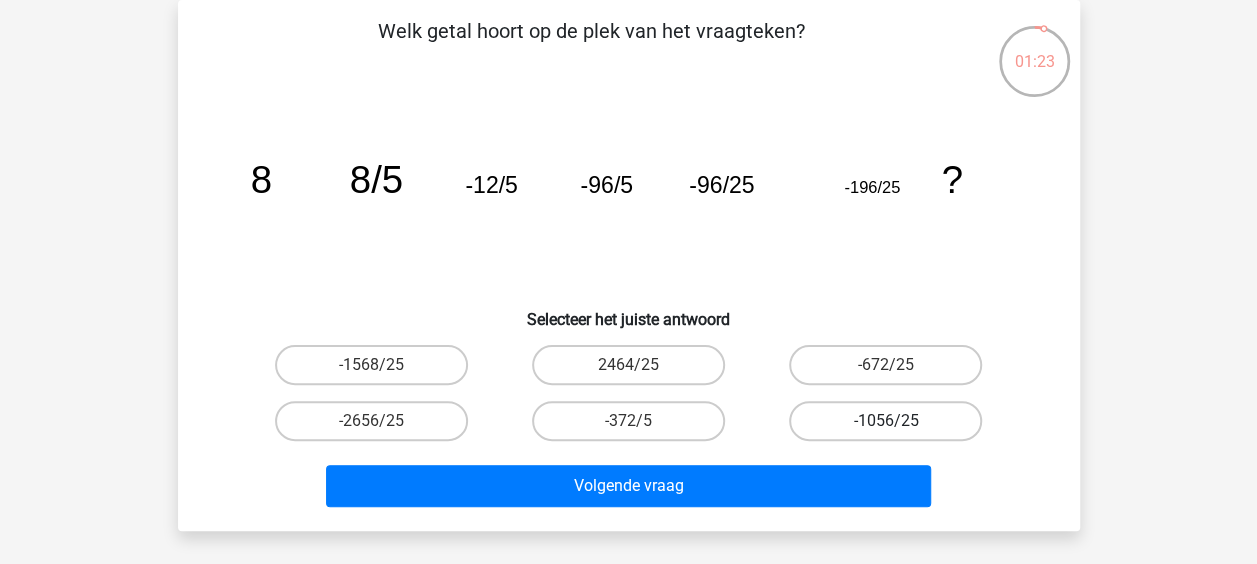 click on "-1056/25" at bounding box center (885, 421) 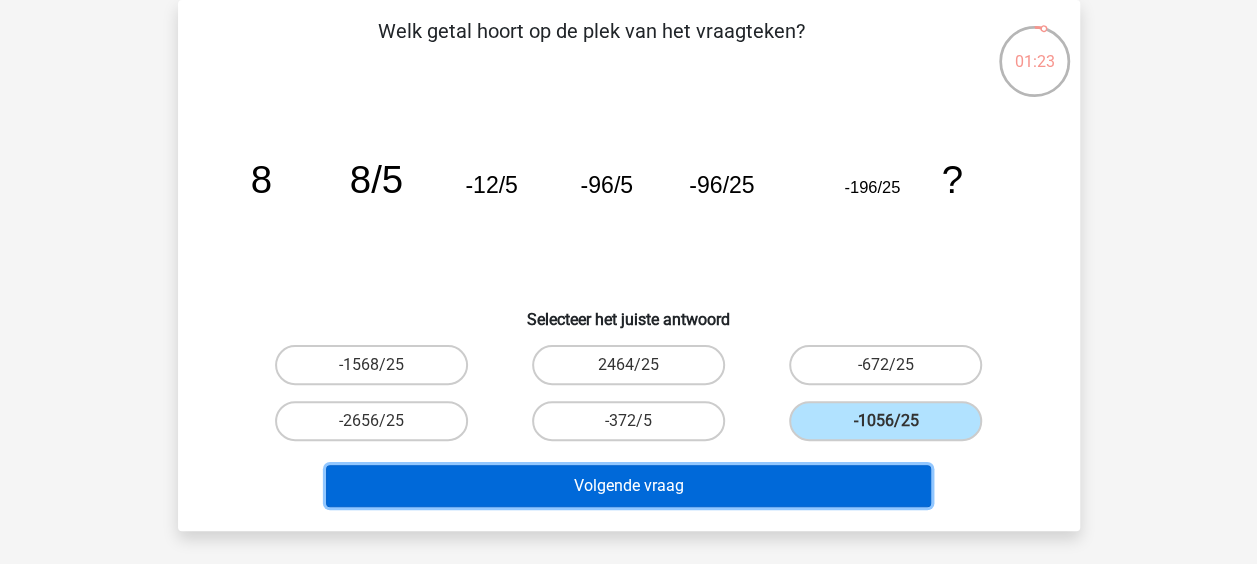 click on "Volgende vraag" at bounding box center (628, 486) 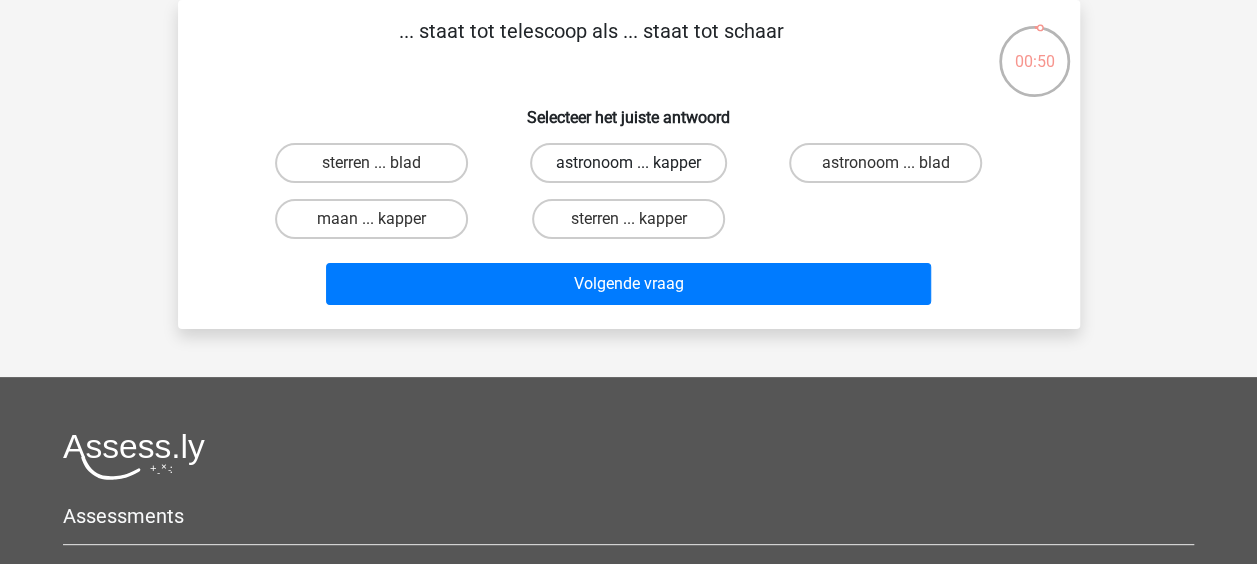 click on "astronoom ... kapper" at bounding box center [628, 163] 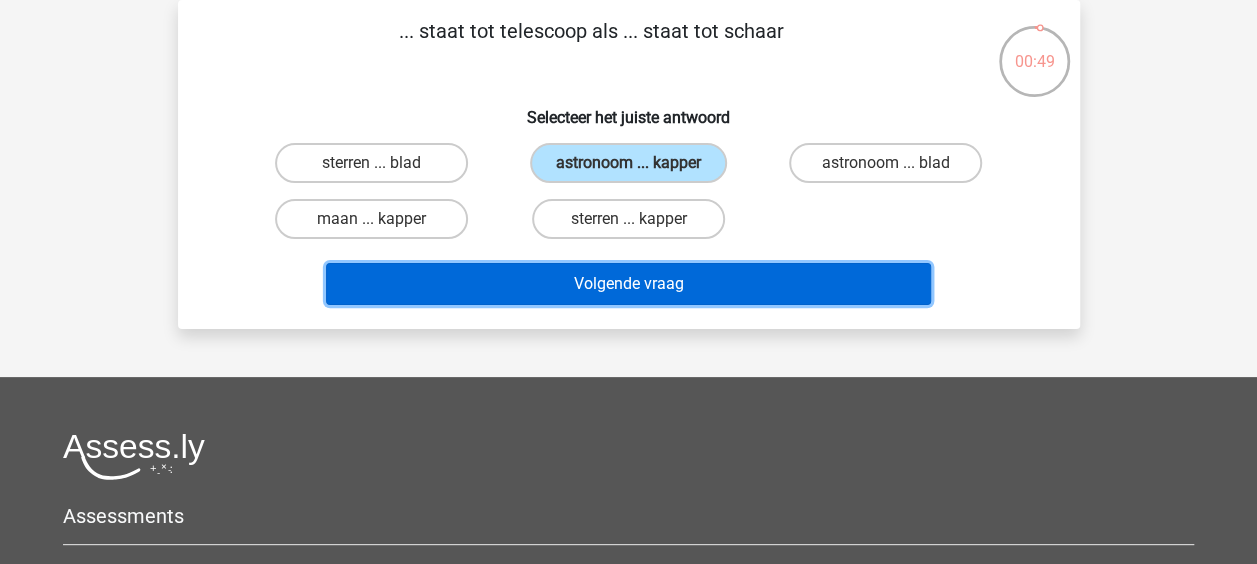 click on "Volgende vraag" at bounding box center (628, 284) 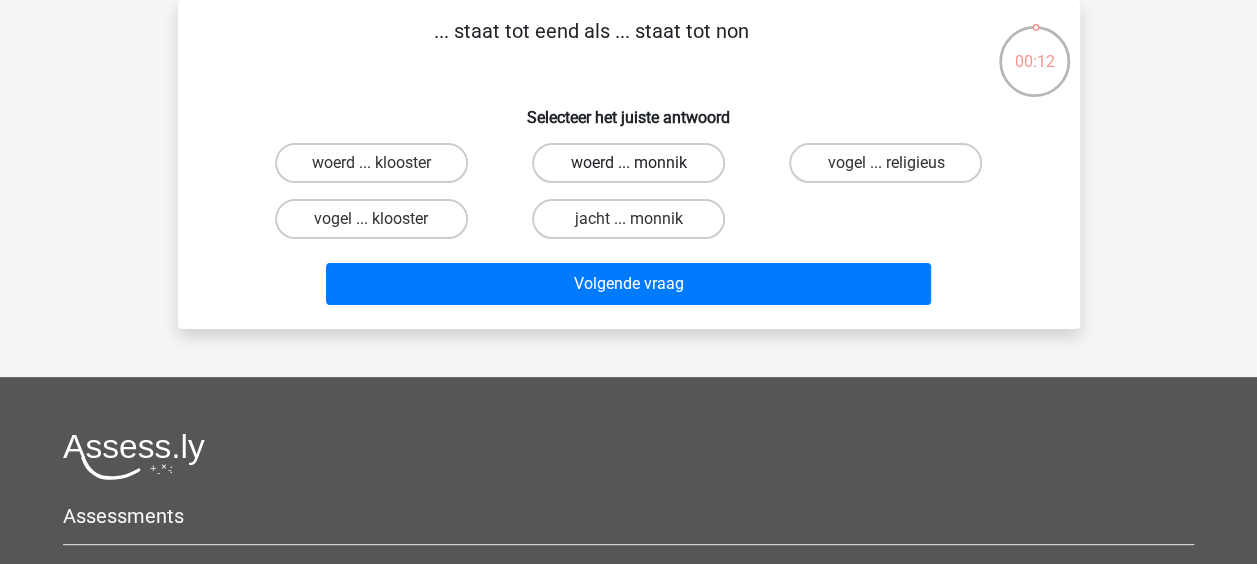click on "woerd ... monnik" at bounding box center [628, 163] 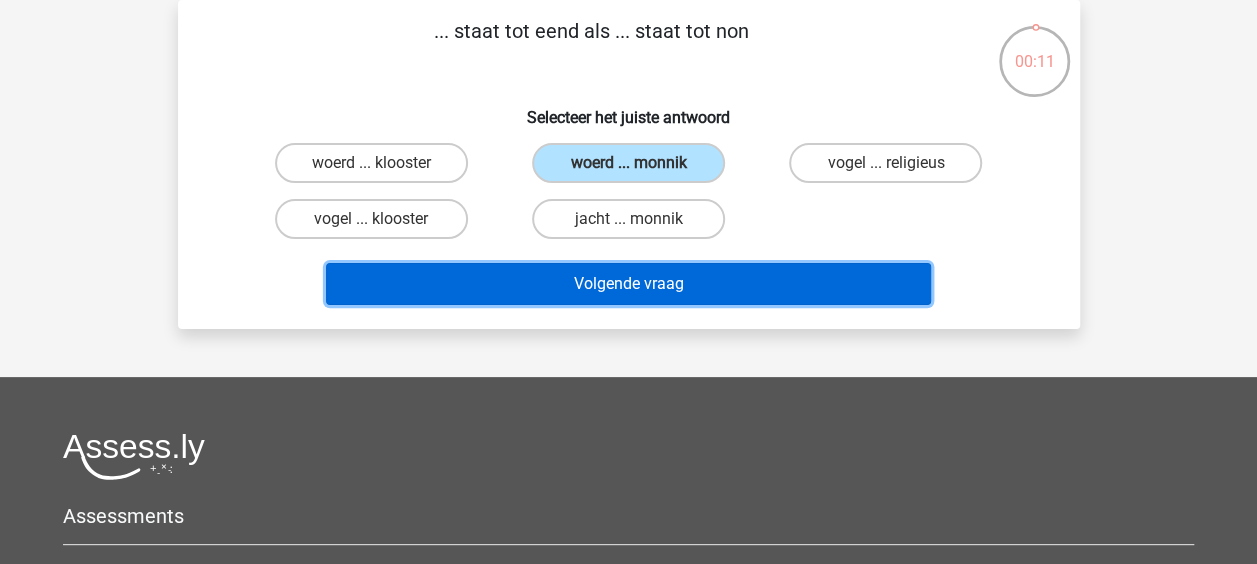 click on "Volgende vraag" at bounding box center (628, 284) 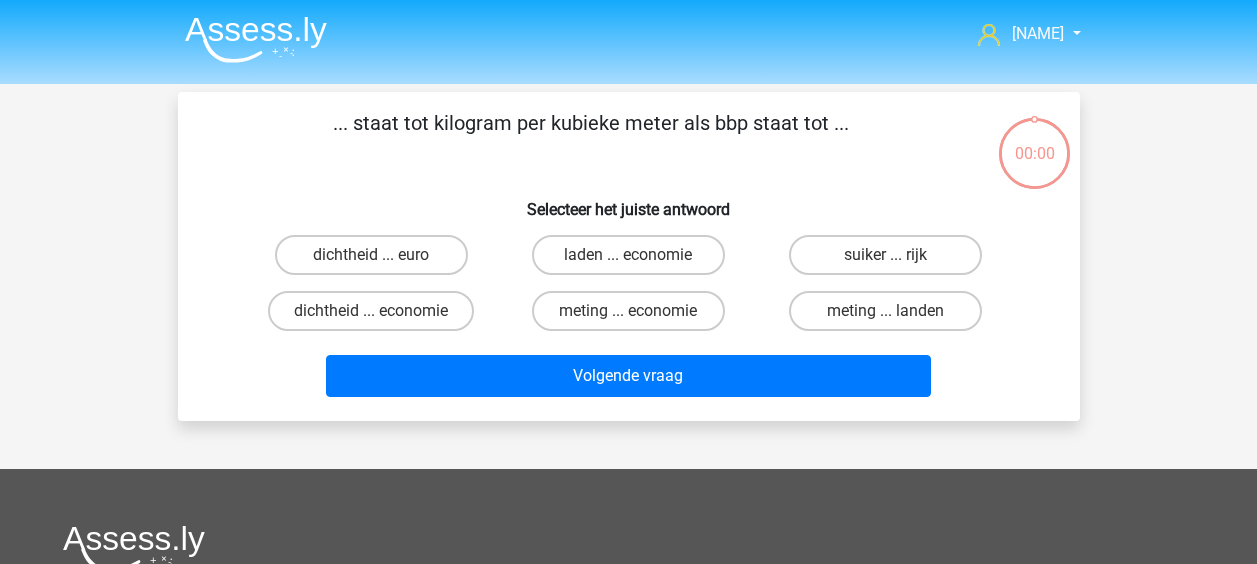 scroll, scrollTop: 92, scrollLeft: 0, axis: vertical 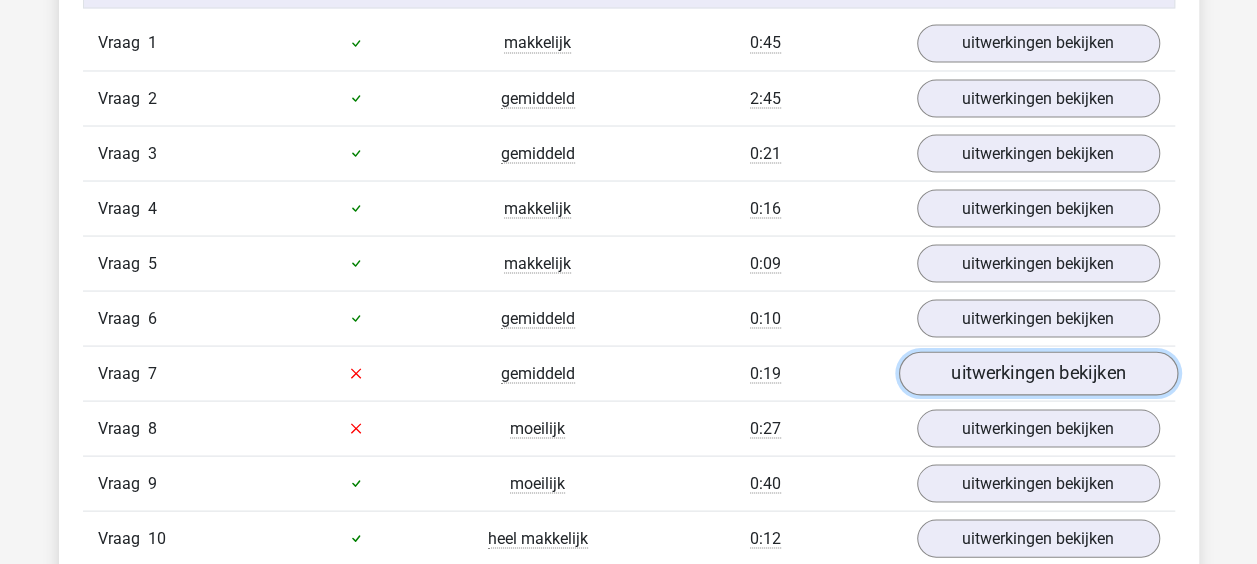 click on "uitwerkingen bekijken" at bounding box center [1037, 373] 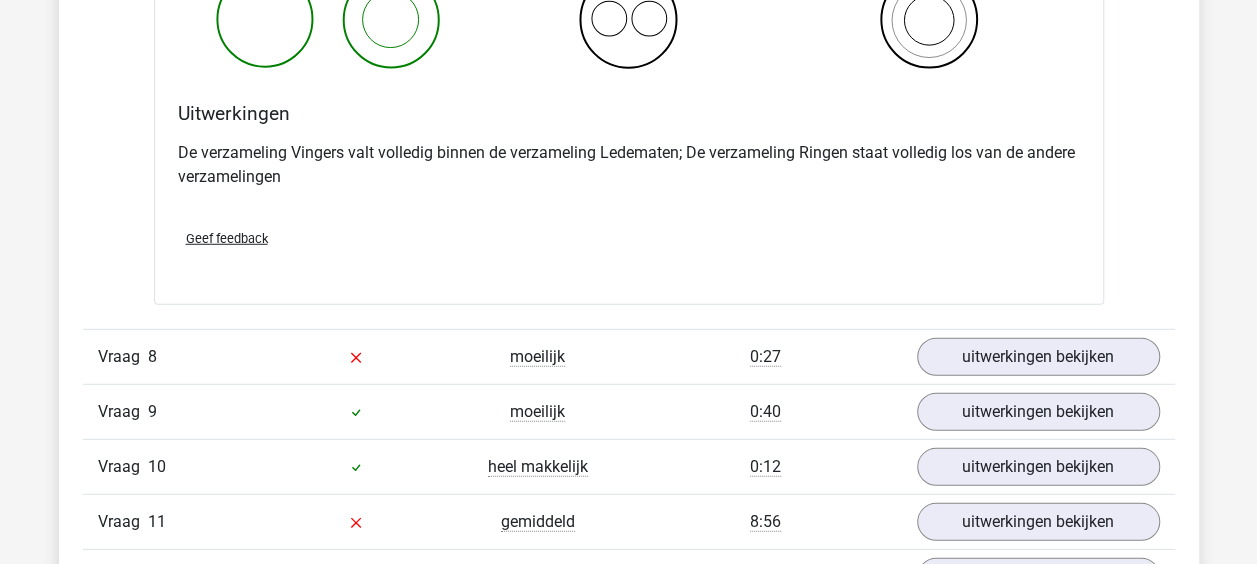 scroll, scrollTop: 2700, scrollLeft: 0, axis: vertical 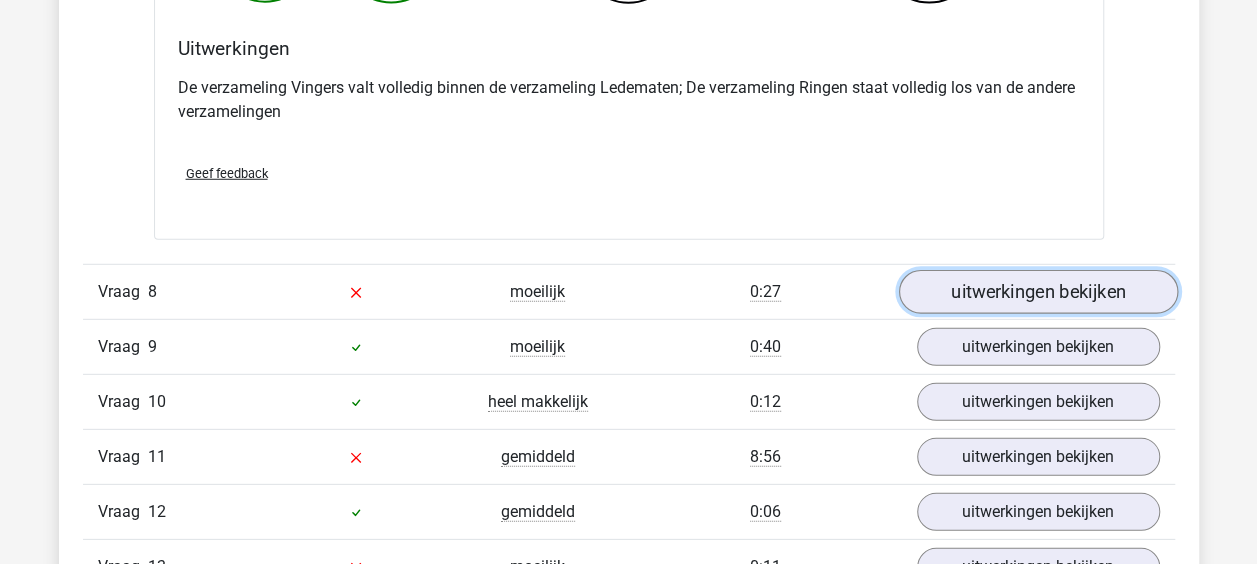 click on "uitwerkingen bekijken" at bounding box center (1037, 292) 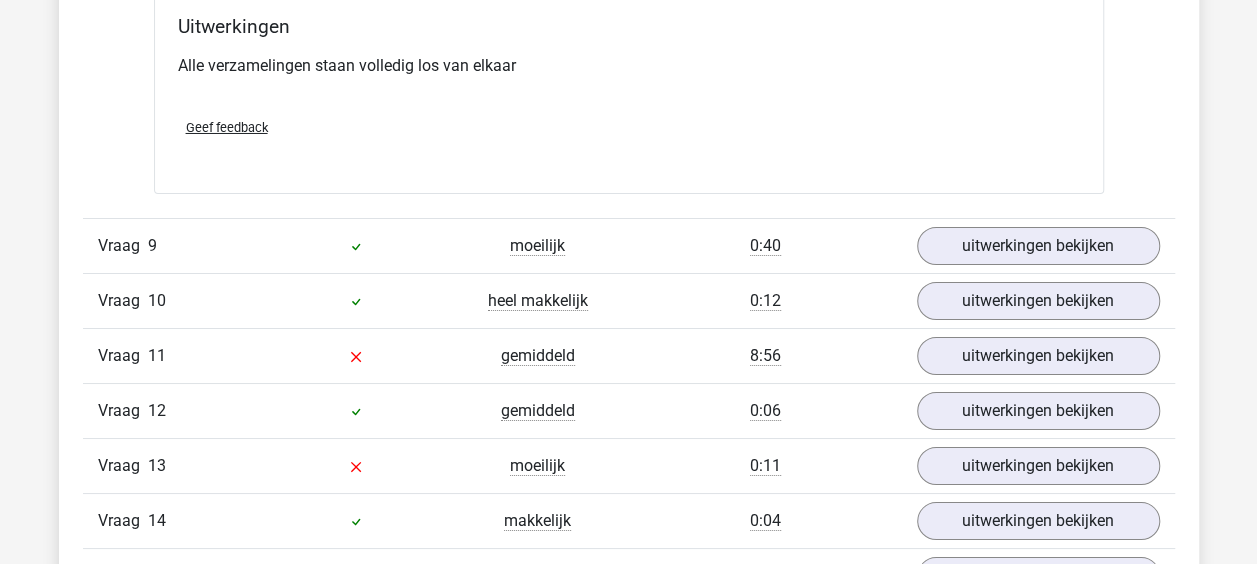 scroll, scrollTop: 3600, scrollLeft: 0, axis: vertical 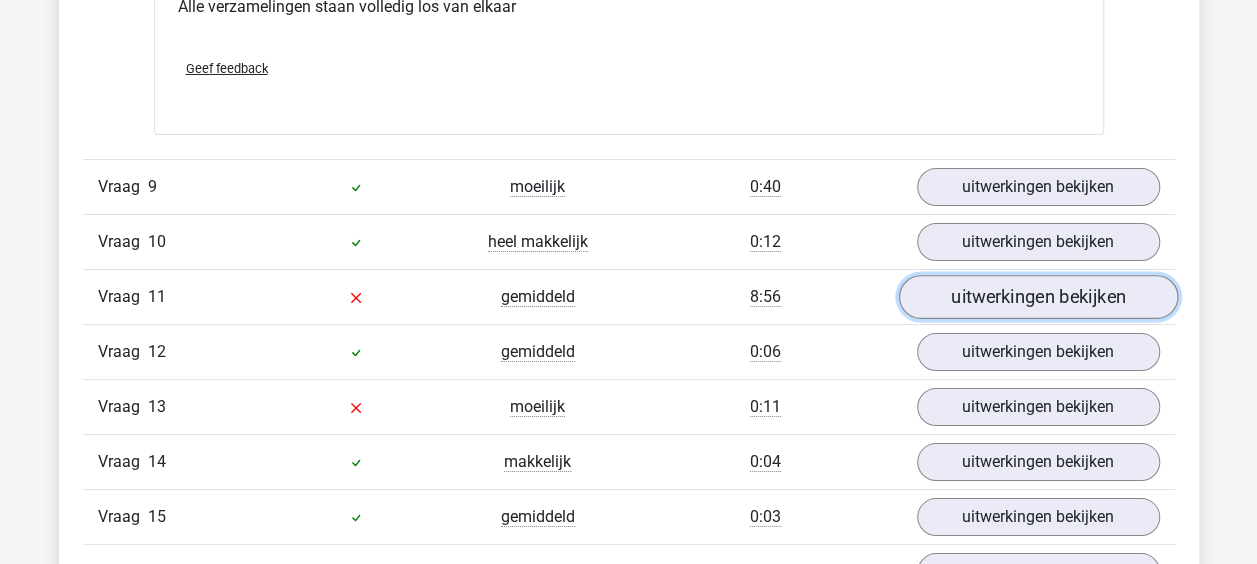 click on "uitwerkingen bekijken" at bounding box center [1037, 297] 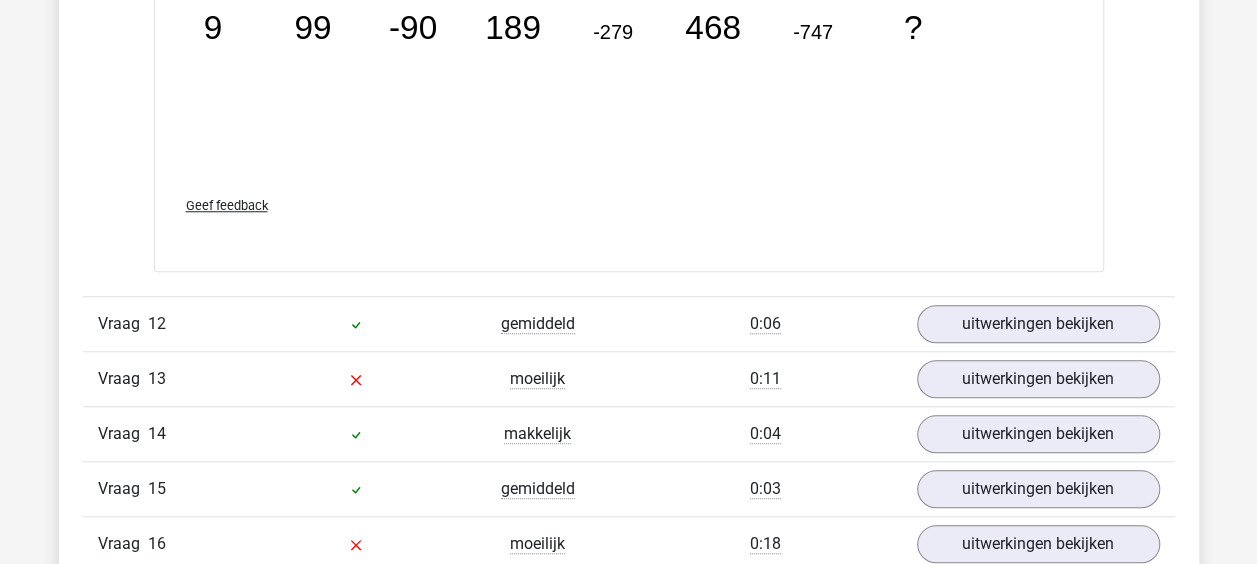 scroll, scrollTop: 4600, scrollLeft: 0, axis: vertical 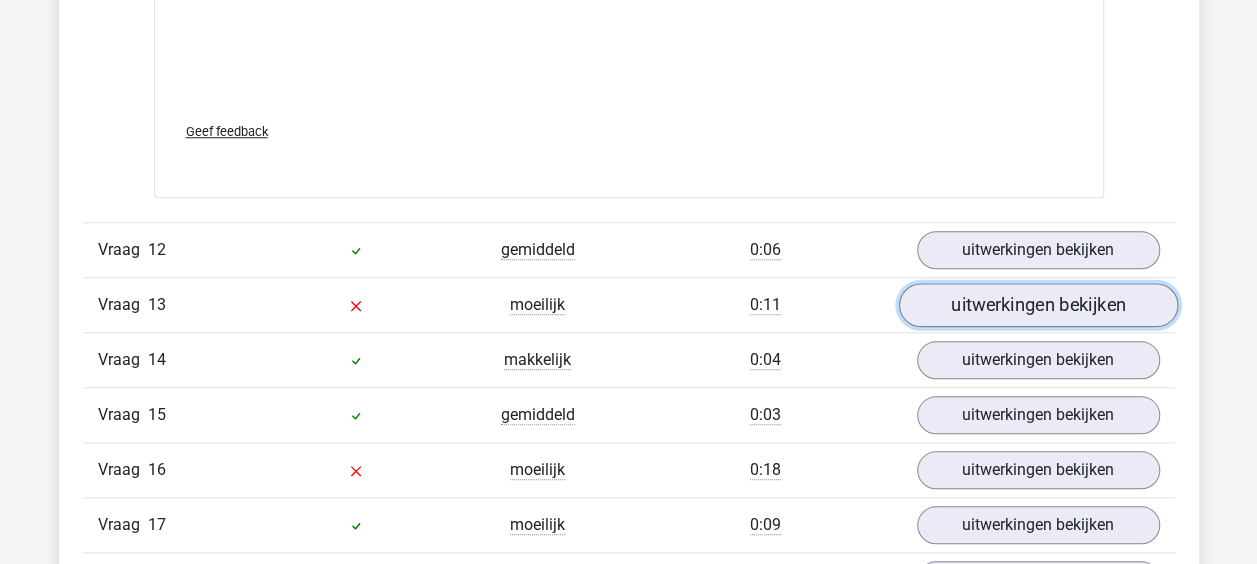click on "uitwerkingen bekijken" at bounding box center [1037, 305] 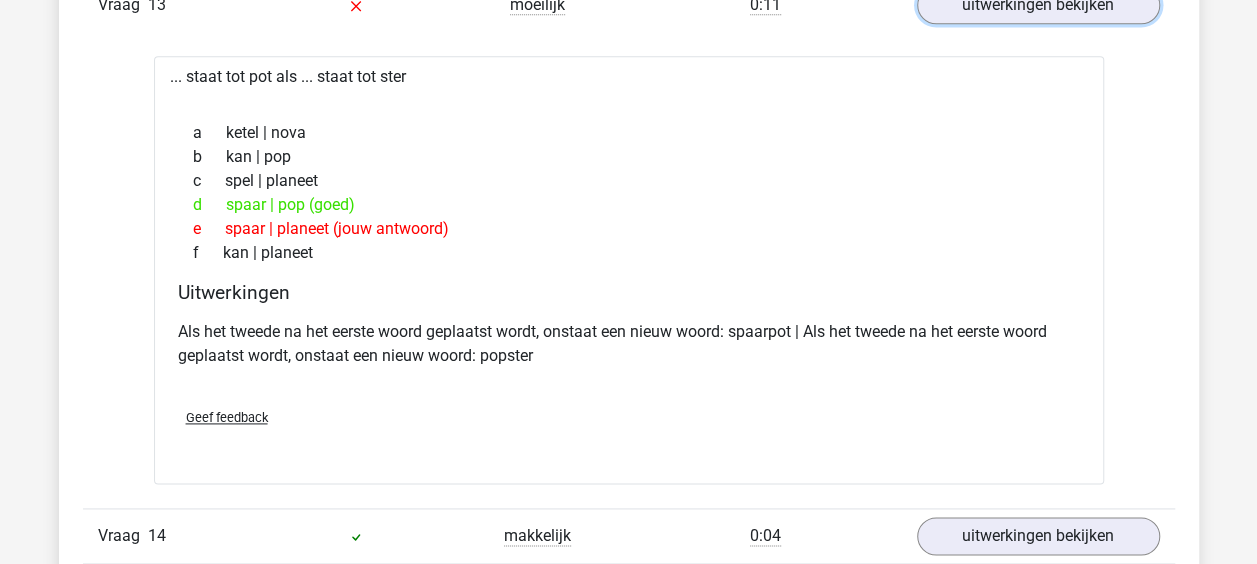 scroll, scrollTop: 5300, scrollLeft: 0, axis: vertical 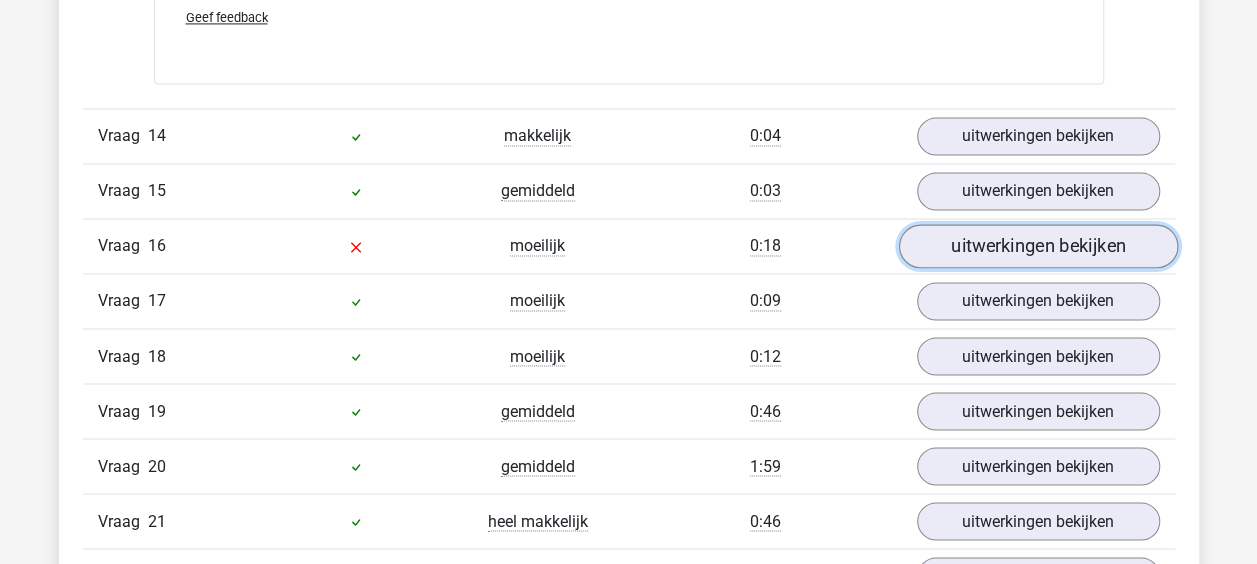 click on "uitwerkingen bekijken" at bounding box center (1037, 246) 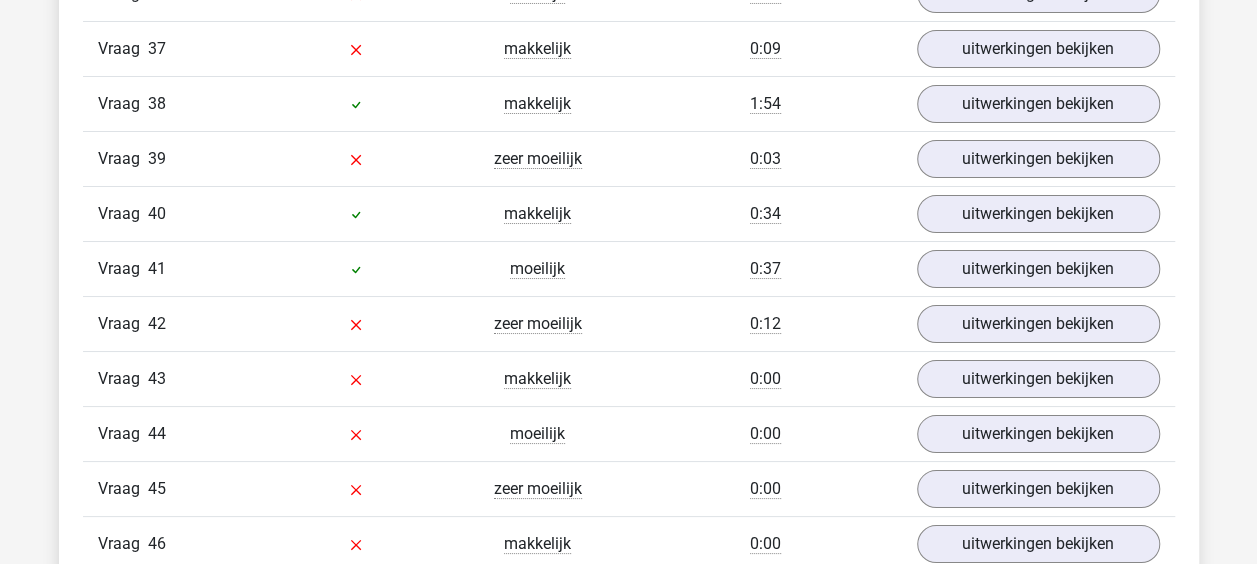scroll, scrollTop: 7300, scrollLeft: 0, axis: vertical 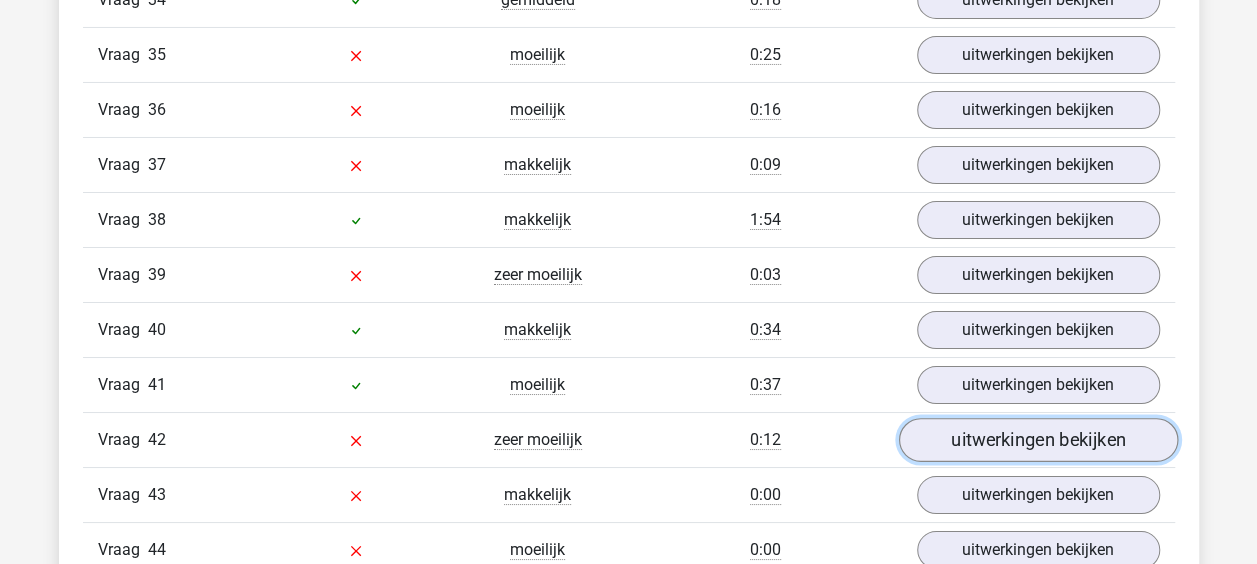 click on "uitwerkingen bekijken" at bounding box center [1037, 440] 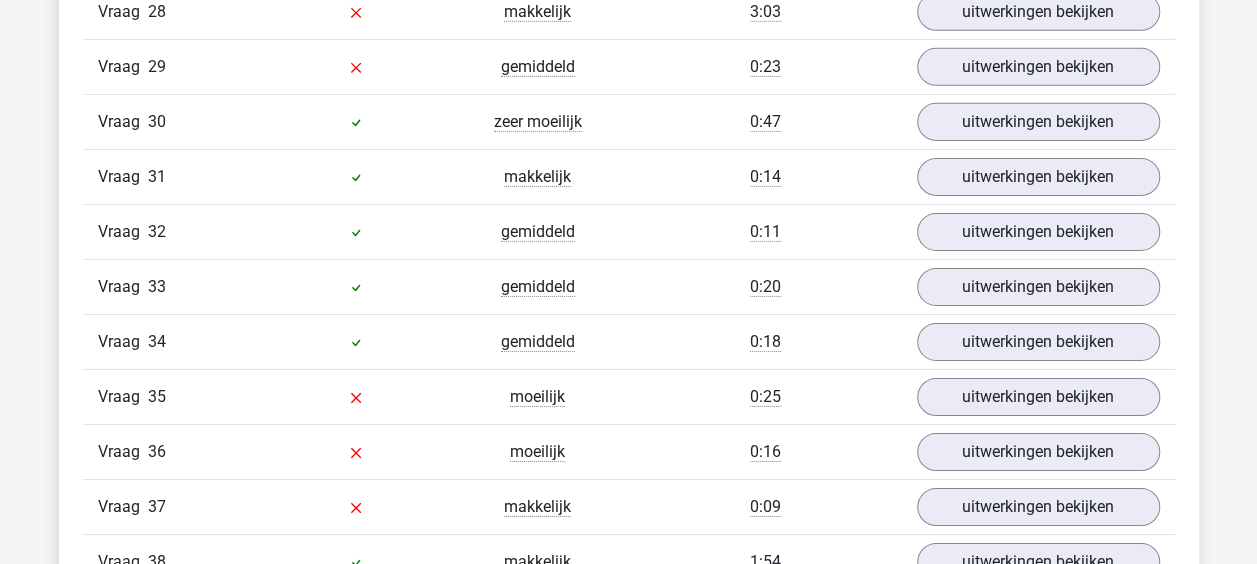 scroll, scrollTop: 6900, scrollLeft: 0, axis: vertical 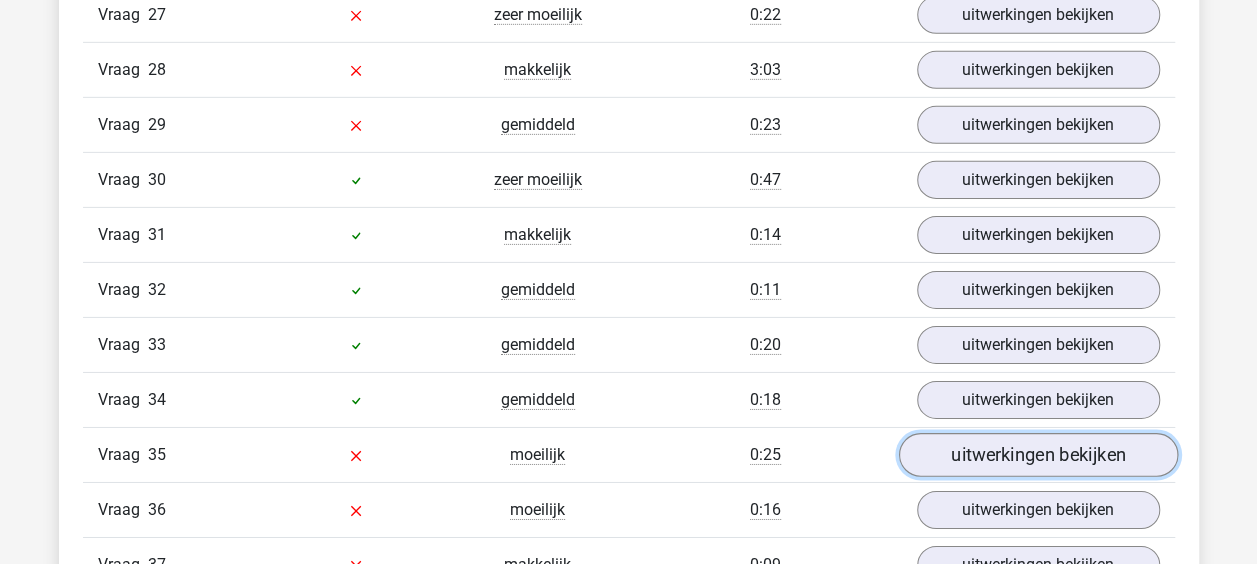 click on "uitwerkingen bekijken" at bounding box center (1037, 455) 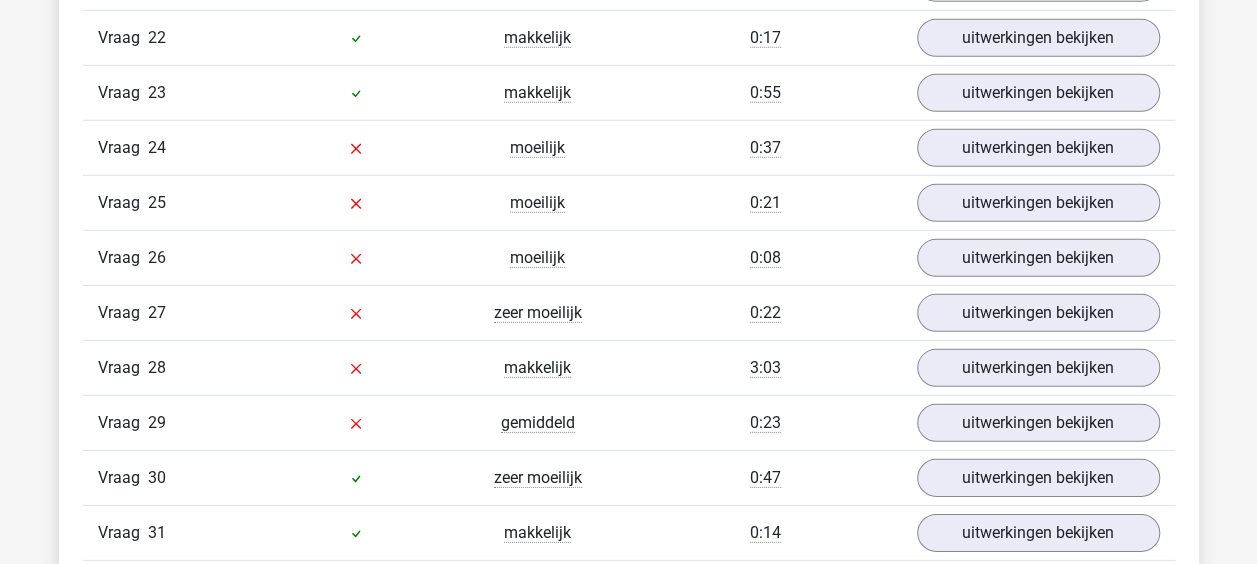 scroll, scrollTop: 6600, scrollLeft: 0, axis: vertical 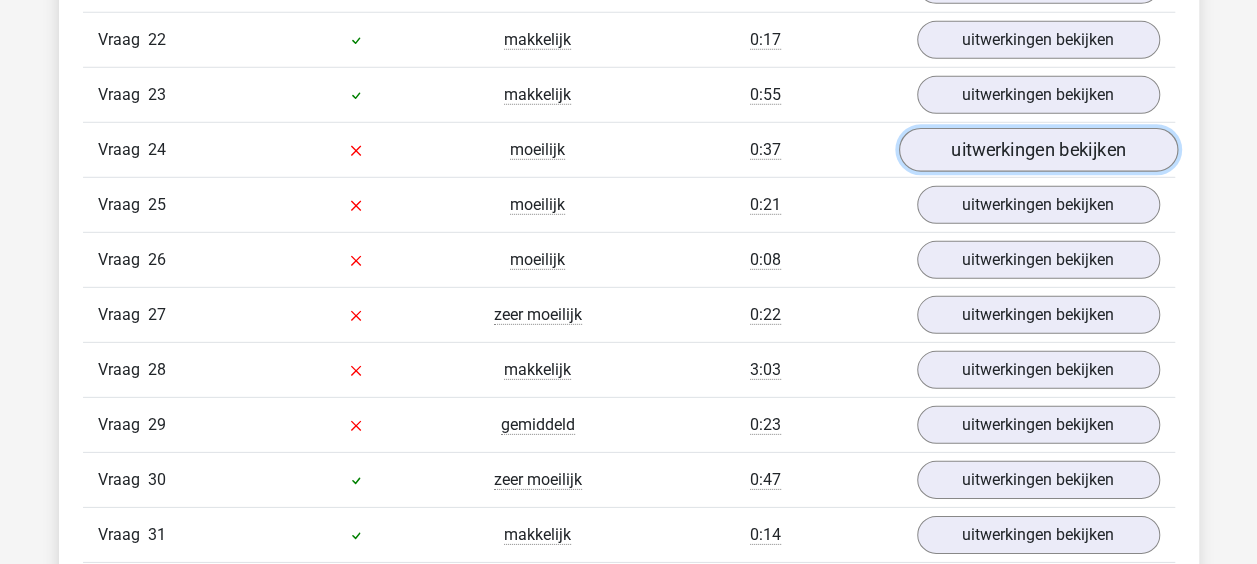 click on "uitwerkingen bekijken" at bounding box center (1037, 150) 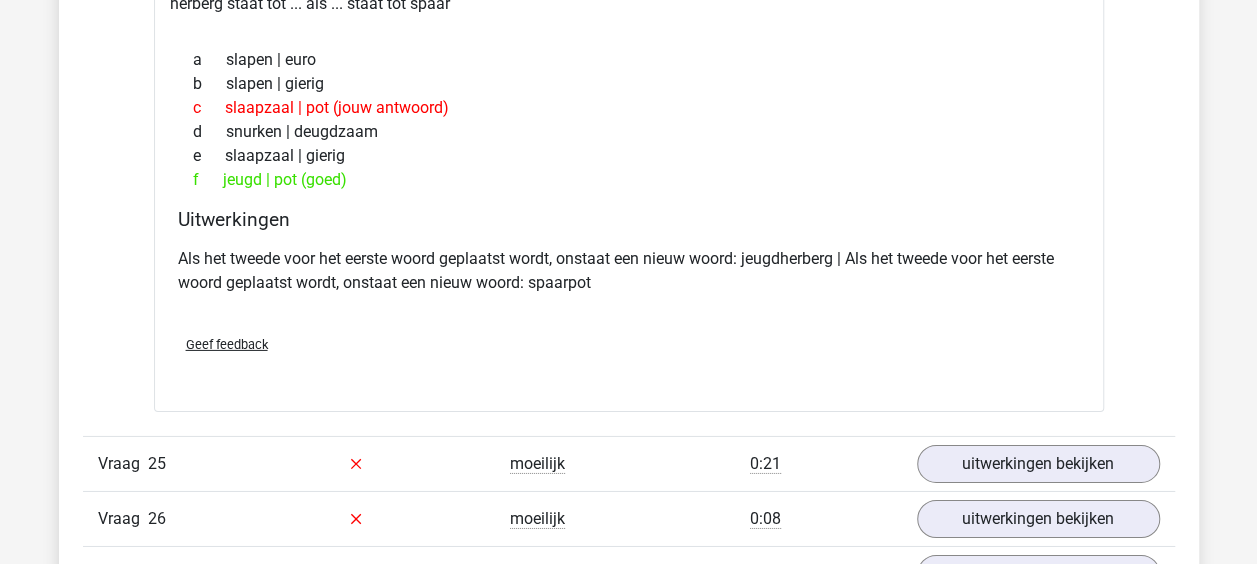 scroll, scrollTop: 7000, scrollLeft: 0, axis: vertical 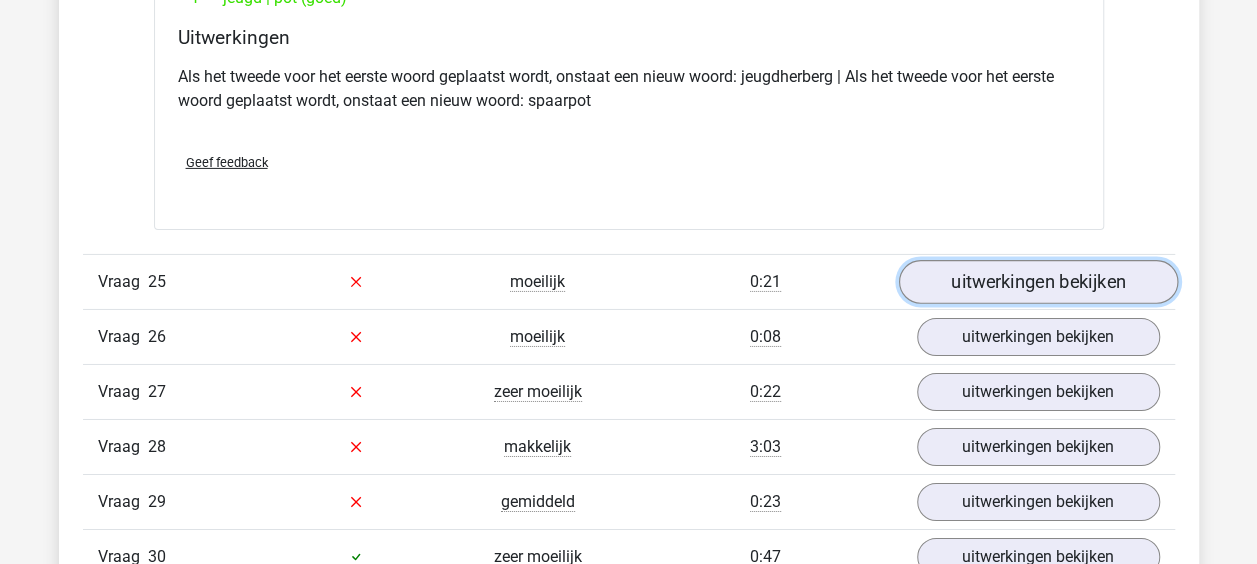 click on "uitwerkingen bekijken" at bounding box center (1037, 282) 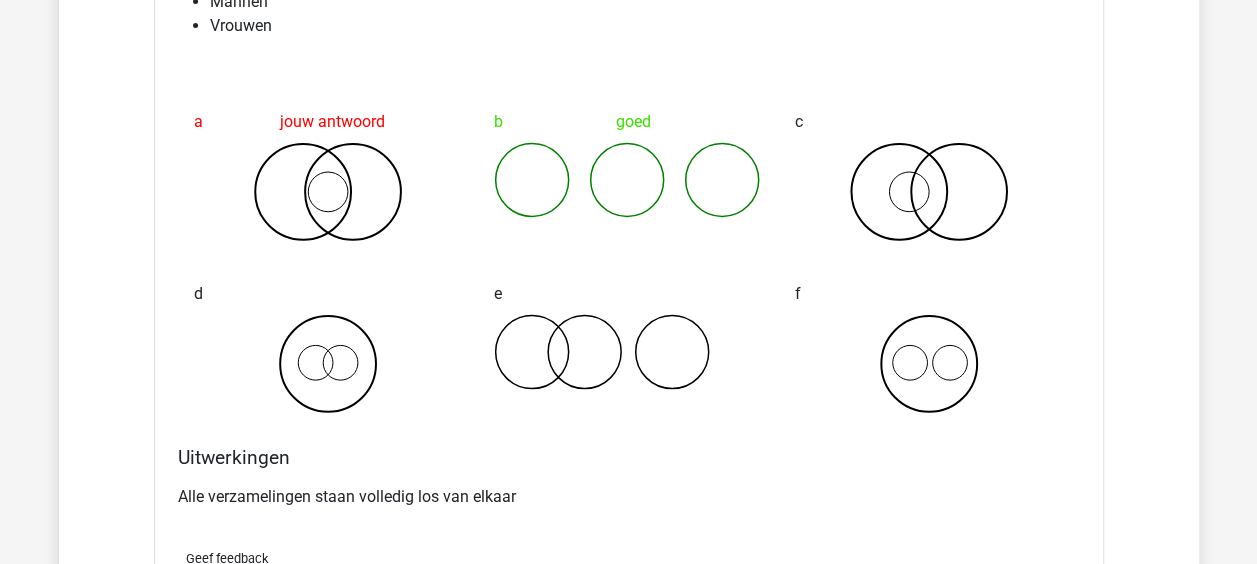 scroll, scrollTop: 7800, scrollLeft: 0, axis: vertical 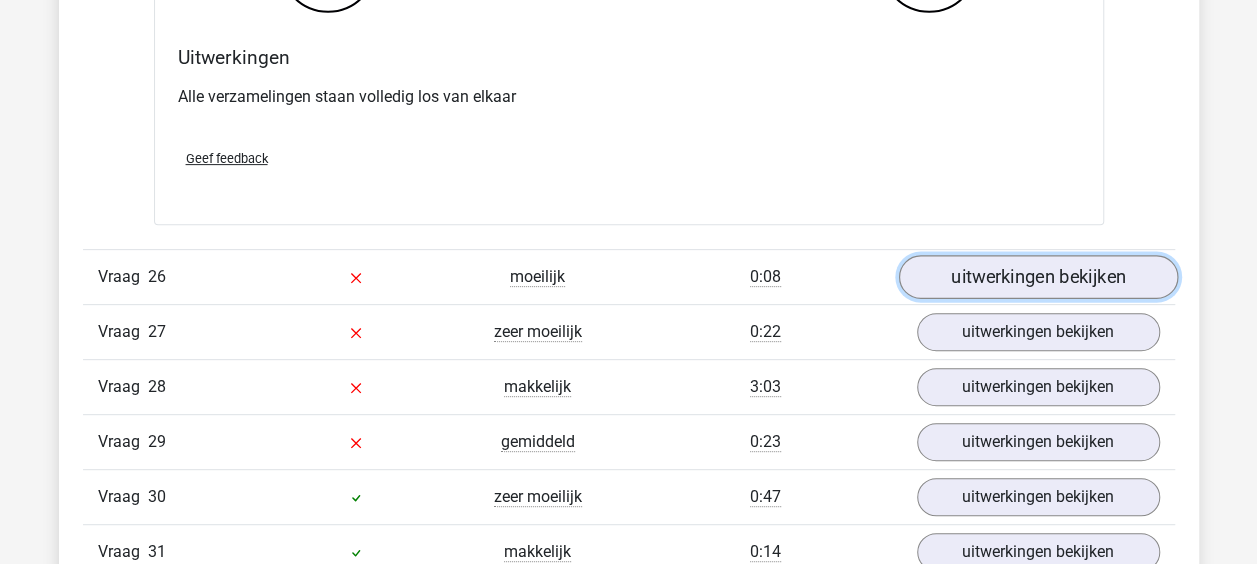 click on "uitwerkingen bekijken" at bounding box center (1037, 277) 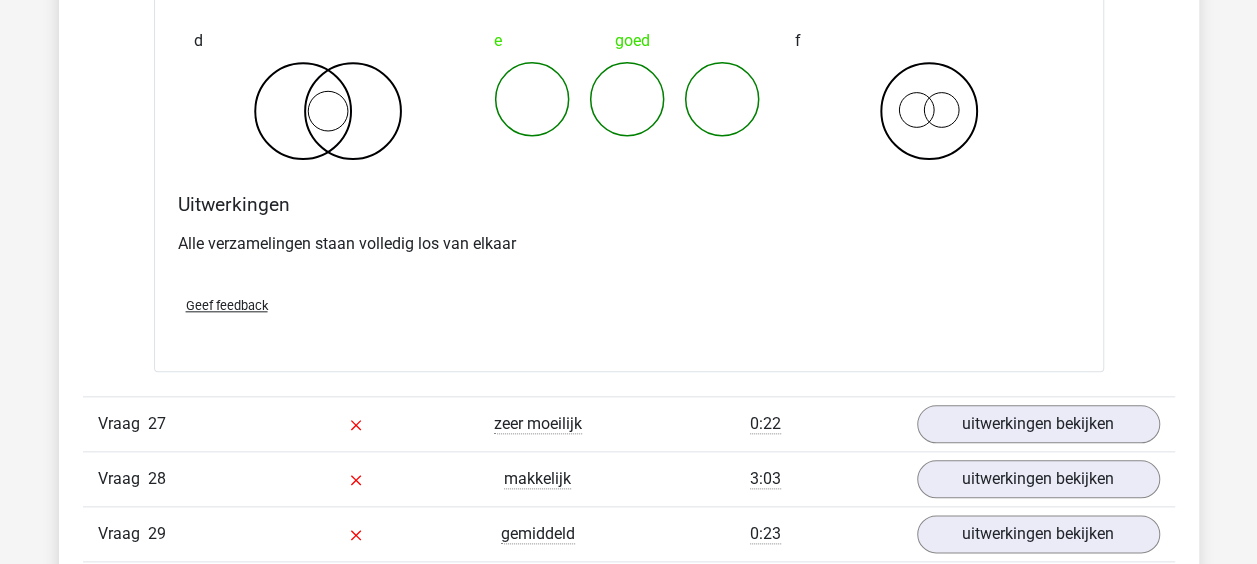 scroll, scrollTop: 8700, scrollLeft: 0, axis: vertical 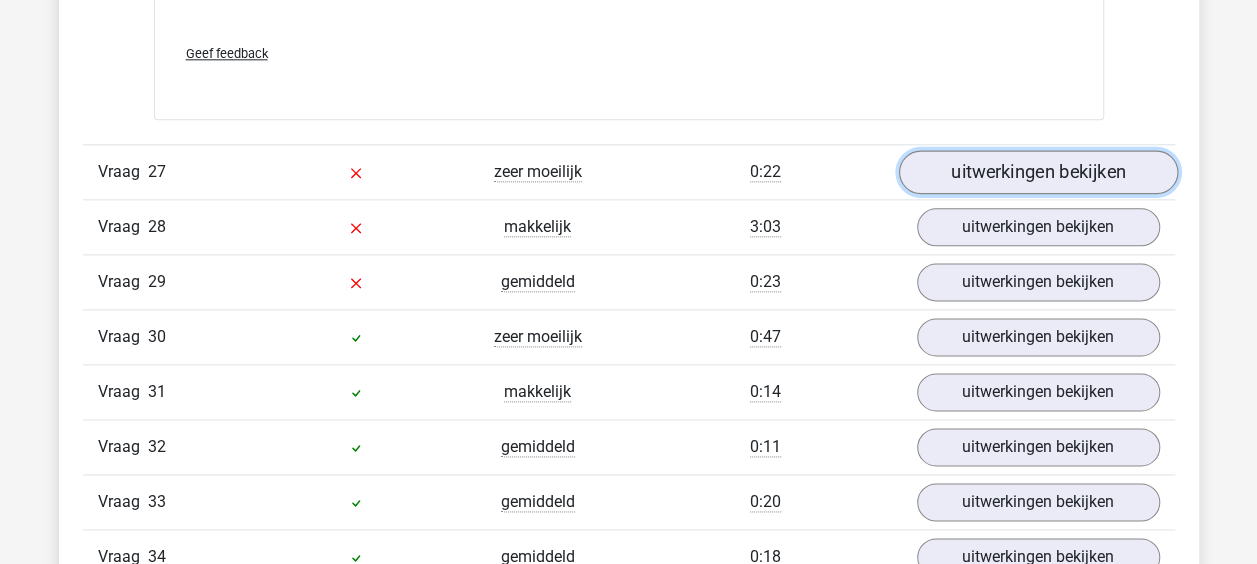 click on "uitwerkingen bekijken" at bounding box center (1037, 172) 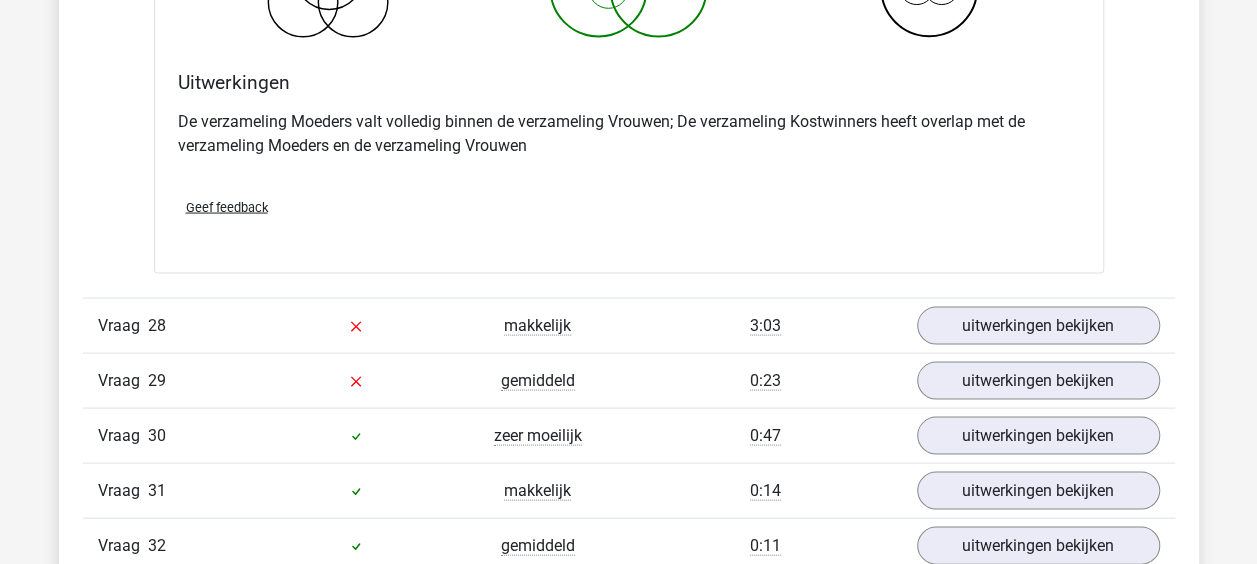 scroll, scrollTop: 9500, scrollLeft: 0, axis: vertical 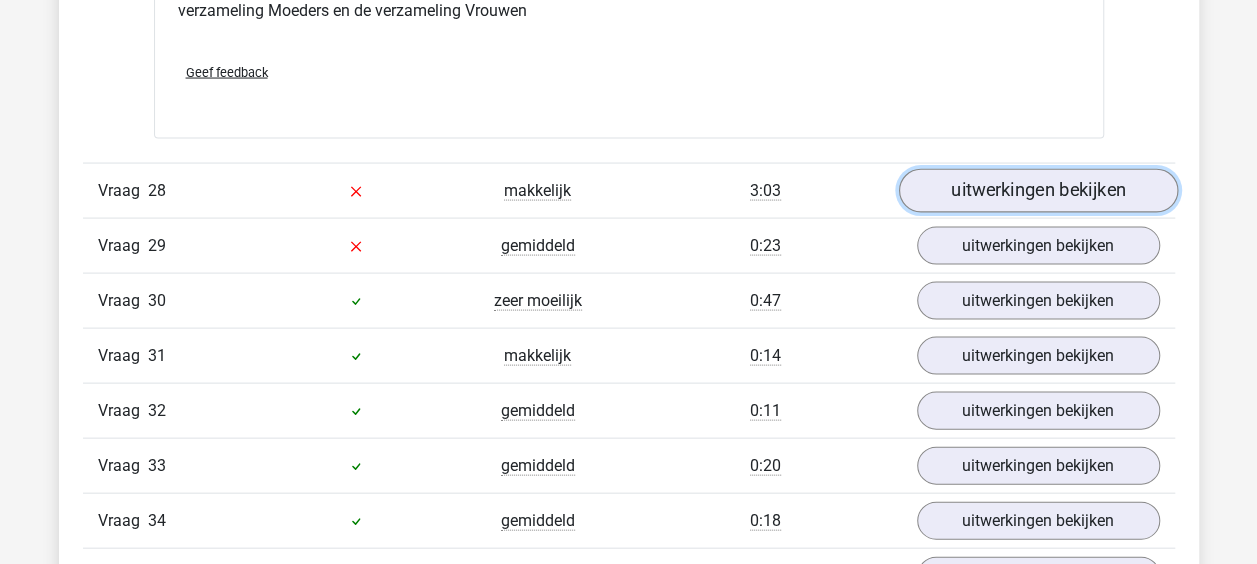 click on "uitwerkingen bekijken" at bounding box center [1037, 191] 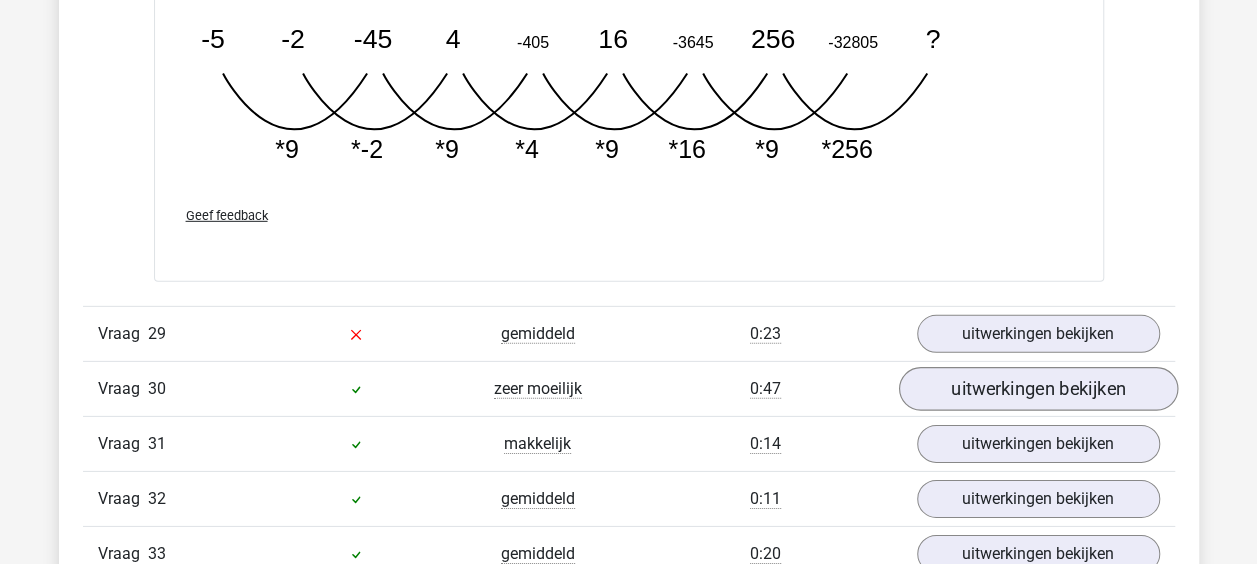 scroll, scrollTop: 10600, scrollLeft: 0, axis: vertical 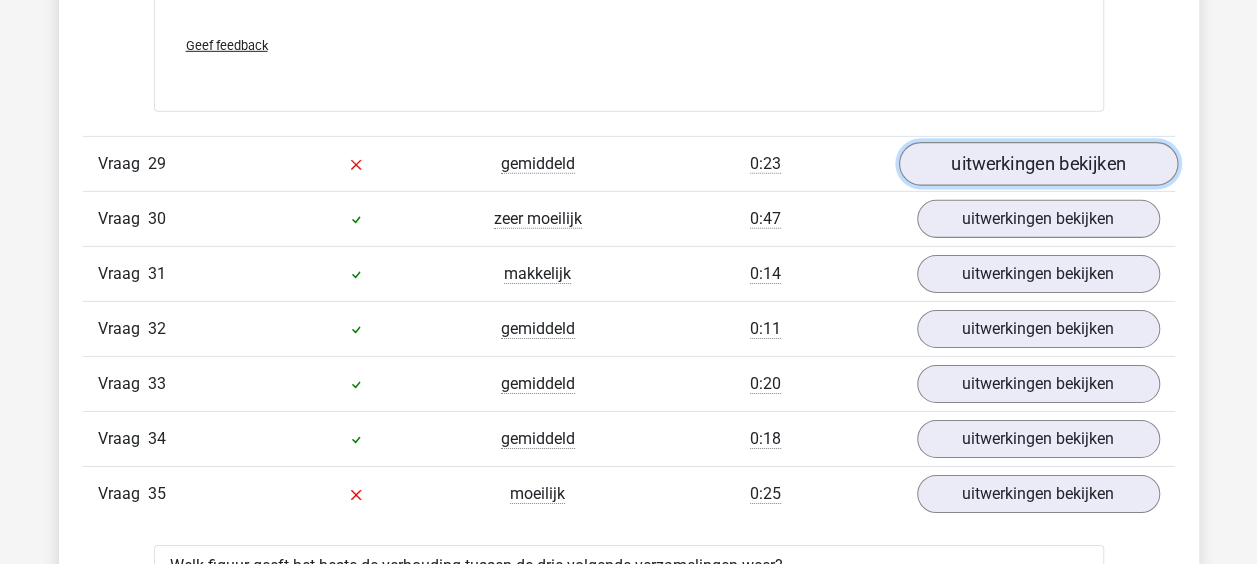 click on "uitwerkingen bekijken" at bounding box center (1037, 164) 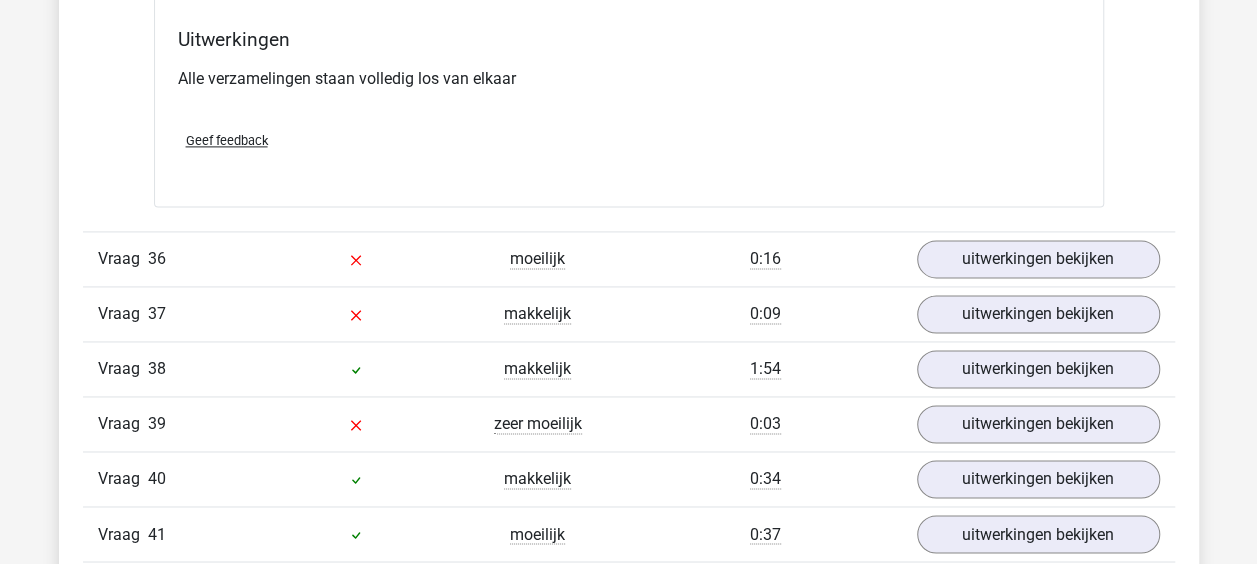 scroll, scrollTop: 12700, scrollLeft: 0, axis: vertical 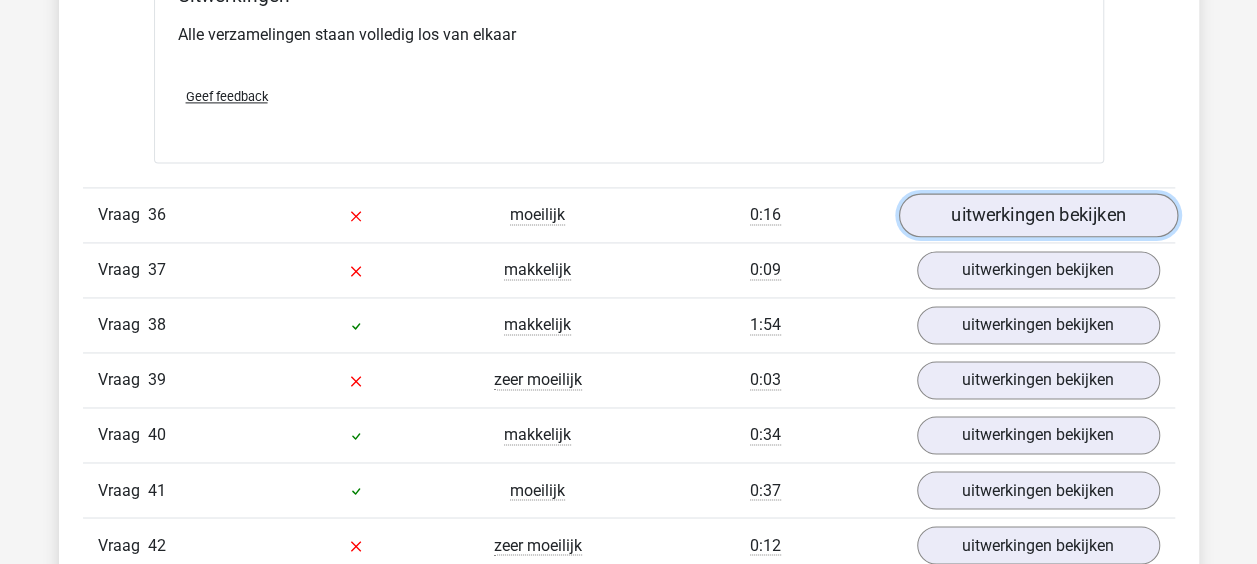 click on "uitwerkingen bekijken" at bounding box center [1037, 215] 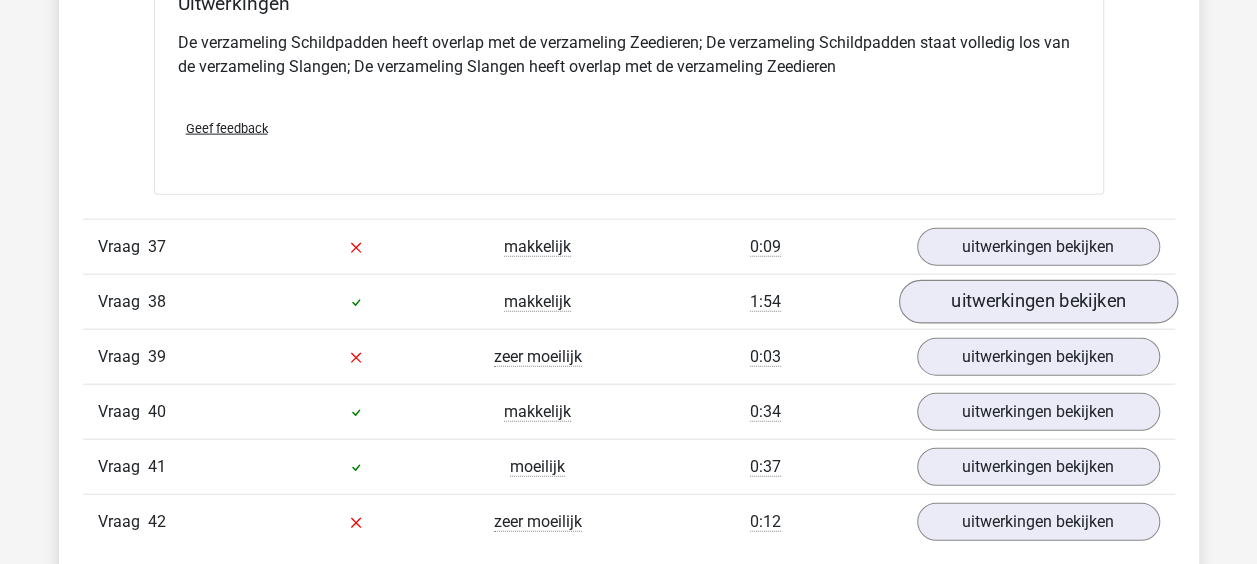 scroll, scrollTop: 13500, scrollLeft: 0, axis: vertical 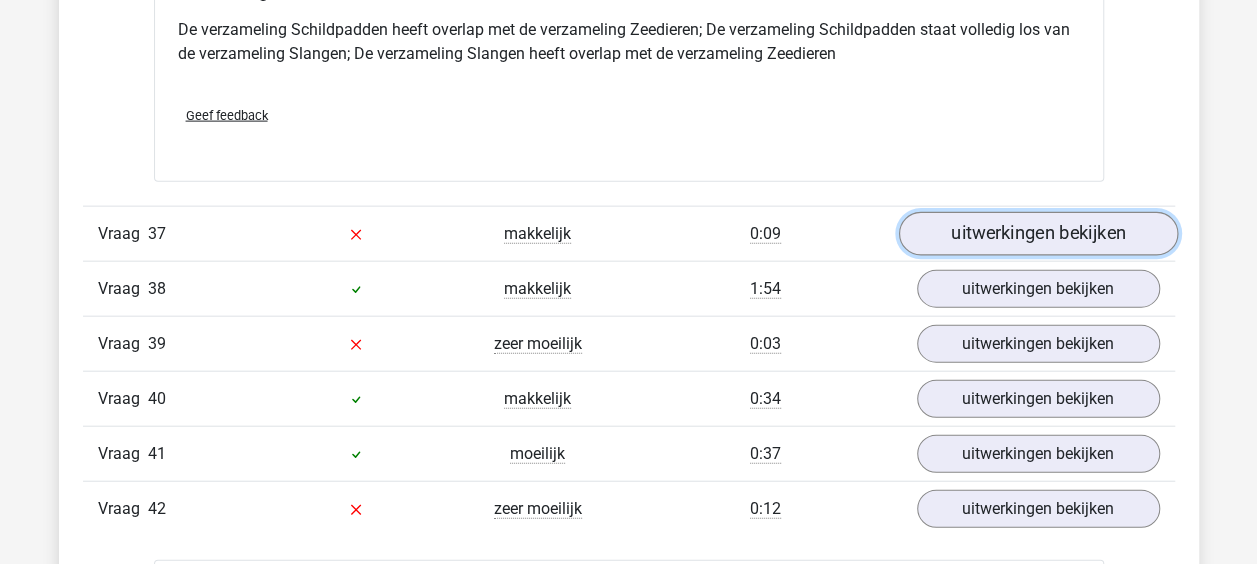 click on "uitwerkingen bekijken" at bounding box center [1037, 234] 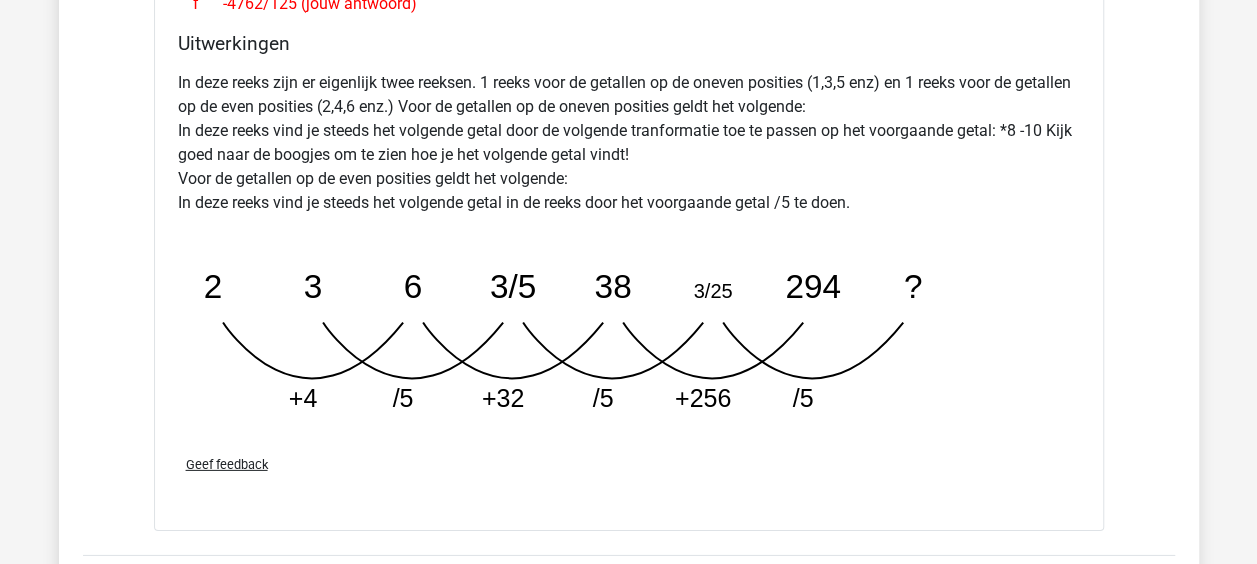 scroll, scrollTop: 14600, scrollLeft: 0, axis: vertical 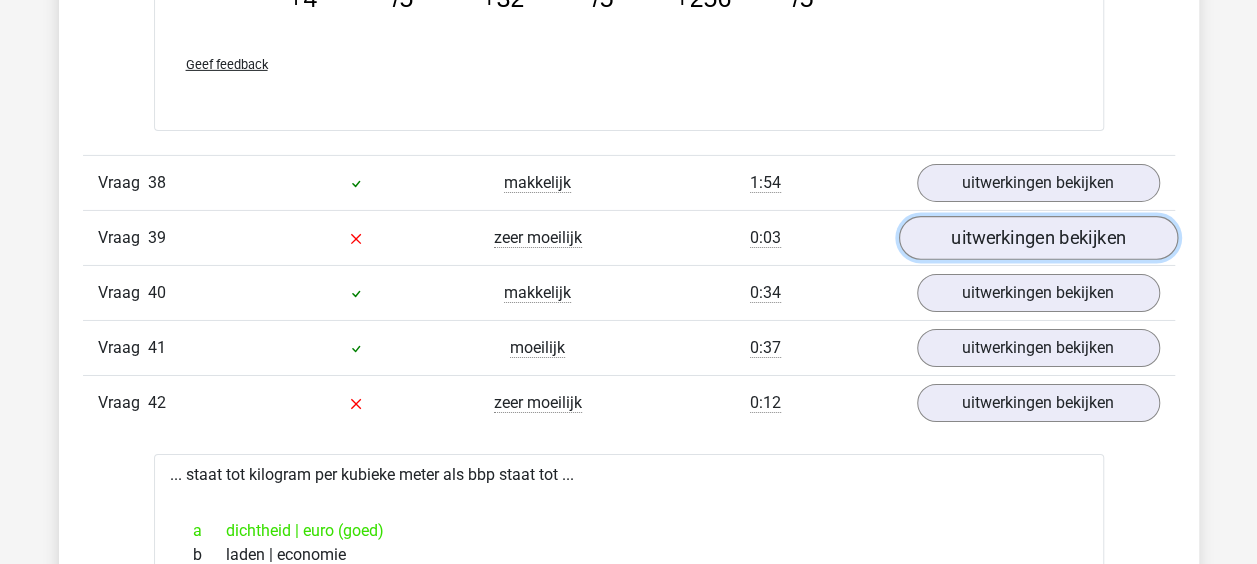 click on "uitwerkingen bekijken" at bounding box center (1037, 238) 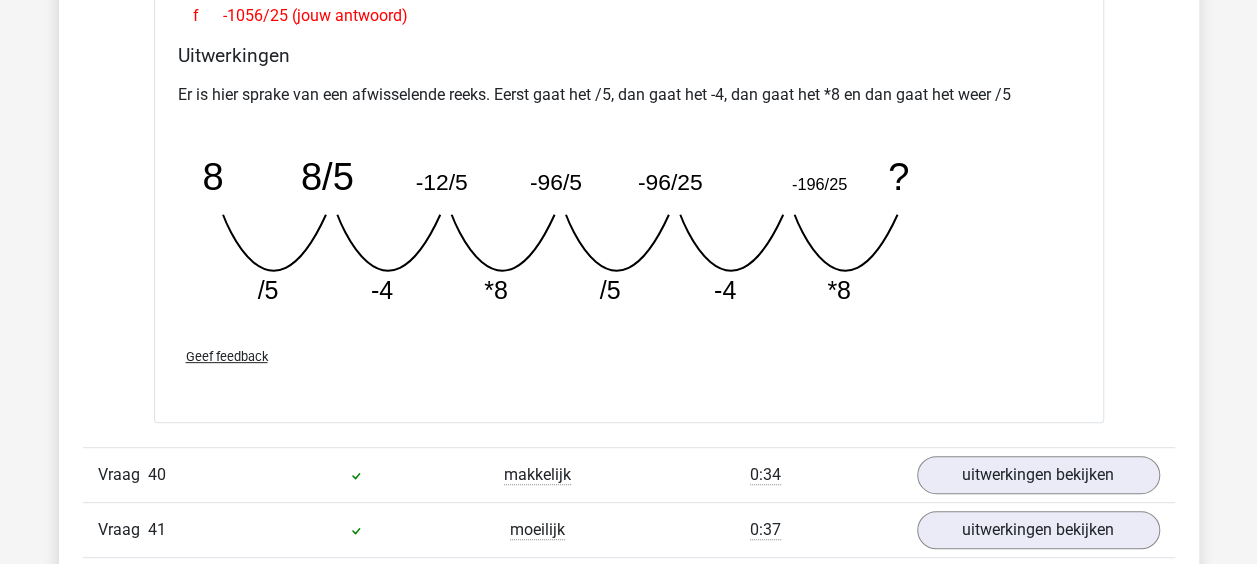 scroll, scrollTop: 15400, scrollLeft: 0, axis: vertical 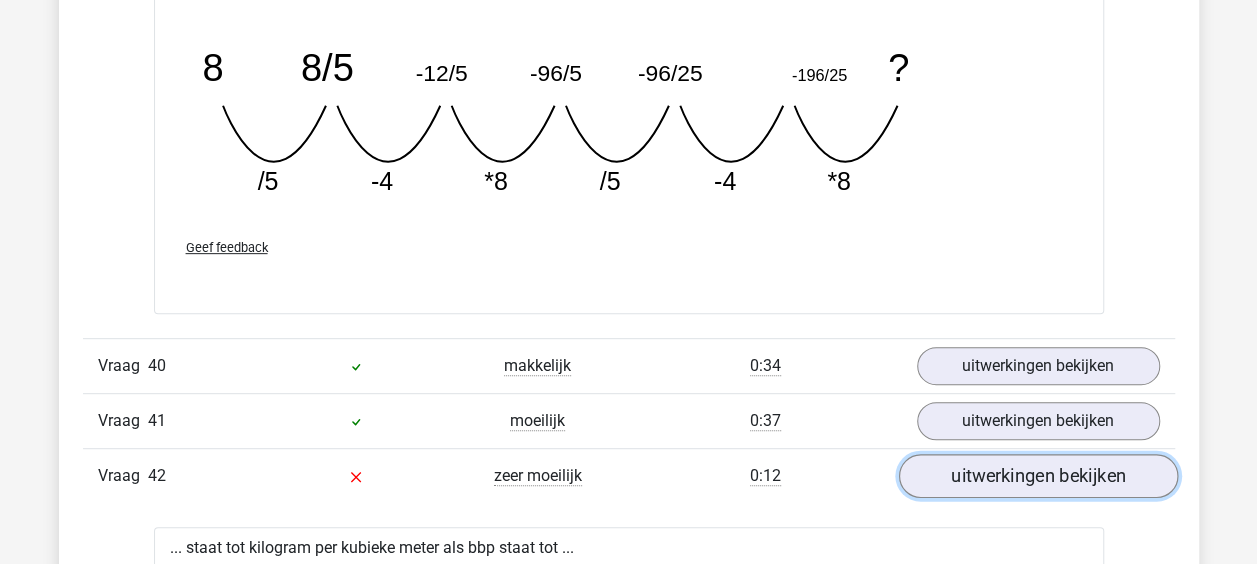 click on "uitwerkingen bekijken" at bounding box center [1037, 477] 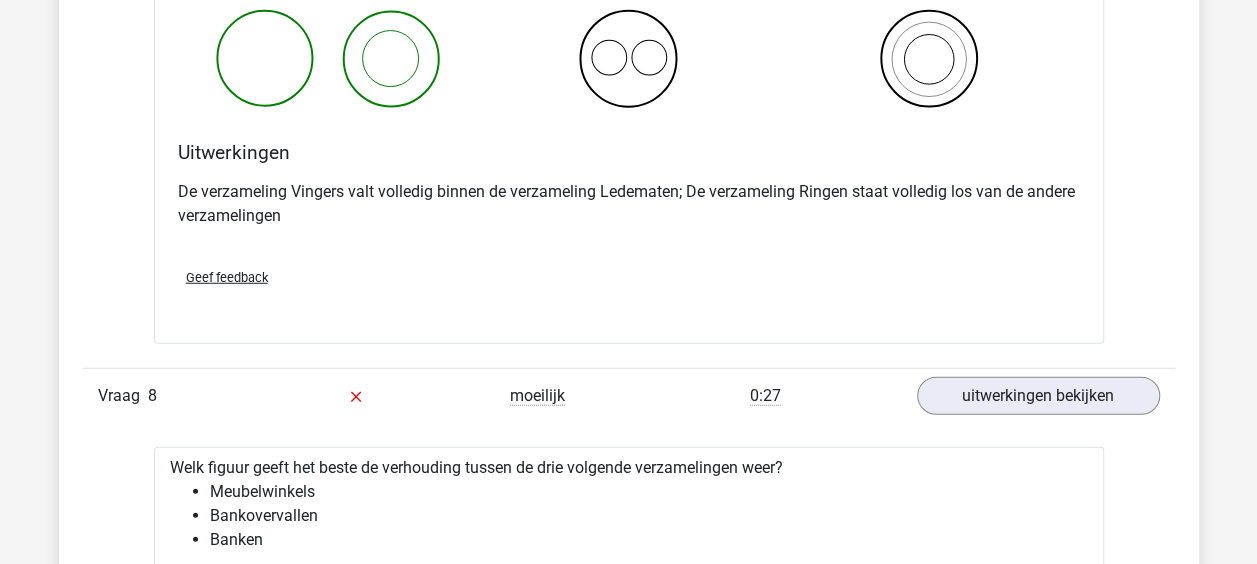 scroll, scrollTop: 2600, scrollLeft: 0, axis: vertical 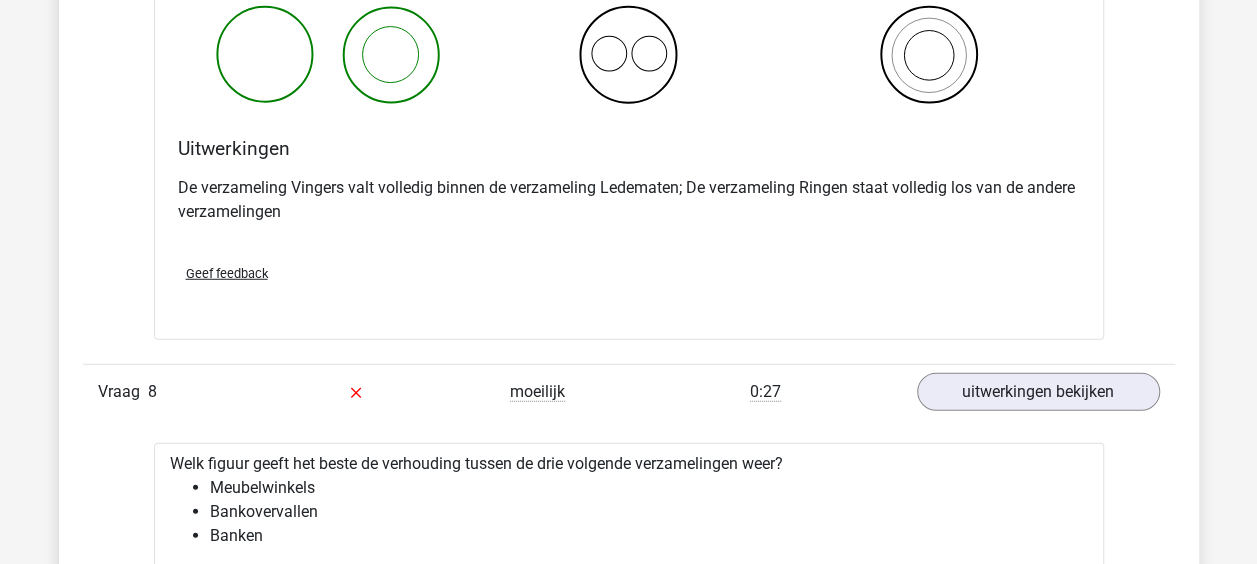 click on "Geef feedback" at bounding box center [227, 273] 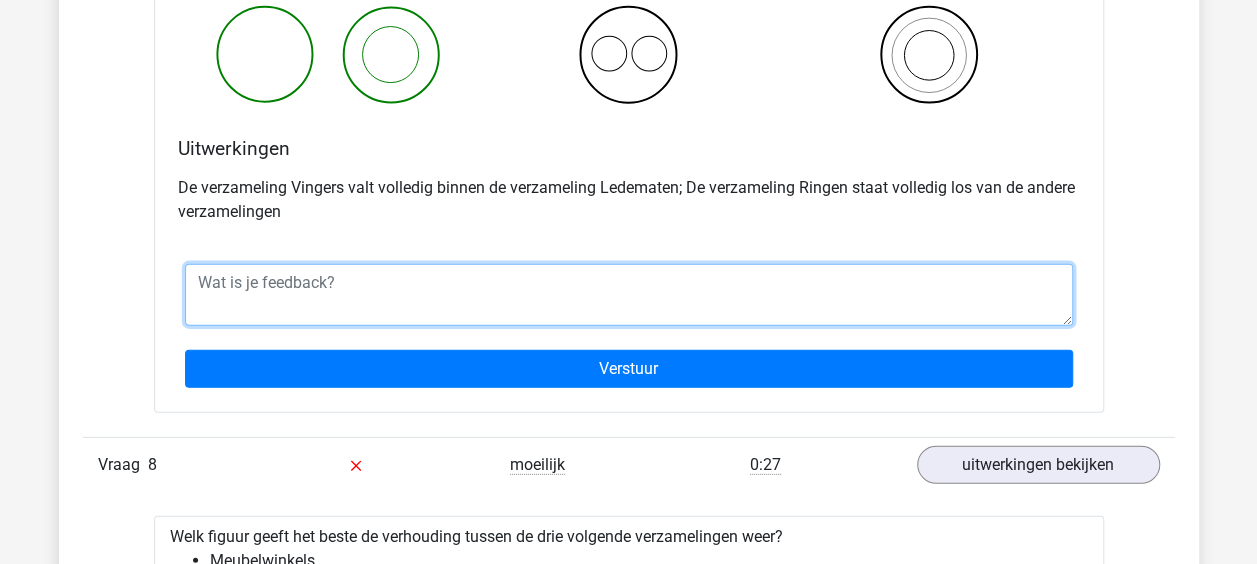 click at bounding box center (629, 295) 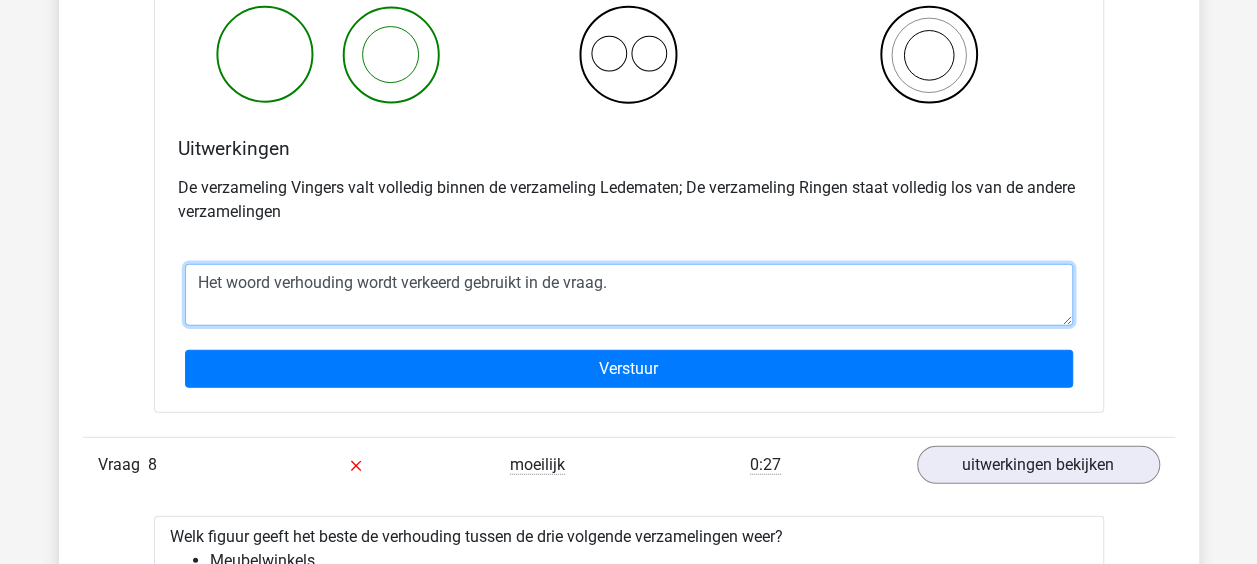 drag, startPoint x: 615, startPoint y: 266, endPoint x: 175, endPoint y: 266, distance: 440 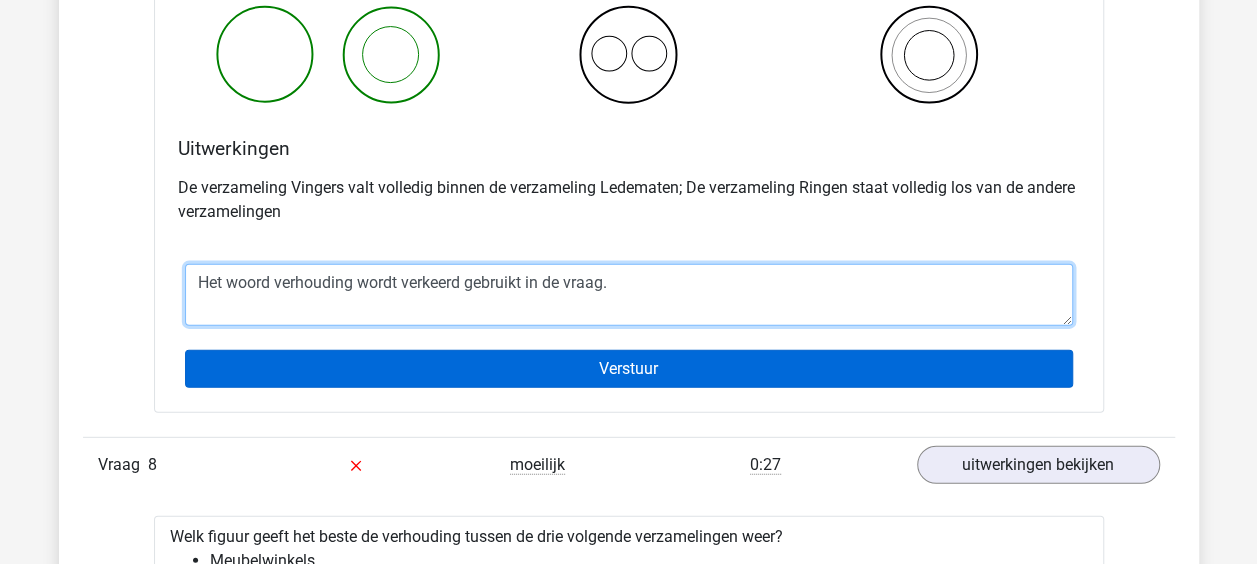 type on "Het woord verhouding wordt verkeerd gebruikt in de vraag." 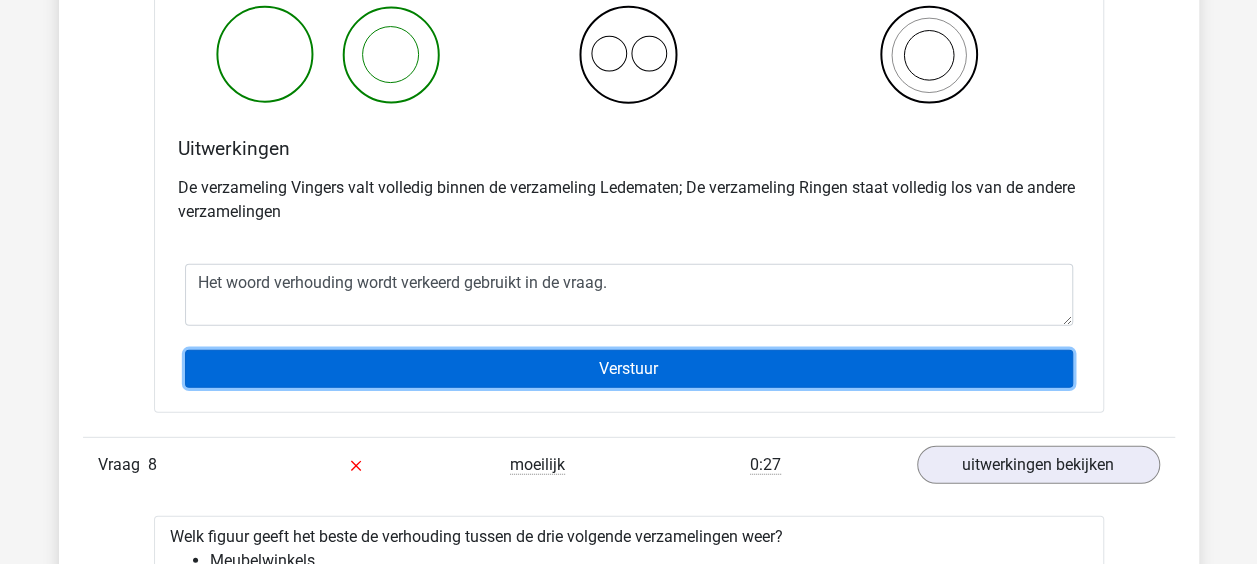 click on "Verstuur" at bounding box center (629, 369) 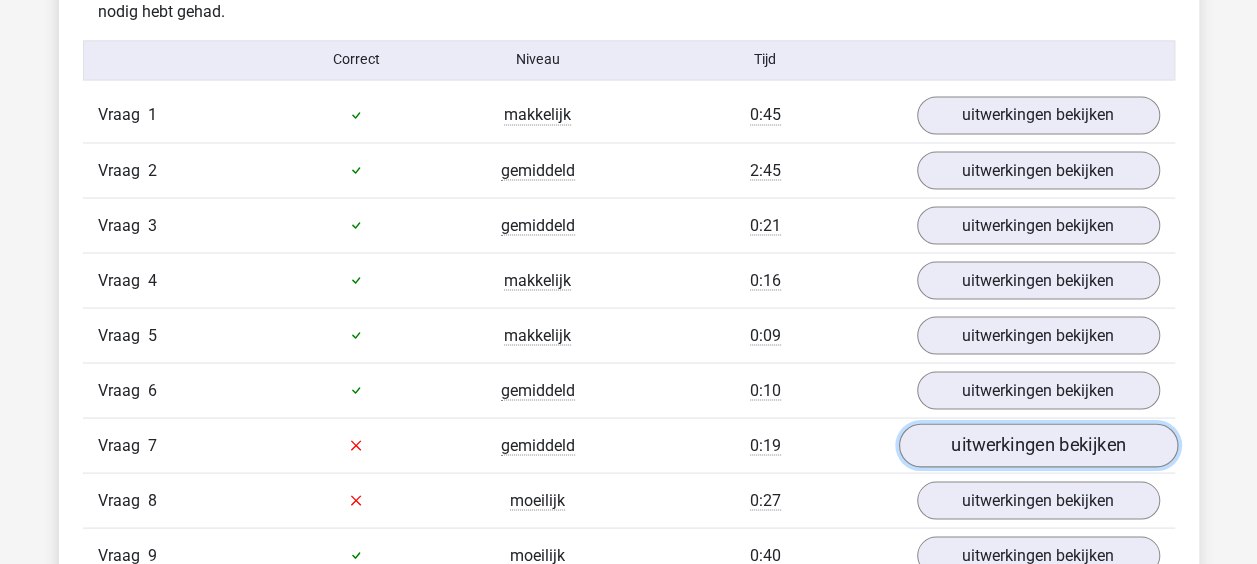 click on "uitwerkingen bekijken" at bounding box center (1037, 445) 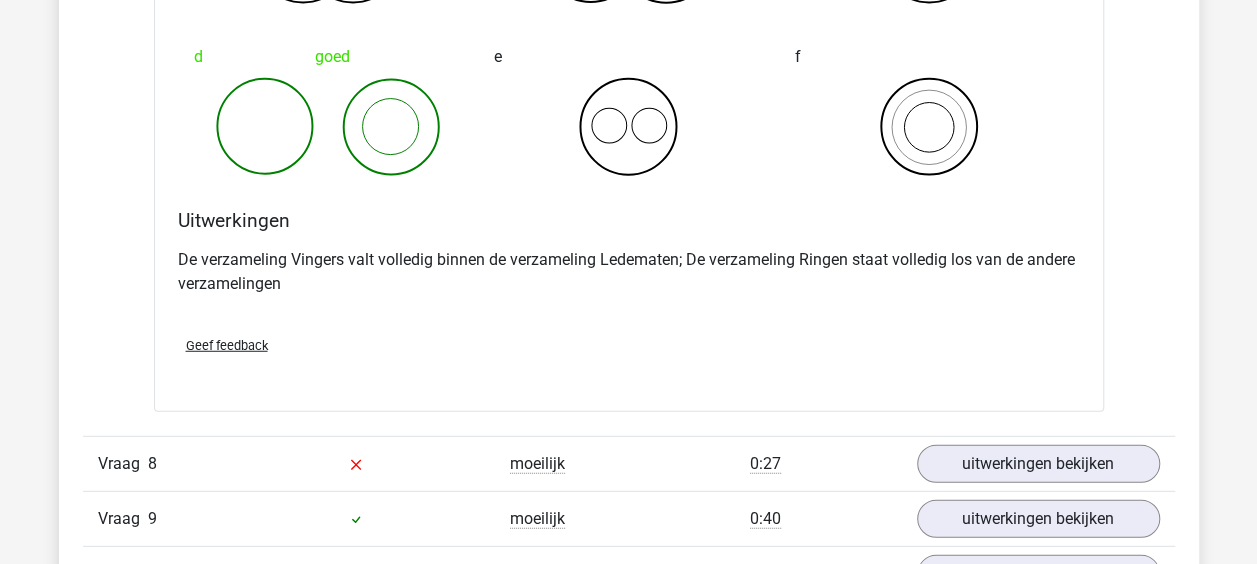 scroll, scrollTop: 2728, scrollLeft: 0, axis: vertical 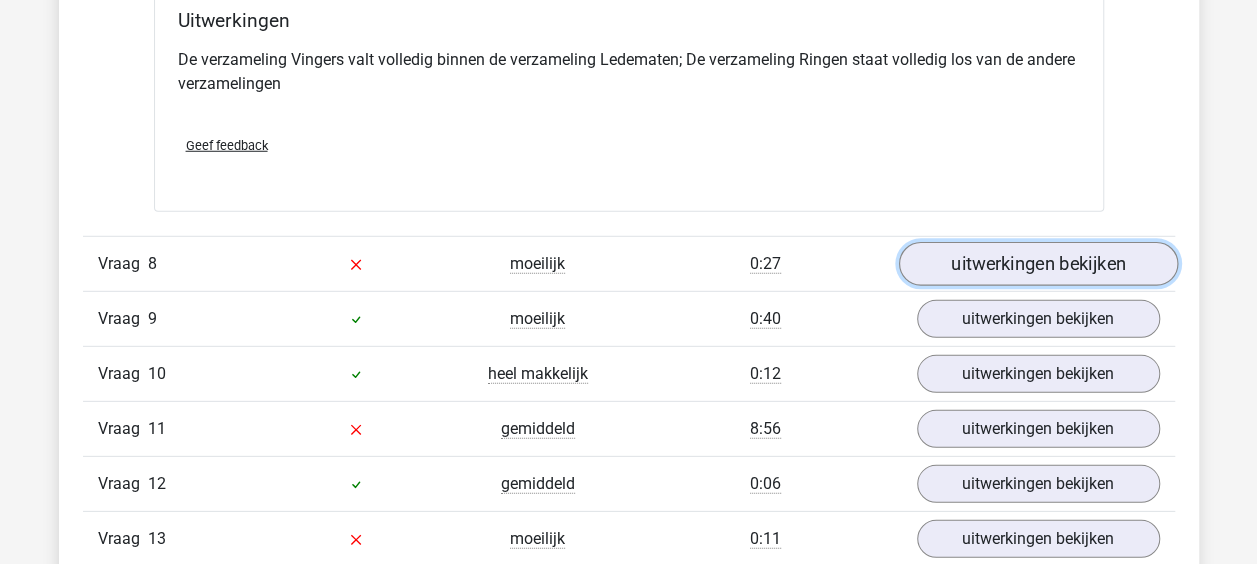 click on "uitwerkingen bekijken" at bounding box center [1037, 264] 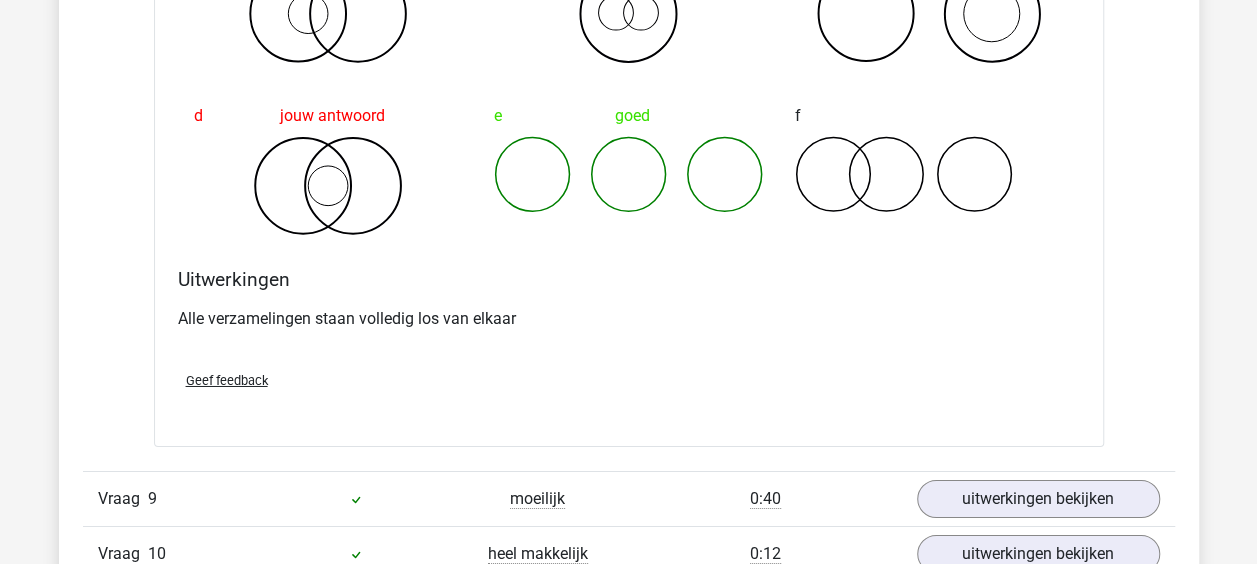 scroll, scrollTop: 3528, scrollLeft: 0, axis: vertical 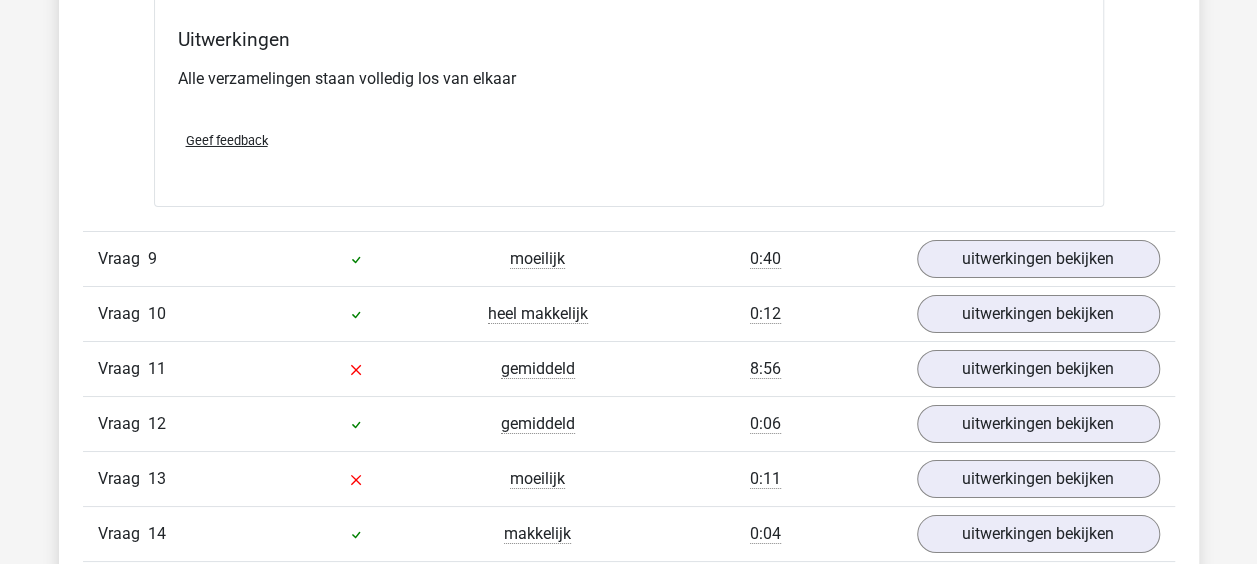 click on "Geef feedback" at bounding box center [227, 140] 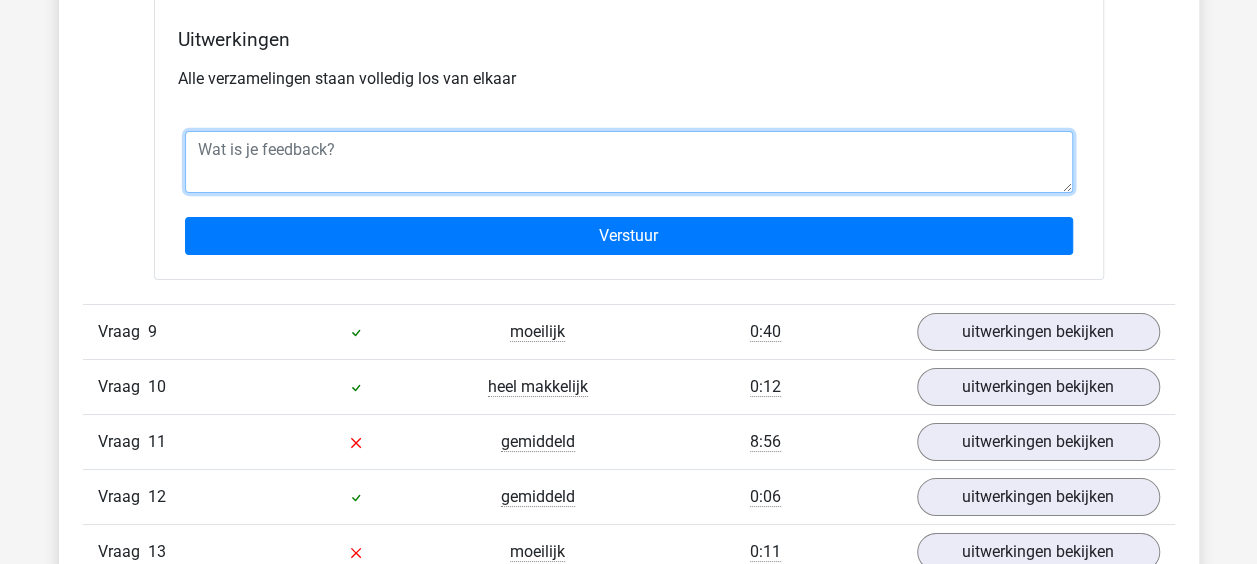 click at bounding box center (629, 162) 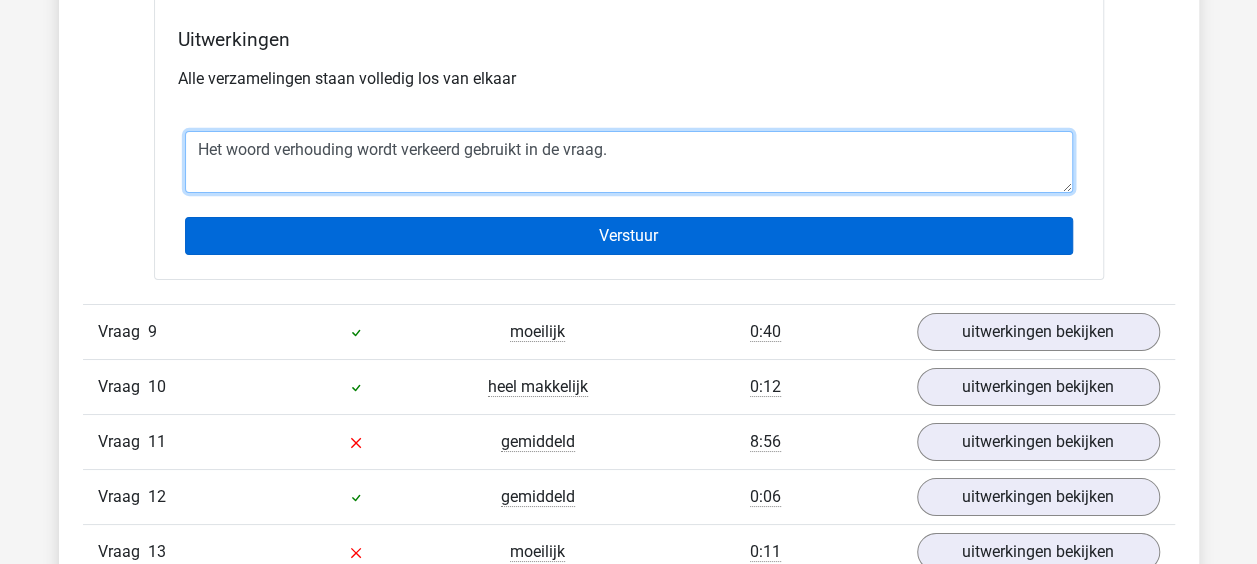 type on "Het woord verhouding wordt verkeerd gebruikt in de vraag." 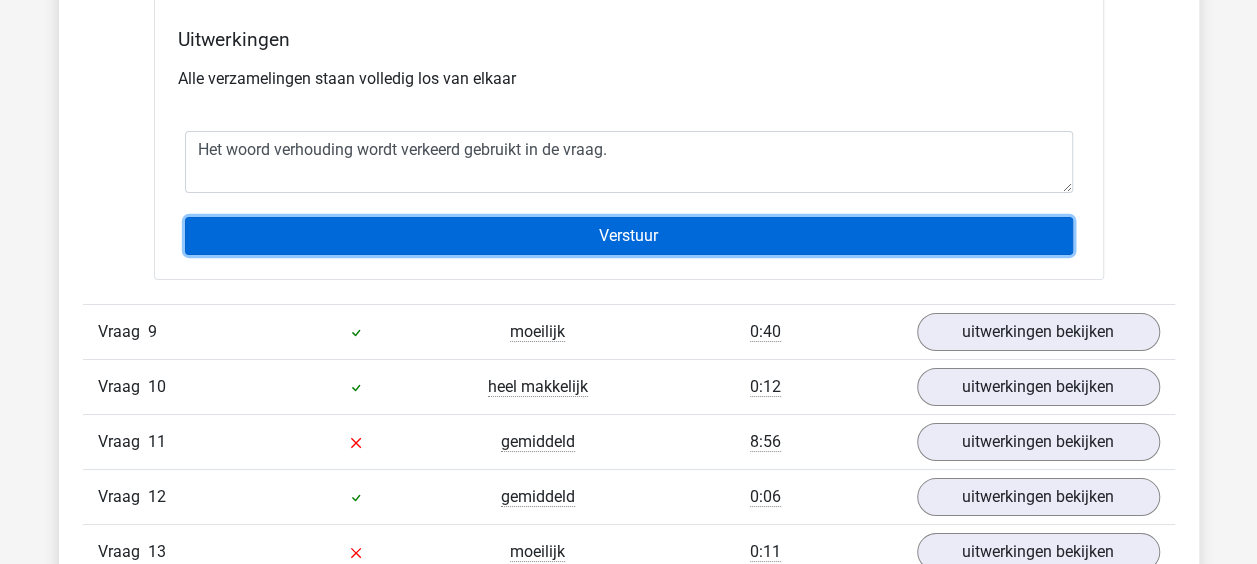 click on "Verstuur" at bounding box center (629, 236) 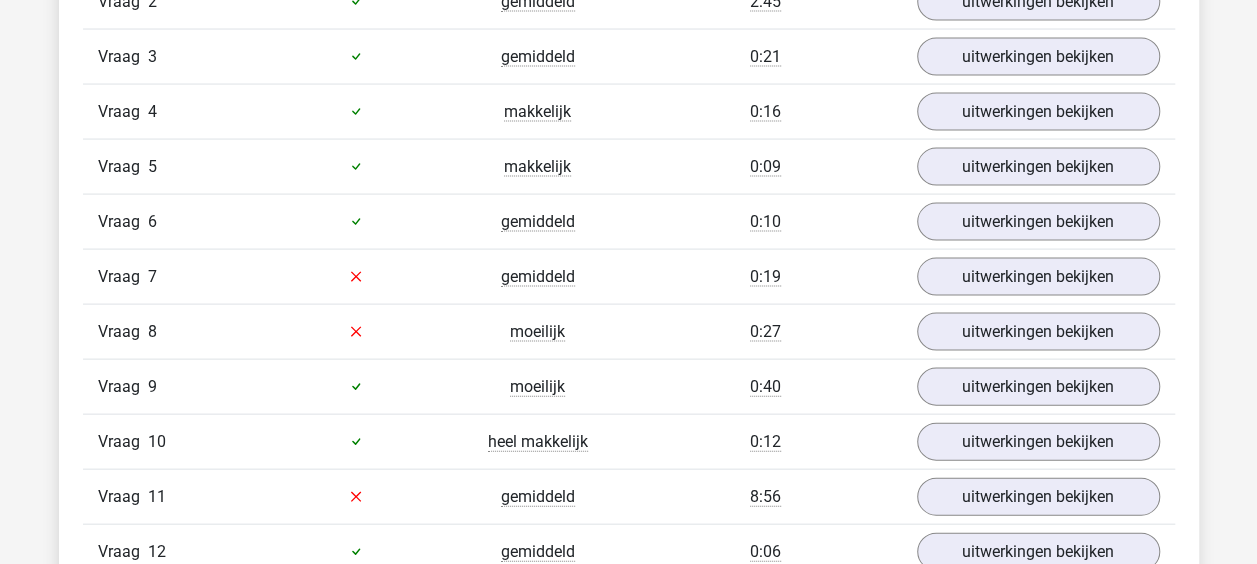 scroll, scrollTop: 2100, scrollLeft: 0, axis: vertical 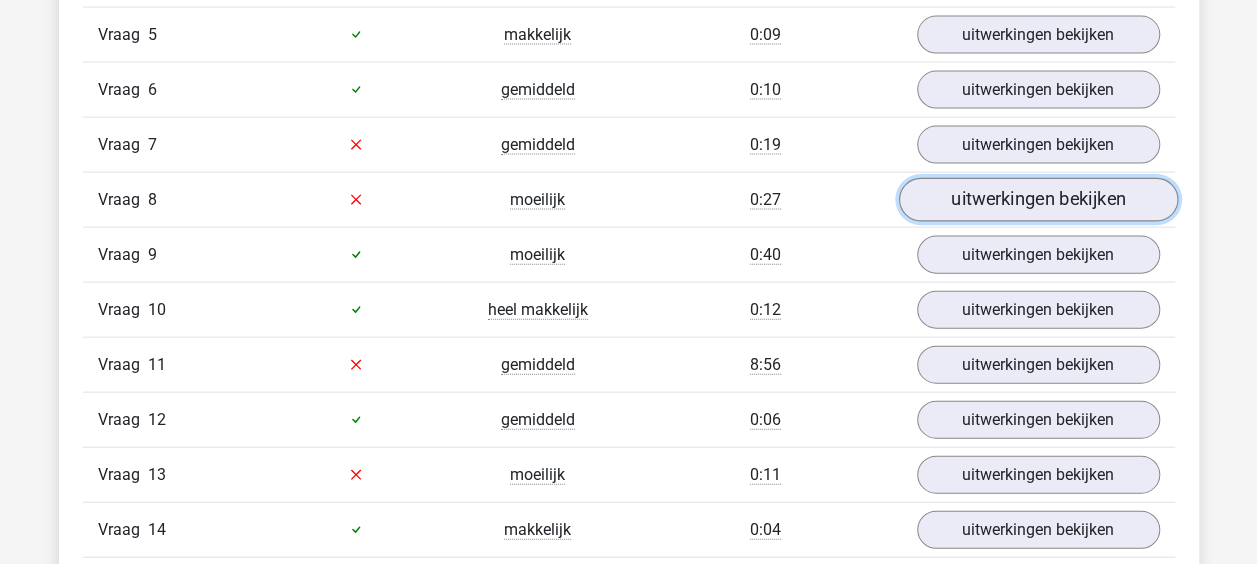 click on "uitwerkingen bekijken" at bounding box center (1037, 200) 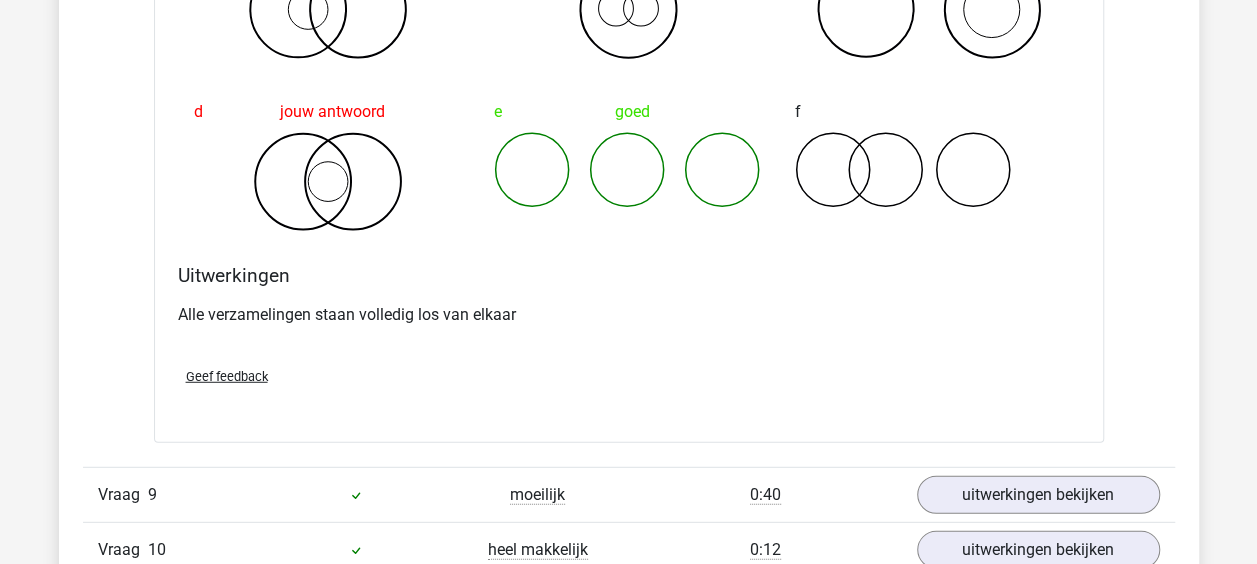 scroll, scrollTop: 2828, scrollLeft: 0, axis: vertical 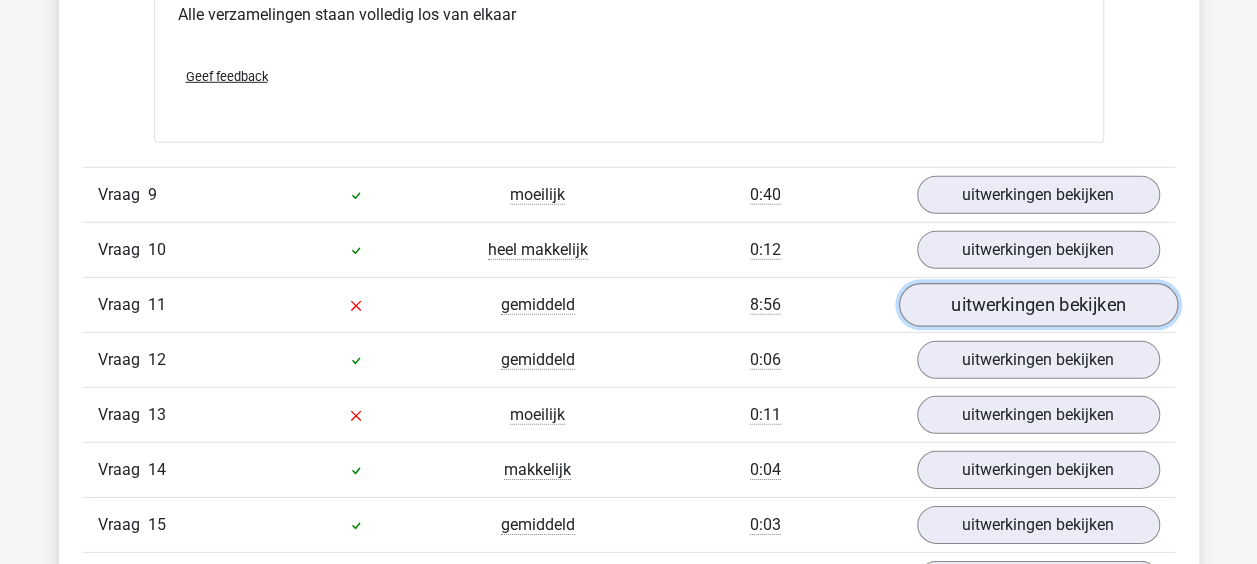 click on "uitwerkingen bekijken" at bounding box center [1037, 305] 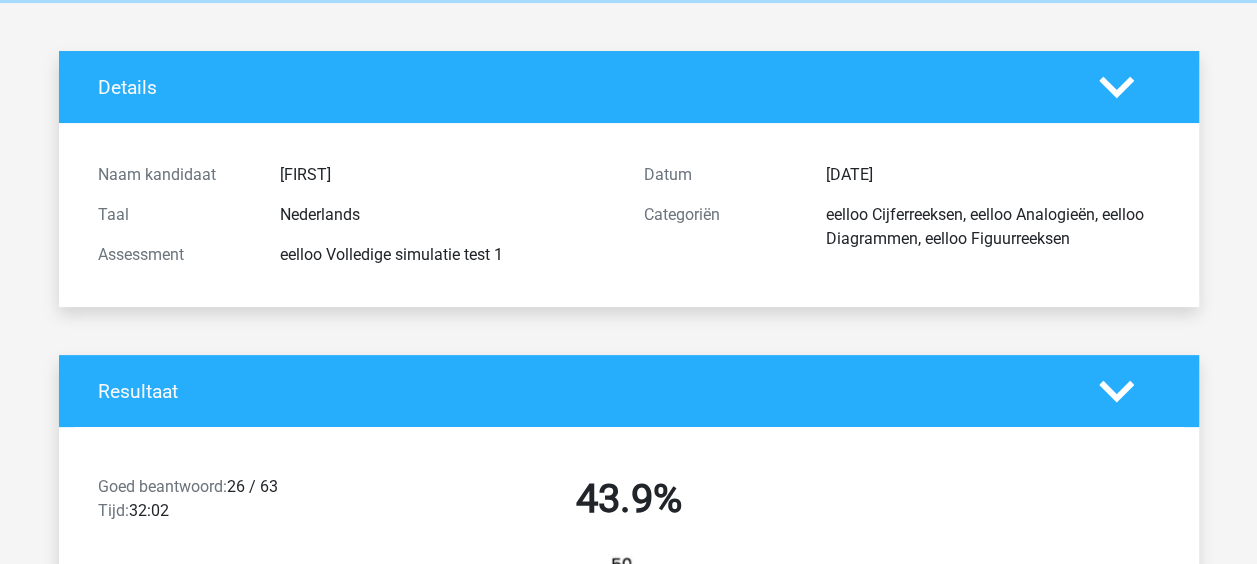 scroll, scrollTop: 0, scrollLeft: 0, axis: both 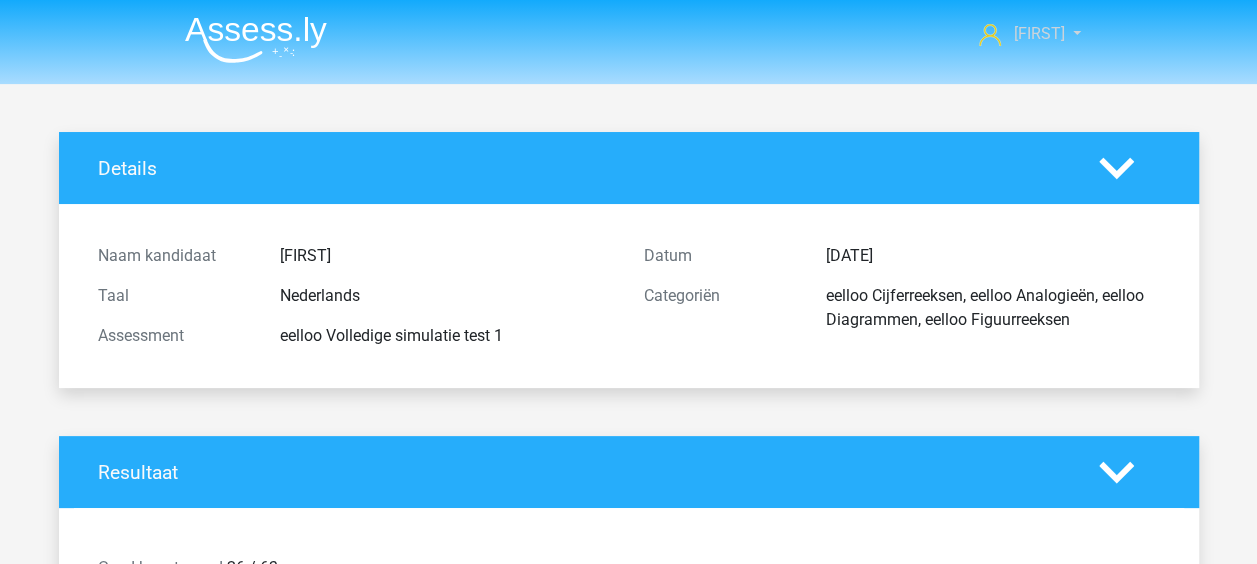 click on "[FIRST]" at bounding box center [1038, 33] 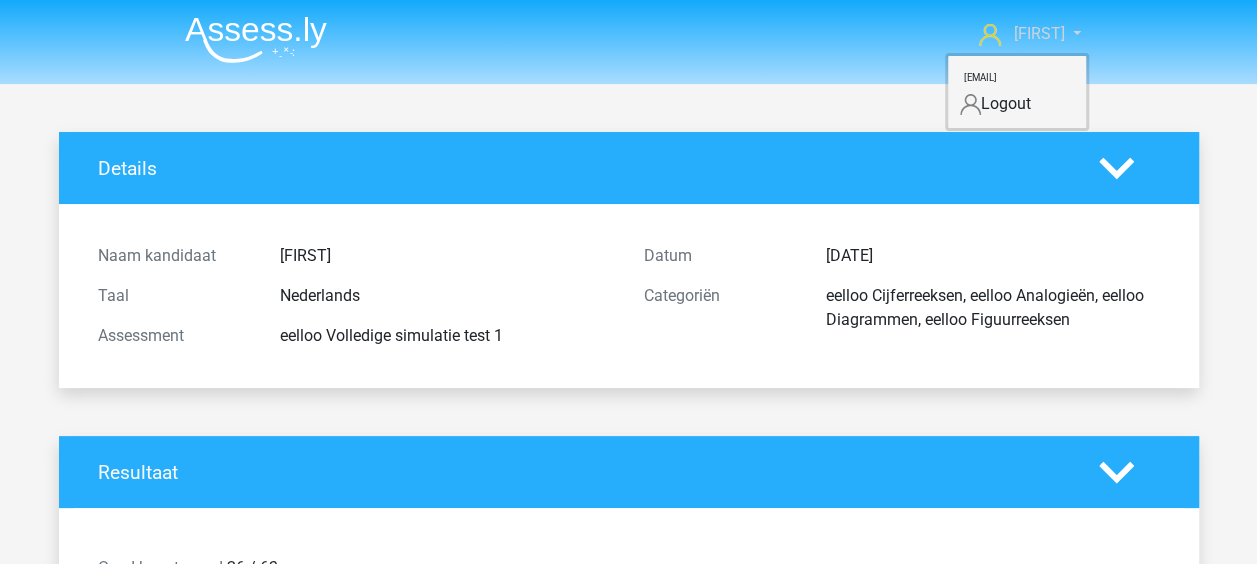 click on "[FIRST]" at bounding box center (1038, 33) 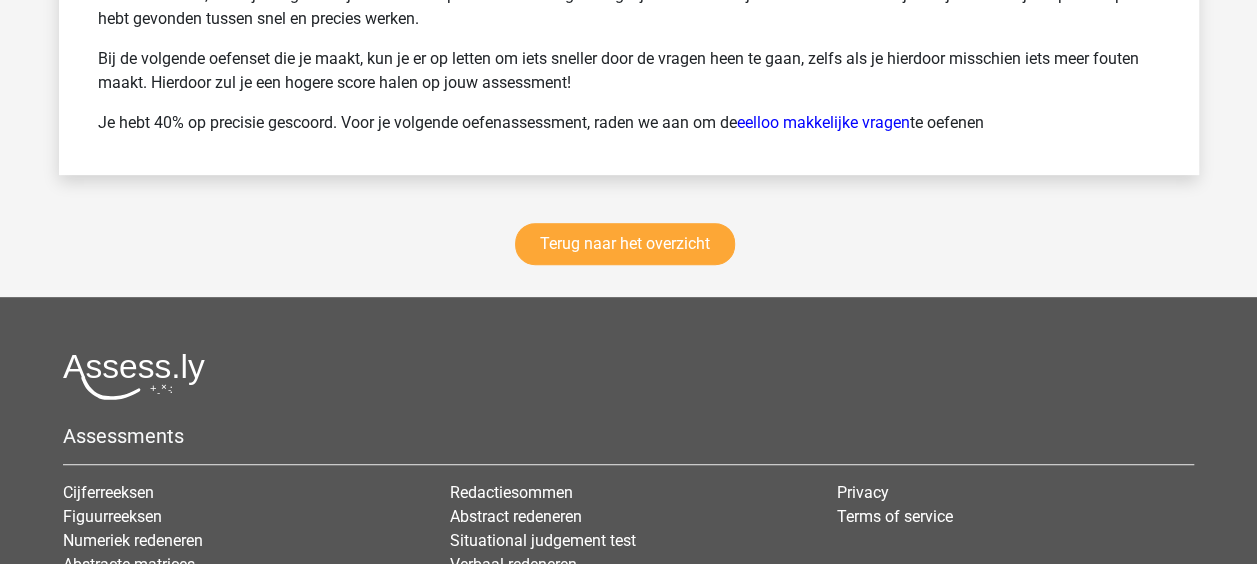 scroll, scrollTop: 8100, scrollLeft: 0, axis: vertical 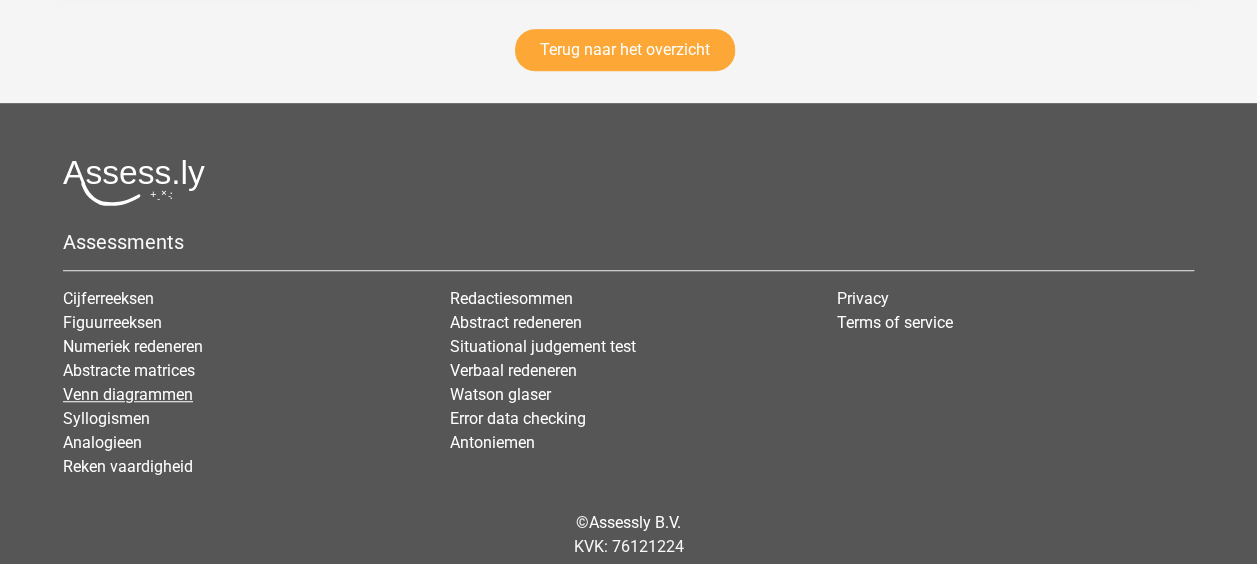 click on "Venn diagrammen" at bounding box center (128, 394) 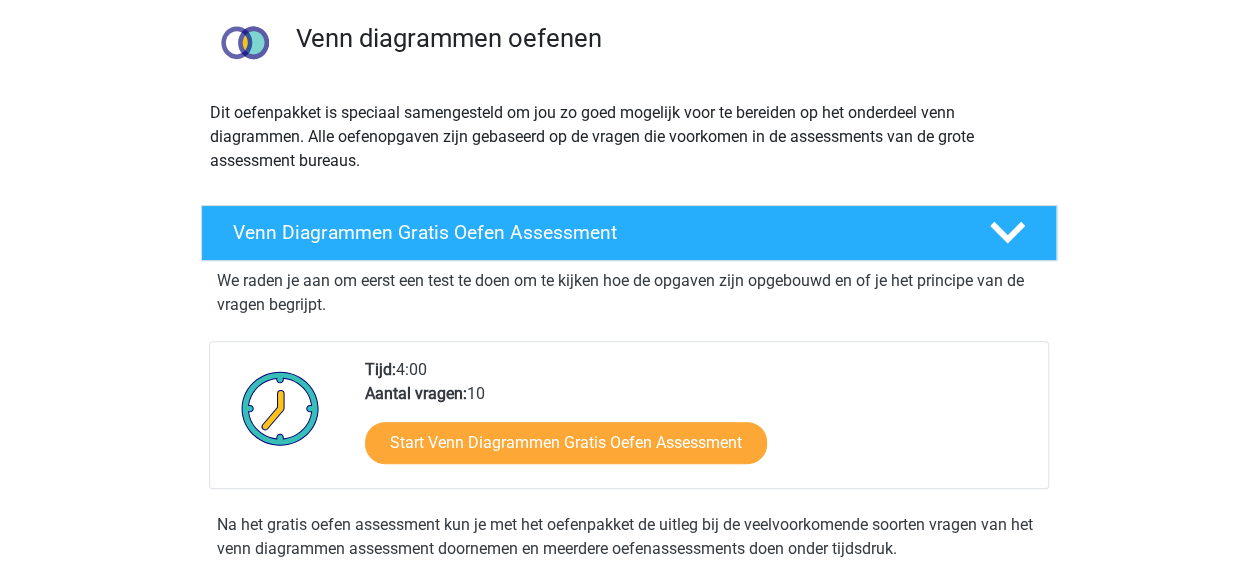 scroll, scrollTop: 500, scrollLeft: 0, axis: vertical 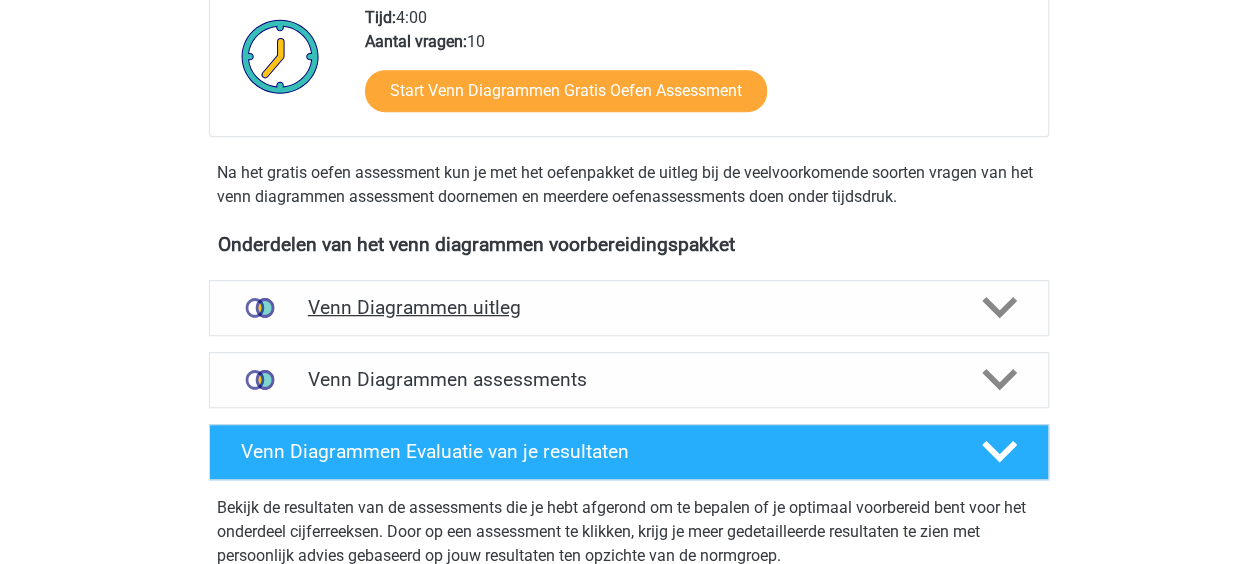 click 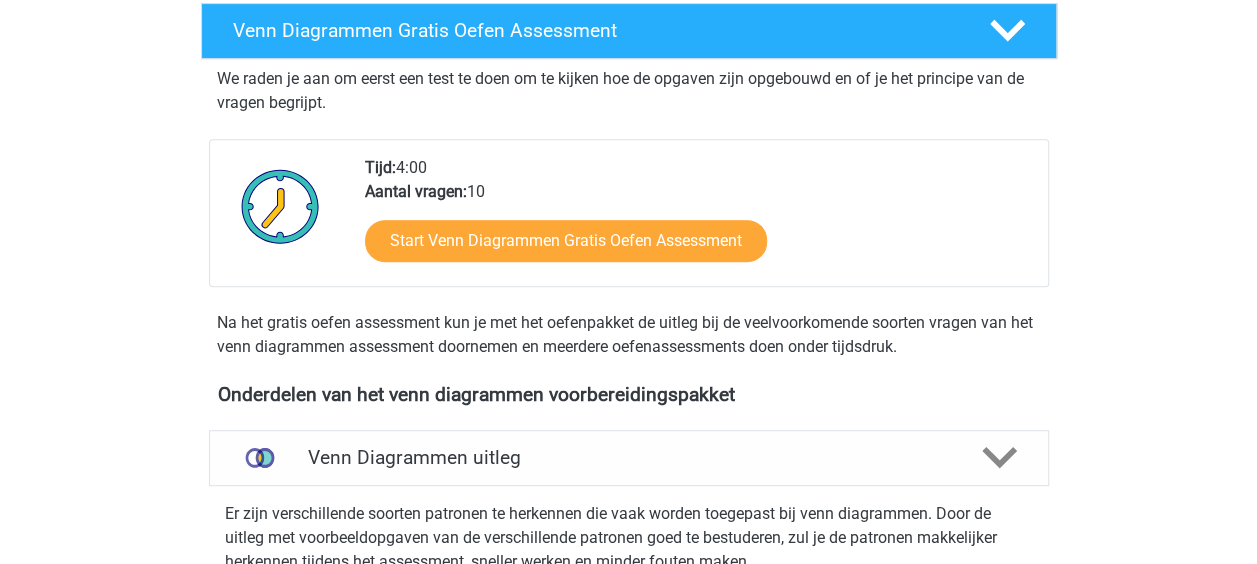 scroll, scrollTop: 300, scrollLeft: 0, axis: vertical 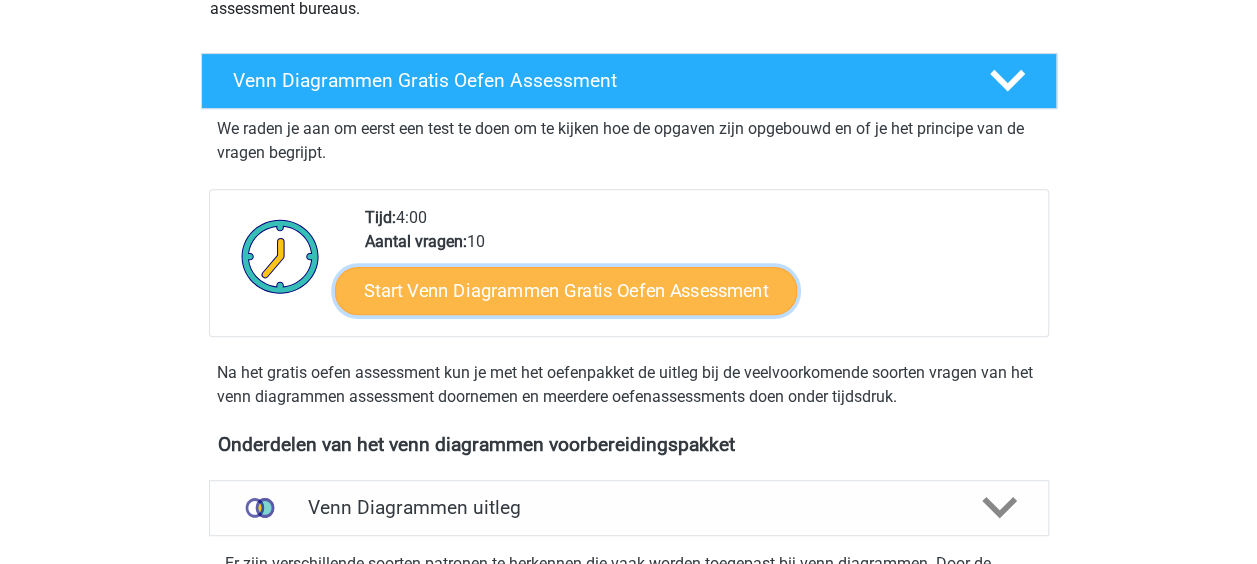 click on "Start Venn Diagrammen
Gratis Oefen Assessment" at bounding box center [566, 291] 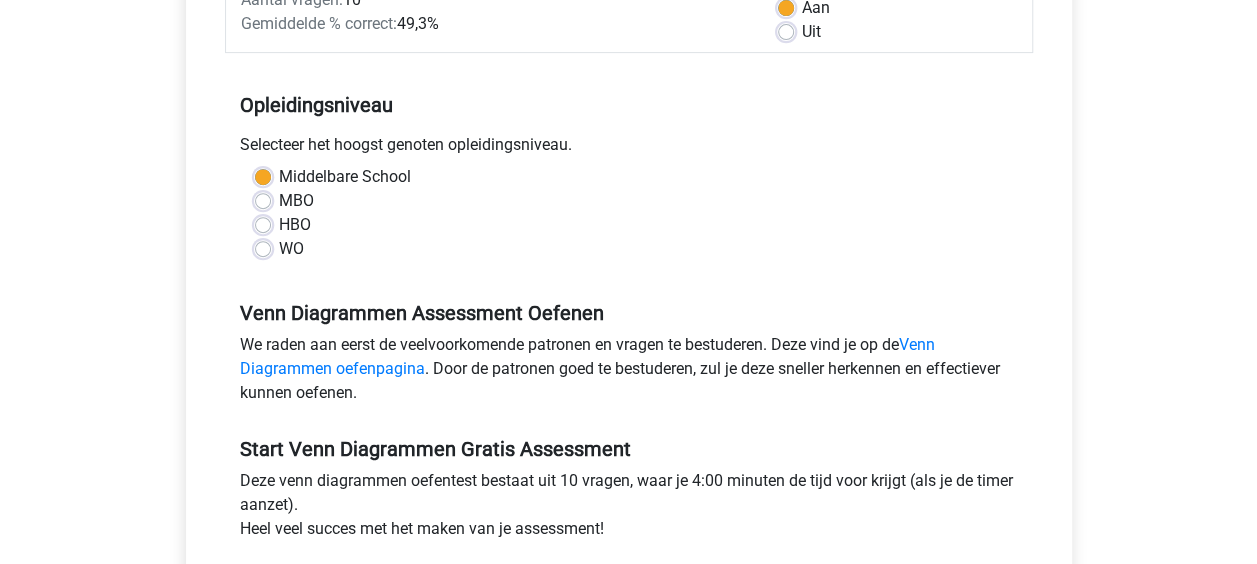 scroll, scrollTop: 600, scrollLeft: 0, axis: vertical 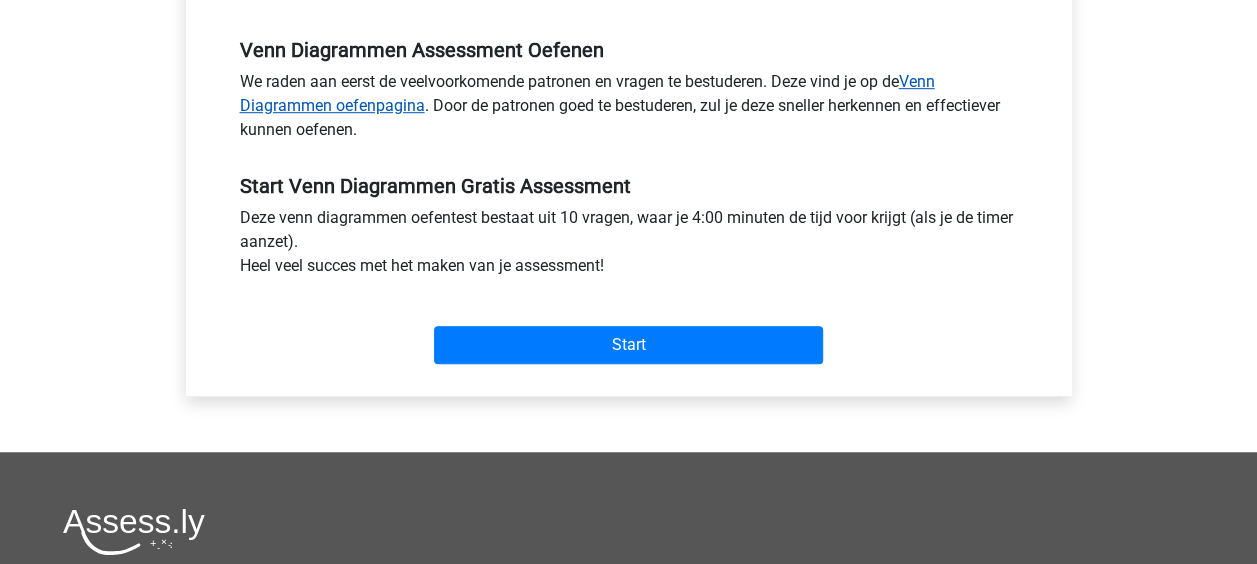 click on "Venn Diagrammen
oefenpagina" at bounding box center [587, 93] 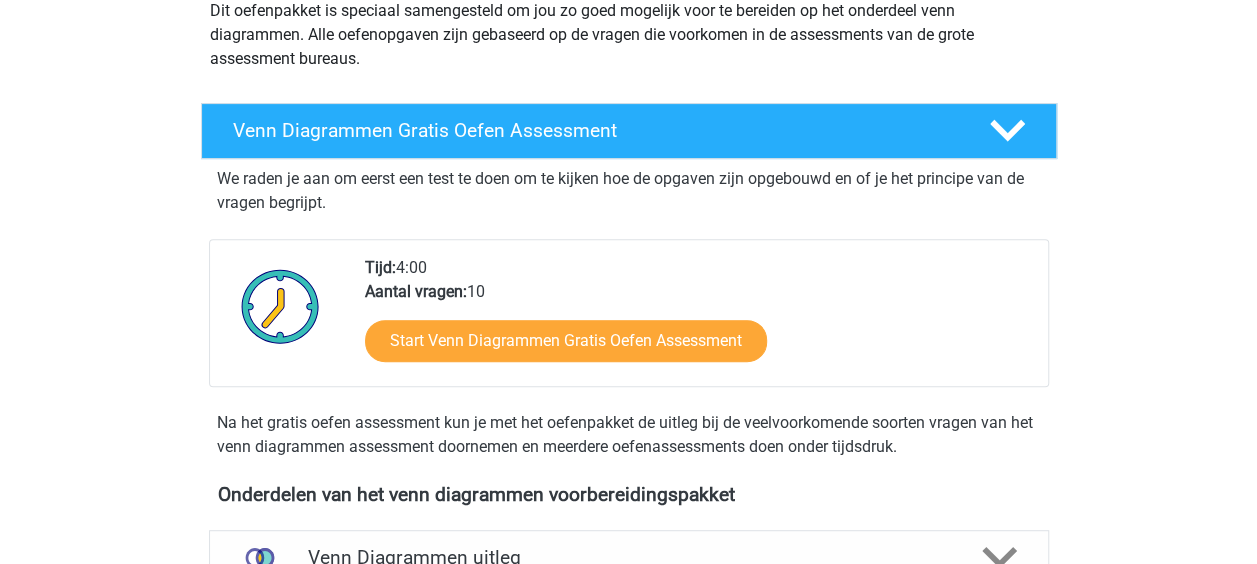 scroll, scrollTop: 400, scrollLeft: 0, axis: vertical 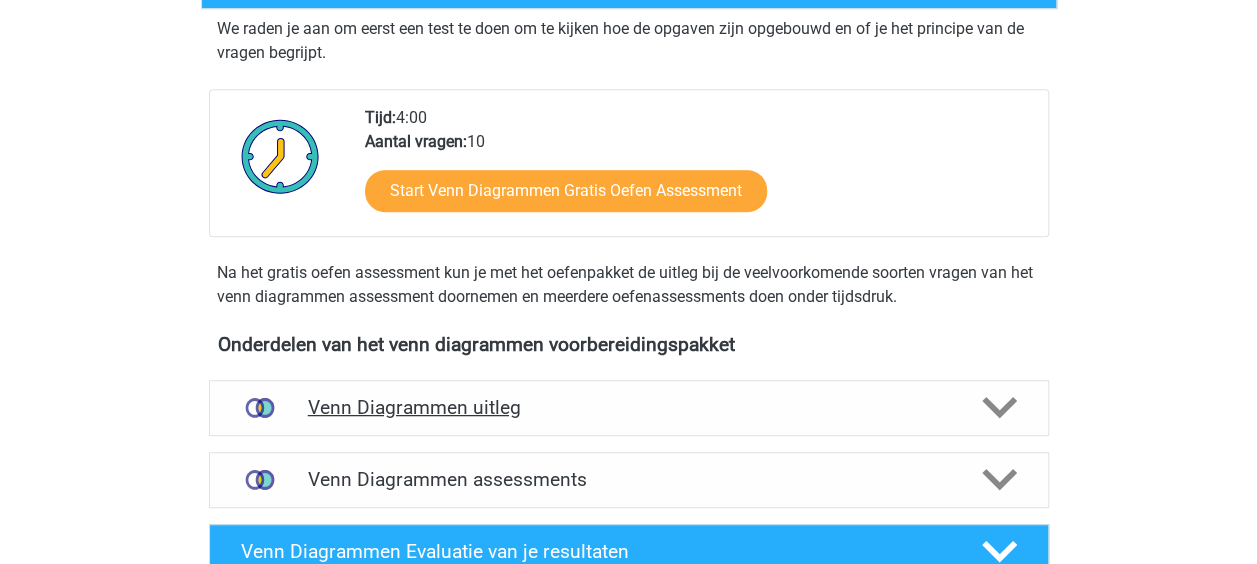 click 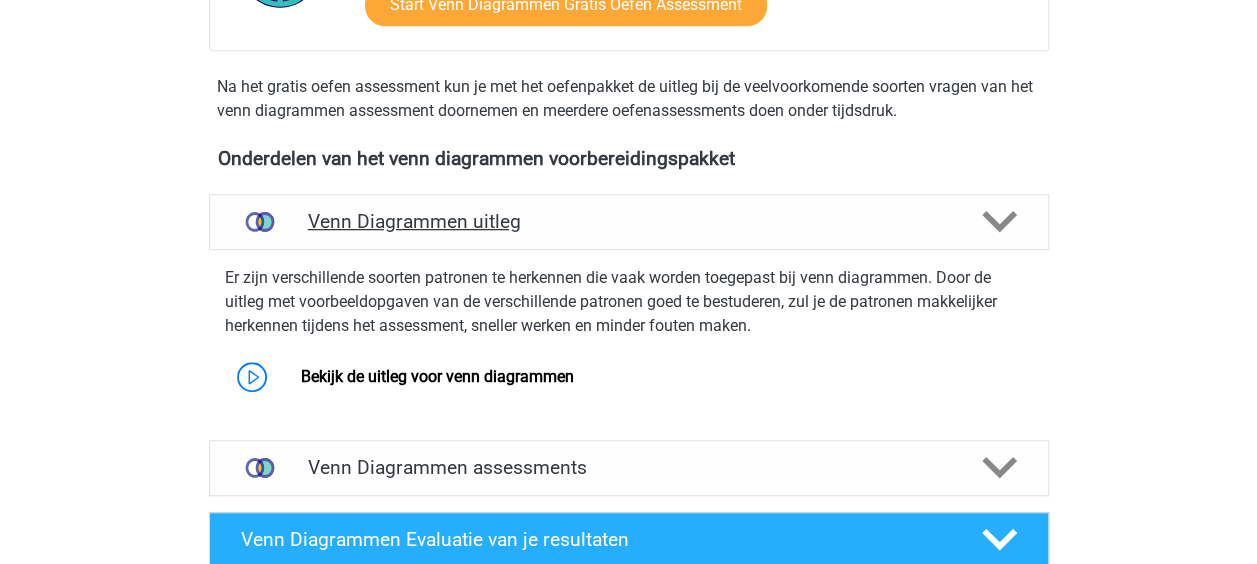 scroll, scrollTop: 600, scrollLeft: 0, axis: vertical 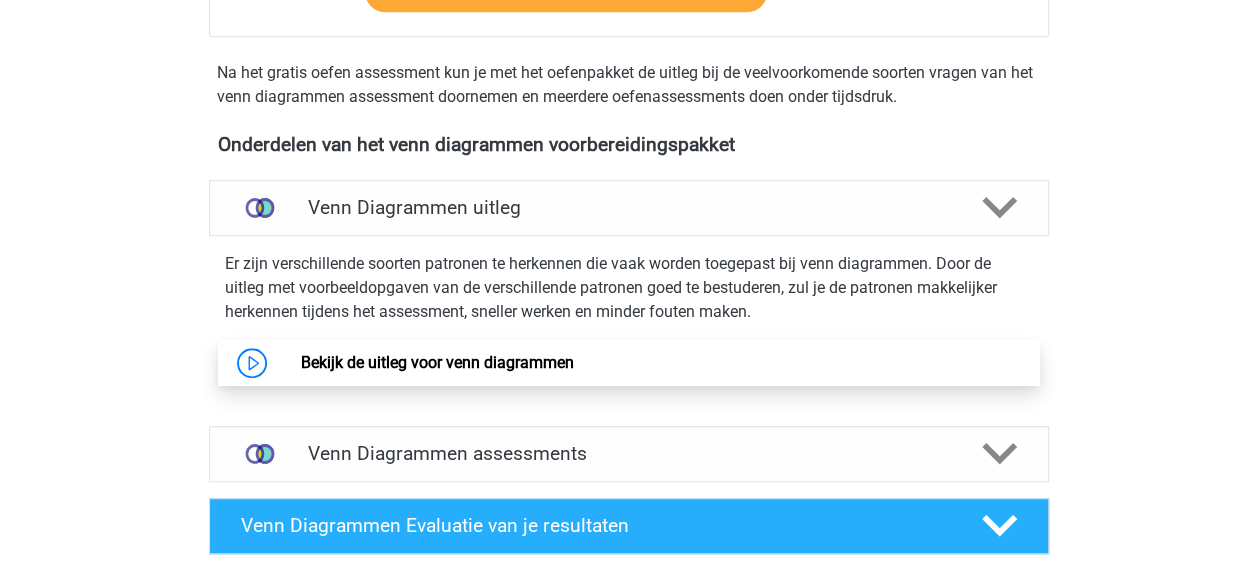click on "Bekijk de uitleg voor
venn diagrammen" at bounding box center [437, 362] 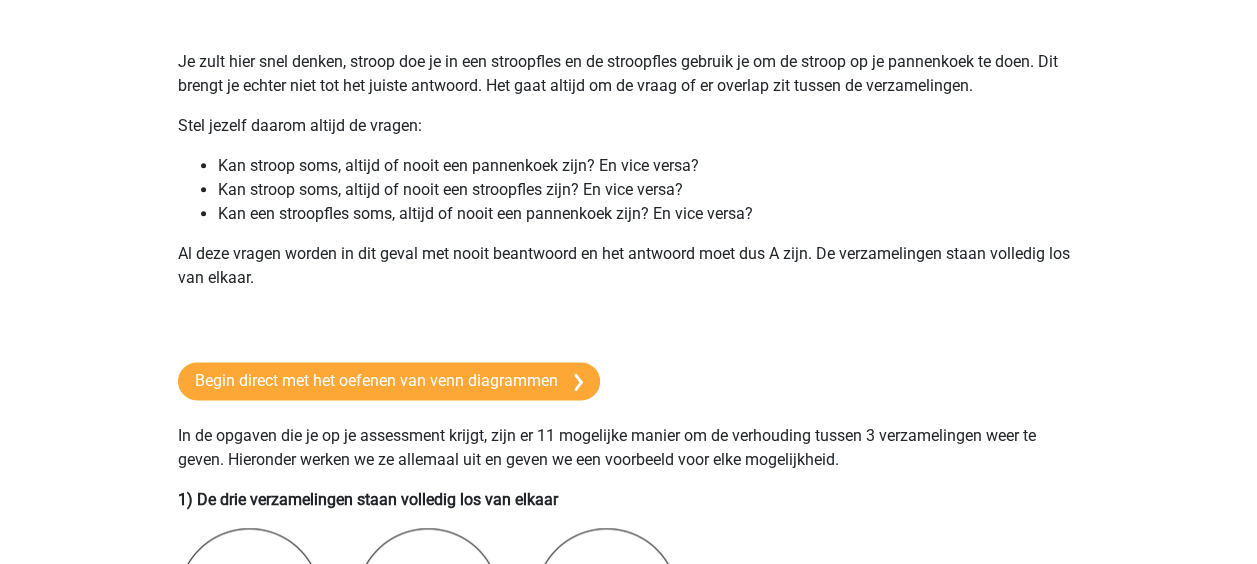 scroll, scrollTop: 1100, scrollLeft: 0, axis: vertical 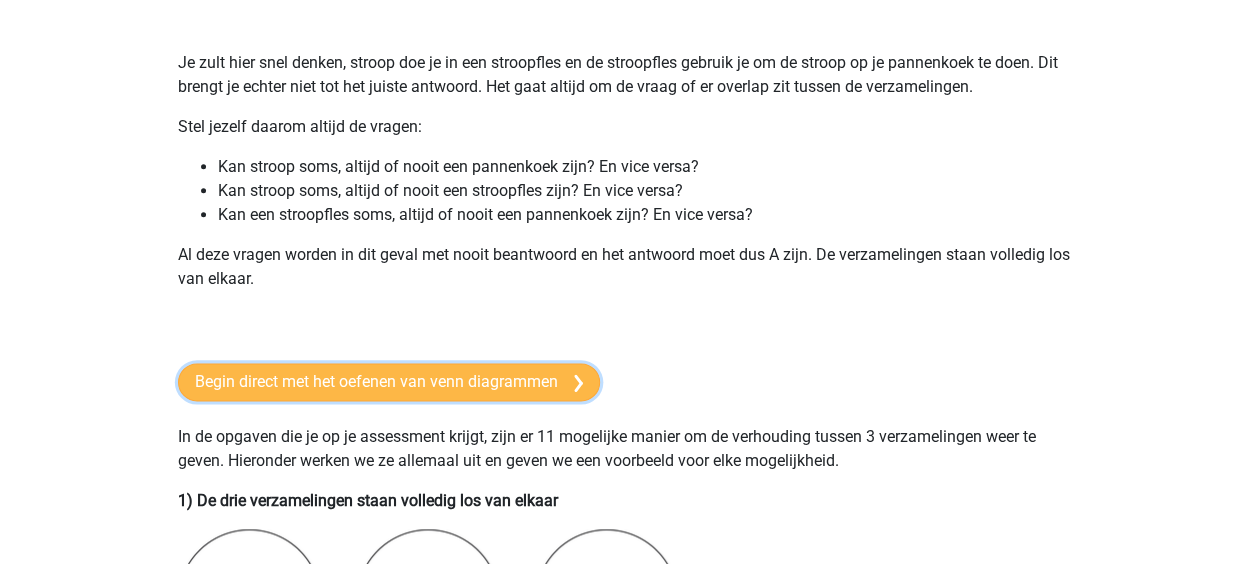 click on "Begin direct met het oefenen van venn diagrammen" at bounding box center [389, 382] 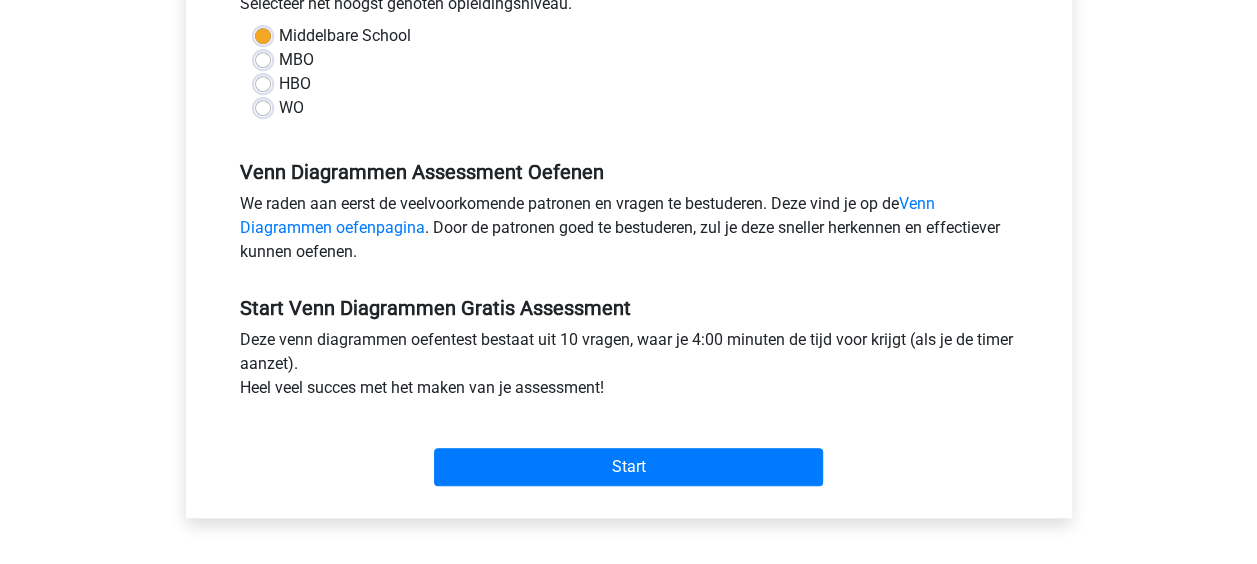 scroll, scrollTop: 700, scrollLeft: 0, axis: vertical 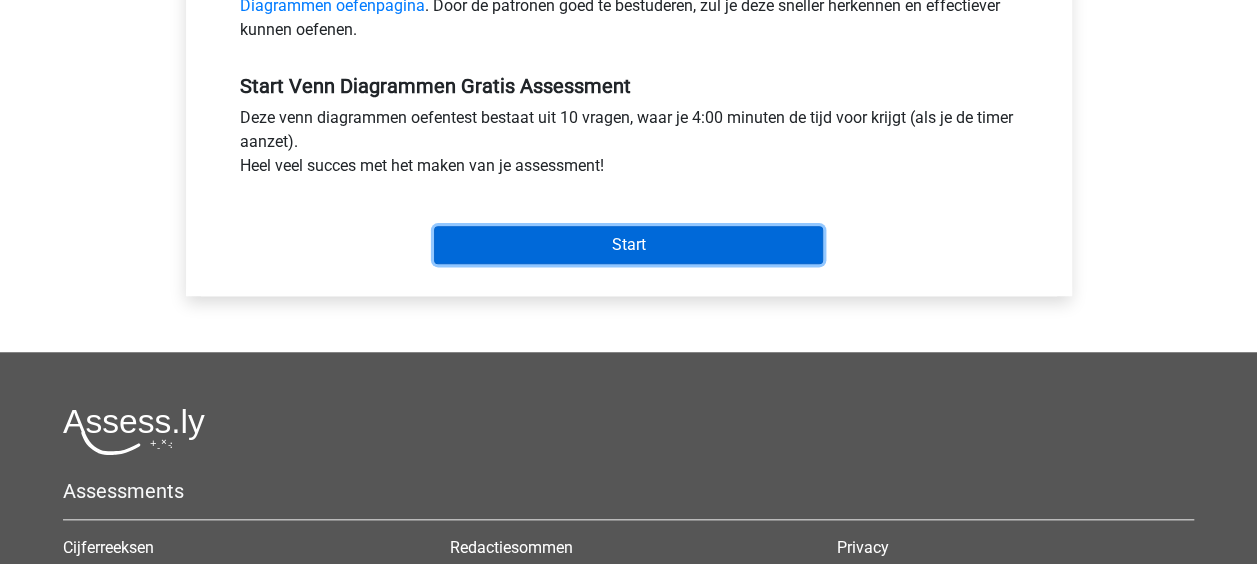 click on "Start" at bounding box center [628, 245] 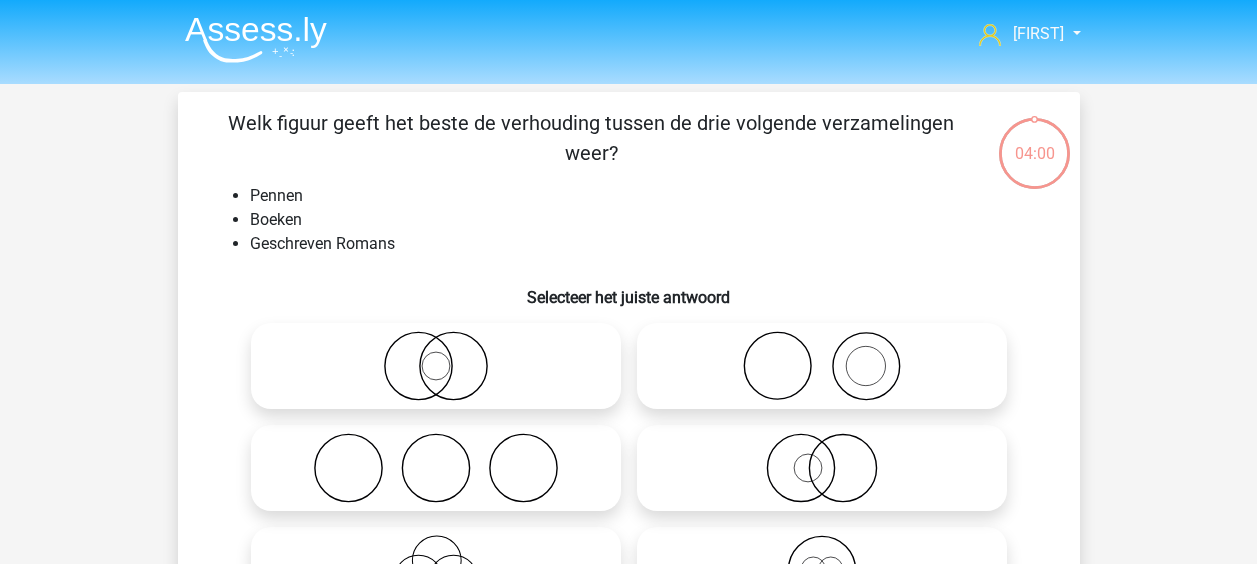 scroll, scrollTop: 0, scrollLeft: 0, axis: both 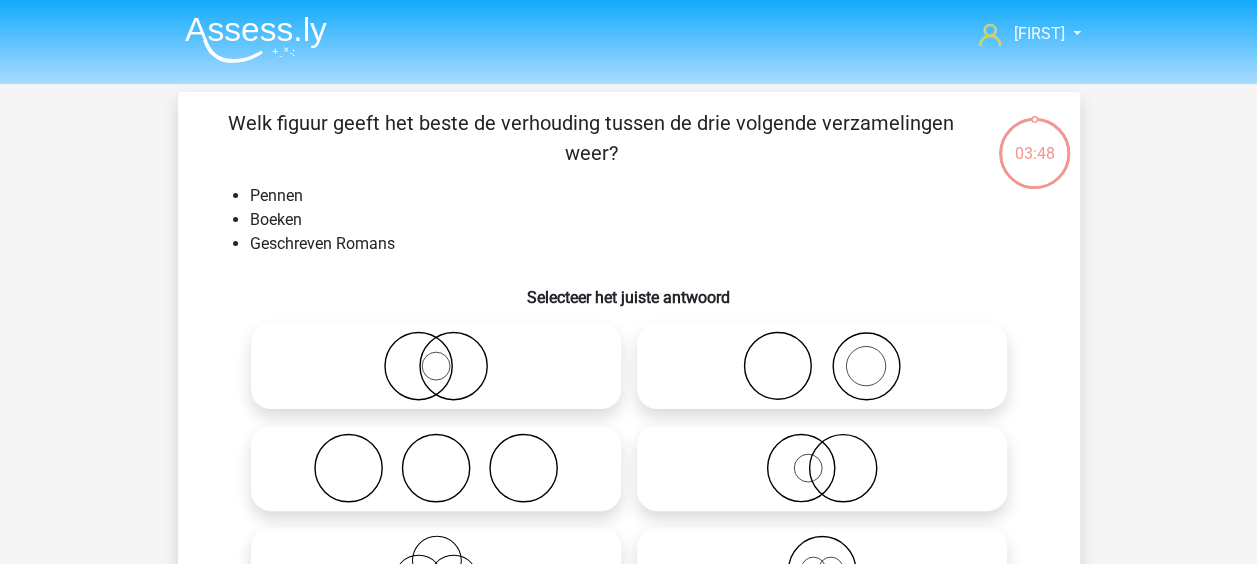 click 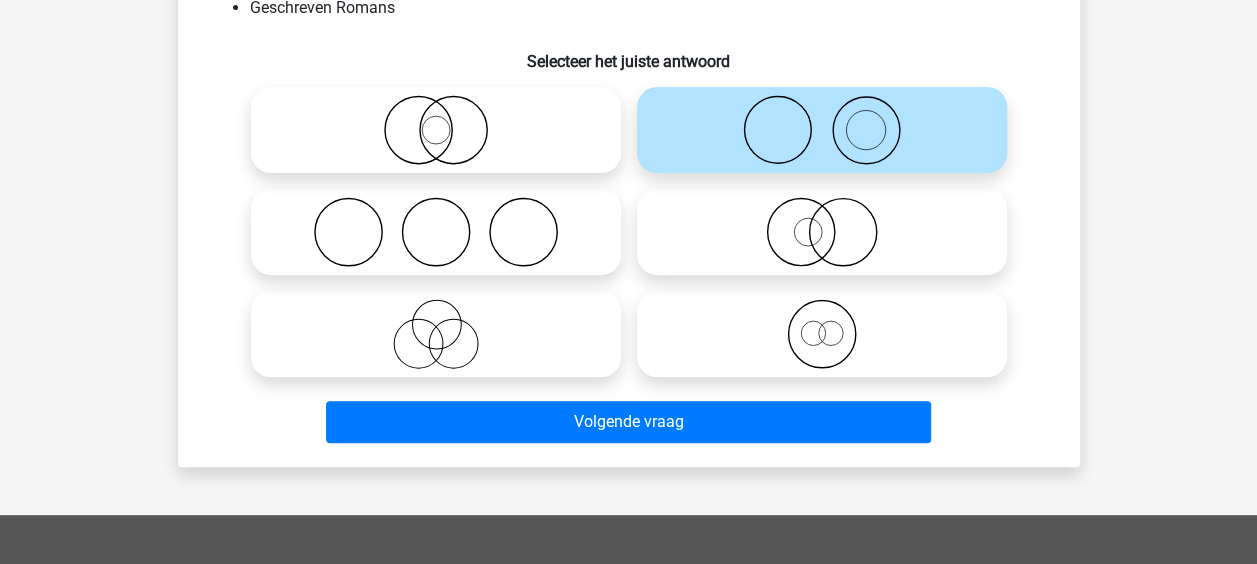 scroll, scrollTop: 500, scrollLeft: 0, axis: vertical 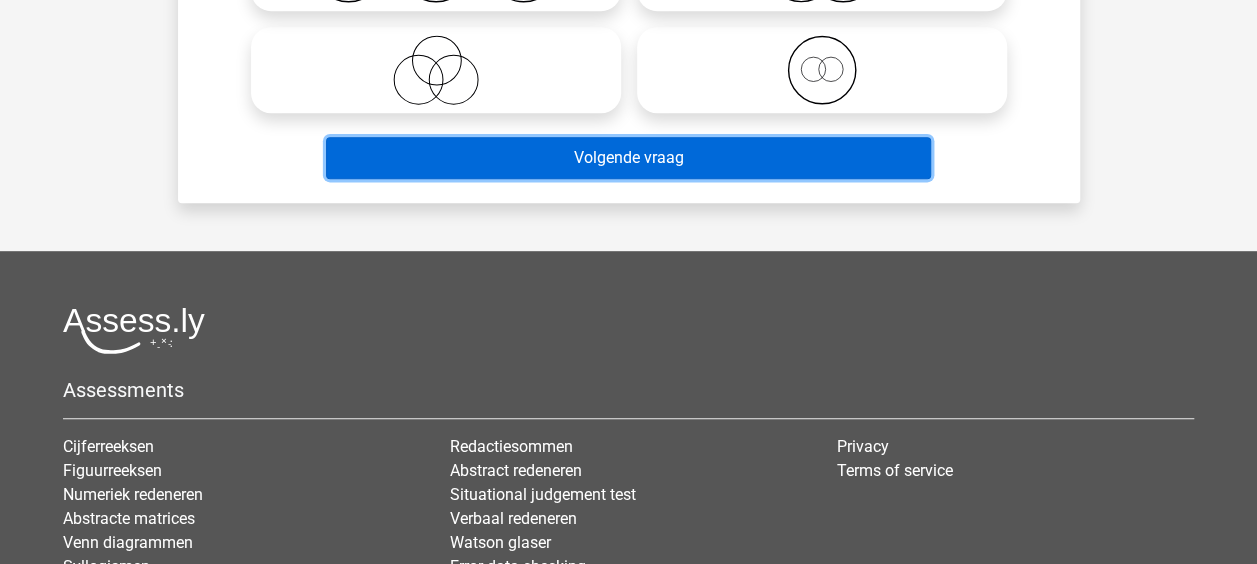 click on "Volgende vraag" at bounding box center (628, 158) 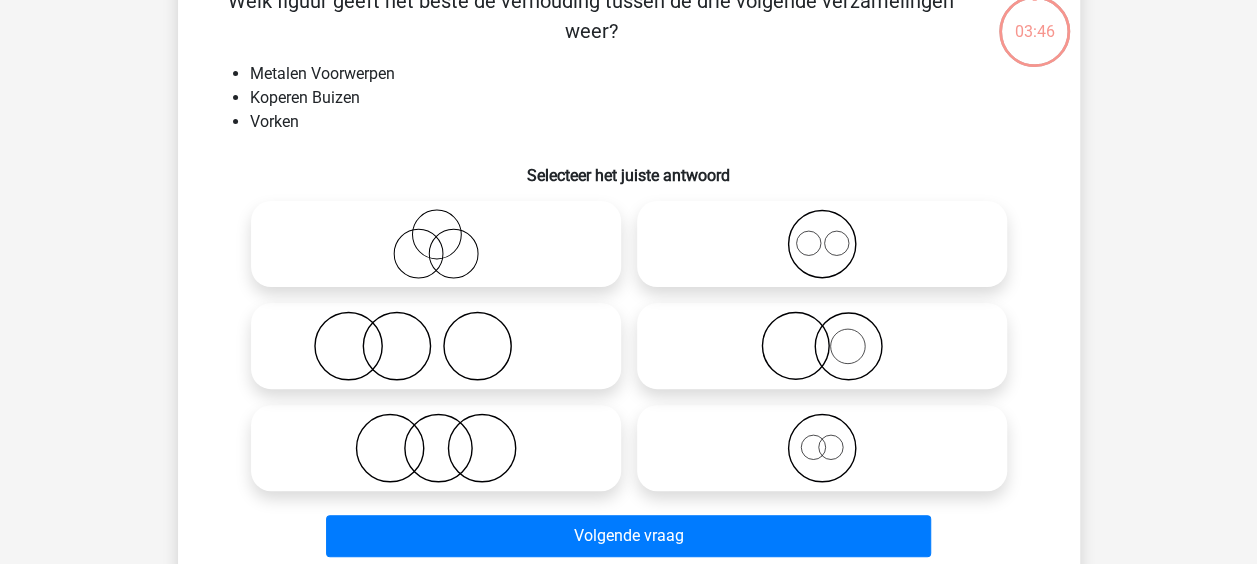 scroll, scrollTop: 92, scrollLeft: 0, axis: vertical 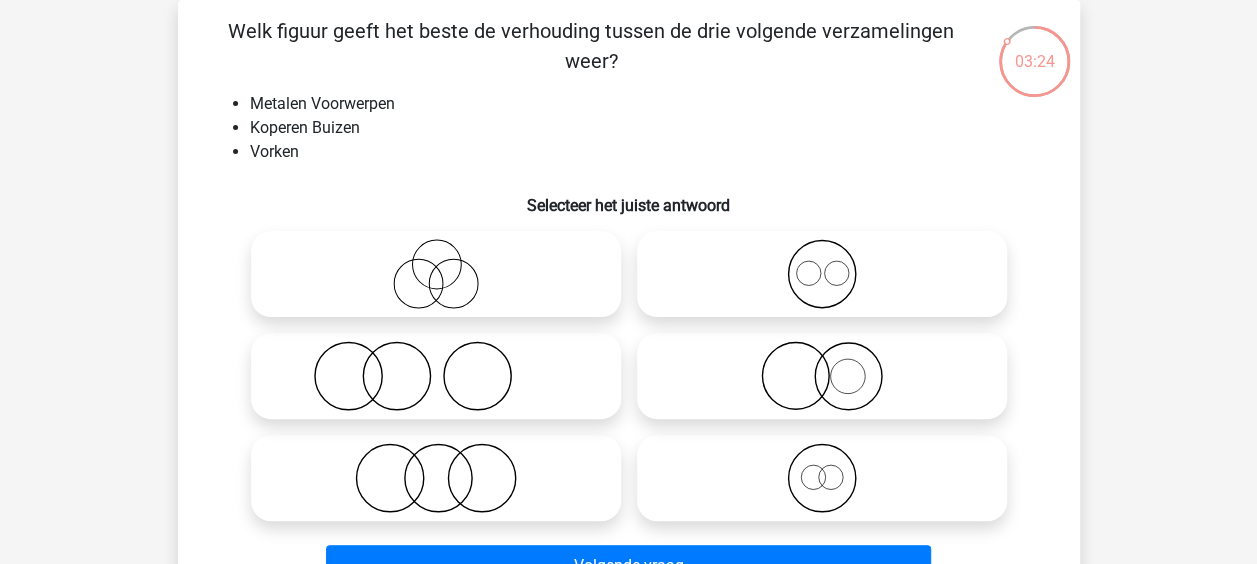 click 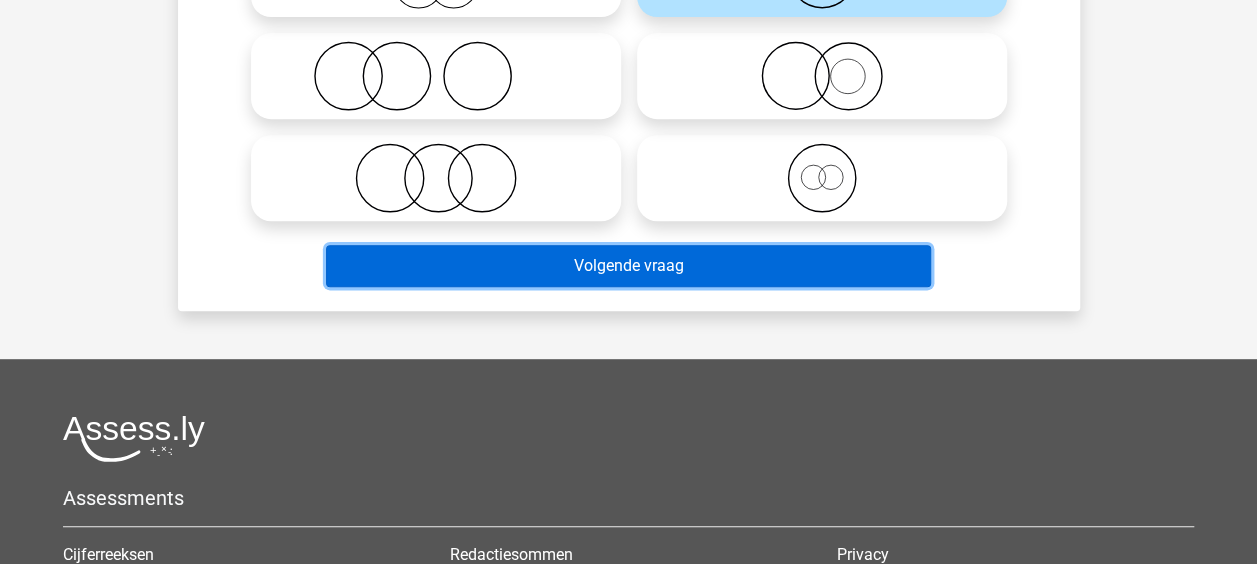 click on "Volgende vraag" at bounding box center [628, 266] 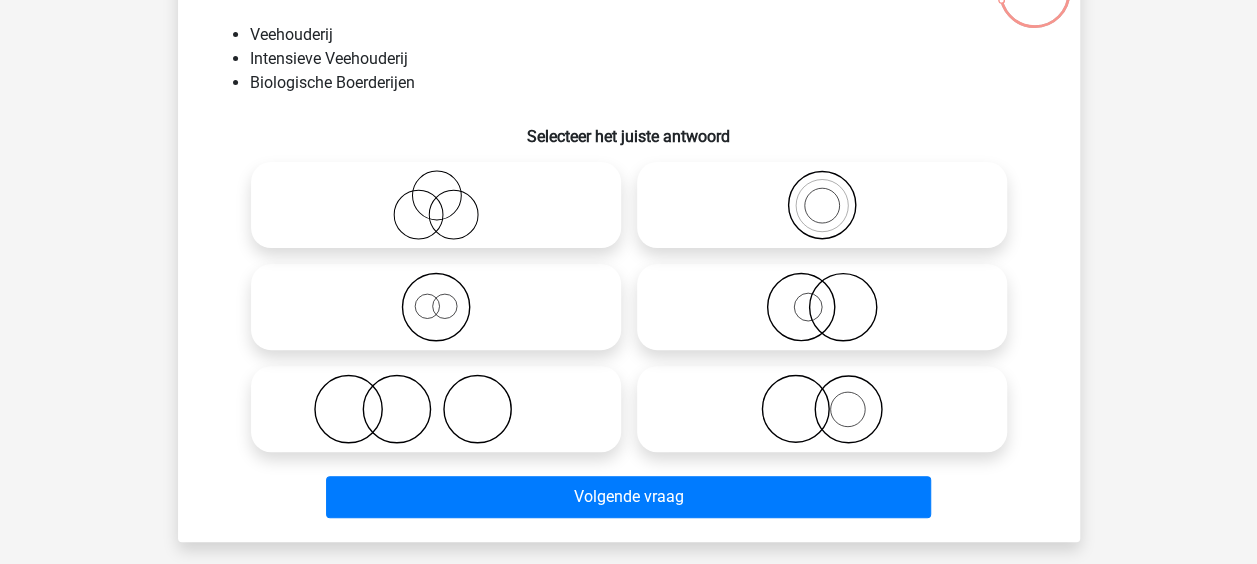 scroll, scrollTop: 192, scrollLeft: 0, axis: vertical 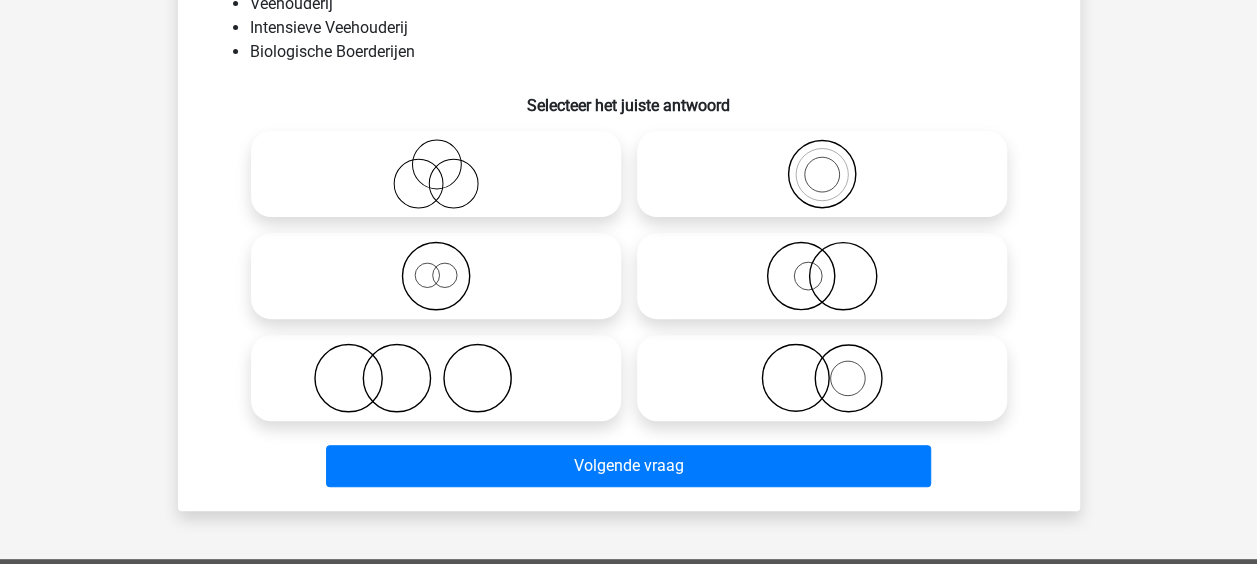click 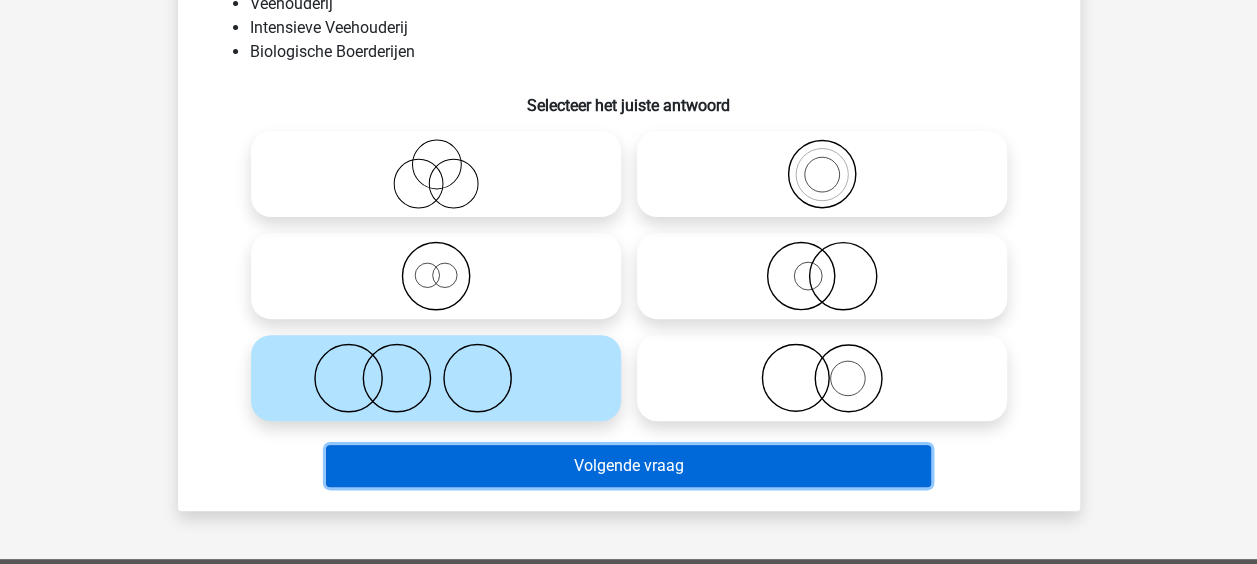 click on "Volgende vraag" at bounding box center (628, 466) 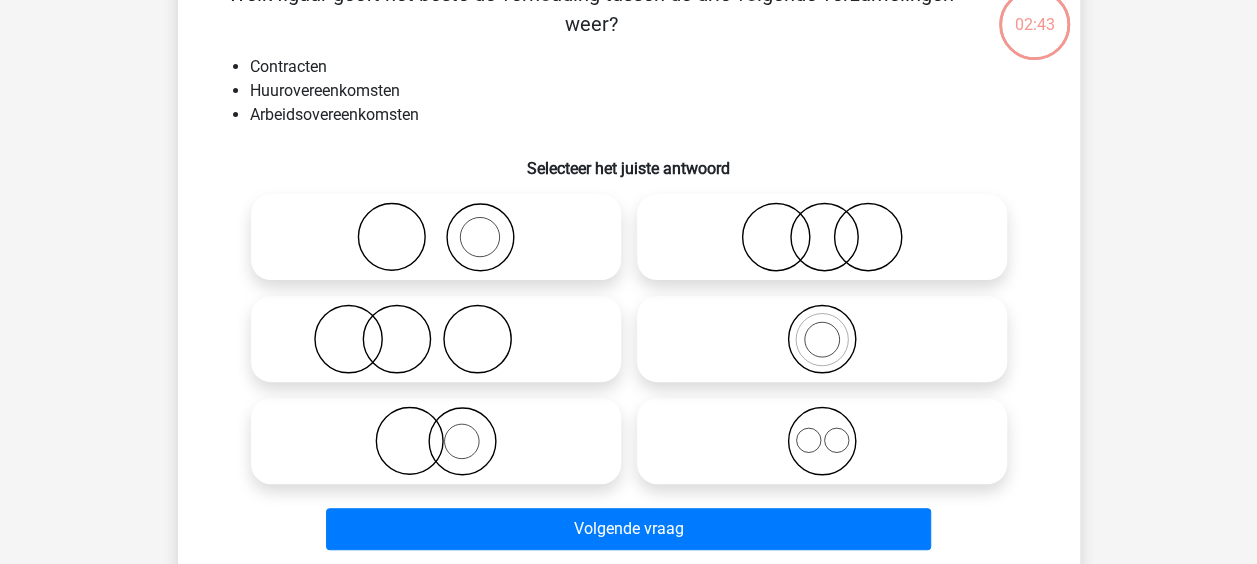 scroll, scrollTop: 92, scrollLeft: 0, axis: vertical 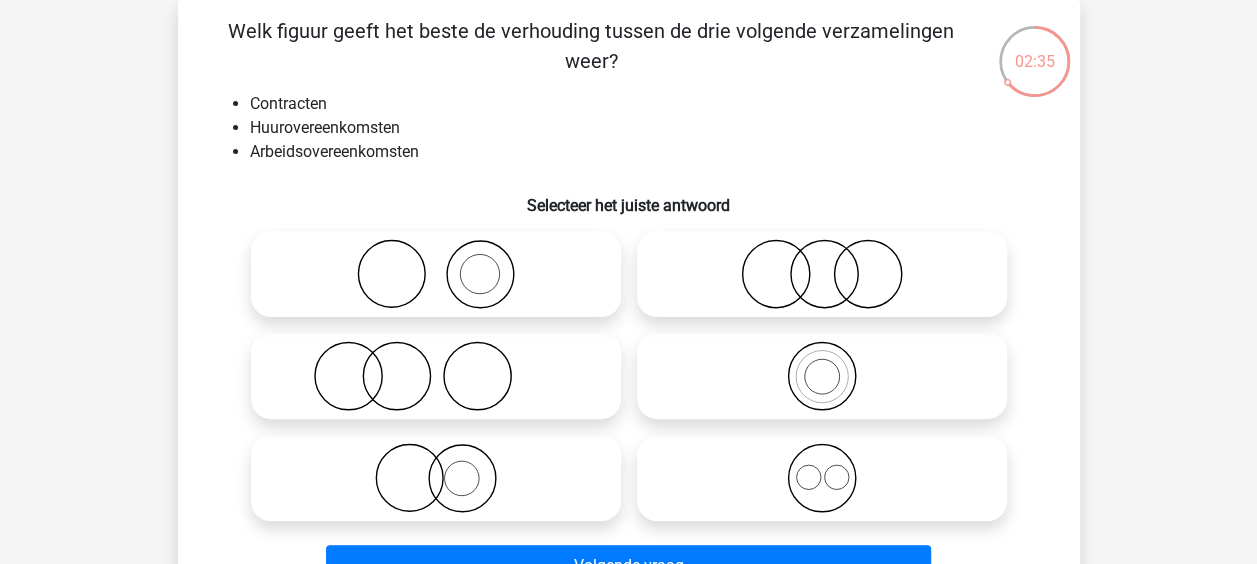 click 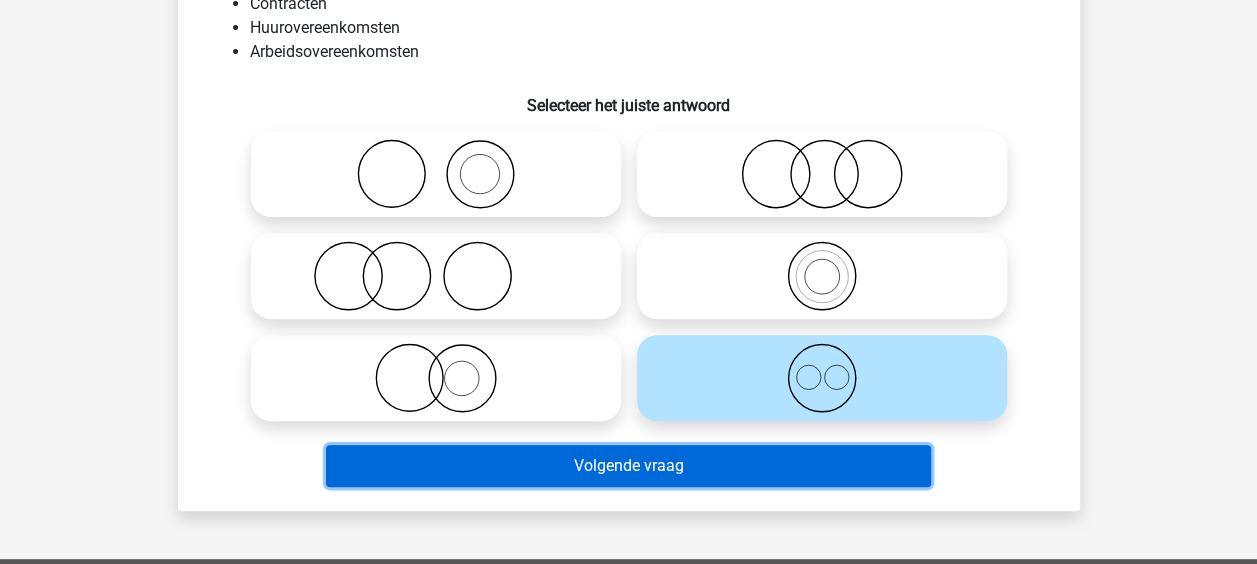 click on "Volgende vraag" at bounding box center [628, 466] 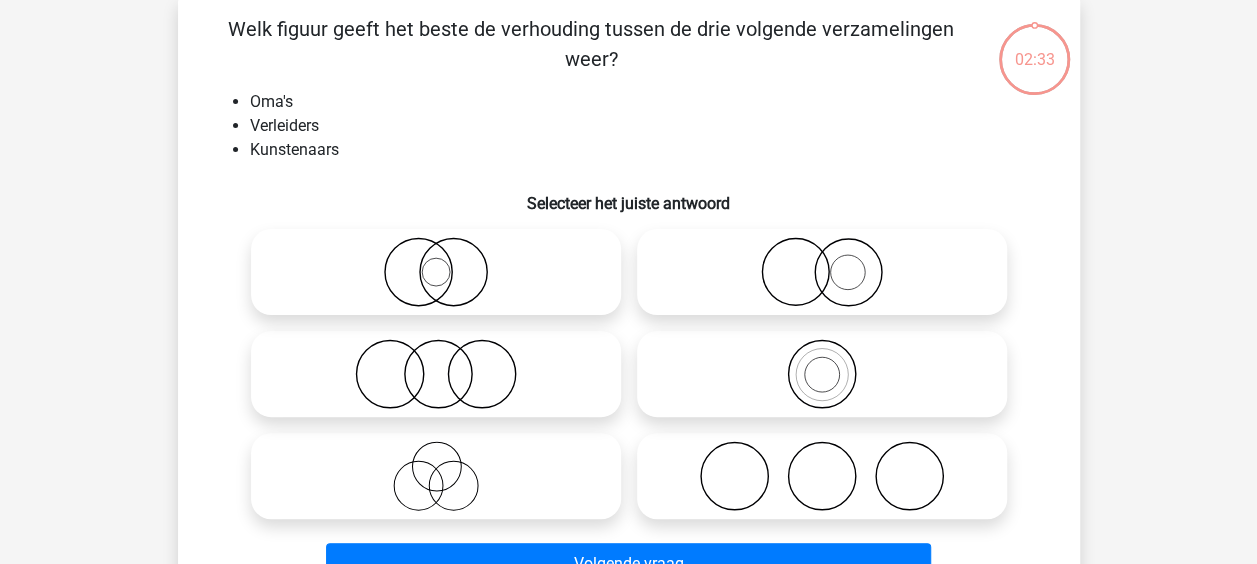 scroll, scrollTop: 92, scrollLeft: 0, axis: vertical 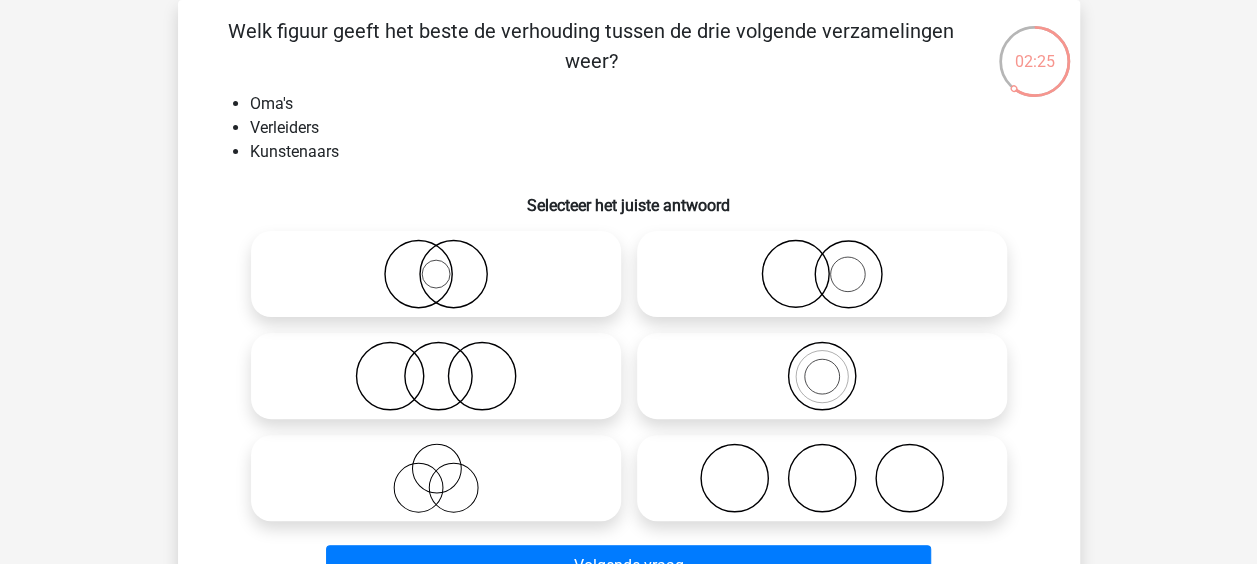 click 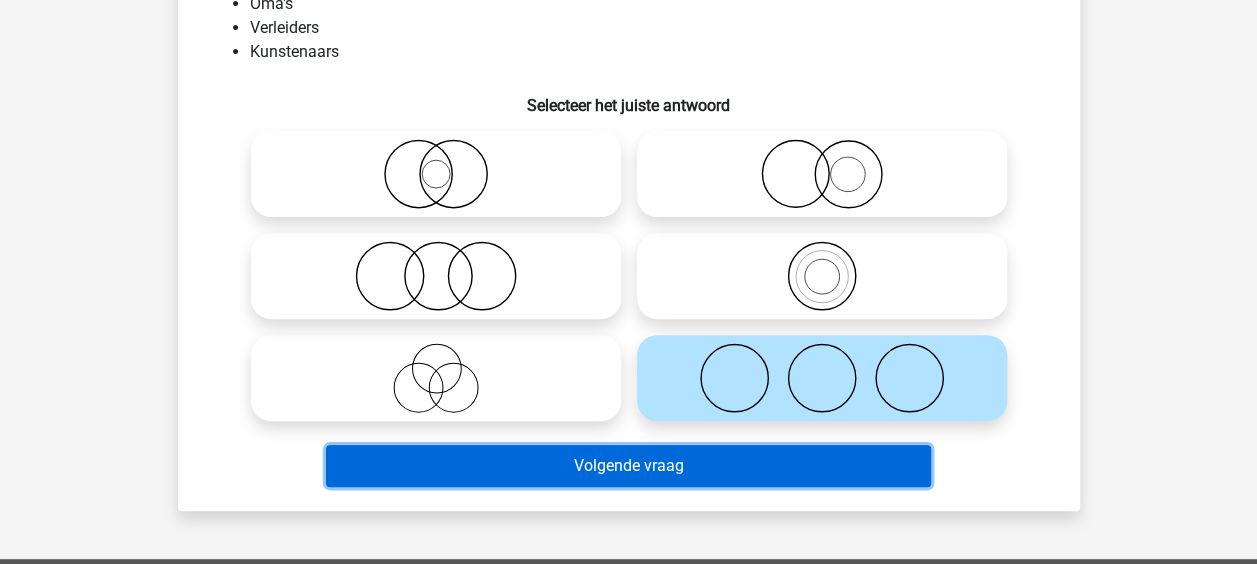 click on "Volgende vraag" at bounding box center [628, 466] 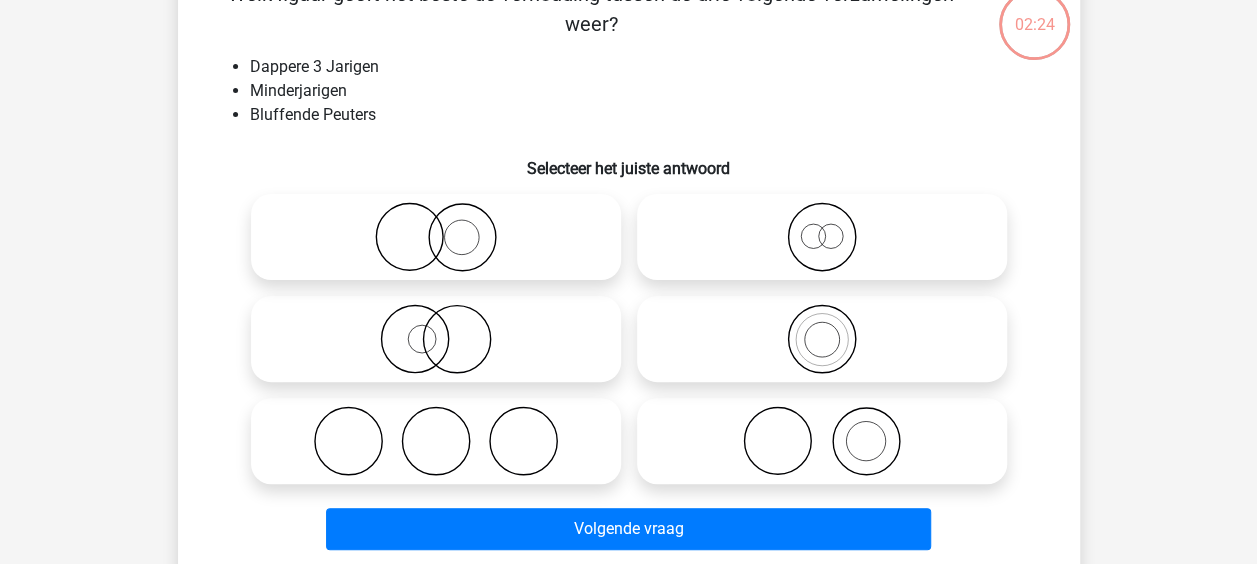 scroll, scrollTop: 92, scrollLeft: 0, axis: vertical 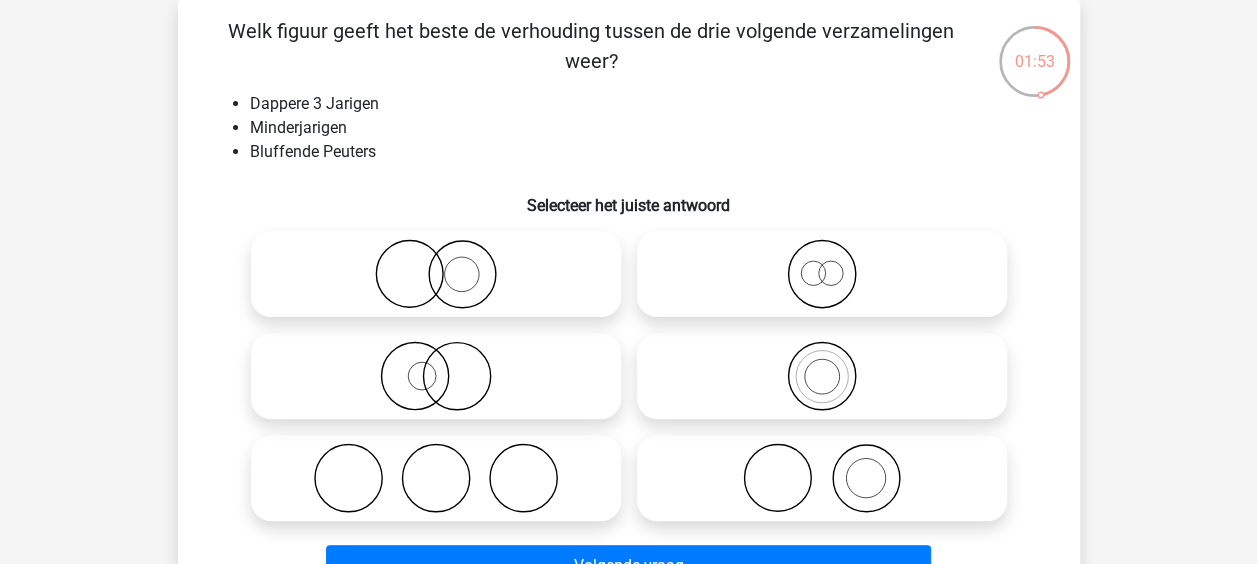 click 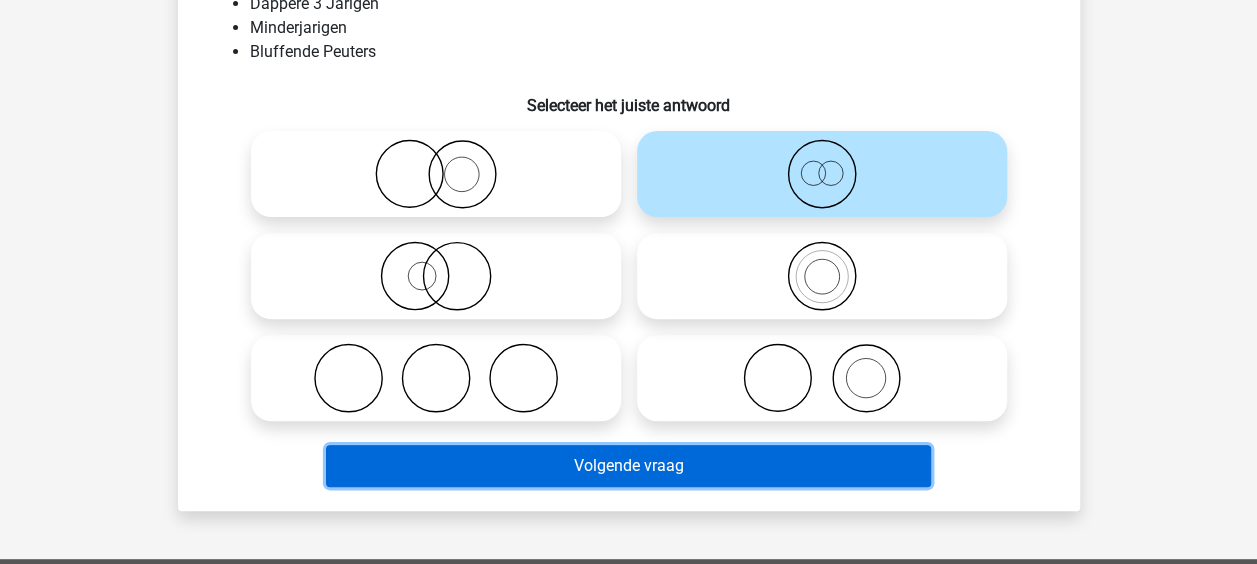 click on "Volgende vraag" at bounding box center (628, 466) 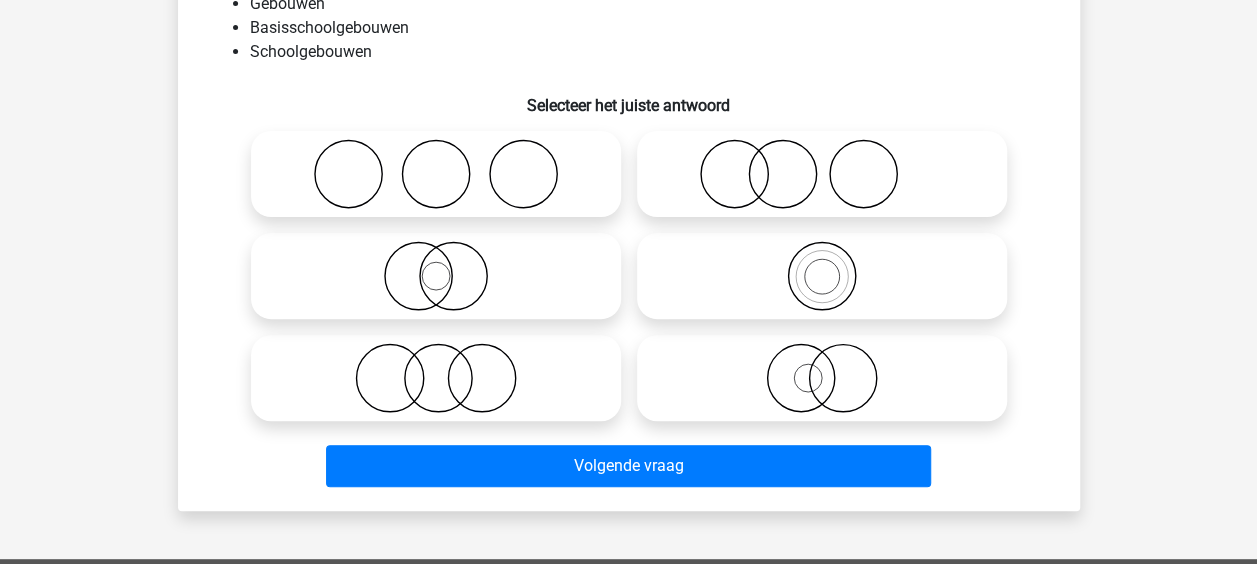 scroll, scrollTop: 92, scrollLeft: 0, axis: vertical 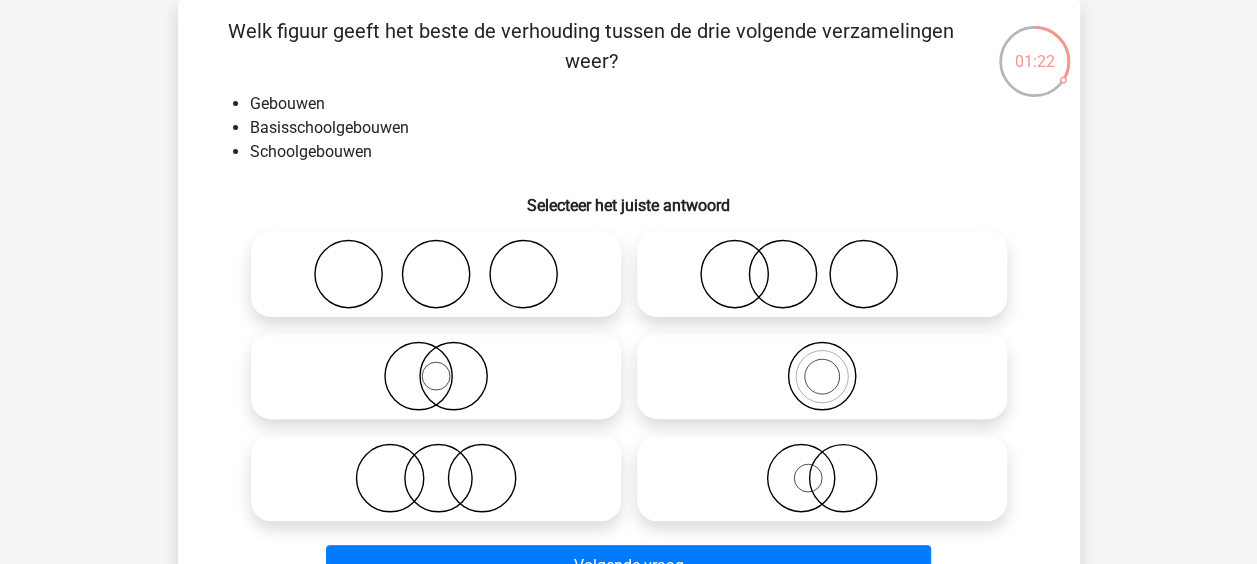 click 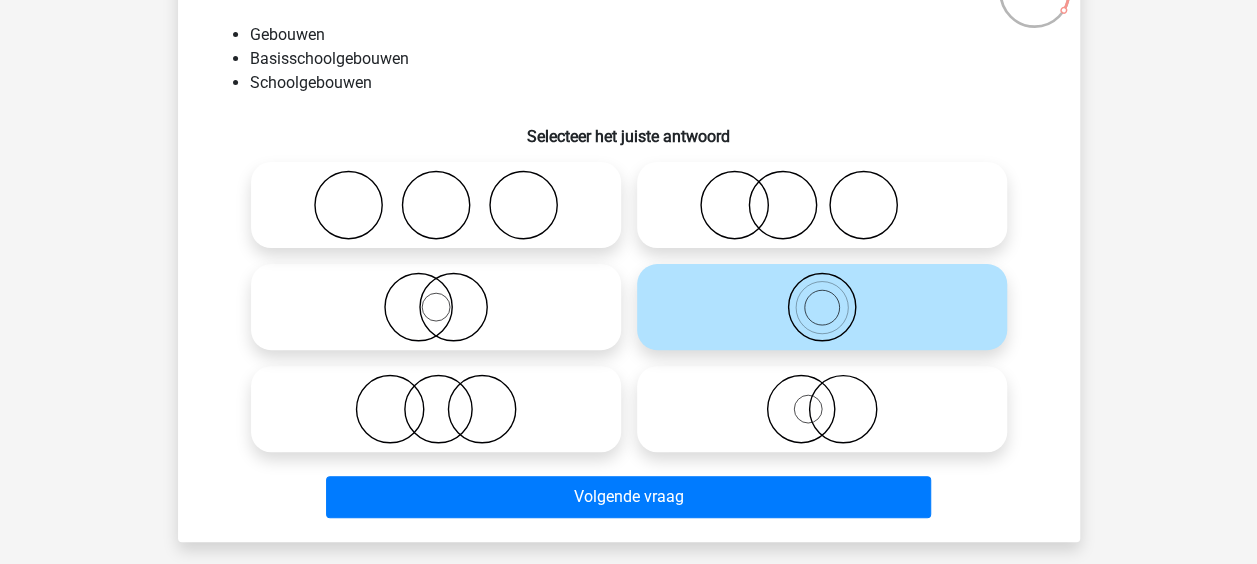 scroll, scrollTop: 192, scrollLeft: 0, axis: vertical 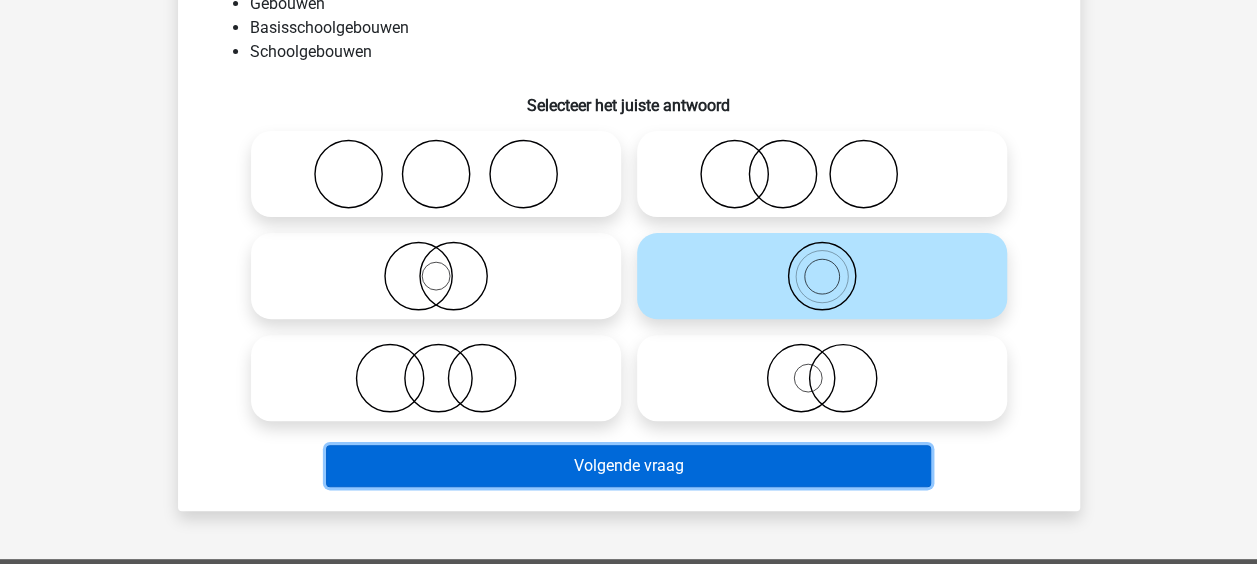 click on "Volgende vraag" at bounding box center (628, 466) 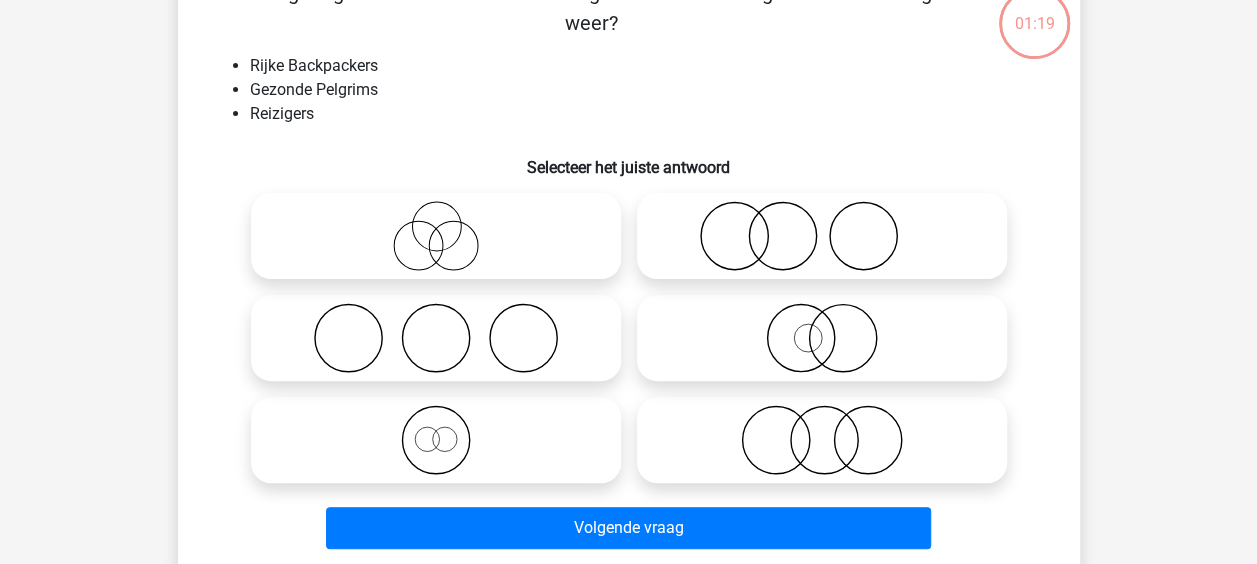 scroll, scrollTop: 92, scrollLeft: 0, axis: vertical 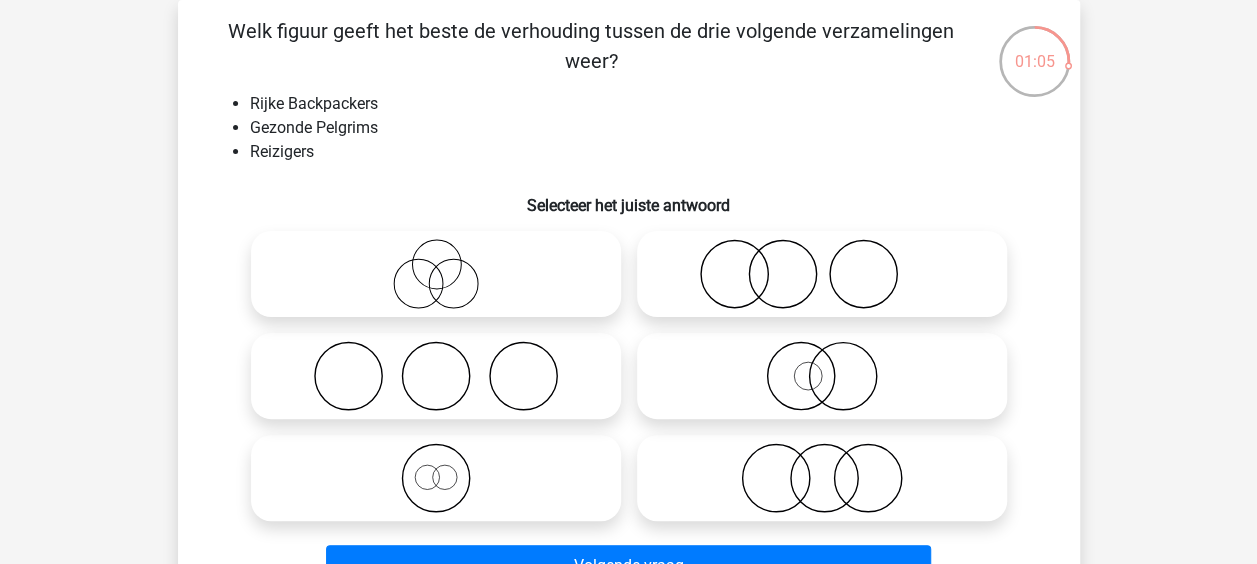 click 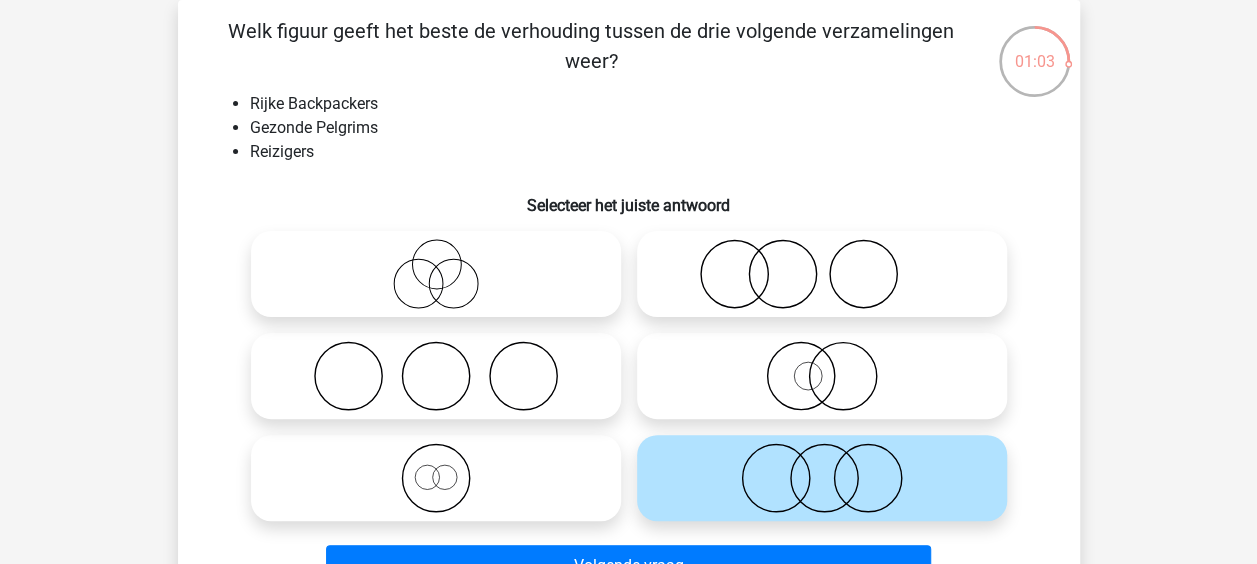 click 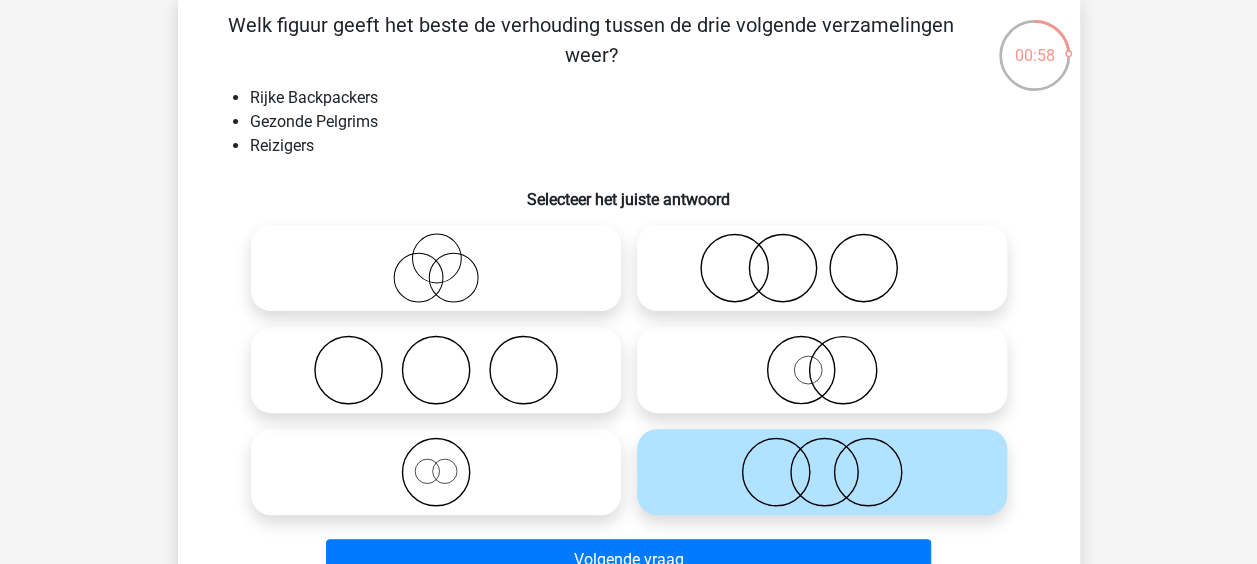 scroll, scrollTop: 192, scrollLeft: 0, axis: vertical 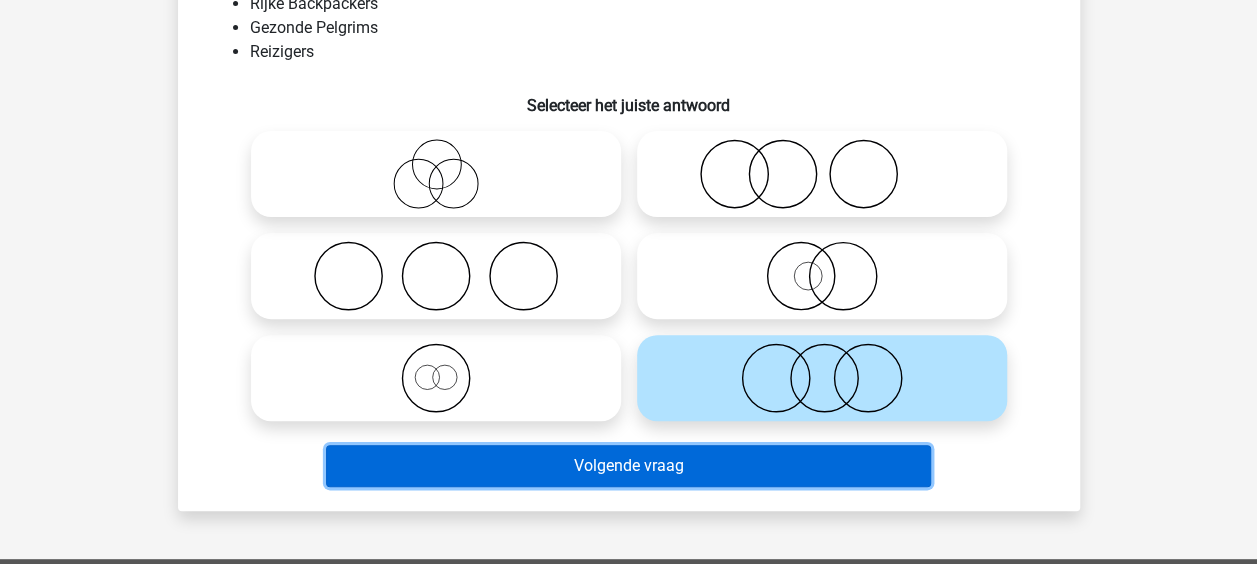 click on "Volgende vraag" at bounding box center [628, 466] 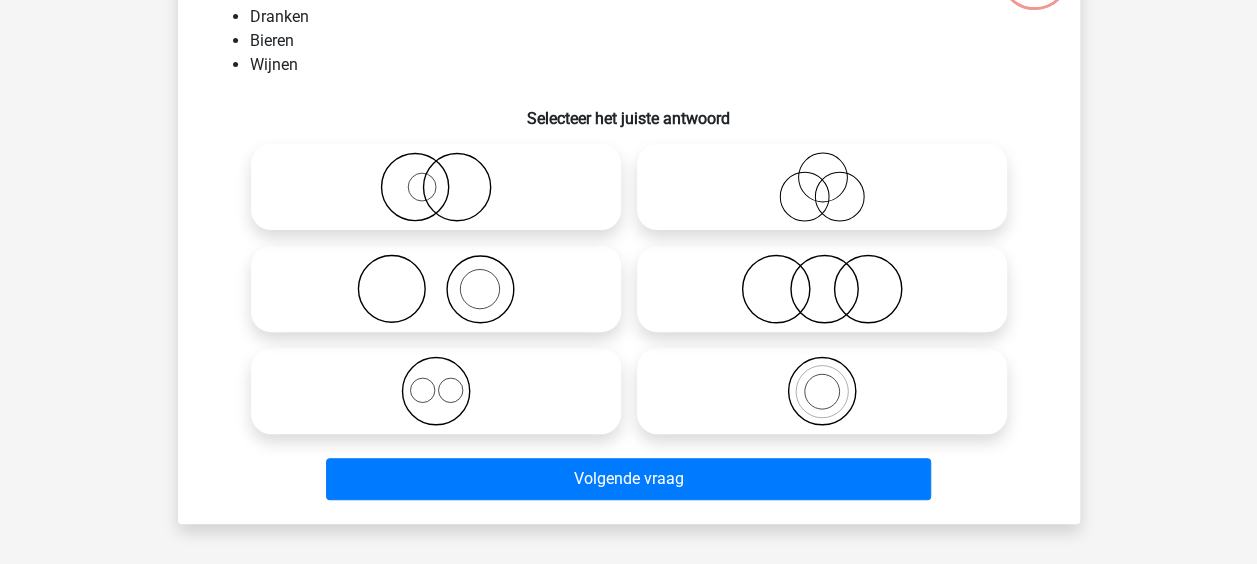 scroll, scrollTop: 92, scrollLeft: 0, axis: vertical 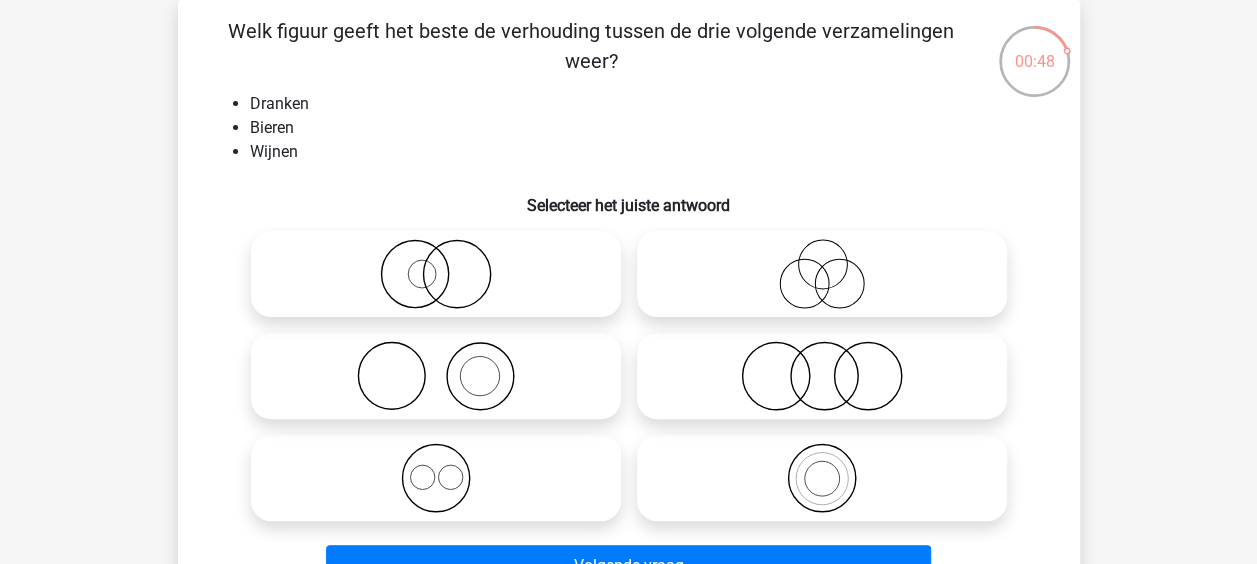 click 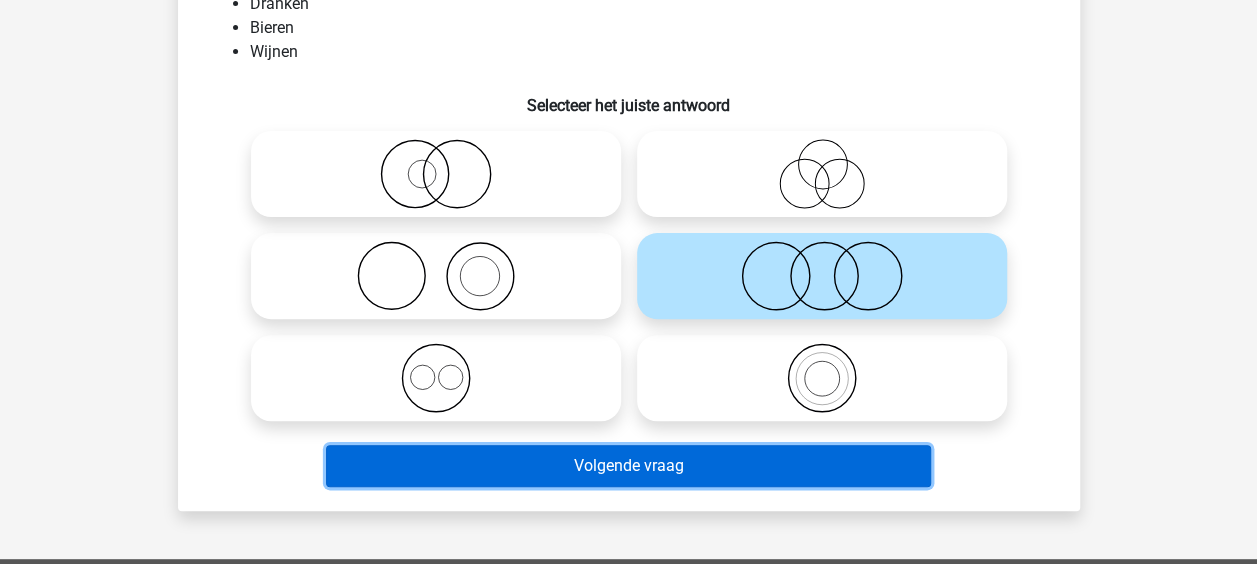 click on "Volgende vraag" at bounding box center (628, 466) 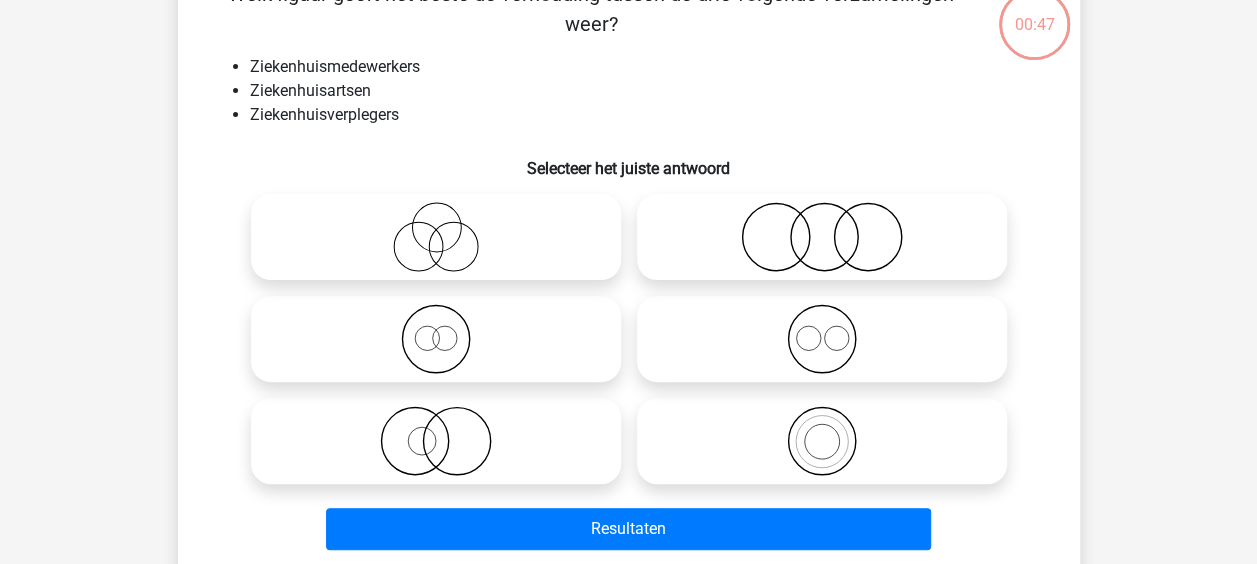 scroll, scrollTop: 92, scrollLeft: 0, axis: vertical 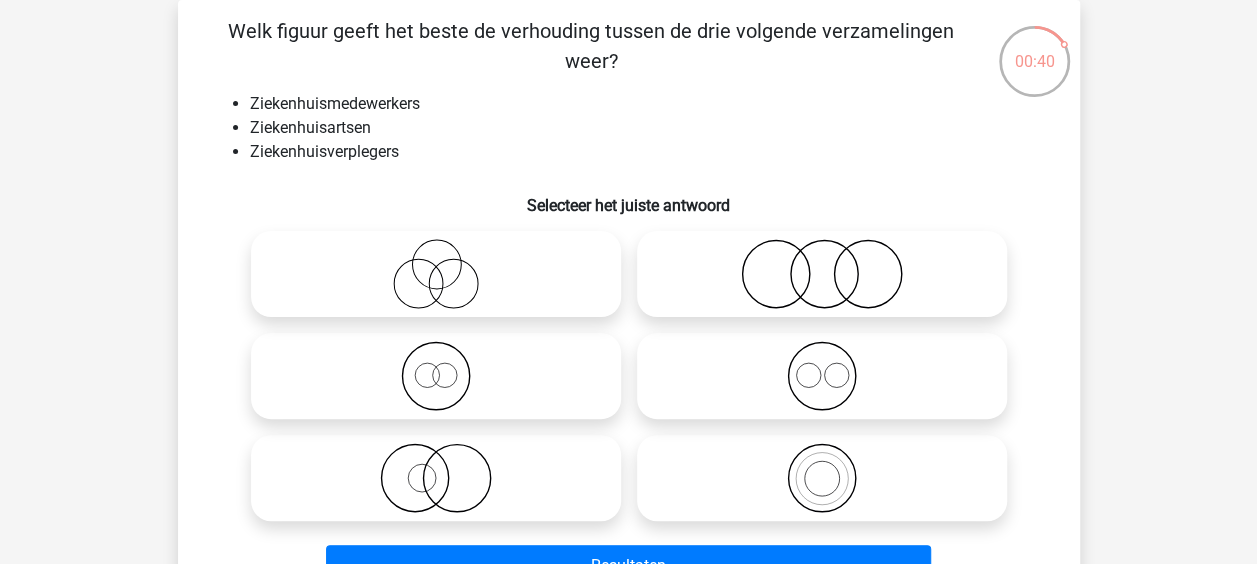 click 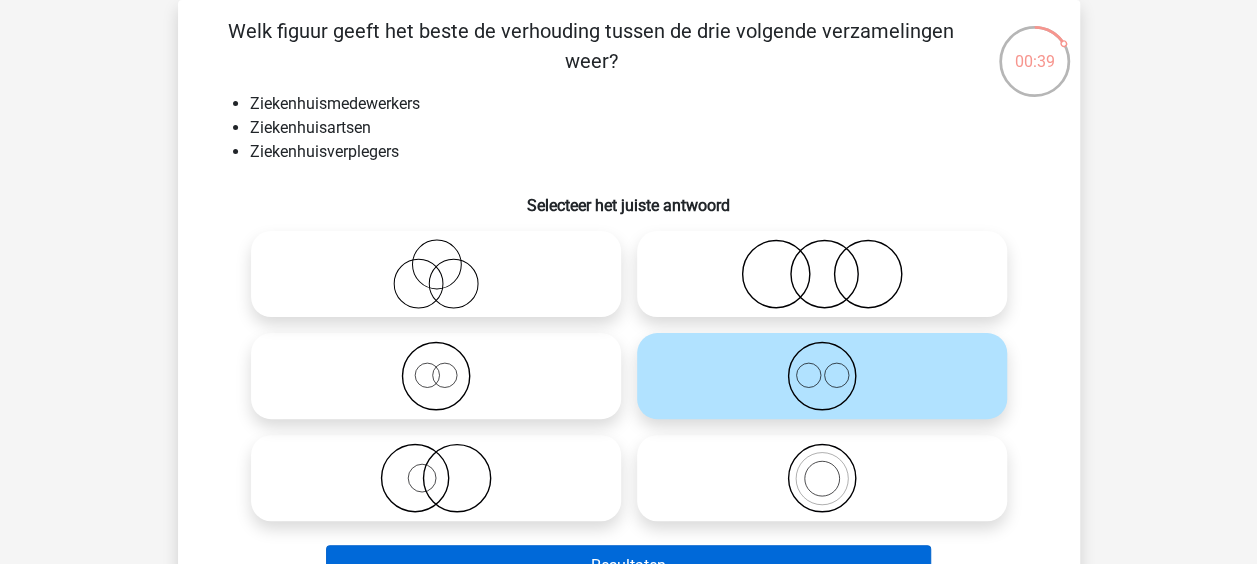 scroll, scrollTop: 192, scrollLeft: 0, axis: vertical 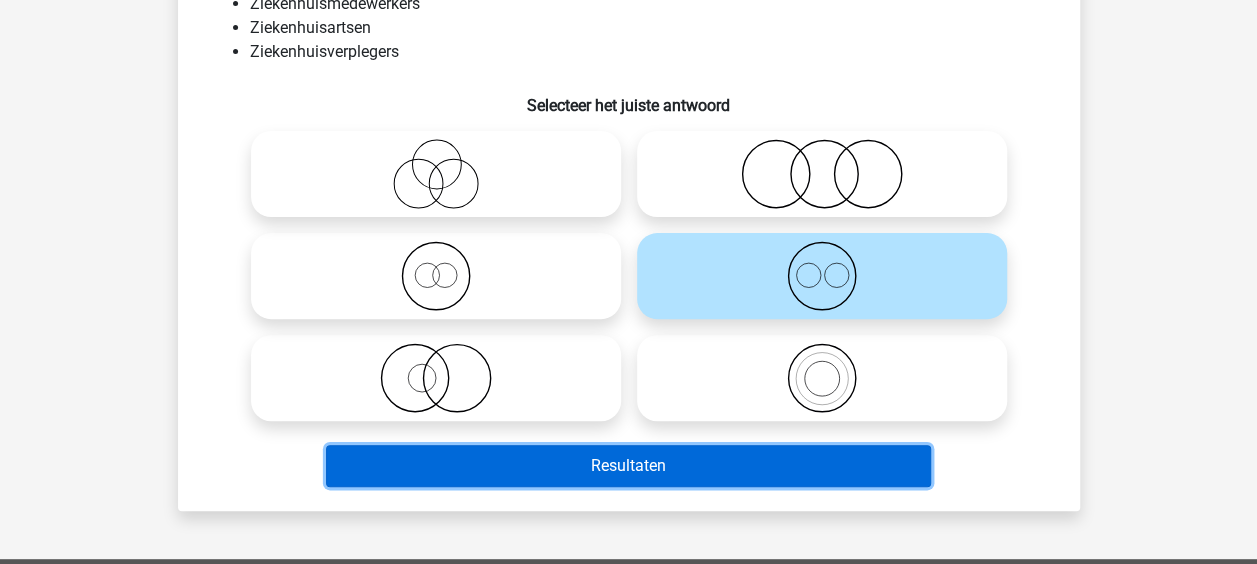 click on "Resultaten" at bounding box center (628, 466) 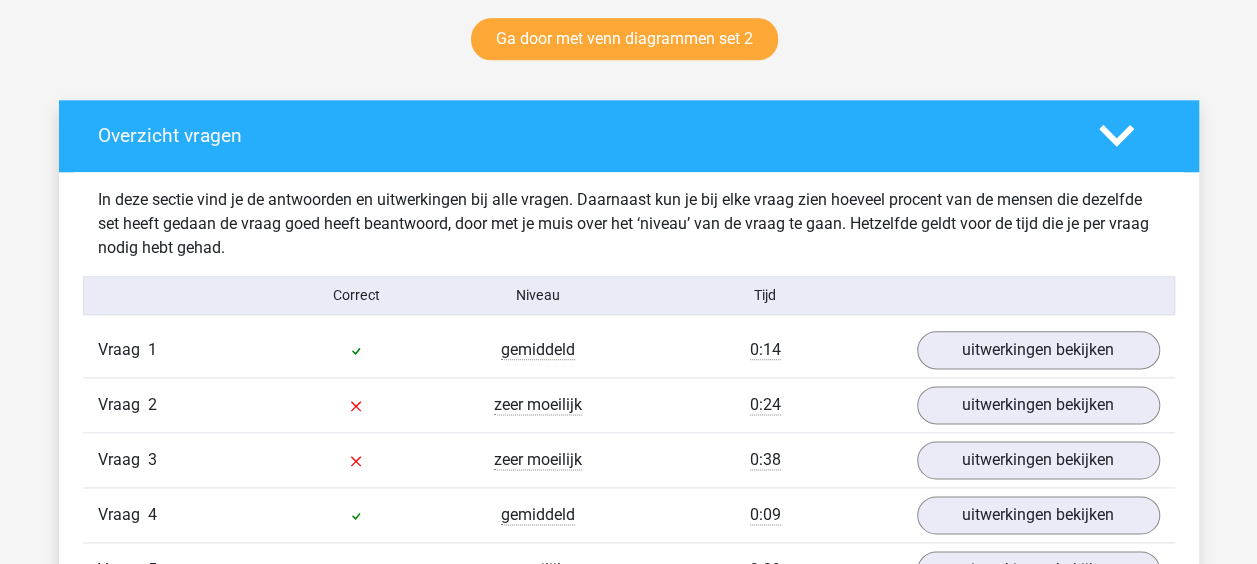 scroll, scrollTop: 1200, scrollLeft: 0, axis: vertical 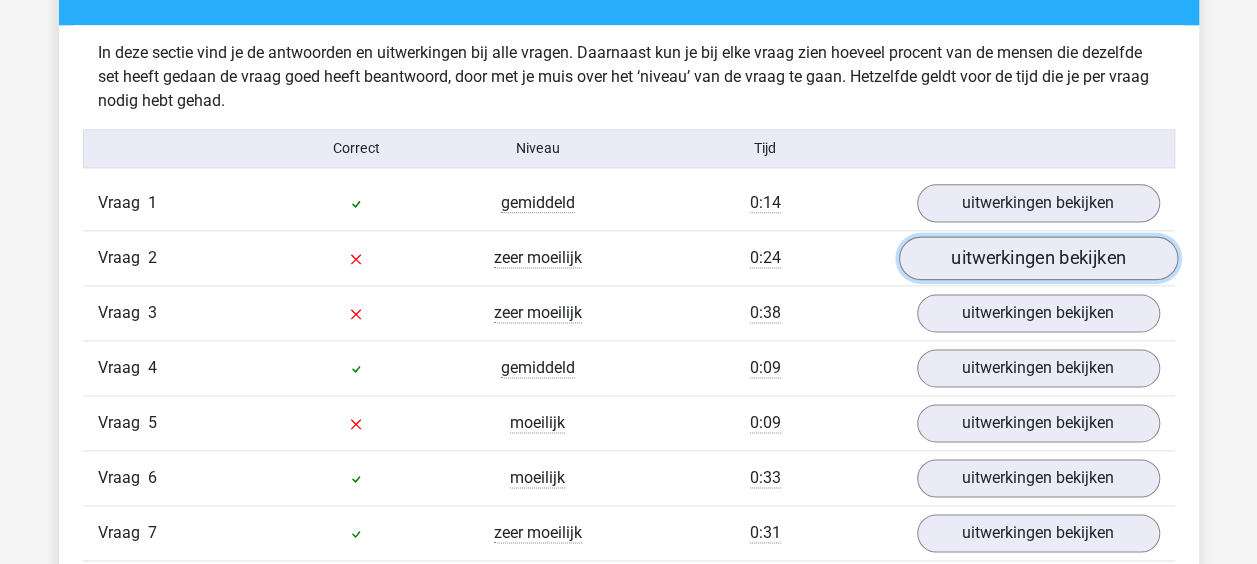 click on "uitwerkingen bekijken" at bounding box center [1037, 258] 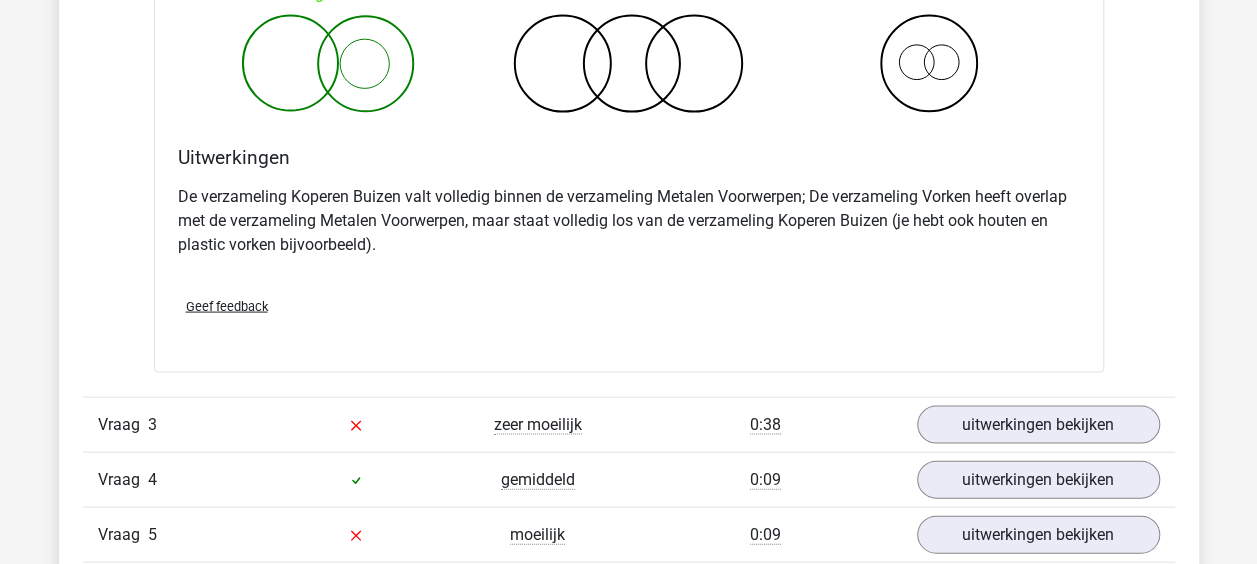 scroll, scrollTop: 2000, scrollLeft: 0, axis: vertical 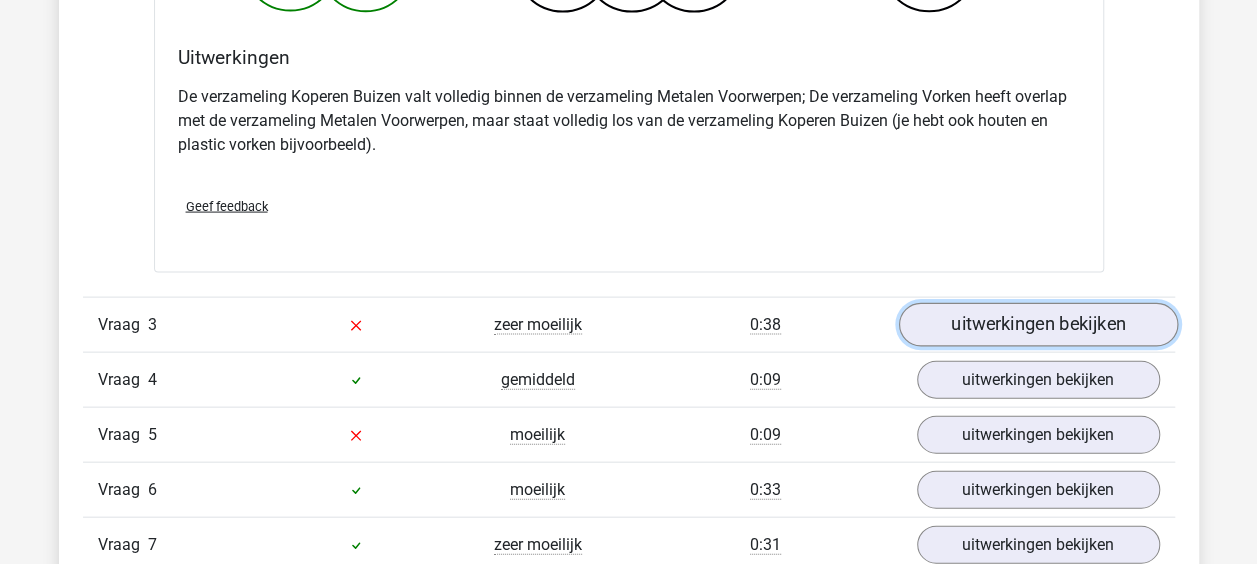 click on "uitwerkingen bekijken" at bounding box center (1037, 325) 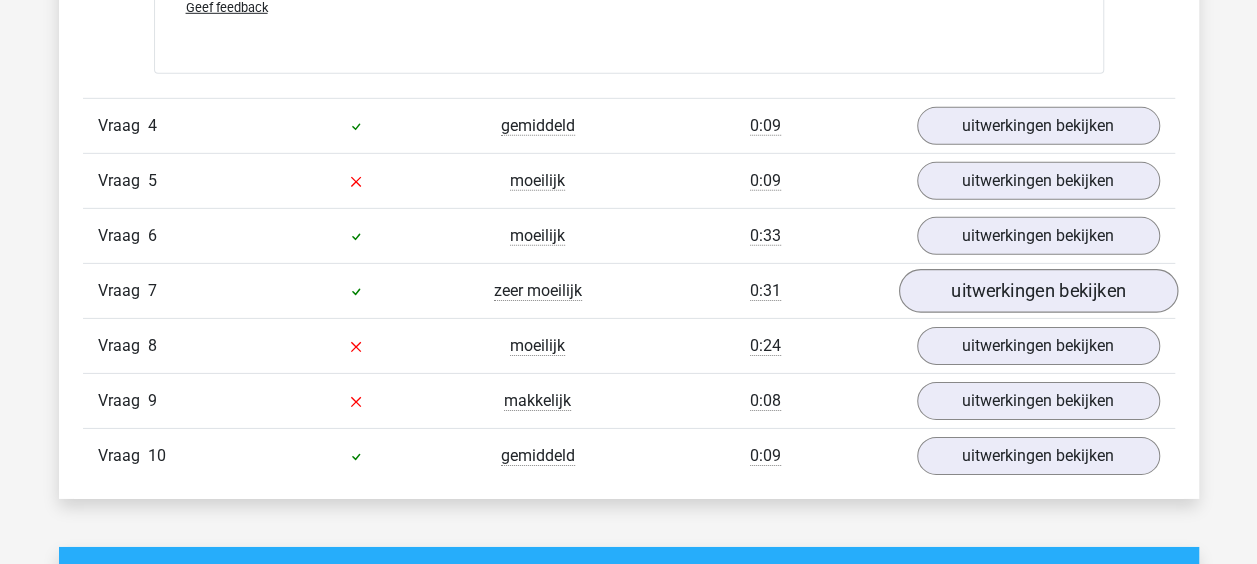 scroll, scrollTop: 3100, scrollLeft: 0, axis: vertical 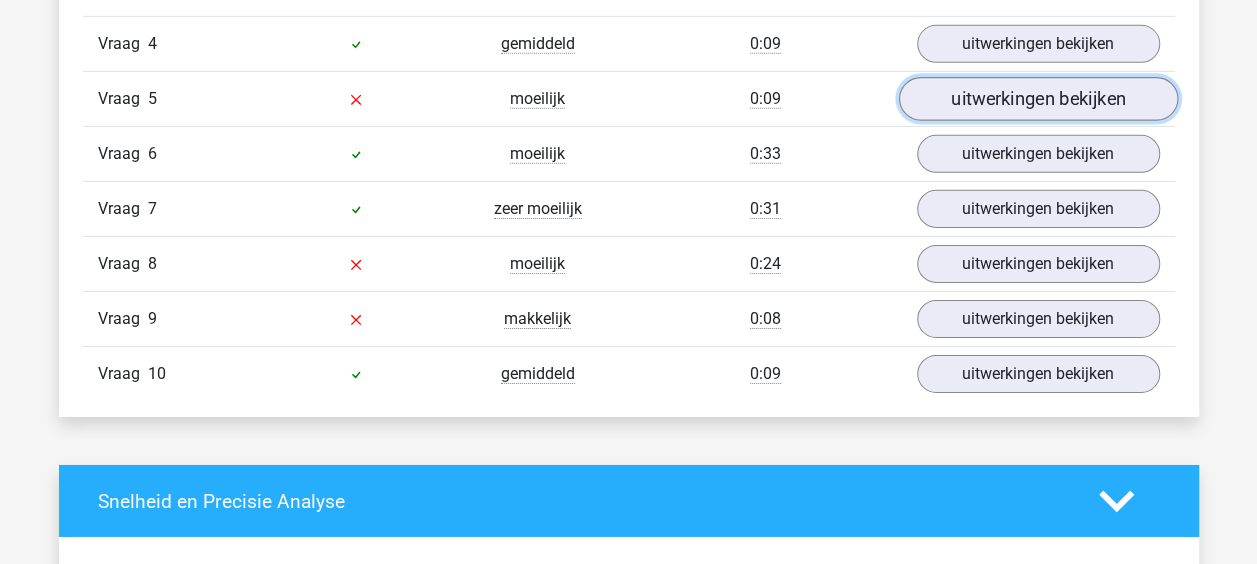 click on "uitwerkingen bekijken" at bounding box center (1037, 100) 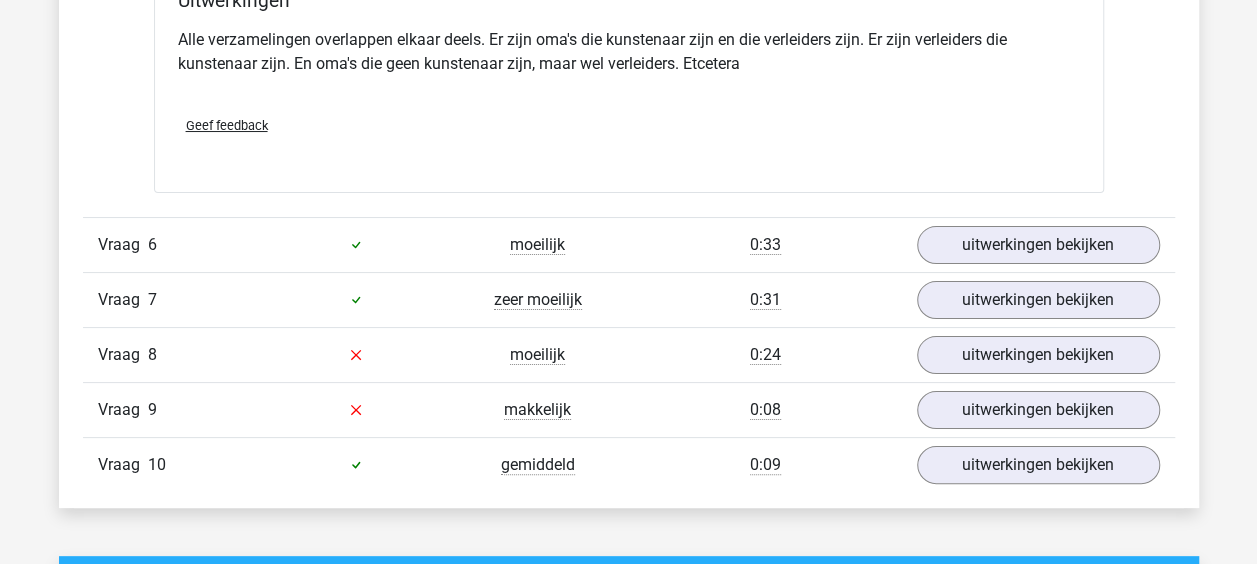 scroll, scrollTop: 3800, scrollLeft: 0, axis: vertical 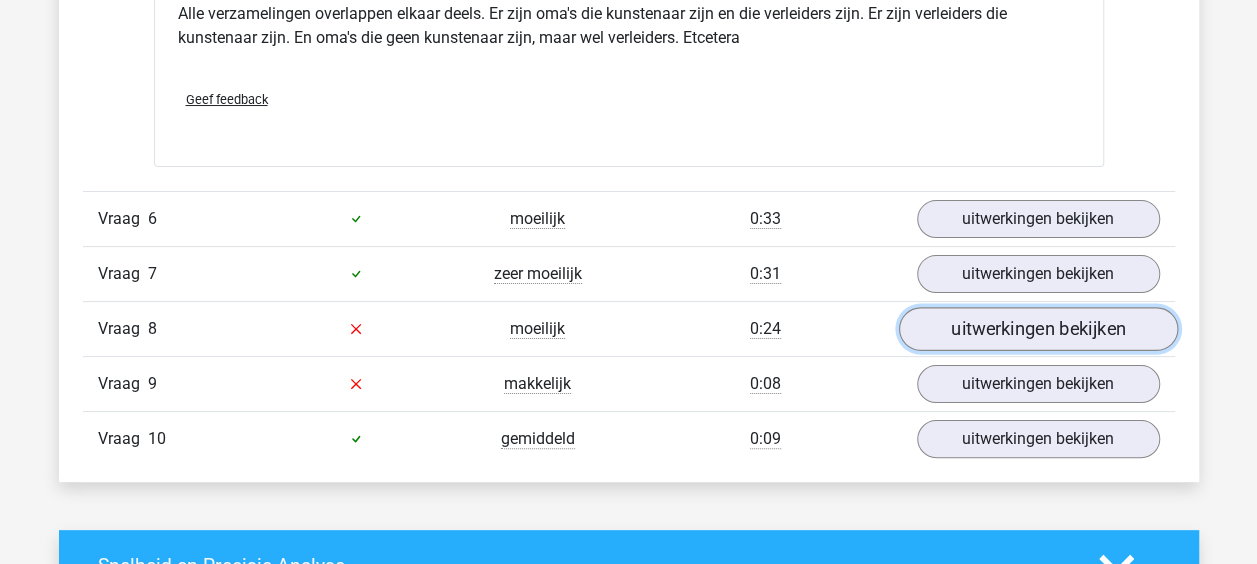 click on "uitwerkingen bekijken" at bounding box center [1037, 329] 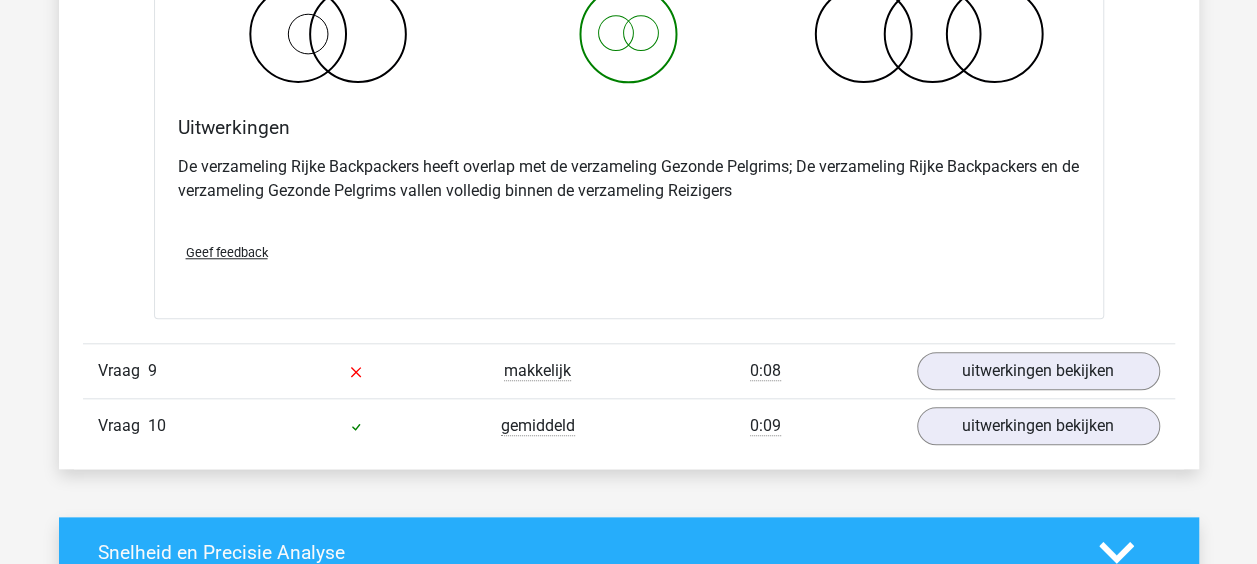 scroll, scrollTop: 4700, scrollLeft: 0, axis: vertical 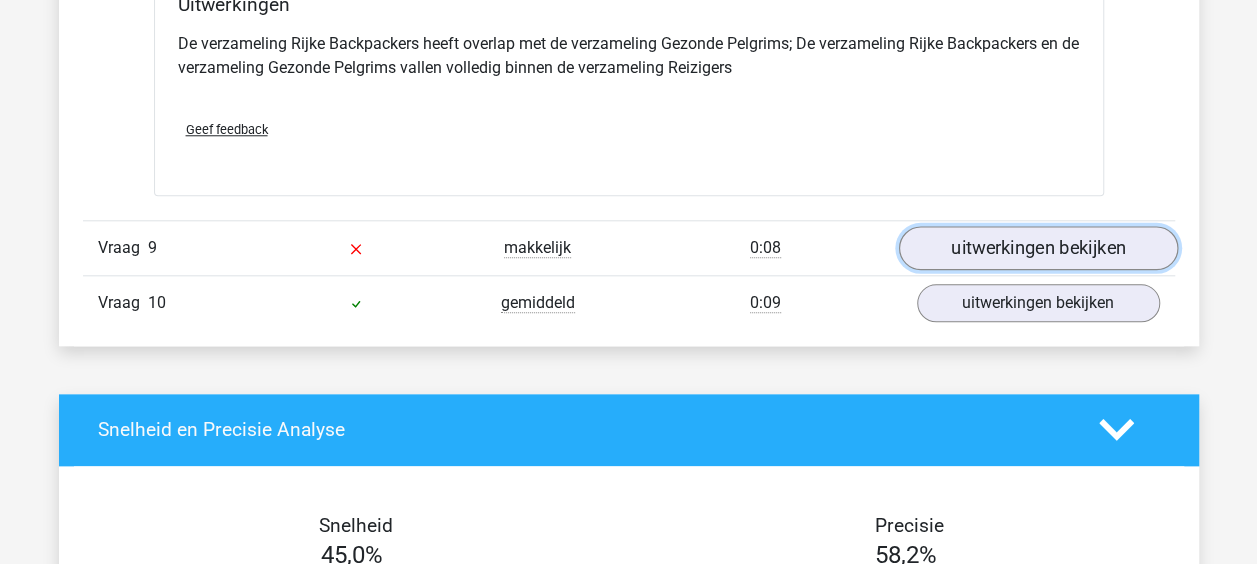 click on "uitwerkingen bekijken" at bounding box center (1037, 248) 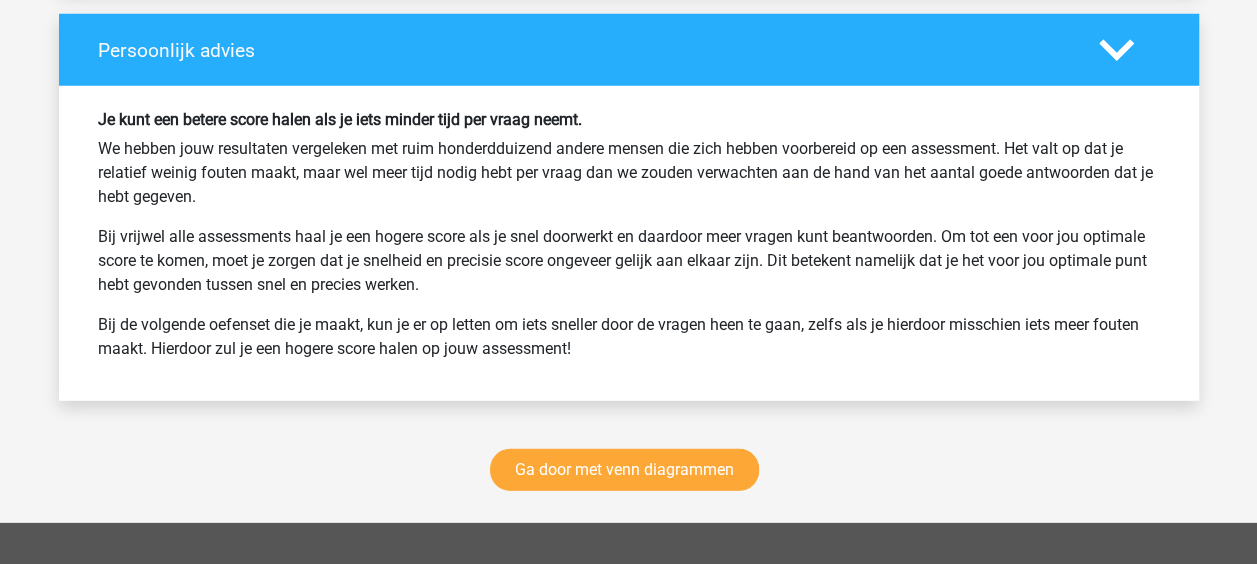 scroll, scrollTop: 6488, scrollLeft: 0, axis: vertical 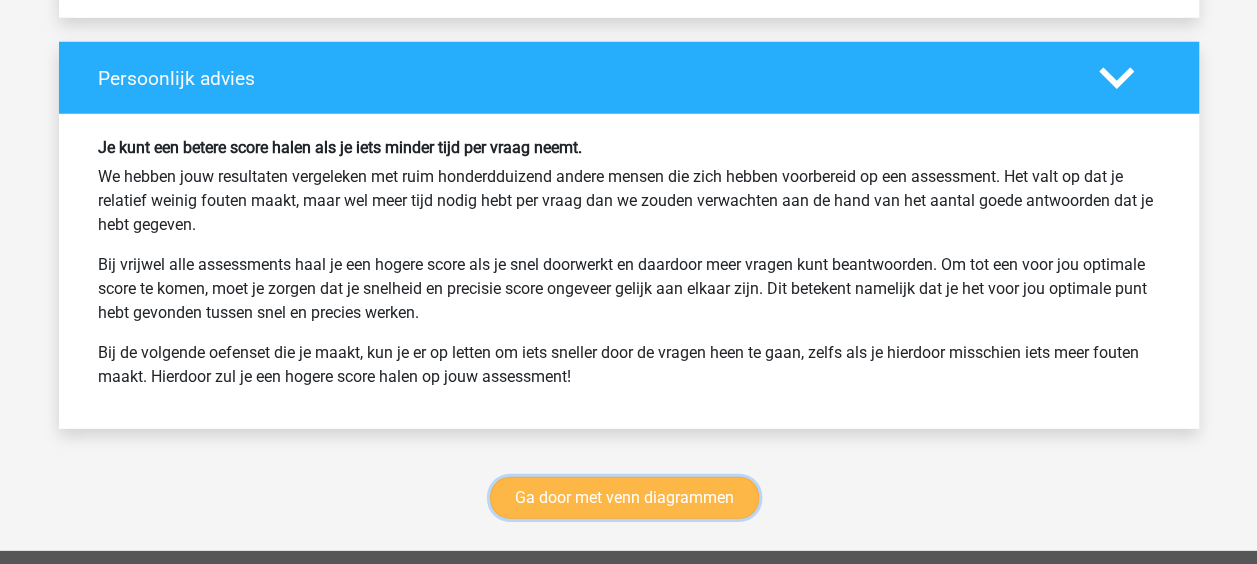 click on "Ga door met venn diagrammen" at bounding box center (624, 498) 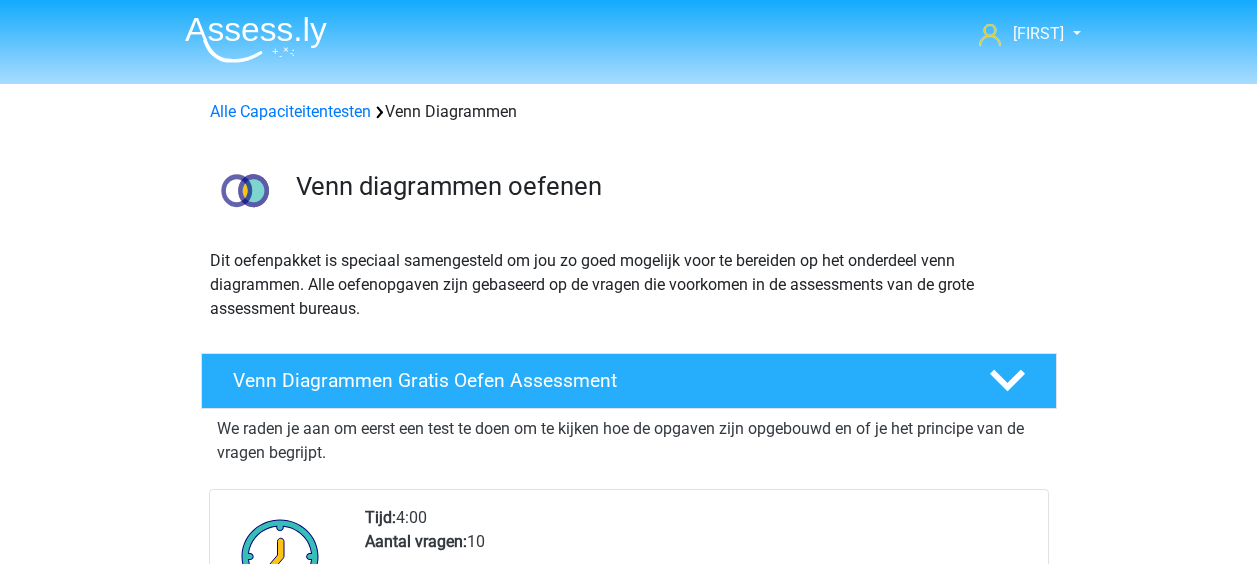 scroll, scrollTop: 842, scrollLeft: 0, axis: vertical 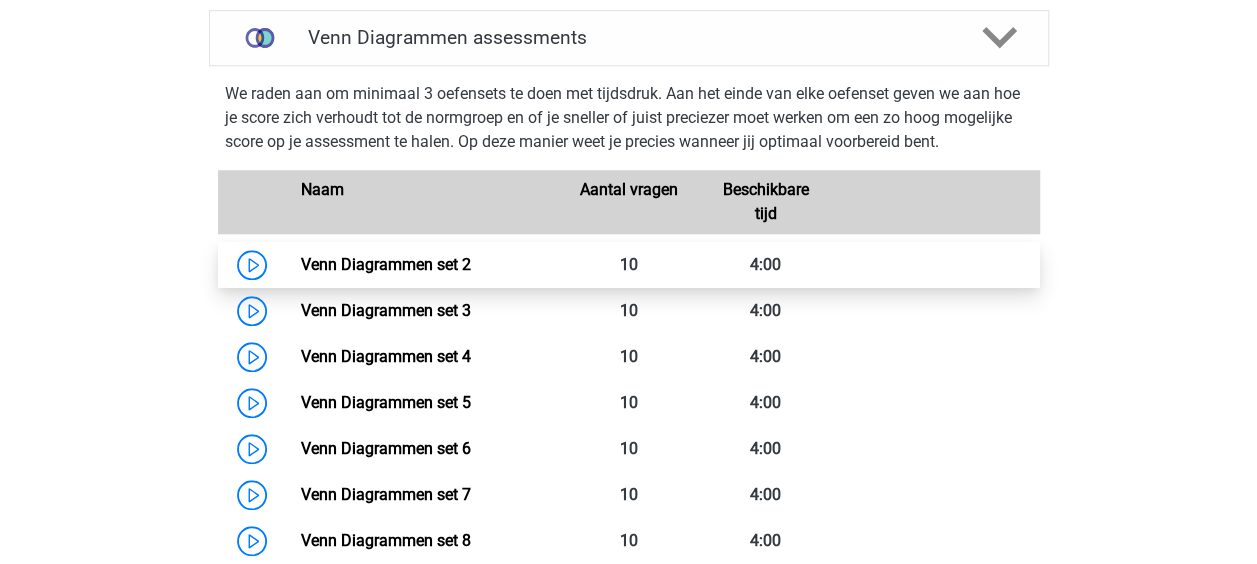 click on "Venn Diagrammen
set 2" at bounding box center (386, 264) 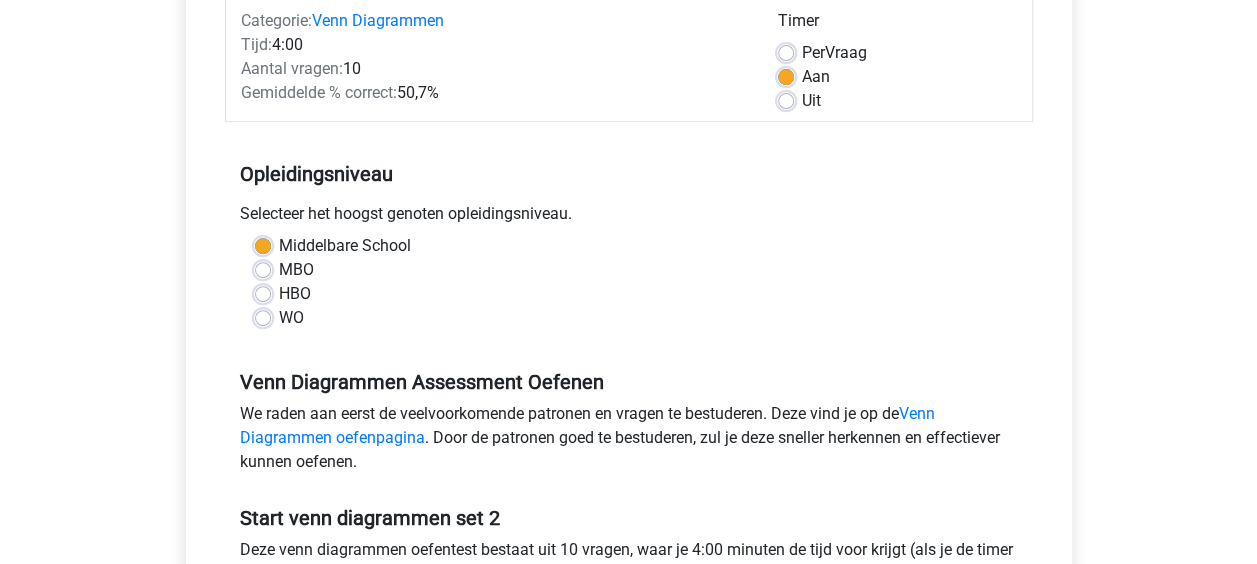 scroll, scrollTop: 500, scrollLeft: 0, axis: vertical 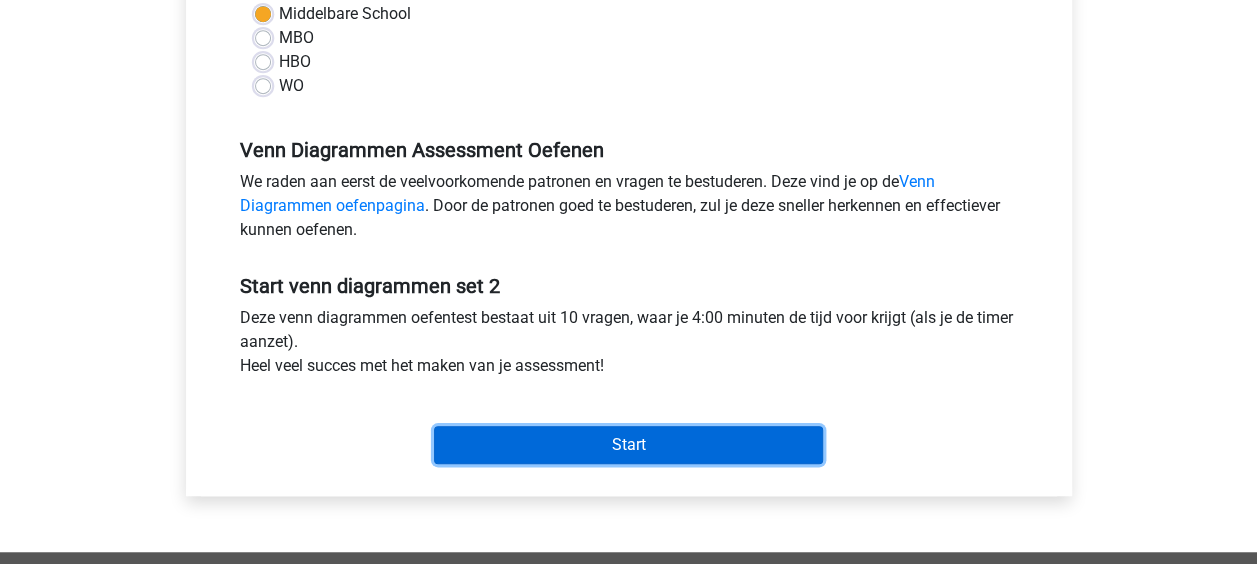 click on "Start" at bounding box center [628, 445] 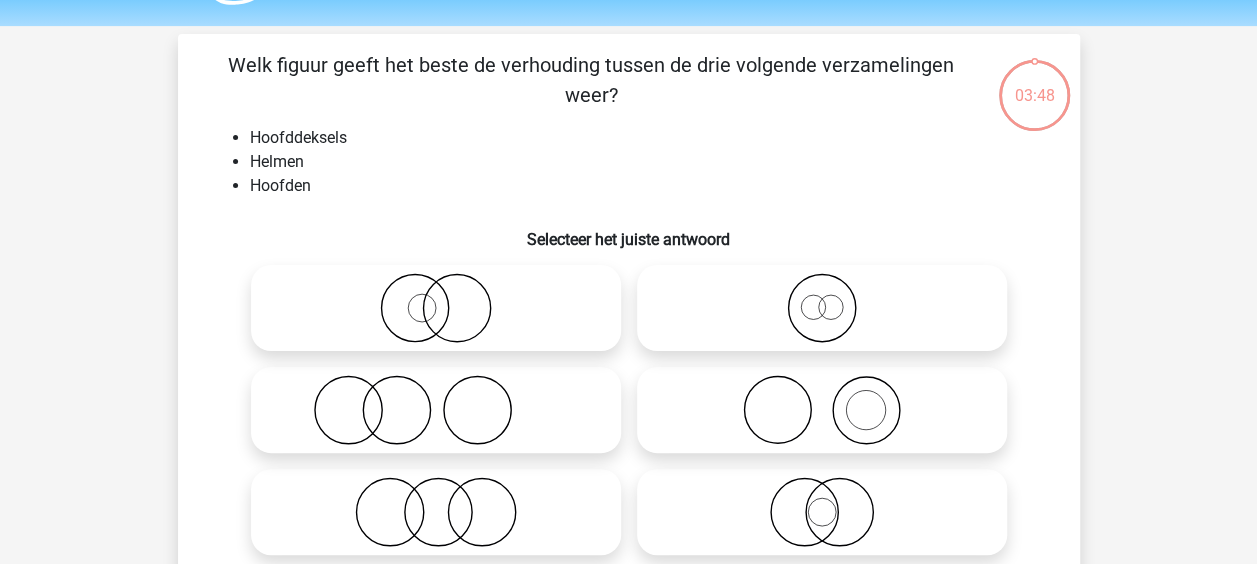 scroll, scrollTop: 100, scrollLeft: 0, axis: vertical 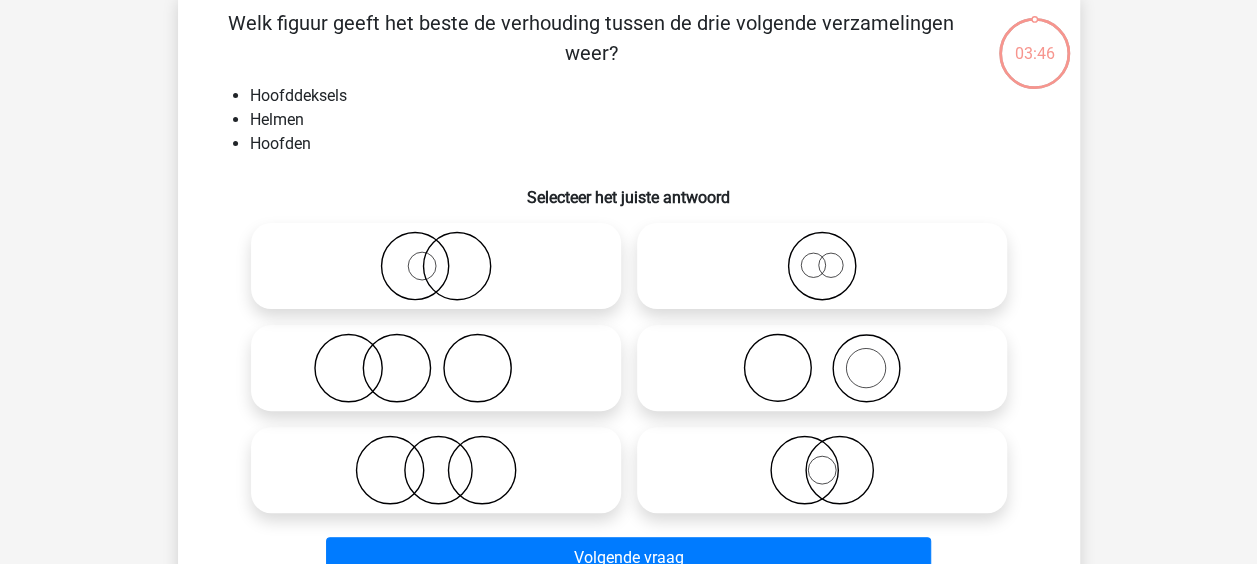click 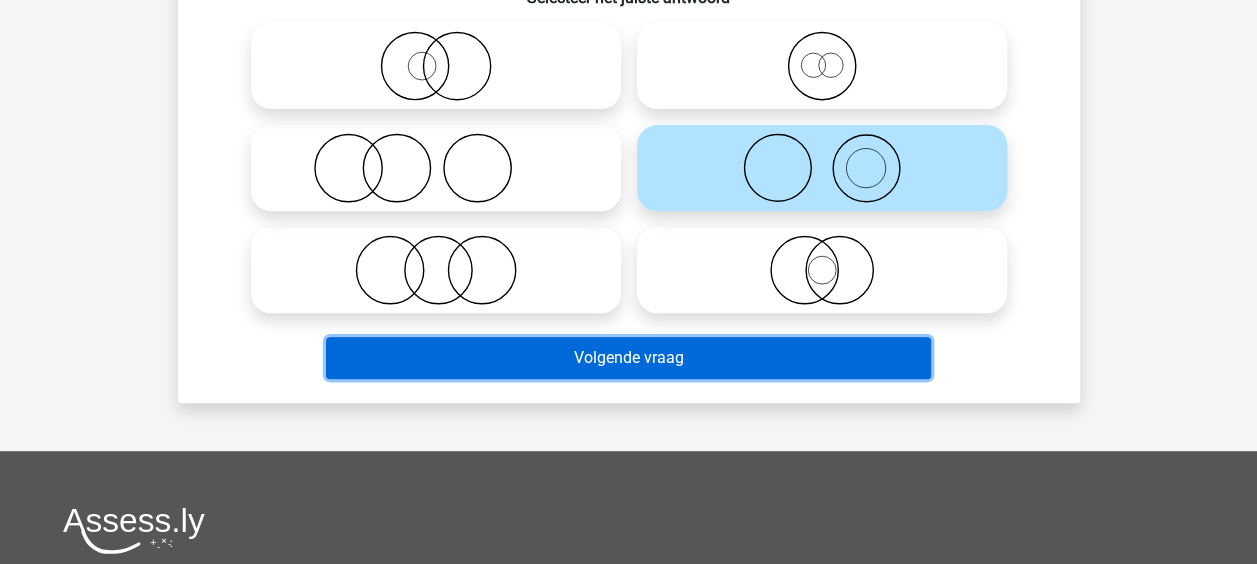 click on "Volgende vraag" at bounding box center (628, 358) 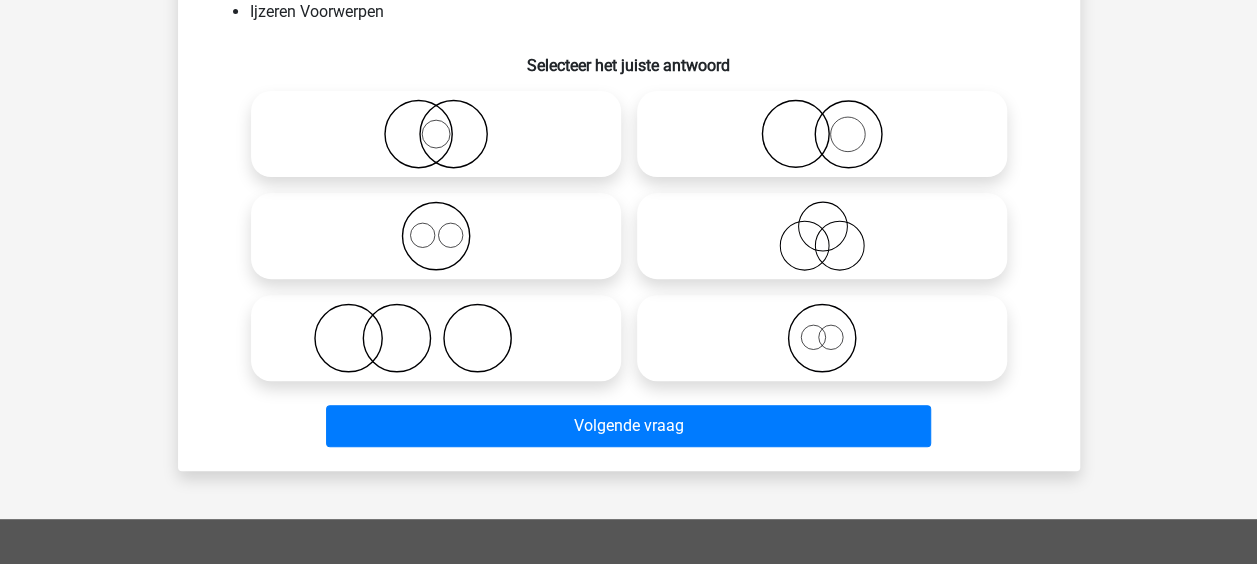 scroll, scrollTop: 92, scrollLeft: 0, axis: vertical 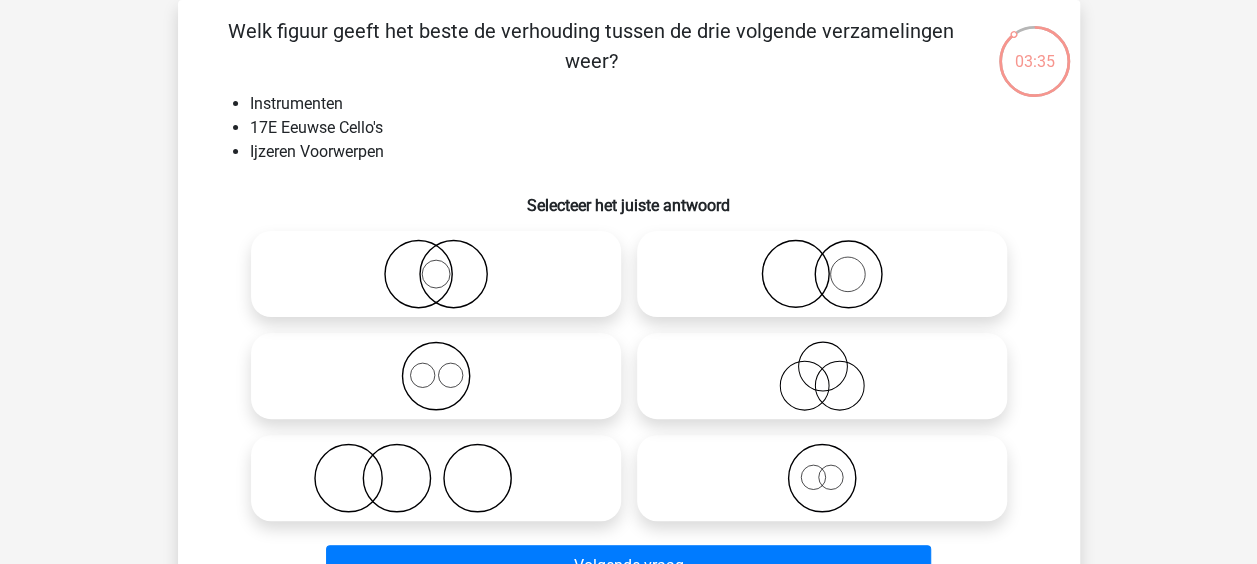 click 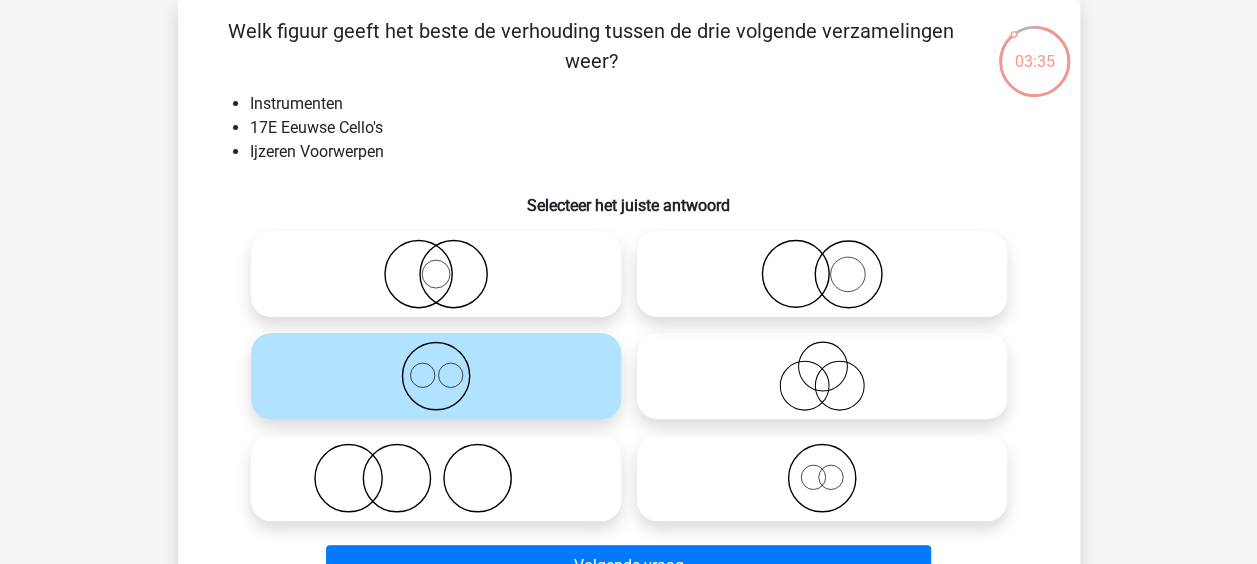 scroll, scrollTop: 392, scrollLeft: 0, axis: vertical 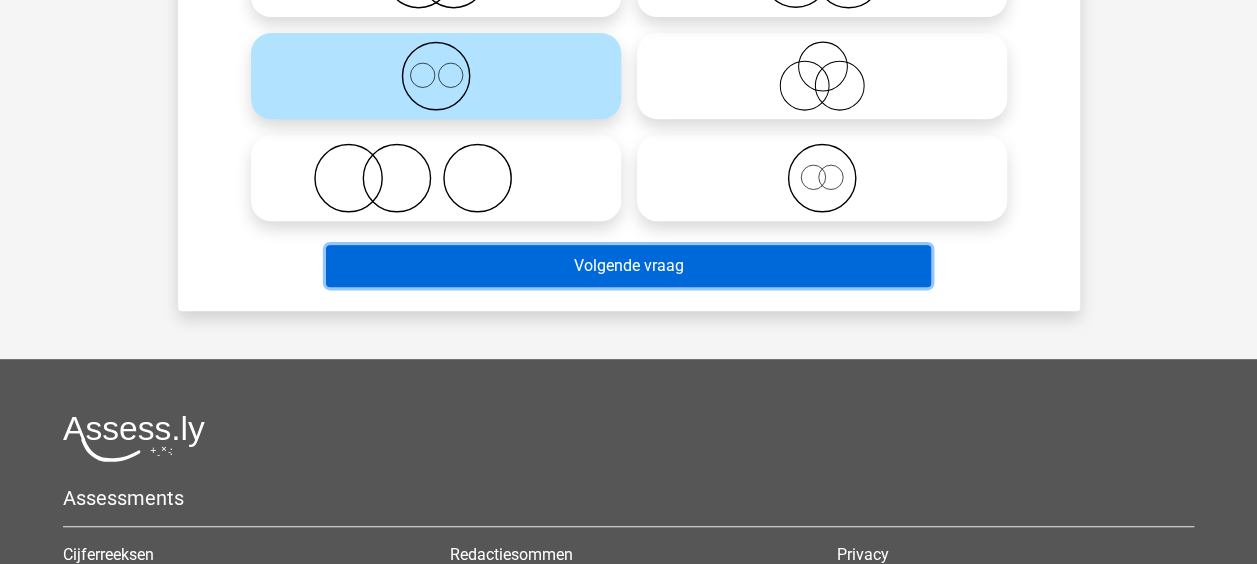 click on "Volgende vraag" at bounding box center (628, 266) 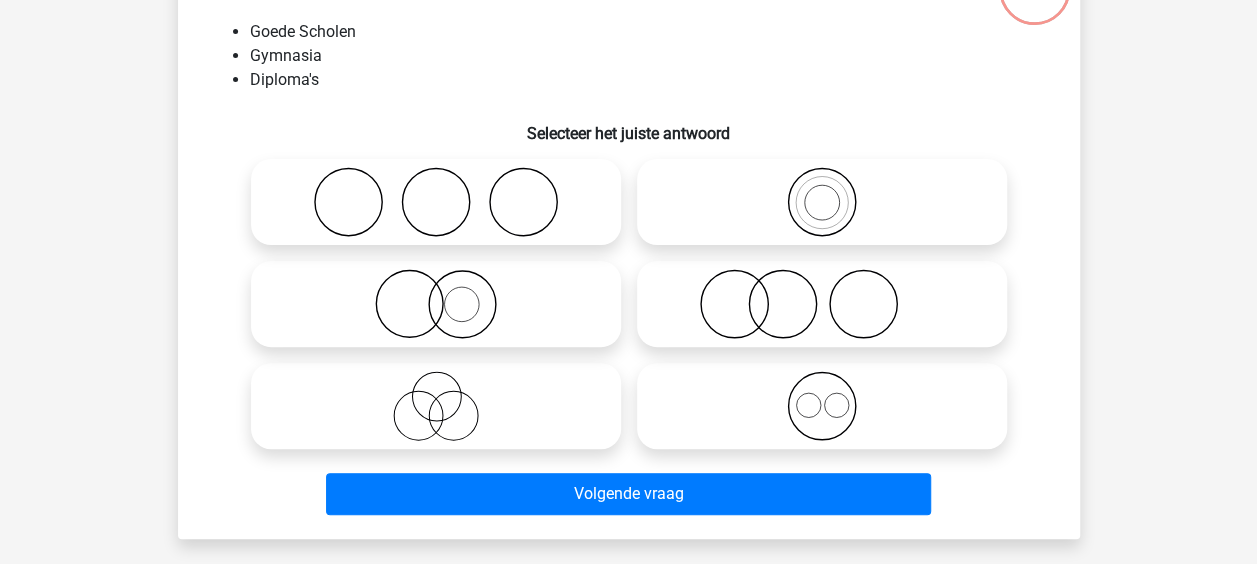 scroll, scrollTop: 92, scrollLeft: 0, axis: vertical 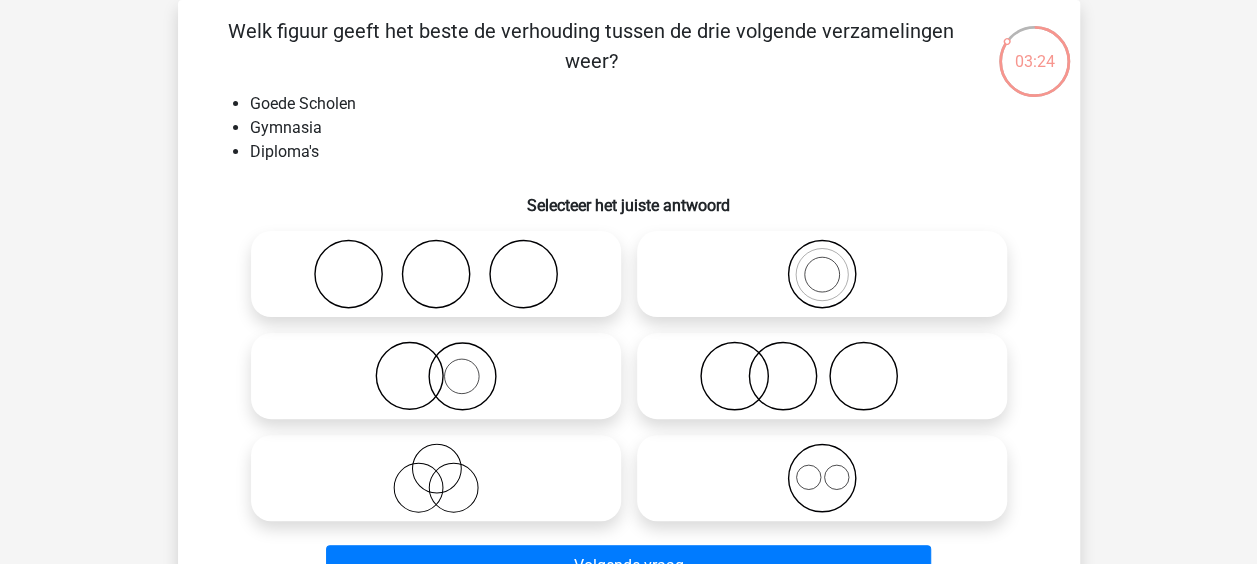 click 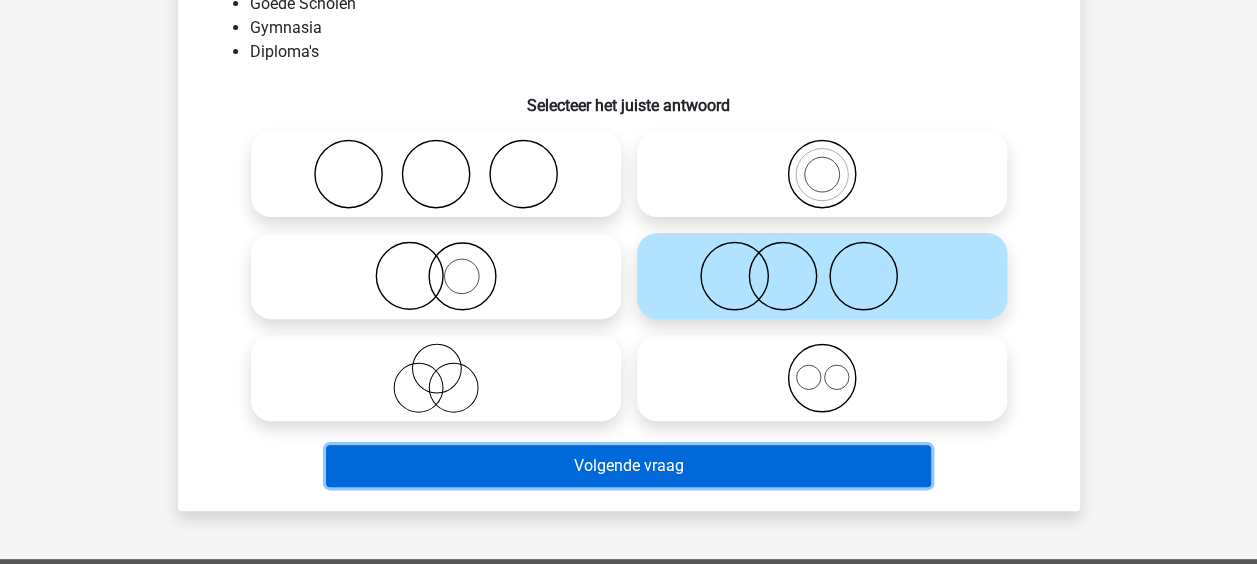 click on "Volgende vraag" at bounding box center [628, 466] 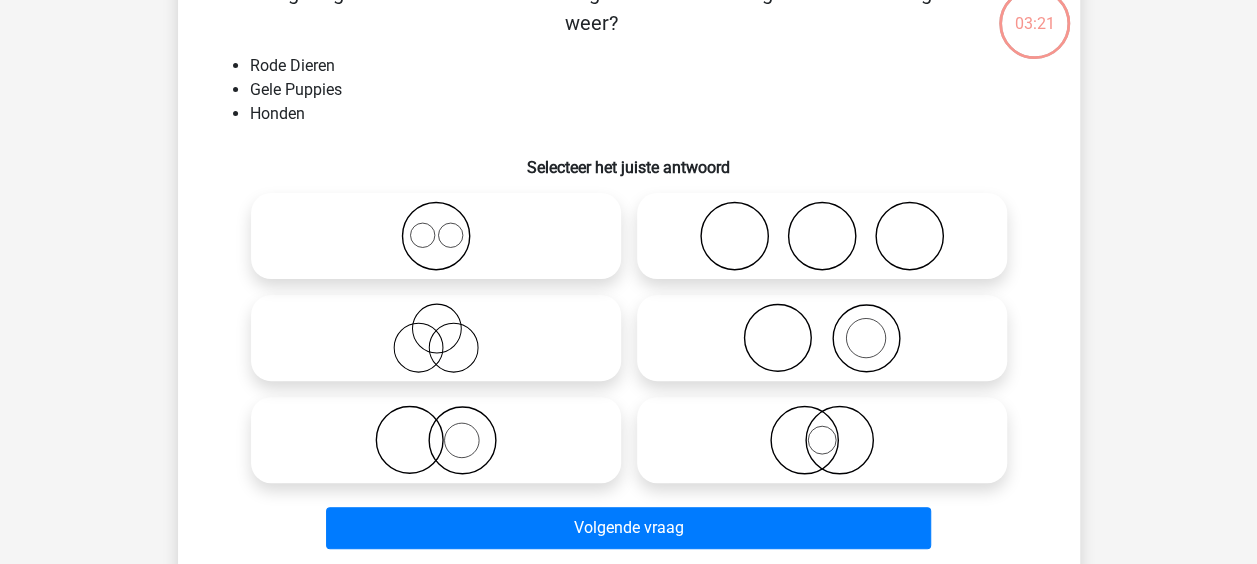 scroll, scrollTop: 92, scrollLeft: 0, axis: vertical 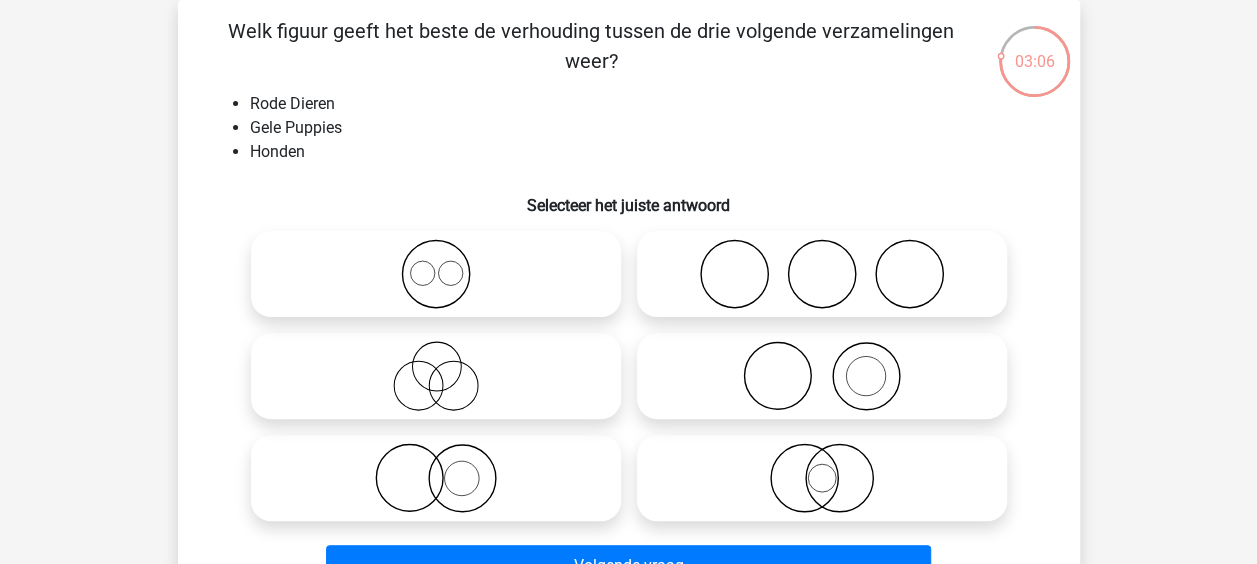 click 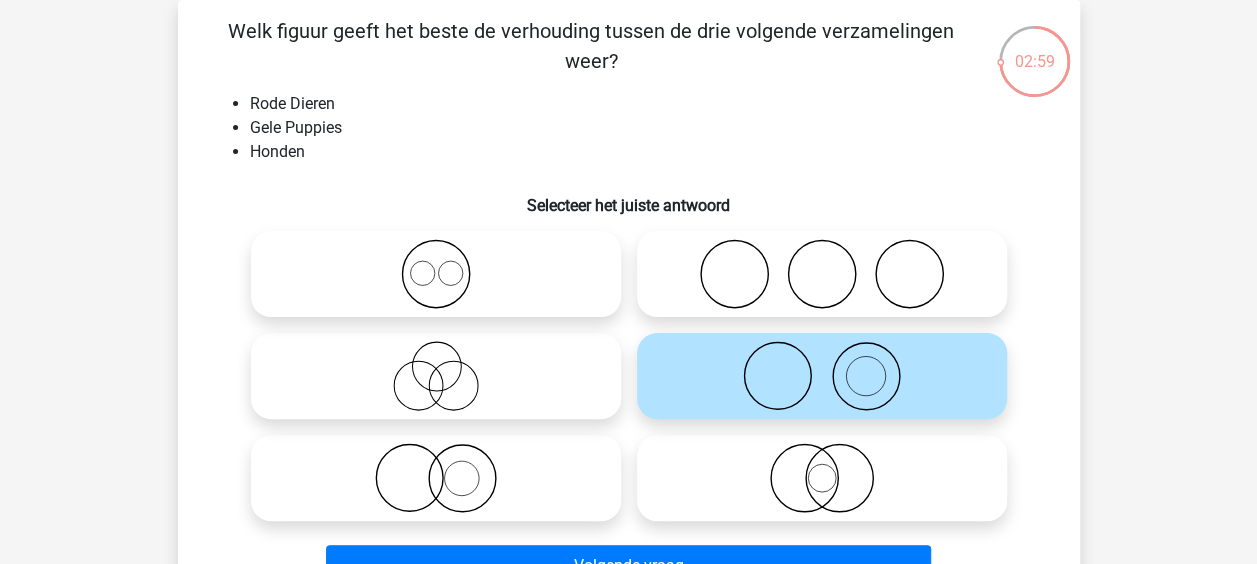 click 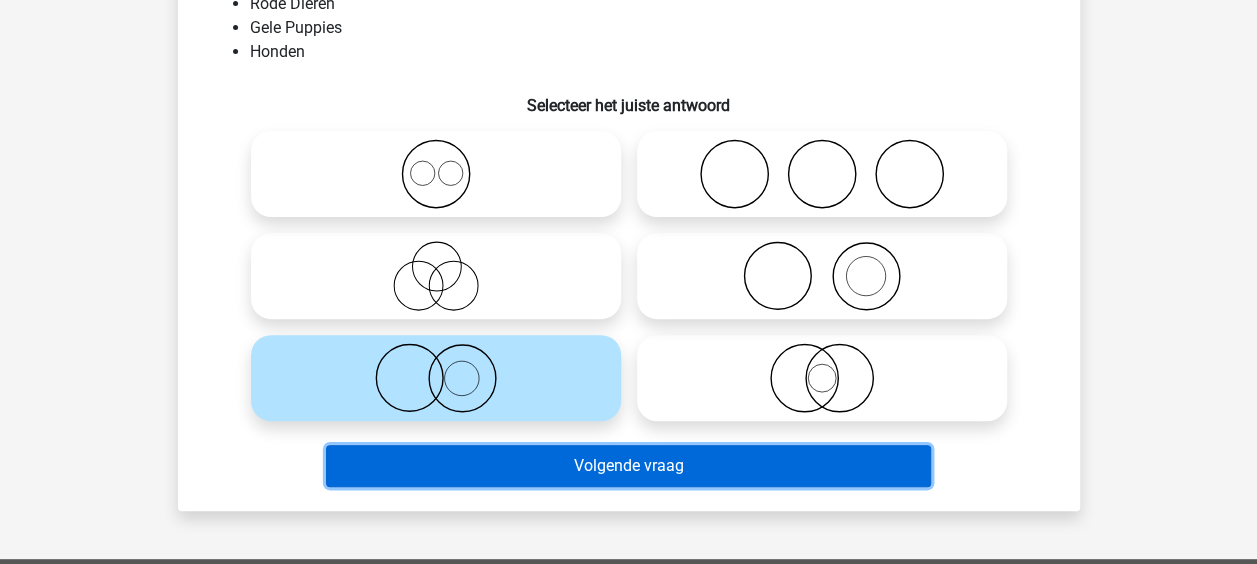 click on "Volgende vraag" at bounding box center [628, 466] 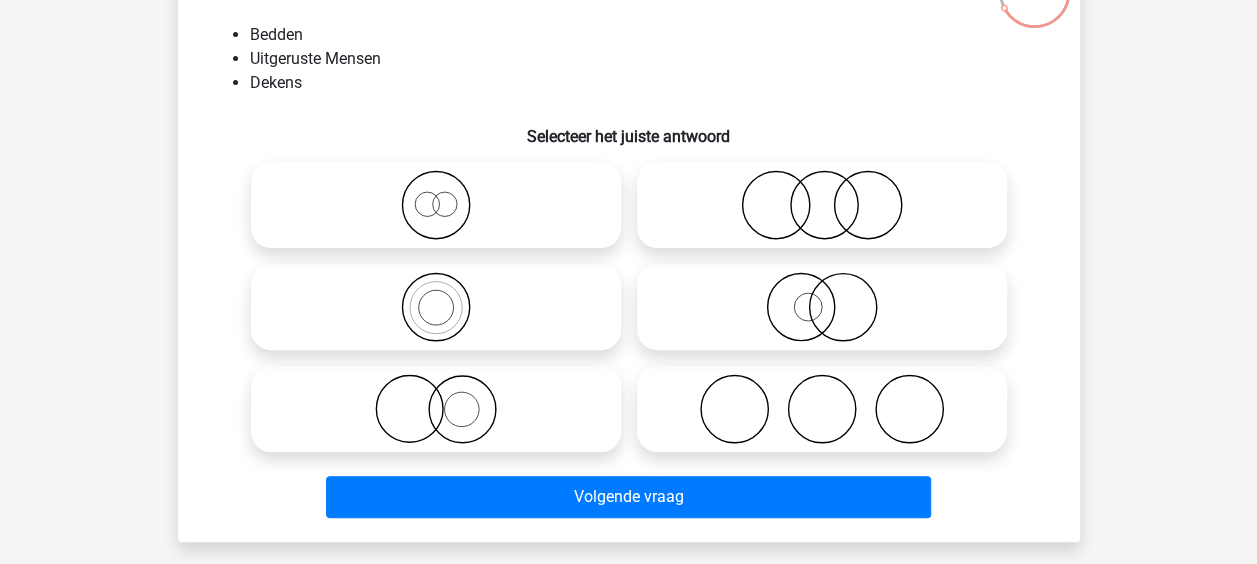 scroll, scrollTop: 192, scrollLeft: 0, axis: vertical 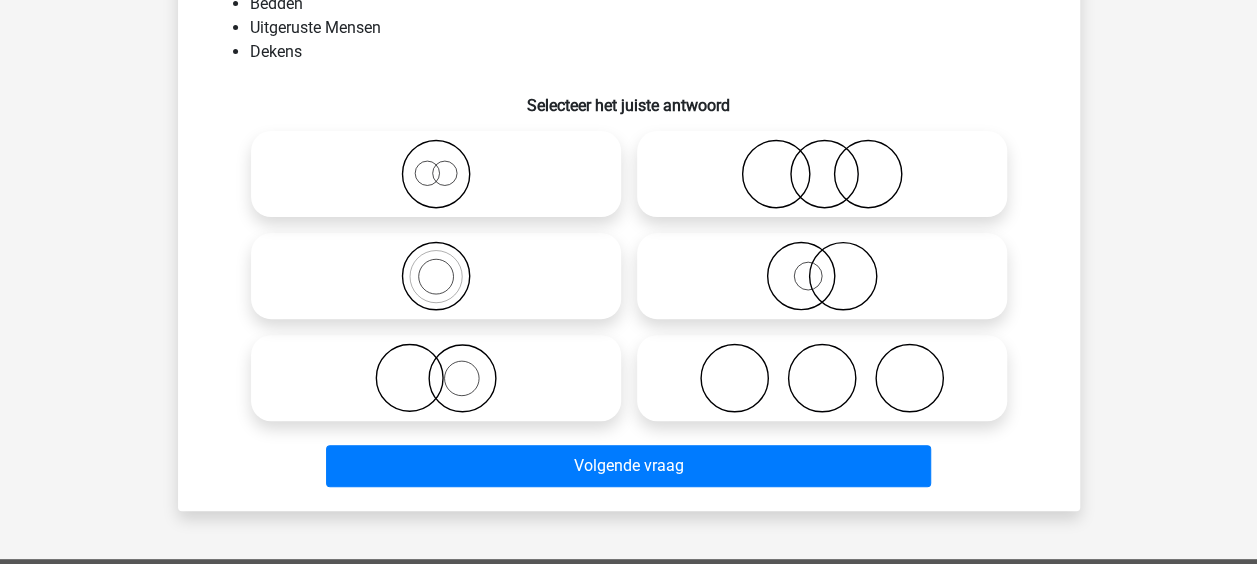 click 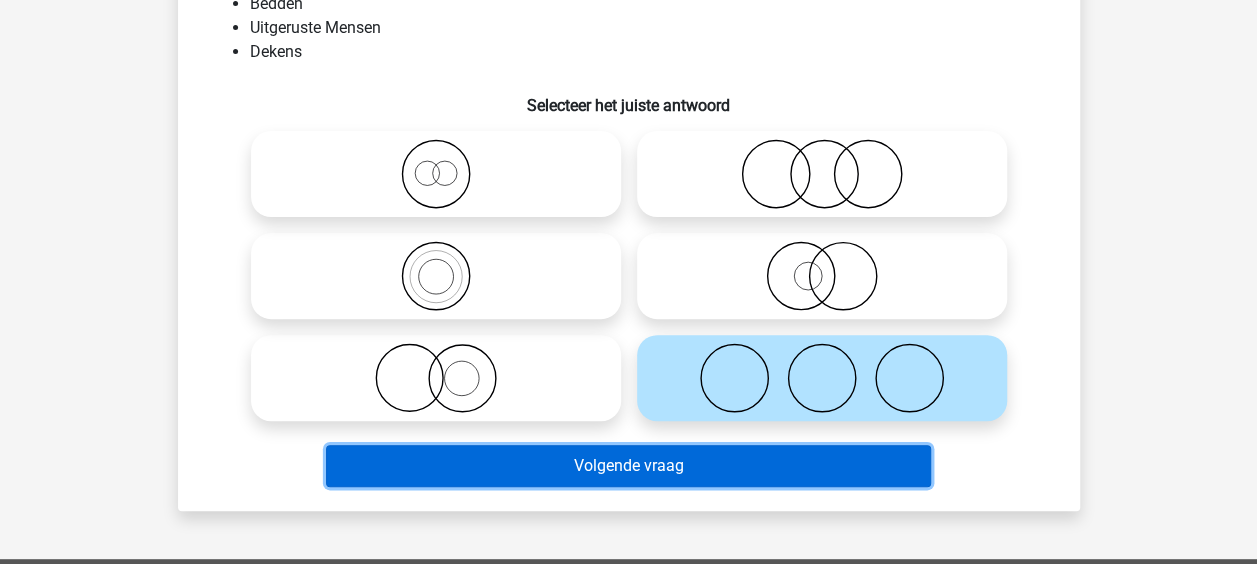 click on "Volgende vraag" at bounding box center [628, 466] 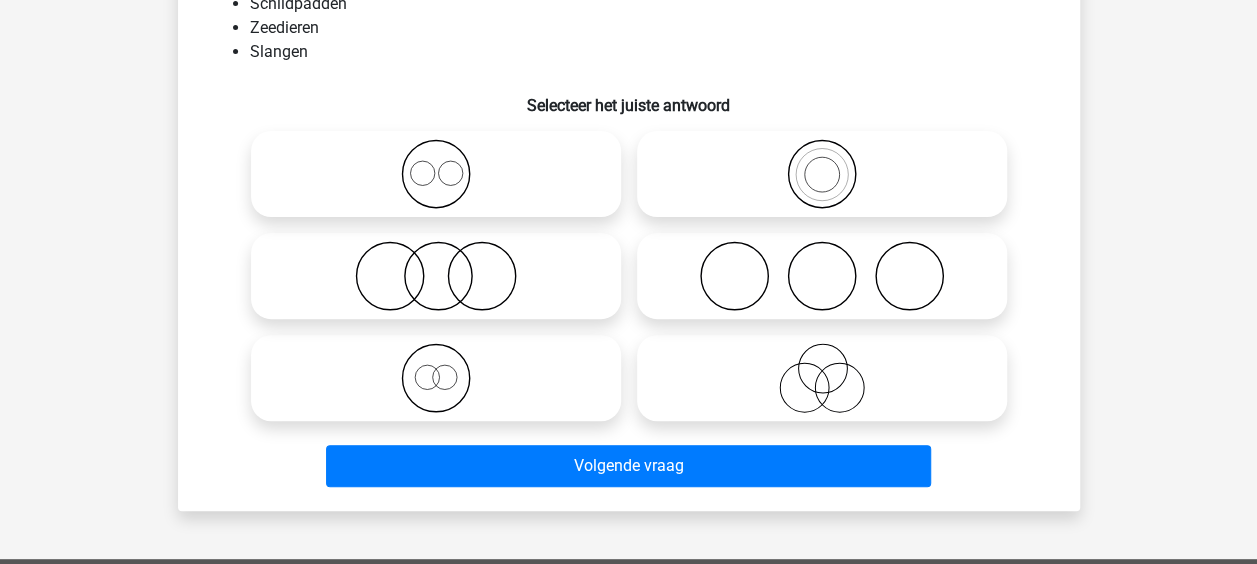 scroll, scrollTop: 92, scrollLeft: 0, axis: vertical 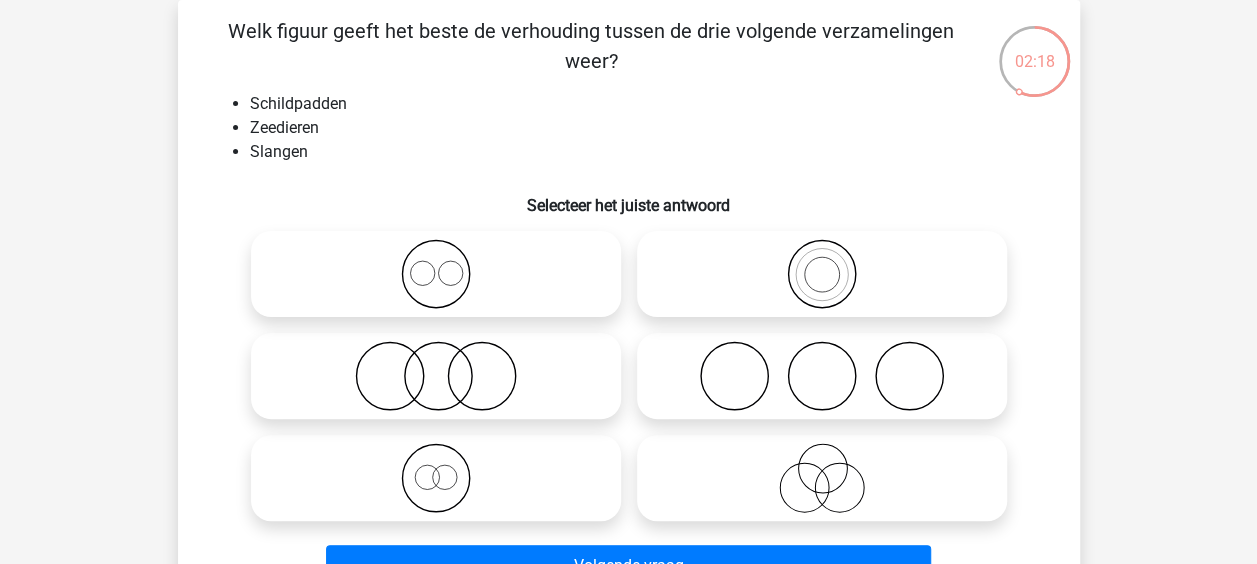 click 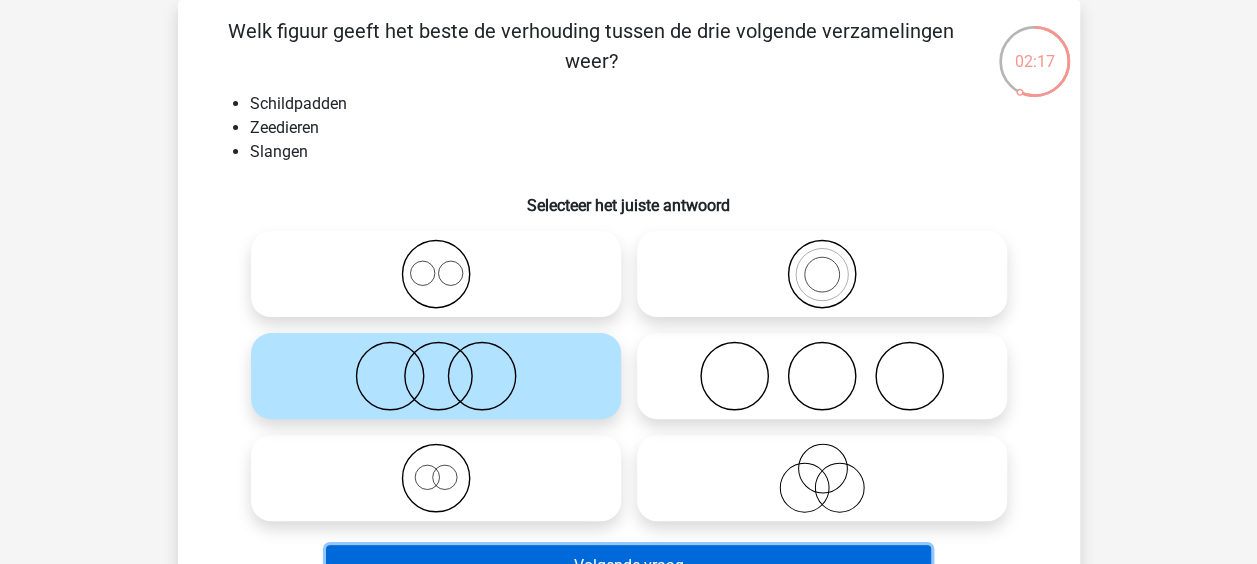click on "Volgende vraag" at bounding box center (628, 566) 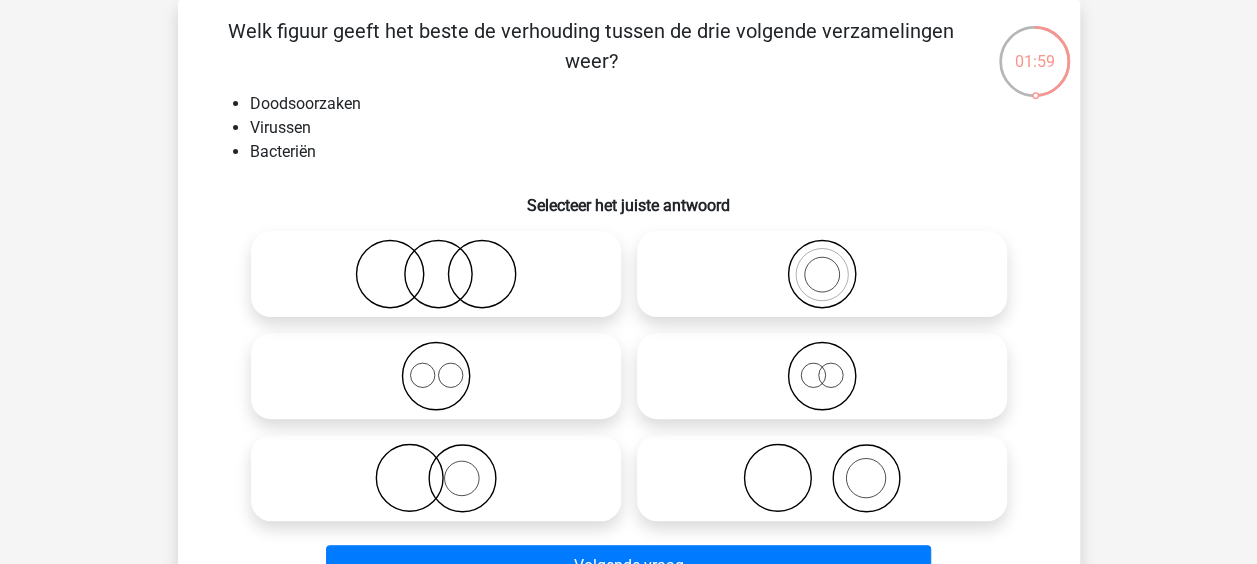 click 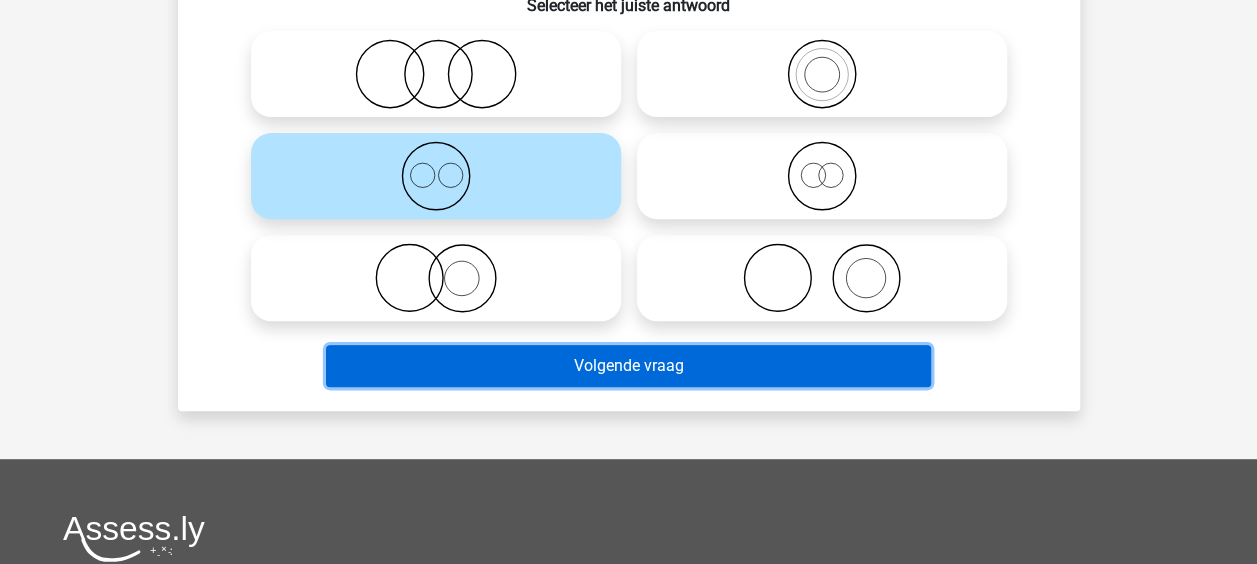 click on "Volgende vraag" at bounding box center [628, 366] 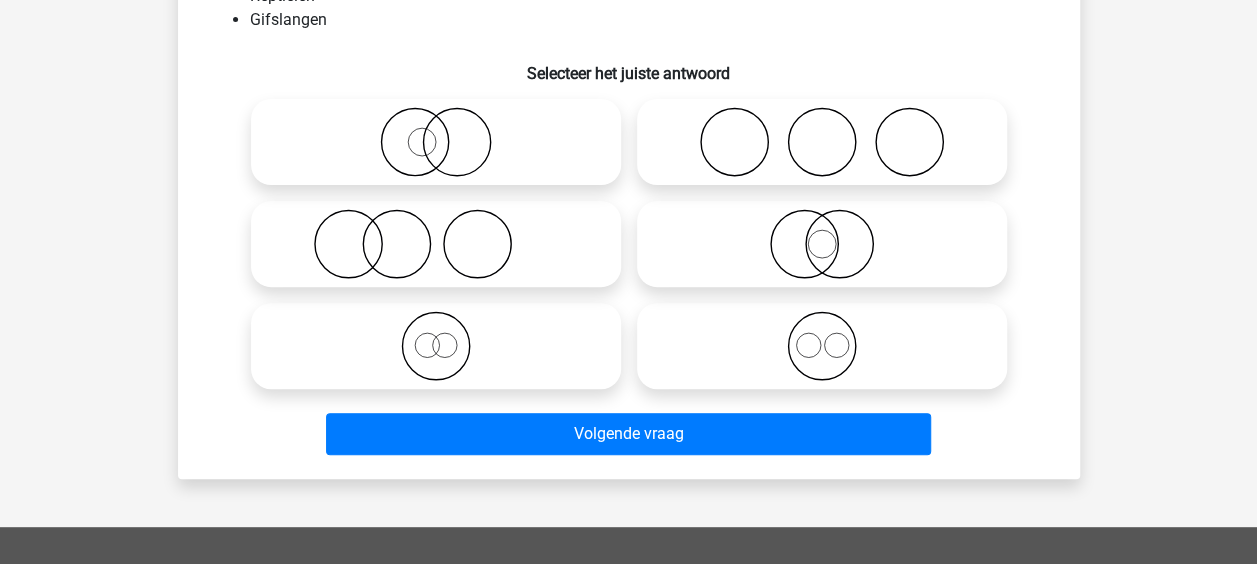 scroll, scrollTop: 92, scrollLeft: 0, axis: vertical 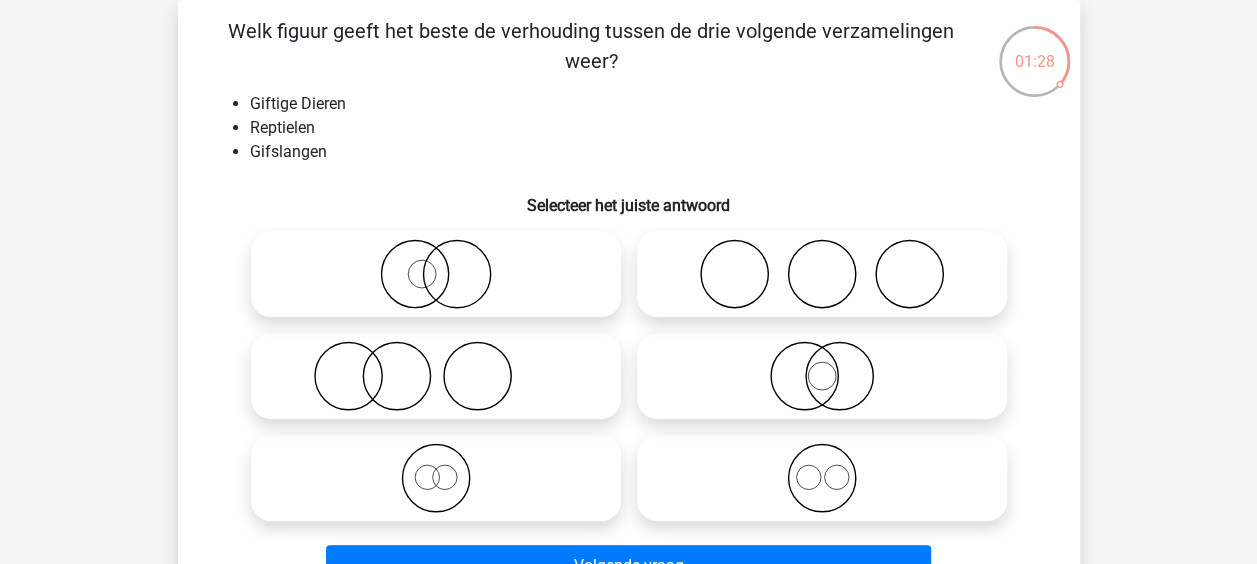 click 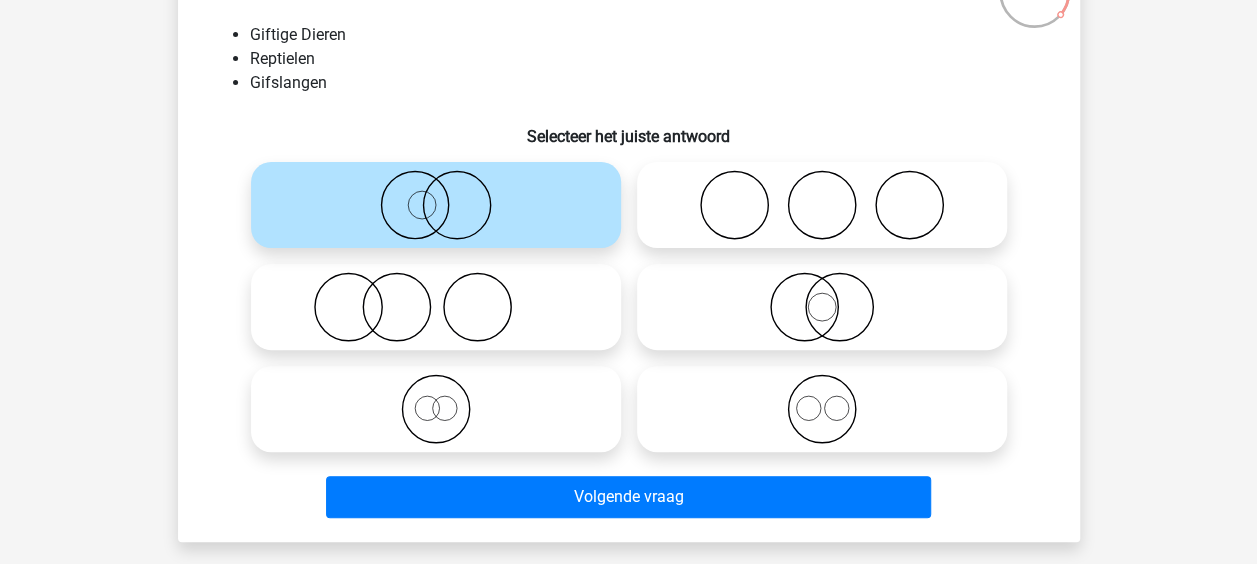 scroll, scrollTop: 192, scrollLeft: 0, axis: vertical 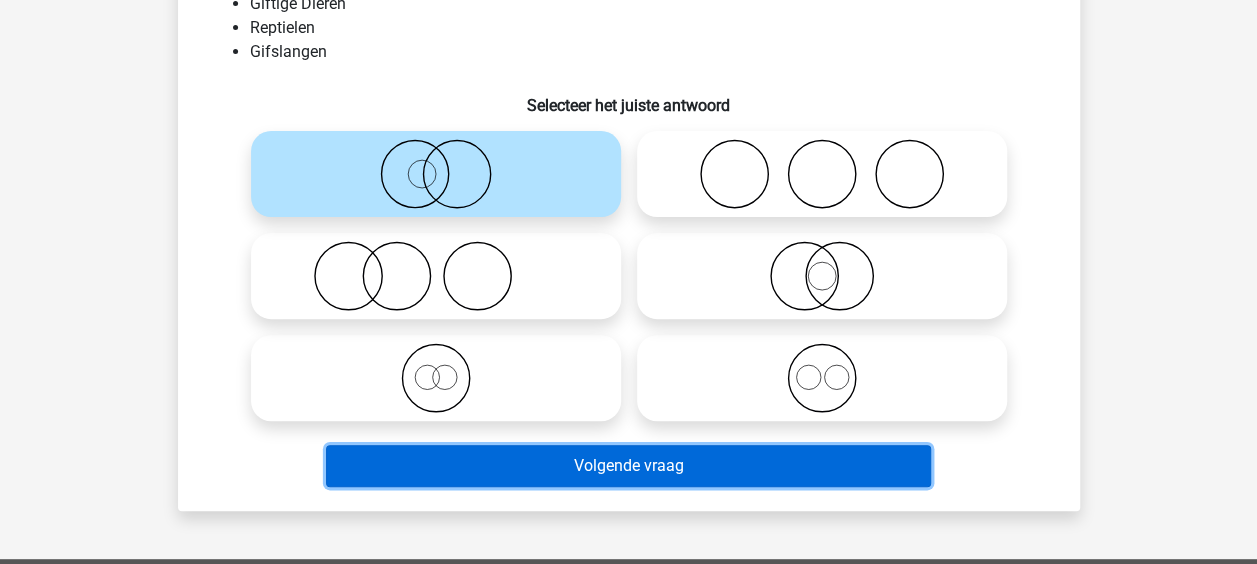 click on "Volgende vraag" at bounding box center [628, 466] 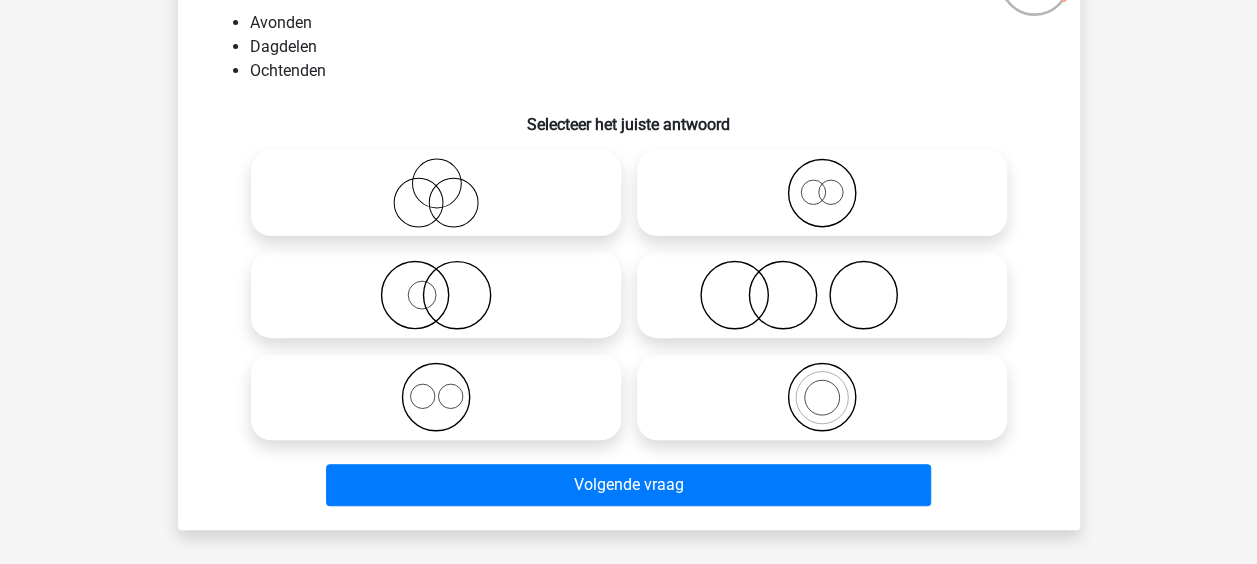 scroll, scrollTop: 192, scrollLeft: 0, axis: vertical 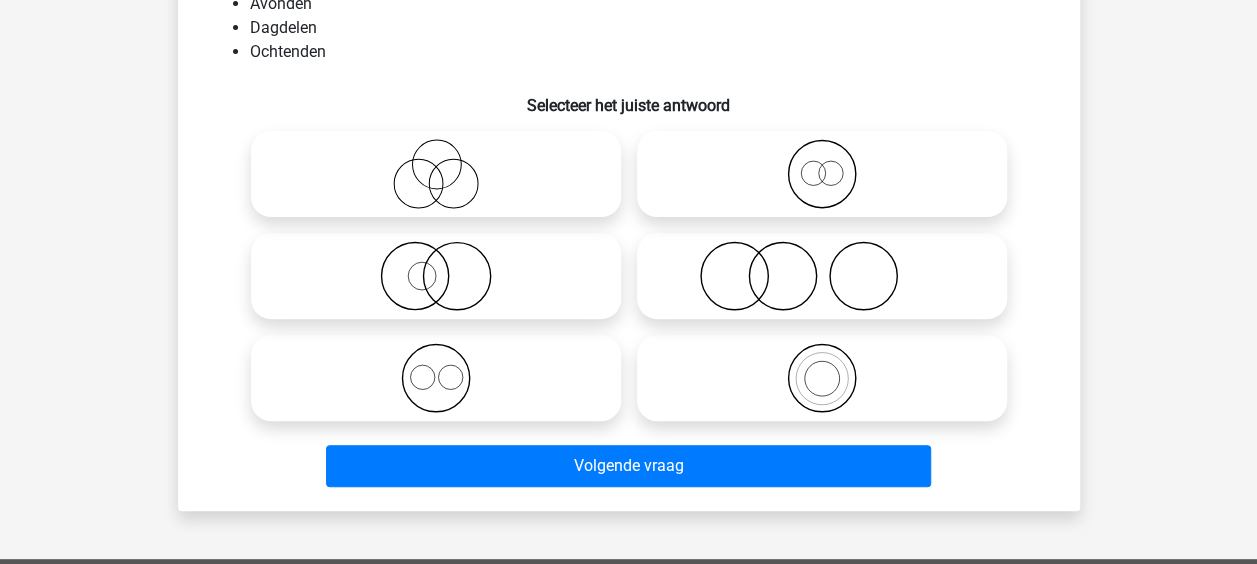 click 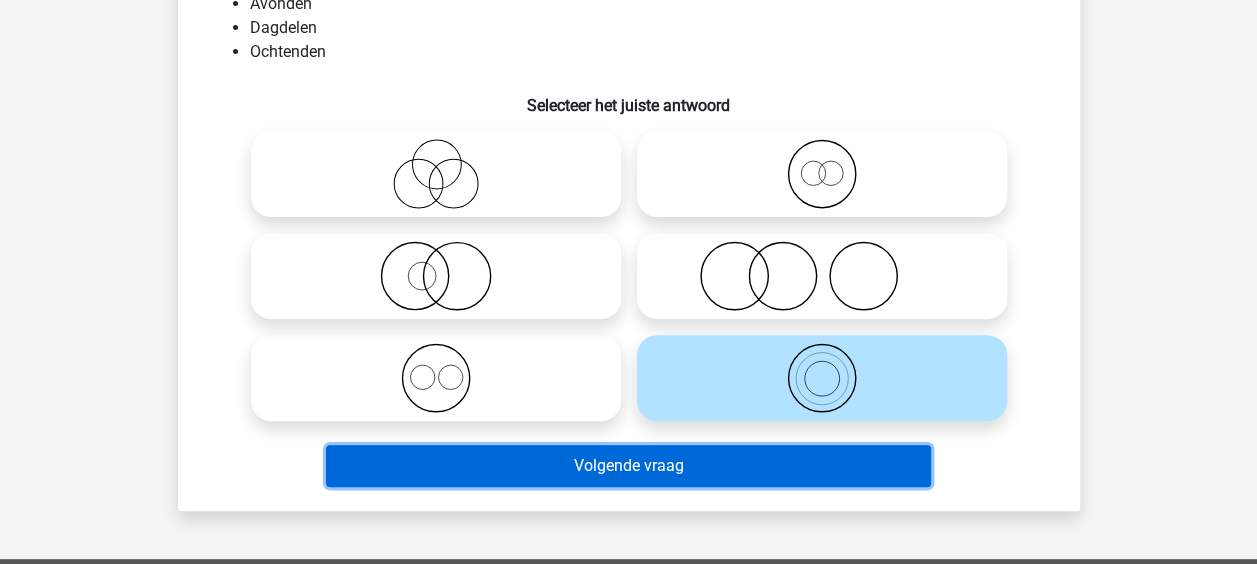 click on "Volgende vraag" at bounding box center [628, 466] 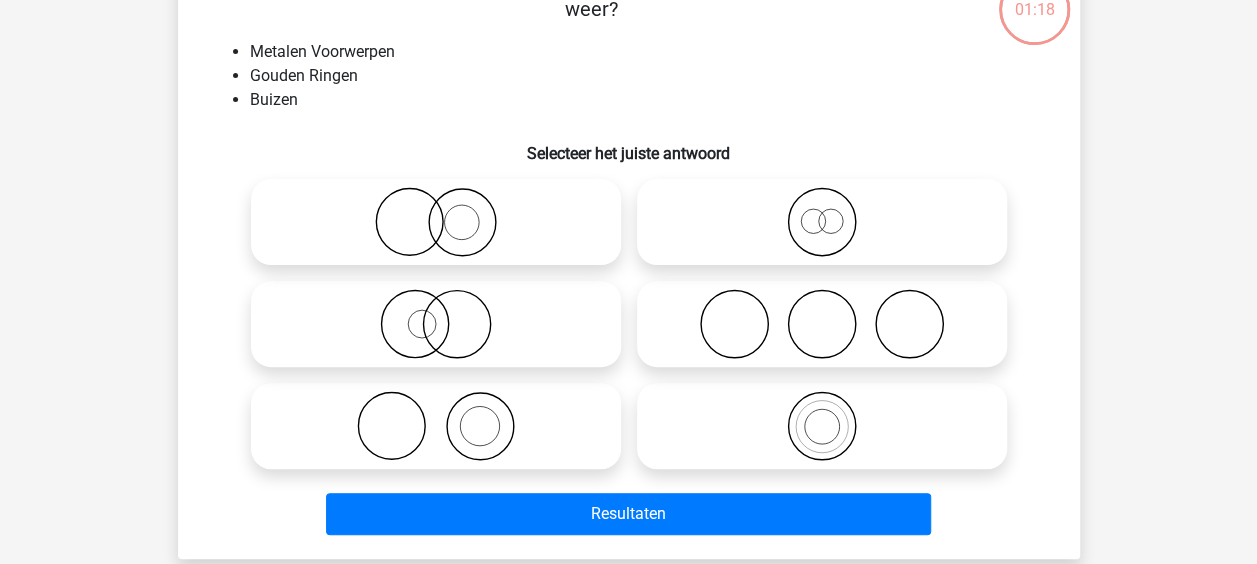 scroll, scrollTop: 92, scrollLeft: 0, axis: vertical 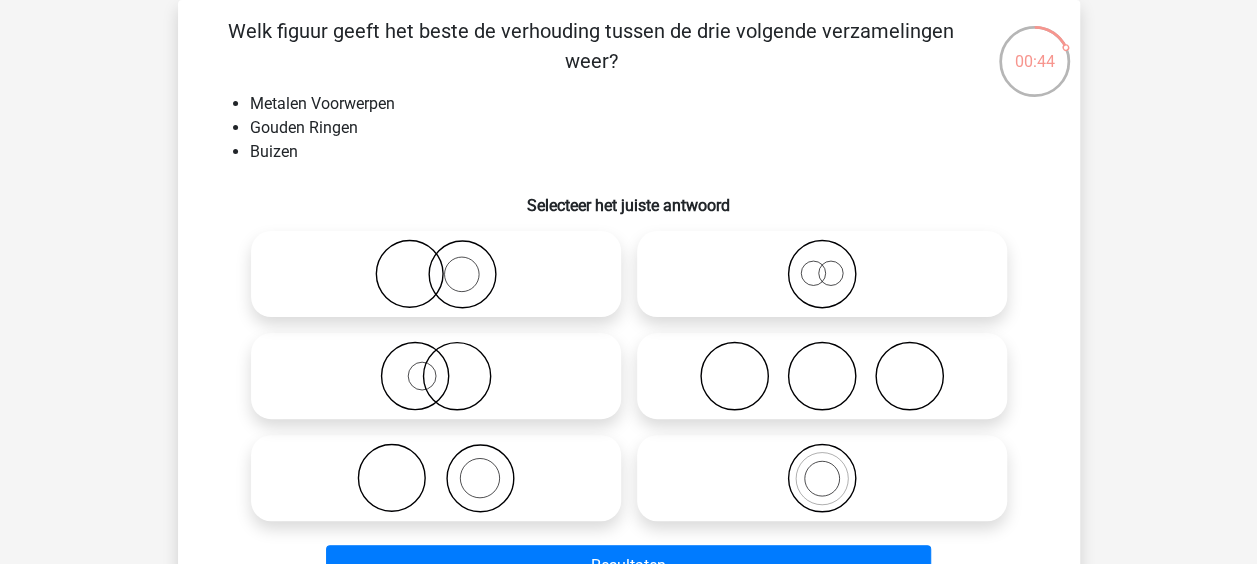 click 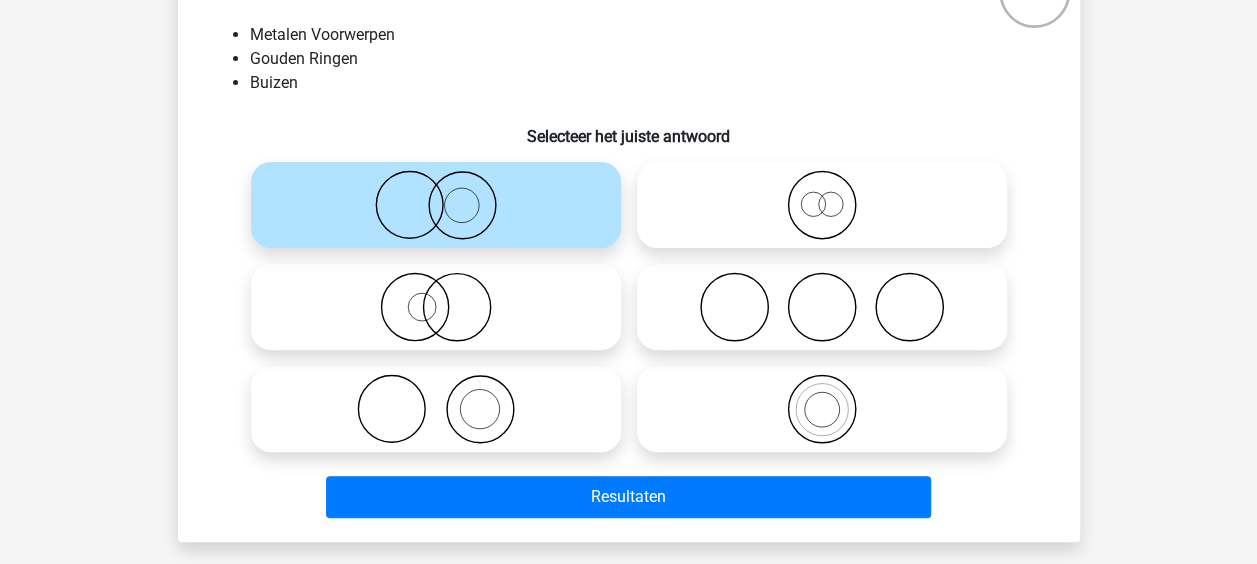 scroll, scrollTop: 192, scrollLeft: 0, axis: vertical 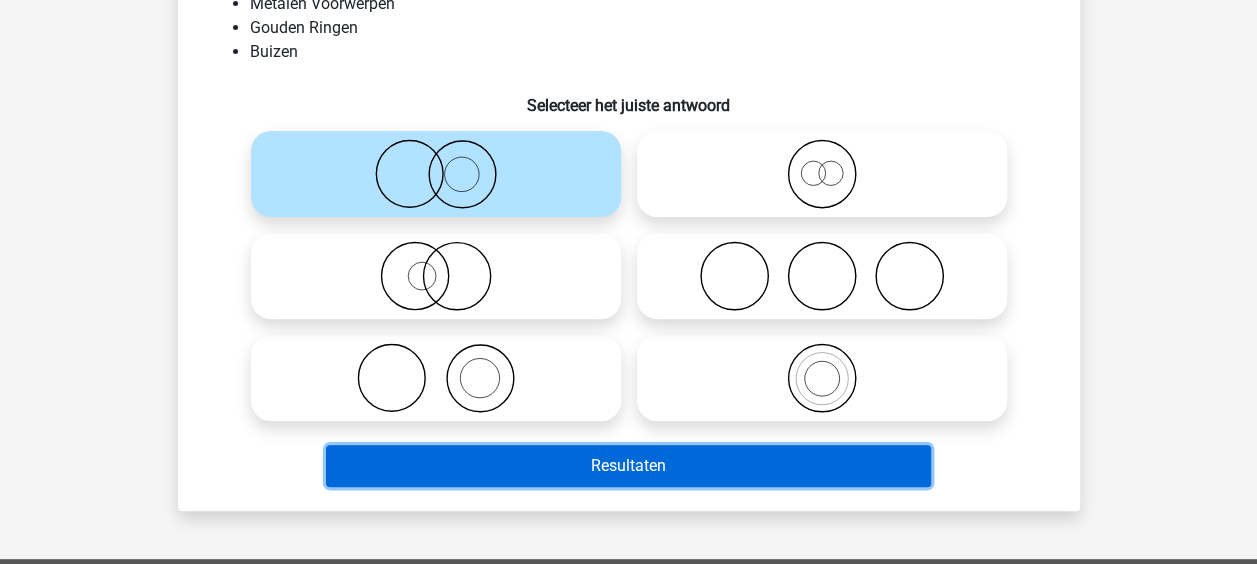 click on "Resultaten" at bounding box center [628, 466] 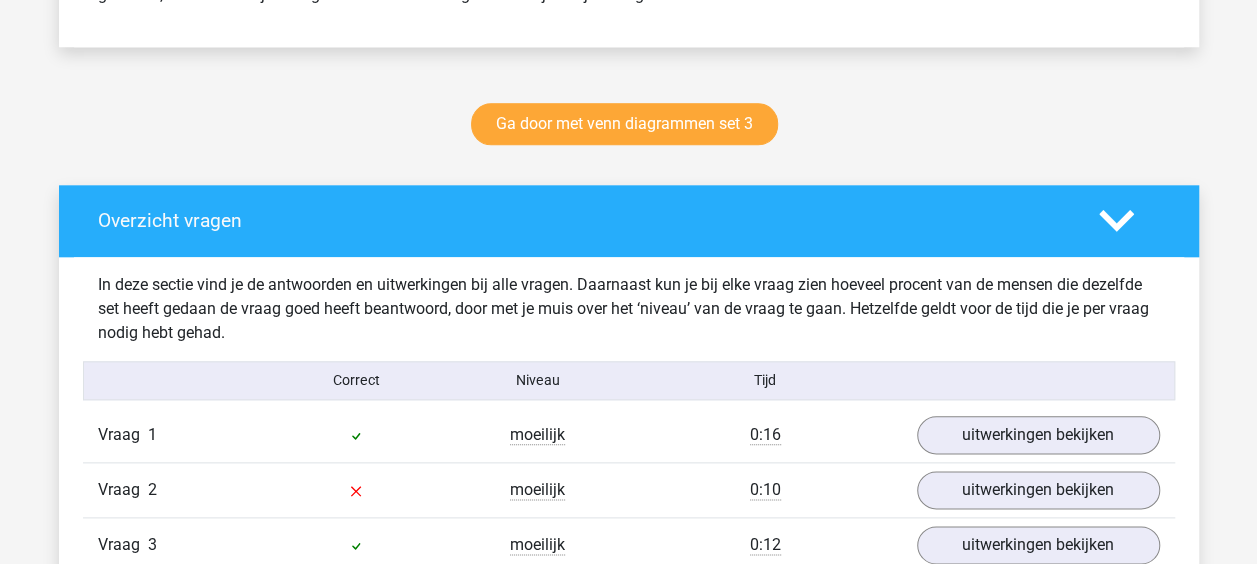 scroll, scrollTop: 1200, scrollLeft: 0, axis: vertical 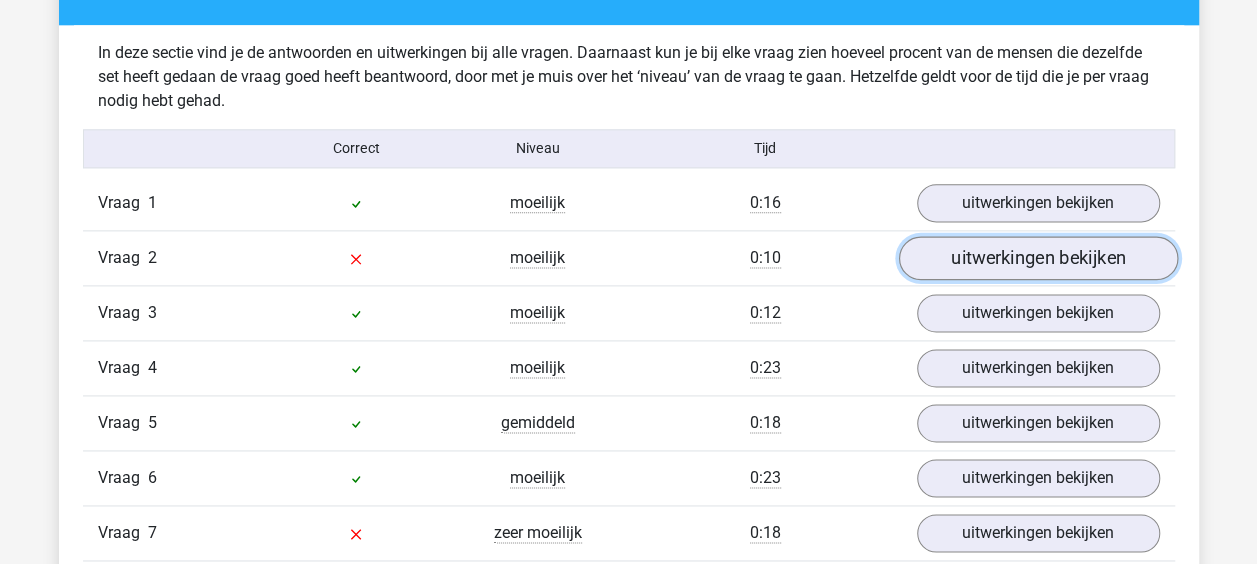 click on "uitwerkingen bekijken" at bounding box center [1037, 258] 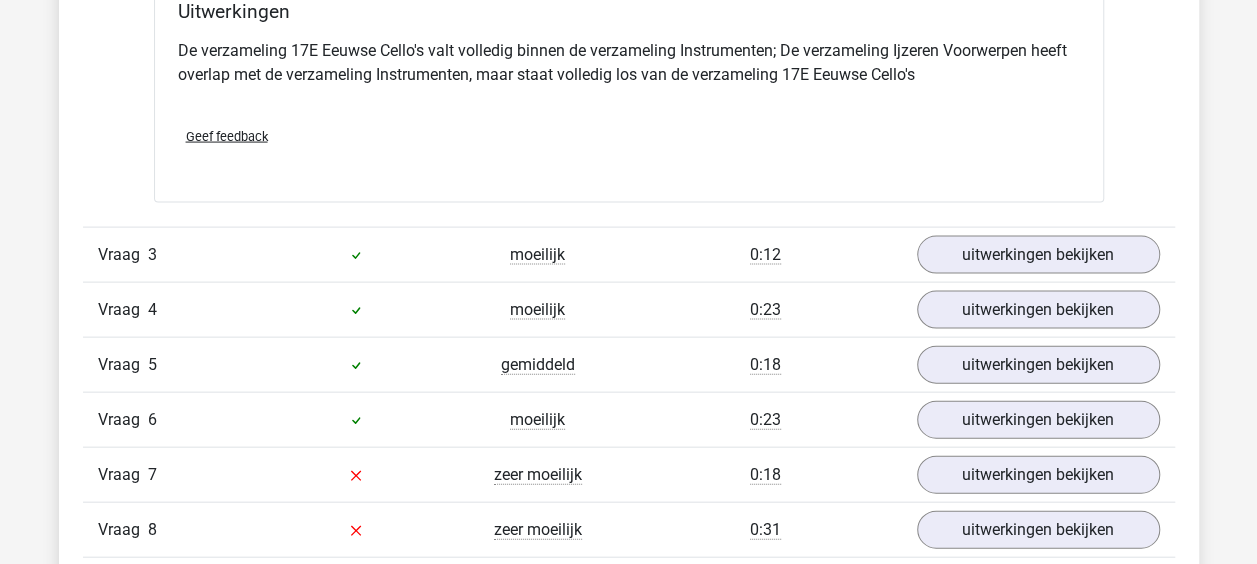 scroll, scrollTop: 2100, scrollLeft: 0, axis: vertical 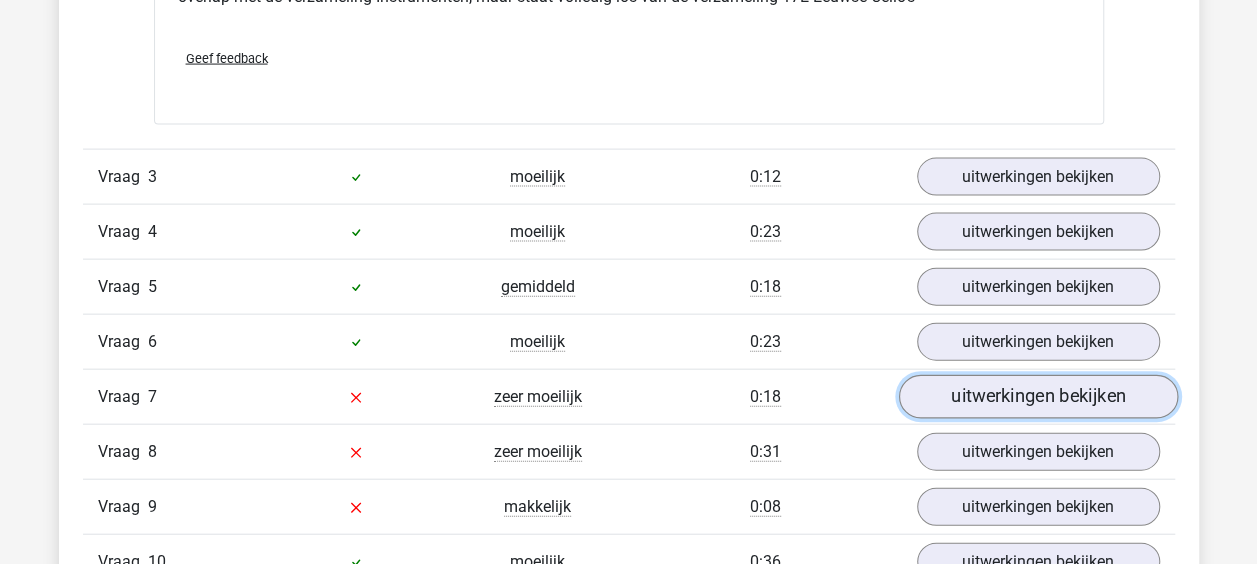 click on "uitwerkingen bekijken" at bounding box center [1037, 397] 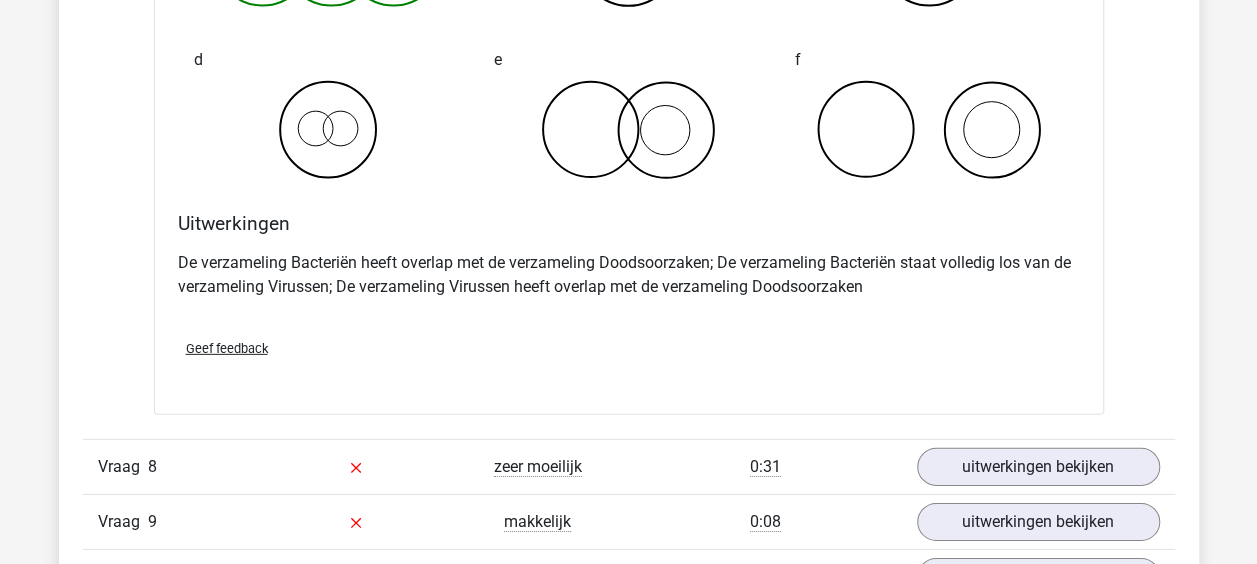 scroll, scrollTop: 3200, scrollLeft: 0, axis: vertical 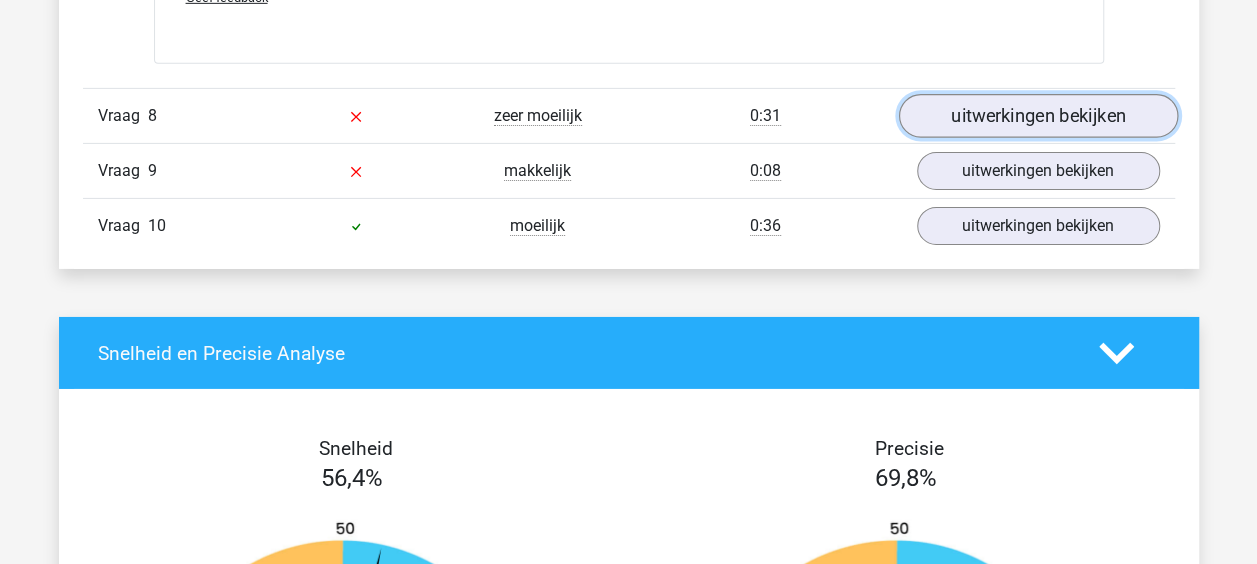 click on "uitwerkingen bekijken" at bounding box center (1037, 117) 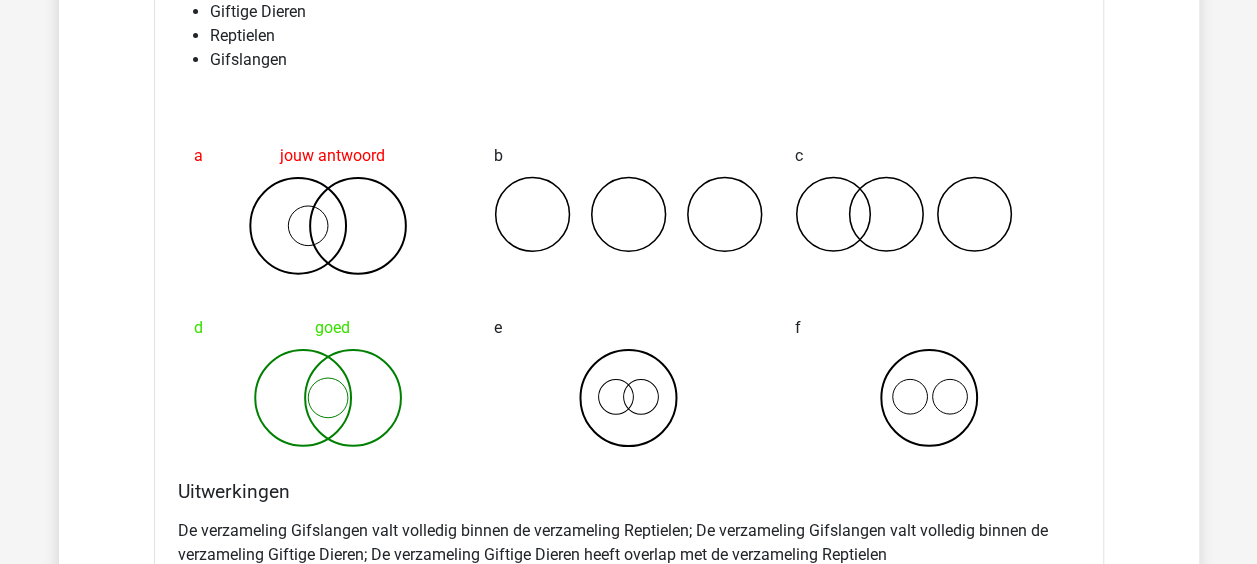 scroll, scrollTop: 3900, scrollLeft: 0, axis: vertical 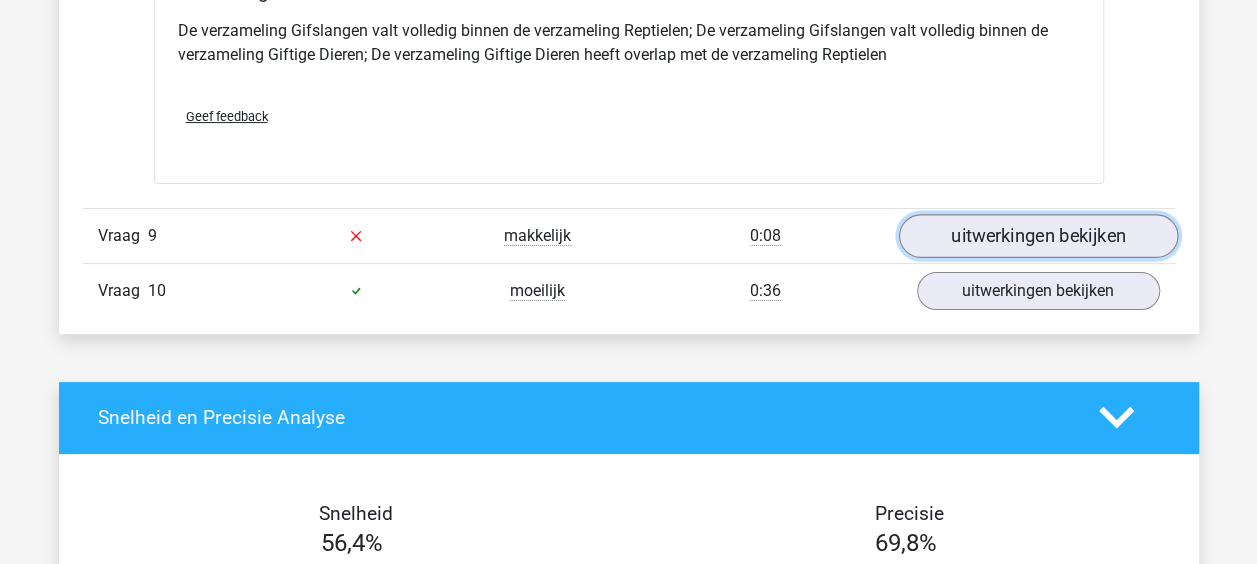 click on "uitwerkingen bekijken" at bounding box center (1037, 236) 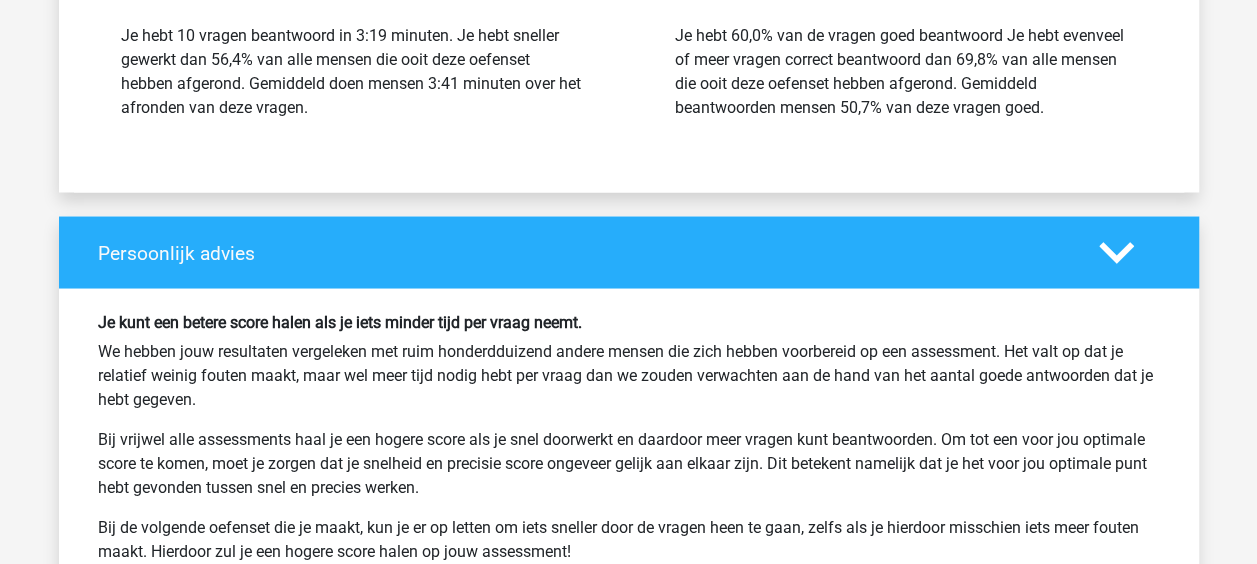 scroll, scrollTop: 5700, scrollLeft: 0, axis: vertical 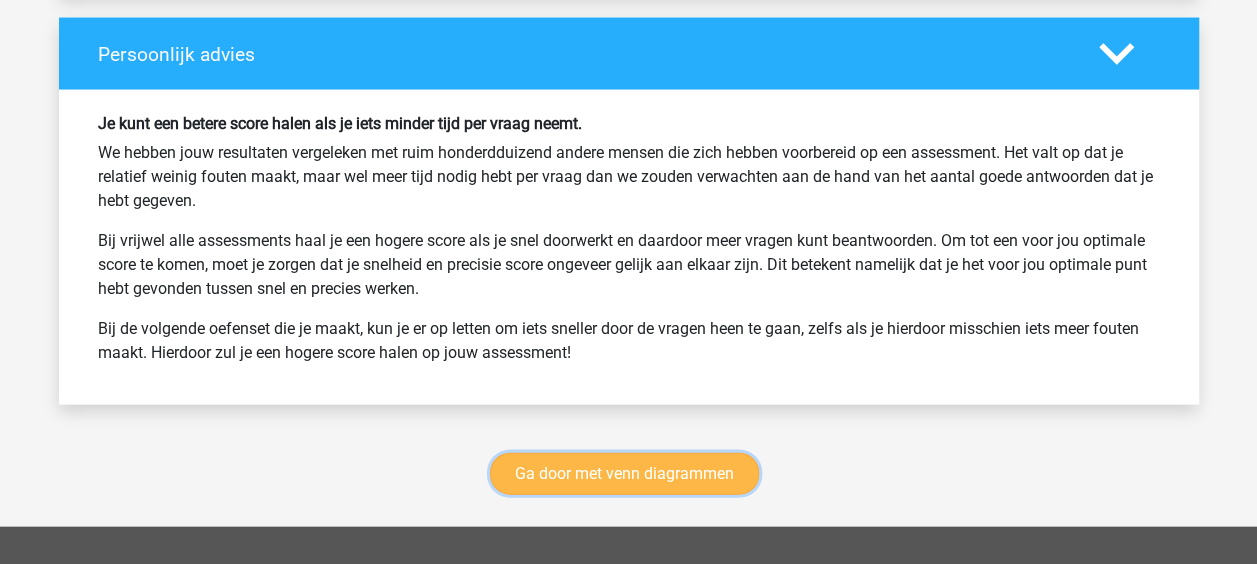click on "Ga door met venn diagrammen" at bounding box center (624, 474) 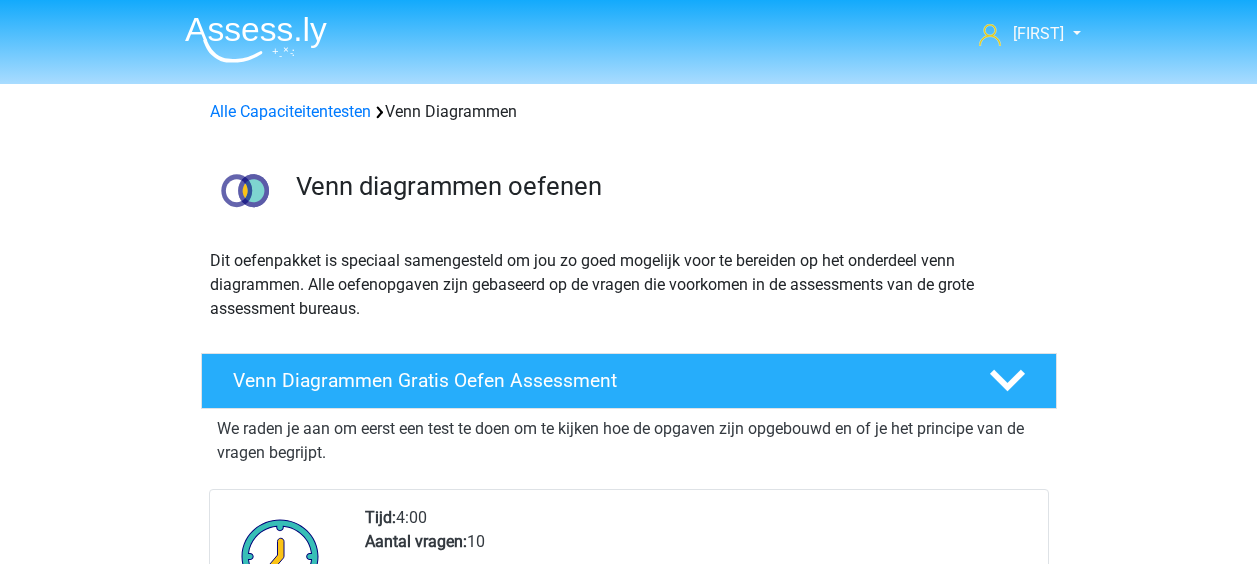 scroll, scrollTop: 842, scrollLeft: 0, axis: vertical 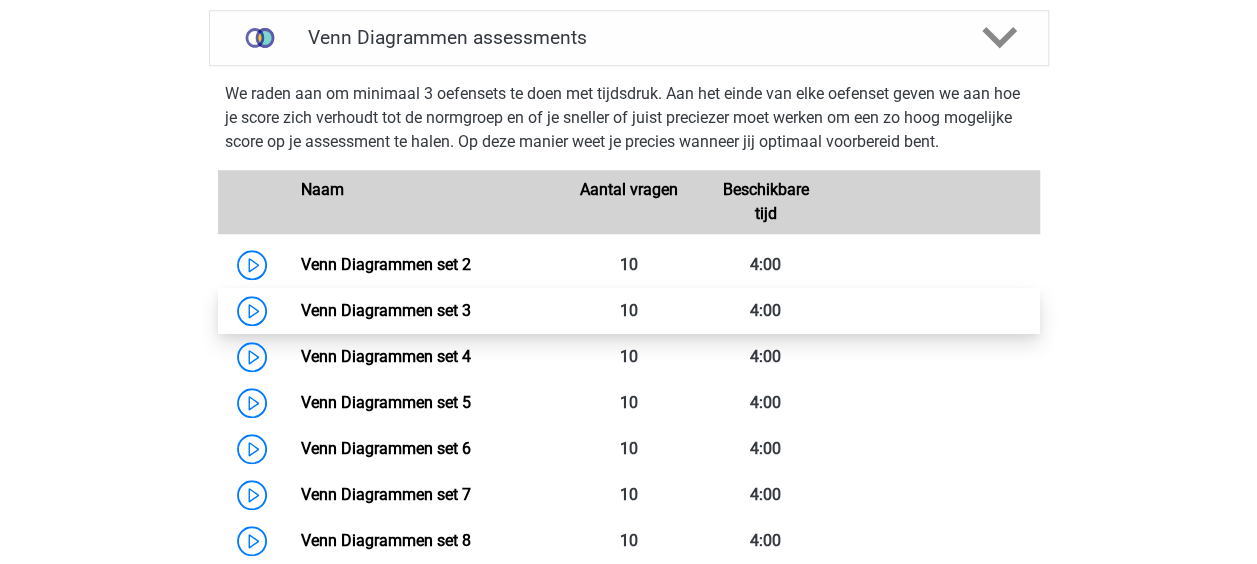 click on "Venn Diagrammen
set 3" at bounding box center [386, 310] 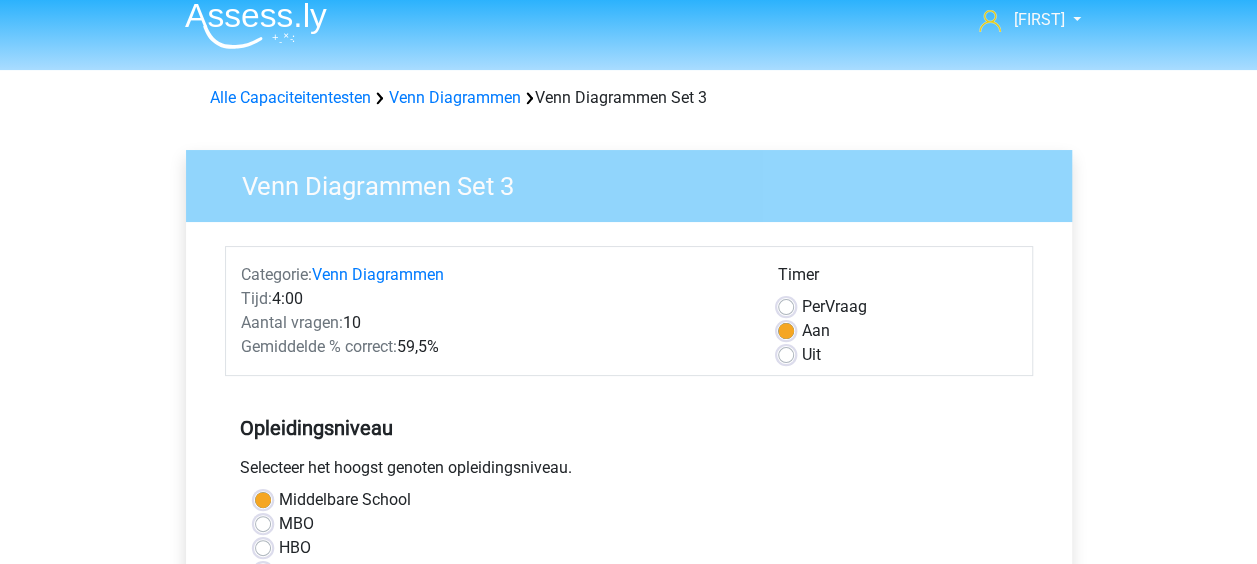 scroll, scrollTop: 500, scrollLeft: 0, axis: vertical 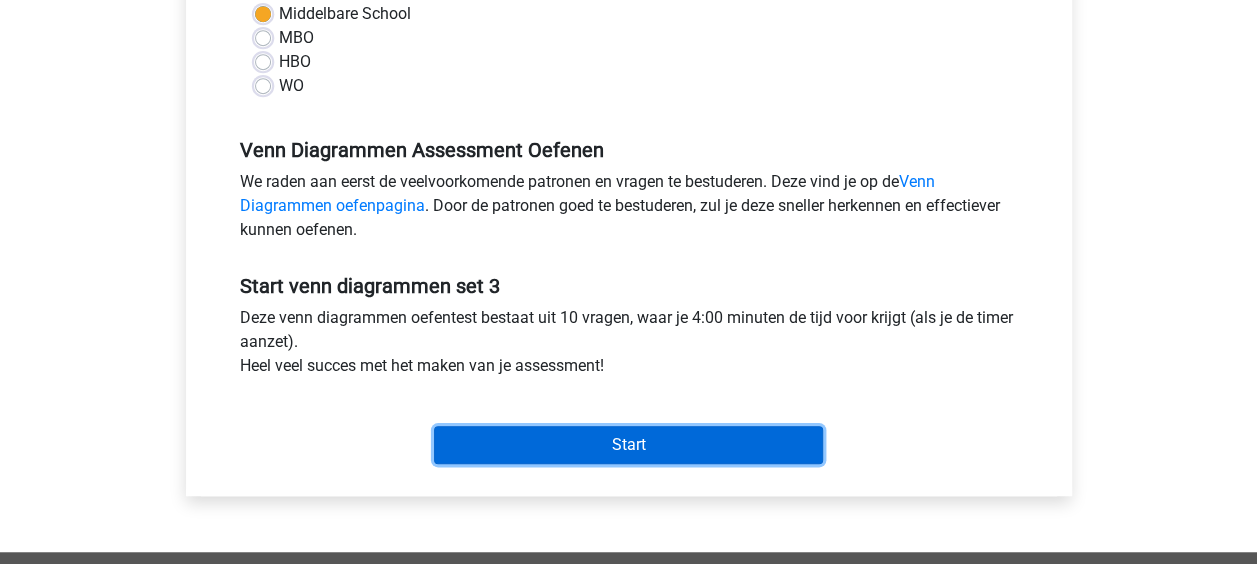 click on "Start" at bounding box center [628, 445] 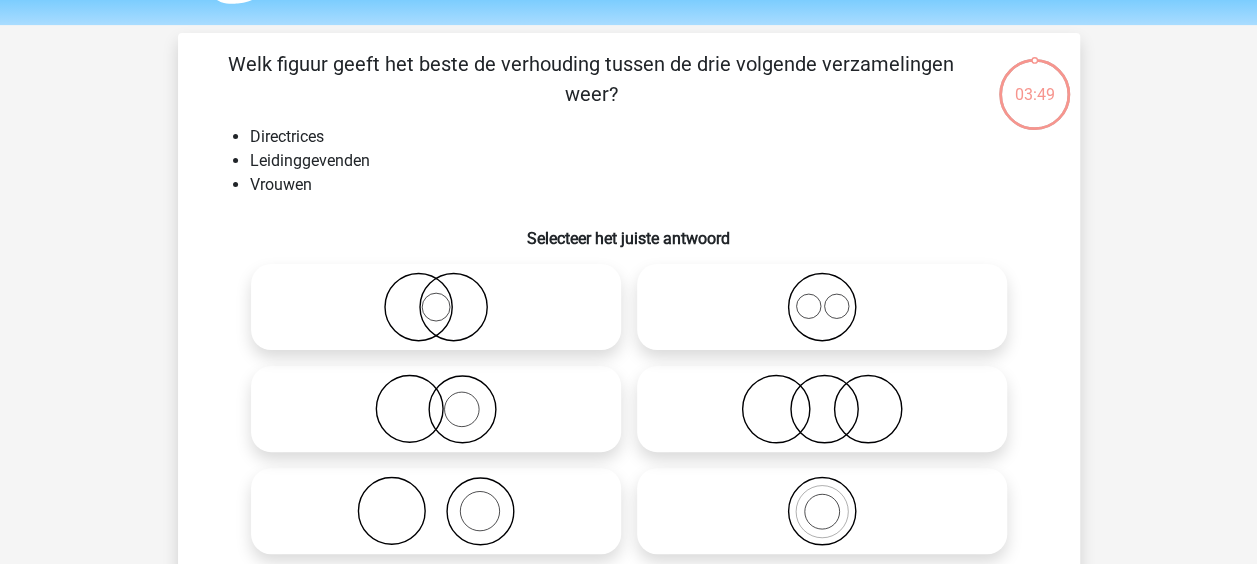 scroll, scrollTop: 100, scrollLeft: 0, axis: vertical 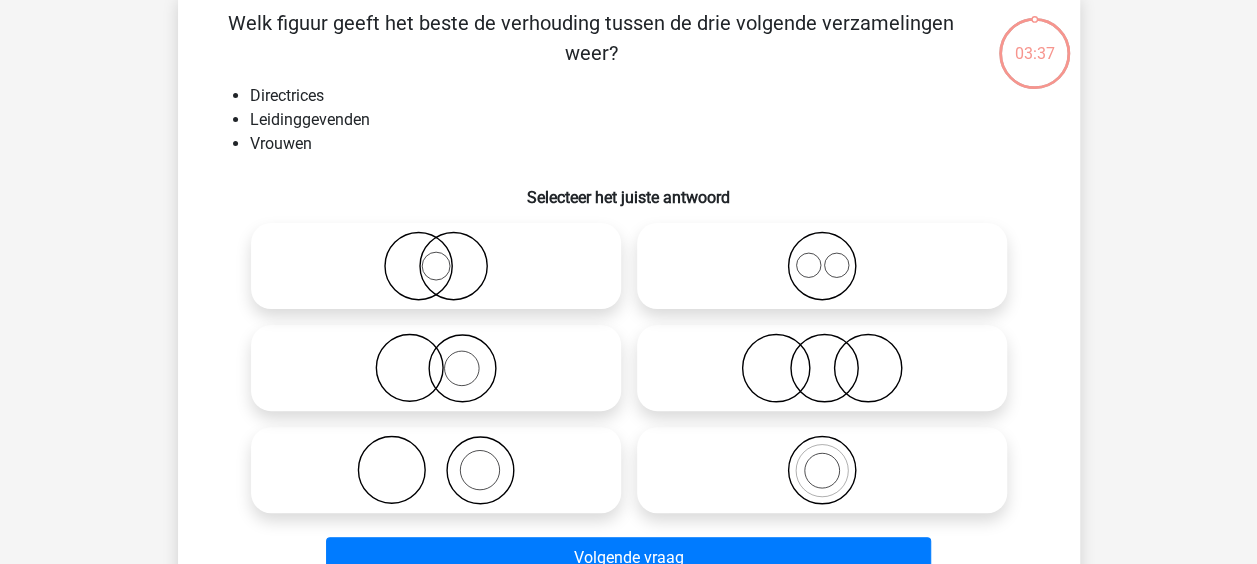 click 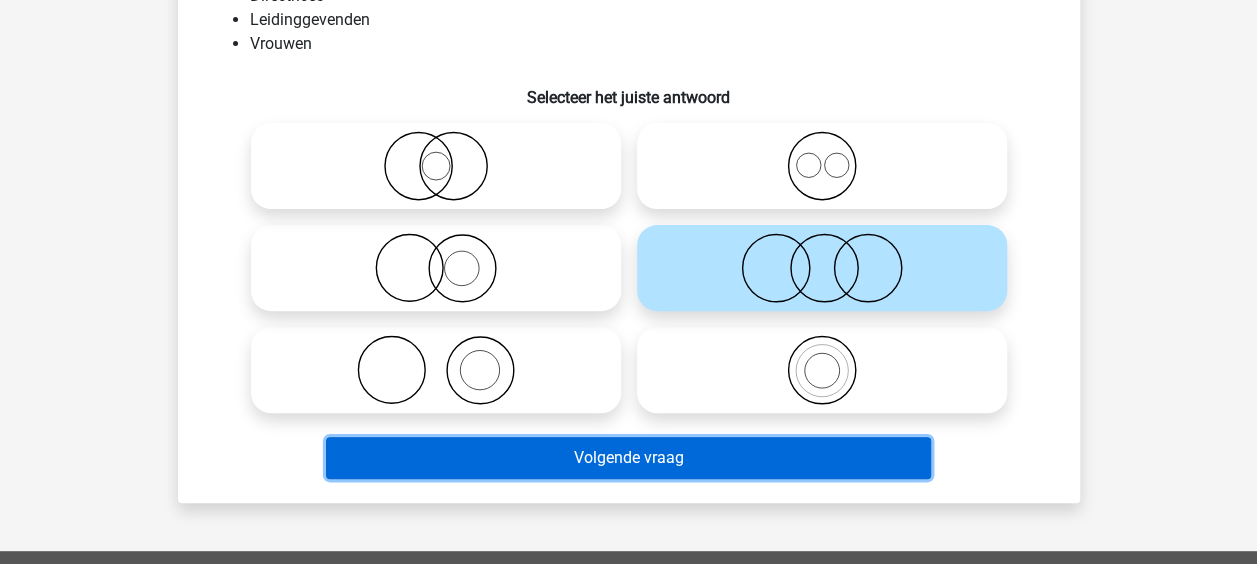 click on "Volgende vraag" at bounding box center (628, 458) 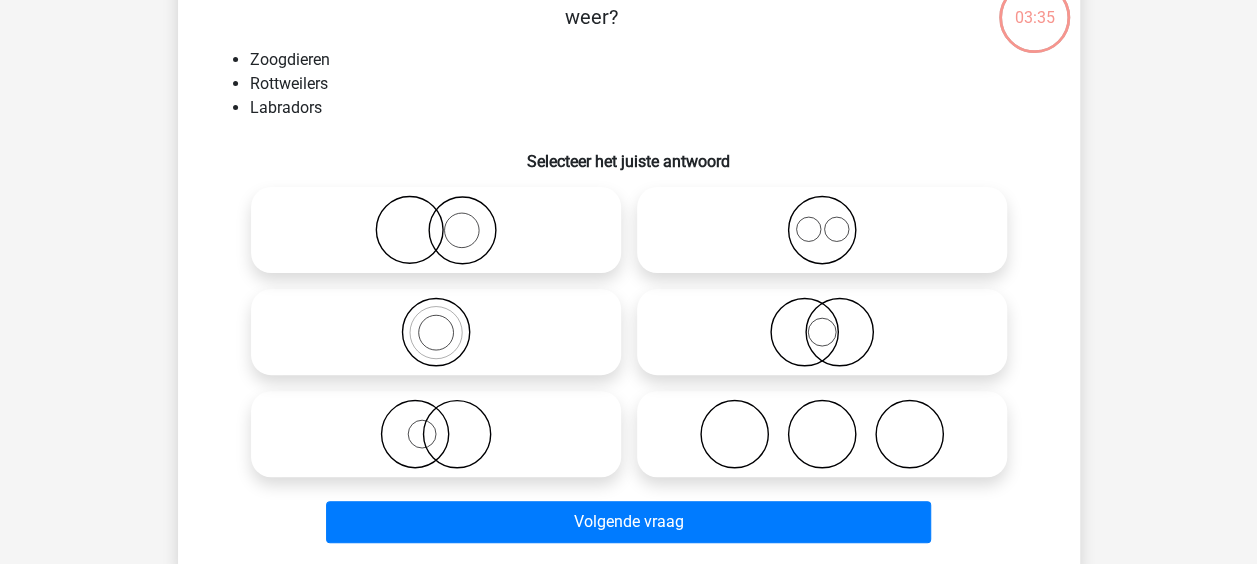 scroll, scrollTop: 92, scrollLeft: 0, axis: vertical 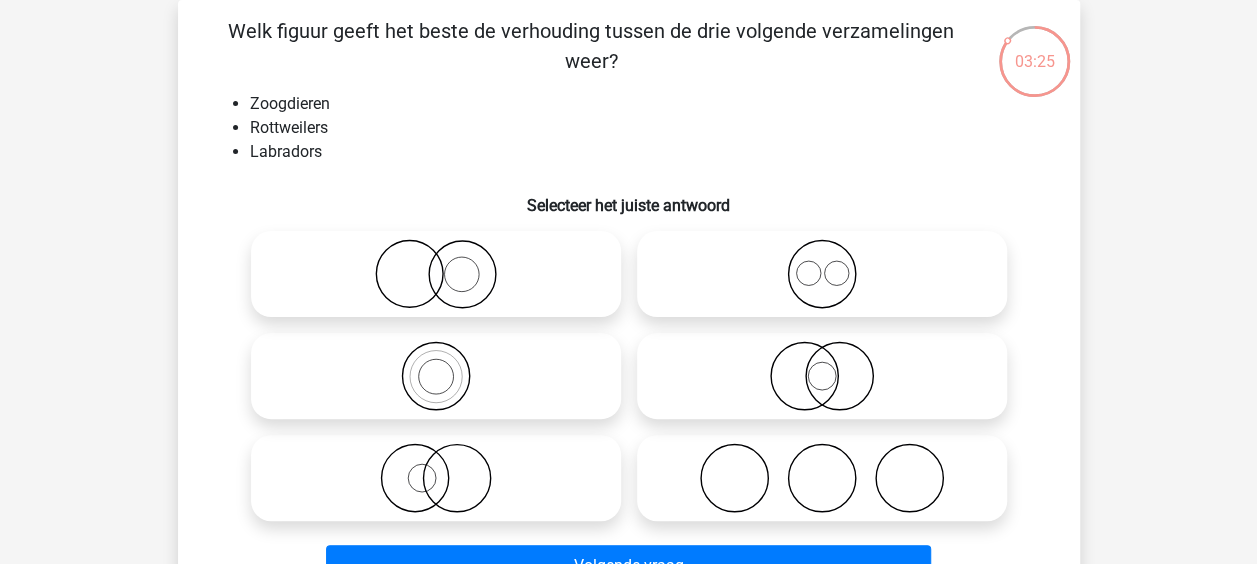 click 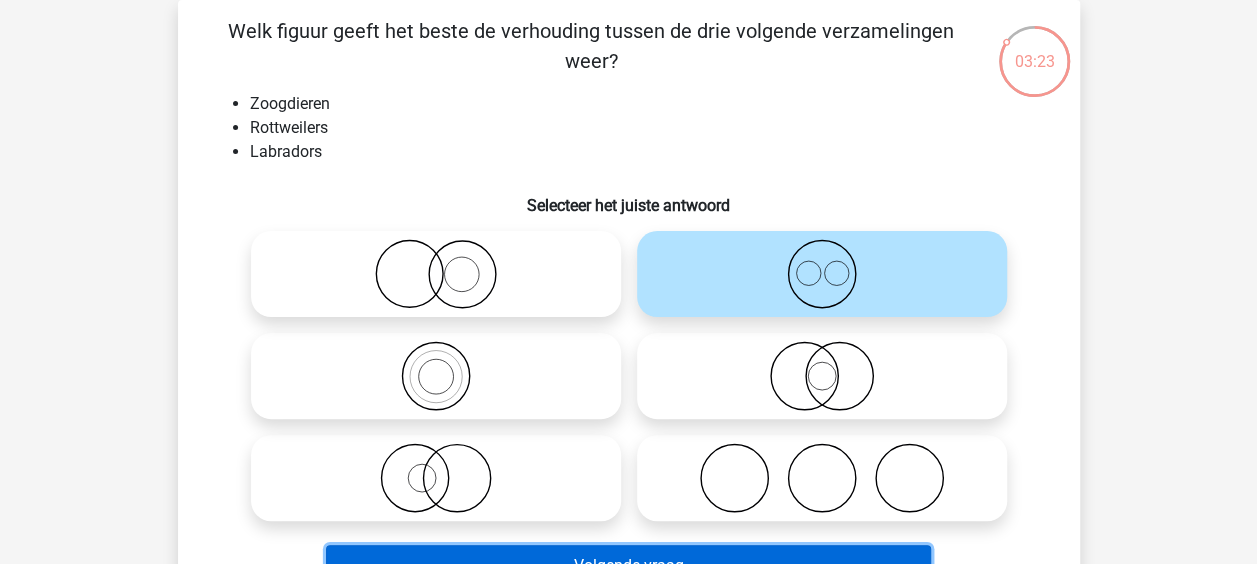 click on "Volgende vraag" at bounding box center (628, 566) 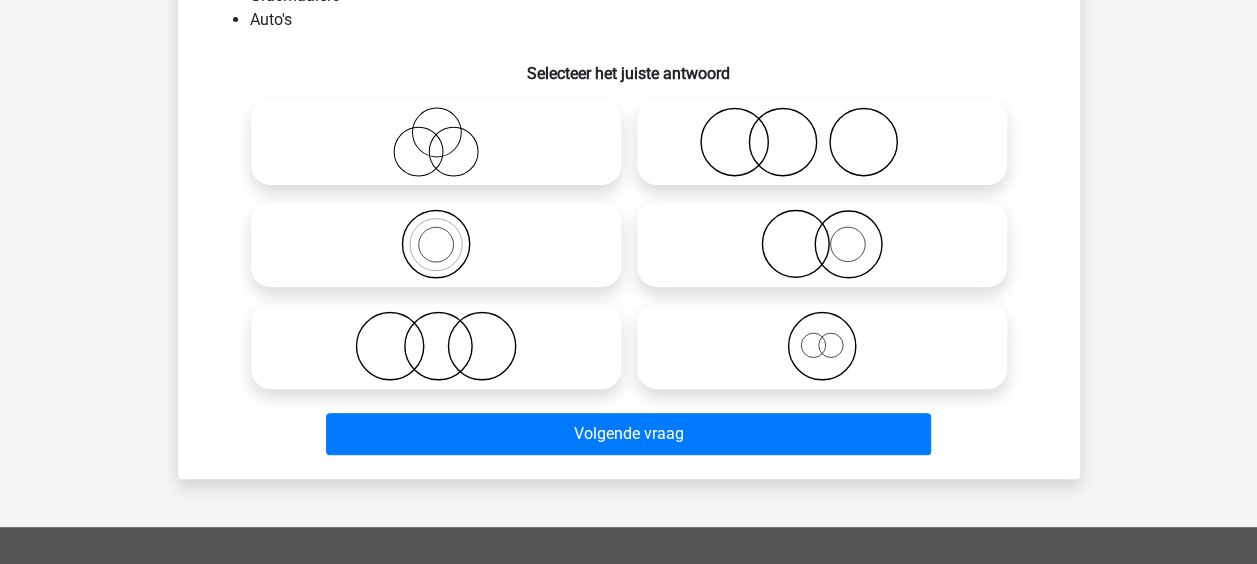 scroll, scrollTop: 192, scrollLeft: 0, axis: vertical 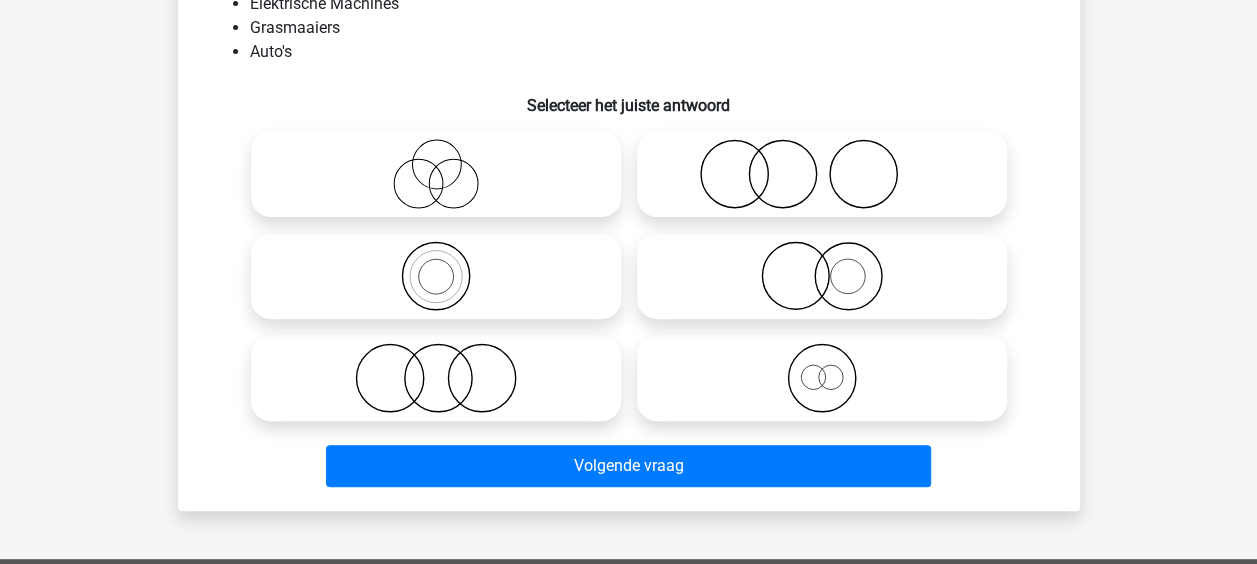 click 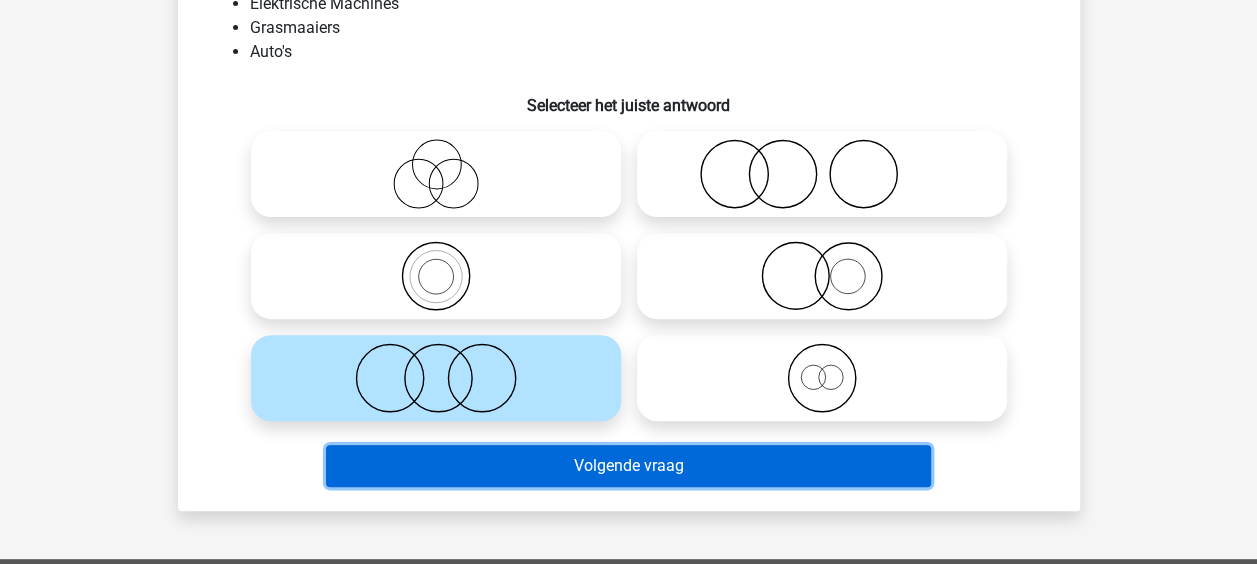 click on "Volgende vraag" at bounding box center (628, 466) 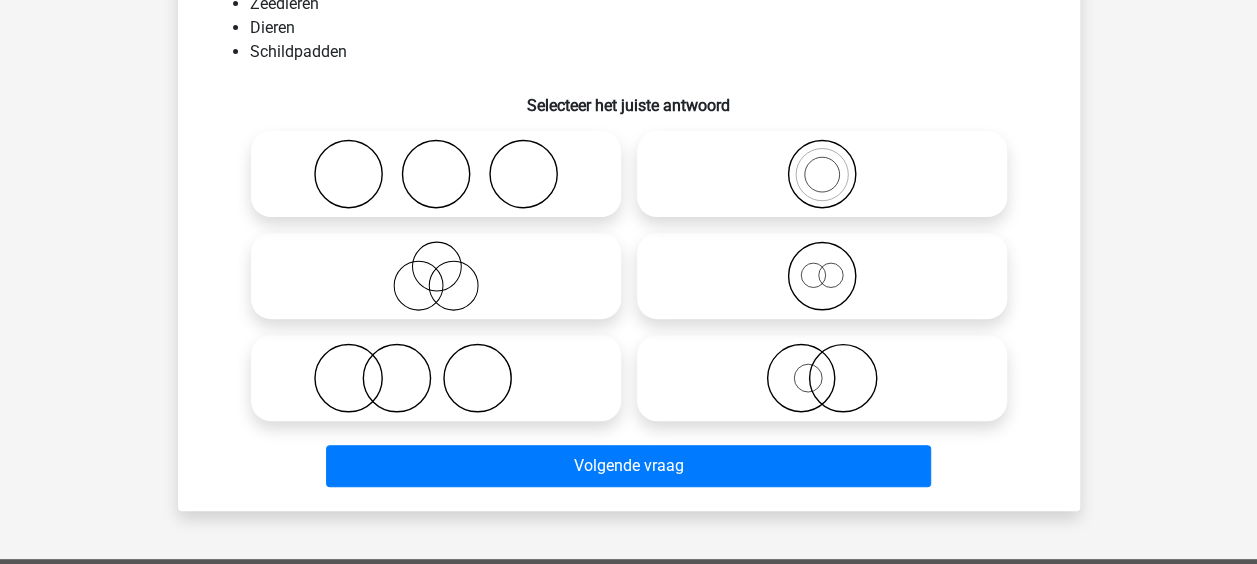 scroll, scrollTop: 92, scrollLeft: 0, axis: vertical 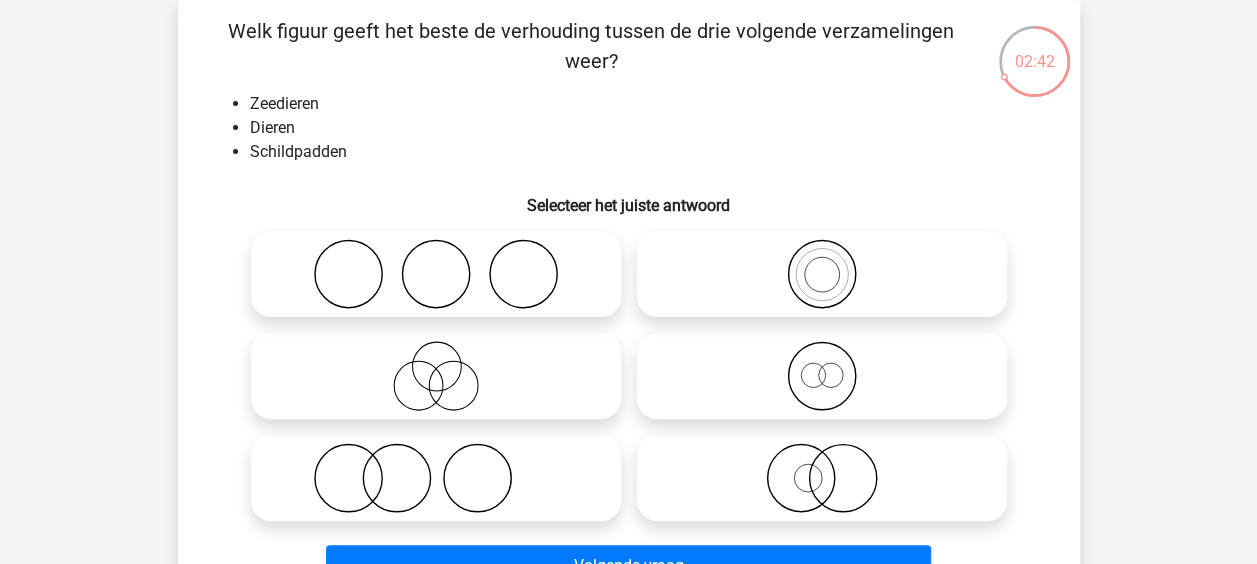 click 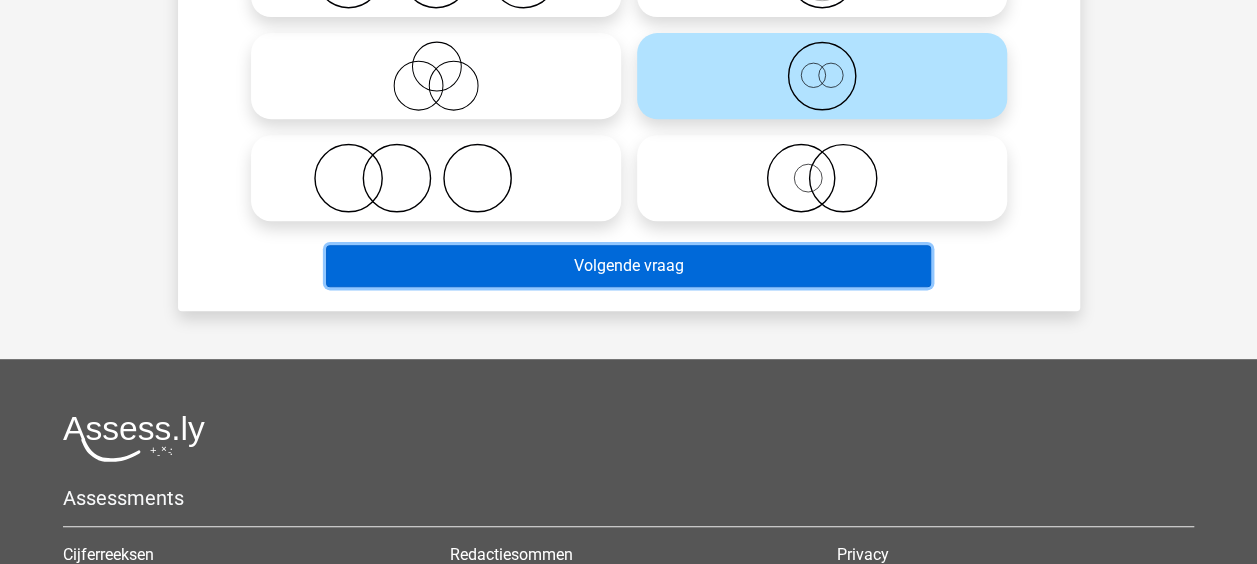 click on "Volgende vraag" at bounding box center (628, 266) 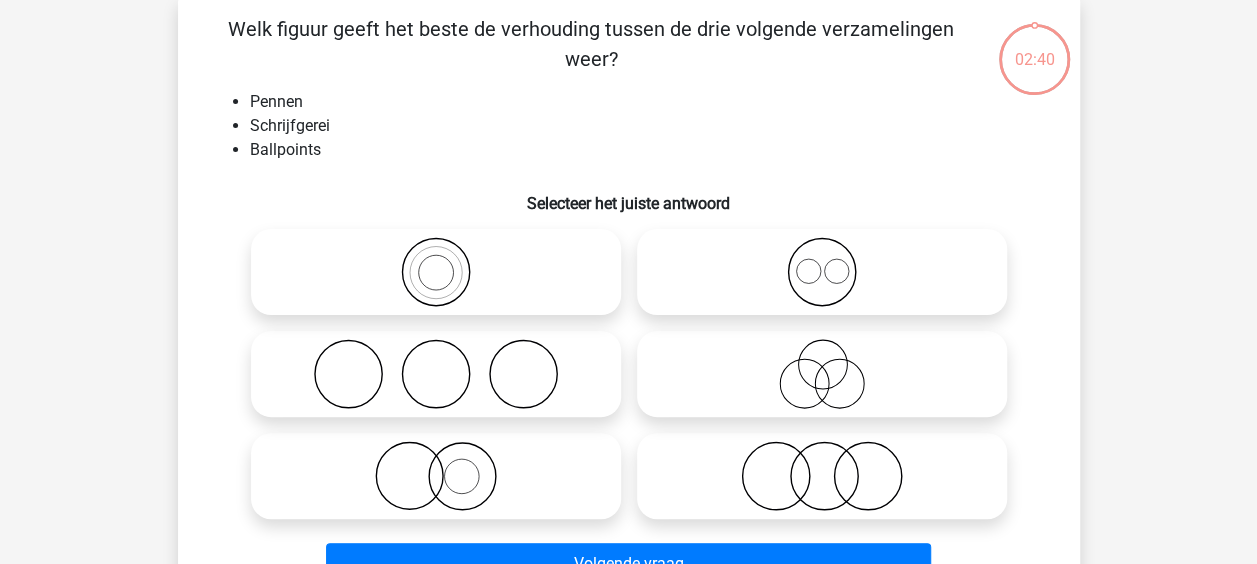 scroll, scrollTop: 92, scrollLeft: 0, axis: vertical 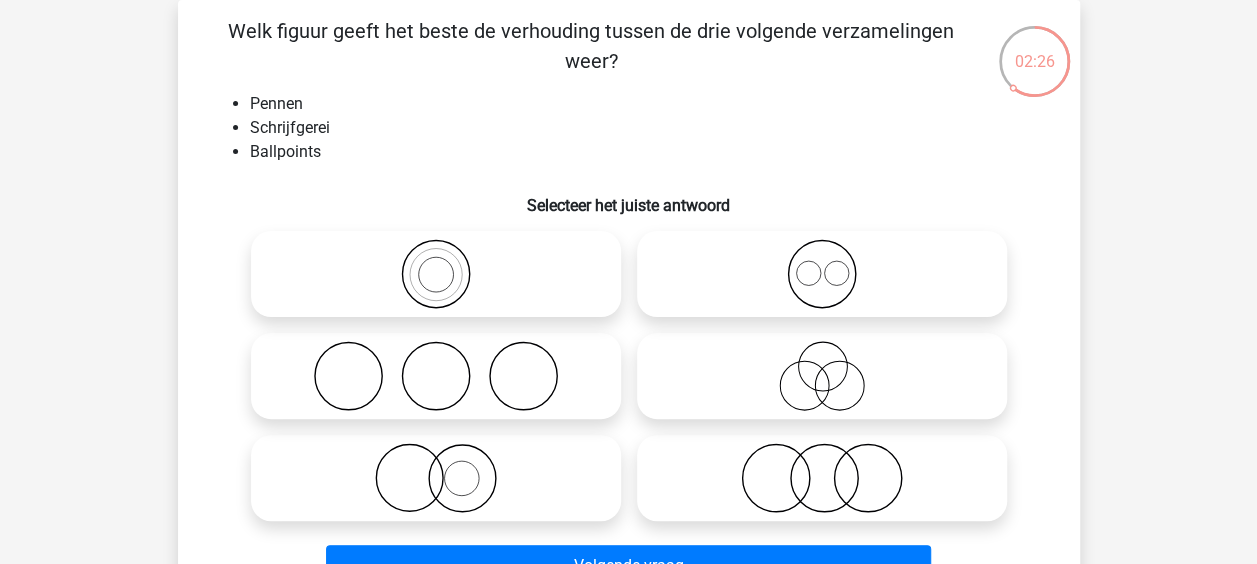 click 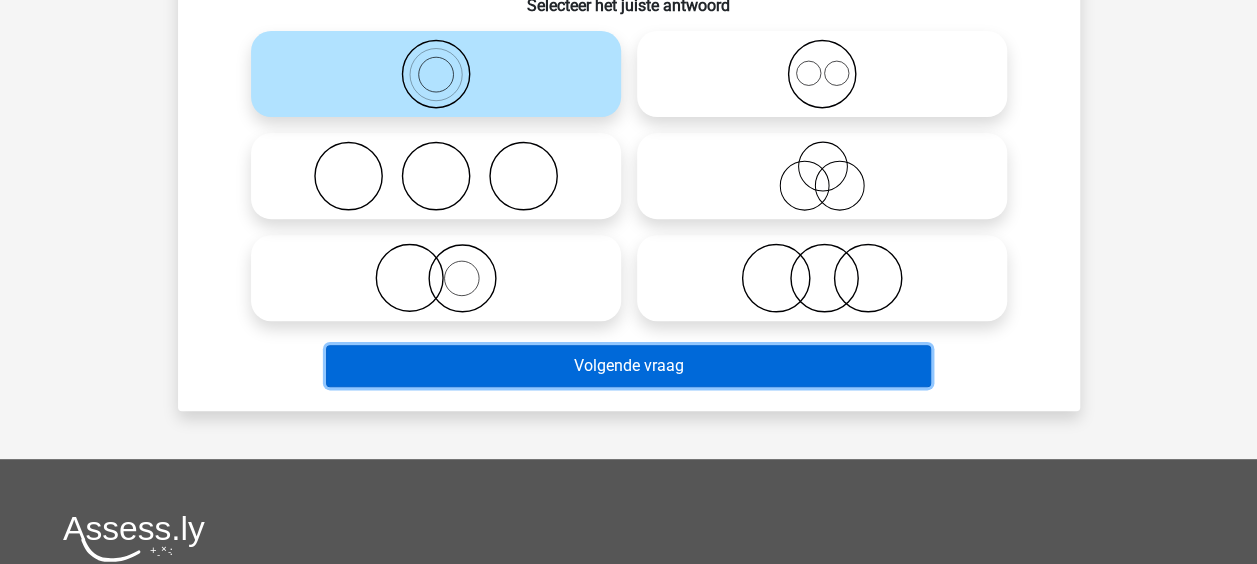 click on "Volgende vraag" at bounding box center [628, 366] 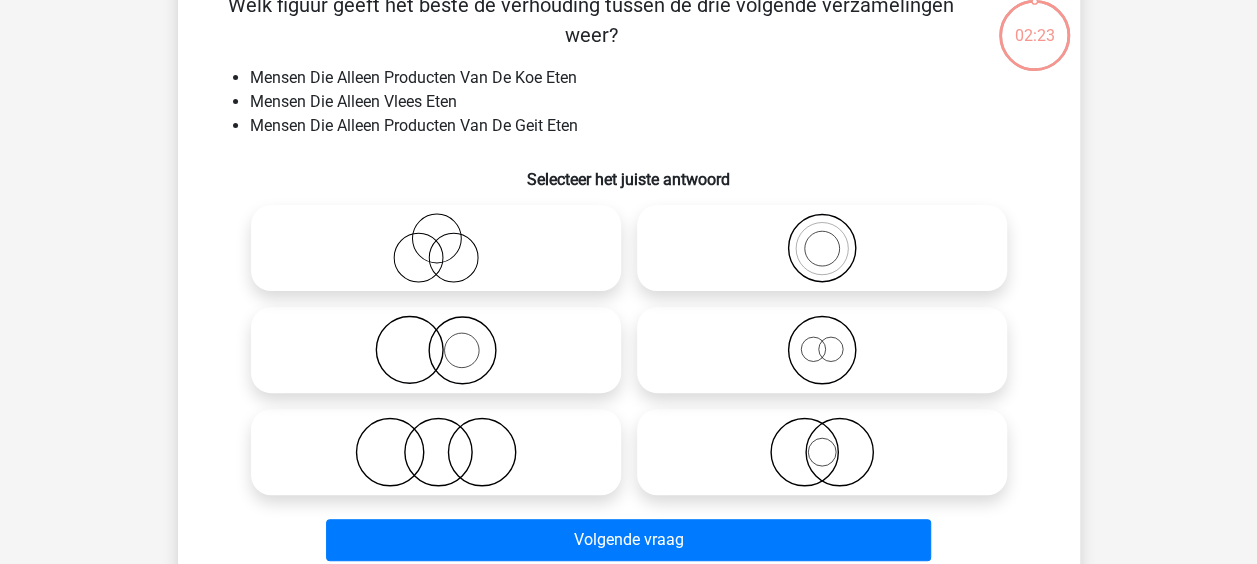 scroll, scrollTop: 92, scrollLeft: 0, axis: vertical 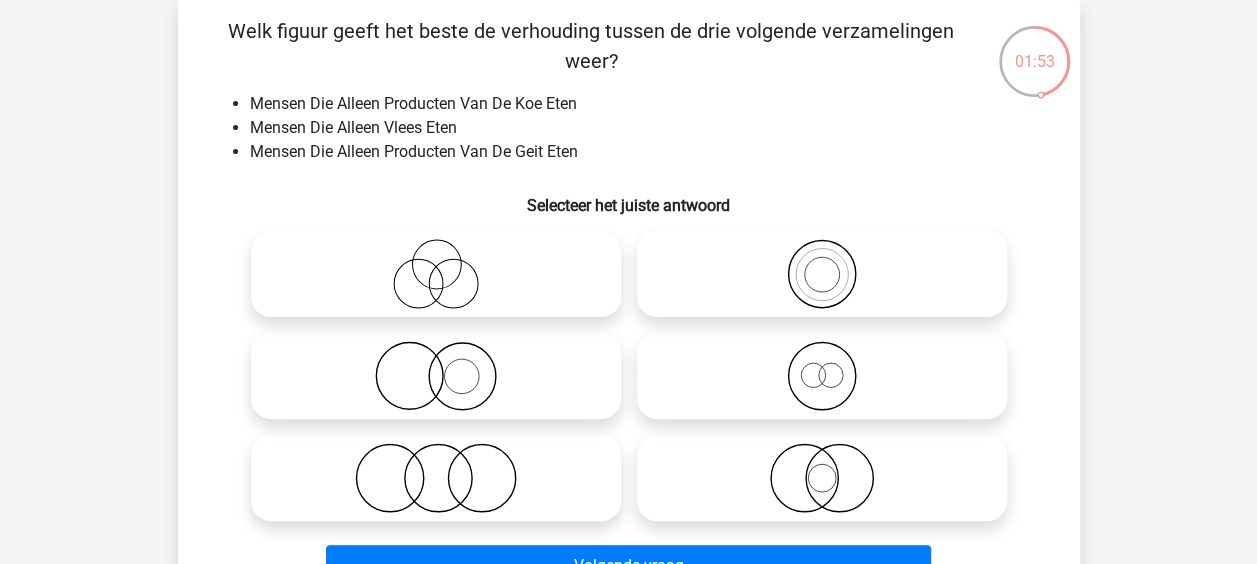 click 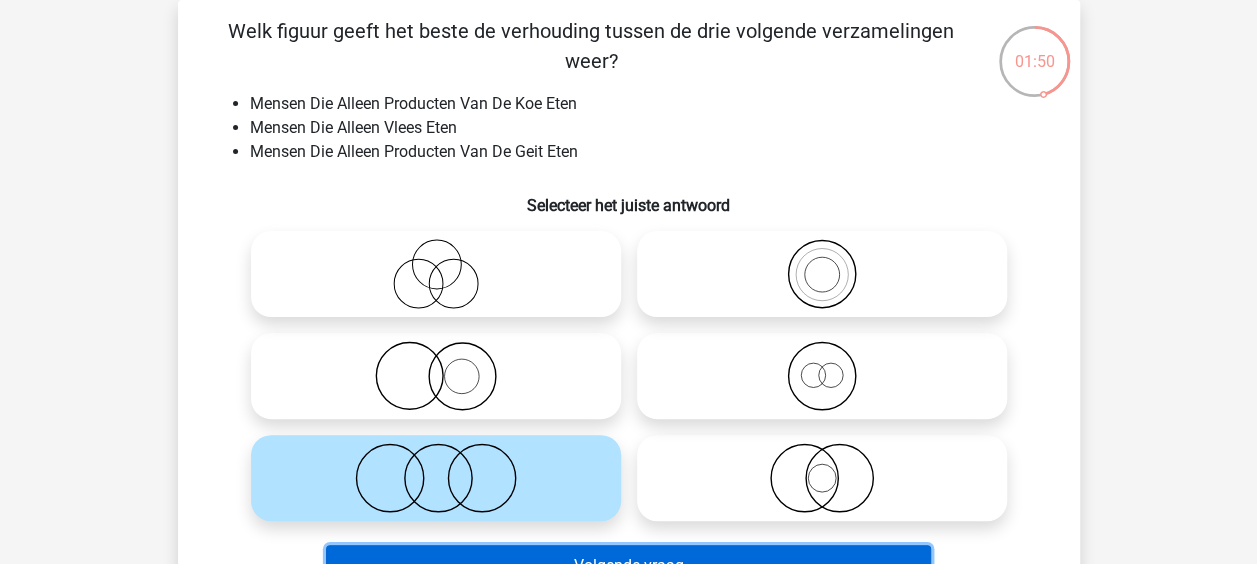 click on "Volgende vraag" at bounding box center (628, 566) 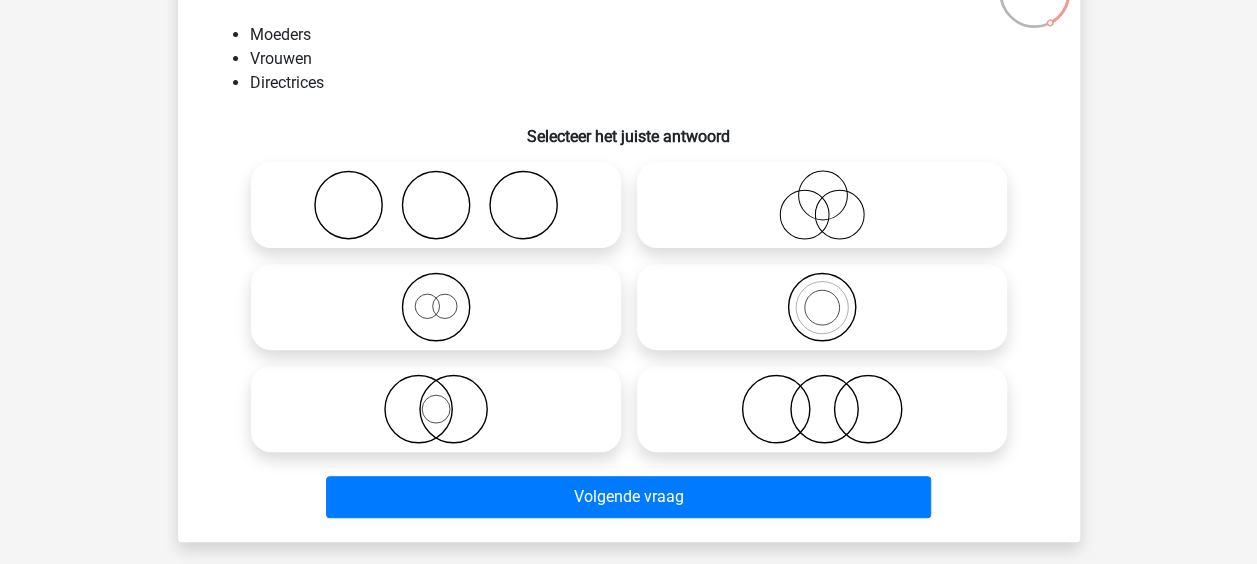 scroll, scrollTop: 192, scrollLeft: 0, axis: vertical 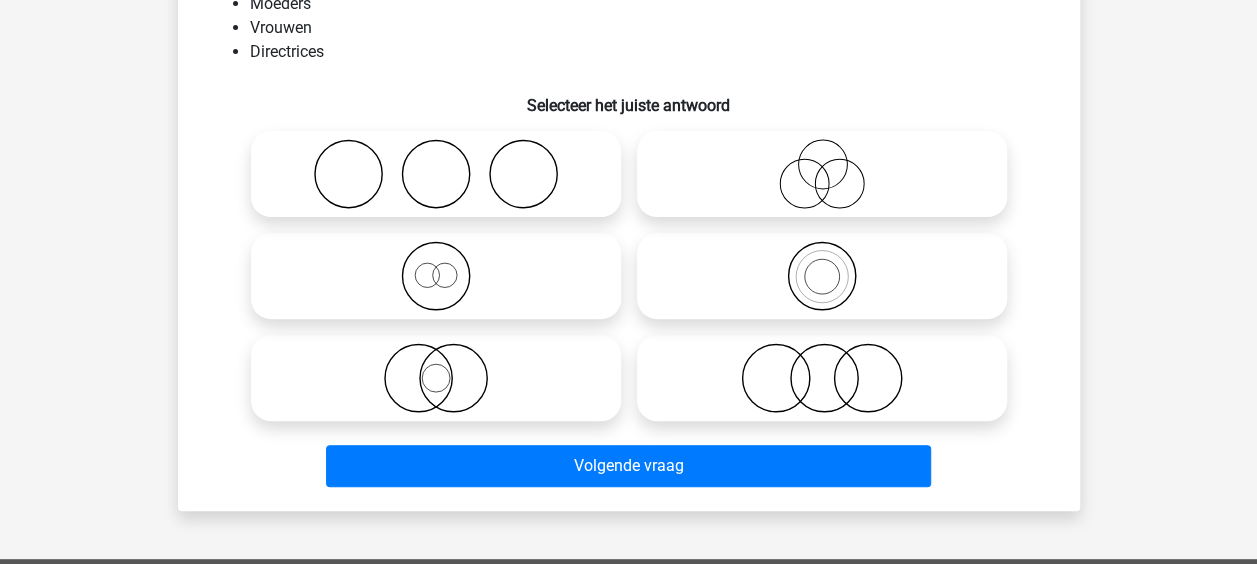 click 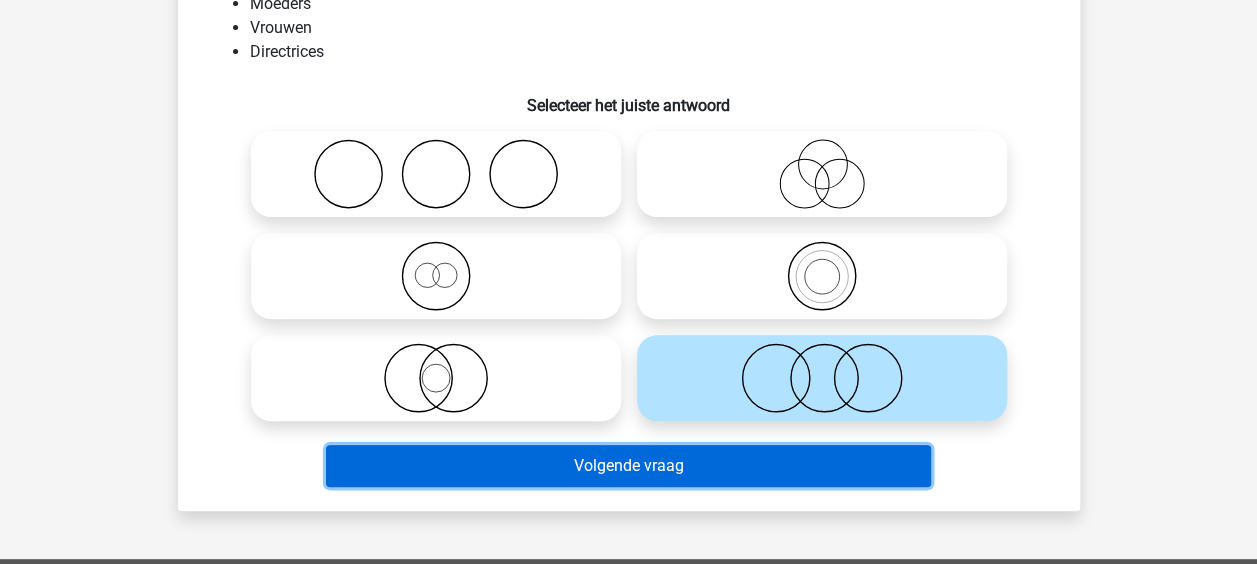 click on "Volgende vraag" at bounding box center (628, 466) 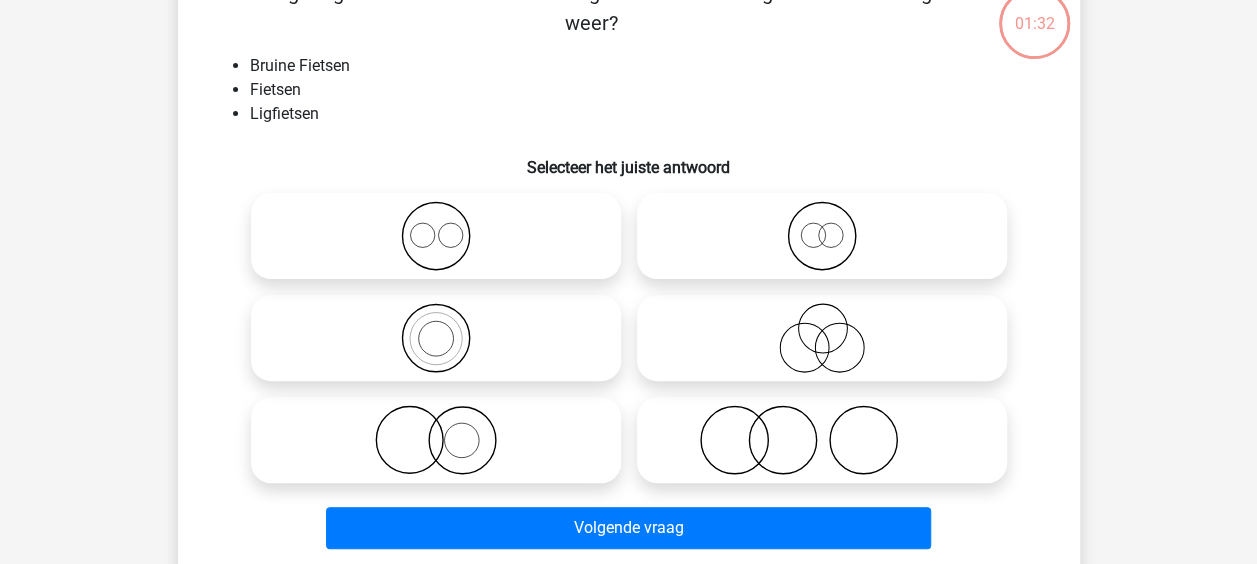 scroll, scrollTop: 92, scrollLeft: 0, axis: vertical 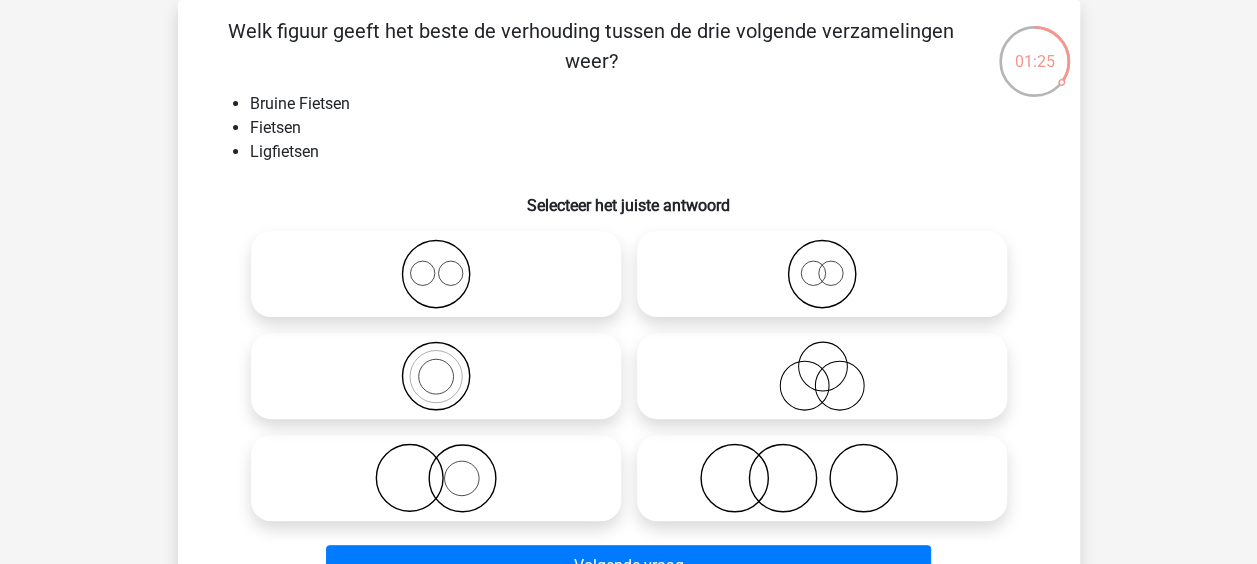 click 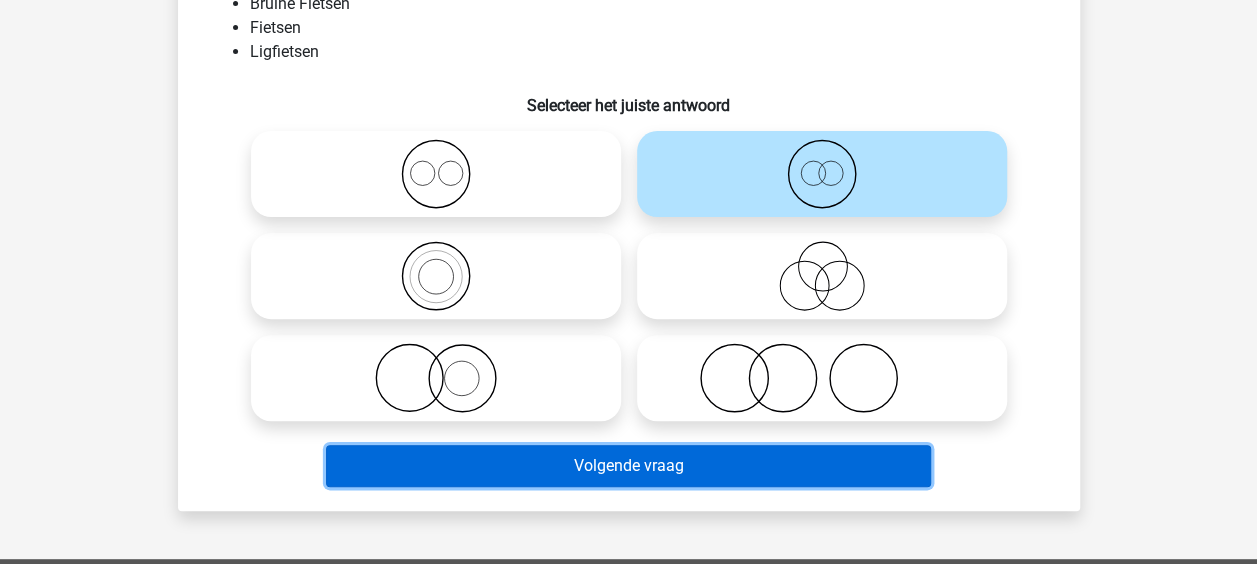 click on "Volgende vraag" at bounding box center (628, 466) 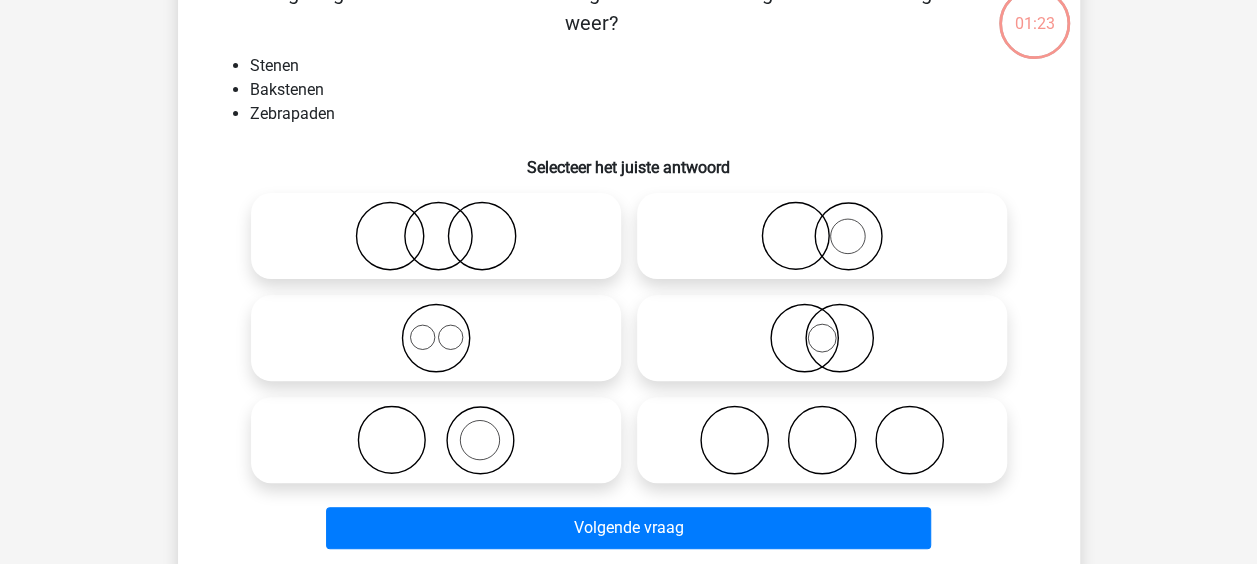 scroll, scrollTop: 92, scrollLeft: 0, axis: vertical 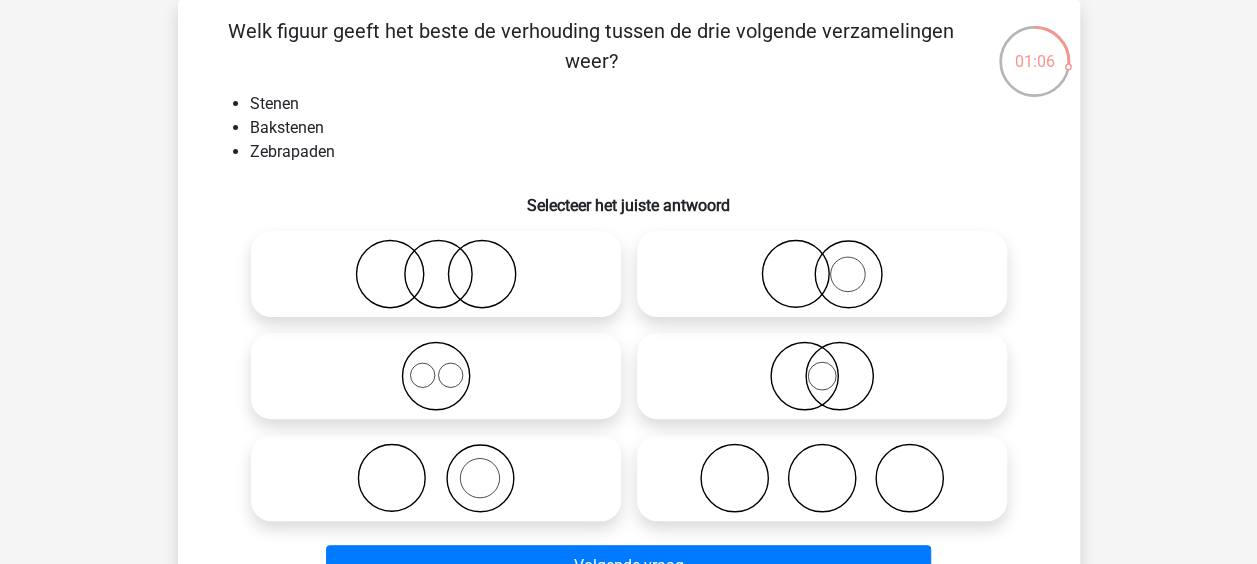 click 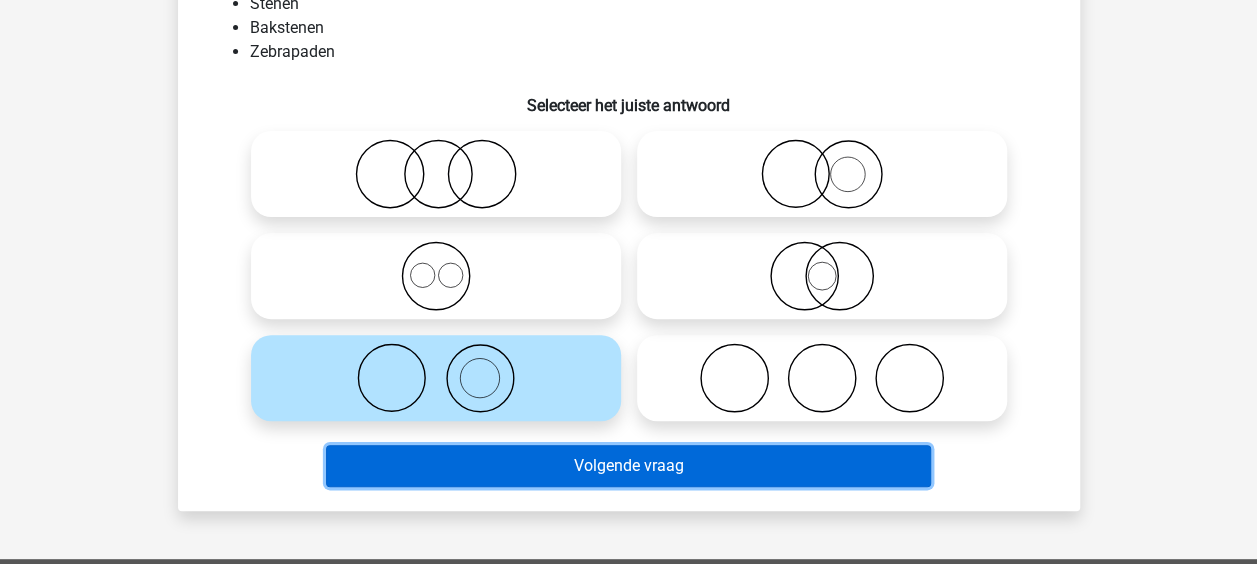 click on "Volgende vraag" at bounding box center [628, 466] 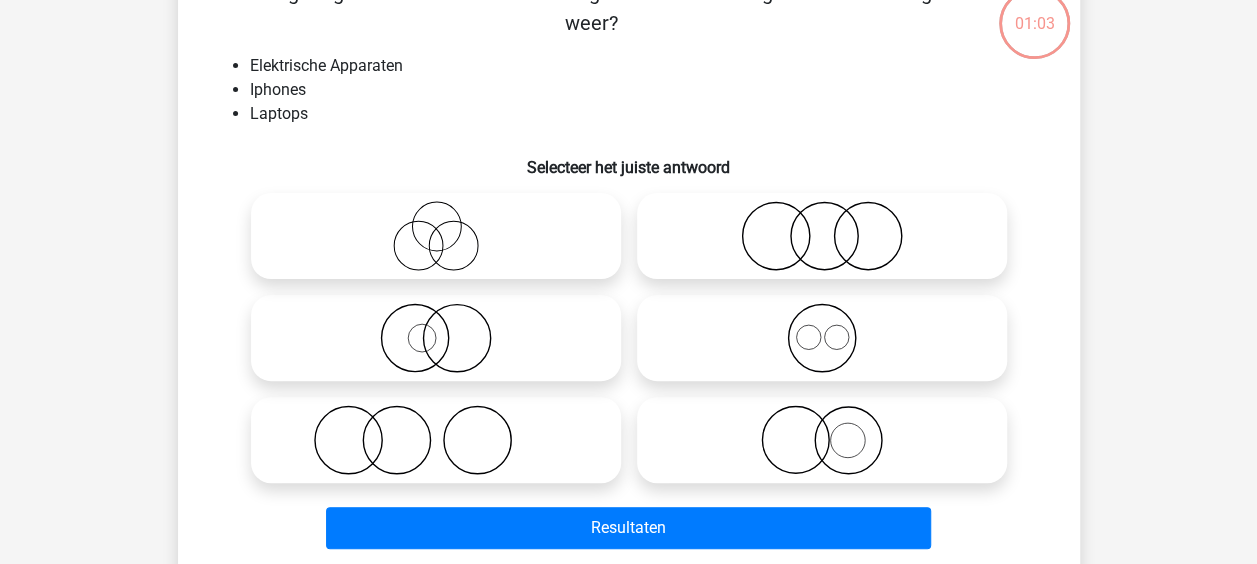 scroll, scrollTop: 92, scrollLeft: 0, axis: vertical 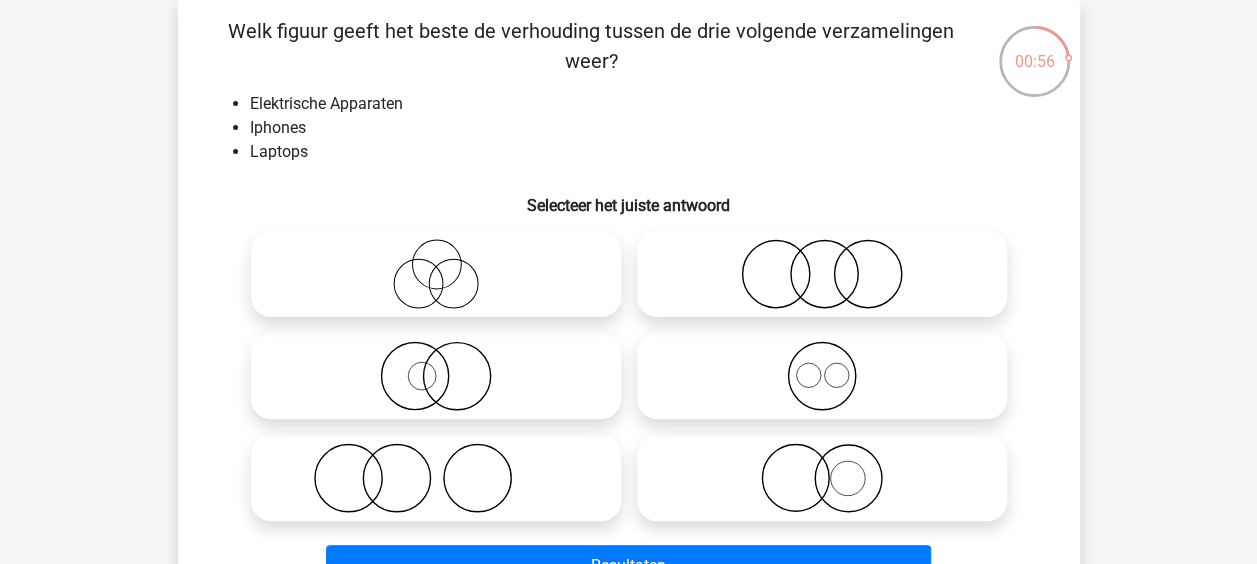 click 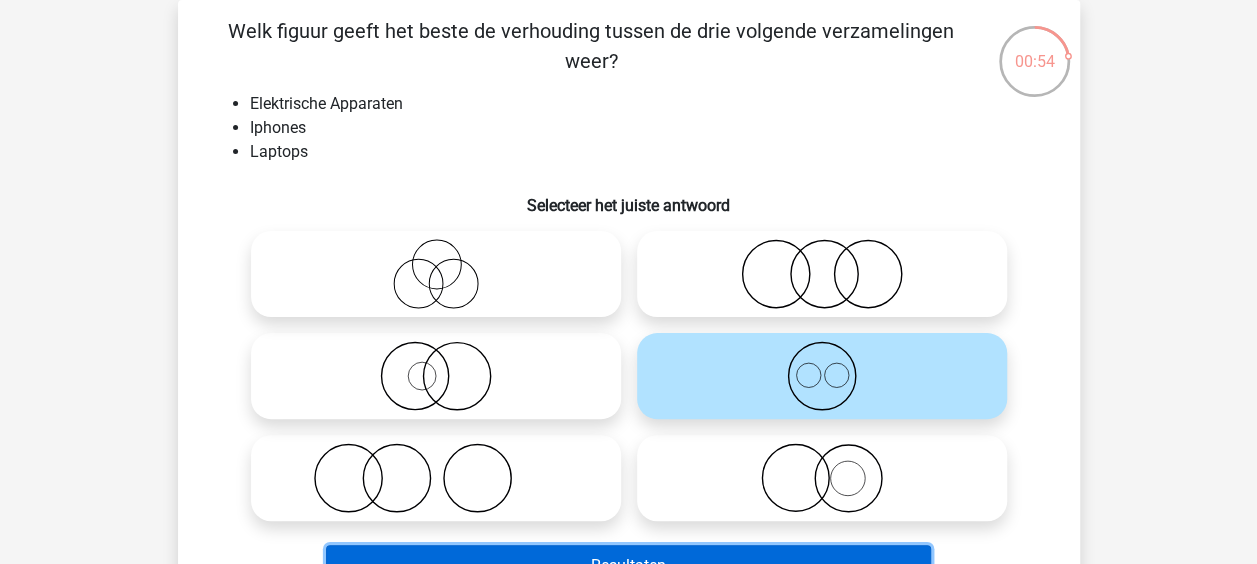 click on "Resultaten" at bounding box center (628, 566) 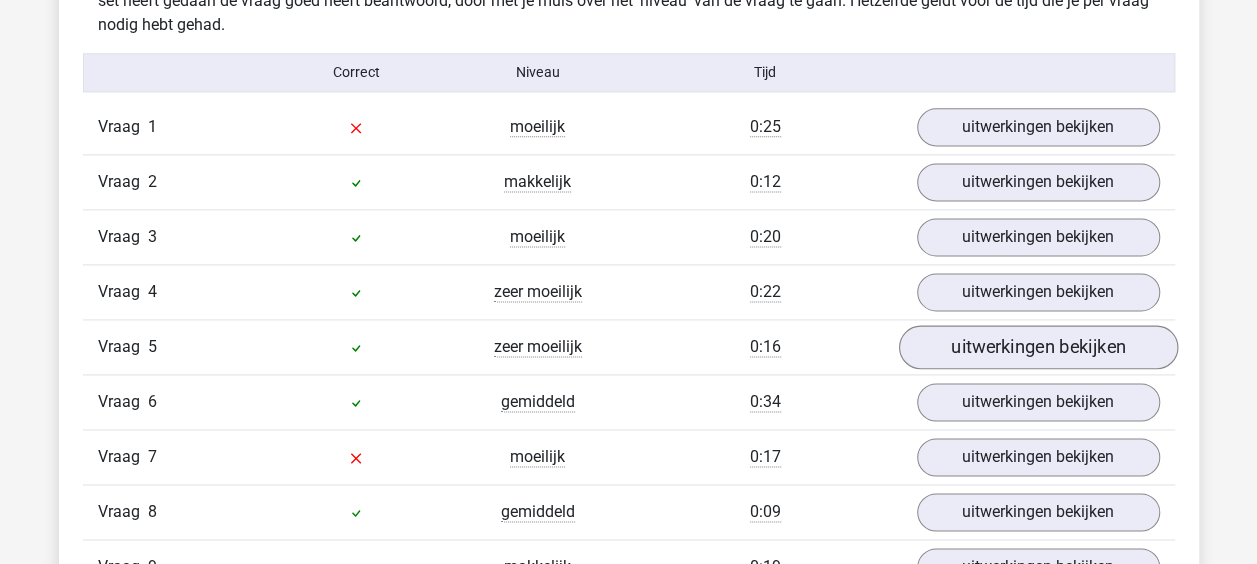 scroll, scrollTop: 1200, scrollLeft: 0, axis: vertical 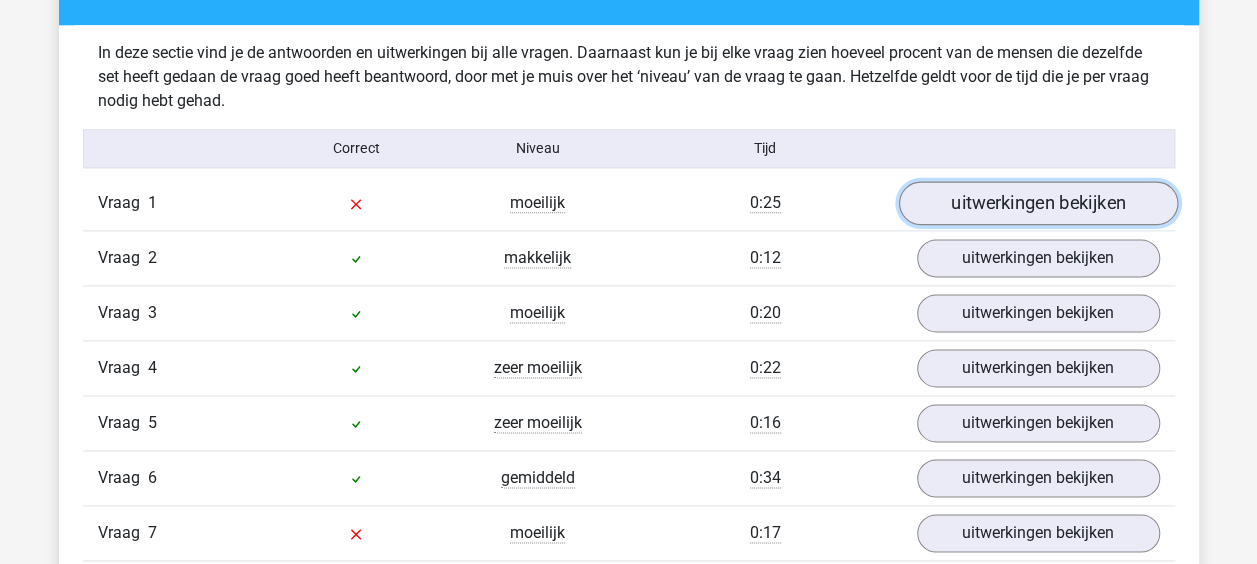 click on "uitwerkingen bekijken" at bounding box center (1037, 203) 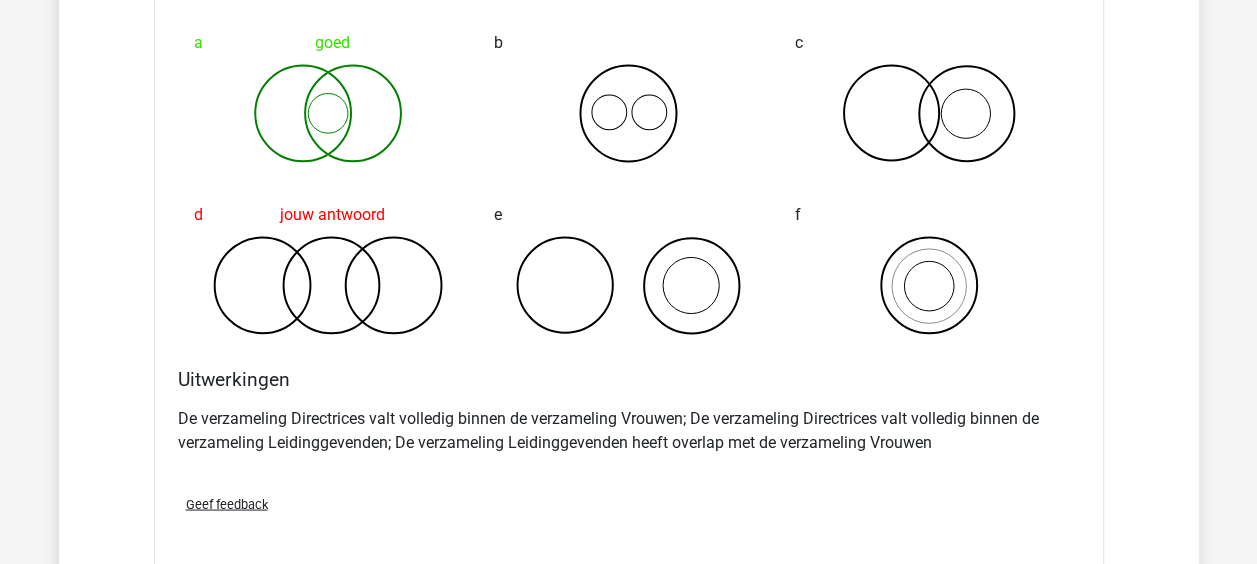 scroll, scrollTop: 2100, scrollLeft: 0, axis: vertical 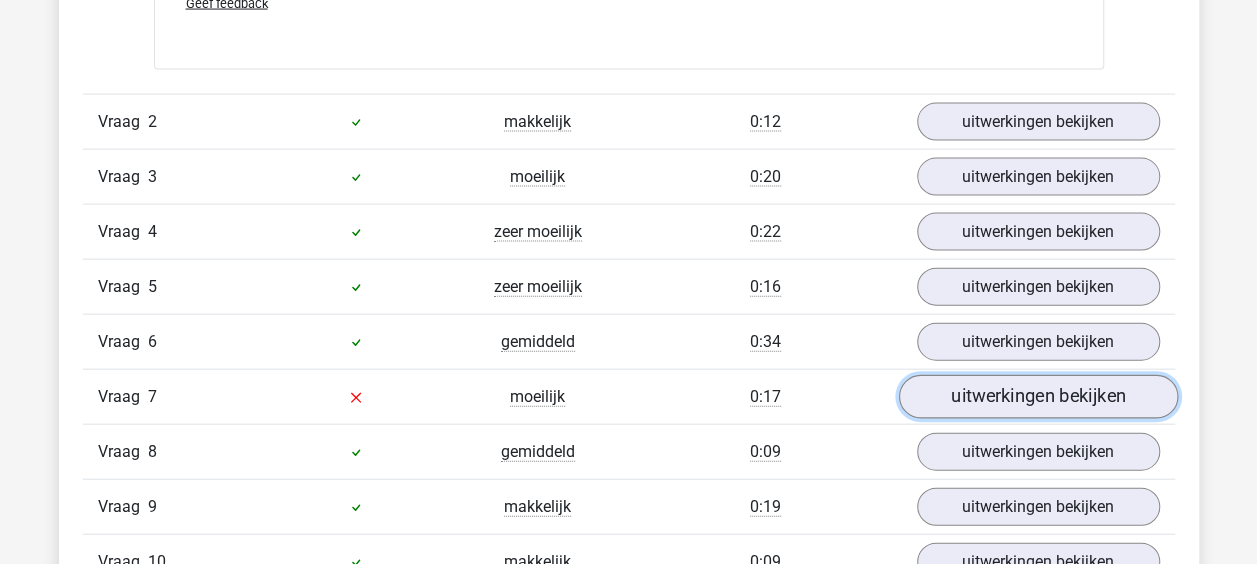 click on "uitwerkingen bekijken" at bounding box center (1037, 397) 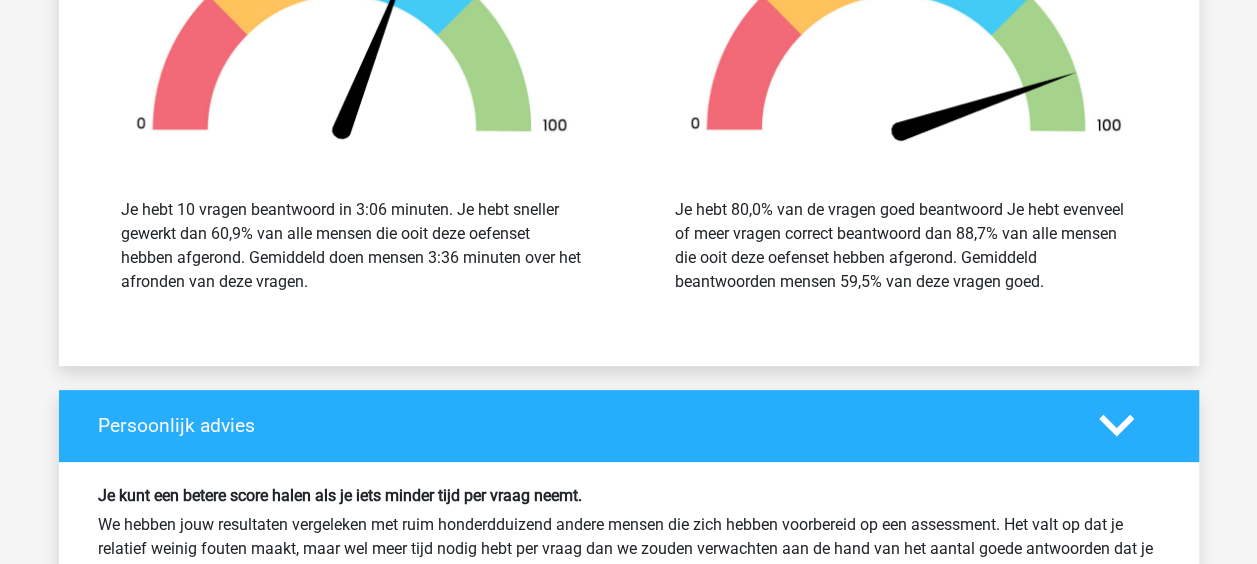 scroll, scrollTop: 4500, scrollLeft: 0, axis: vertical 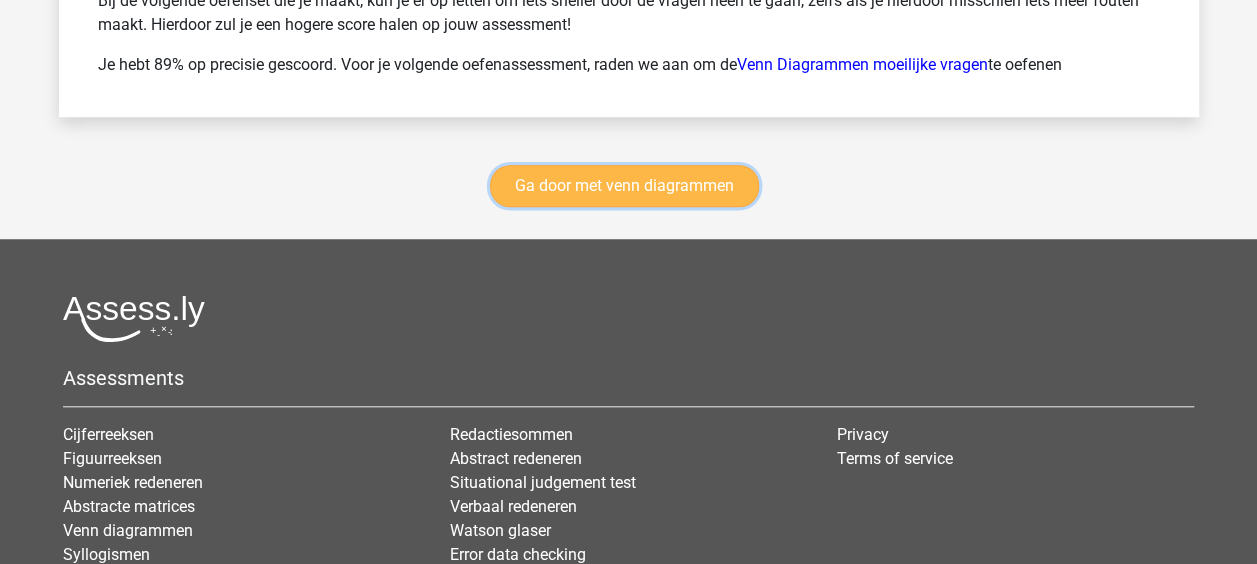 click on "Ga door met venn diagrammen" at bounding box center [624, 186] 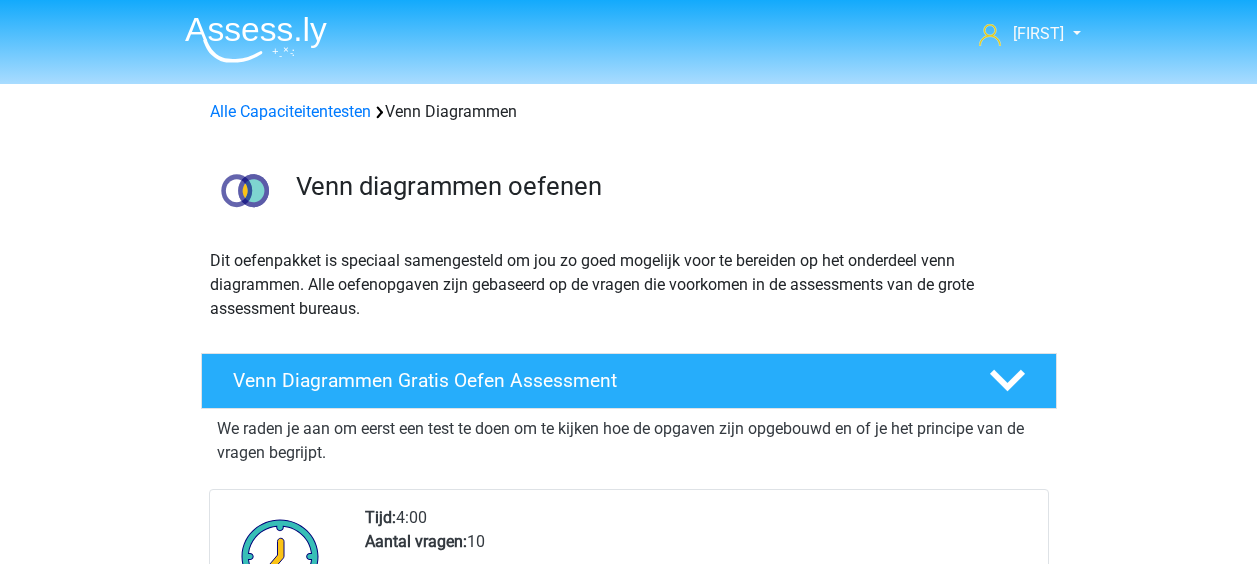 scroll, scrollTop: 842, scrollLeft: 0, axis: vertical 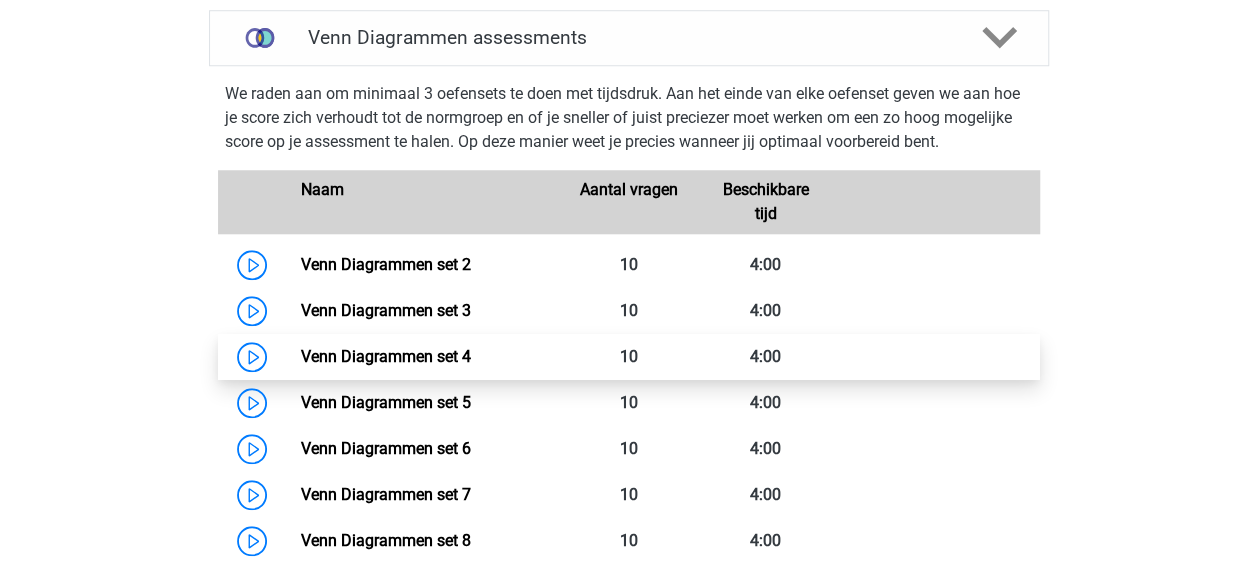 click on "Venn Diagrammen
set 4" at bounding box center [386, 356] 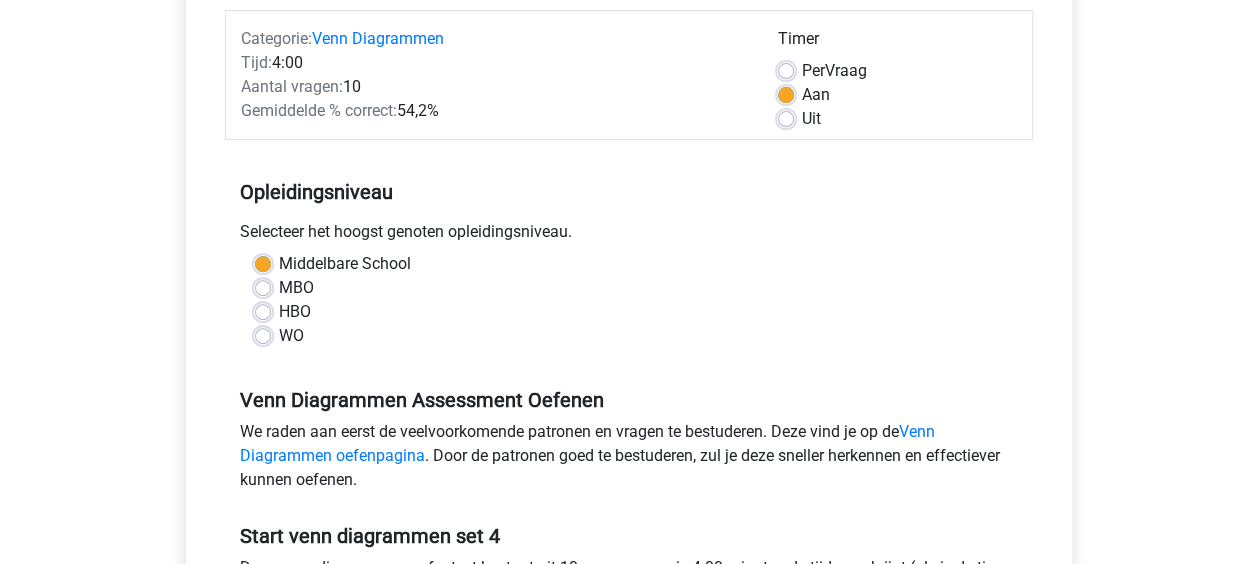 scroll, scrollTop: 500, scrollLeft: 0, axis: vertical 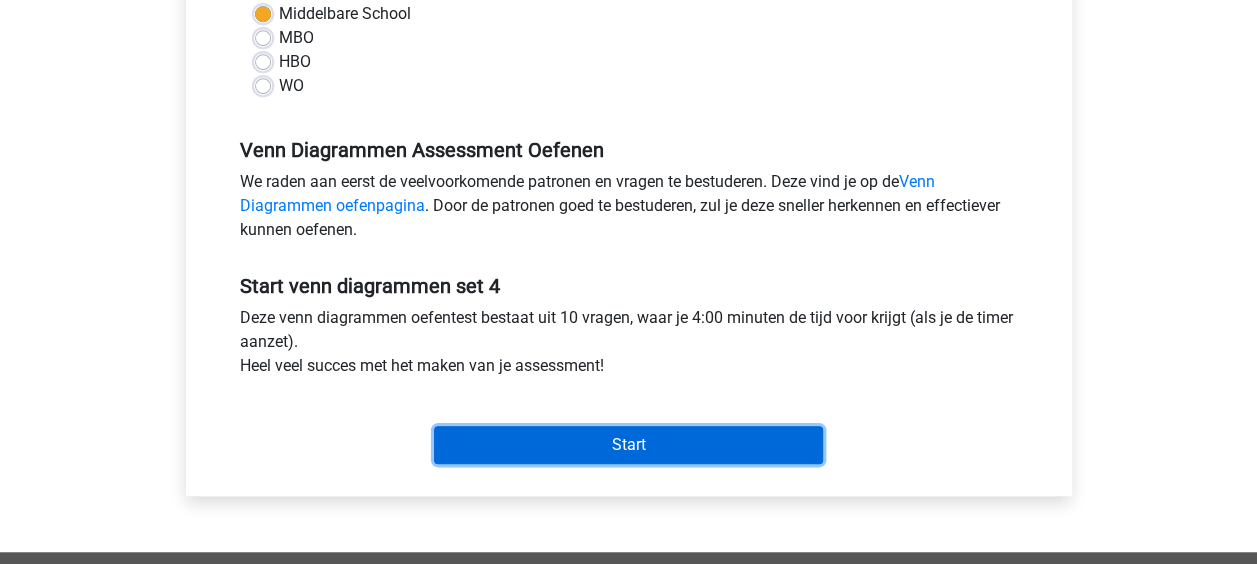click on "Start" at bounding box center (628, 445) 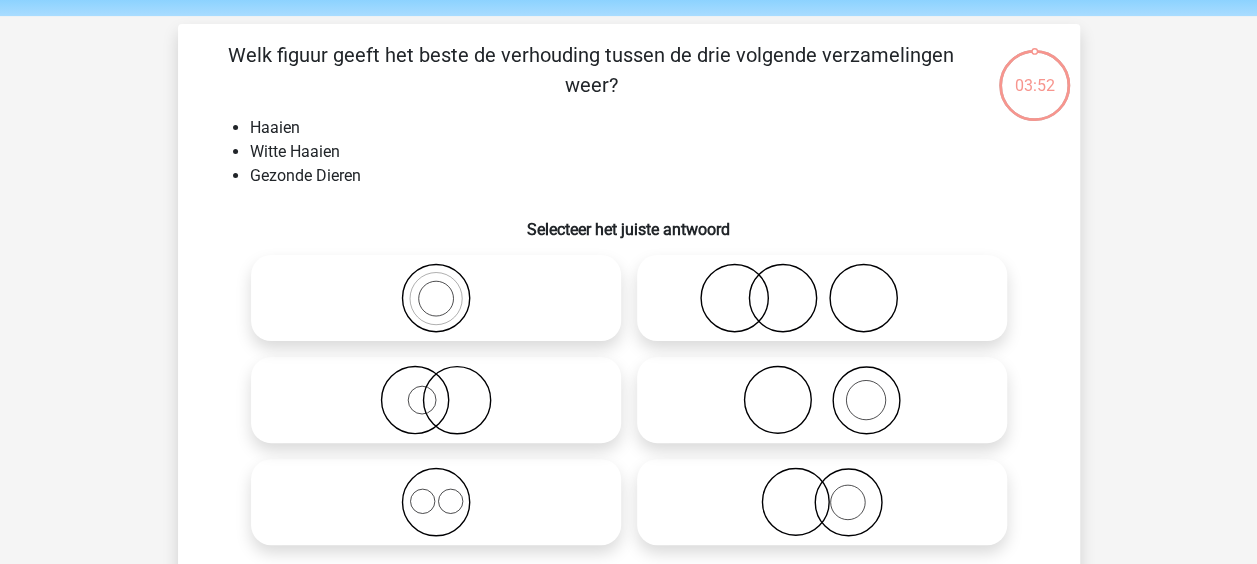 scroll, scrollTop: 100, scrollLeft: 0, axis: vertical 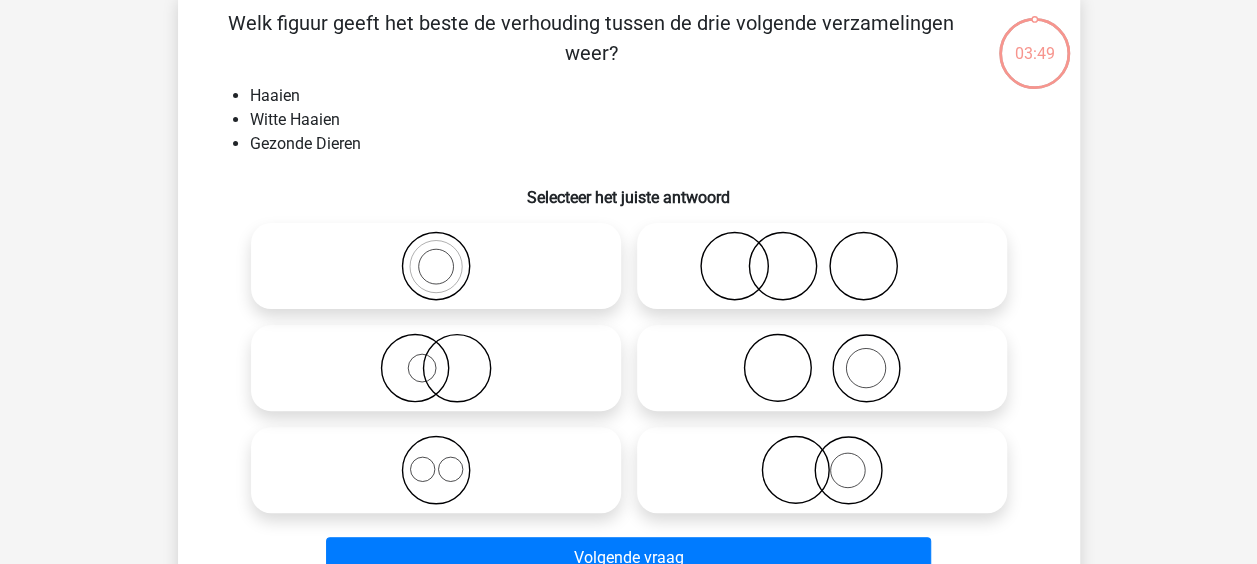click 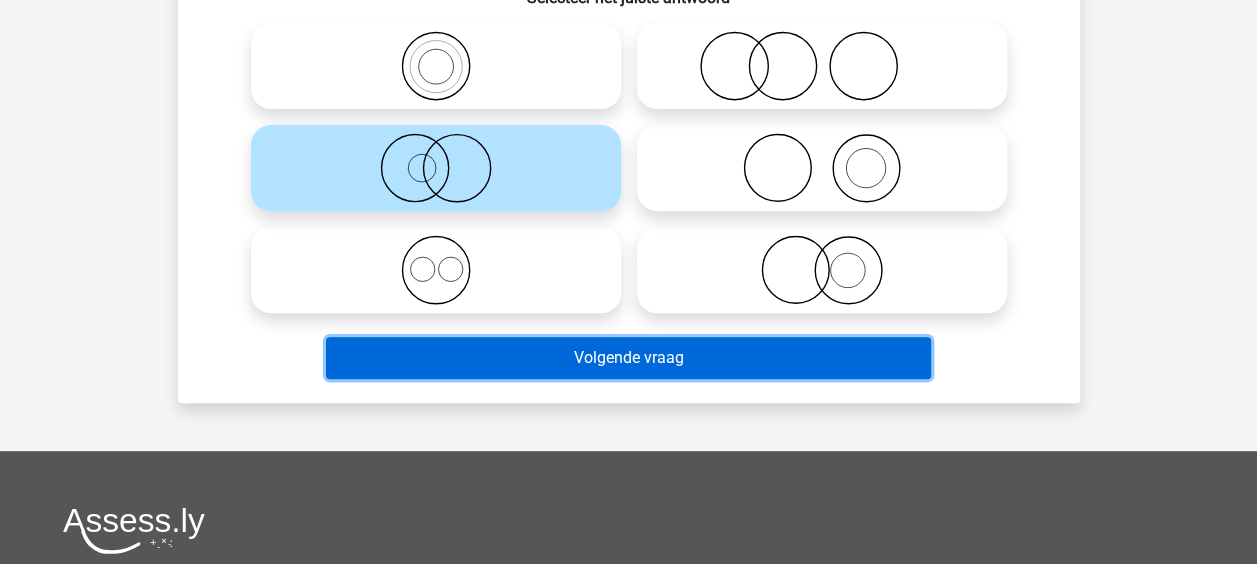 click on "Volgende vraag" at bounding box center [628, 358] 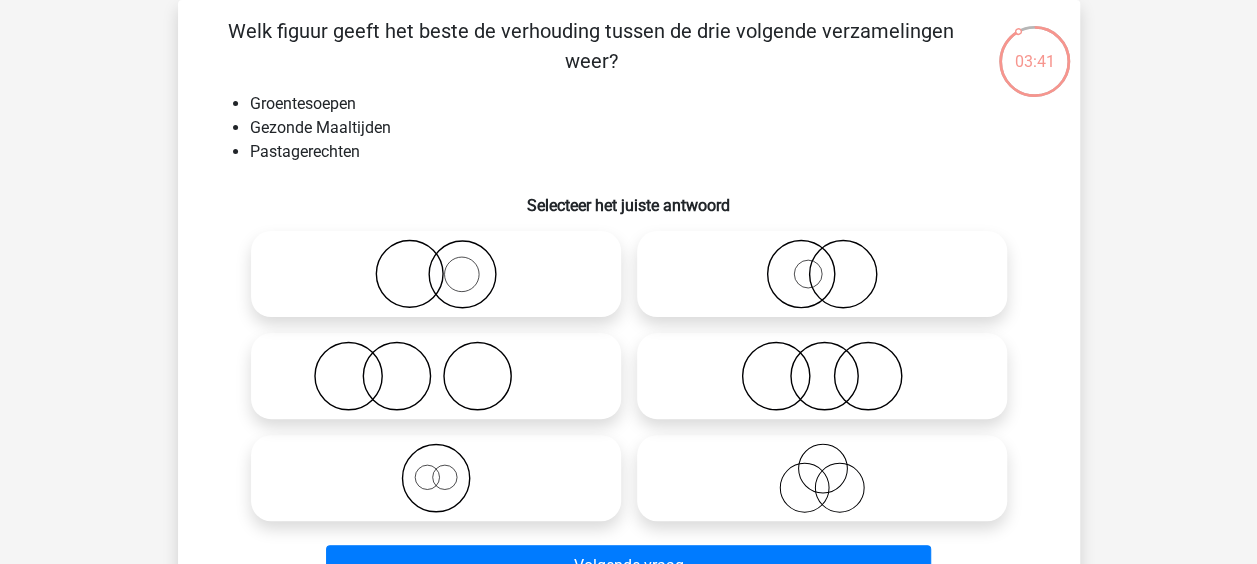 scroll, scrollTop: 192, scrollLeft: 0, axis: vertical 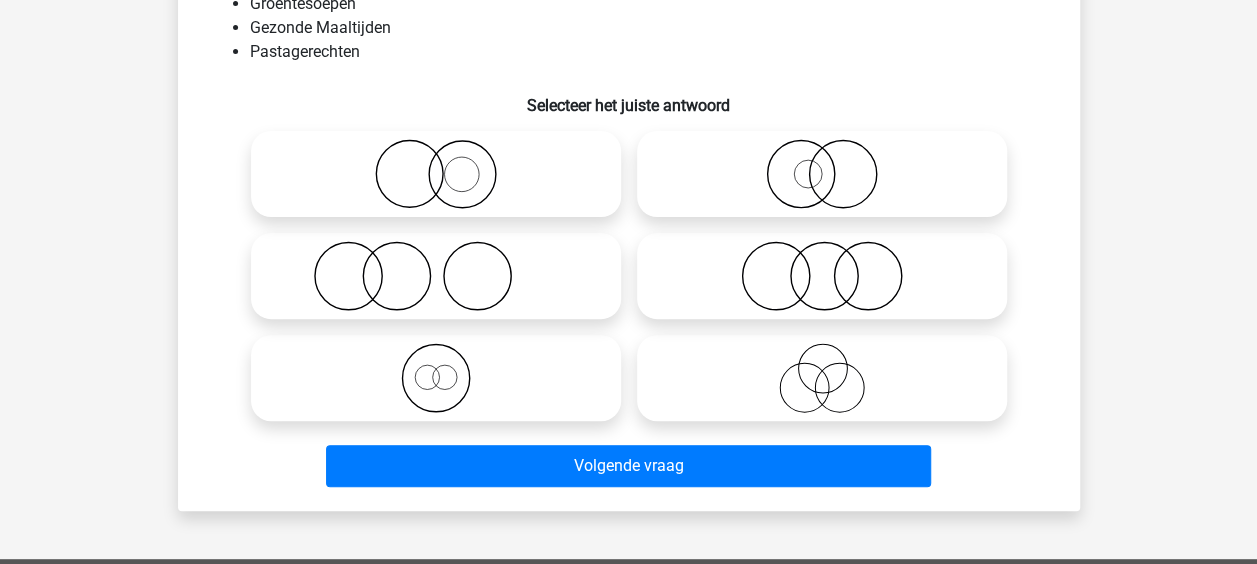 click 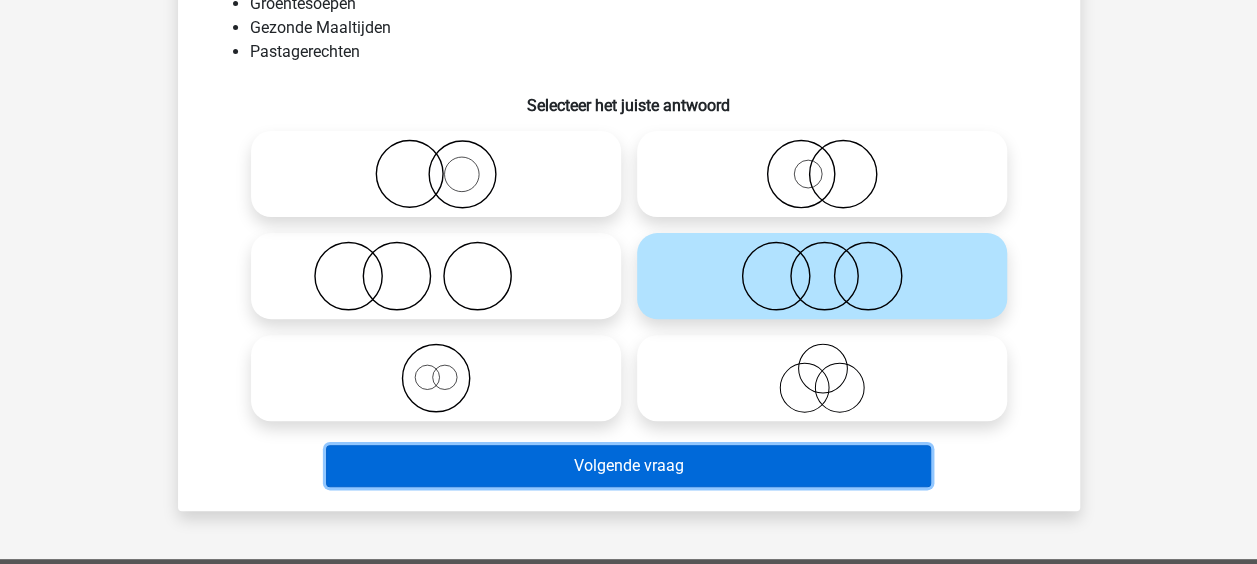 click on "Volgende vraag" at bounding box center [628, 466] 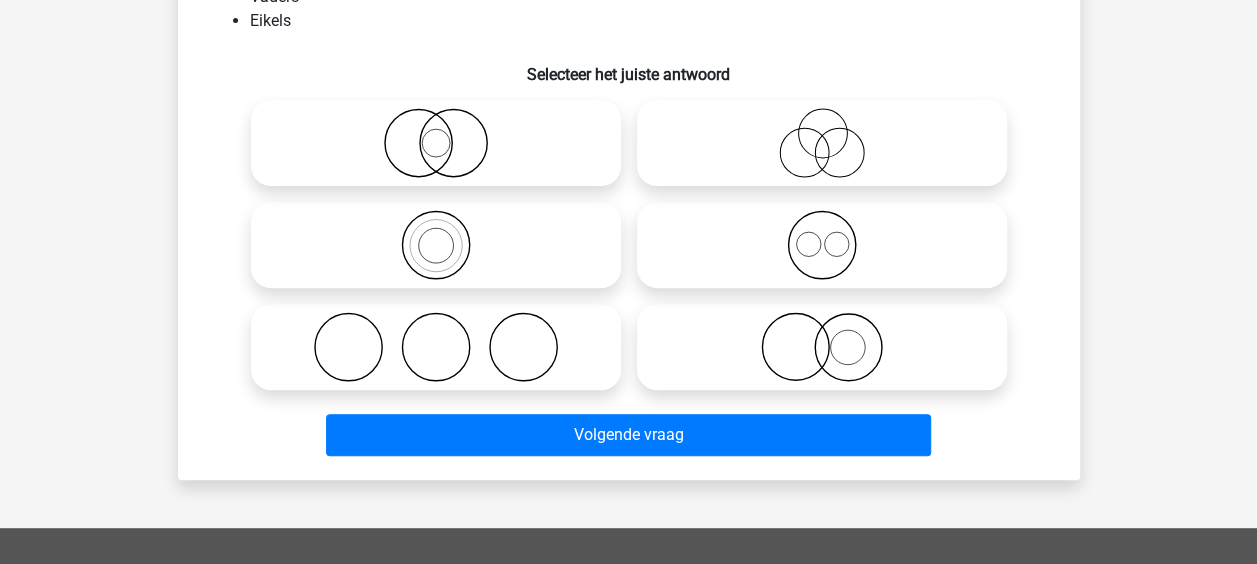 scroll, scrollTop: 192, scrollLeft: 0, axis: vertical 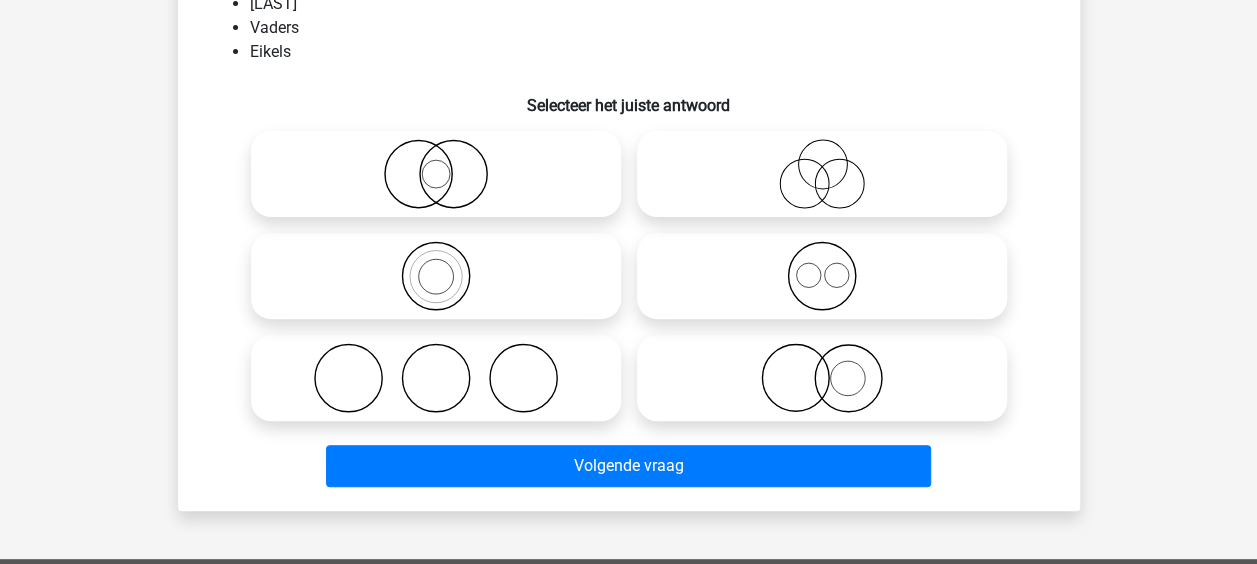 click 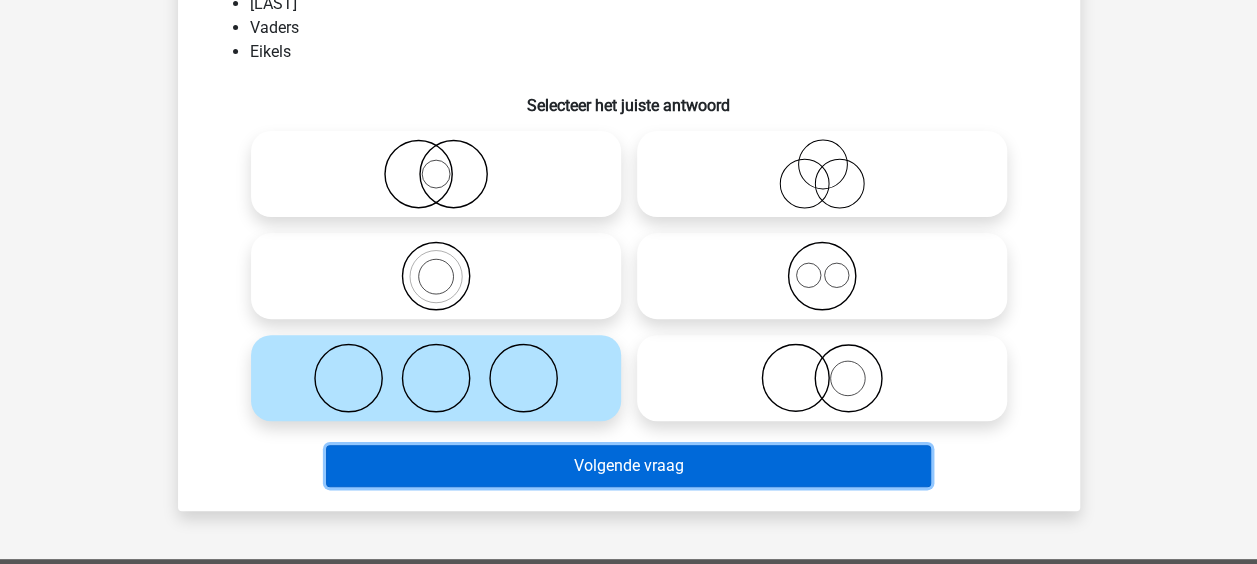 click on "Volgende vraag" at bounding box center (628, 466) 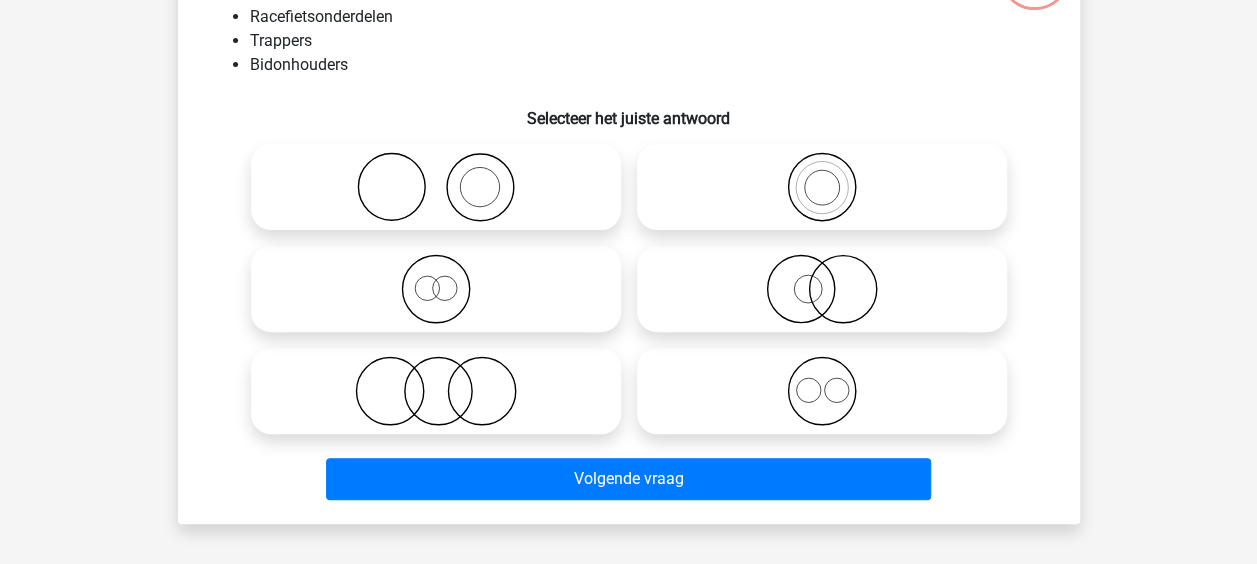 scroll, scrollTop: 92, scrollLeft: 0, axis: vertical 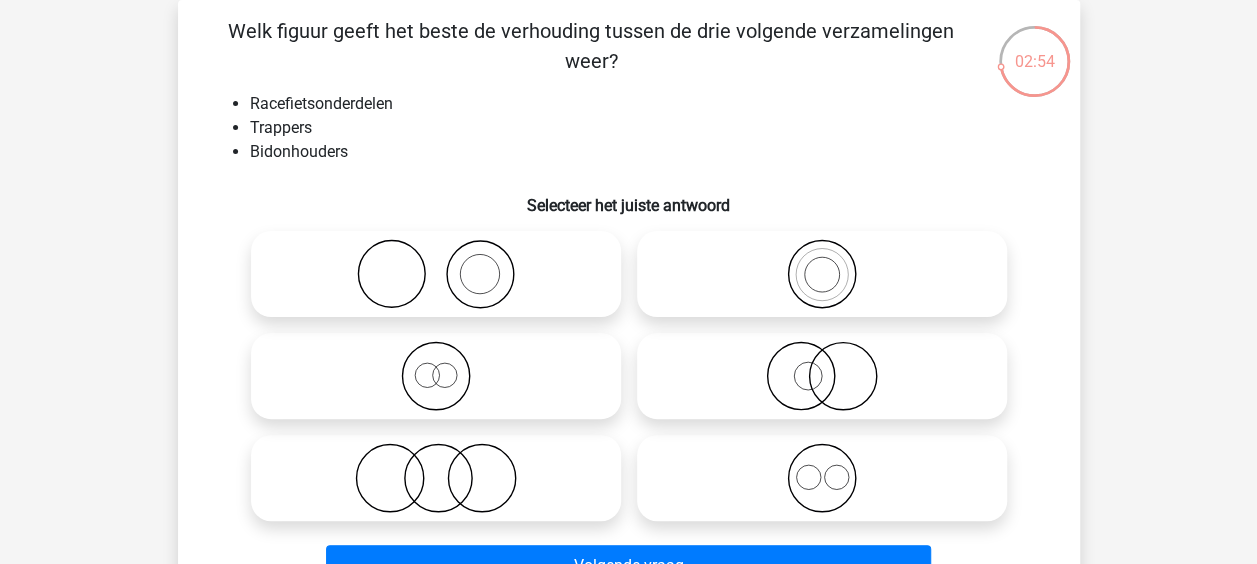 click 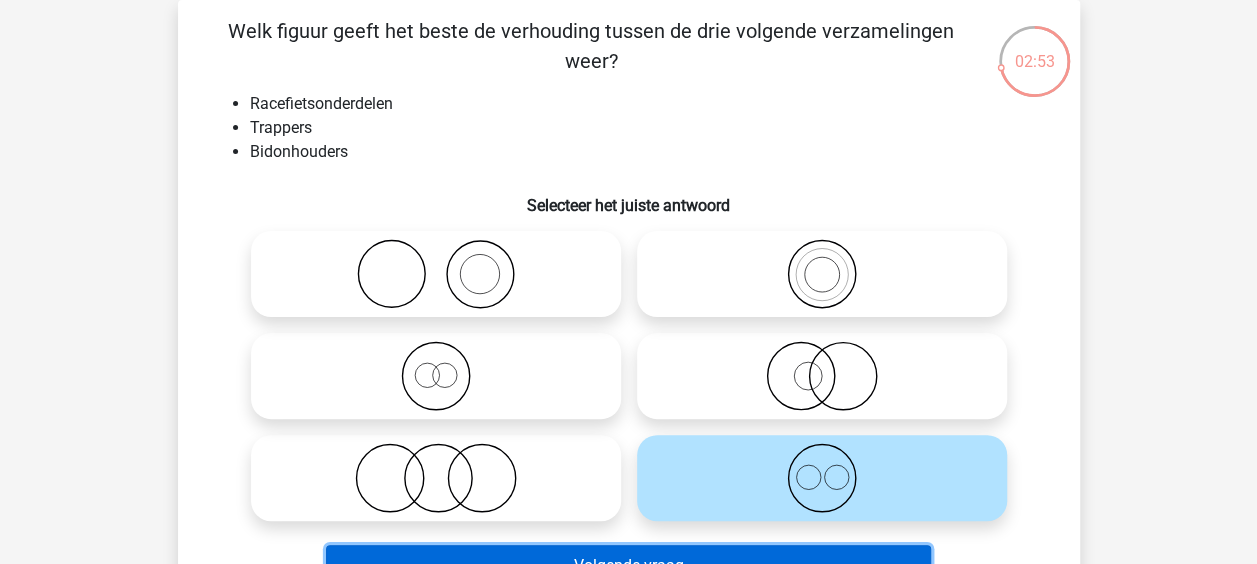 click on "Volgende vraag" at bounding box center (628, 566) 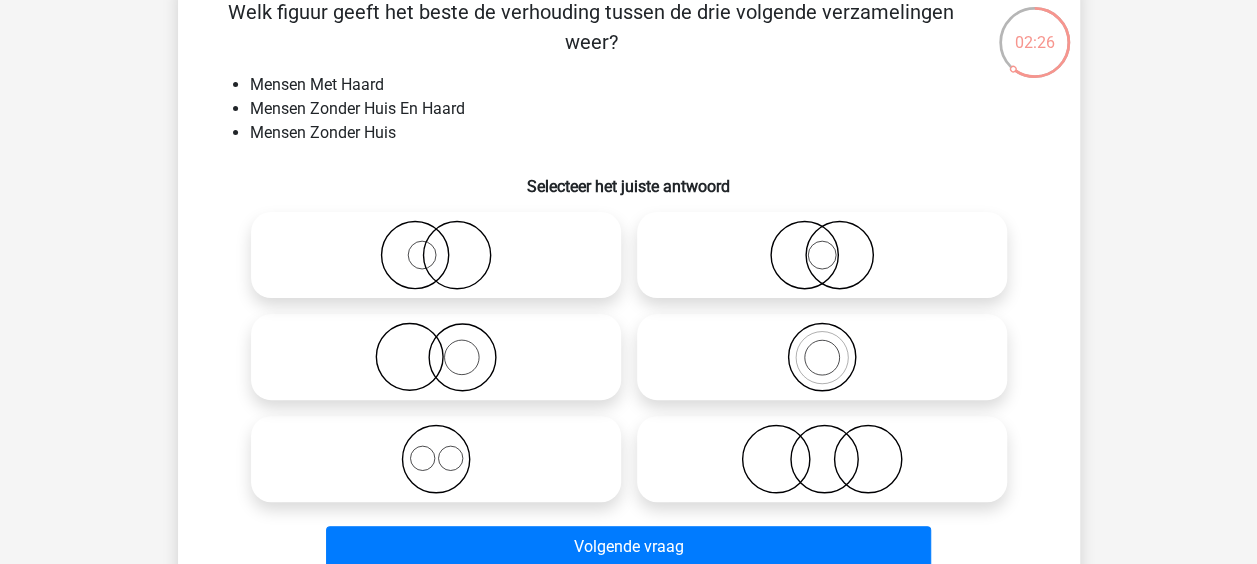 scroll, scrollTop: 92, scrollLeft: 0, axis: vertical 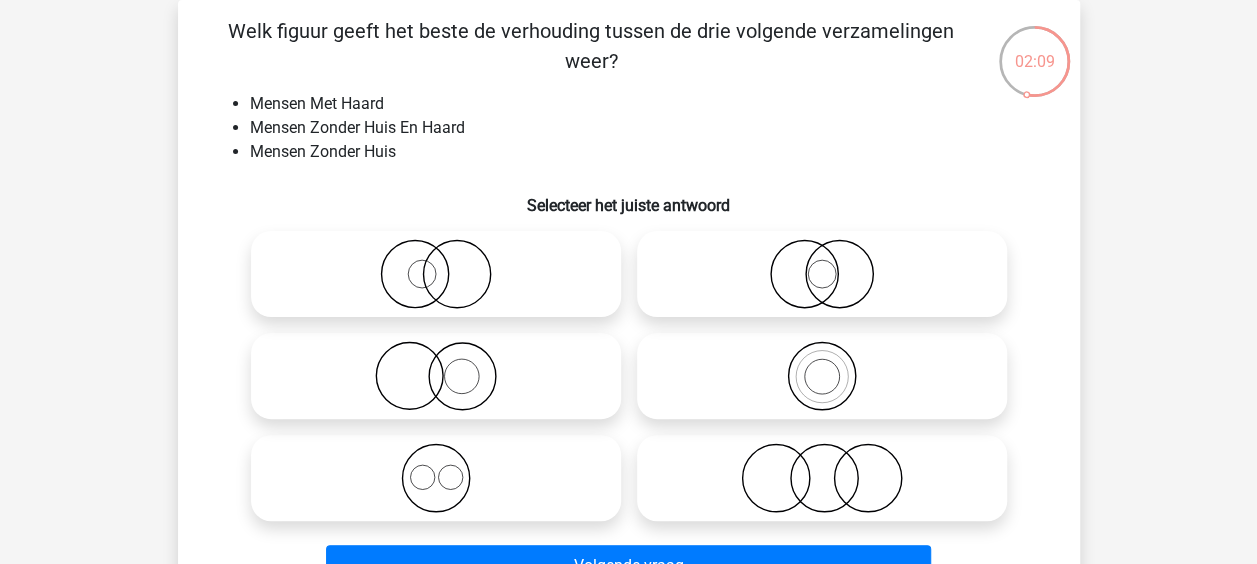 click 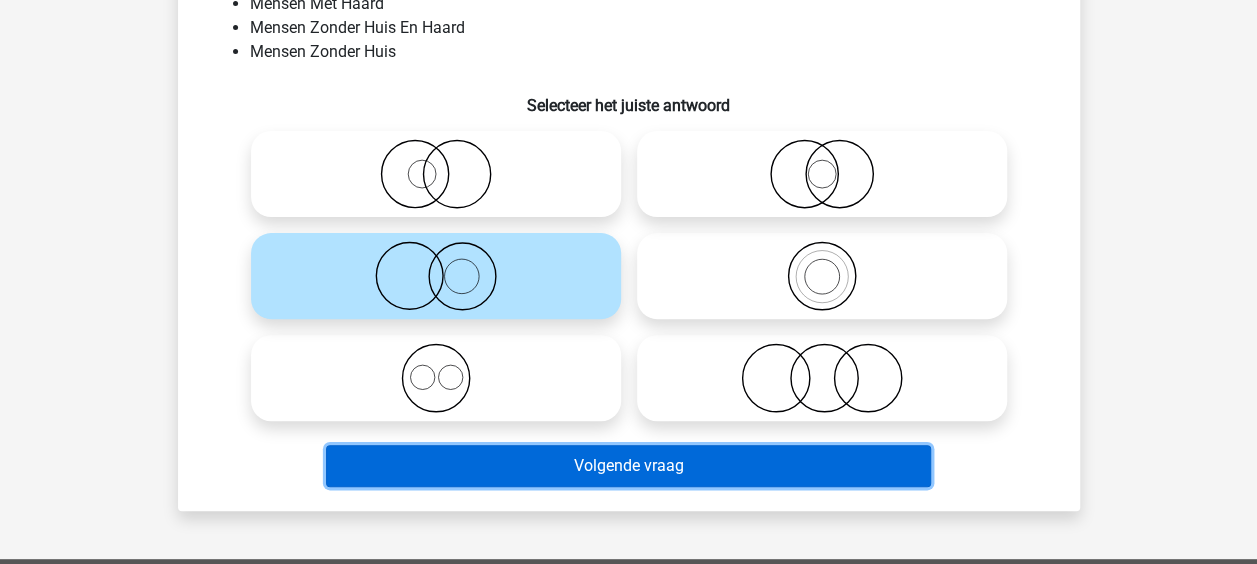 click on "Volgende vraag" at bounding box center [628, 466] 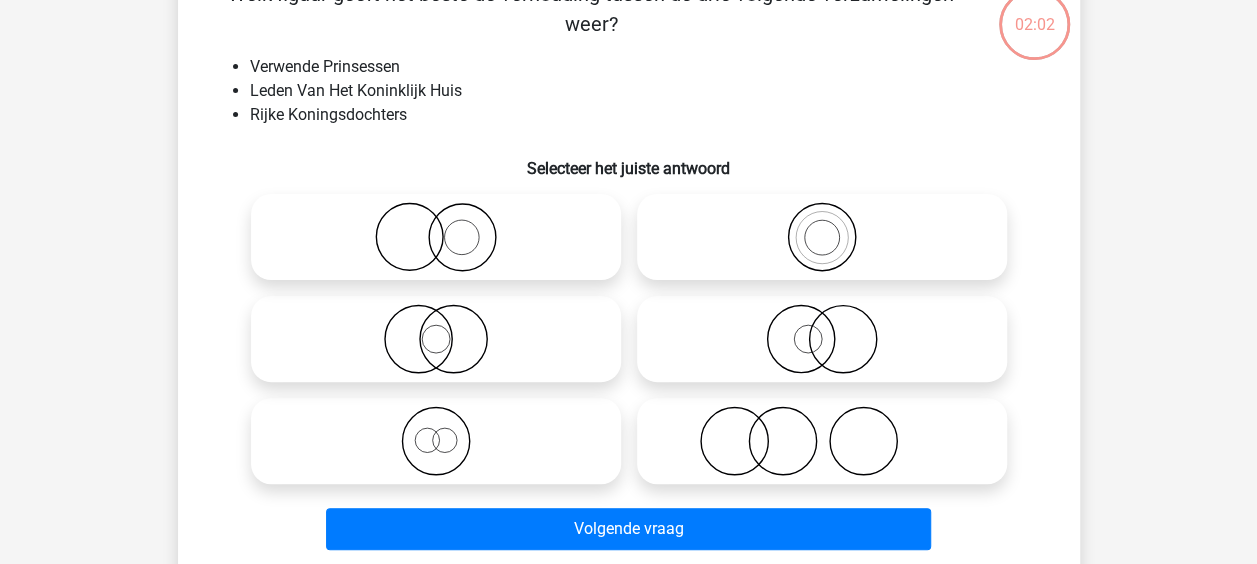scroll, scrollTop: 92, scrollLeft: 0, axis: vertical 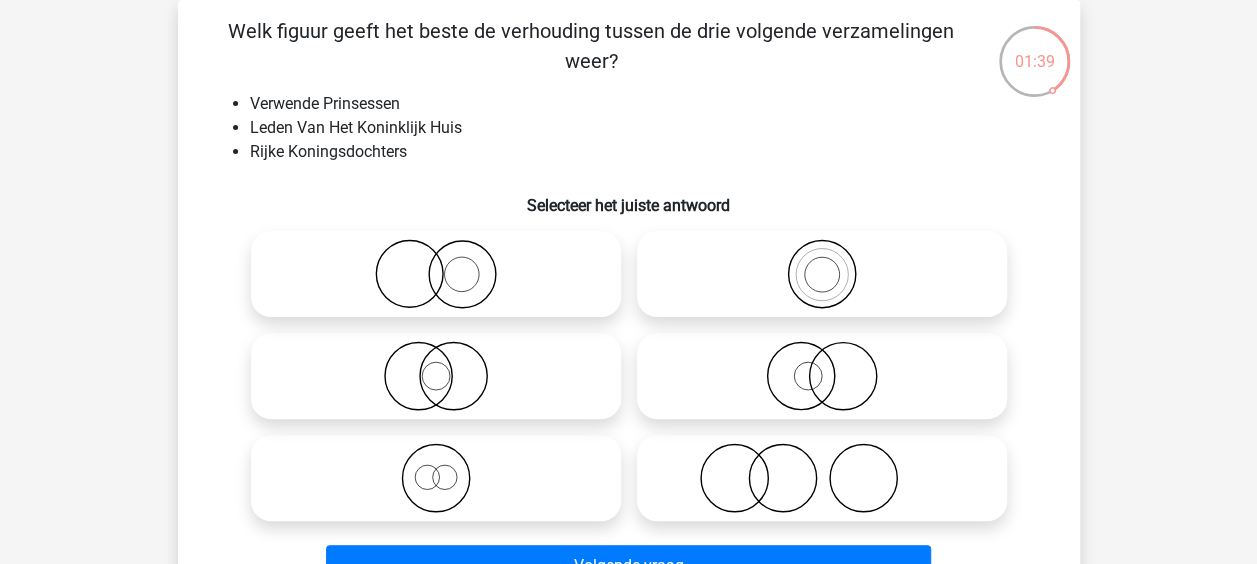 click 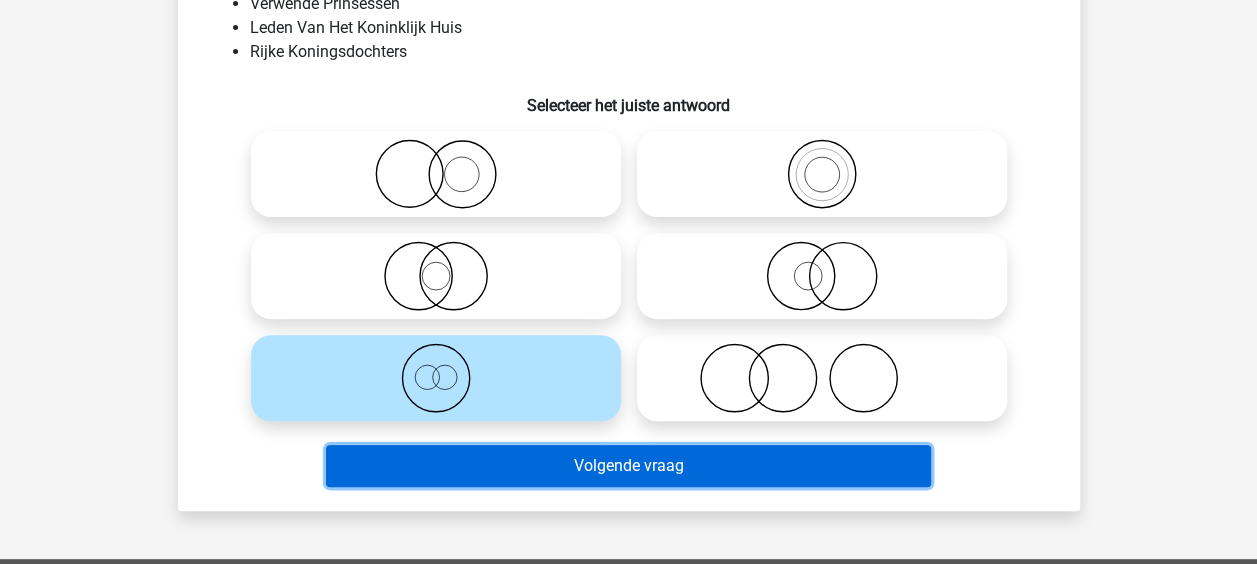 click on "Volgende vraag" at bounding box center (628, 466) 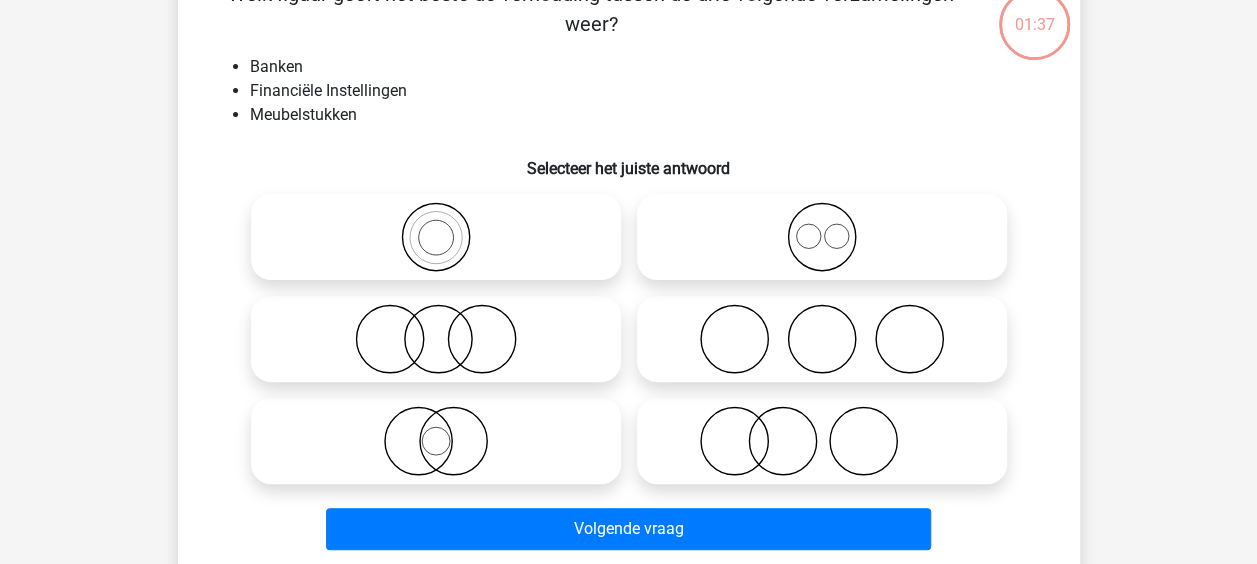 scroll, scrollTop: 92, scrollLeft: 0, axis: vertical 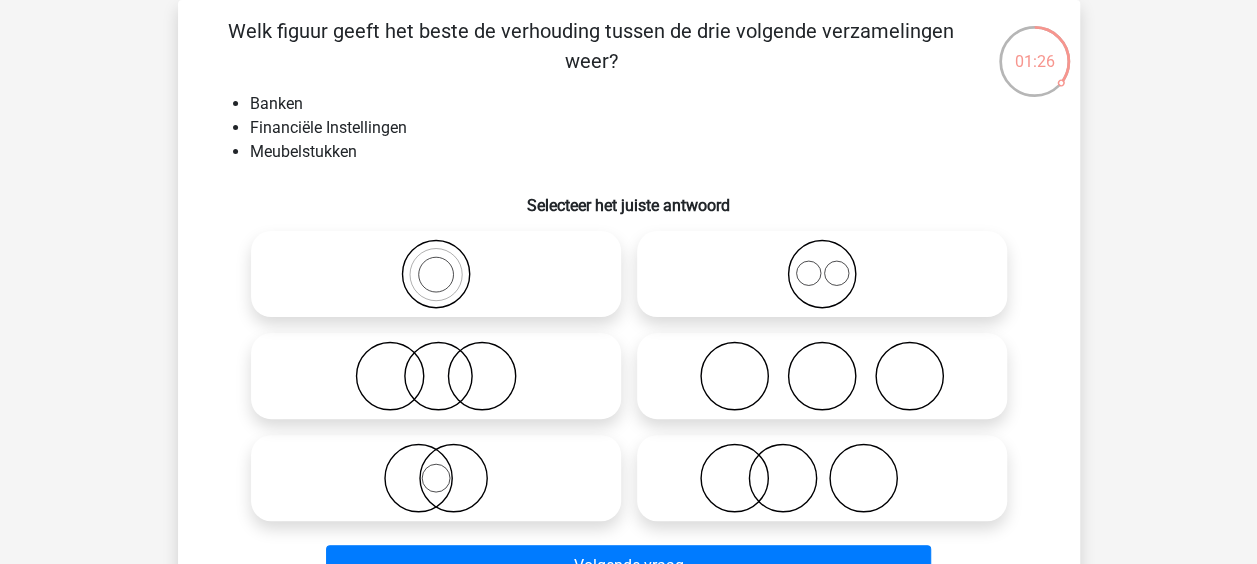 click 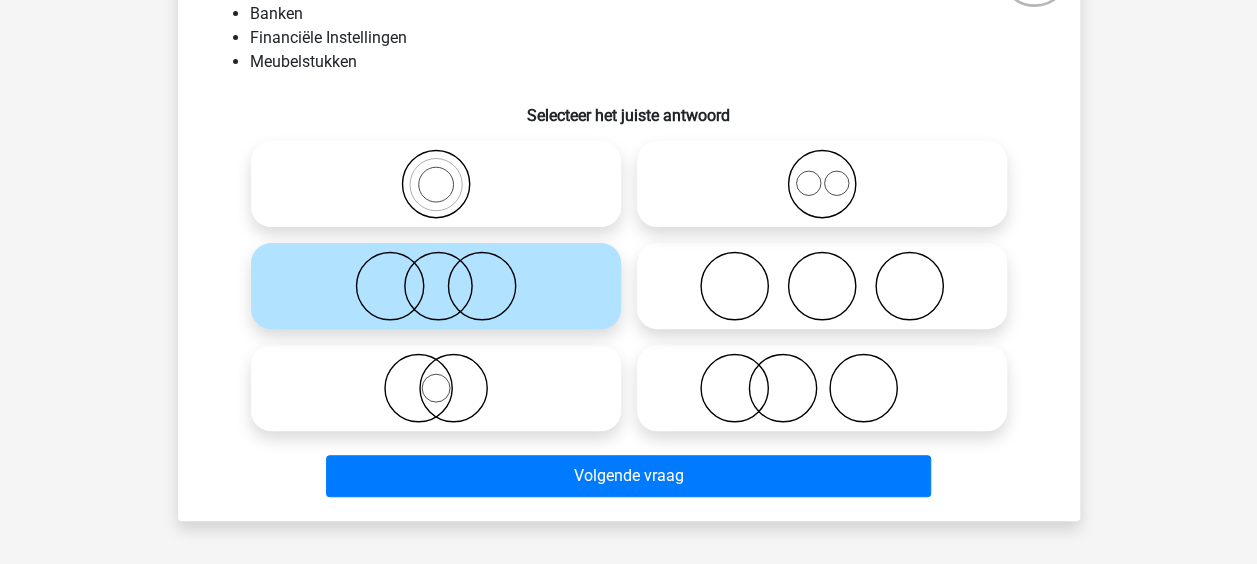 scroll, scrollTop: 192, scrollLeft: 0, axis: vertical 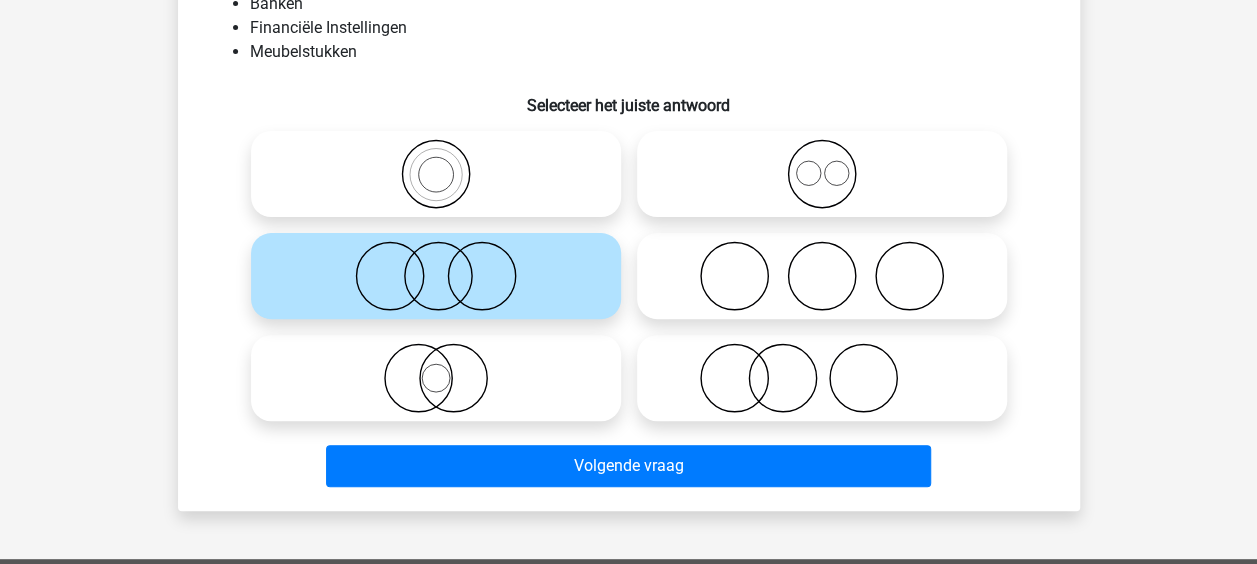 click 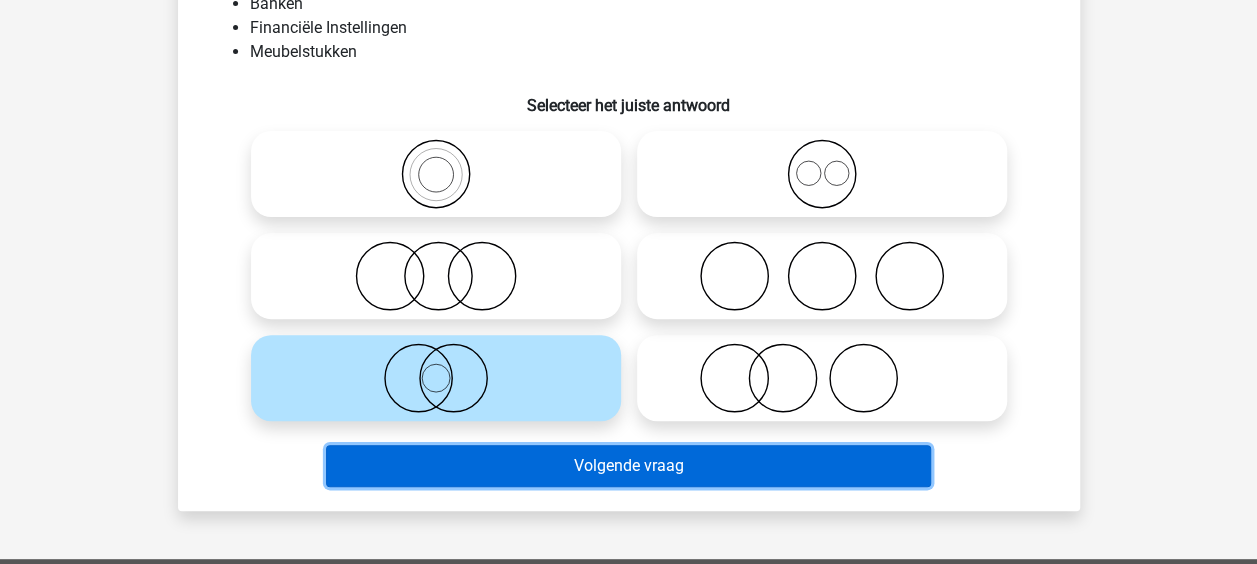 click on "Volgende vraag" at bounding box center [628, 466] 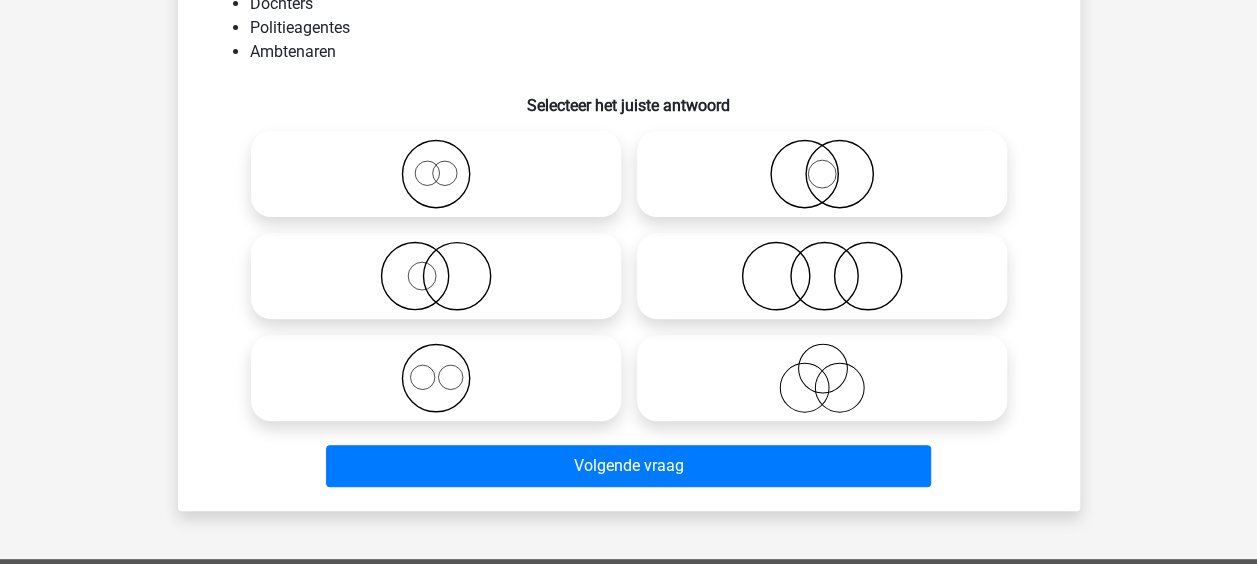 scroll, scrollTop: 92, scrollLeft: 0, axis: vertical 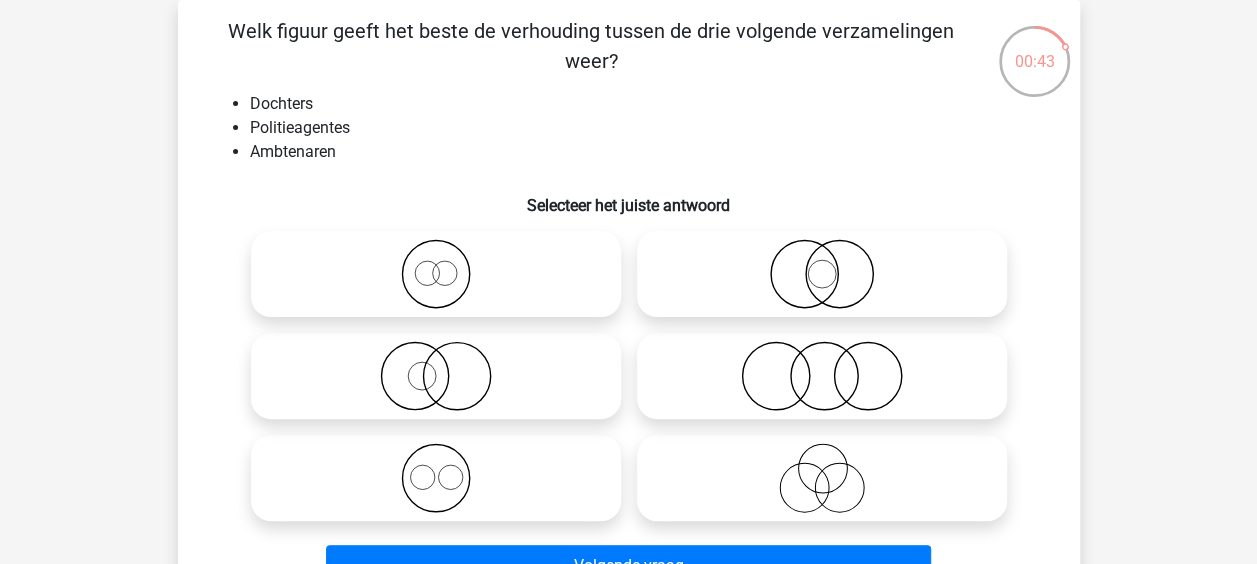 click 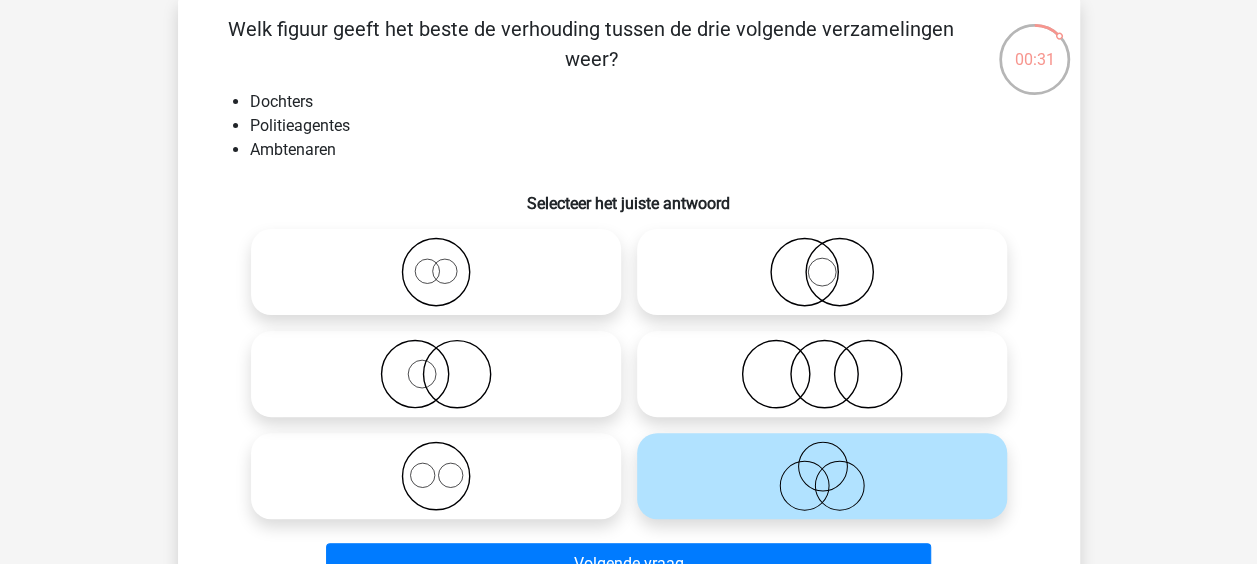 scroll, scrollTop: 192, scrollLeft: 0, axis: vertical 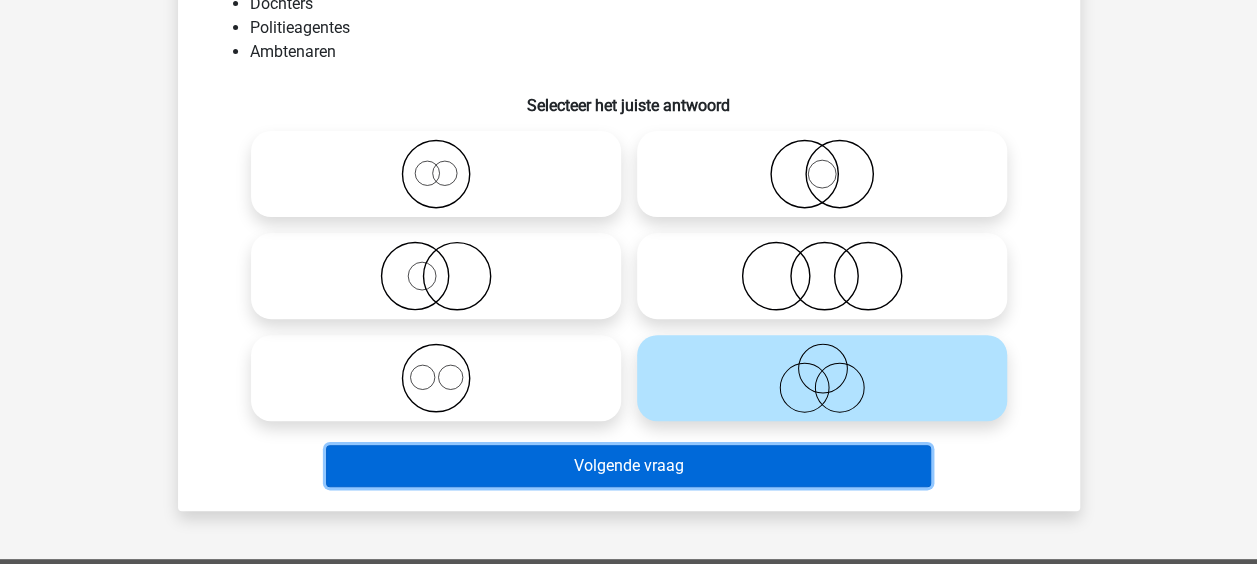 click on "Volgende vraag" at bounding box center [628, 466] 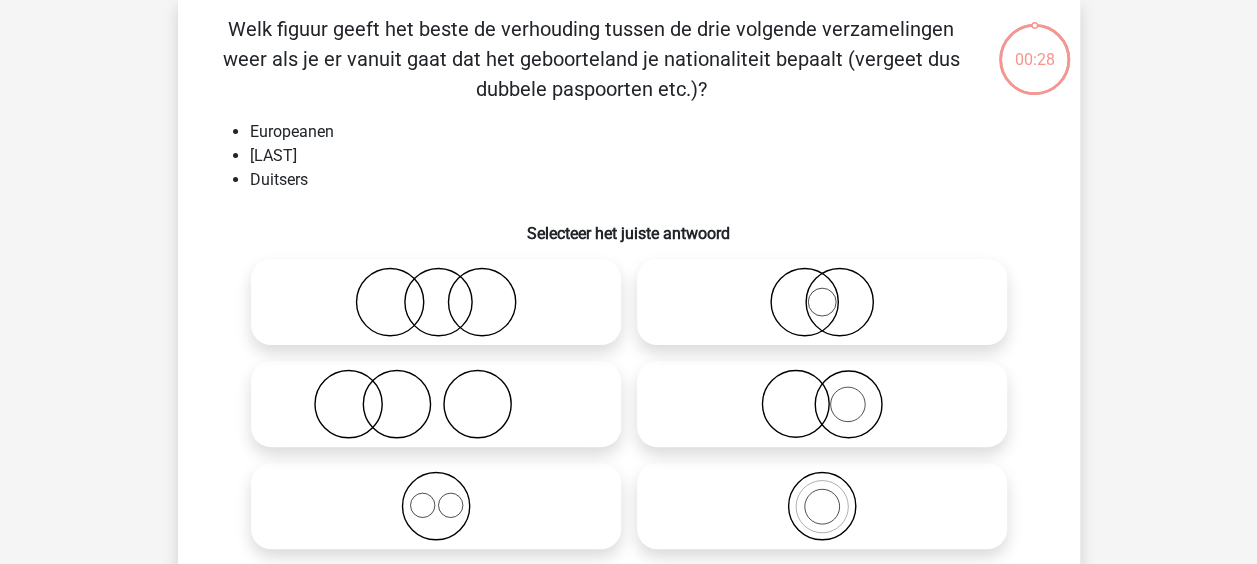 scroll, scrollTop: 92, scrollLeft: 0, axis: vertical 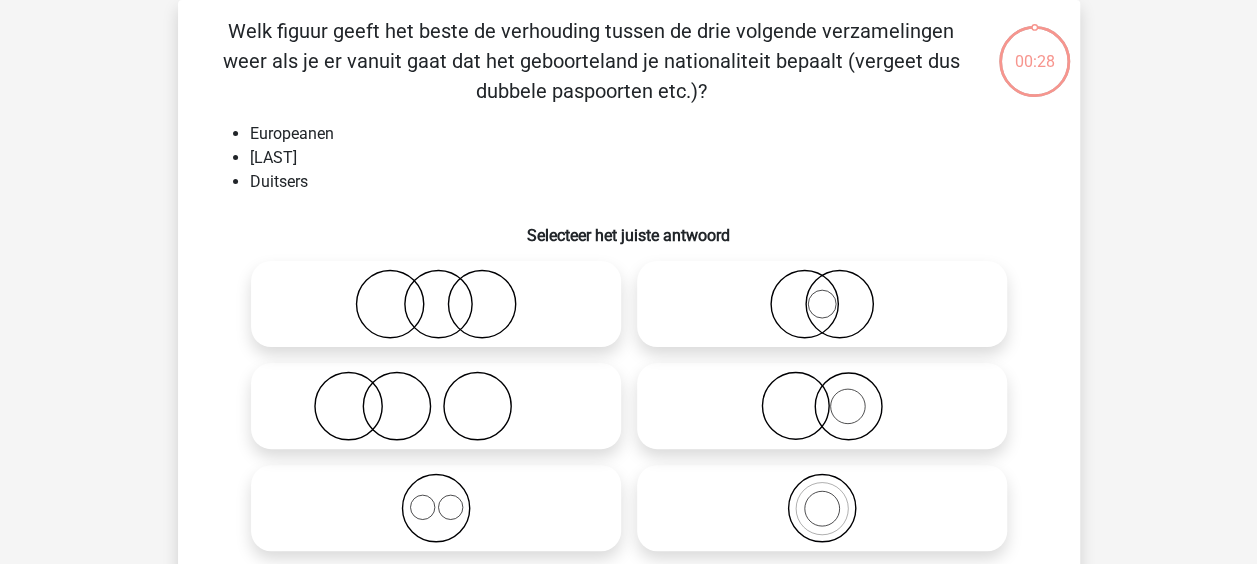 click at bounding box center (822, 508) 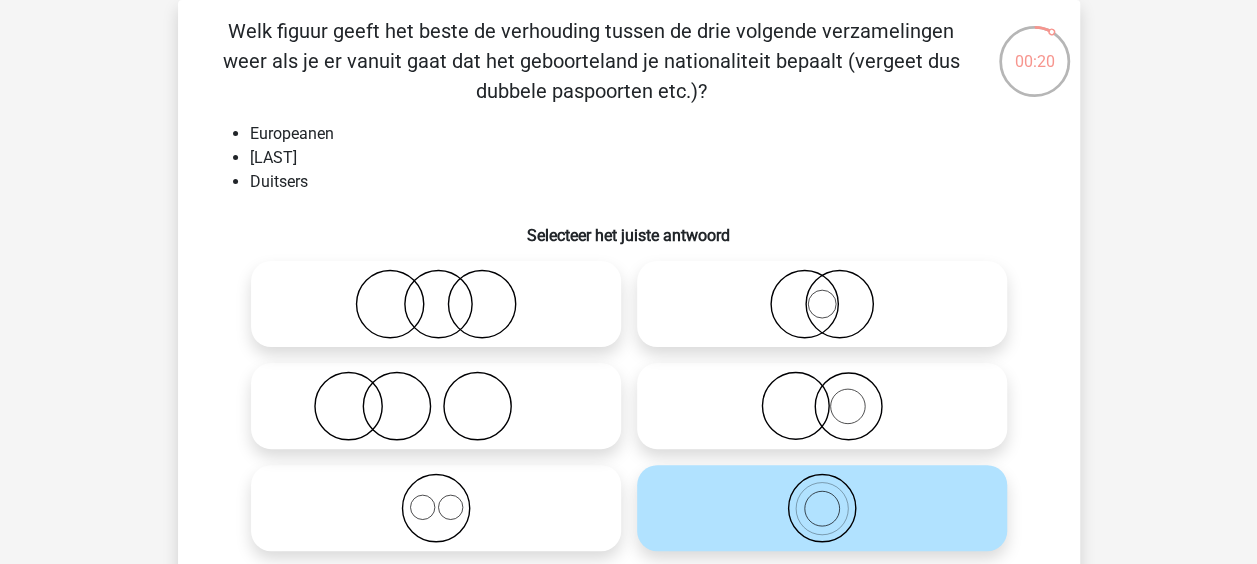 click 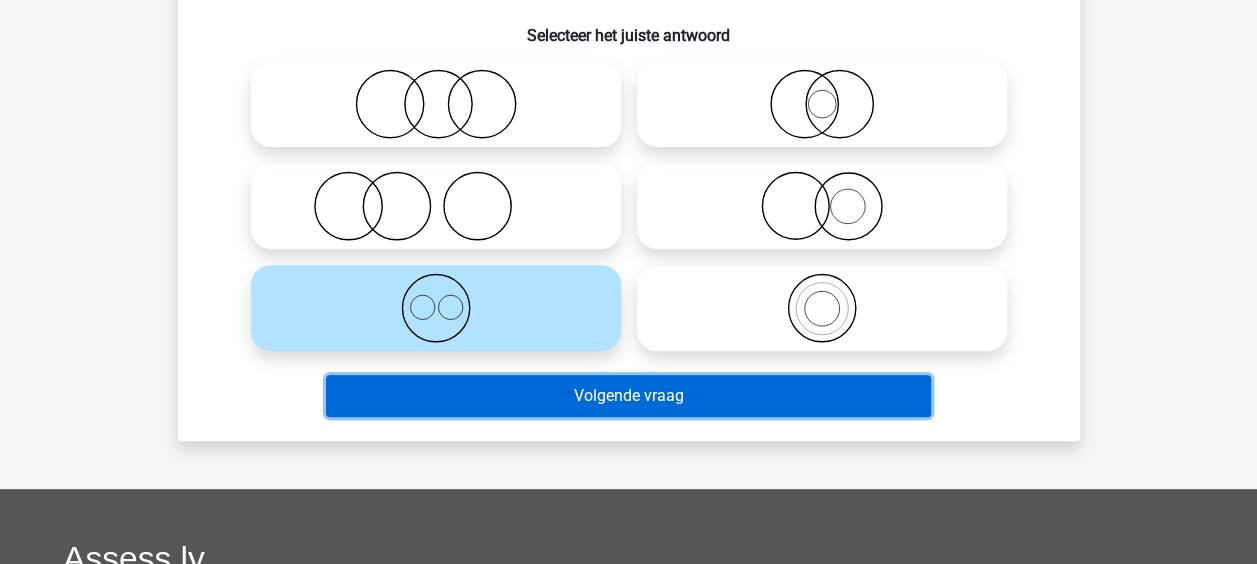 click on "Volgende vraag" at bounding box center (628, 396) 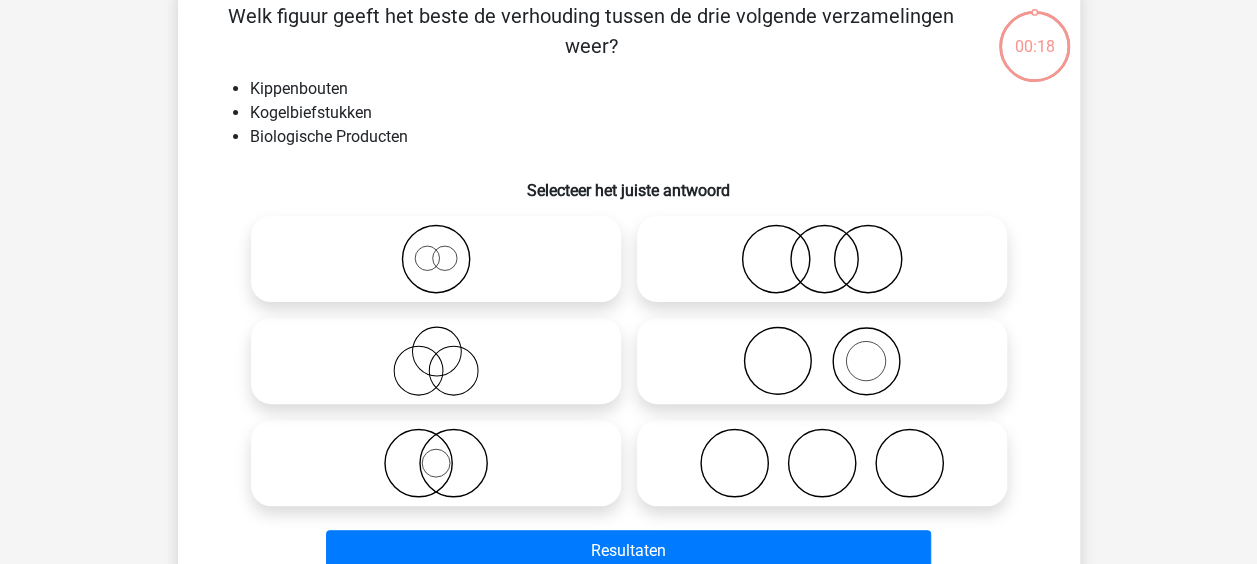 scroll, scrollTop: 92, scrollLeft: 0, axis: vertical 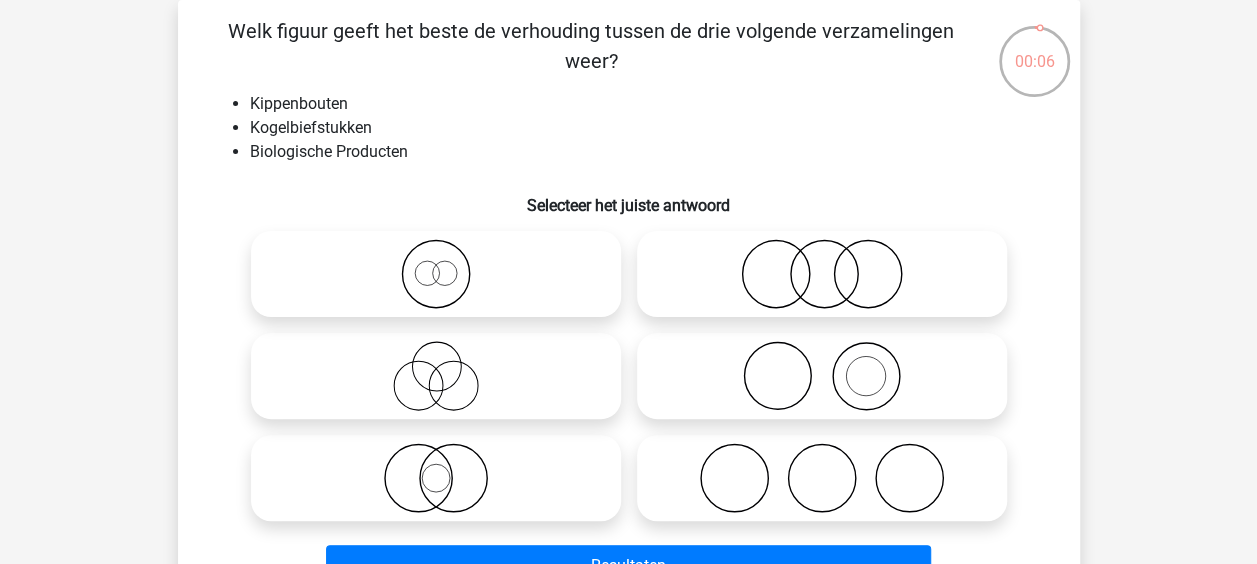 click 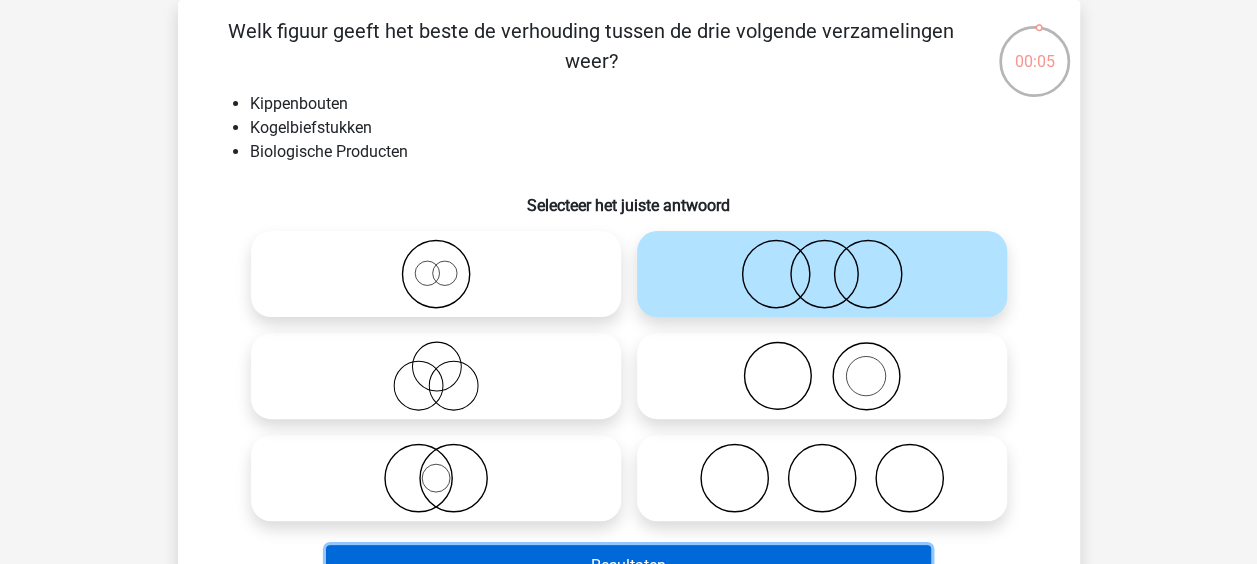 click on "Resultaten" at bounding box center [628, 566] 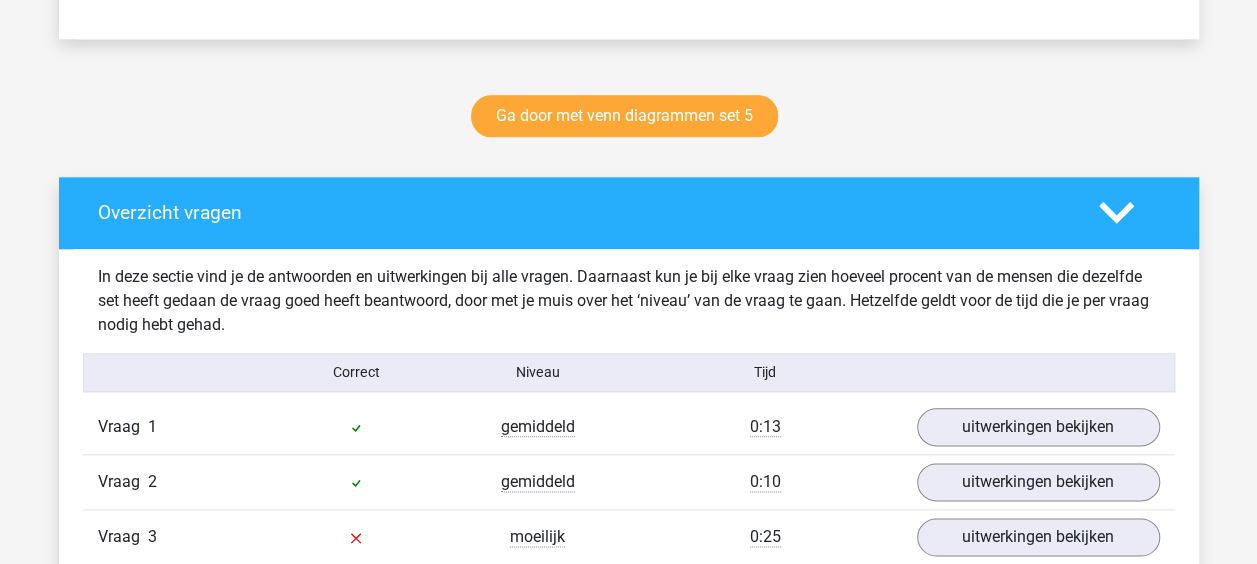scroll, scrollTop: 1200, scrollLeft: 0, axis: vertical 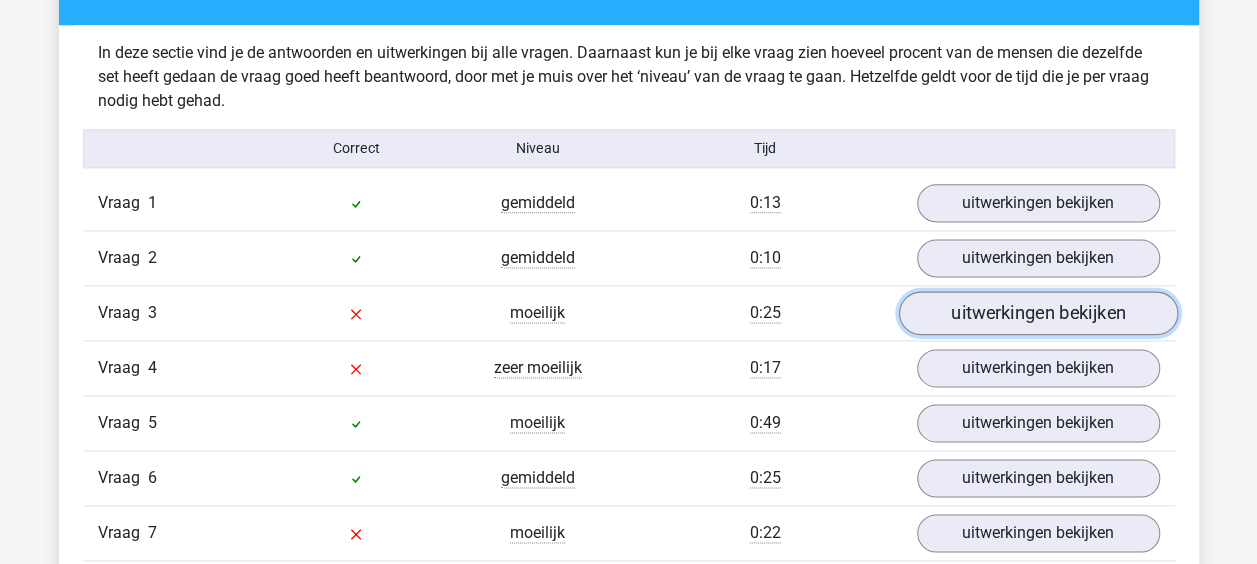 click on "uitwerkingen bekijken" at bounding box center (1037, 313) 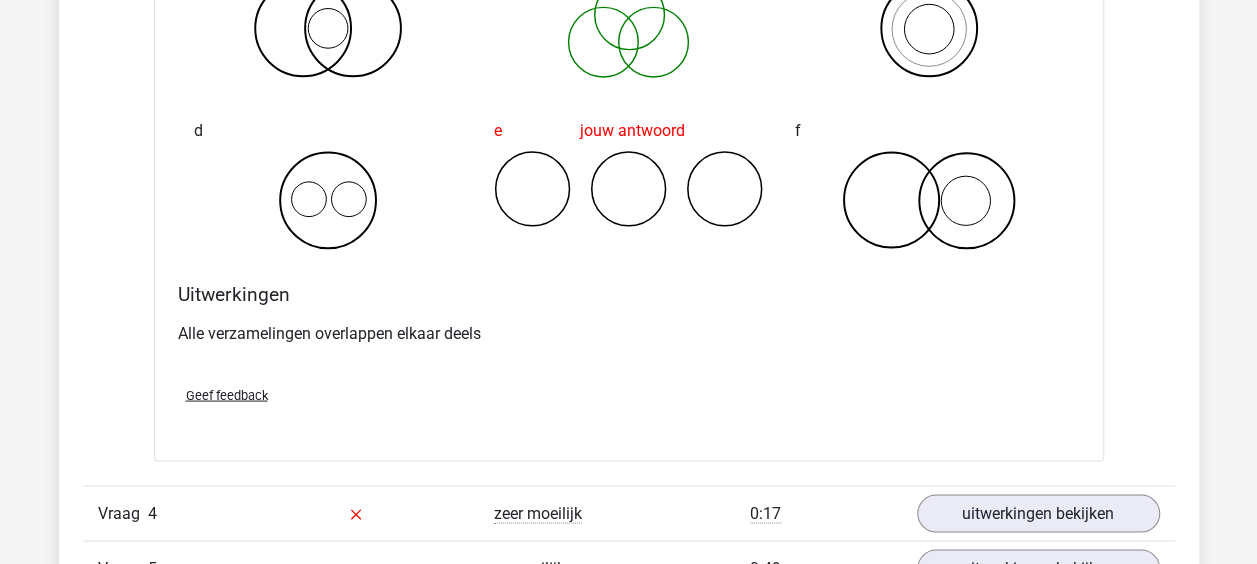 scroll, scrollTop: 2000, scrollLeft: 0, axis: vertical 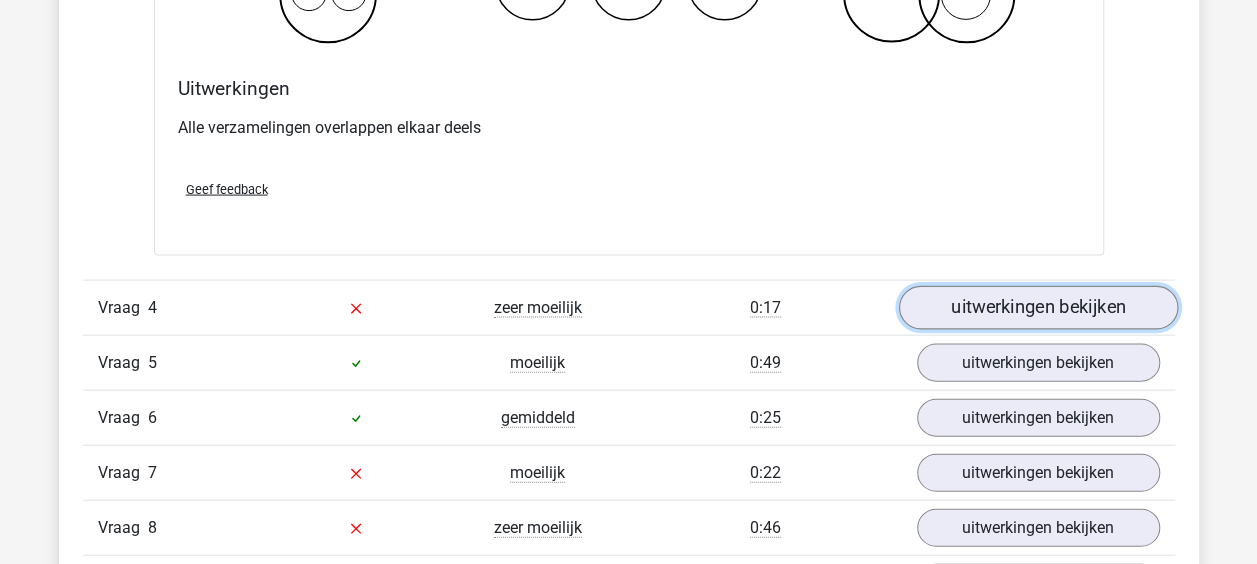 click on "uitwerkingen bekijken" at bounding box center (1037, 308) 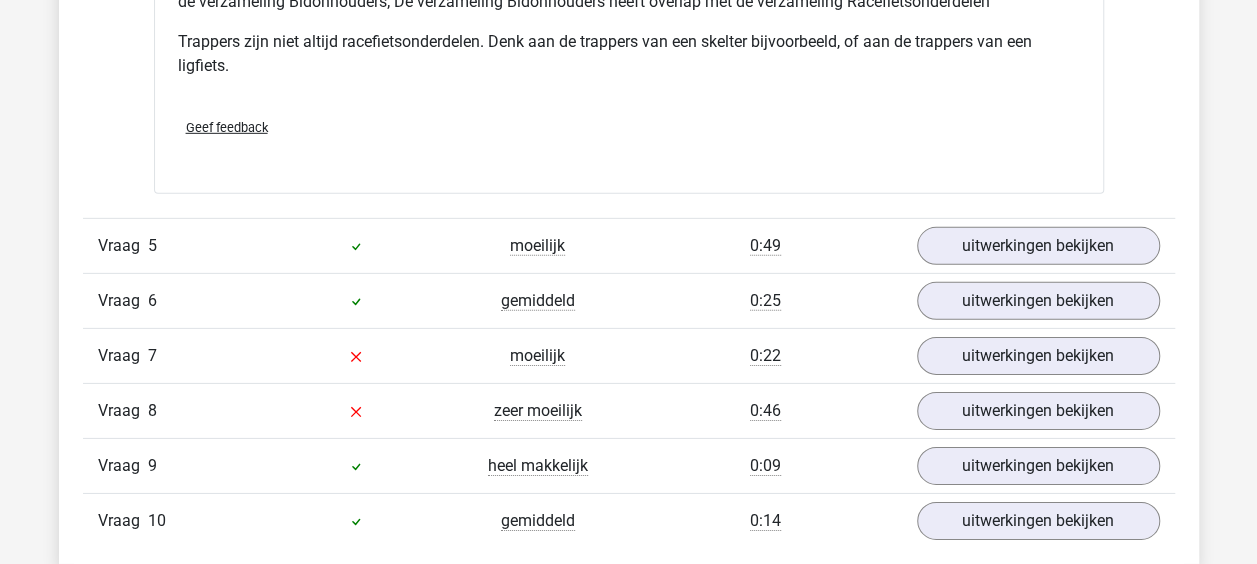 scroll, scrollTop: 3000, scrollLeft: 0, axis: vertical 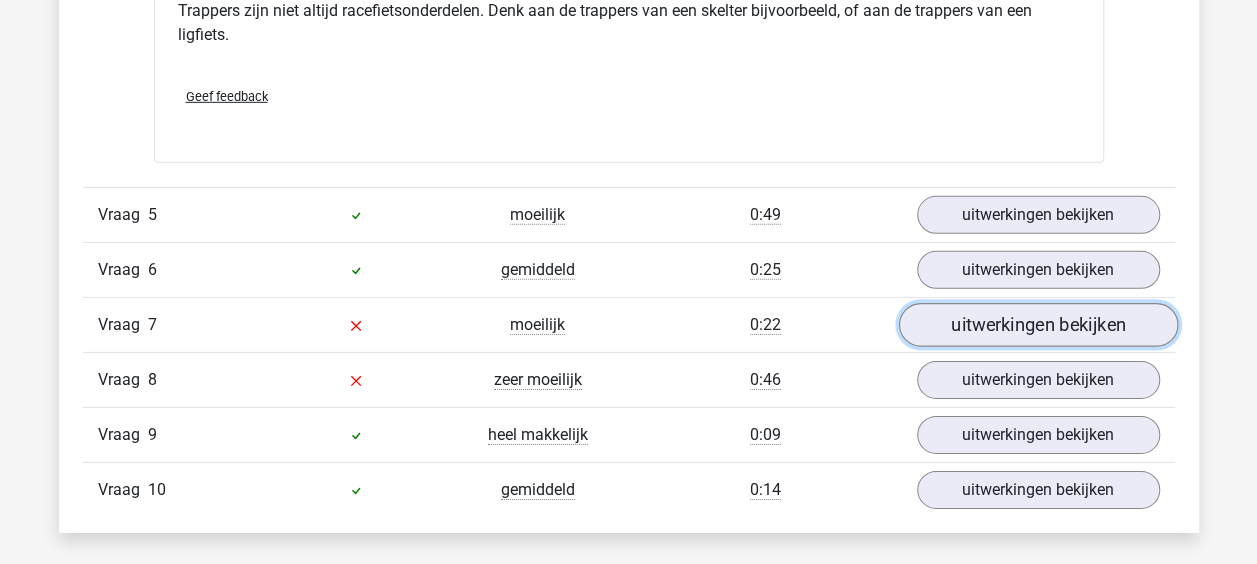 click on "uitwerkingen bekijken" at bounding box center [1037, 326] 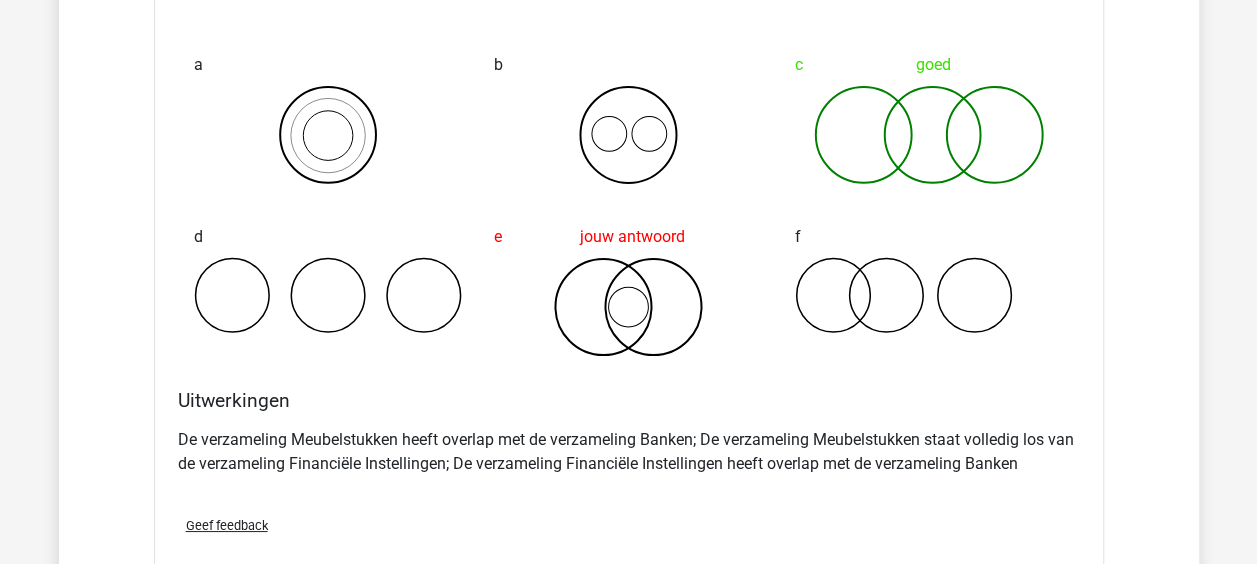 scroll, scrollTop: 3800, scrollLeft: 0, axis: vertical 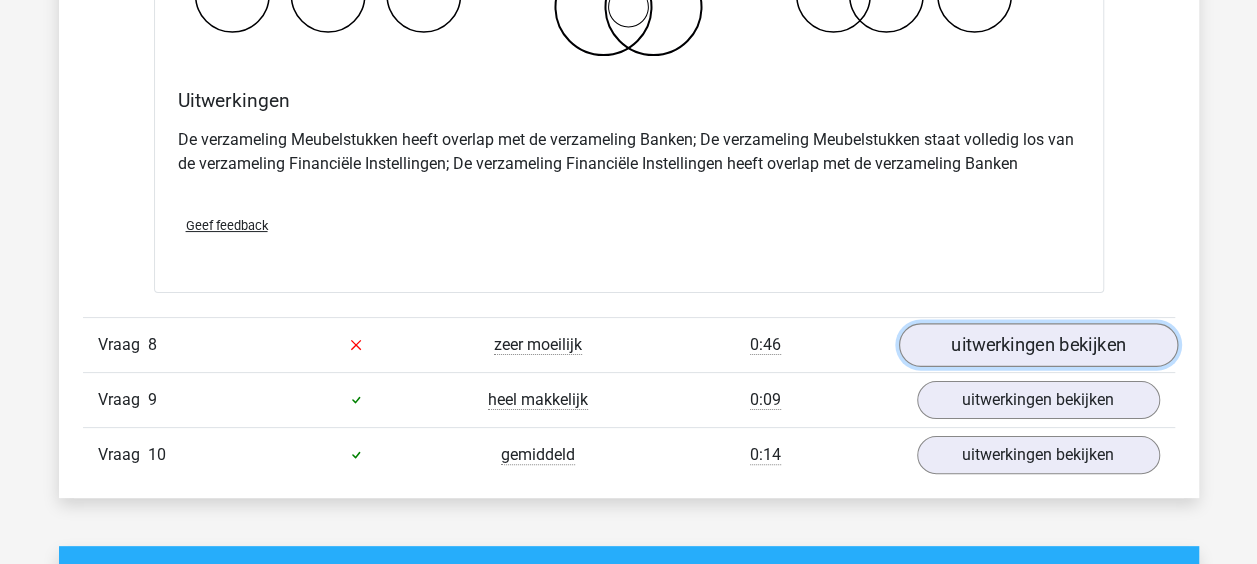 click on "uitwerkingen bekijken" at bounding box center [1037, 345] 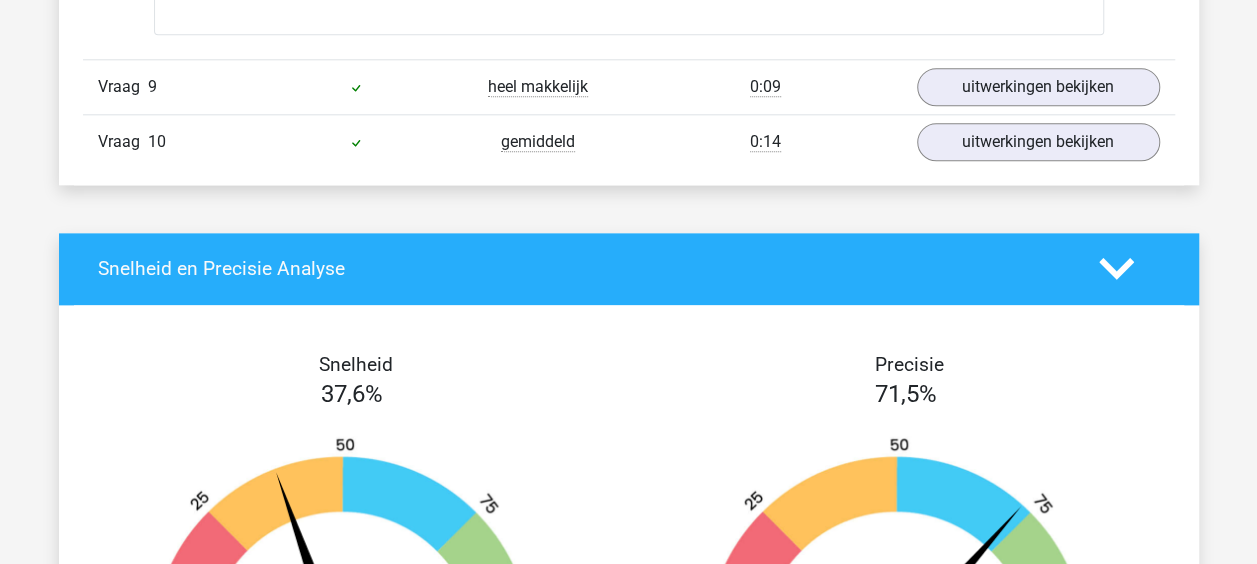 scroll, scrollTop: 4641, scrollLeft: 0, axis: vertical 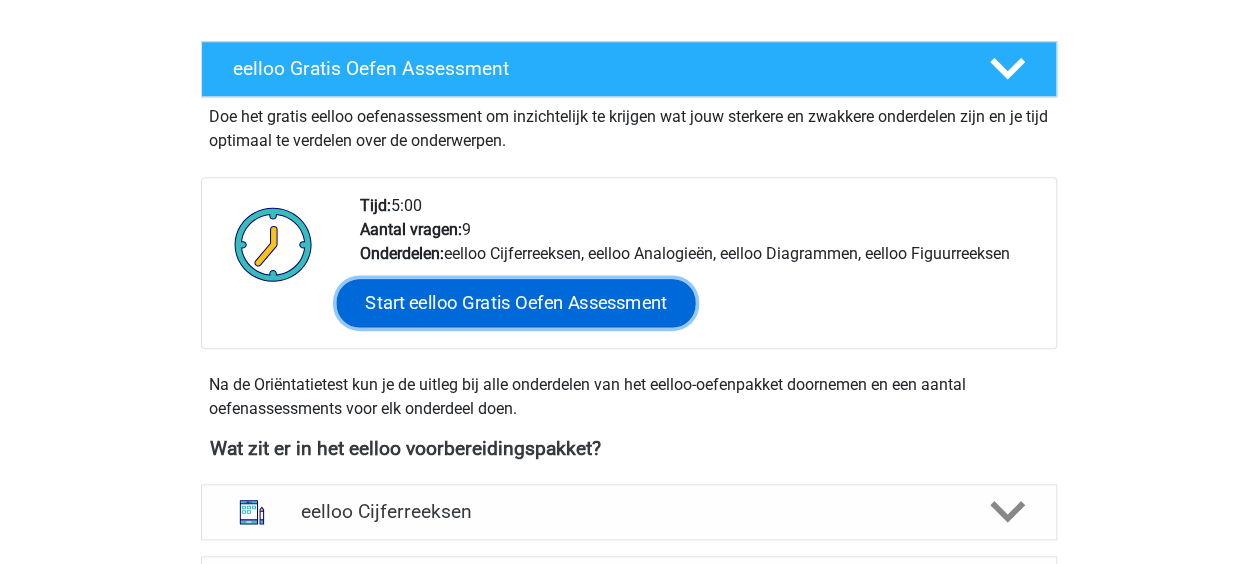 click on "Start eelloo Gratis Oefen Assessment" at bounding box center [515, 303] 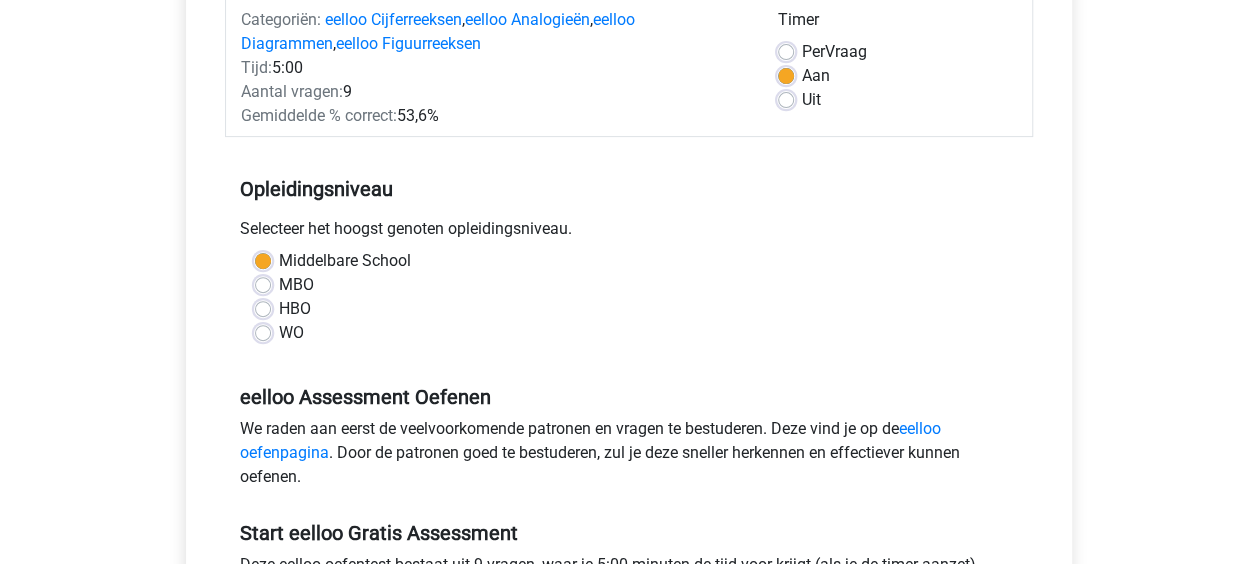 scroll, scrollTop: 500, scrollLeft: 0, axis: vertical 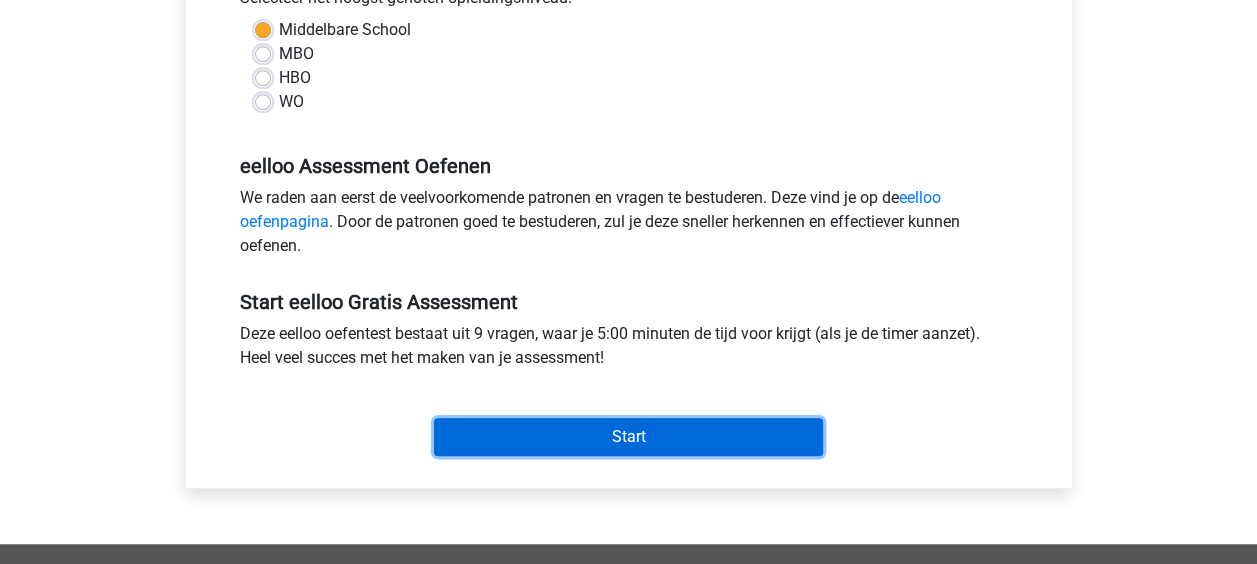 click on "Start" at bounding box center [628, 437] 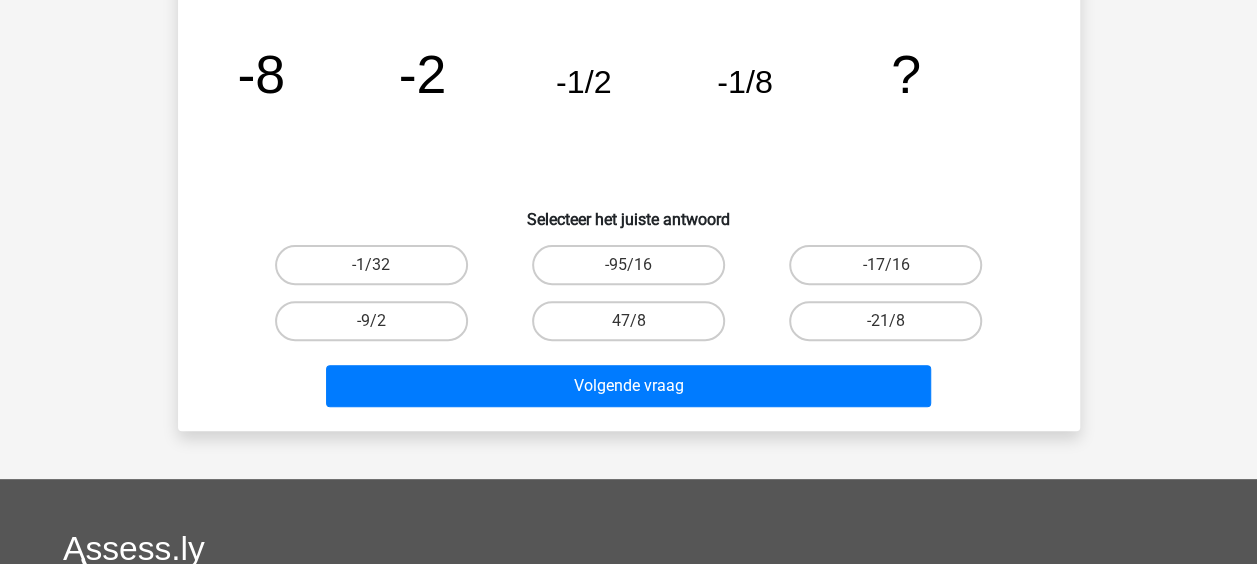 scroll, scrollTop: 200, scrollLeft: 0, axis: vertical 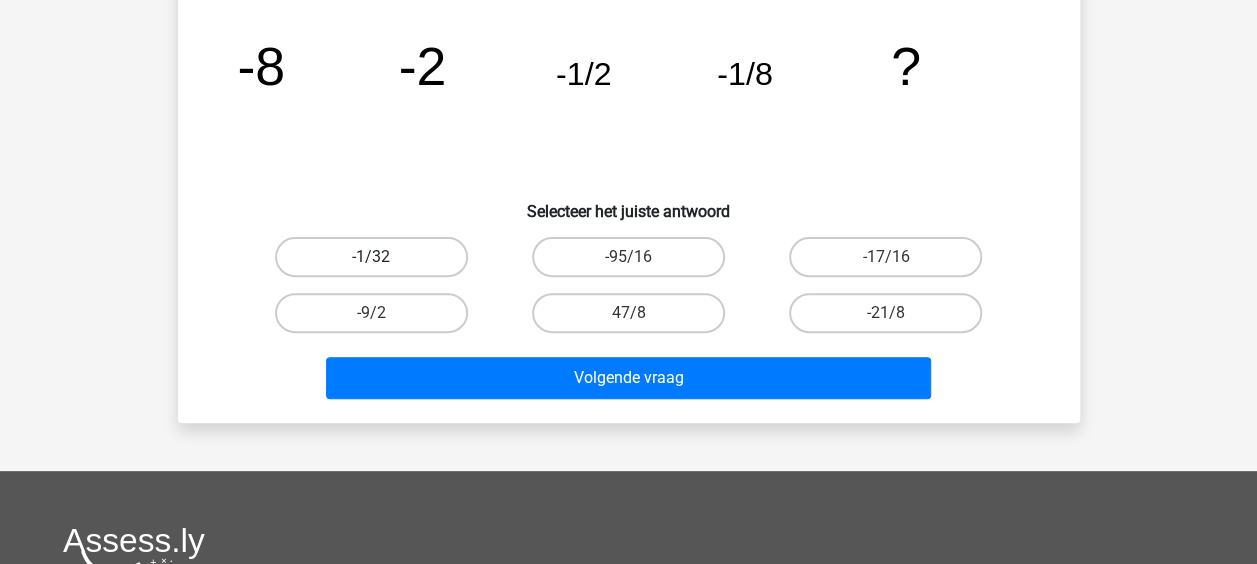 click on "-1/32" at bounding box center (371, 257) 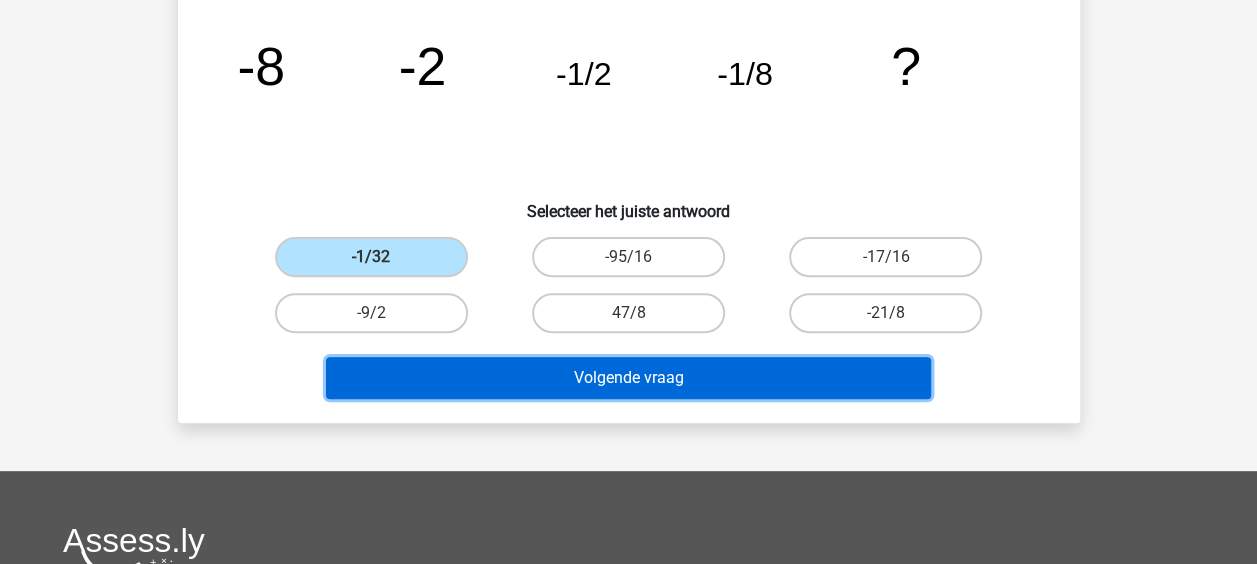 click on "Volgende vraag" at bounding box center [628, 378] 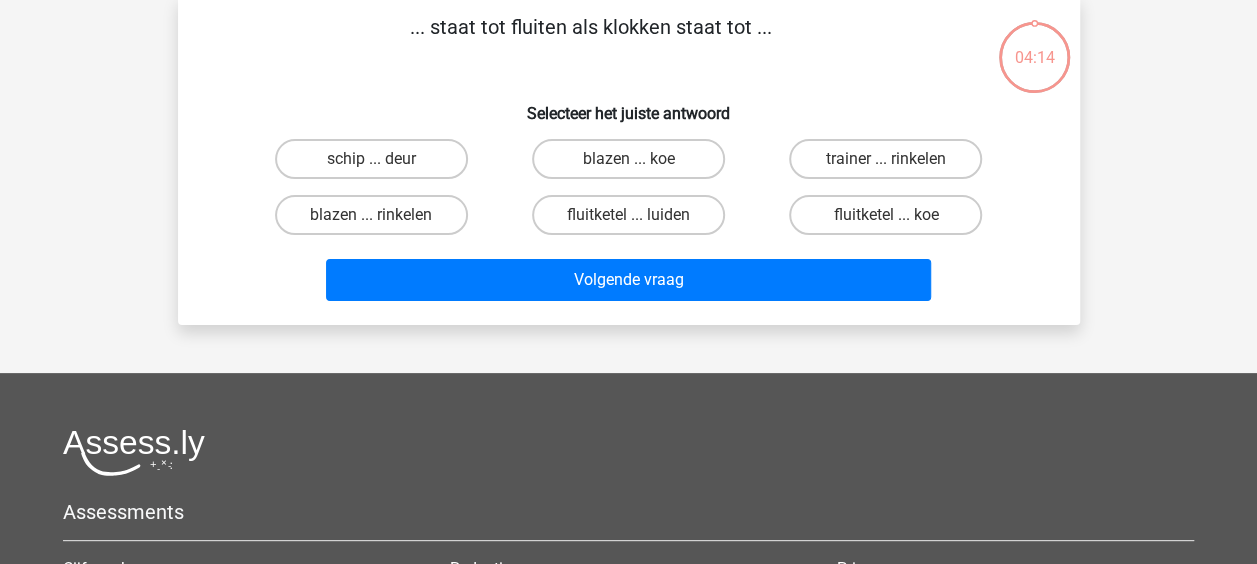 scroll, scrollTop: 92, scrollLeft: 0, axis: vertical 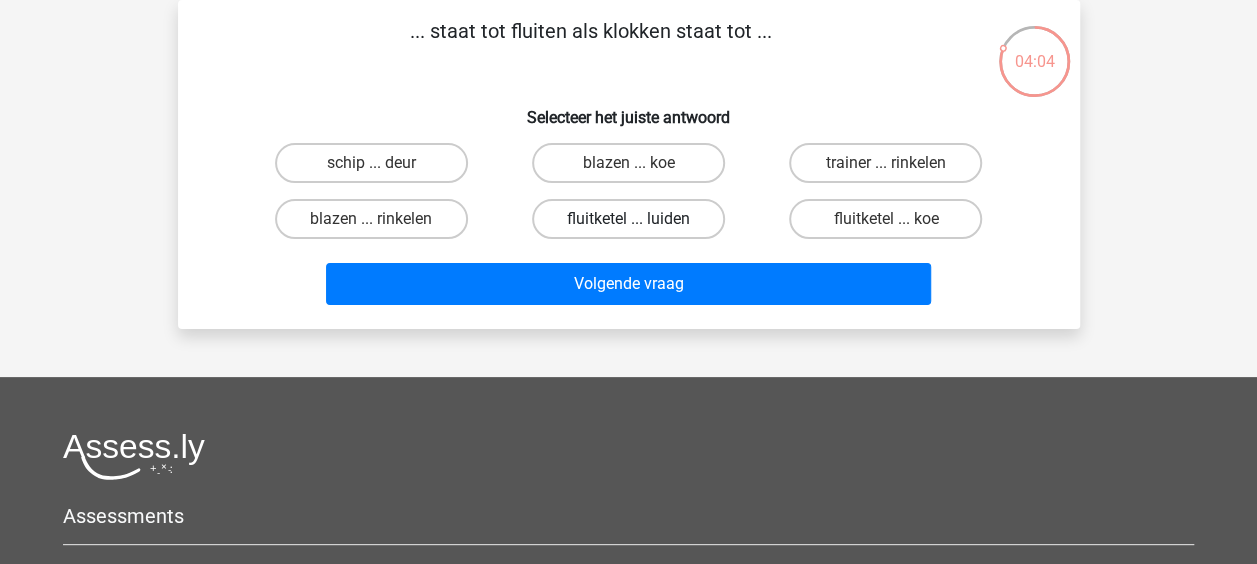 click on "fluitketel ... luiden" at bounding box center (628, 219) 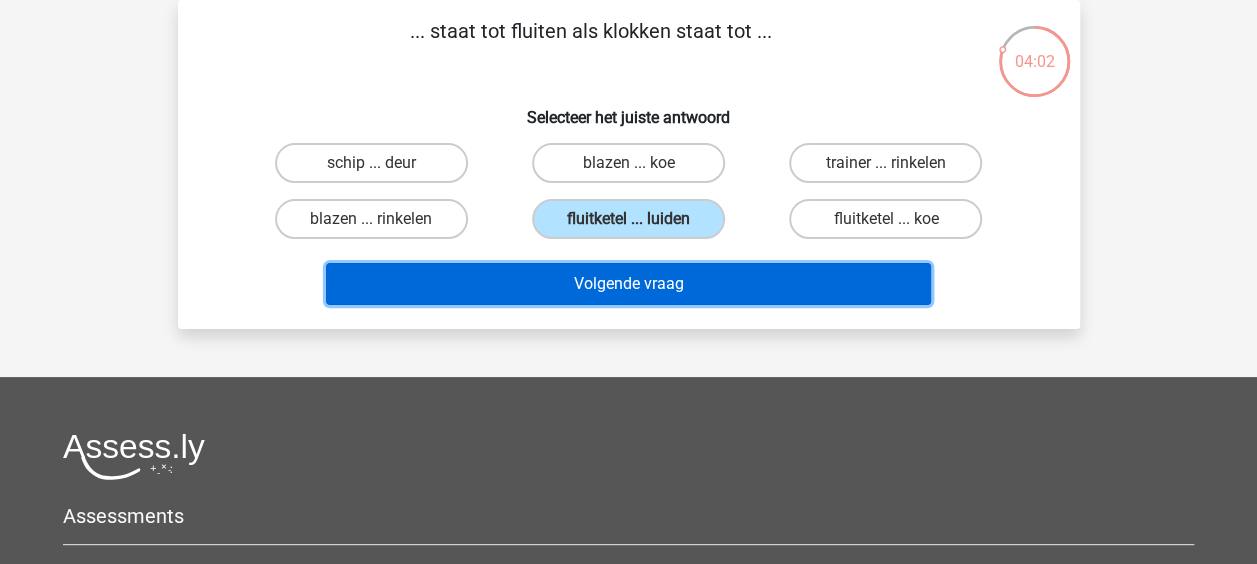 click on "Volgende vraag" at bounding box center [628, 284] 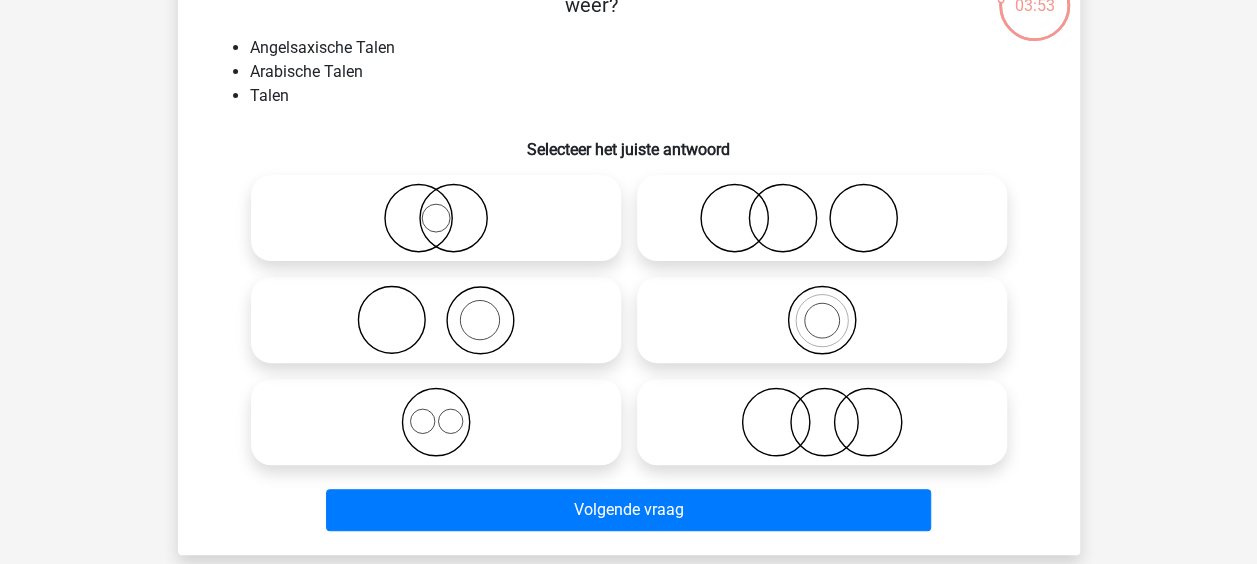 scroll, scrollTop: 192, scrollLeft: 0, axis: vertical 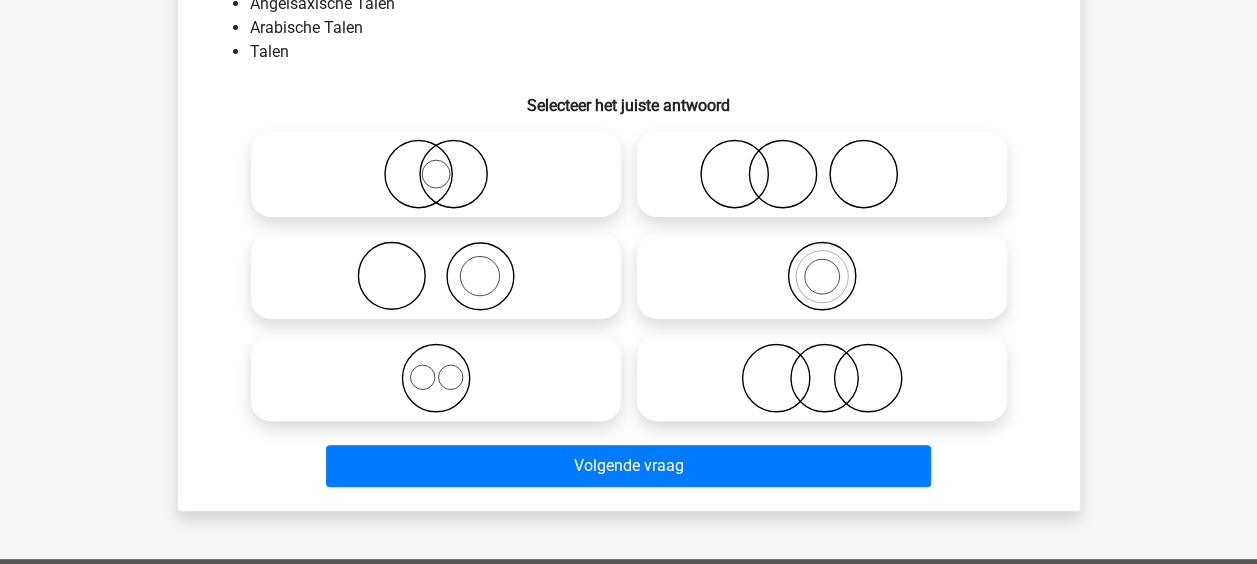 click 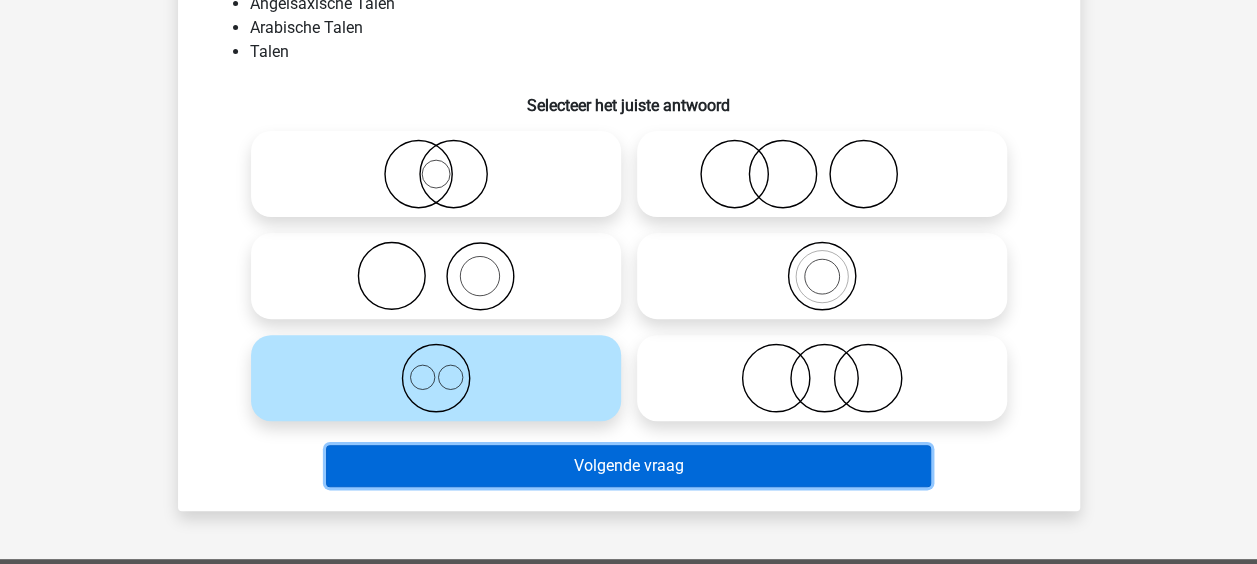 click on "Volgende vraag" at bounding box center (628, 466) 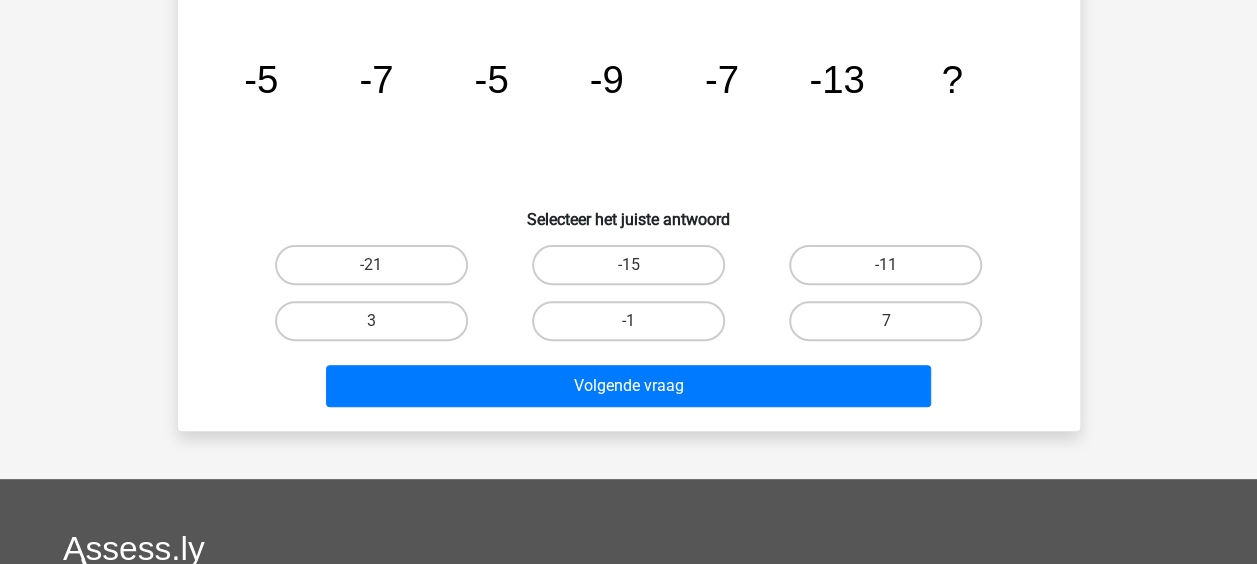 scroll, scrollTop: 92, scrollLeft: 0, axis: vertical 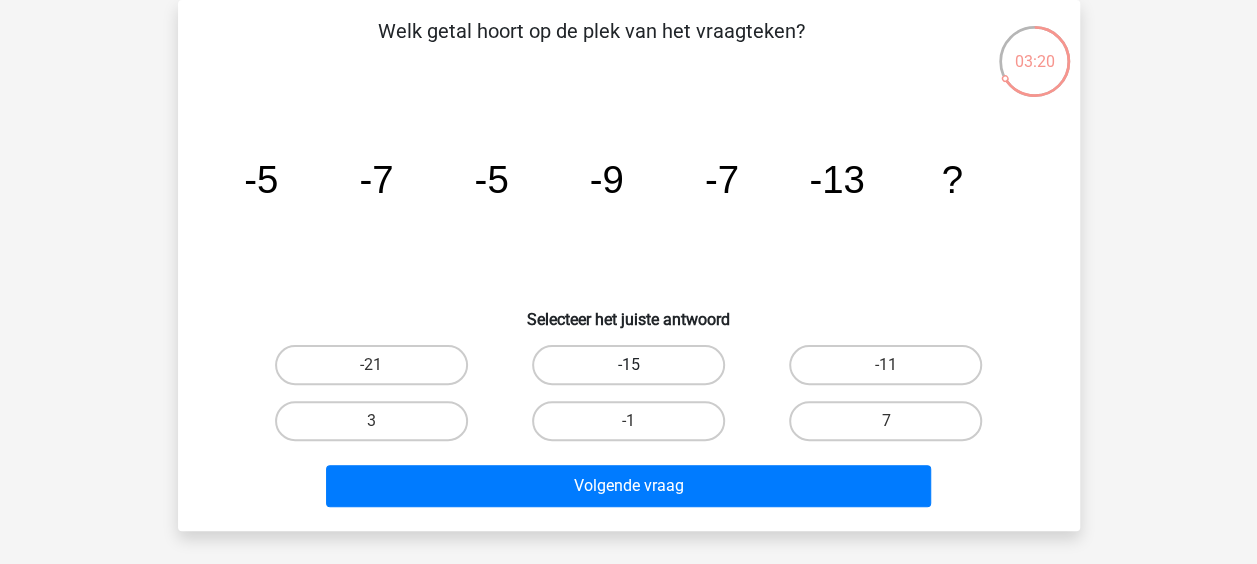 click on "-15" at bounding box center (628, 365) 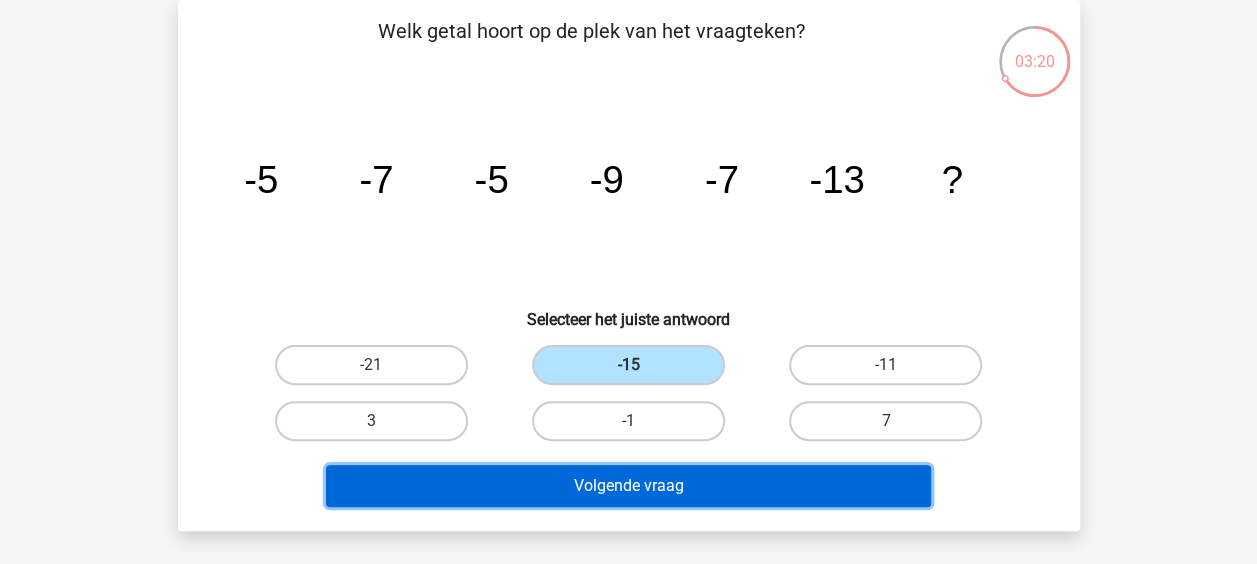 click on "Volgende vraag" at bounding box center (628, 486) 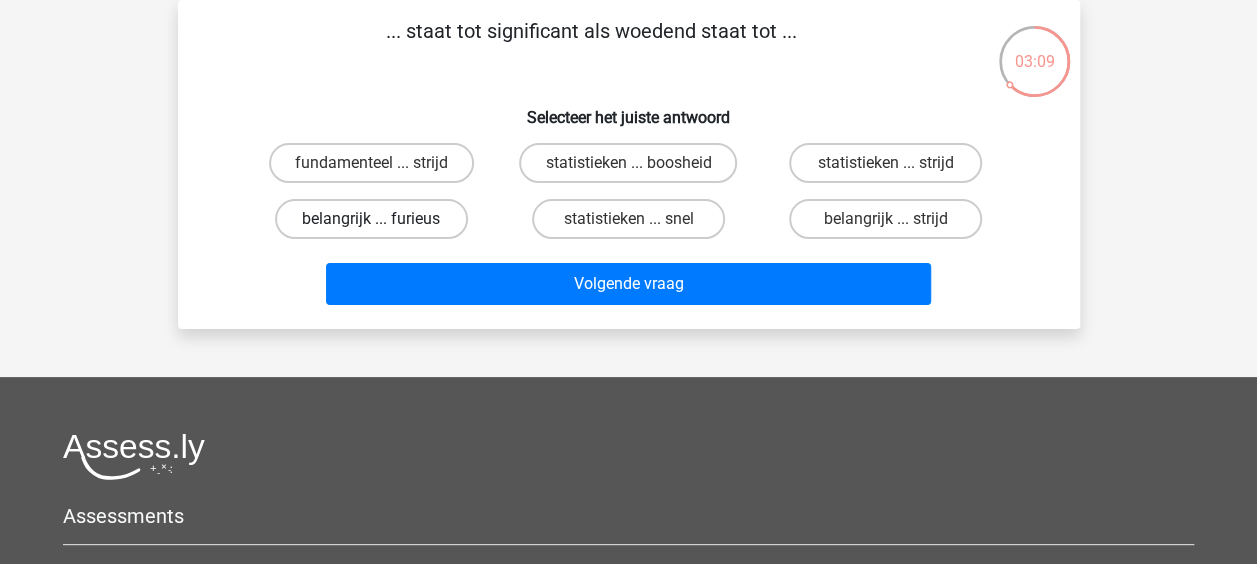 click on "belangrijk ... furieus" at bounding box center (371, 219) 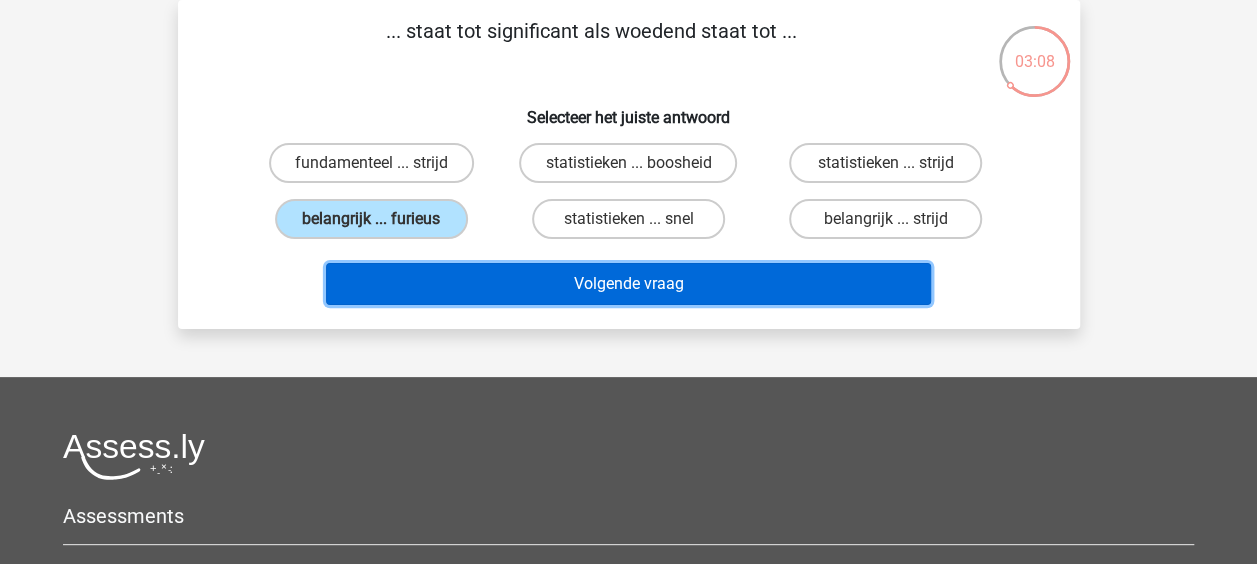 click on "Volgende vraag" at bounding box center (628, 284) 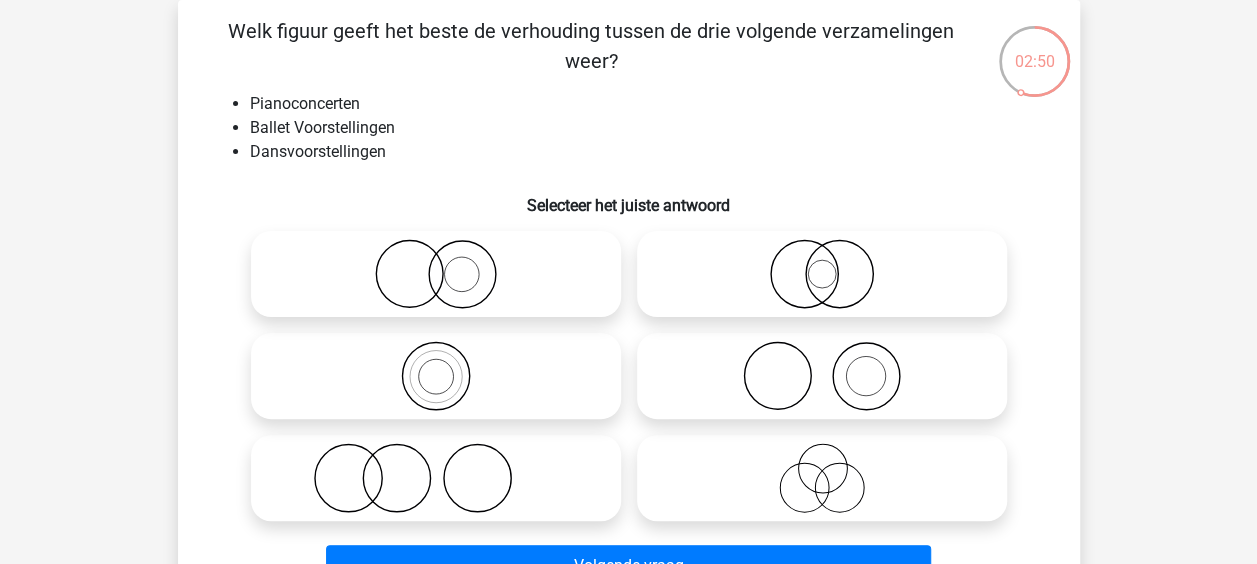 click 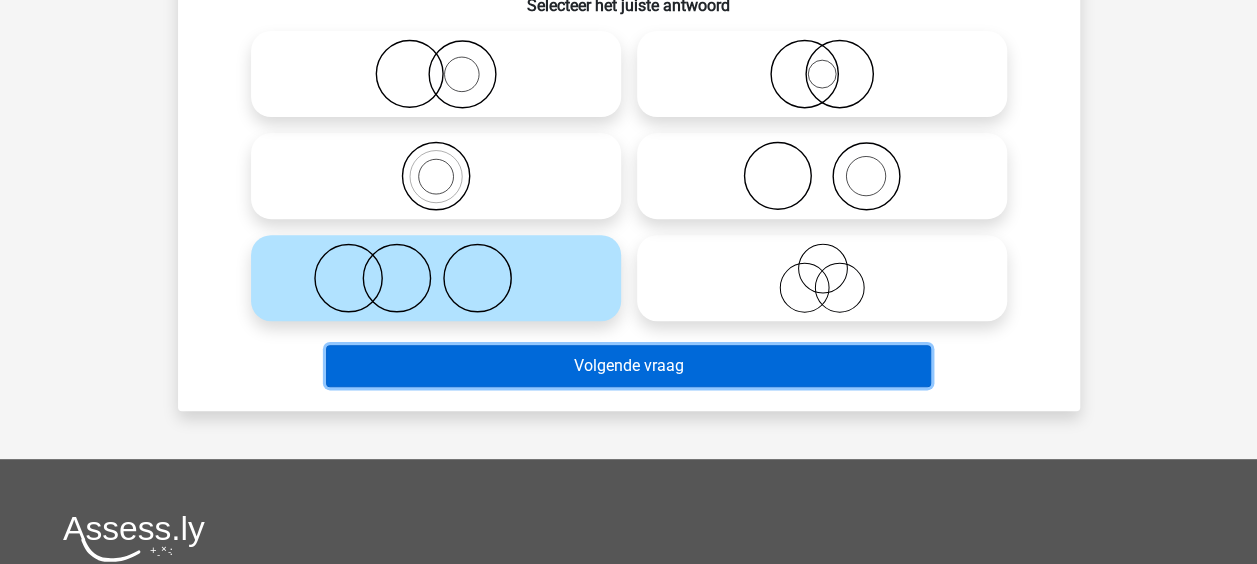 click on "Volgende vraag" at bounding box center [628, 366] 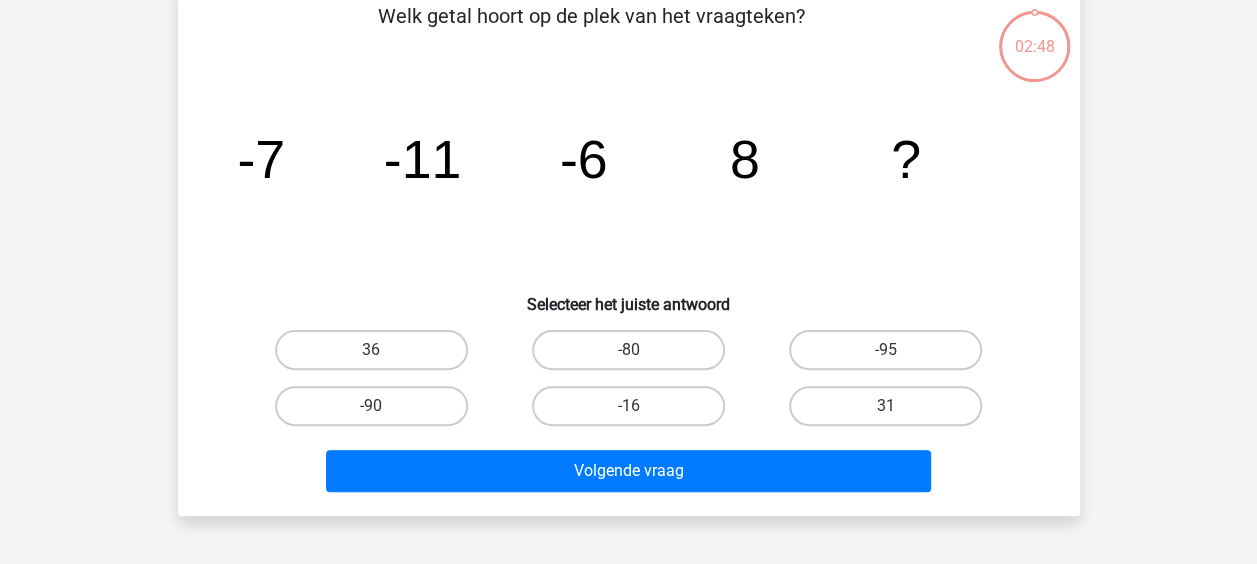 scroll, scrollTop: 92, scrollLeft: 0, axis: vertical 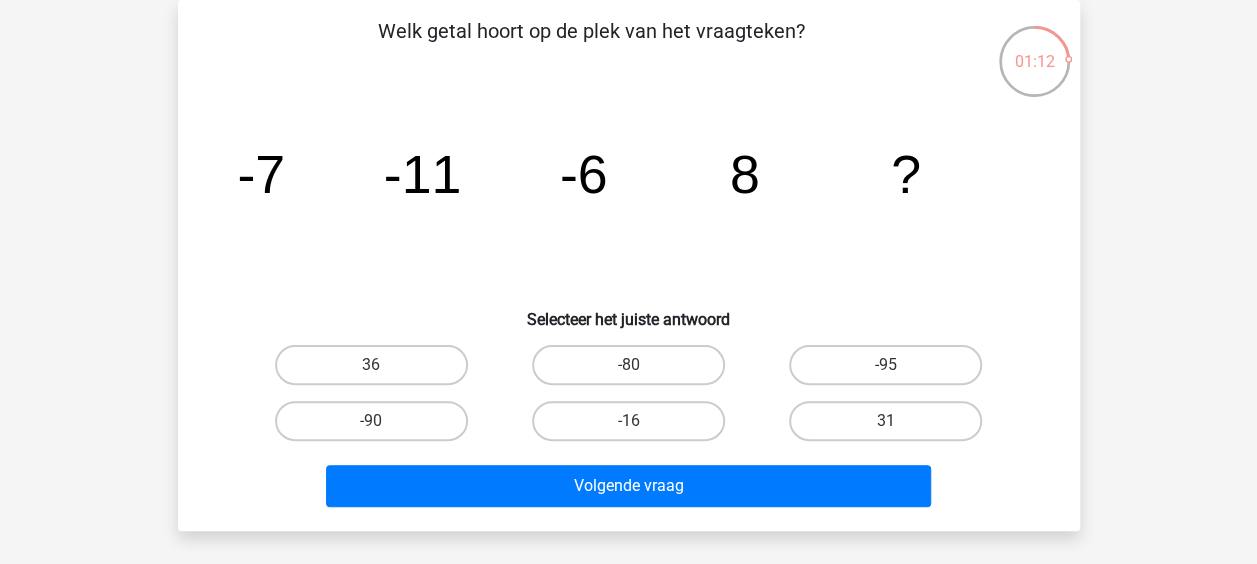 click on "-16" at bounding box center [634, 427] 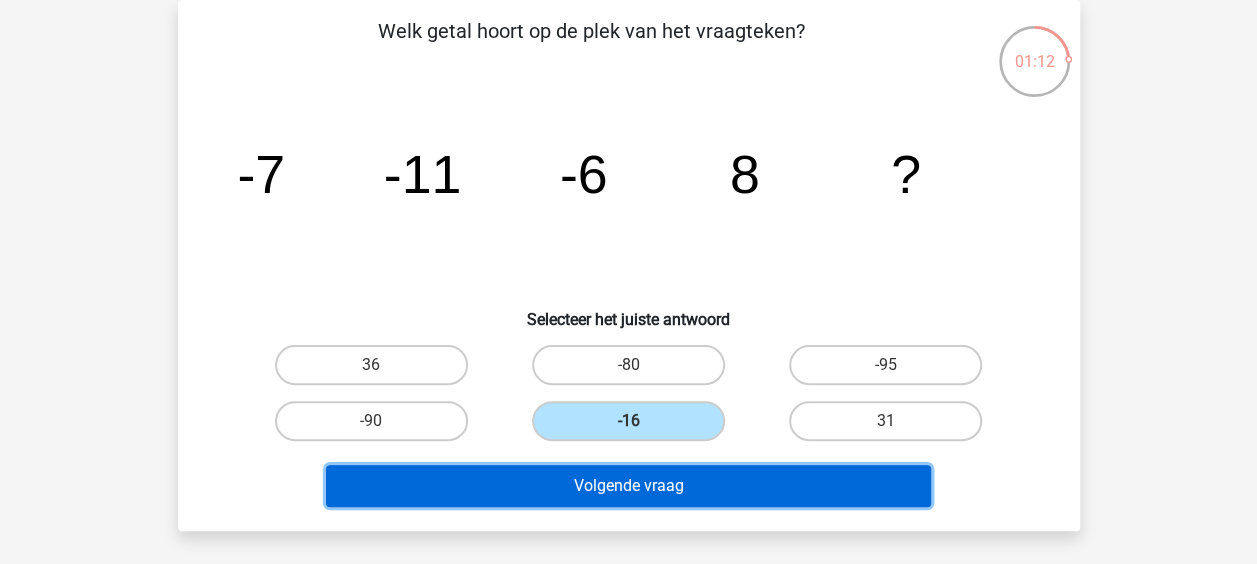 click on "Volgende vraag" at bounding box center [628, 486] 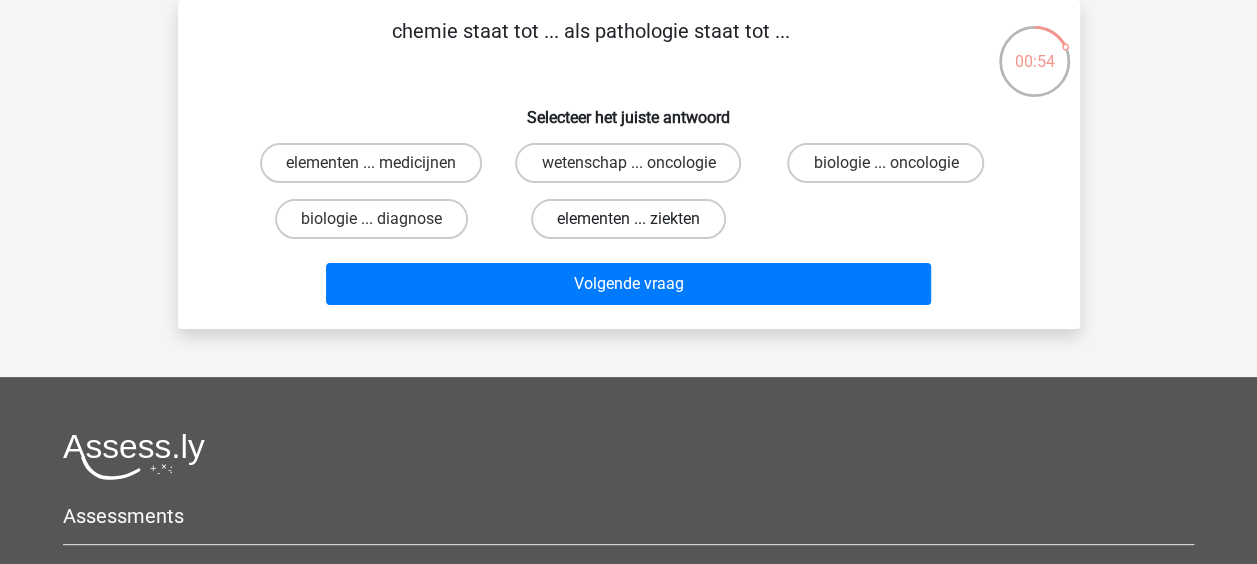 click on "elementen ... ziekten" at bounding box center (628, 219) 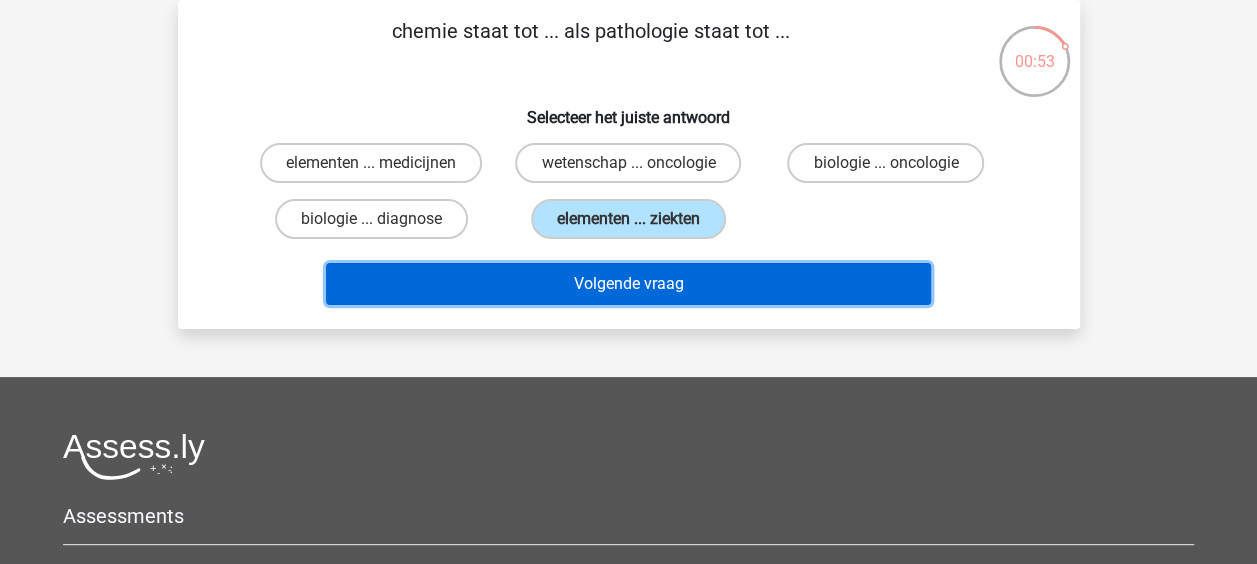 click on "Volgende vraag" at bounding box center [628, 284] 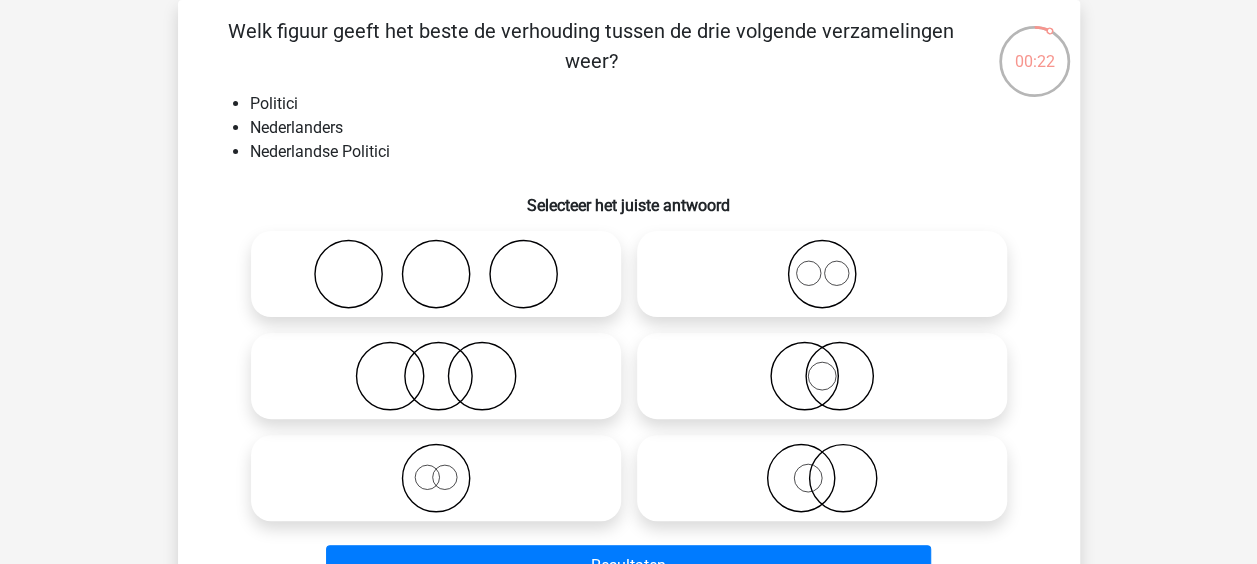 click 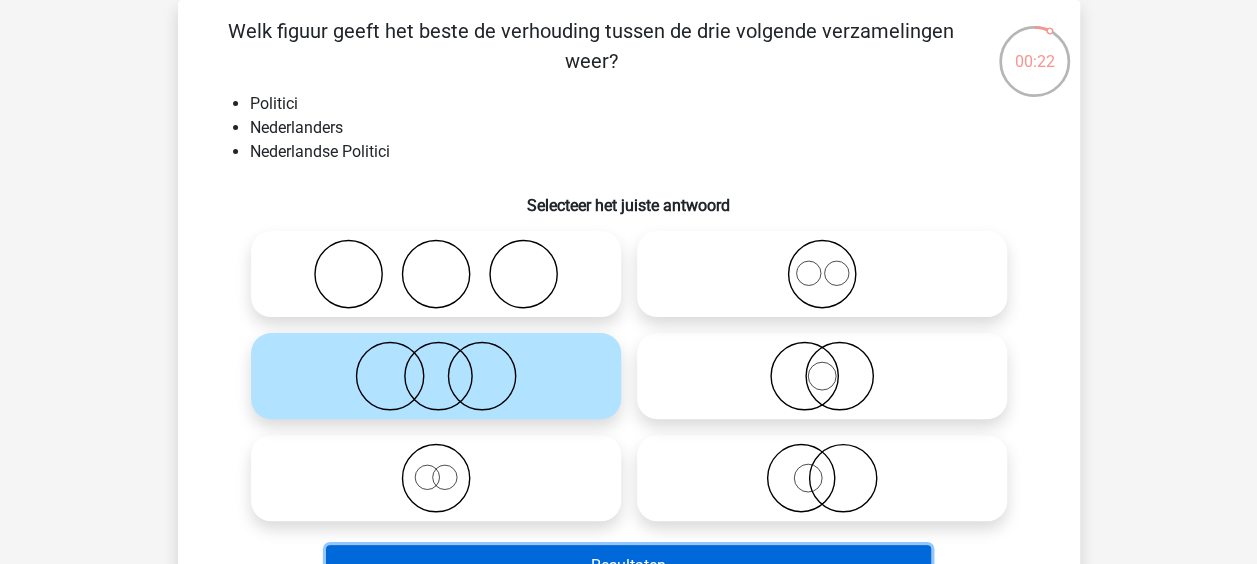 click on "Resultaten" at bounding box center [628, 566] 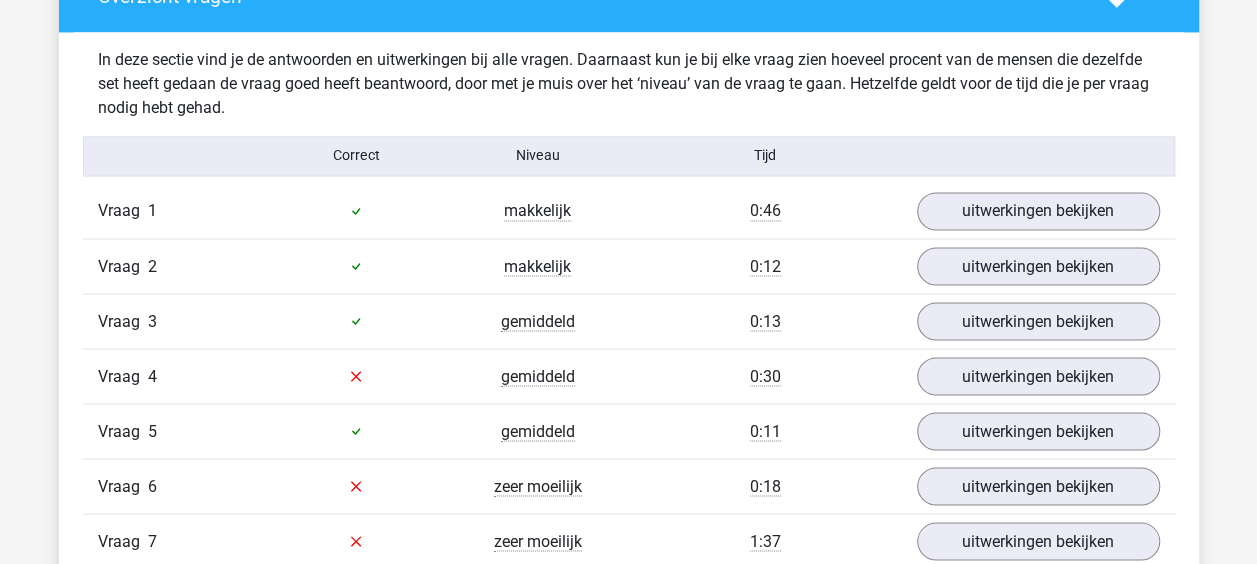 scroll, scrollTop: 1700, scrollLeft: 0, axis: vertical 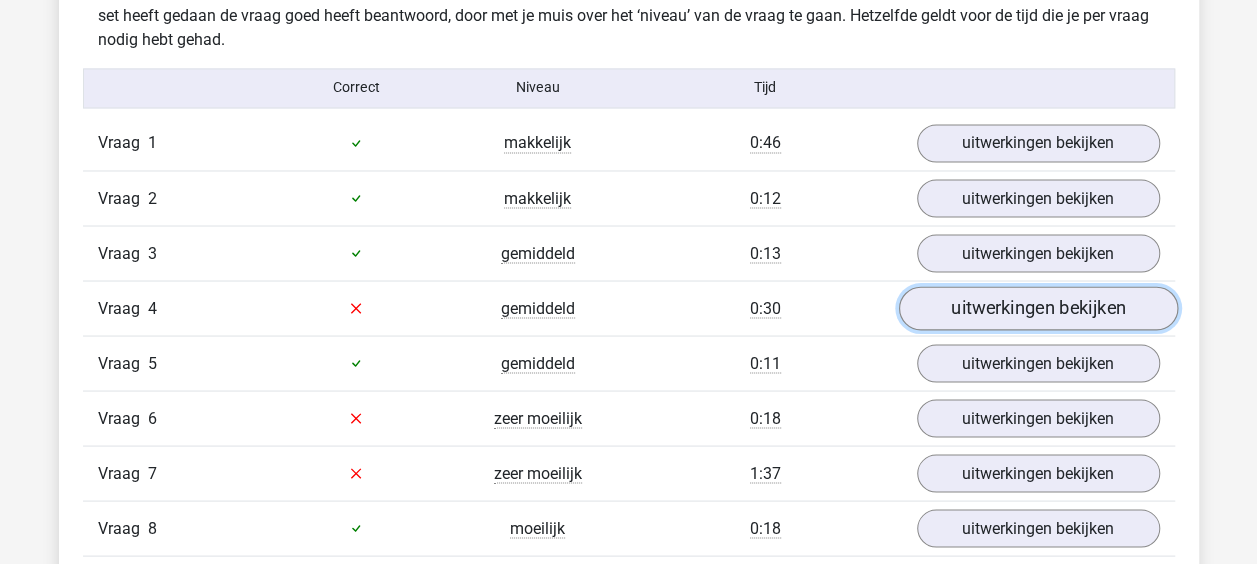 click on "uitwerkingen bekijken" at bounding box center (1037, 308) 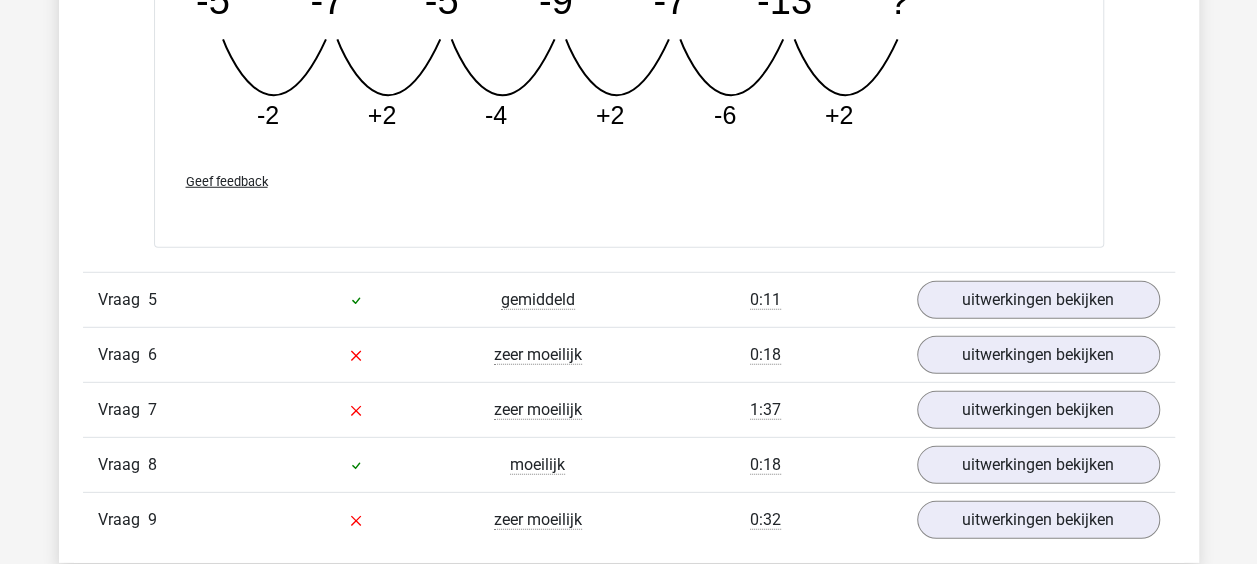 scroll, scrollTop: 2800, scrollLeft: 0, axis: vertical 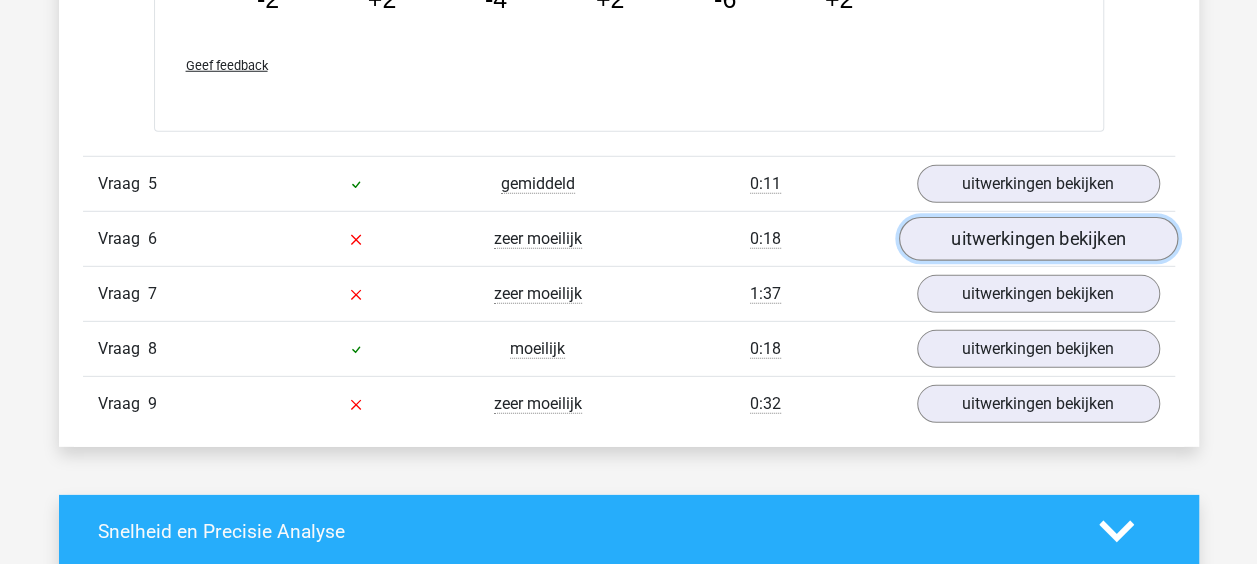 click on "uitwerkingen bekijken" at bounding box center (1037, 240) 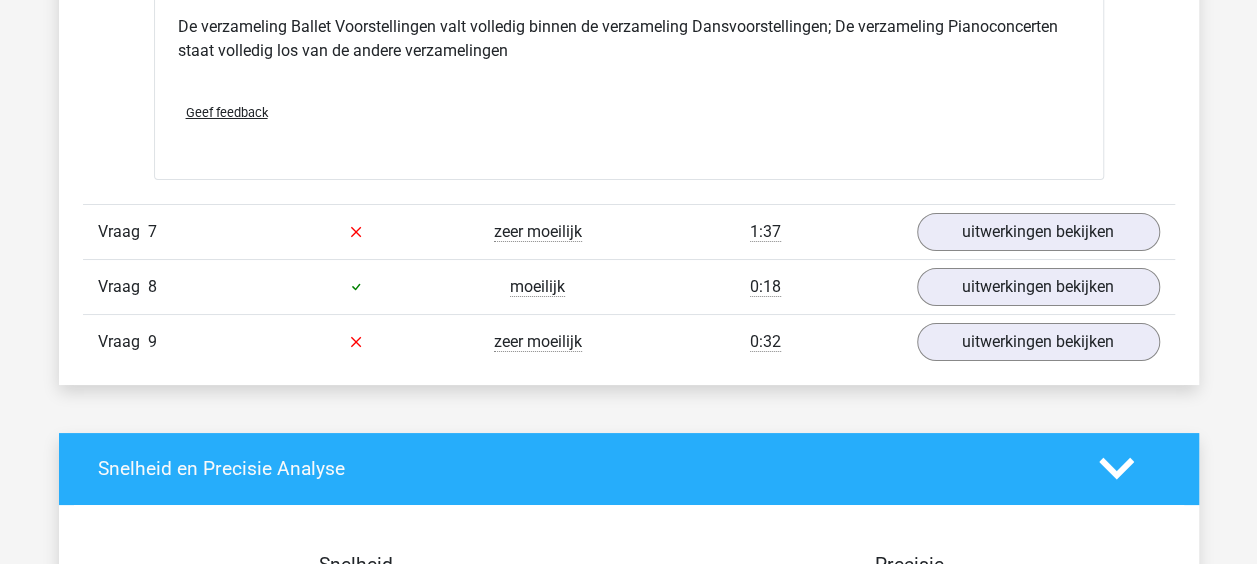 scroll, scrollTop: 3700, scrollLeft: 0, axis: vertical 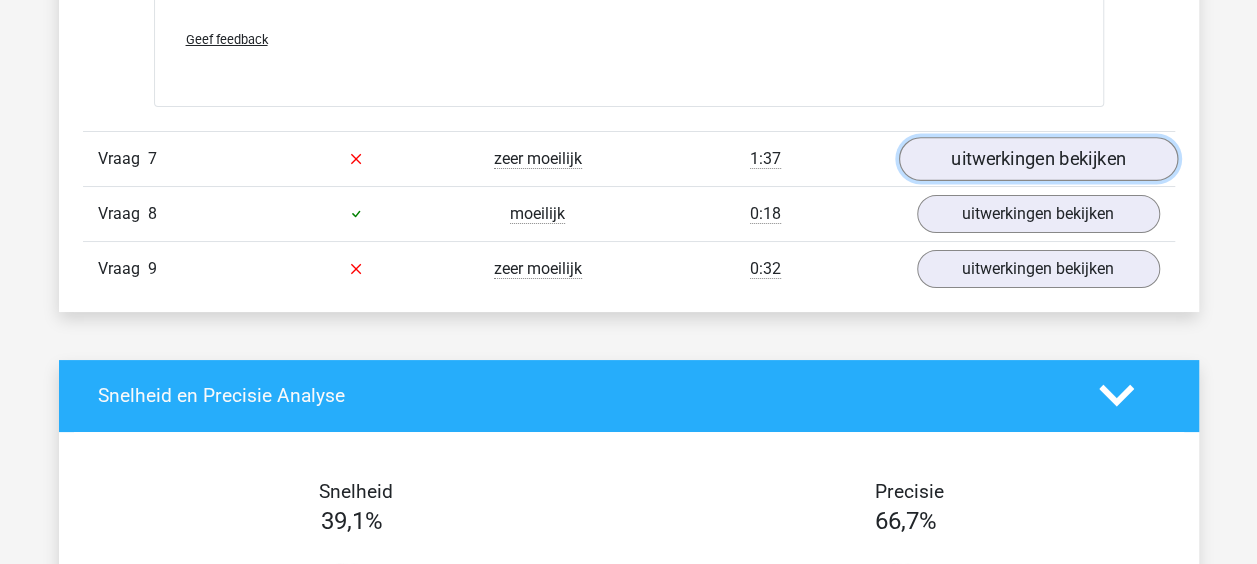 click on "uitwerkingen bekijken" at bounding box center (1037, 159) 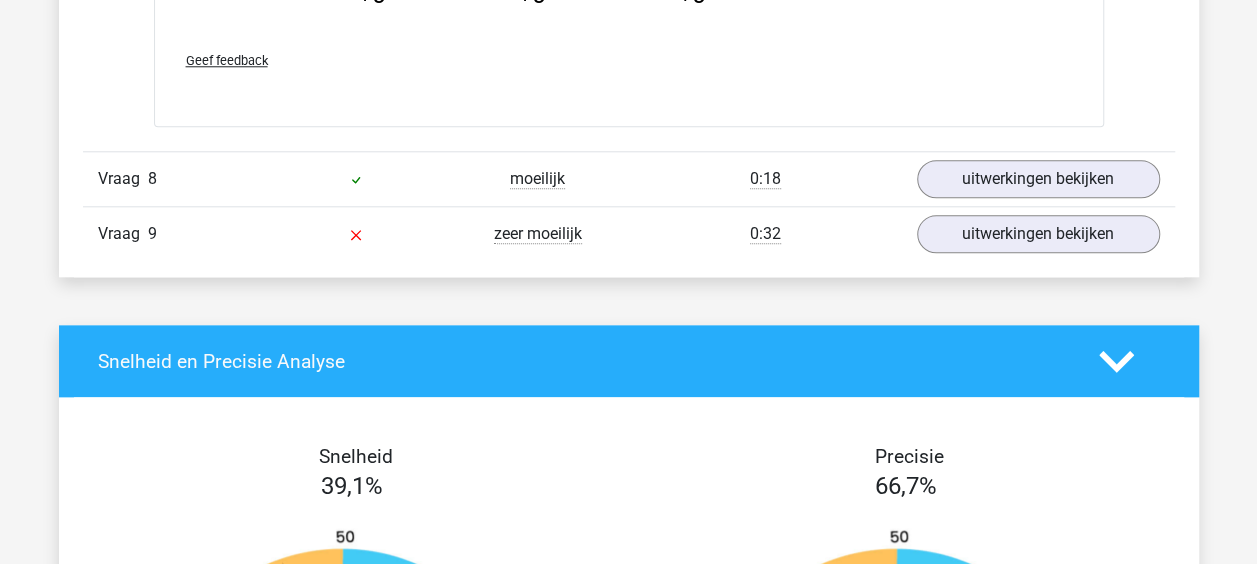 scroll, scrollTop: 4800, scrollLeft: 0, axis: vertical 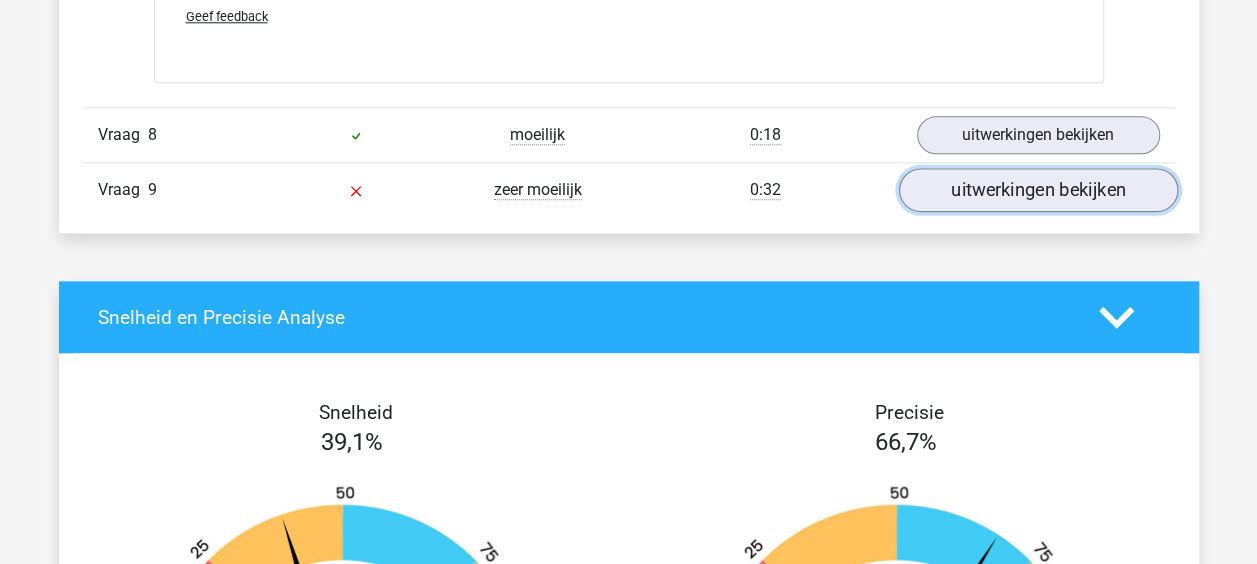 click on "uitwerkingen bekijken" at bounding box center (1037, 191) 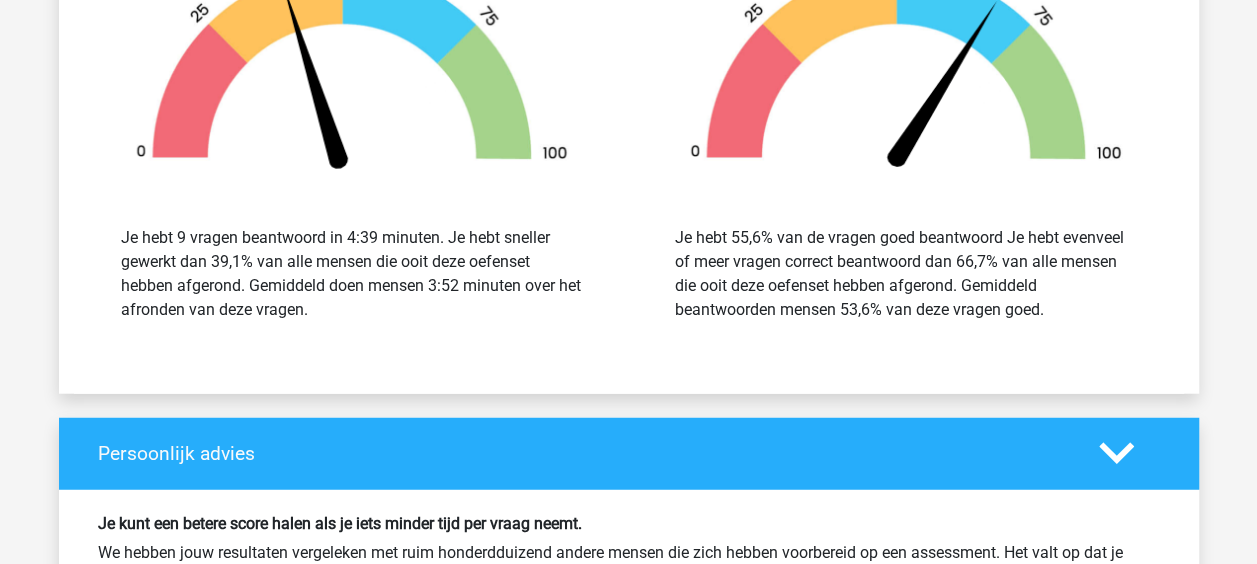 scroll, scrollTop: 6500, scrollLeft: 0, axis: vertical 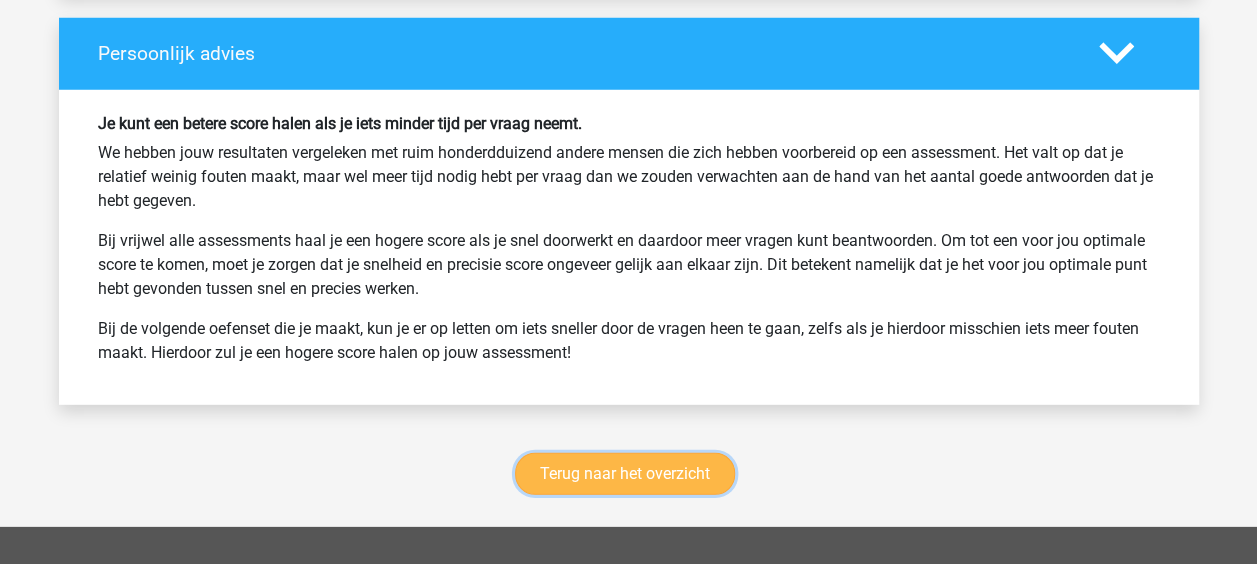 click on "Terug naar het overzicht" at bounding box center (625, 474) 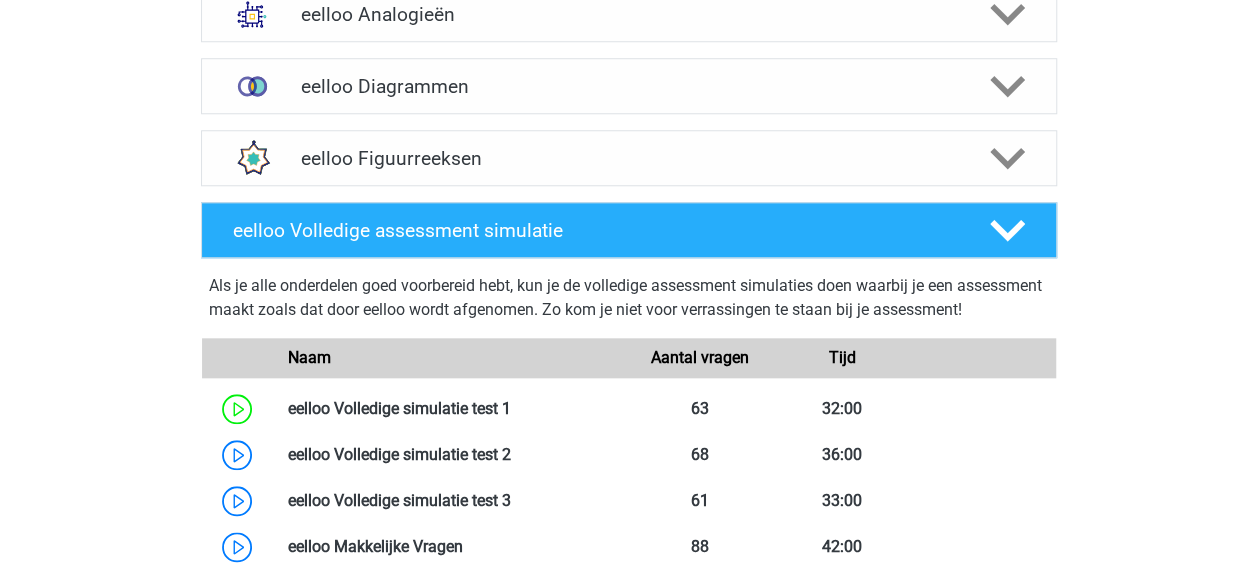 scroll, scrollTop: 1000, scrollLeft: 0, axis: vertical 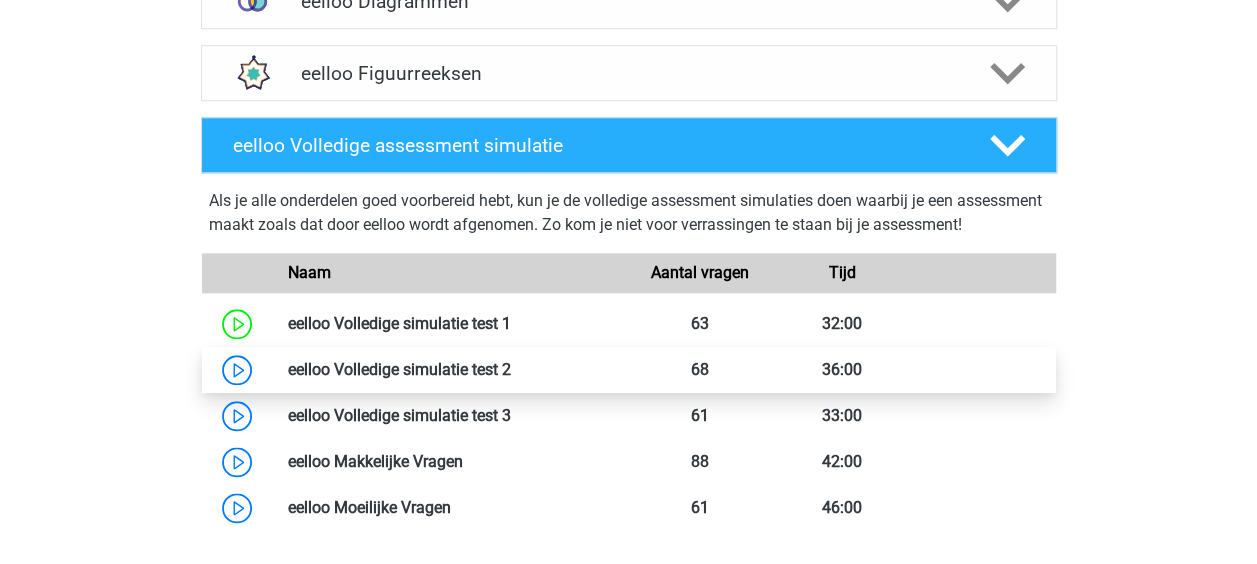 click at bounding box center [511, 369] 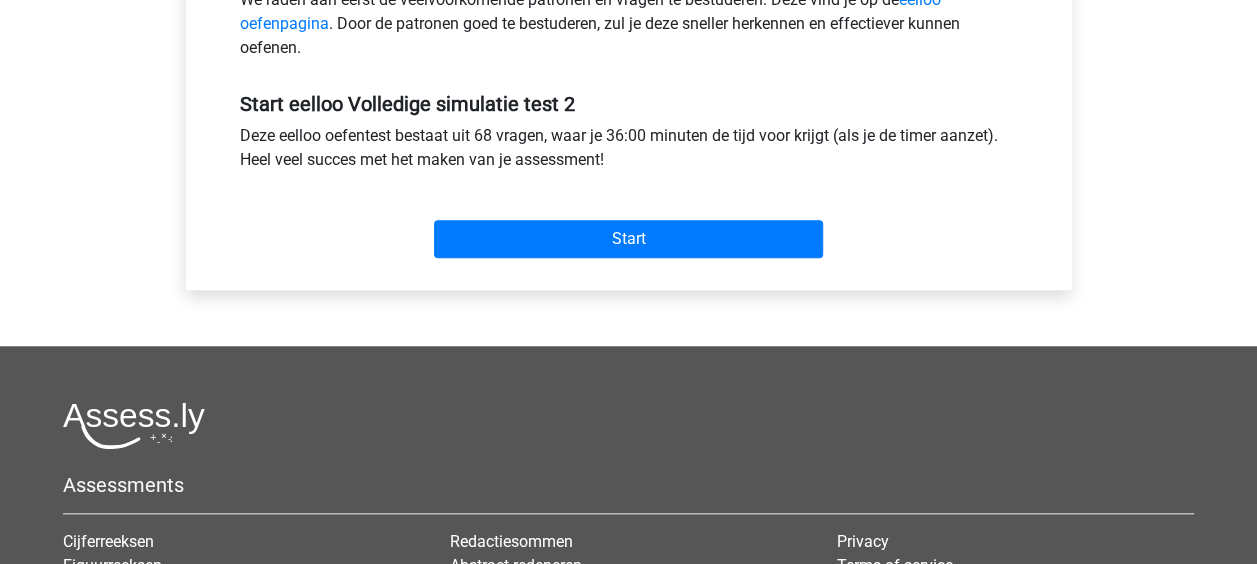 scroll, scrollTop: 700, scrollLeft: 0, axis: vertical 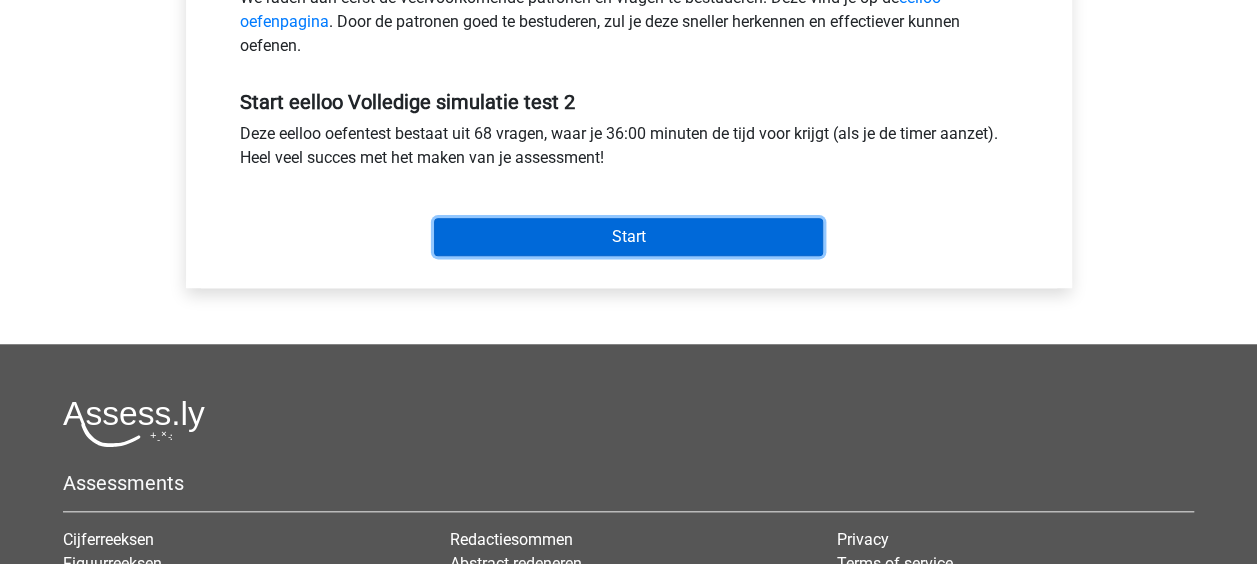 click on "Start" at bounding box center [628, 237] 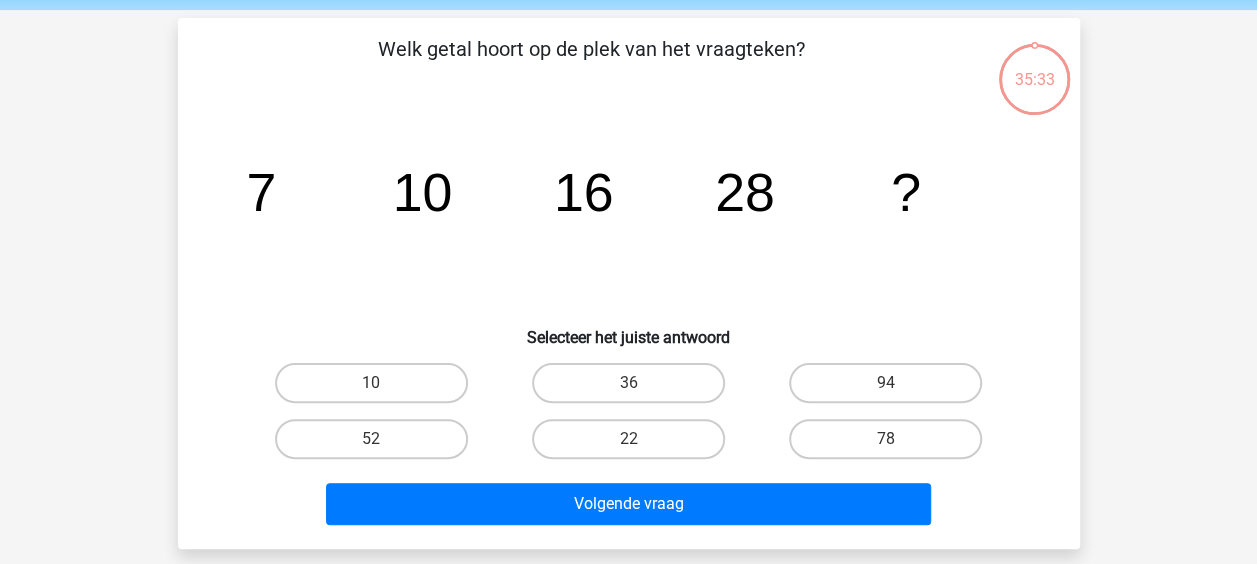 scroll, scrollTop: 100, scrollLeft: 0, axis: vertical 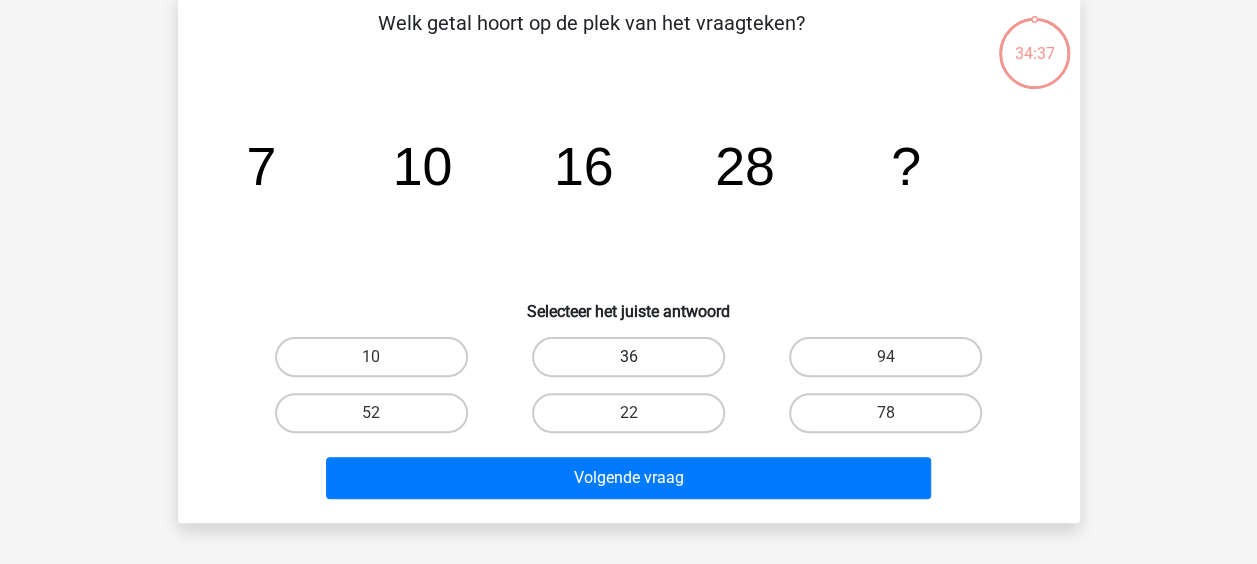 click on "36" at bounding box center (628, 357) 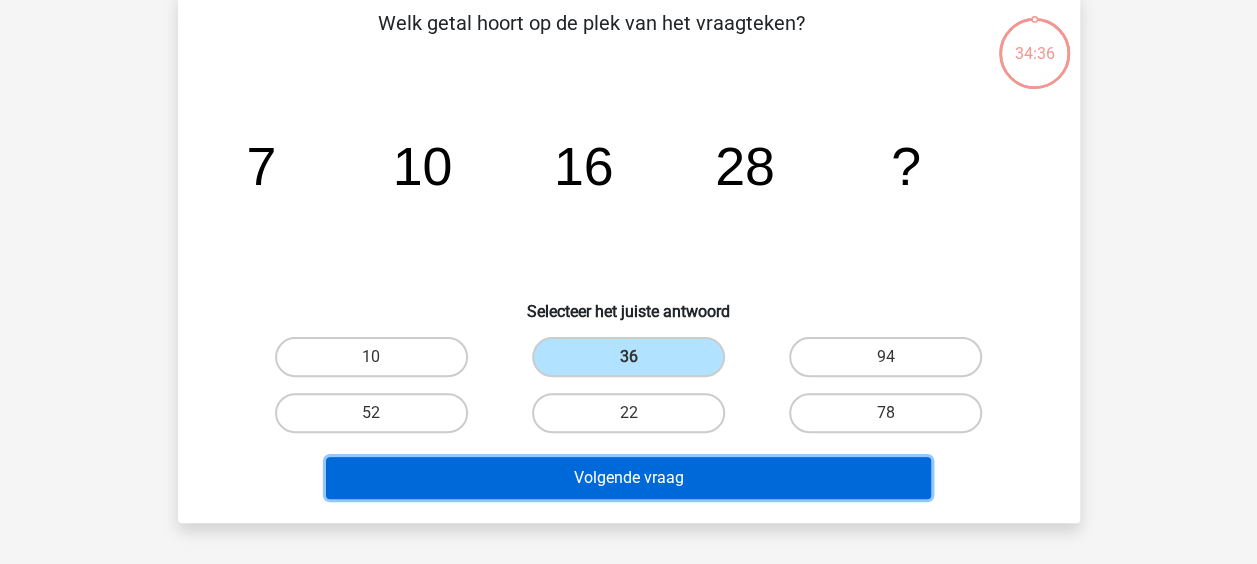 click on "Volgende vraag" at bounding box center (628, 478) 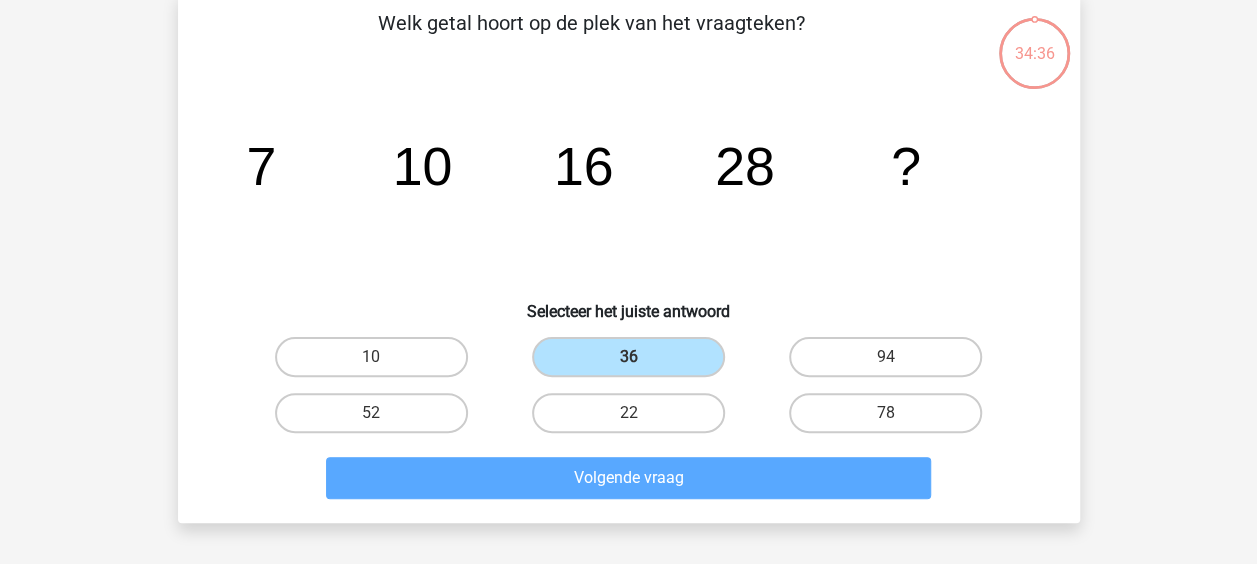 scroll, scrollTop: 92, scrollLeft: 0, axis: vertical 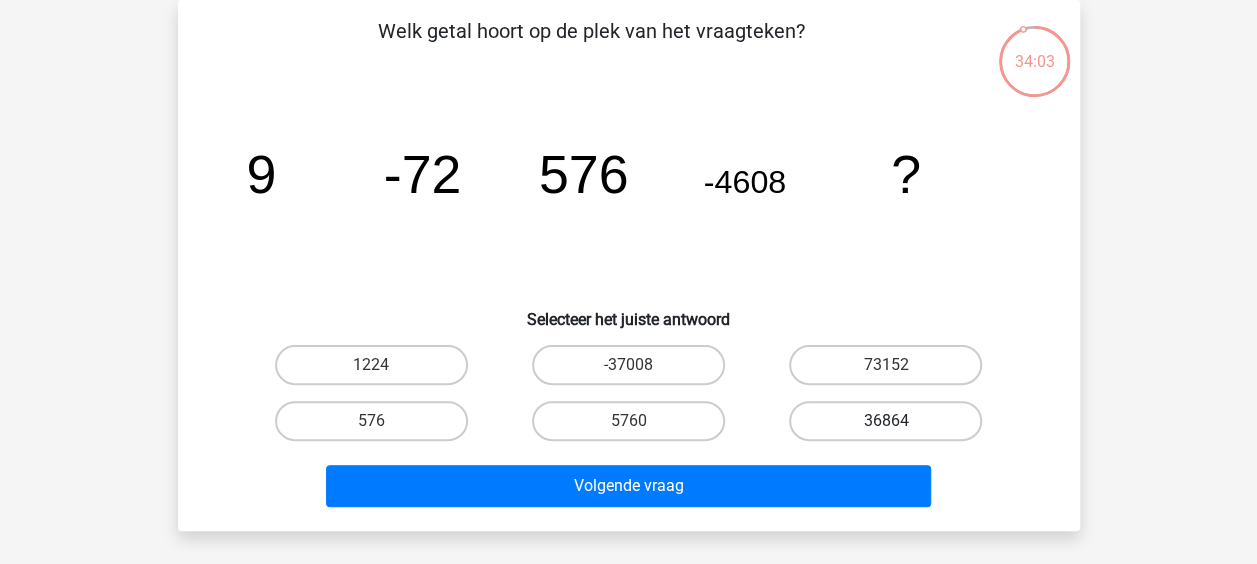 click on "36864" at bounding box center [885, 421] 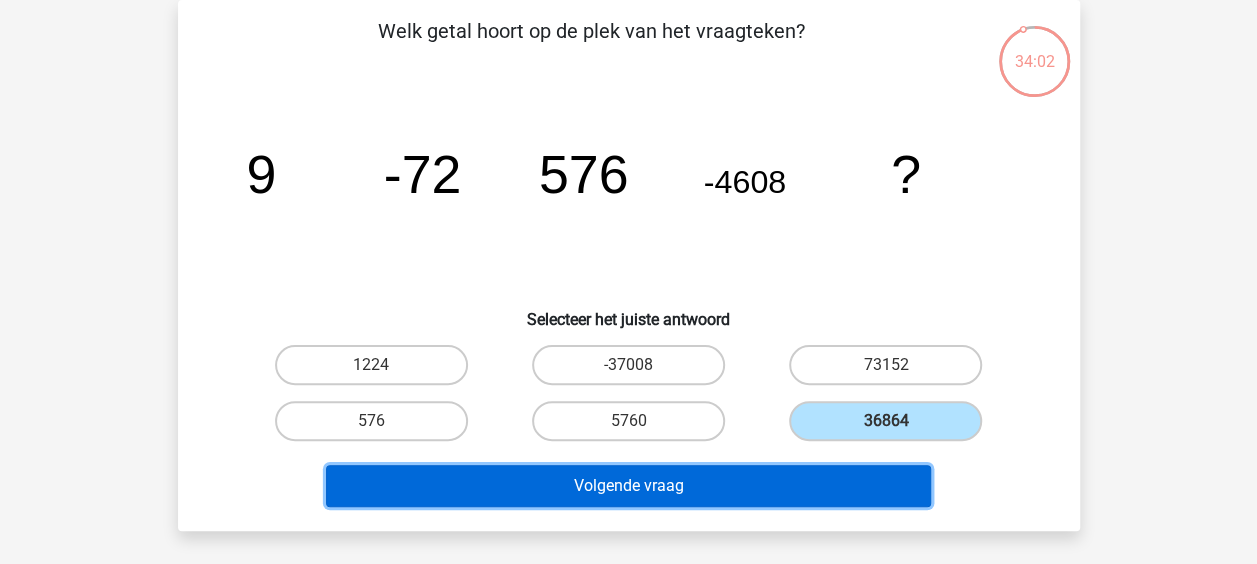 click on "Volgende vraag" at bounding box center [628, 486] 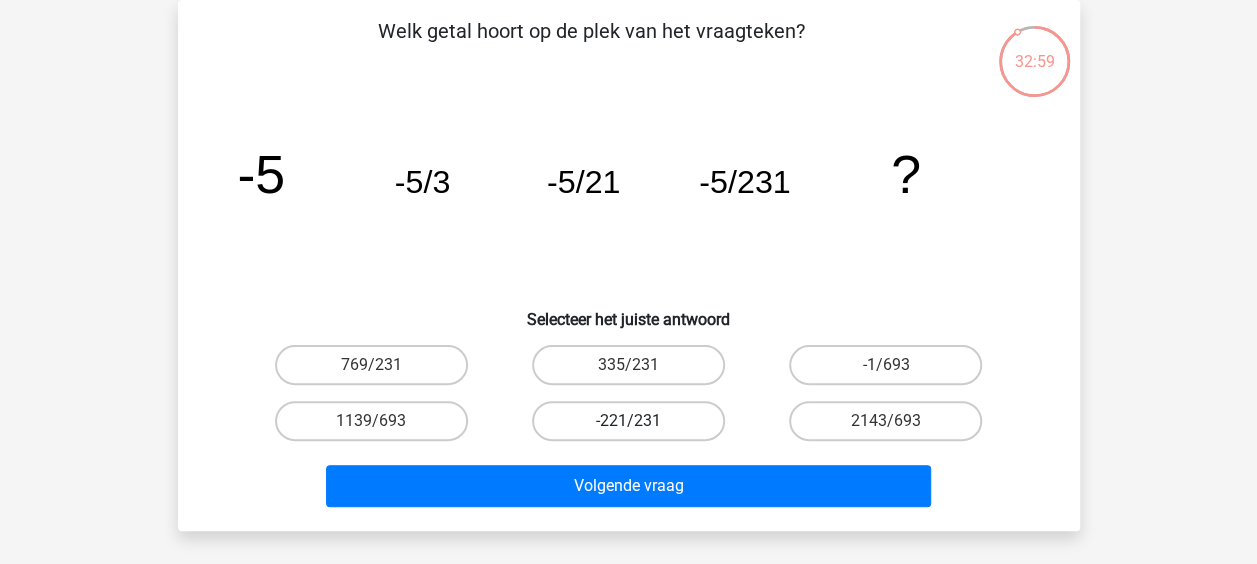 click on "-221/231" at bounding box center (628, 421) 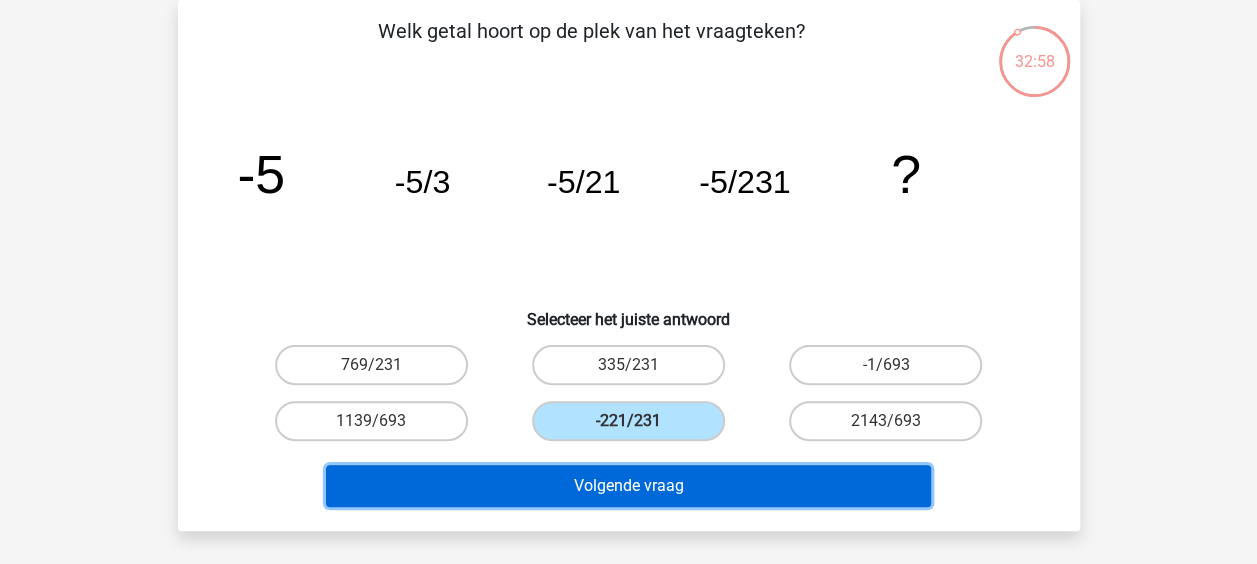 click on "Volgende vraag" at bounding box center [628, 486] 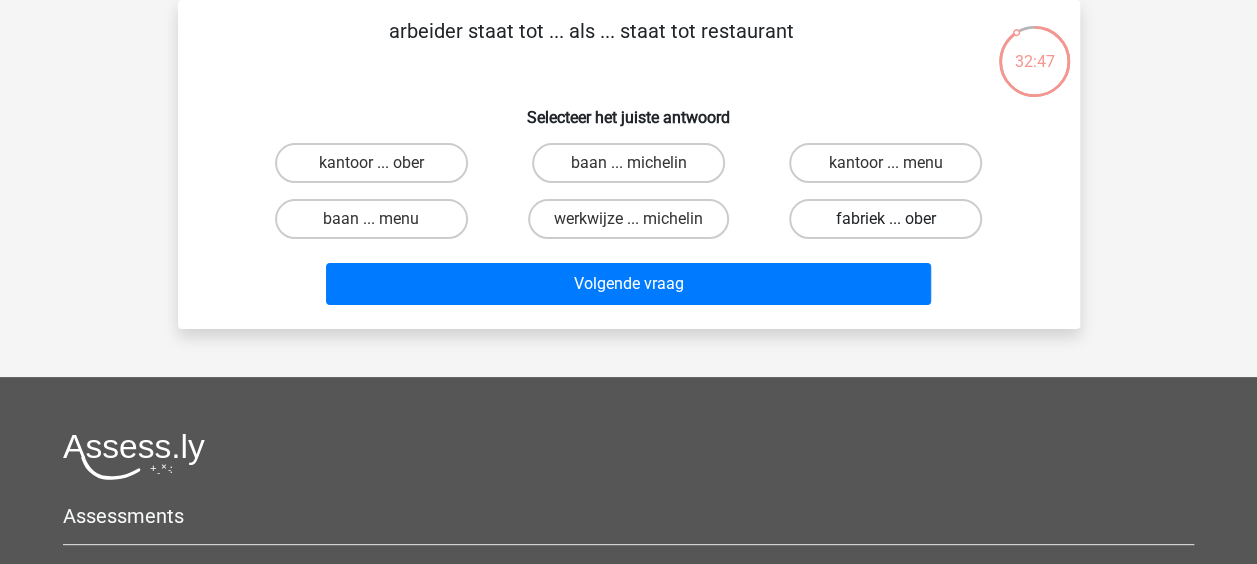 click on "fabriek ... ober" at bounding box center (885, 219) 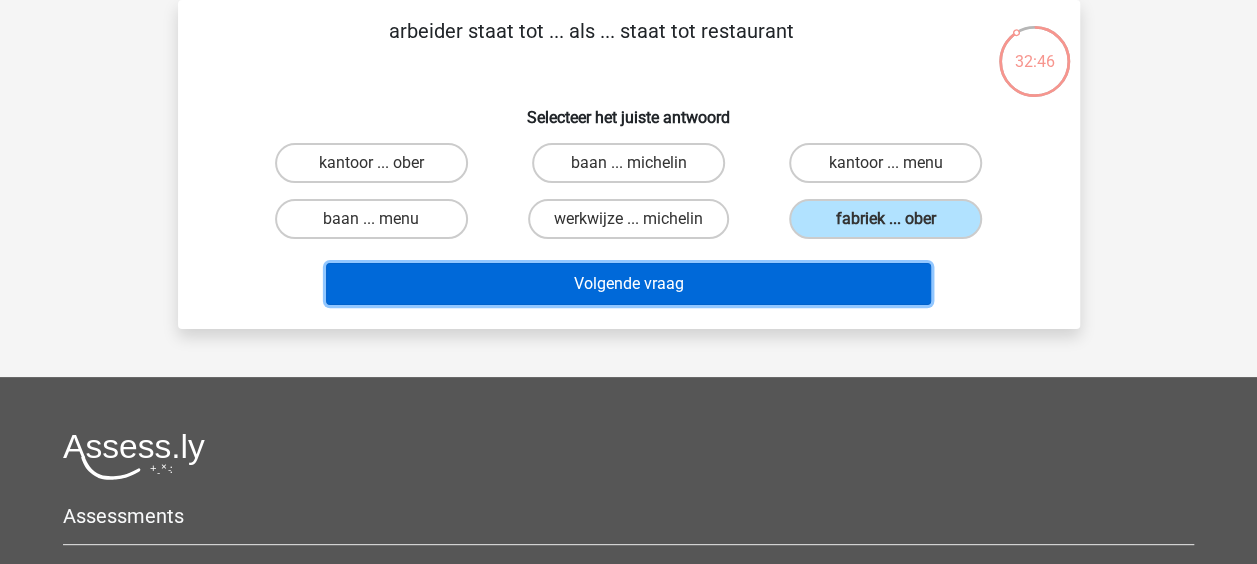 click on "Volgende vraag" at bounding box center [628, 284] 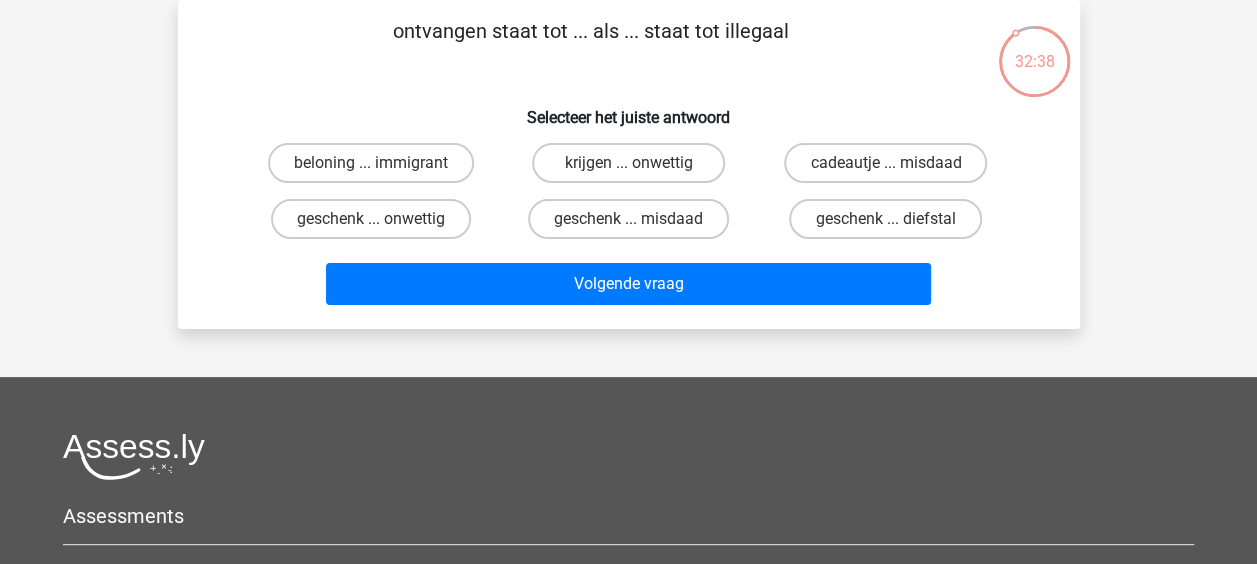 click on "krijgen ... onwettig" at bounding box center [634, 169] 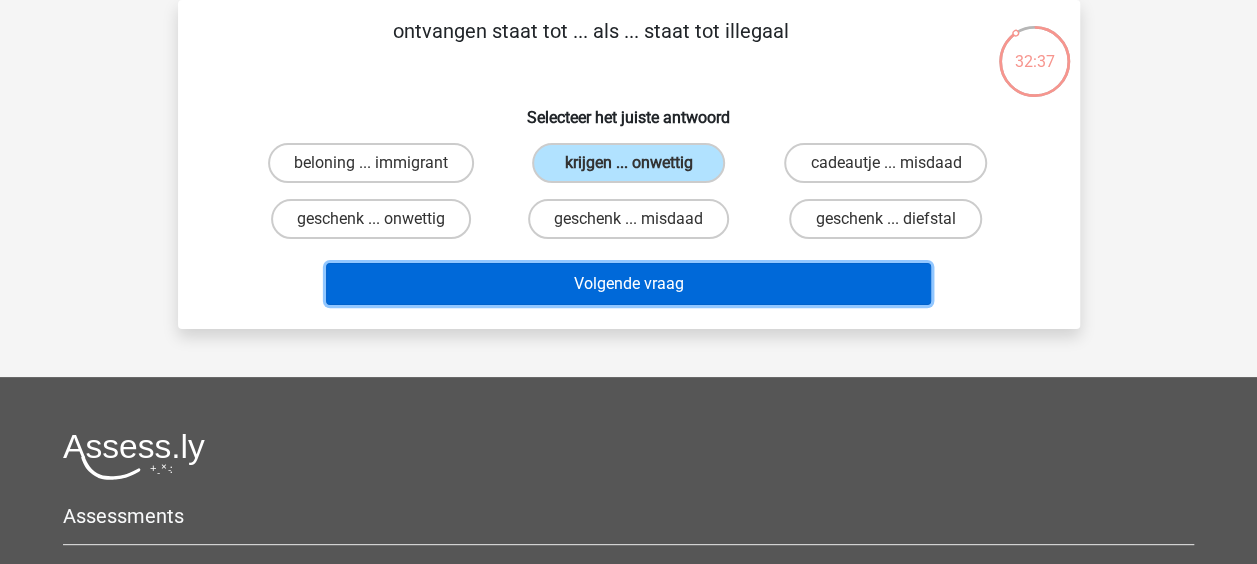 click on "Volgende vraag" at bounding box center [628, 284] 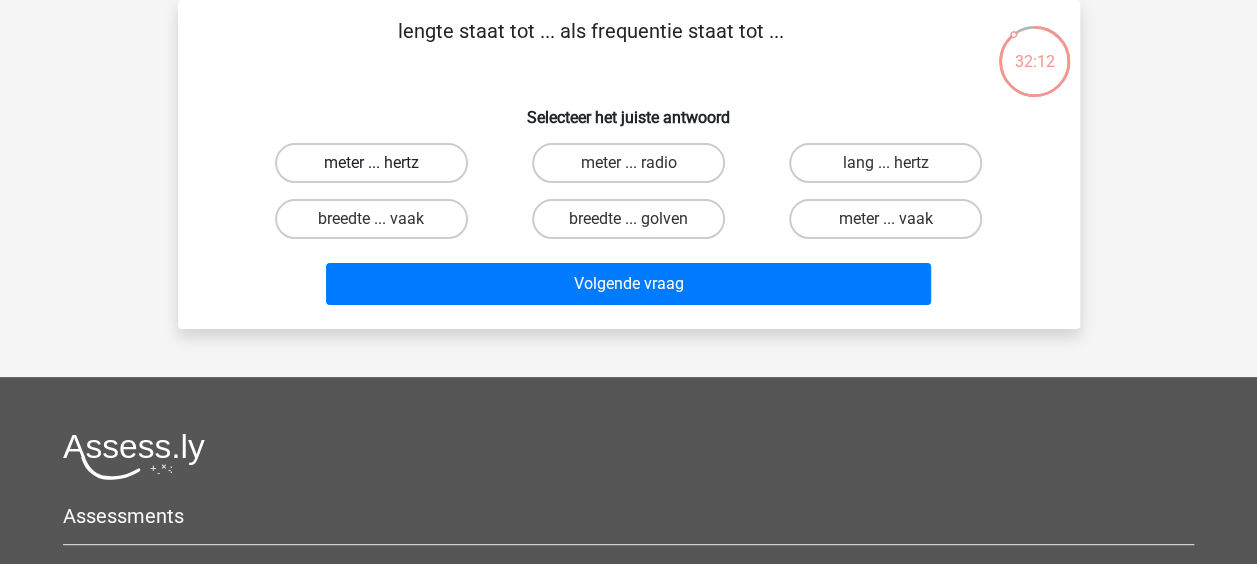click on "meter ... hertz" at bounding box center (371, 163) 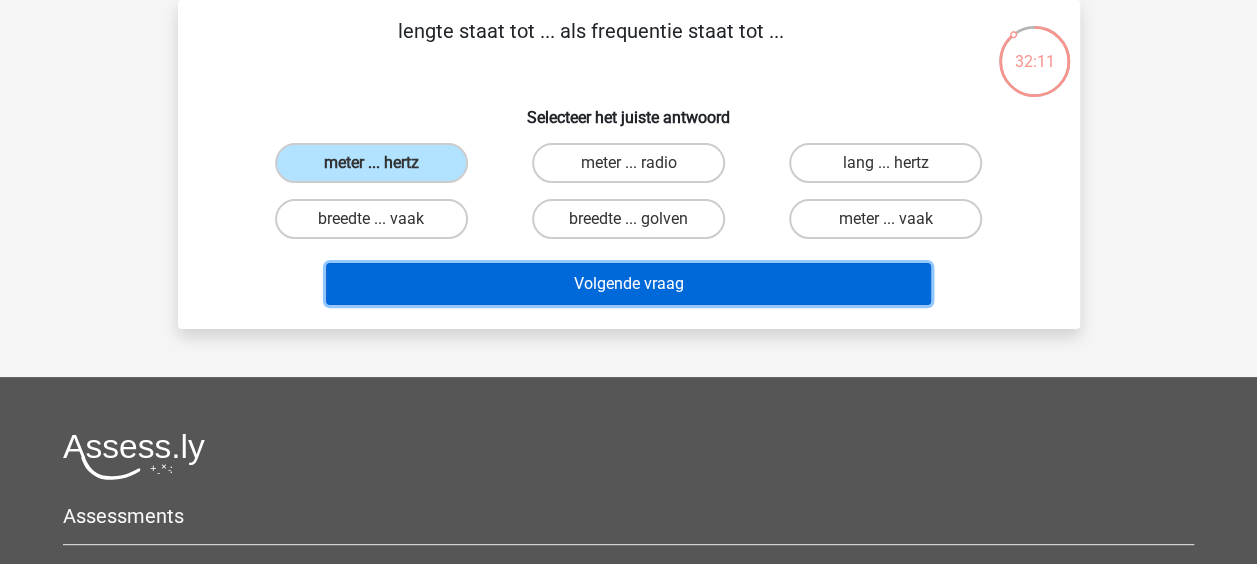 click on "Volgende vraag" at bounding box center (628, 284) 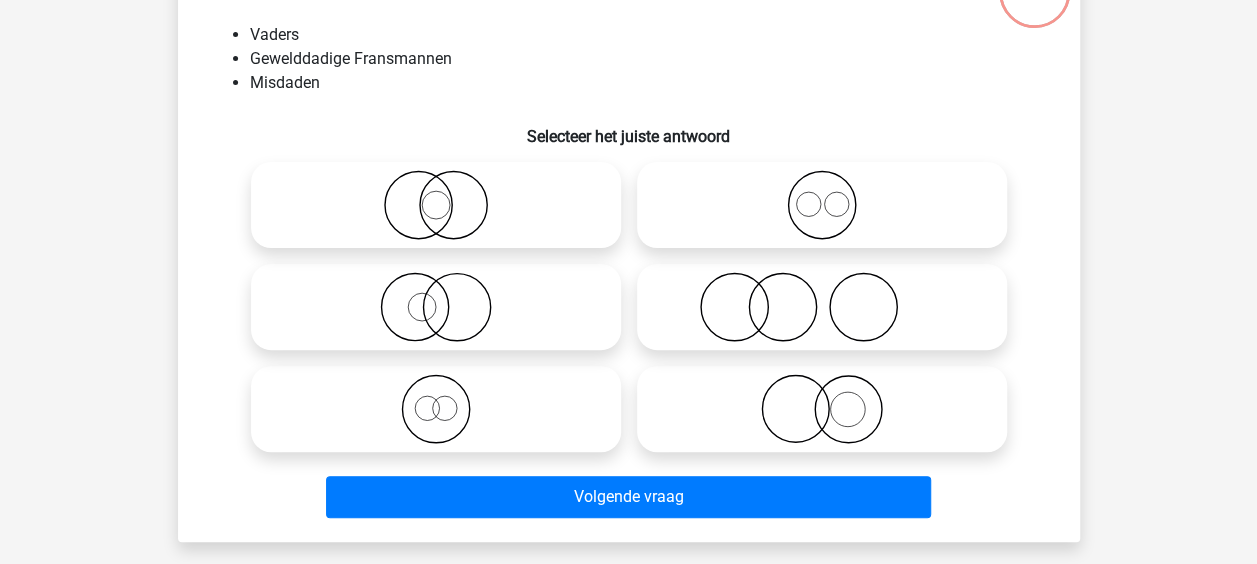 scroll, scrollTop: 192, scrollLeft: 0, axis: vertical 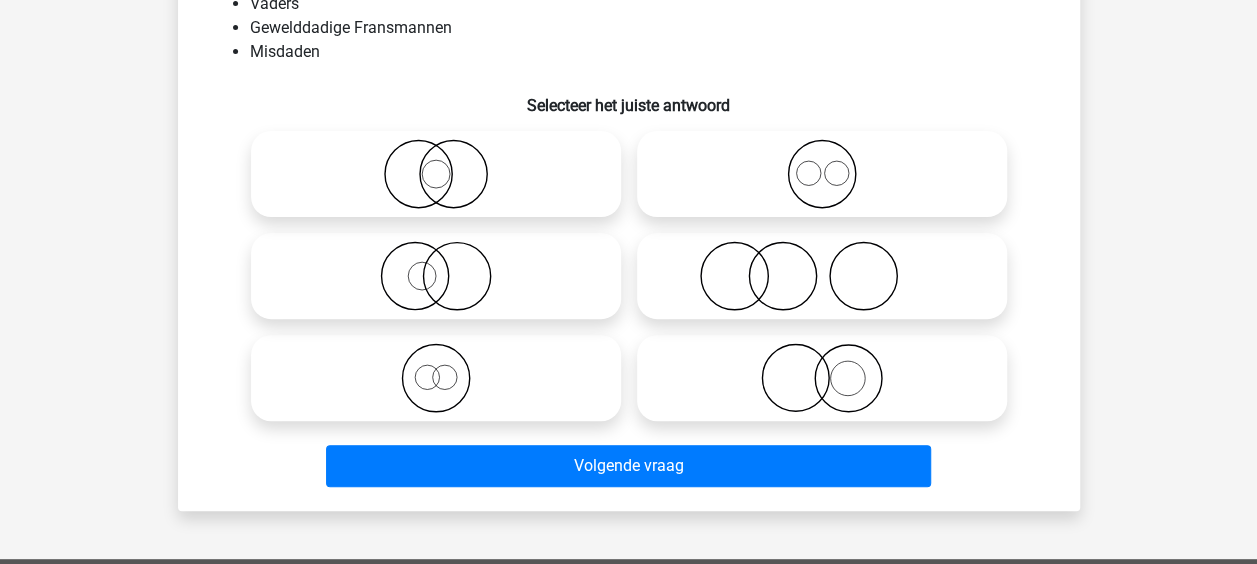 click 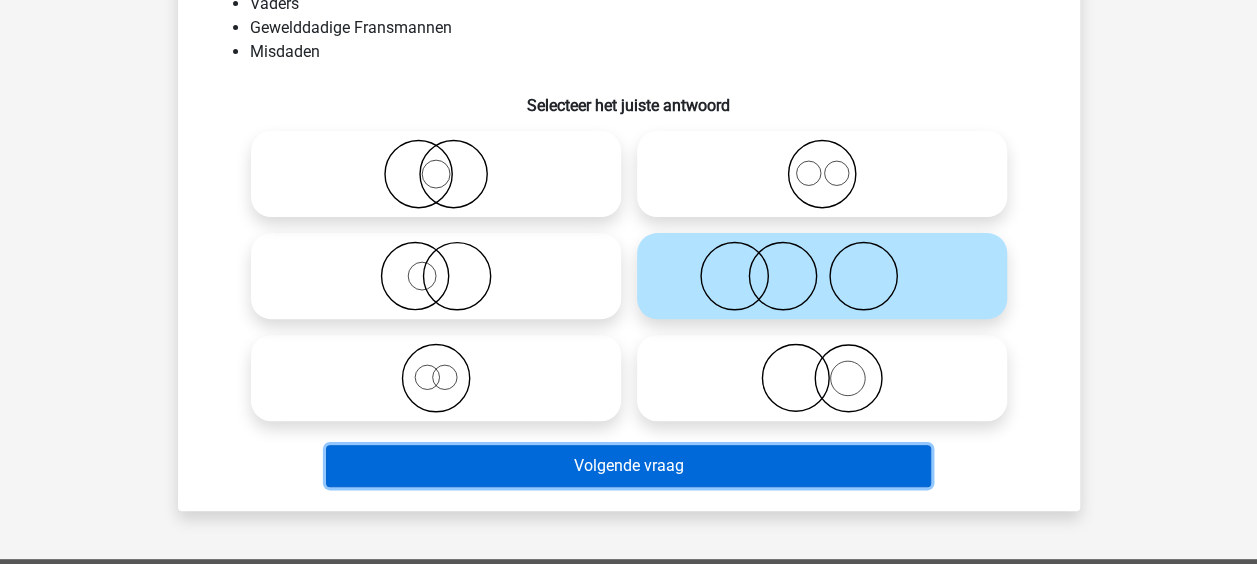 click on "Volgende vraag" at bounding box center (628, 466) 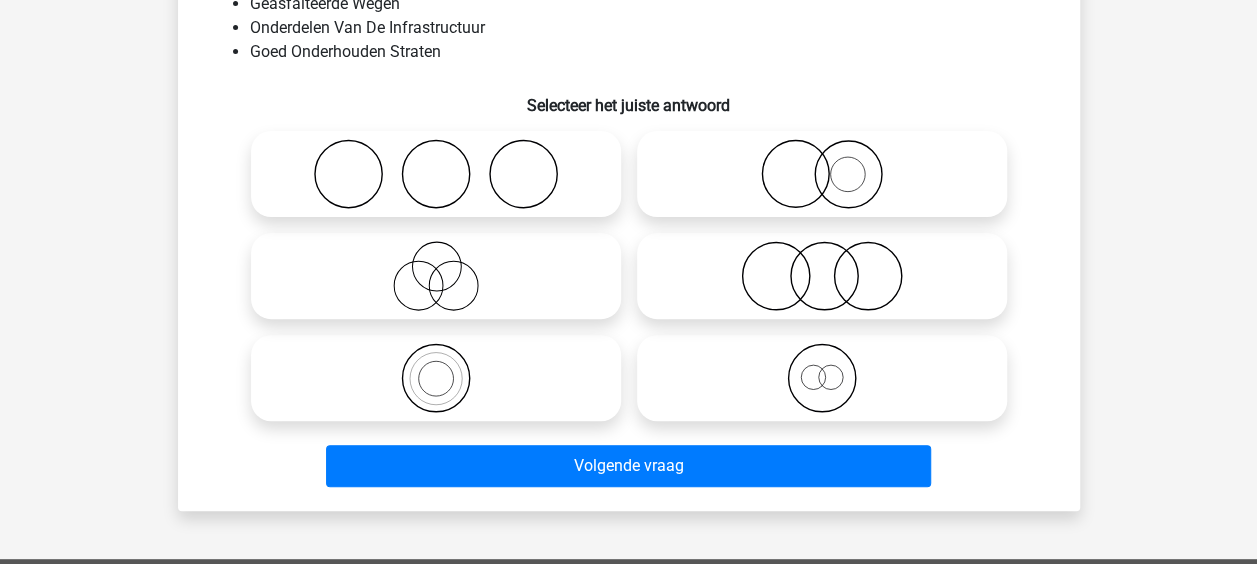 scroll, scrollTop: 92, scrollLeft: 0, axis: vertical 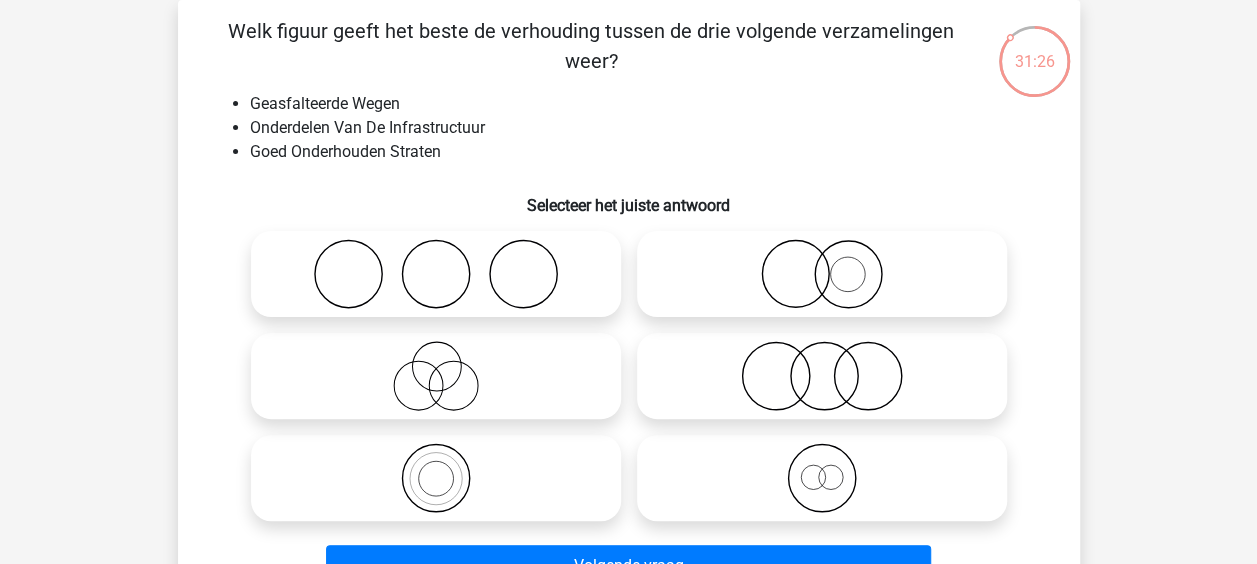 click 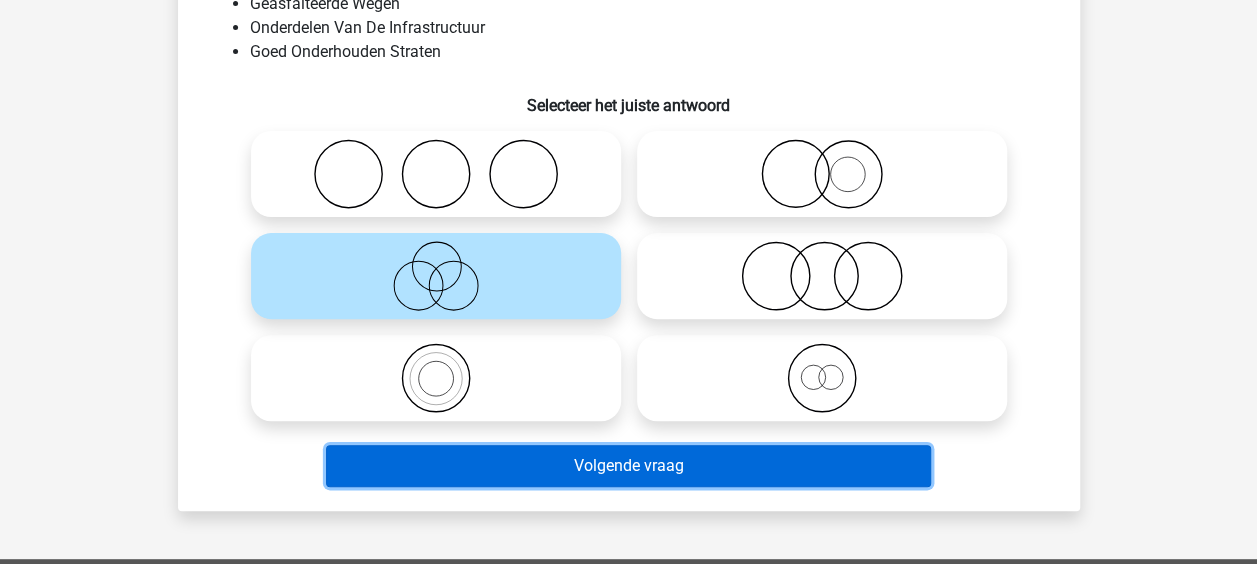 click on "Volgende vraag" at bounding box center (628, 466) 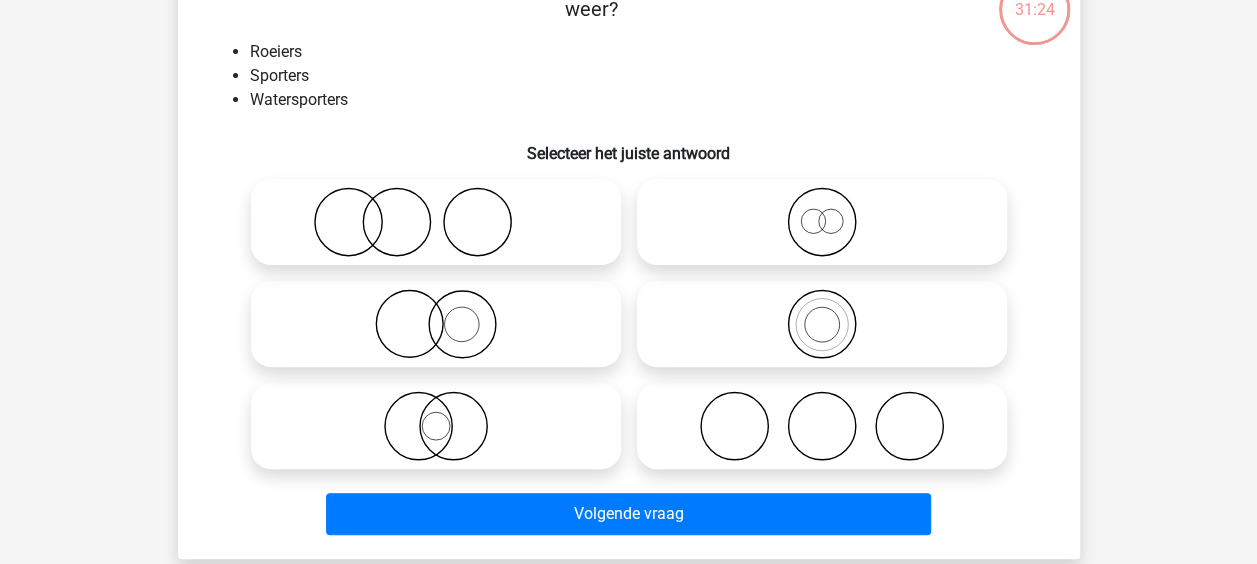 scroll, scrollTop: 92, scrollLeft: 0, axis: vertical 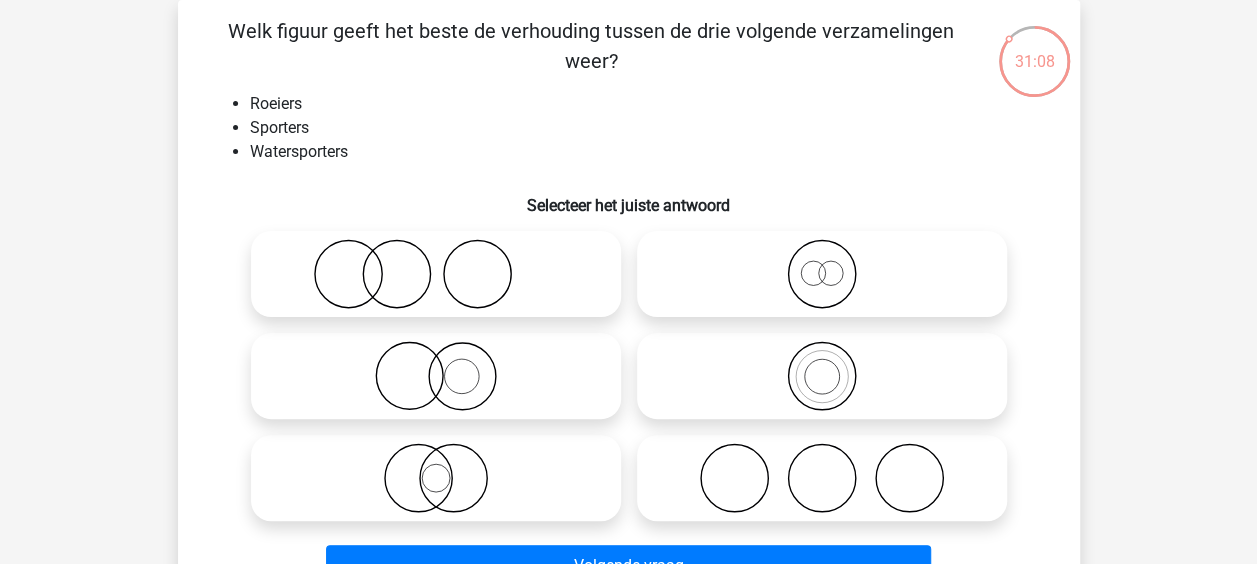 click 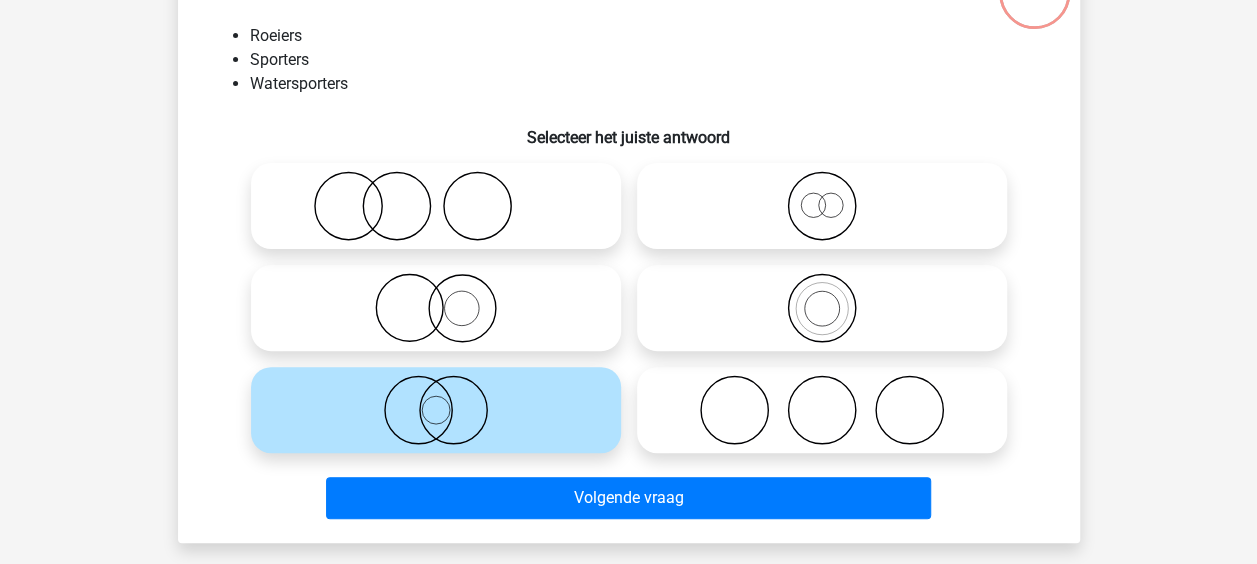 scroll, scrollTop: 192, scrollLeft: 0, axis: vertical 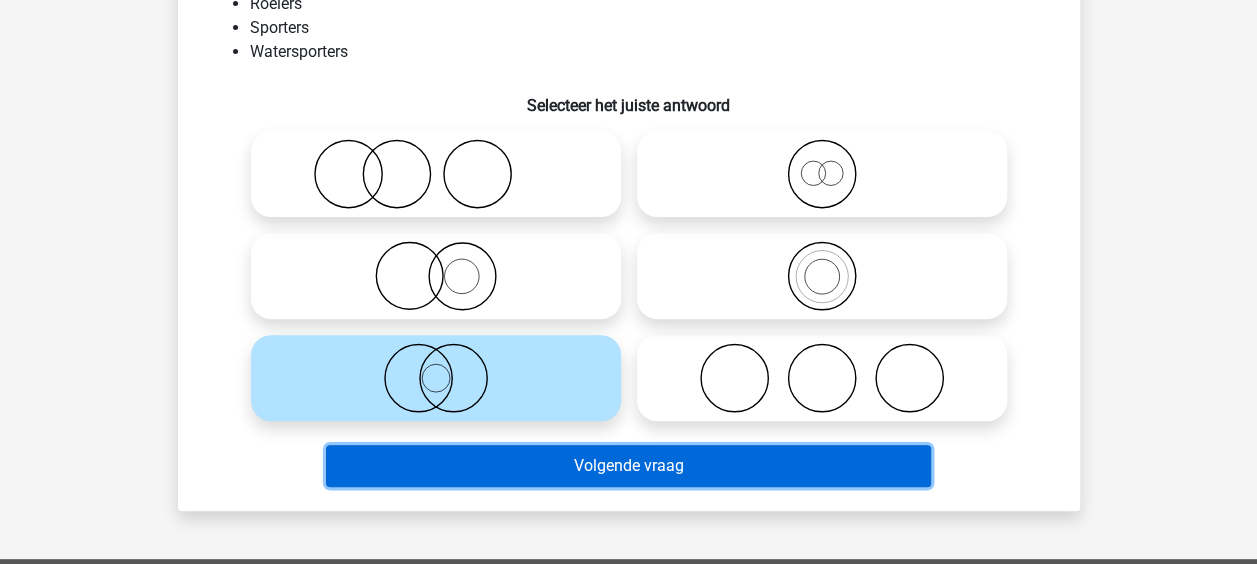 click on "Volgende vraag" at bounding box center (628, 466) 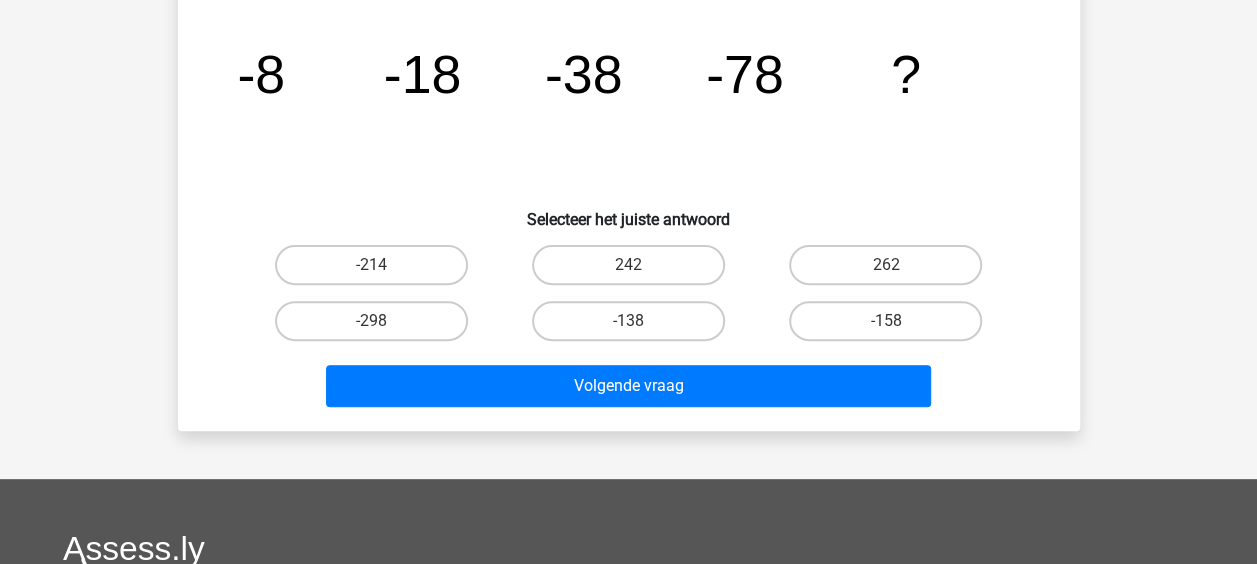 scroll, scrollTop: 92, scrollLeft: 0, axis: vertical 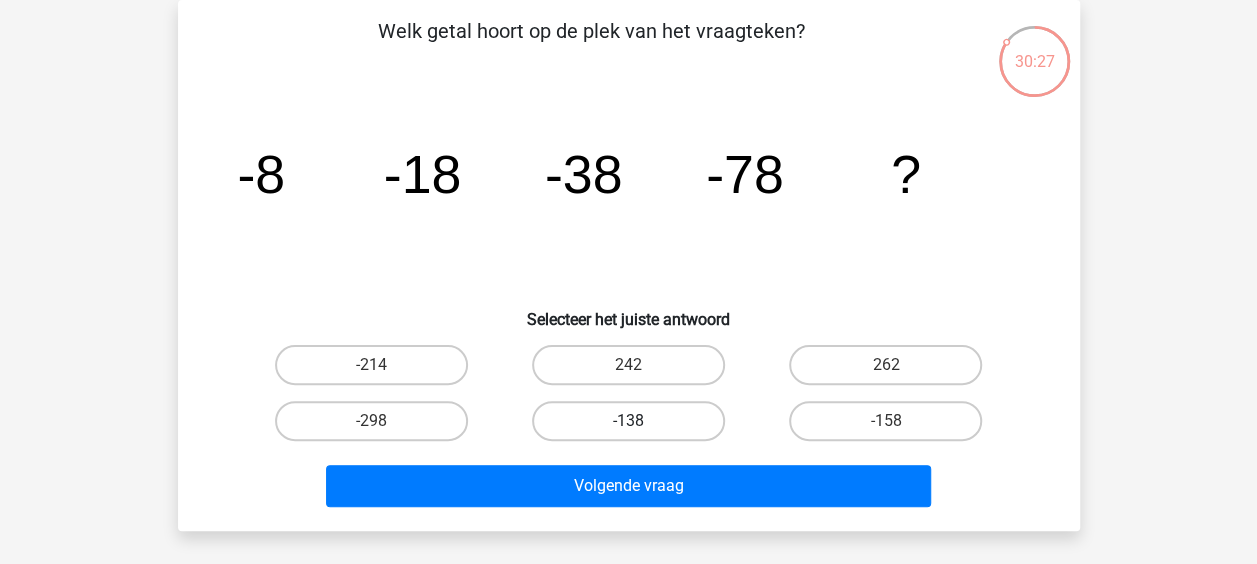 click on "-138" at bounding box center [628, 421] 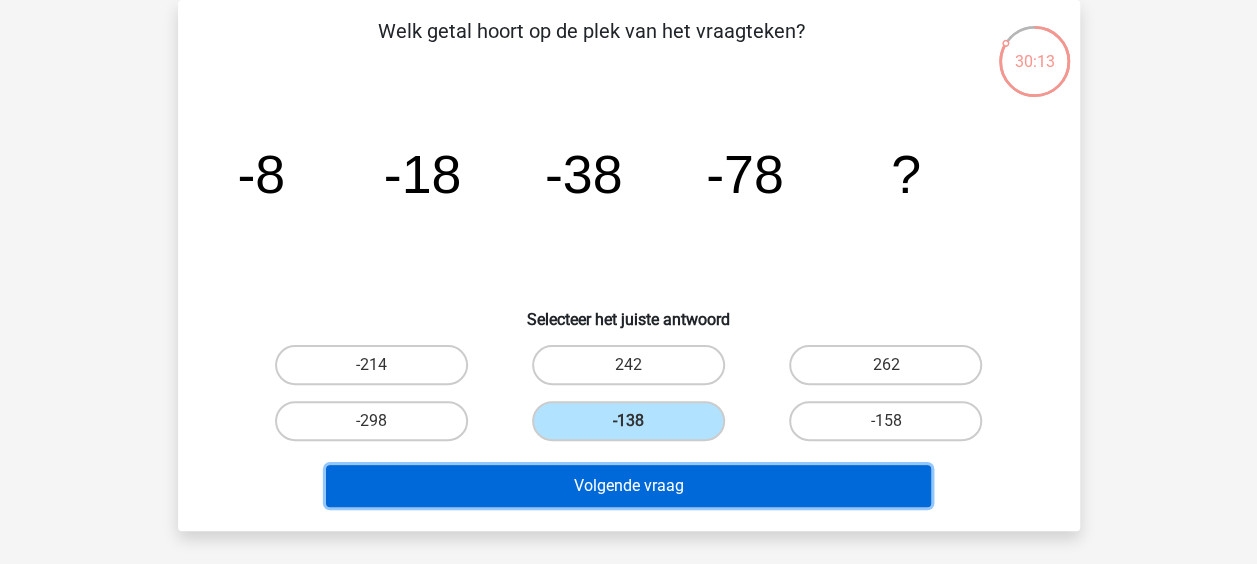 click on "Volgende vraag" at bounding box center (628, 486) 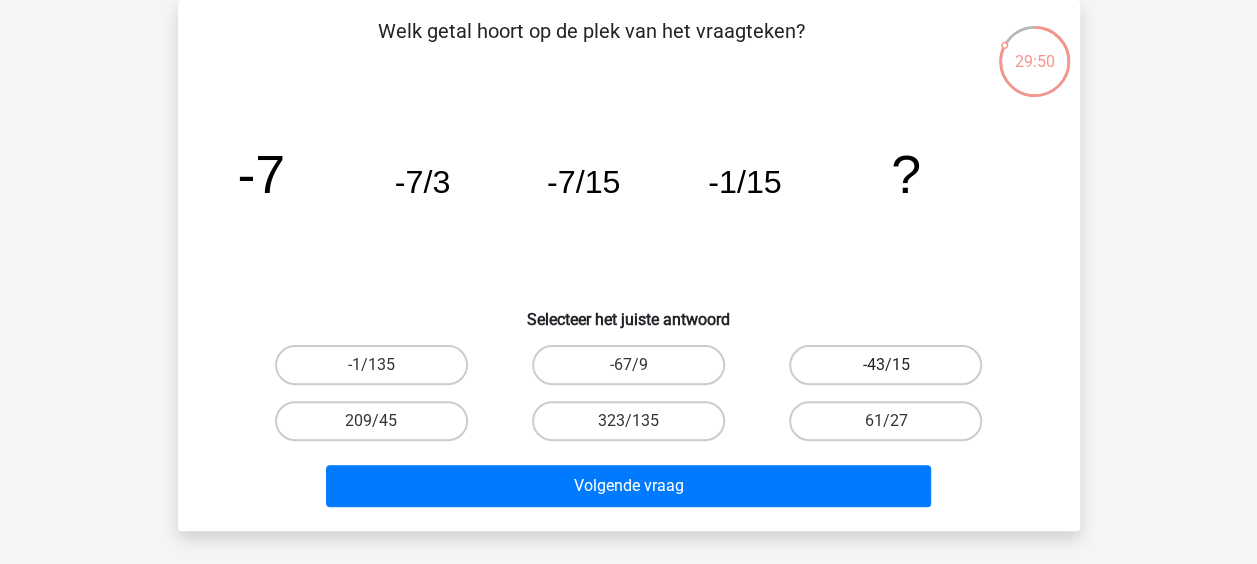 click on "-43/15" at bounding box center [885, 365] 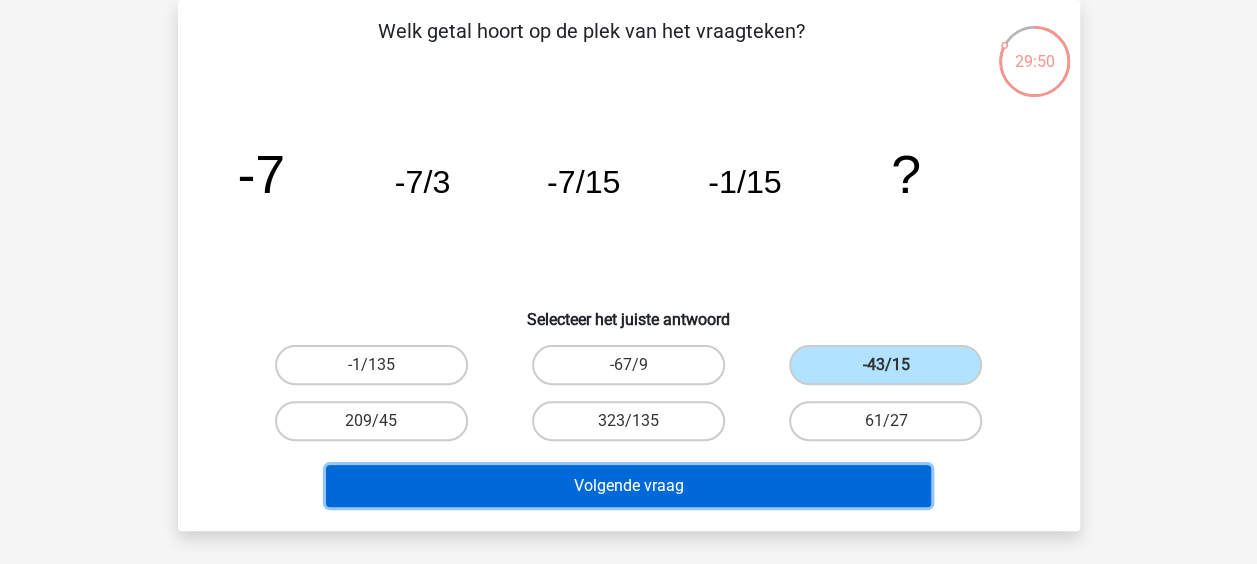 click on "Volgende vraag" at bounding box center (628, 486) 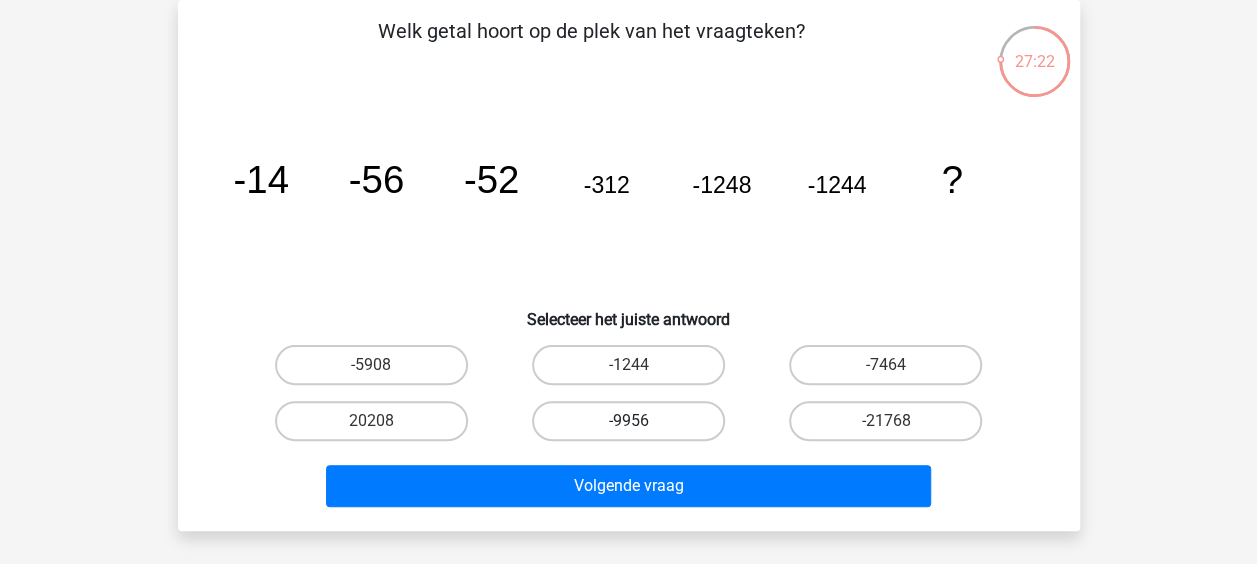 click on "-9956" at bounding box center (628, 421) 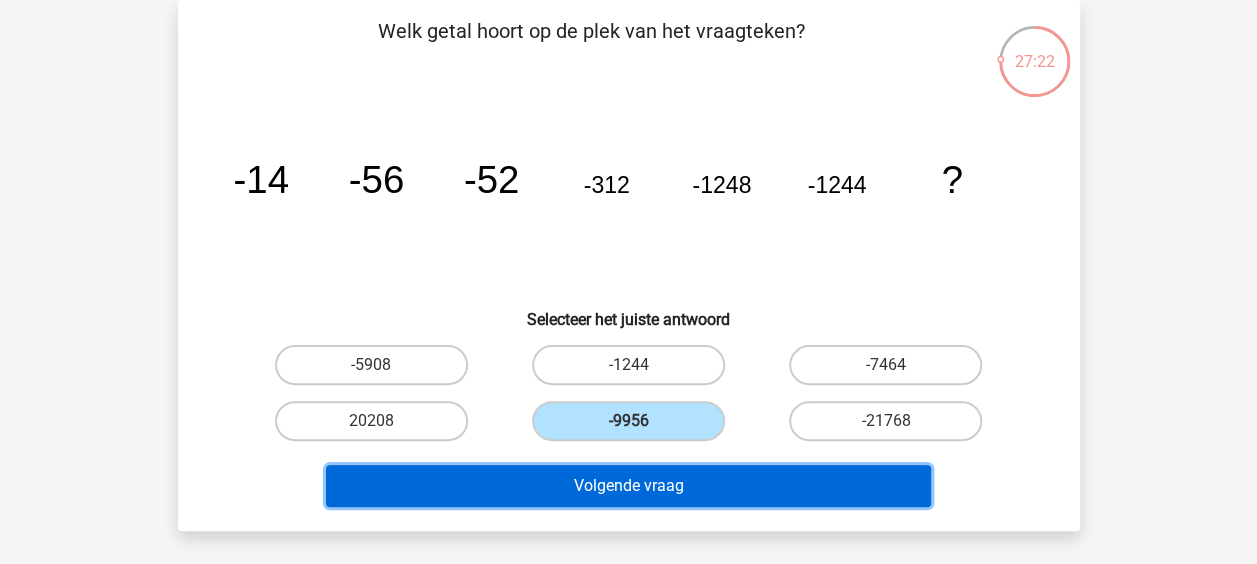 click on "Volgende vraag" at bounding box center (628, 486) 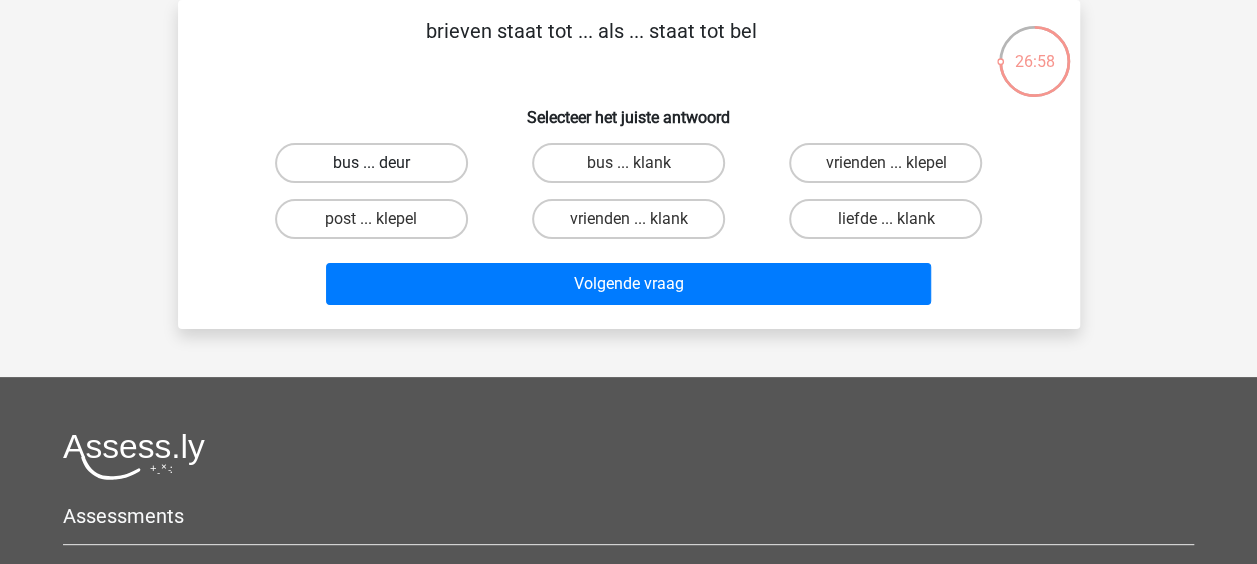 click on "bus ... deur" at bounding box center (371, 163) 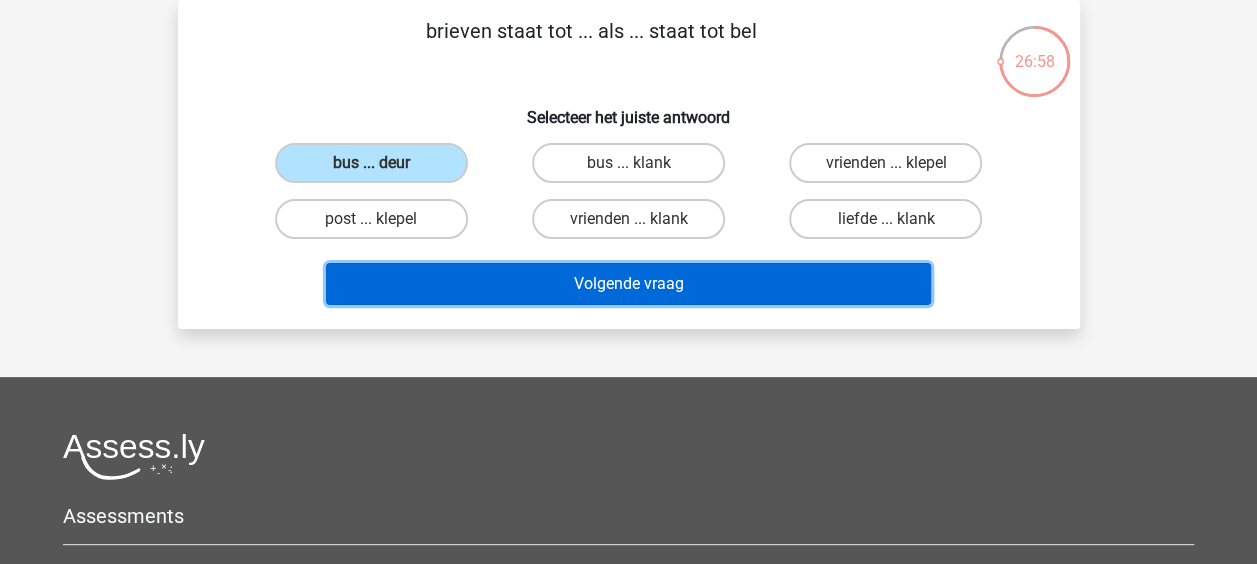 click on "Volgende vraag" at bounding box center [628, 284] 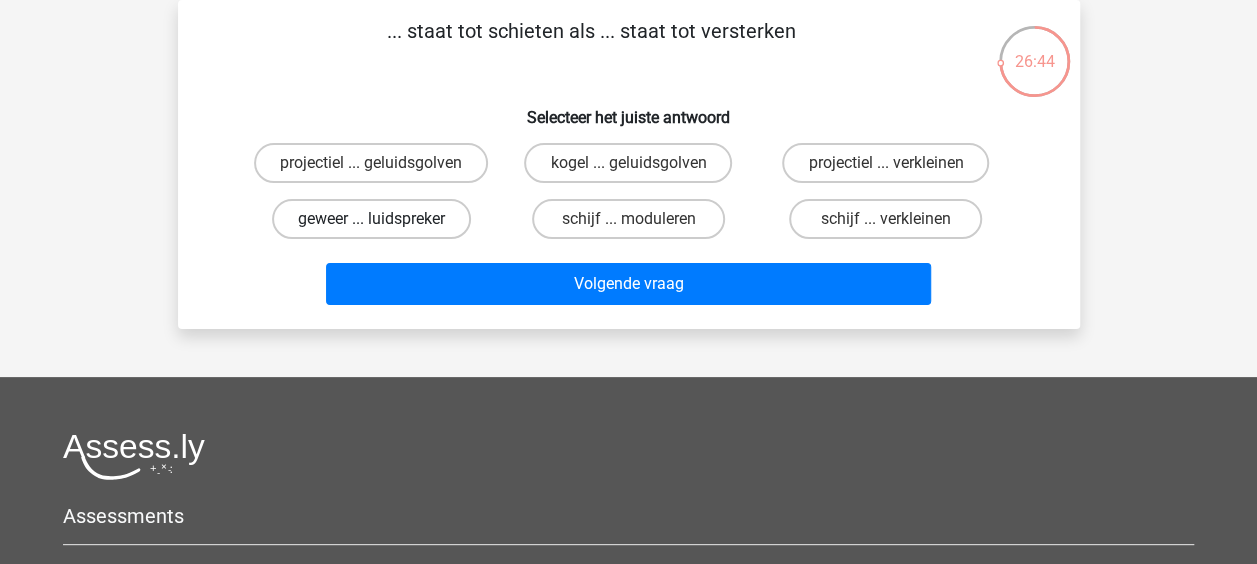 click on "geweer ... luidspreker" at bounding box center (371, 219) 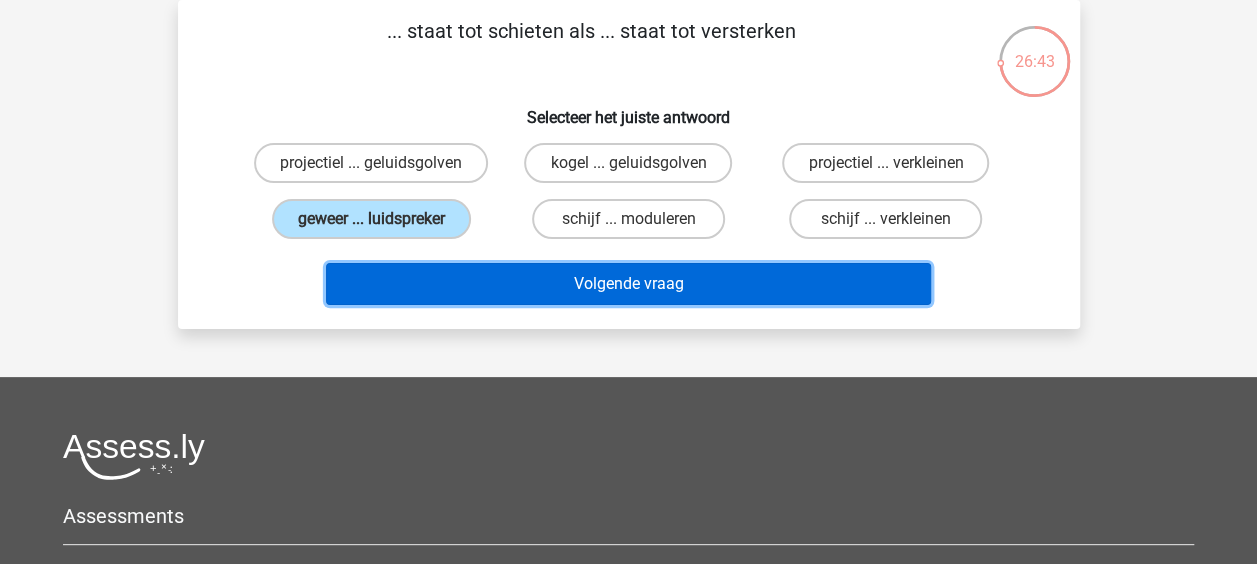 click on "Volgende vraag" at bounding box center [628, 284] 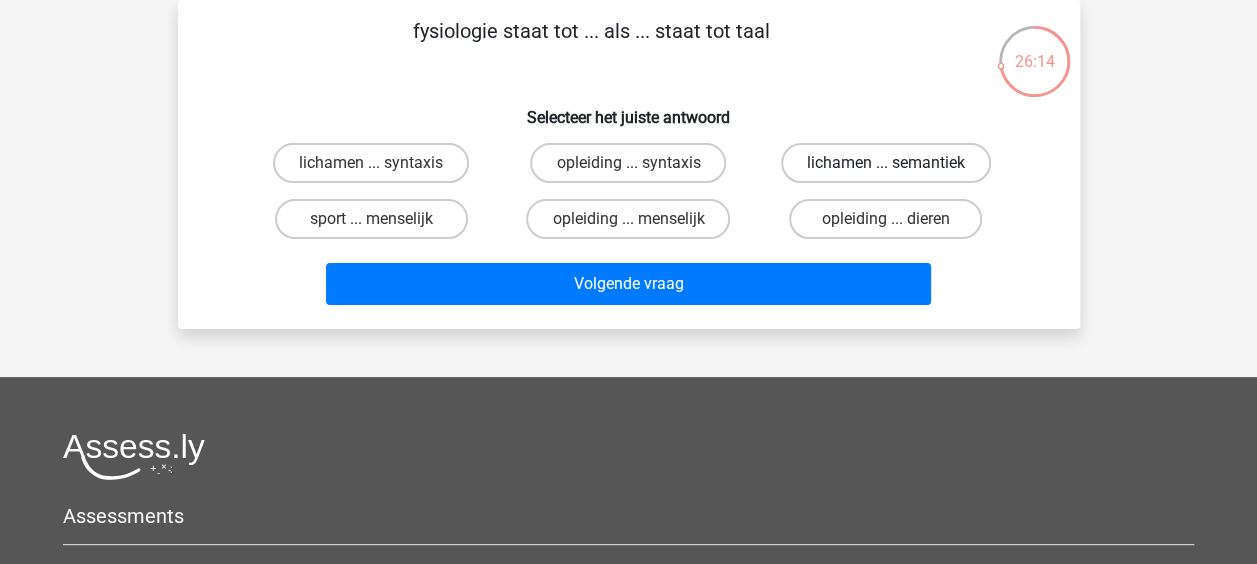 click on "lichamen ... semantiek" at bounding box center (886, 163) 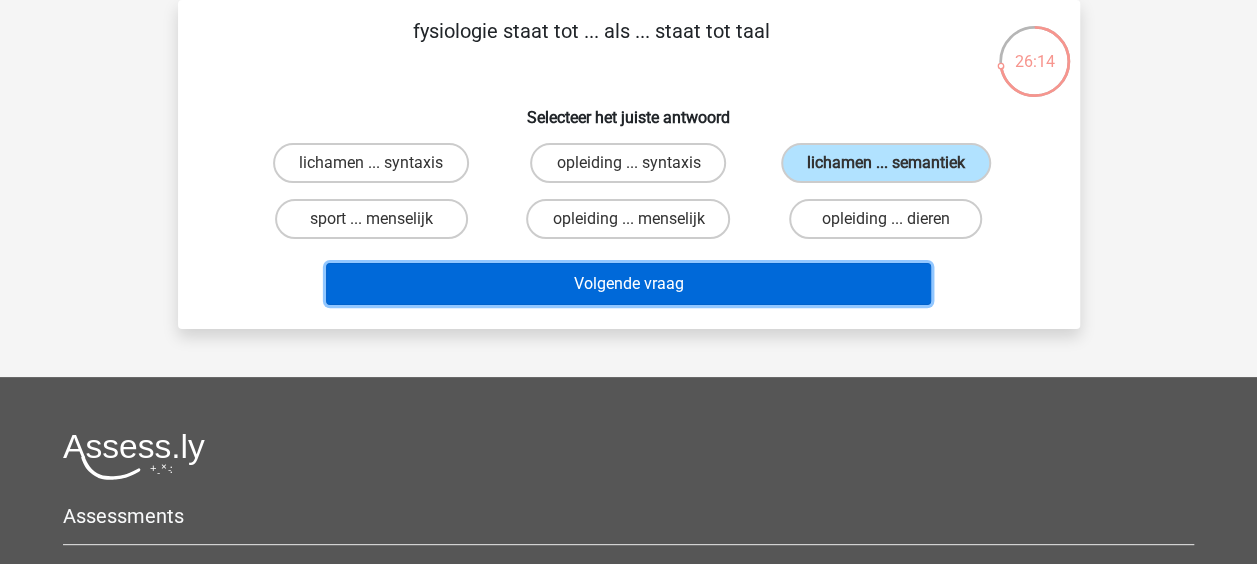 click on "Volgende vraag" at bounding box center (628, 284) 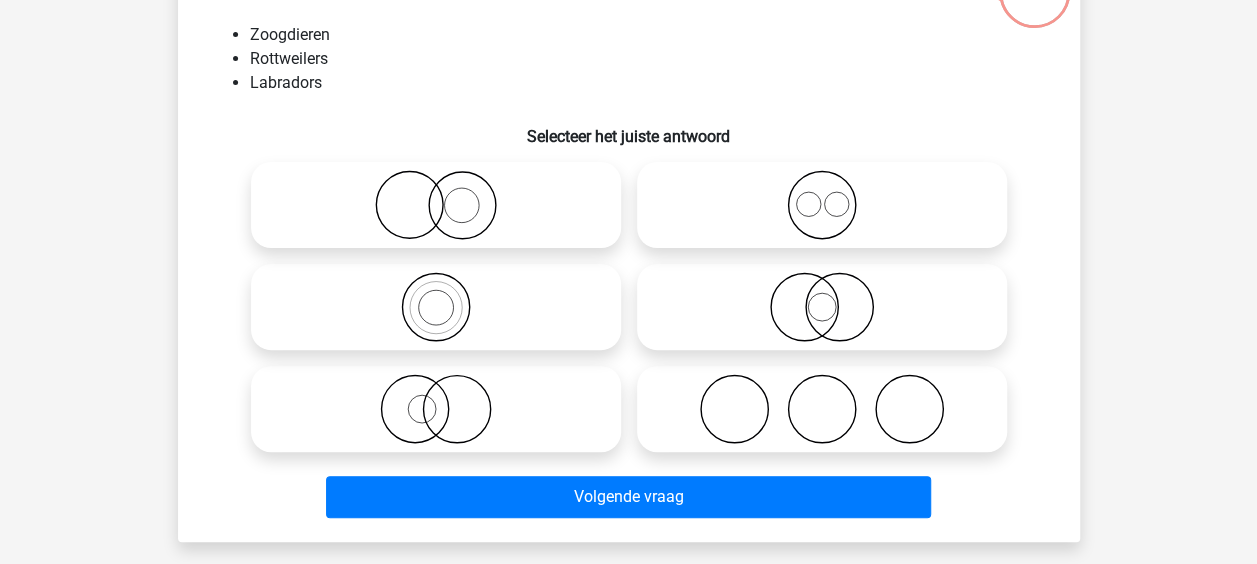 scroll, scrollTop: 192, scrollLeft: 0, axis: vertical 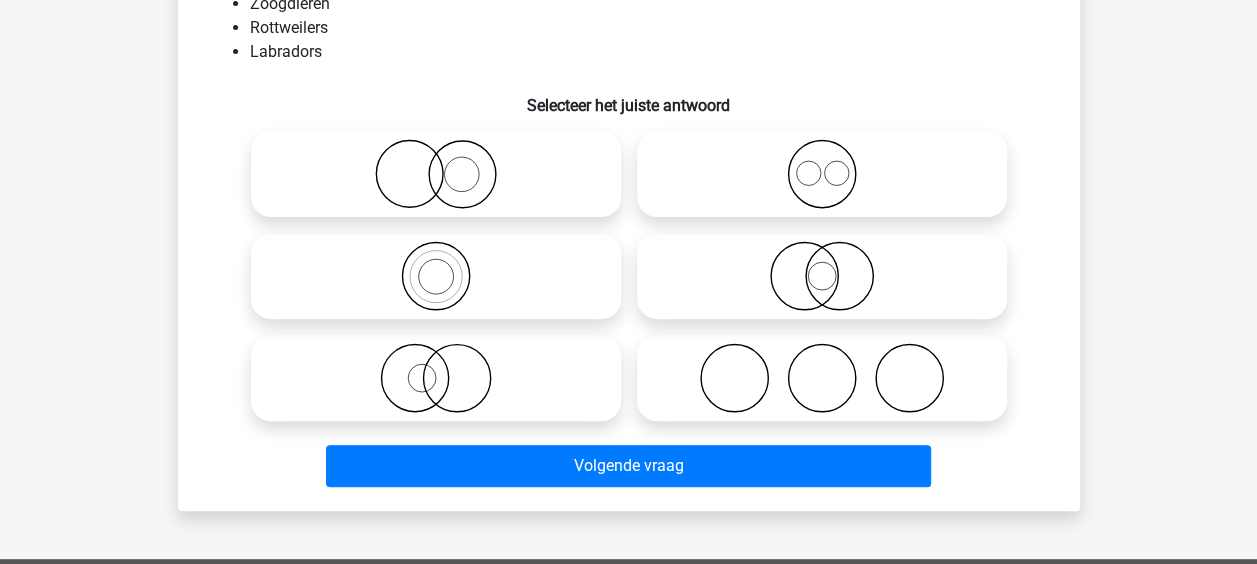 click 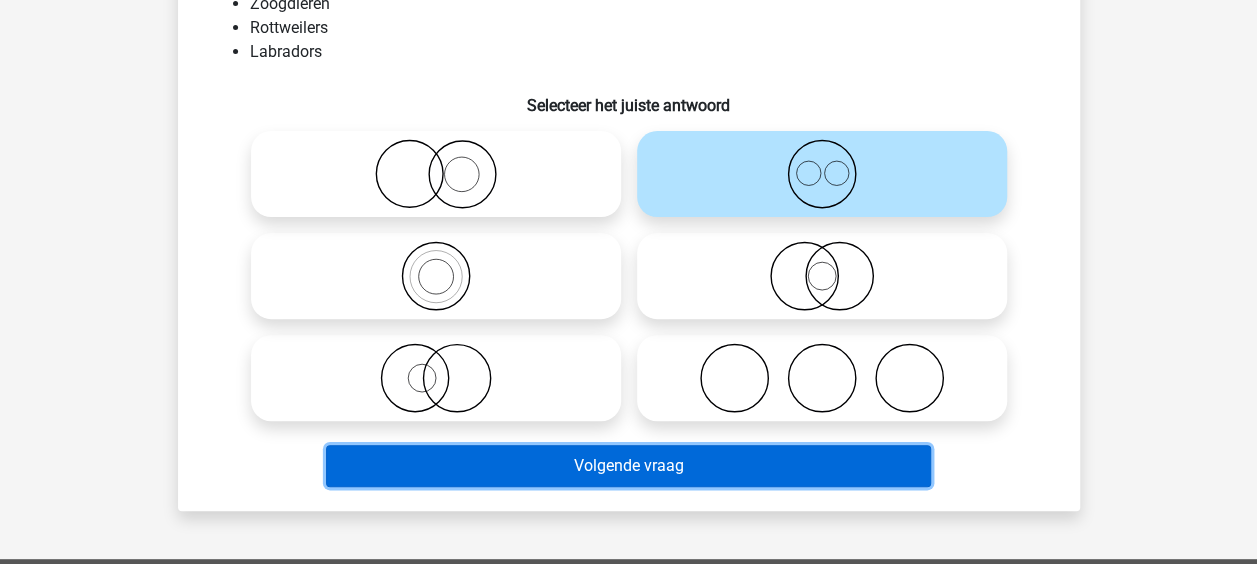 click on "Volgende vraag" at bounding box center (628, 466) 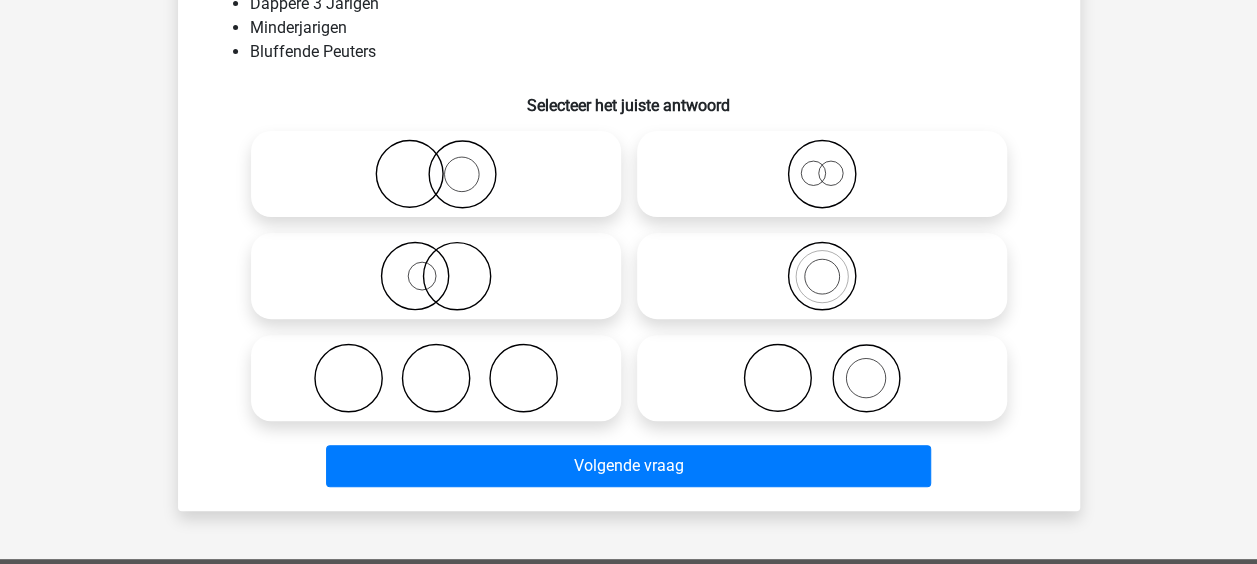 scroll, scrollTop: 92, scrollLeft: 0, axis: vertical 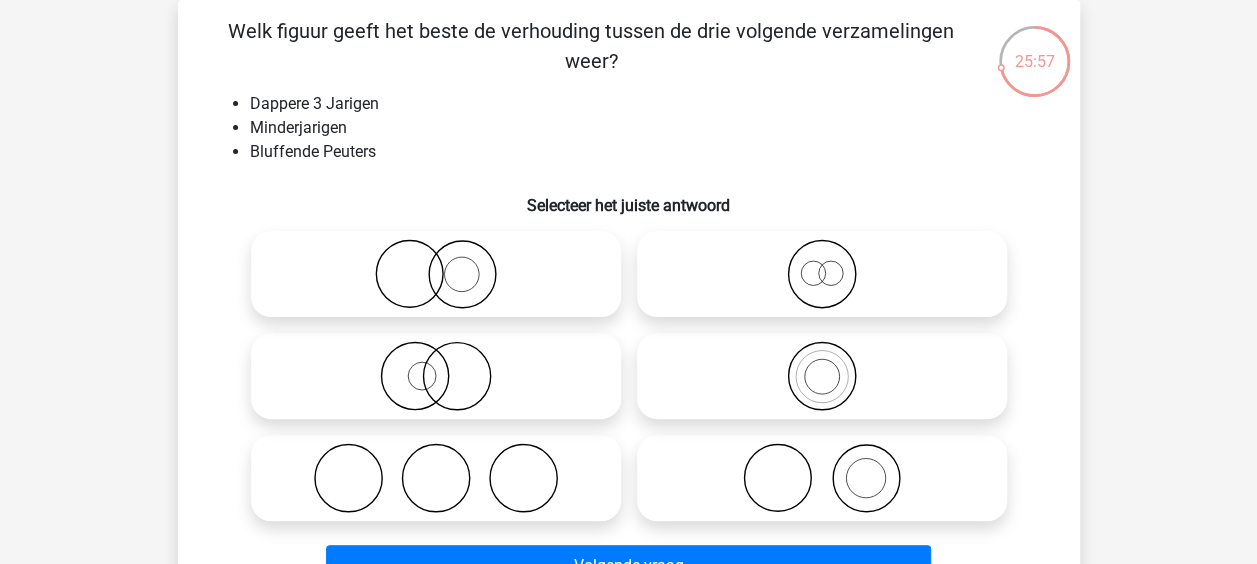 click 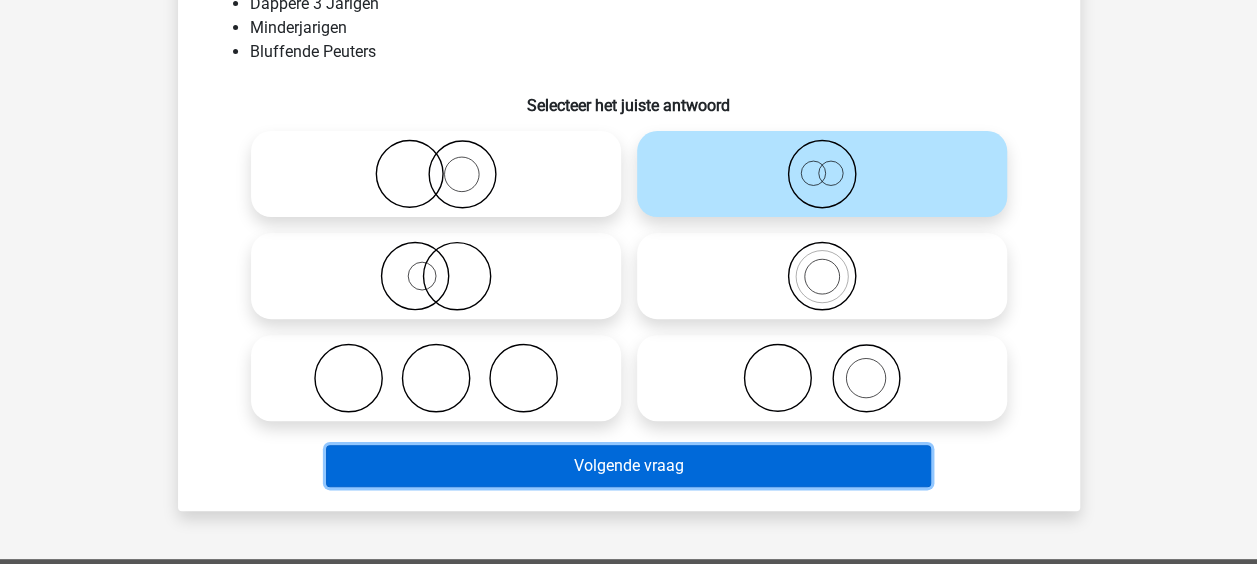 click on "Volgende vraag" at bounding box center (628, 466) 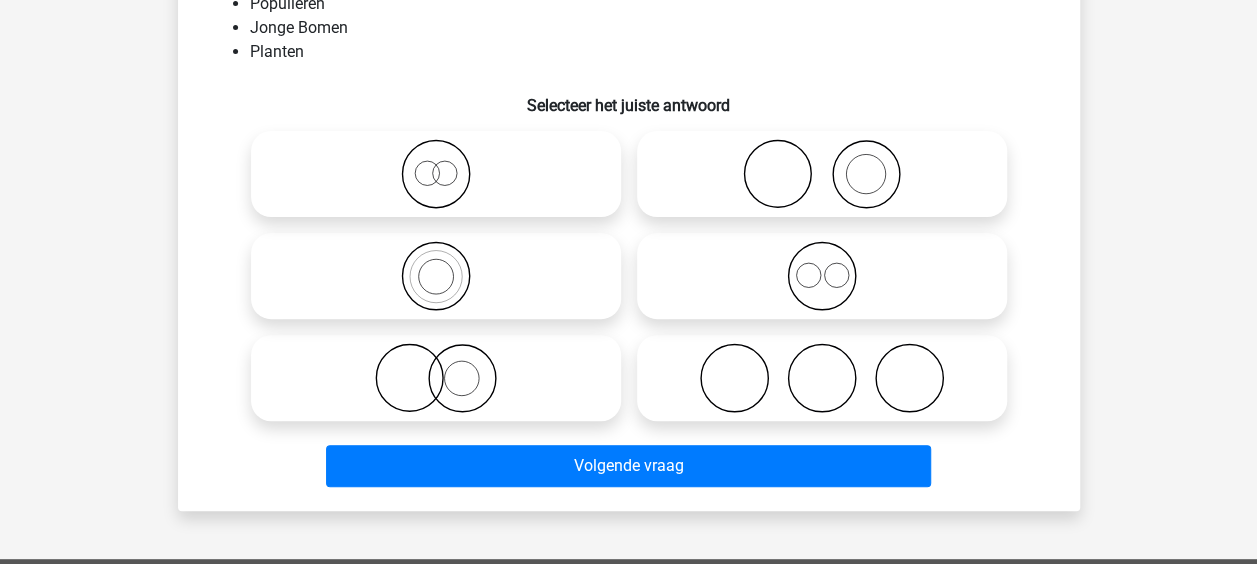 scroll, scrollTop: 92, scrollLeft: 0, axis: vertical 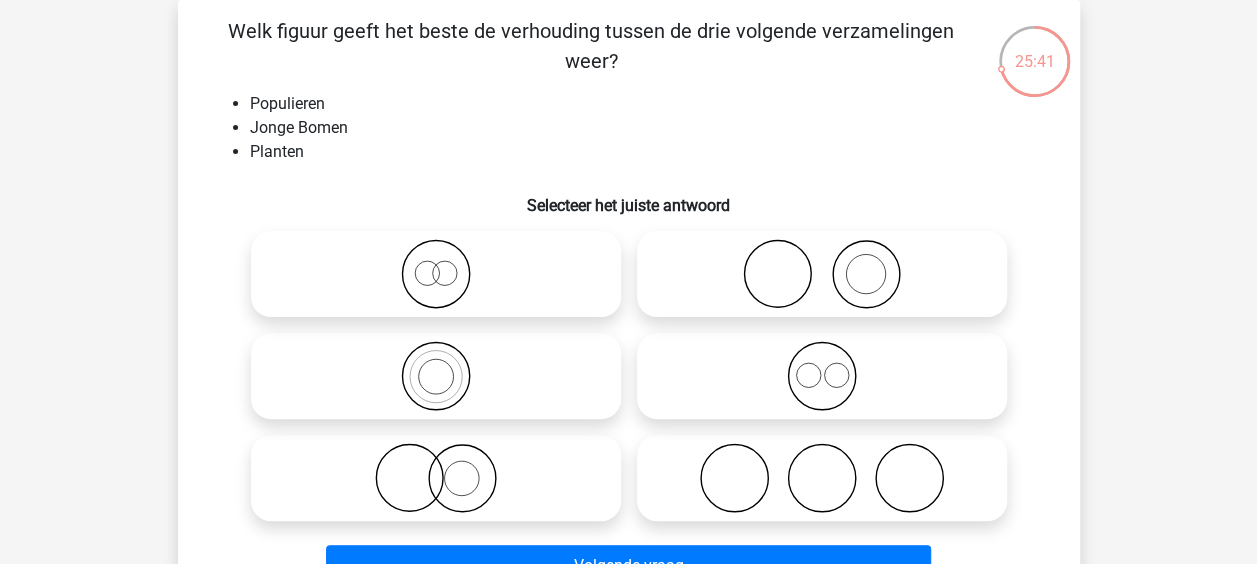 click 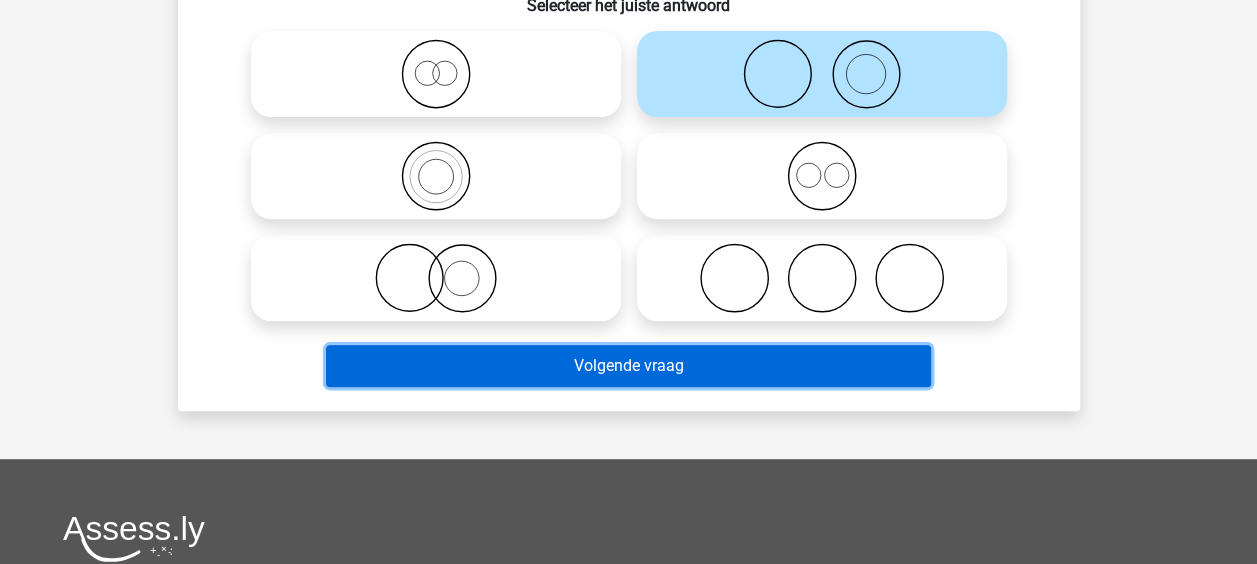 click on "Volgende vraag" at bounding box center [628, 366] 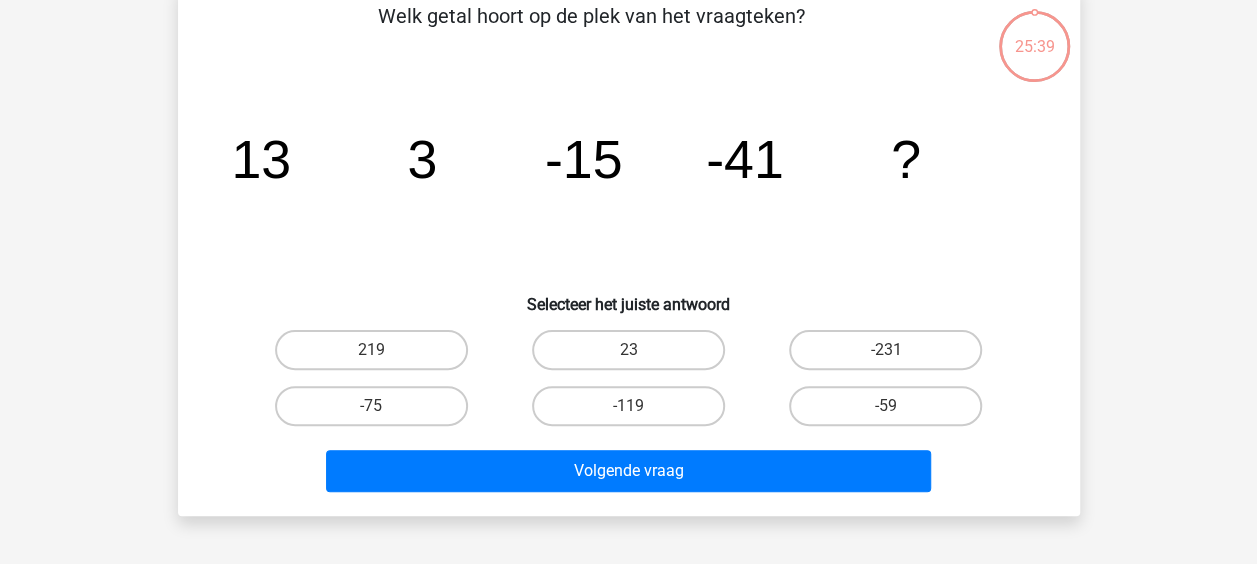 scroll, scrollTop: 92, scrollLeft: 0, axis: vertical 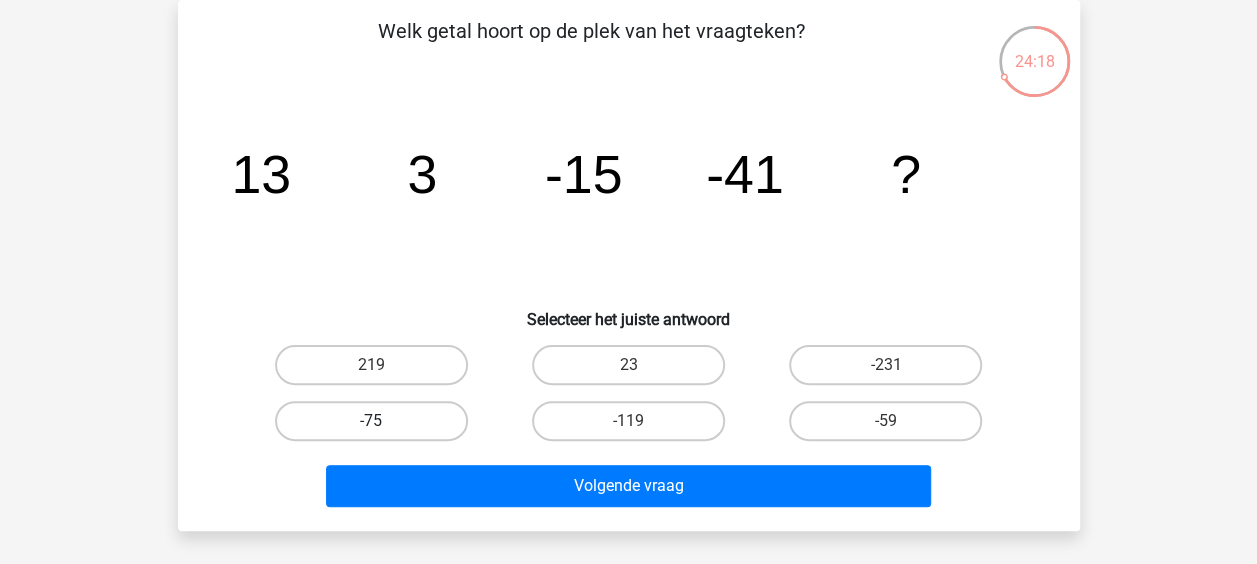click on "-75" at bounding box center [371, 421] 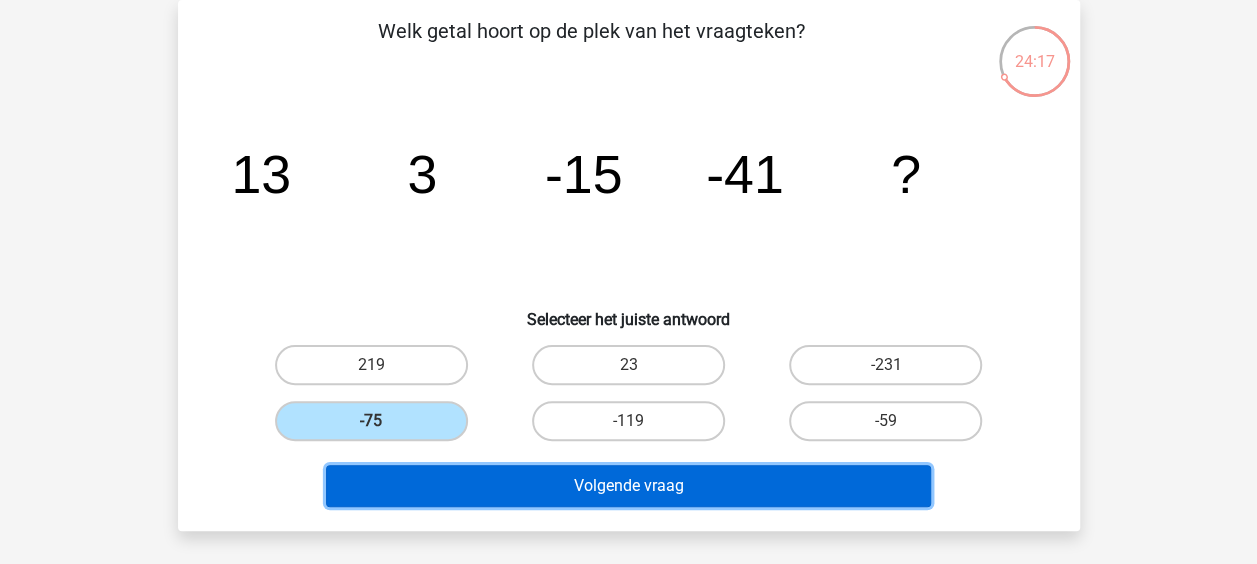 click on "Volgende vraag" at bounding box center (628, 486) 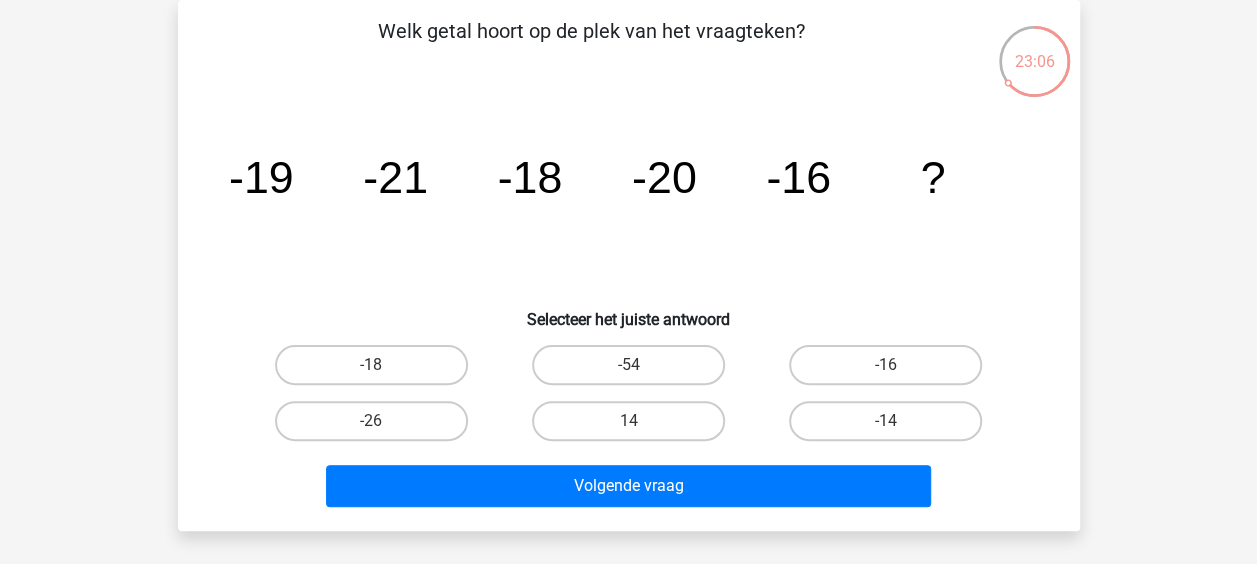 click on "?" 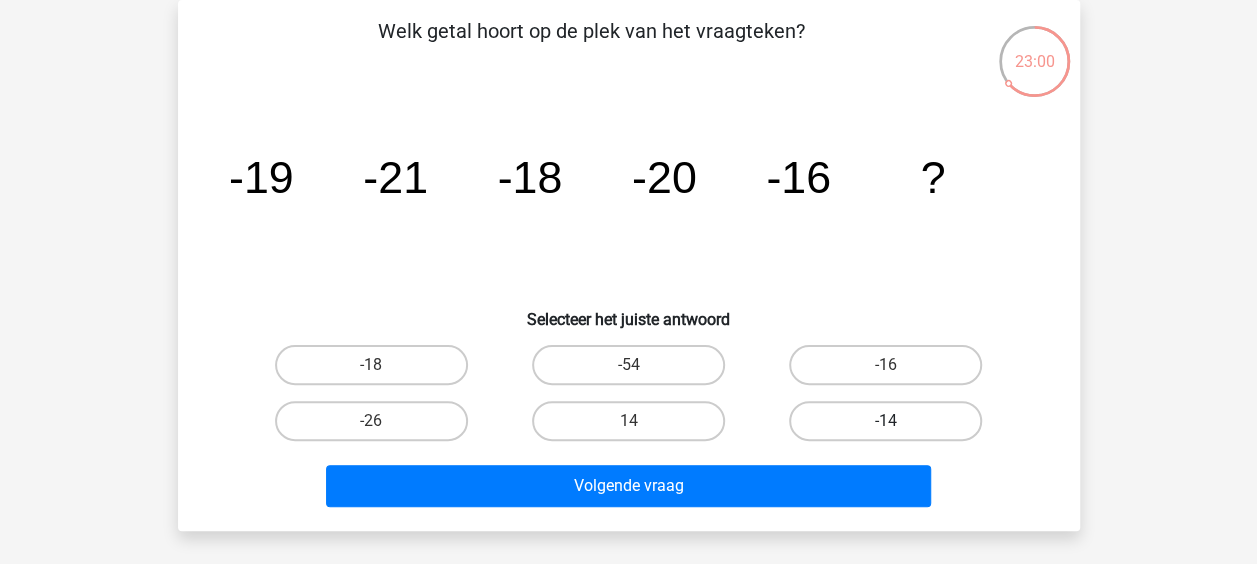 click on "-14" at bounding box center (885, 421) 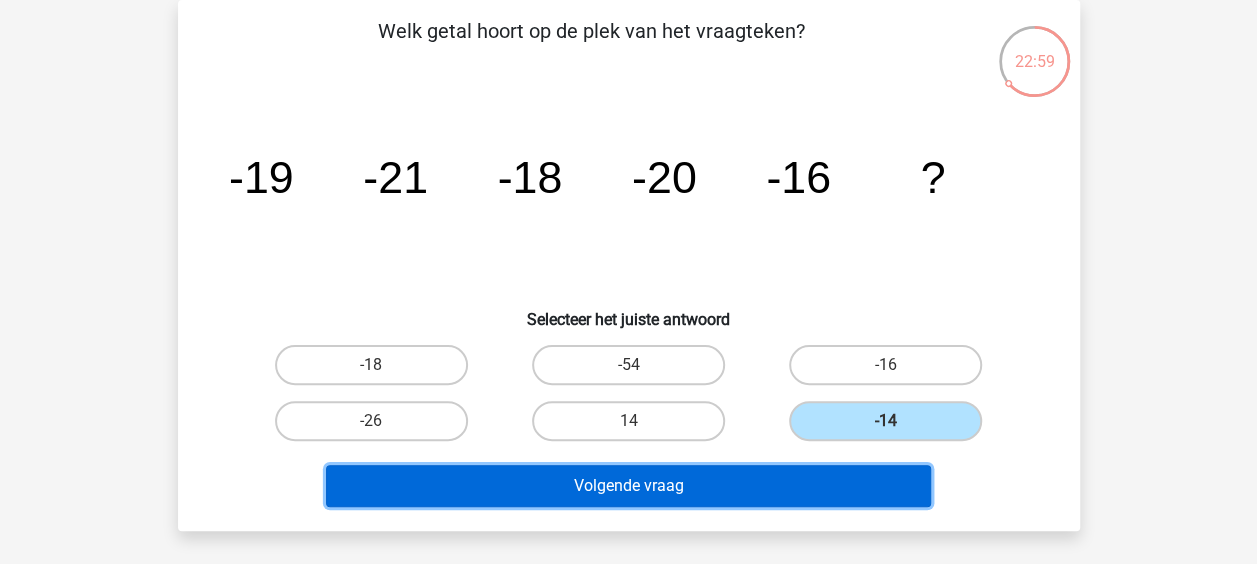 click on "Volgende vraag" at bounding box center [628, 486] 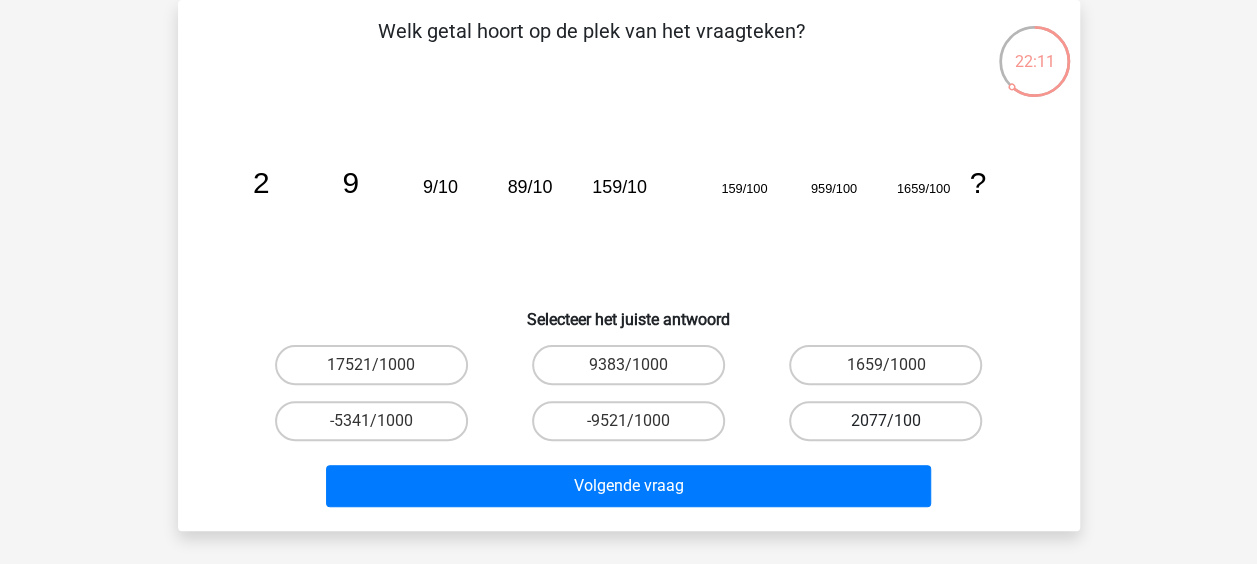 click on "2077/100" at bounding box center (885, 421) 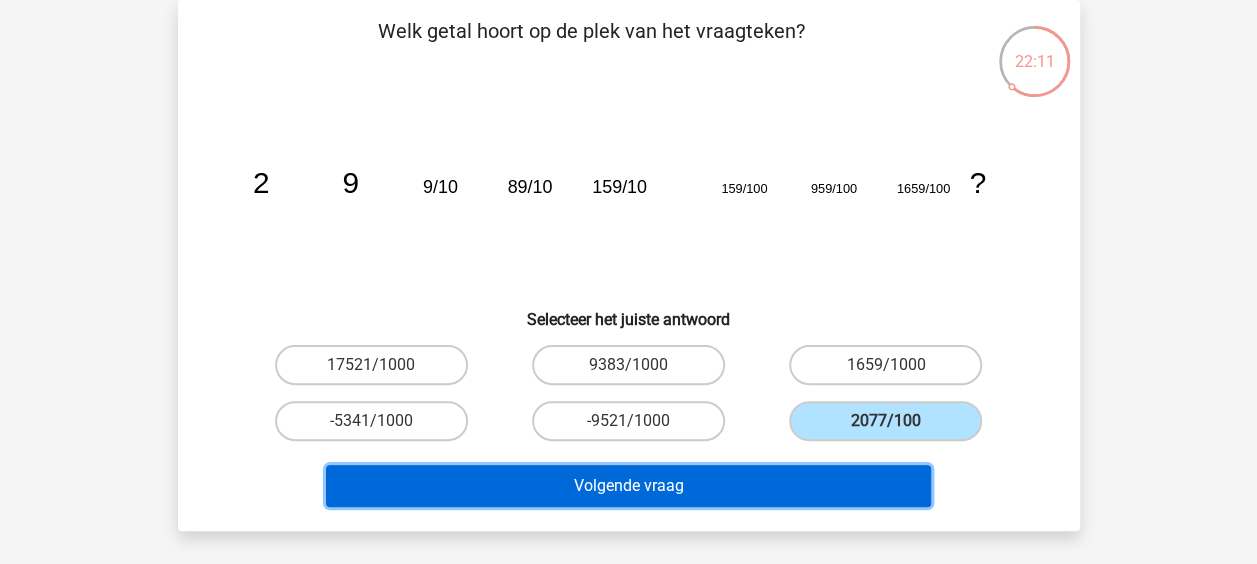 click on "Volgende vraag" at bounding box center (628, 486) 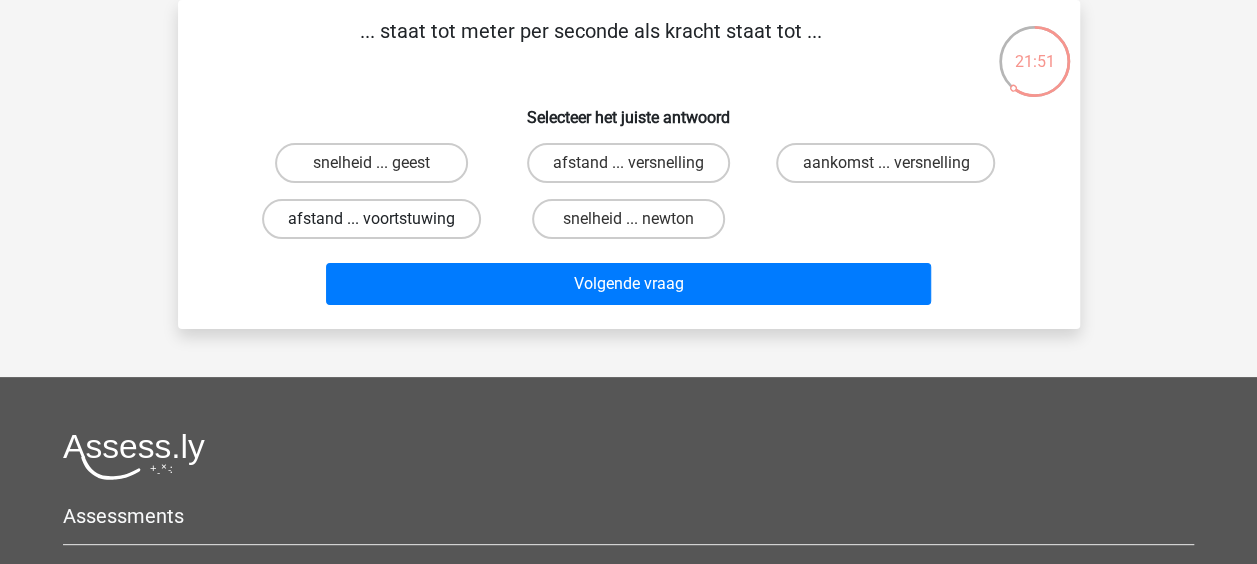 click on "afstand ... voortstuwing" at bounding box center [371, 219] 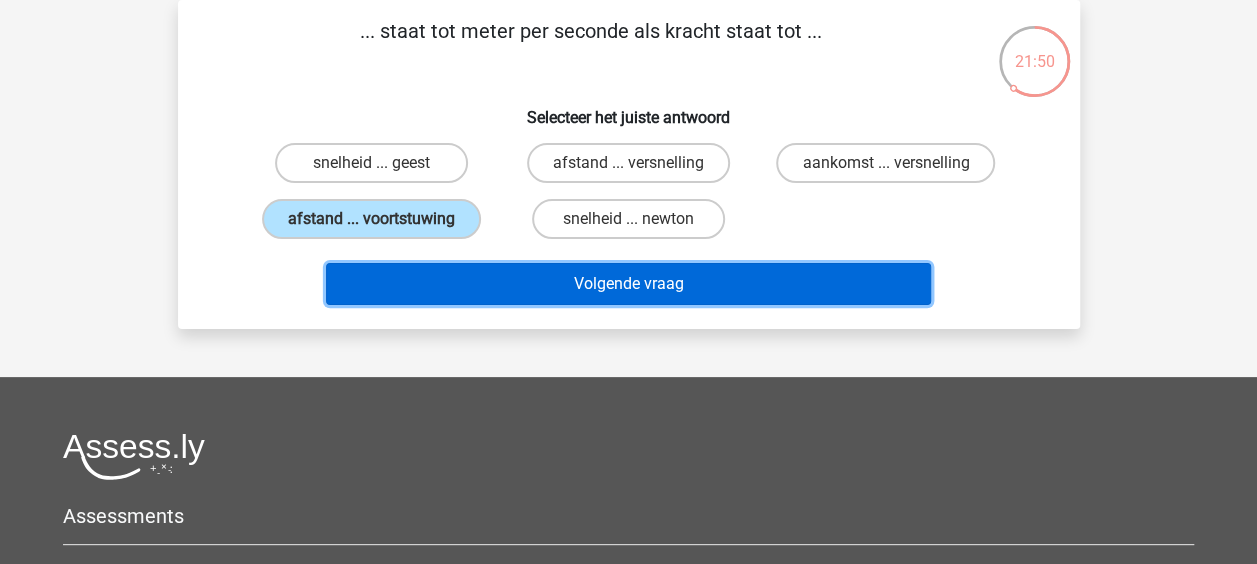 click on "Volgende vraag" at bounding box center [628, 284] 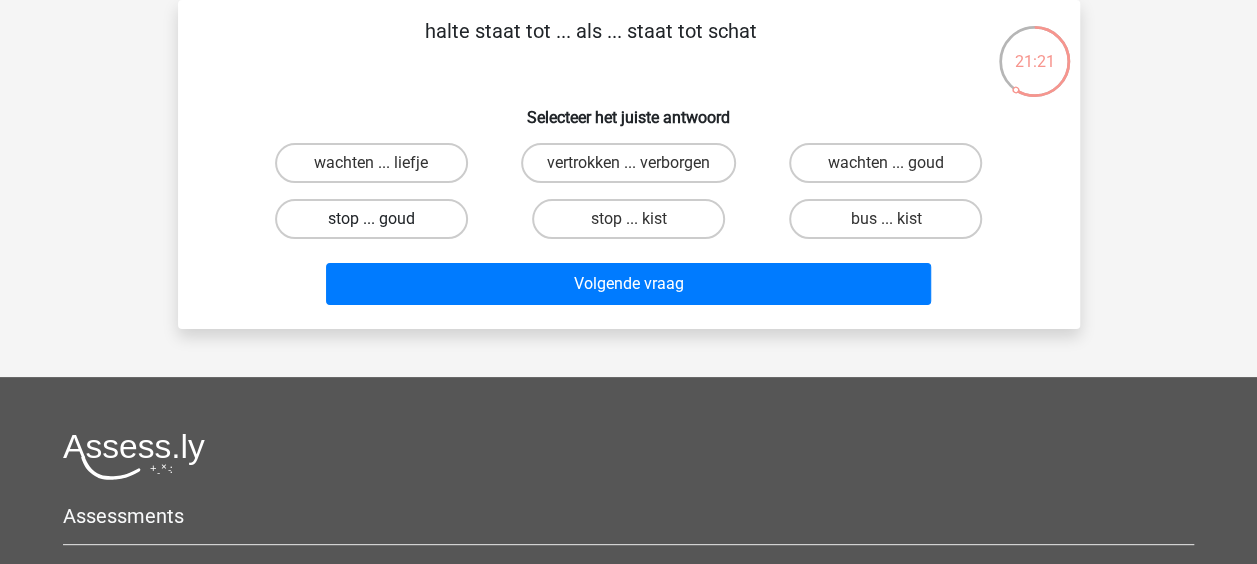 click on "stop ... goud" at bounding box center [371, 219] 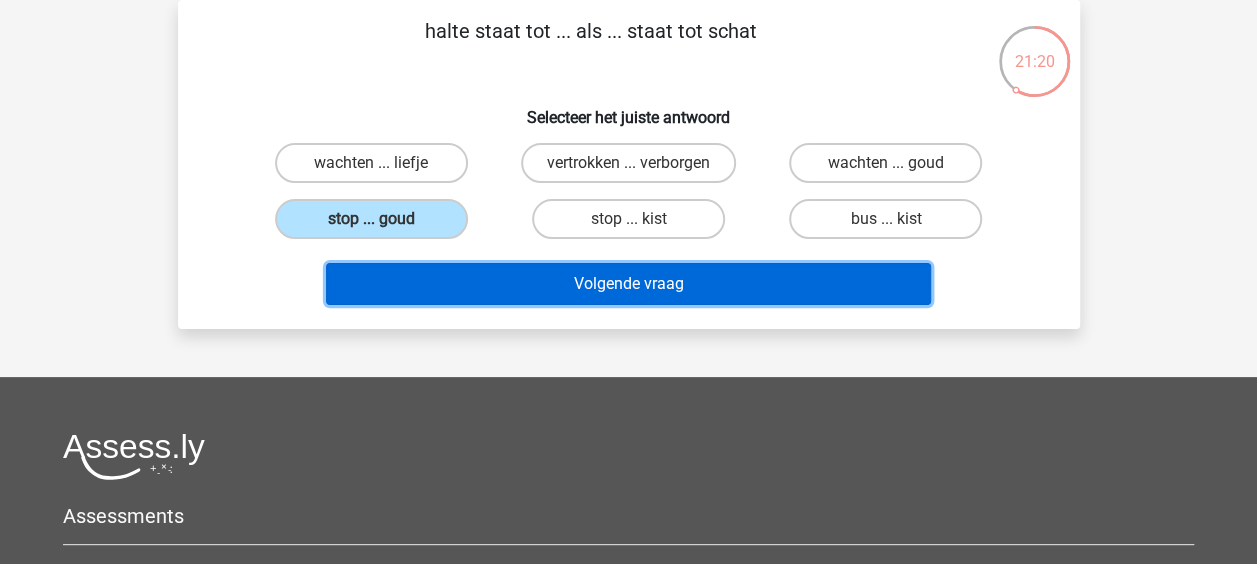 click on "Volgende vraag" at bounding box center (628, 284) 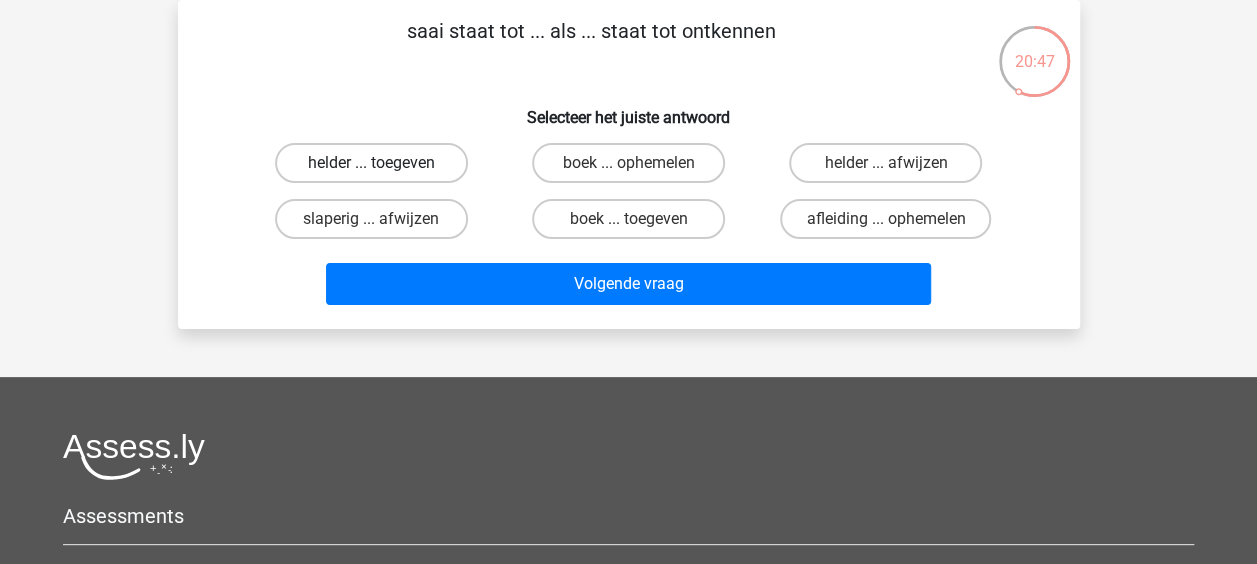 click on "helder ... toegeven" at bounding box center (371, 163) 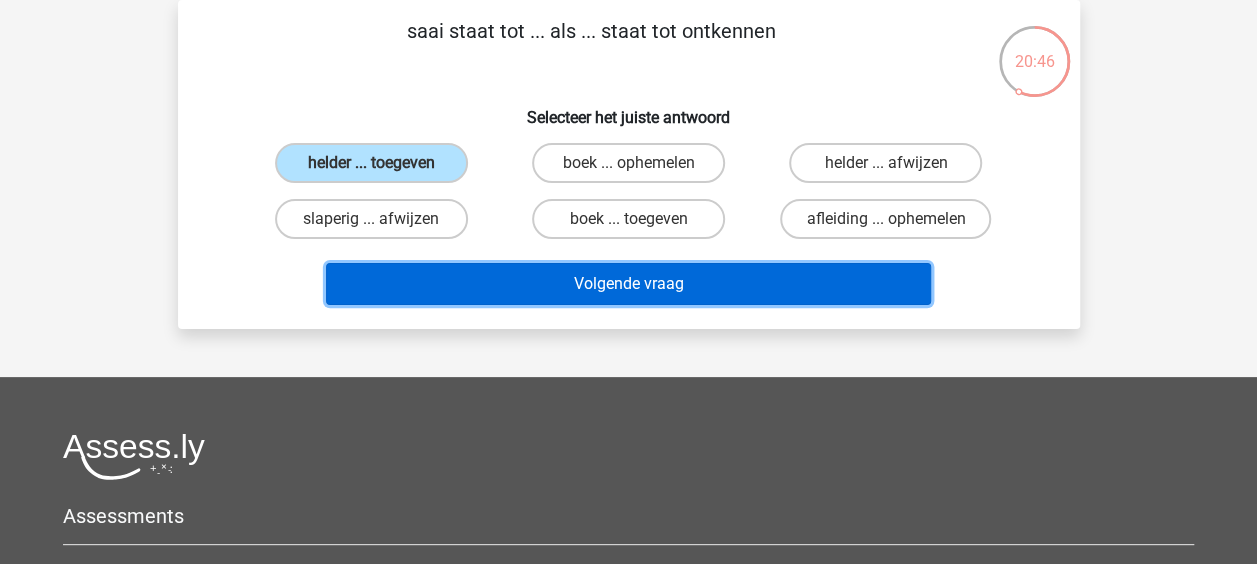 click on "Volgende vraag" at bounding box center (628, 284) 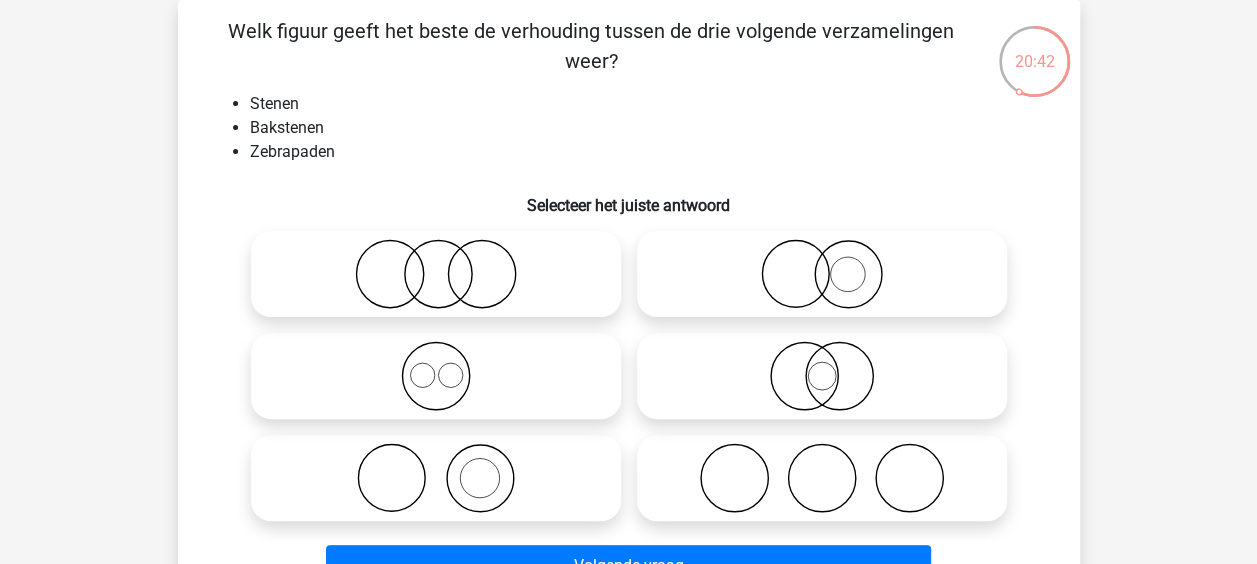 scroll, scrollTop: 192, scrollLeft: 0, axis: vertical 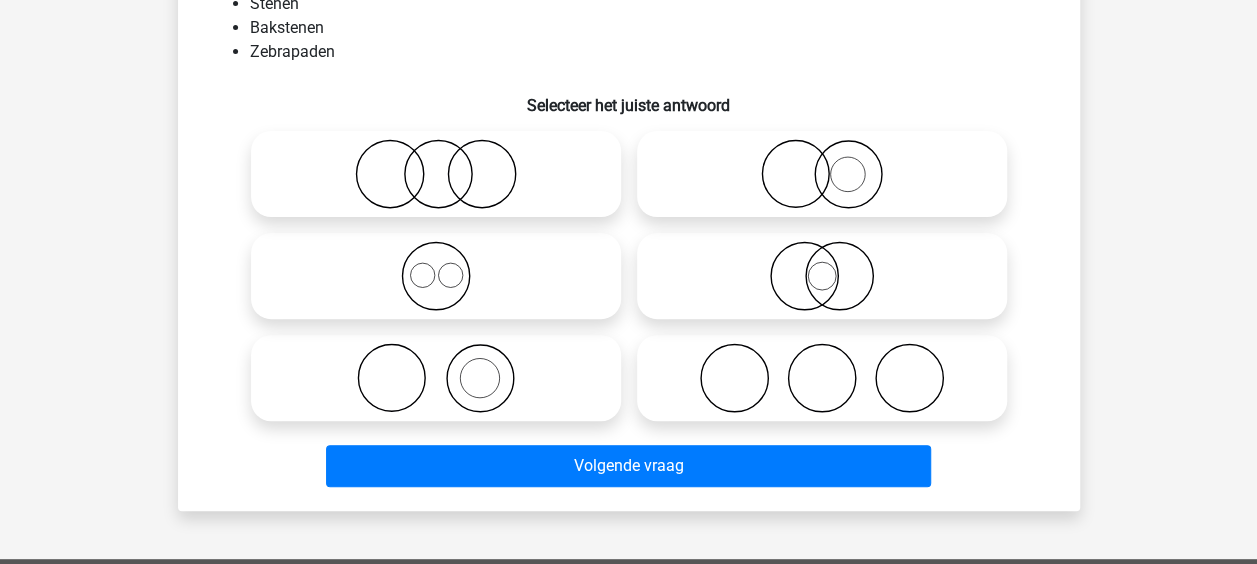 click 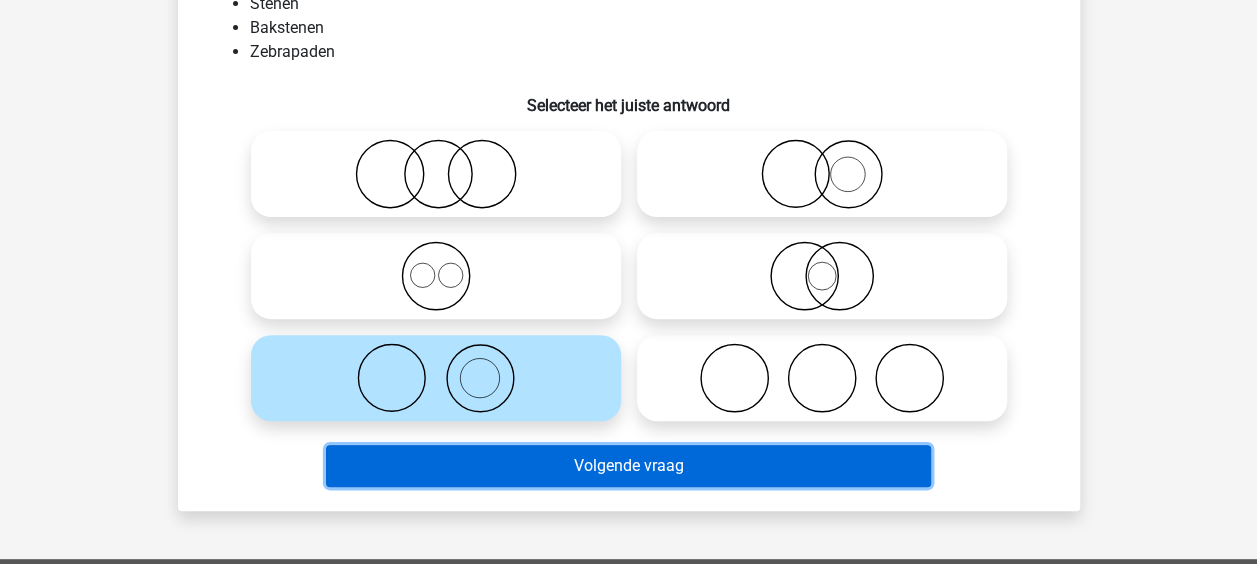 click on "Volgende vraag" at bounding box center [628, 466] 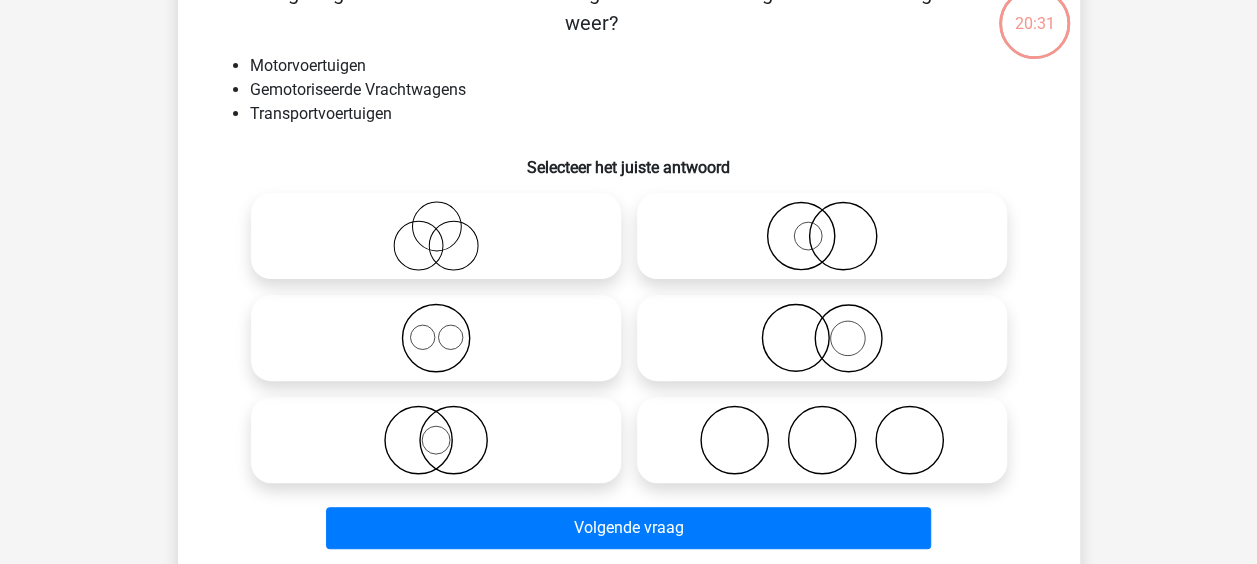 scroll, scrollTop: 92, scrollLeft: 0, axis: vertical 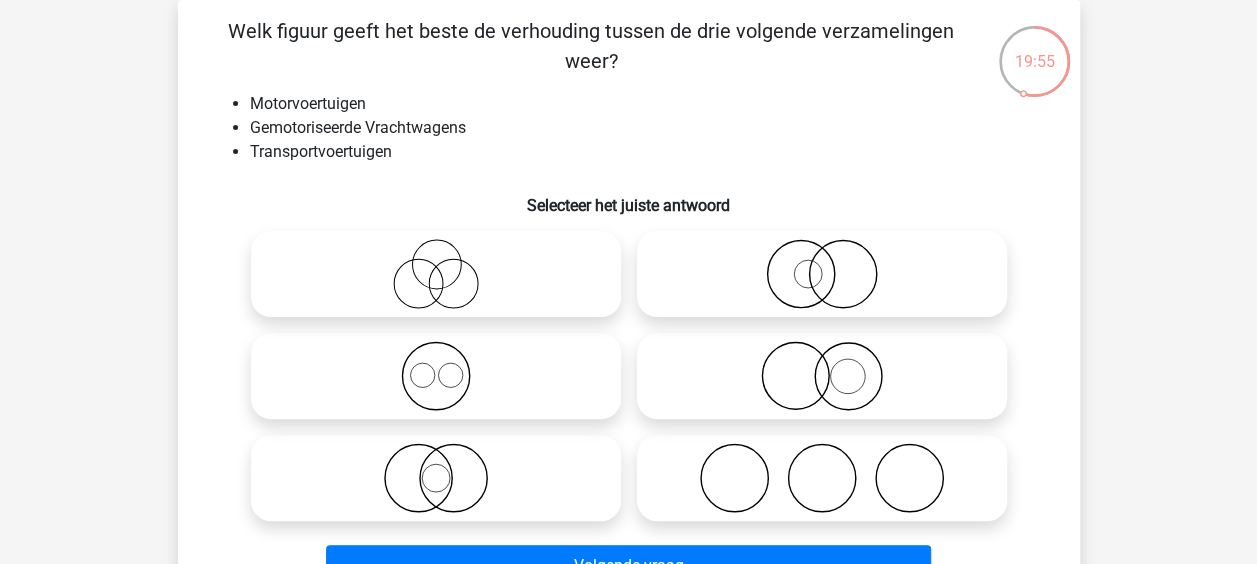 click 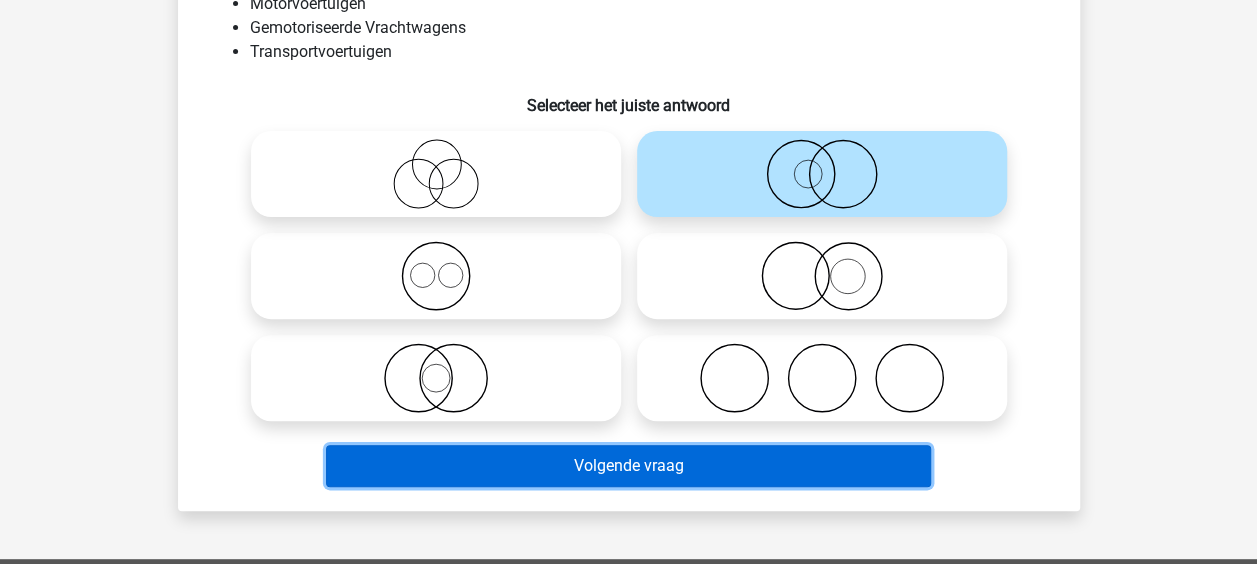click on "Volgende vraag" at bounding box center (628, 466) 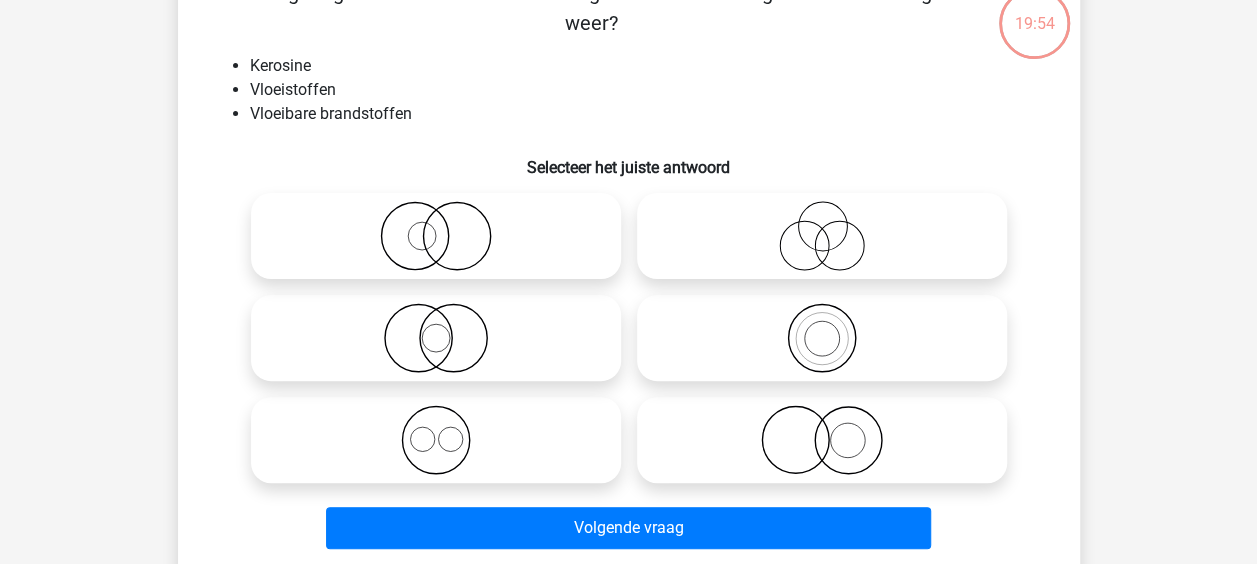 scroll, scrollTop: 92, scrollLeft: 0, axis: vertical 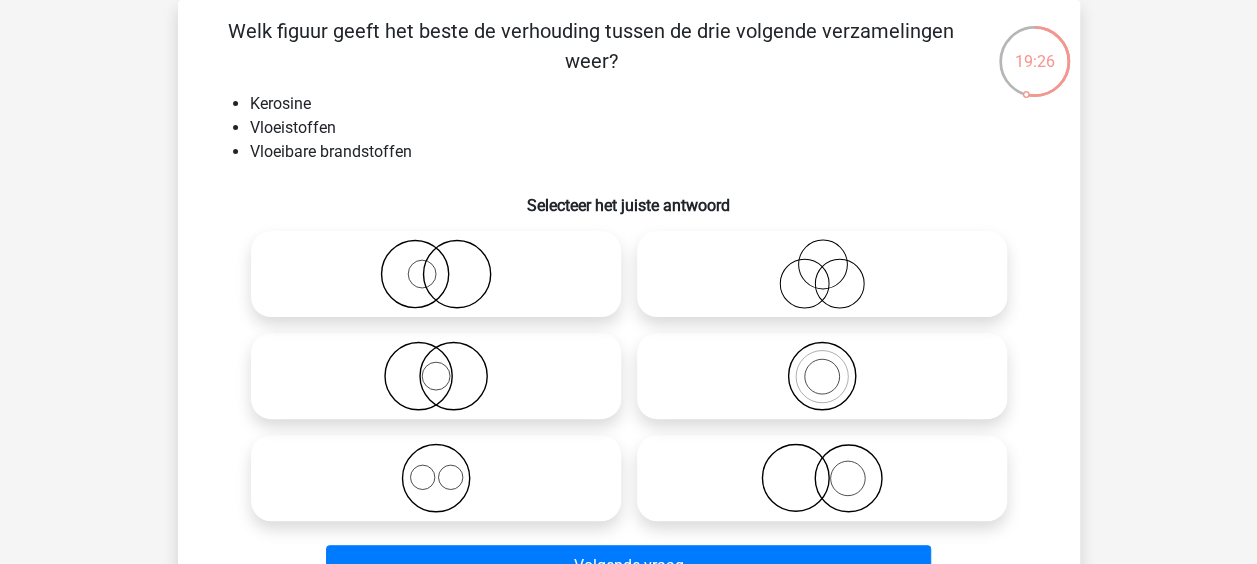 click 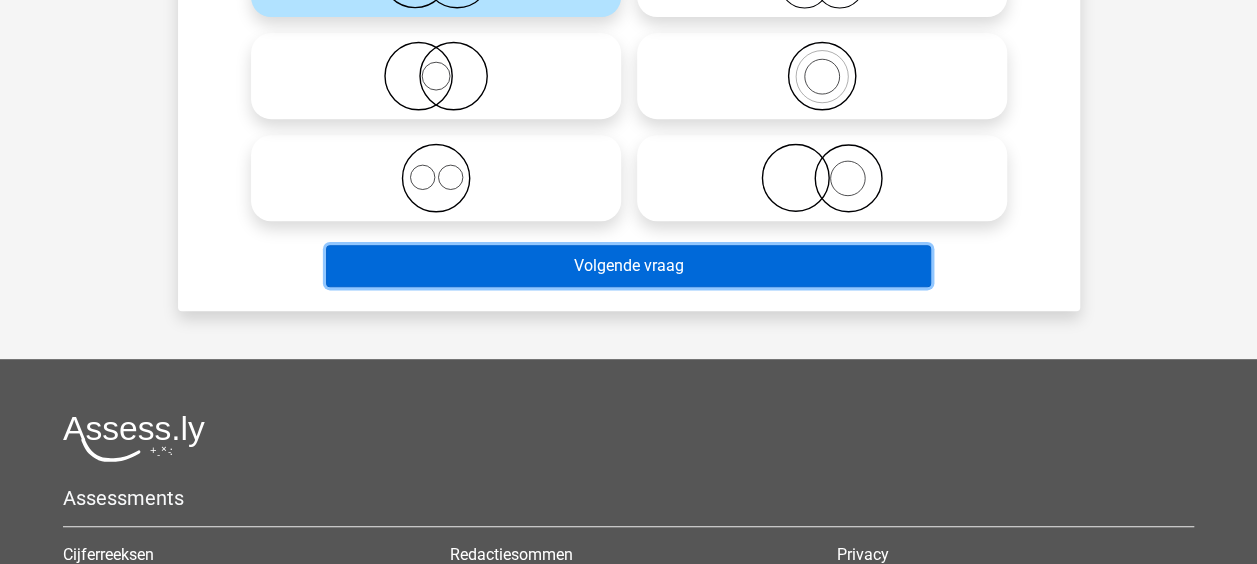 click on "Volgende vraag" at bounding box center (628, 266) 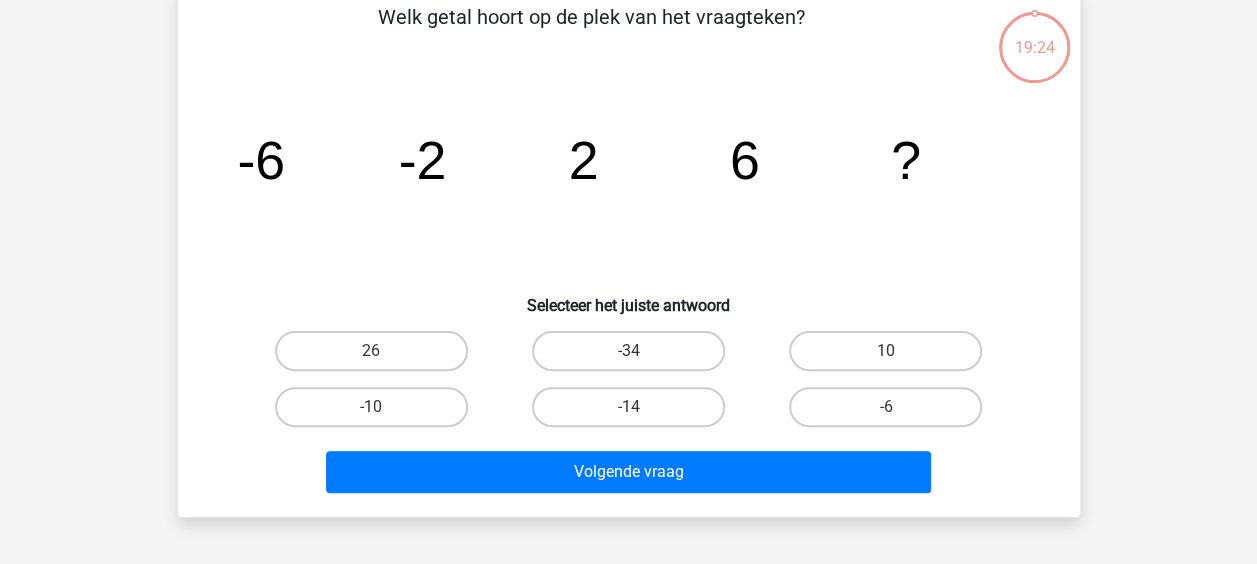 scroll, scrollTop: 92, scrollLeft: 0, axis: vertical 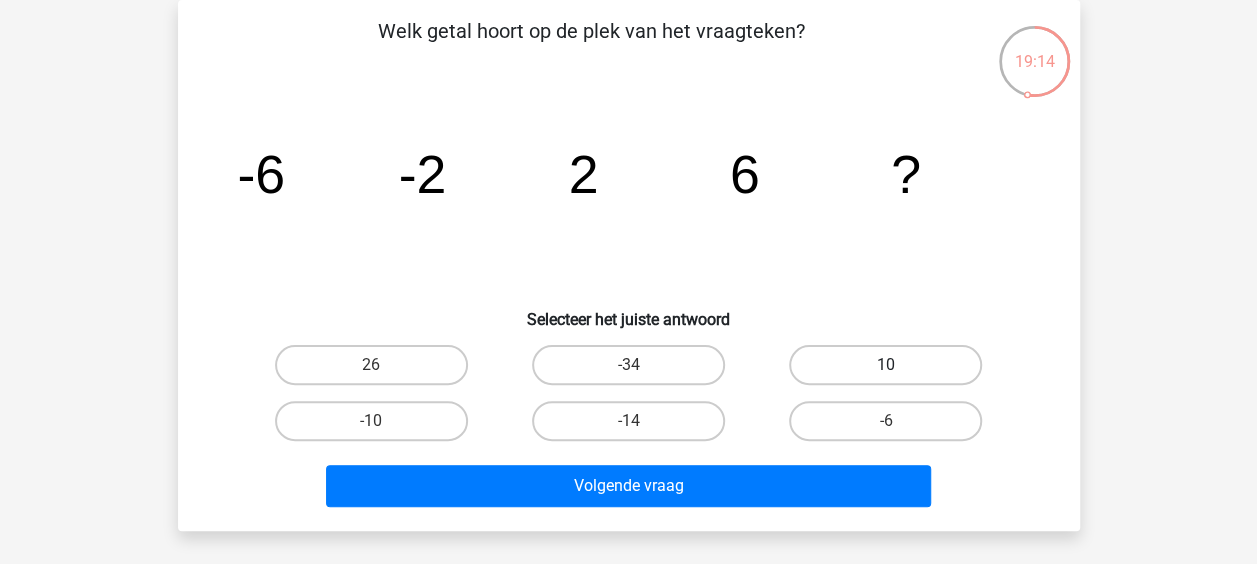 click on "10" at bounding box center [885, 365] 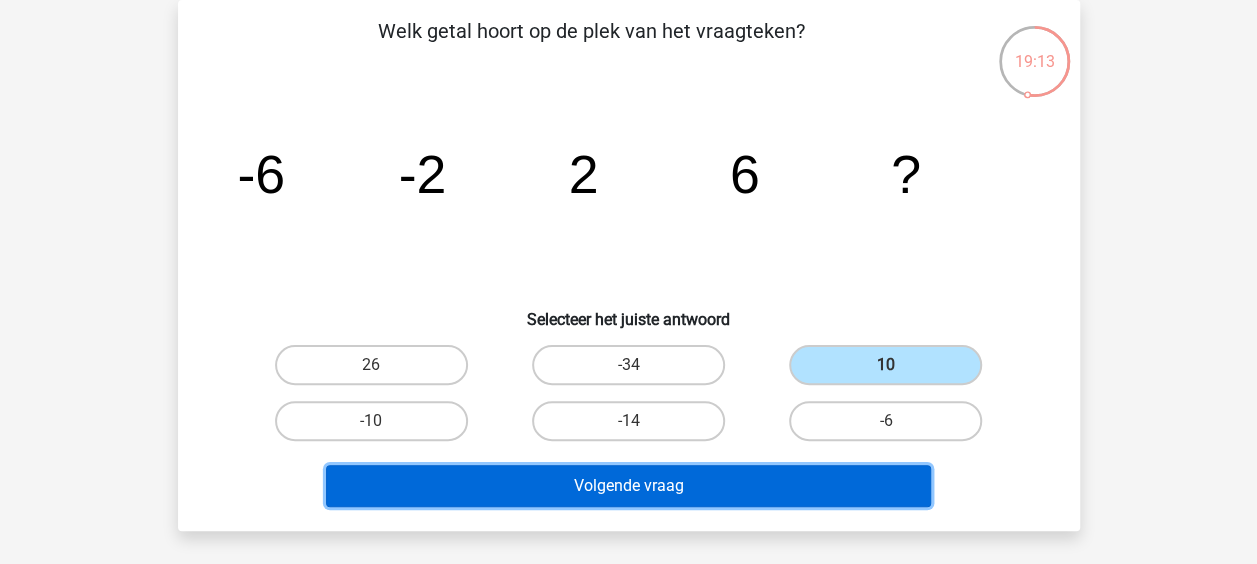 click on "Volgende vraag" at bounding box center [628, 486] 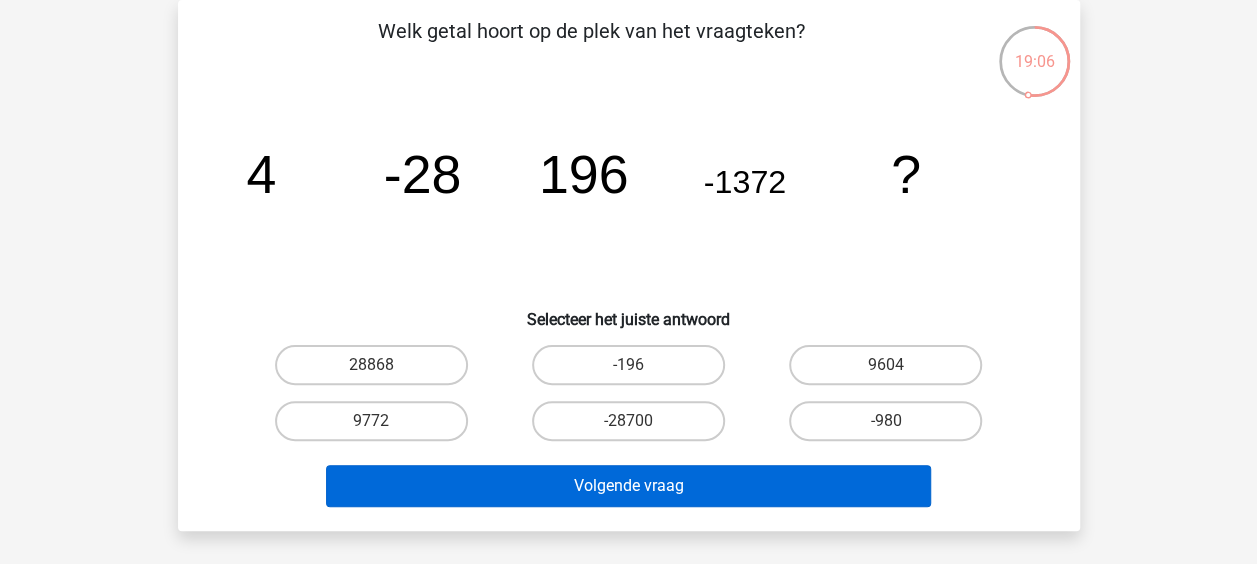 click on "Volgende vraag" at bounding box center (629, 482) 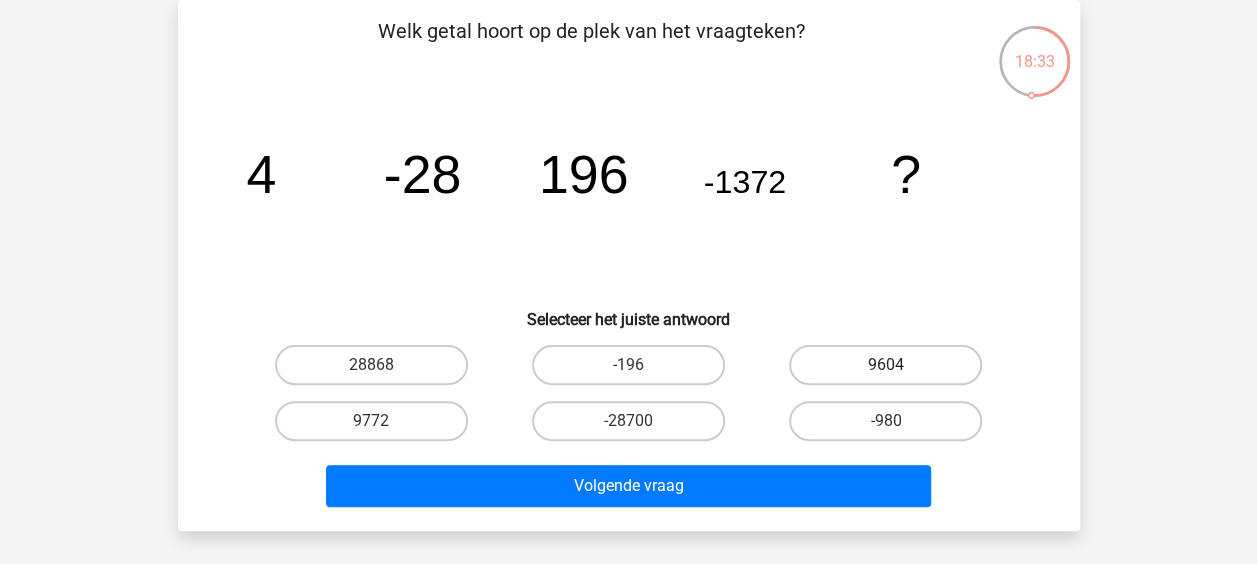 click on "9604" at bounding box center [885, 365] 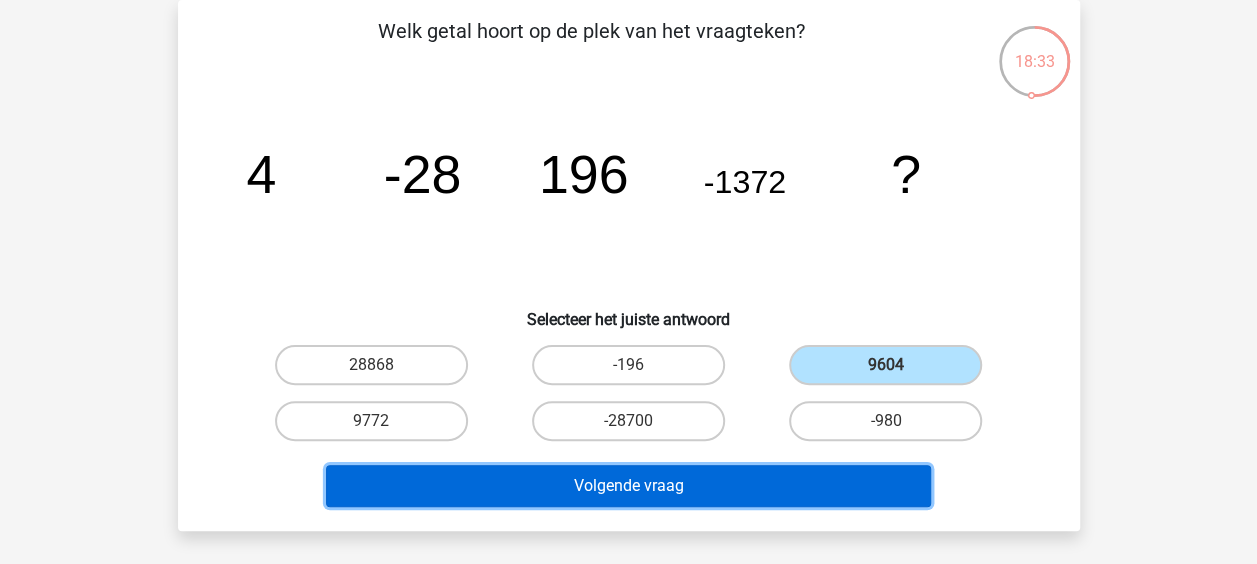 click on "Volgende vraag" at bounding box center [628, 486] 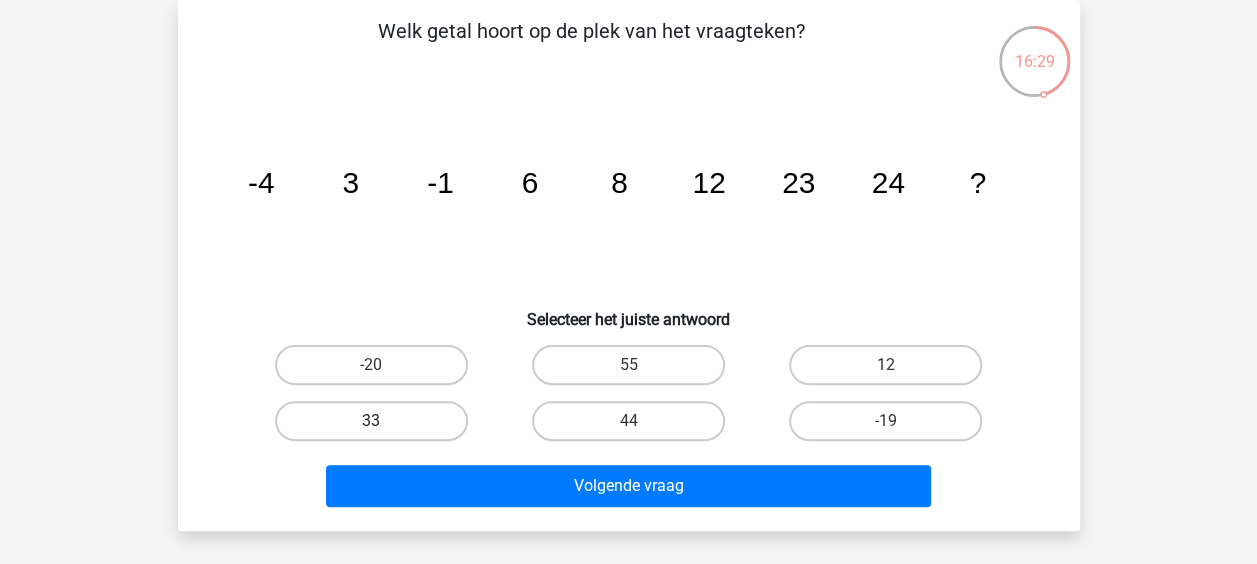 click on "33" at bounding box center (371, 421) 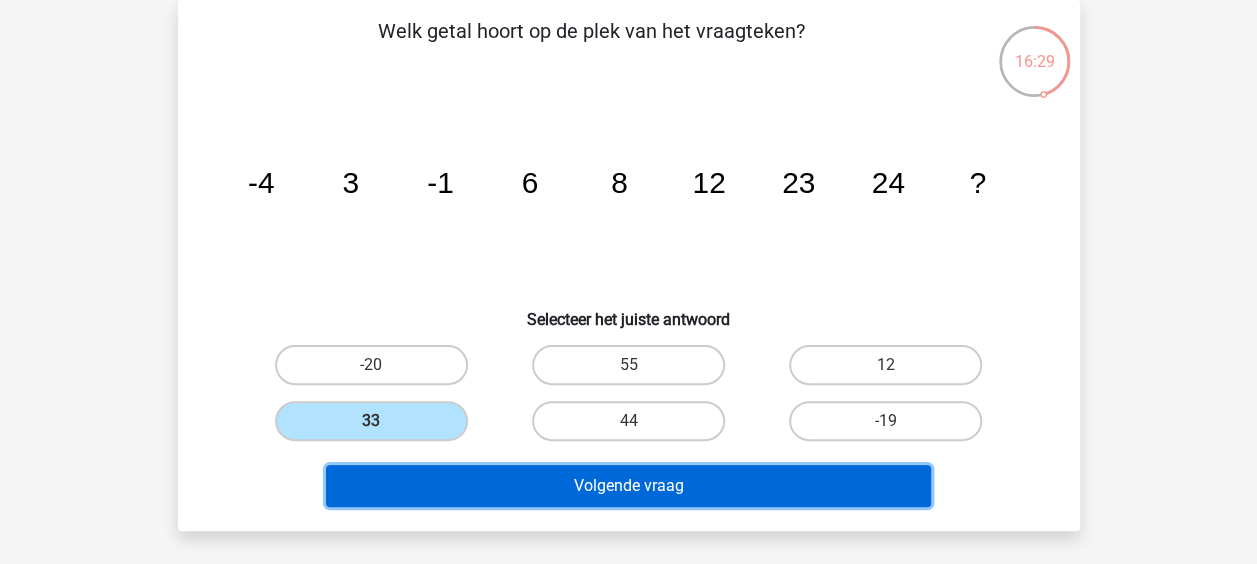 click on "Volgende vraag" at bounding box center (628, 486) 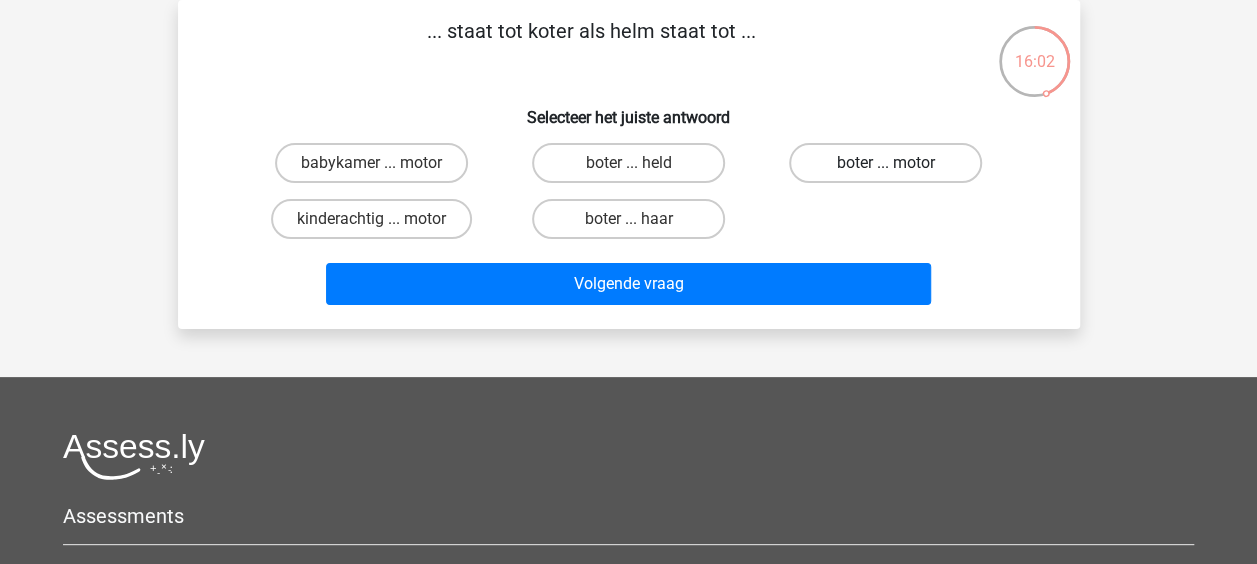 click on "boter ... motor" at bounding box center [885, 163] 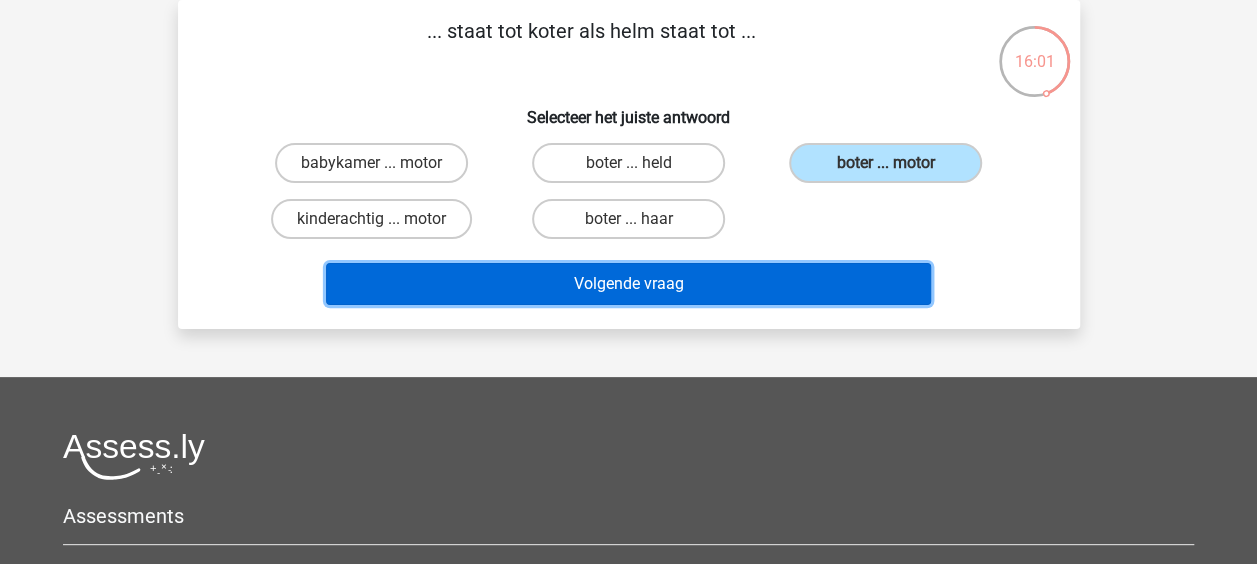 click on "Volgende vraag" at bounding box center [628, 284] 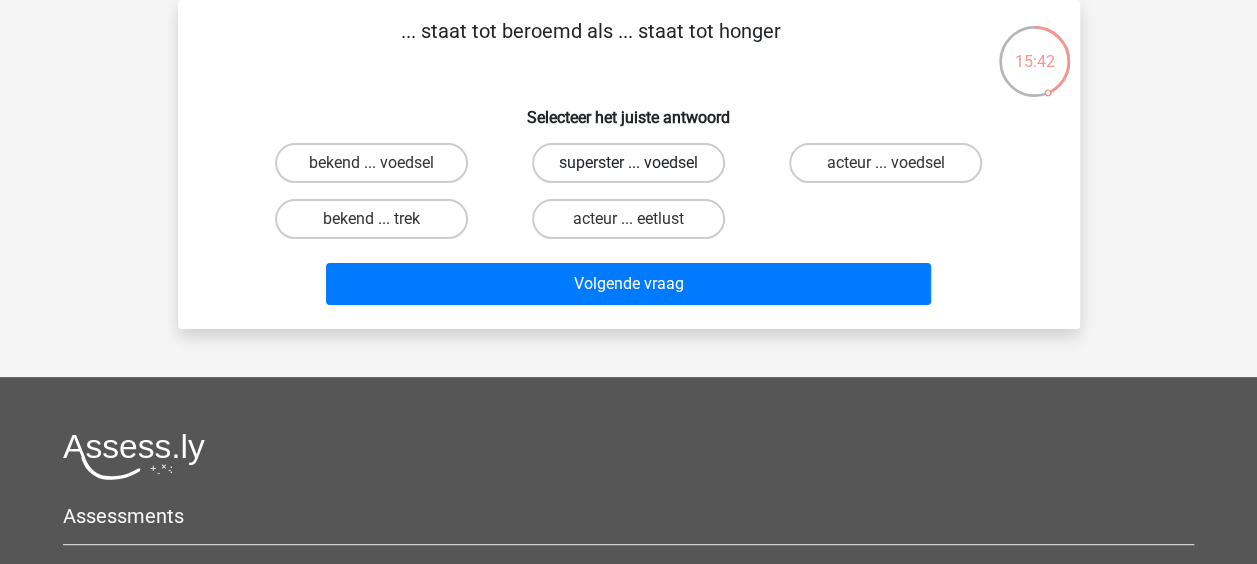 click on "superster ... voedsel" at bounding box center (628, 163) 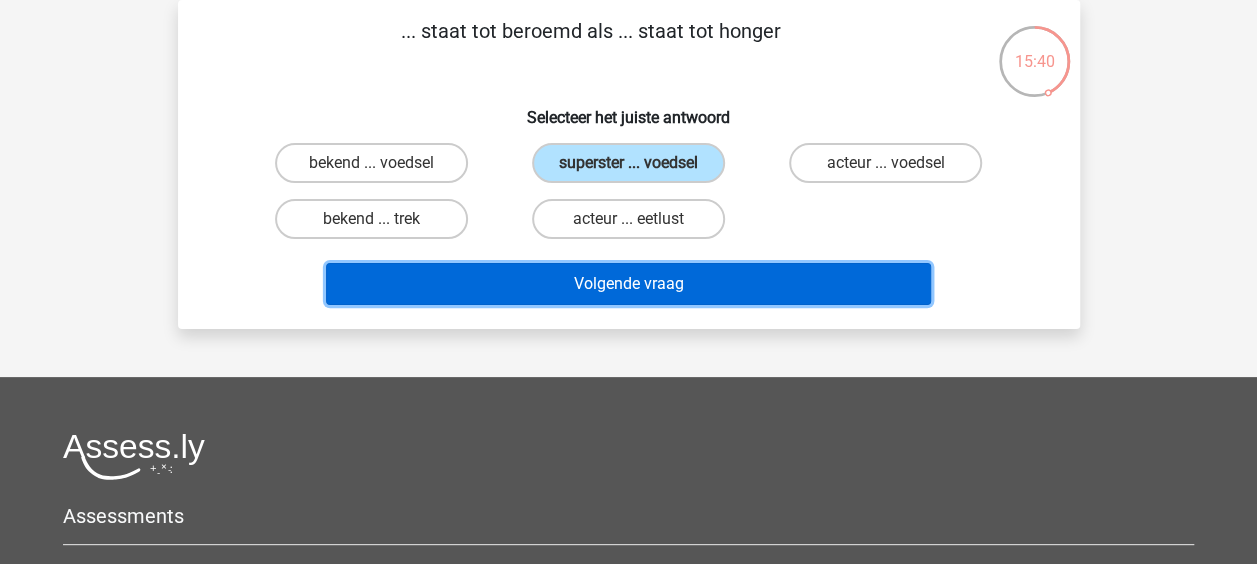 click on "Volgende vraag" at bounding box center (628, 284) 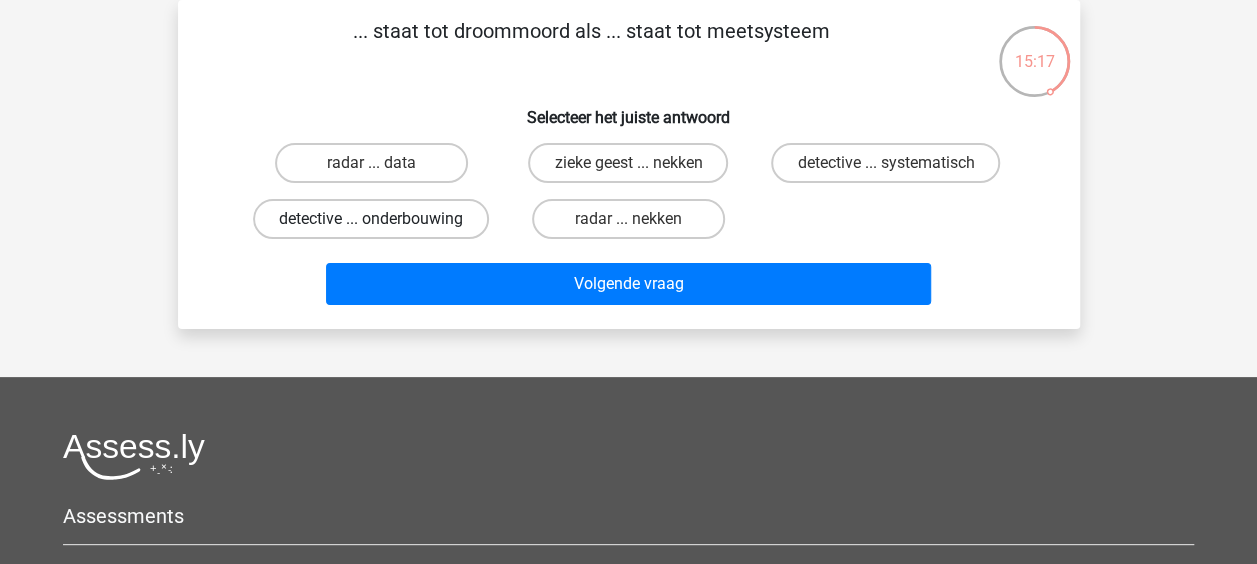 click on "detective ... onderbouwing" at bounding box center (371, 219) 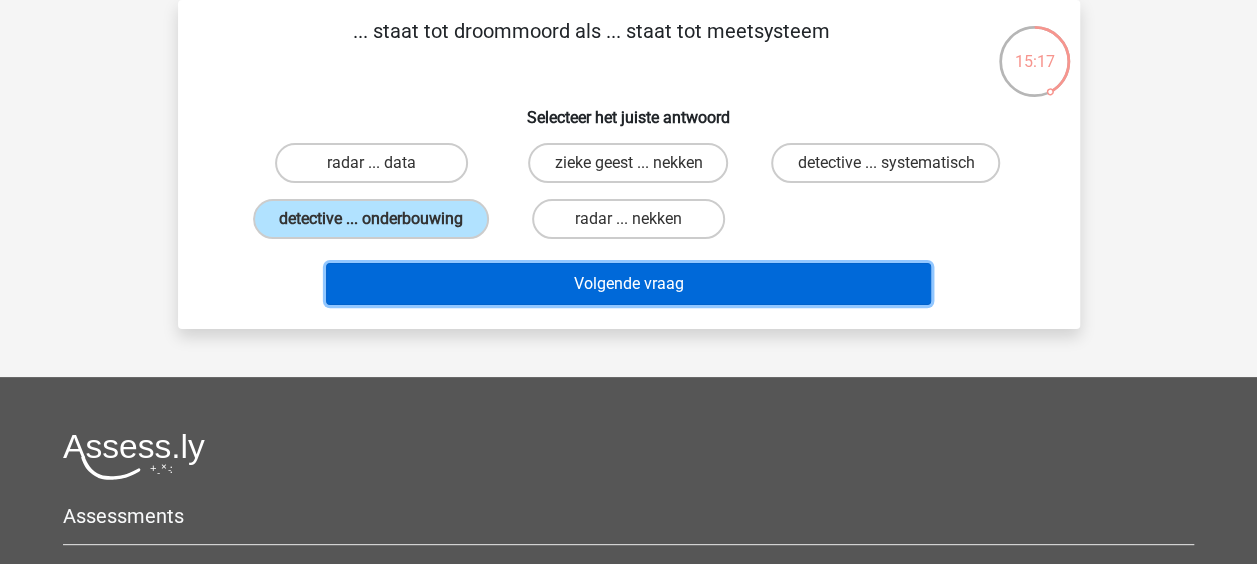 click on "Volgende vraag" at bounding box center [628, 284] 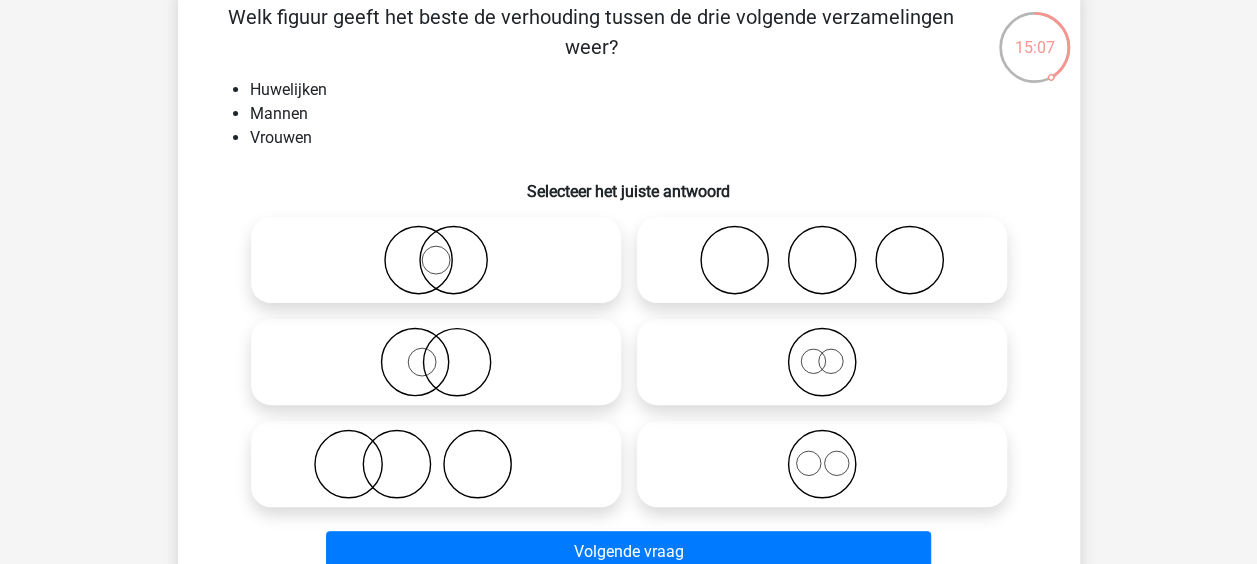 scroll, scrollTop: 192, scrollLeft: 0, axis: vertical 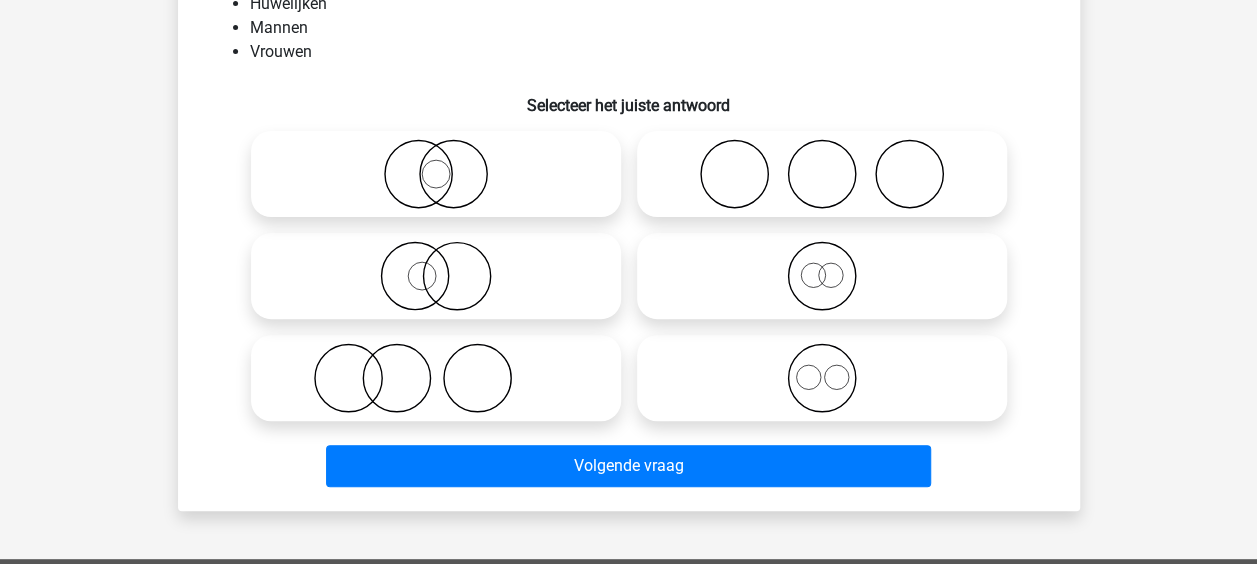 click 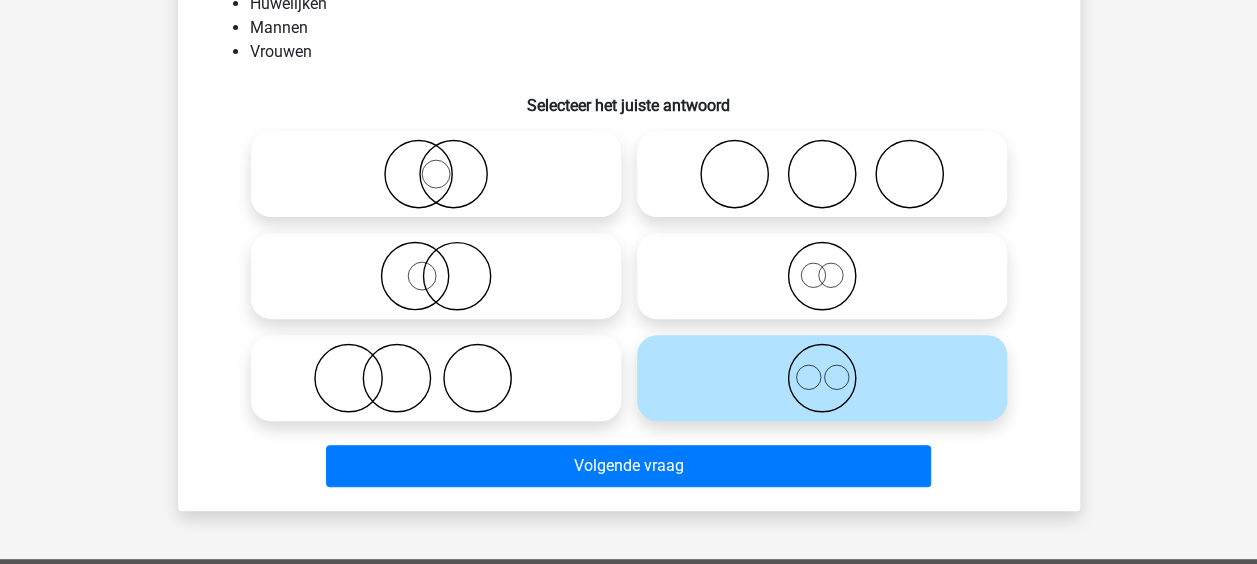 click 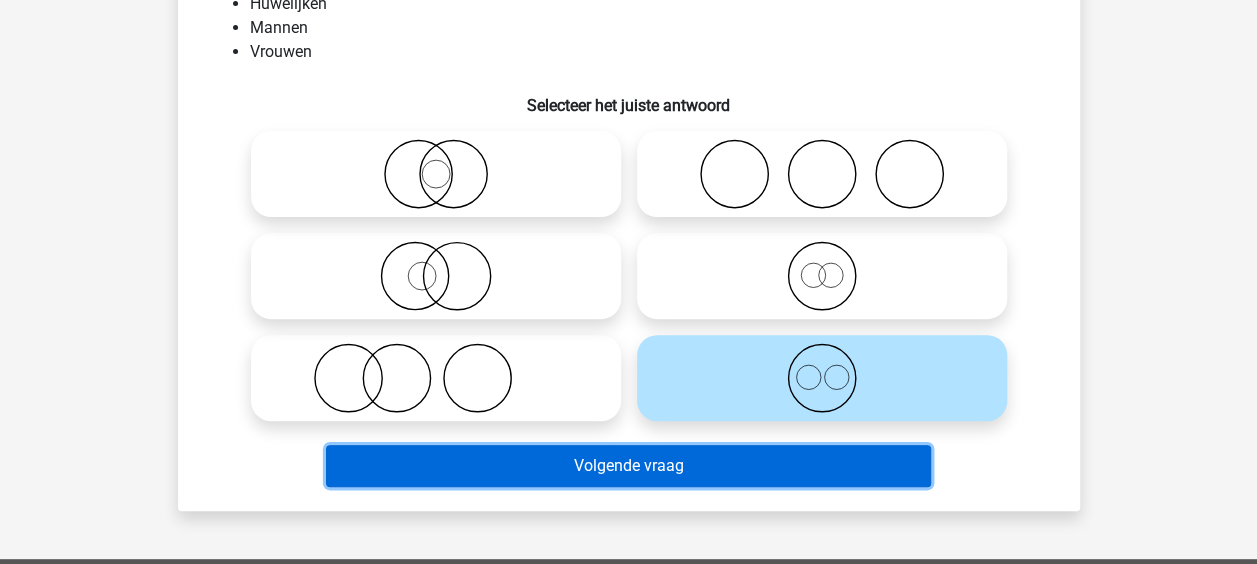 click on "Volgende vraag" at bounding box center (628, 466) 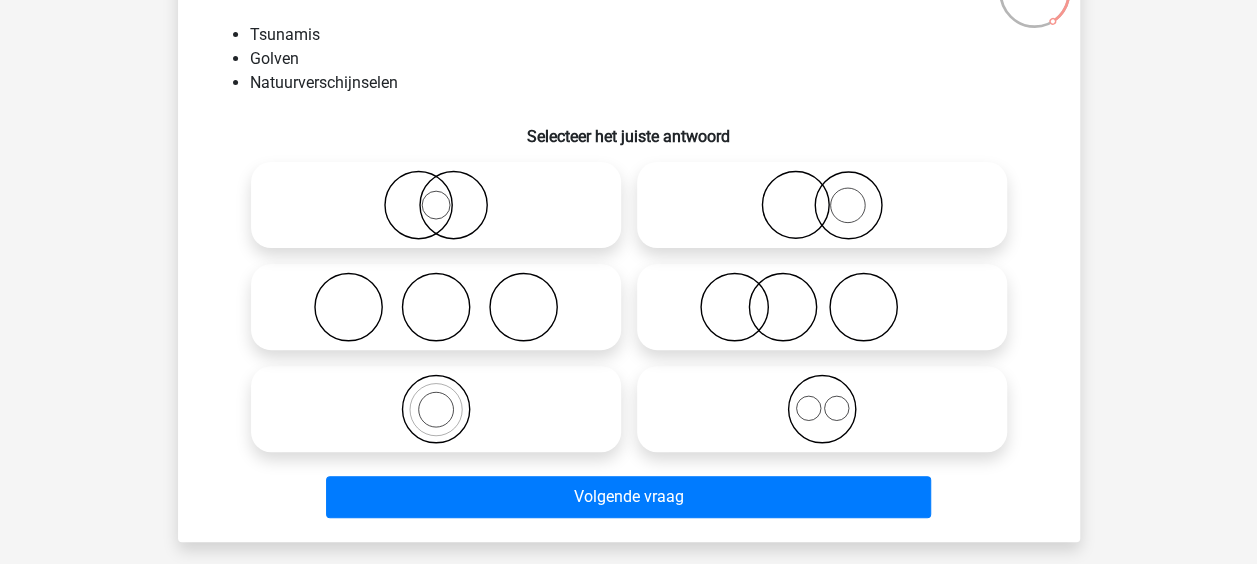 scroll, scrollTop: 192, scrollLeft: 0, axis: vertical 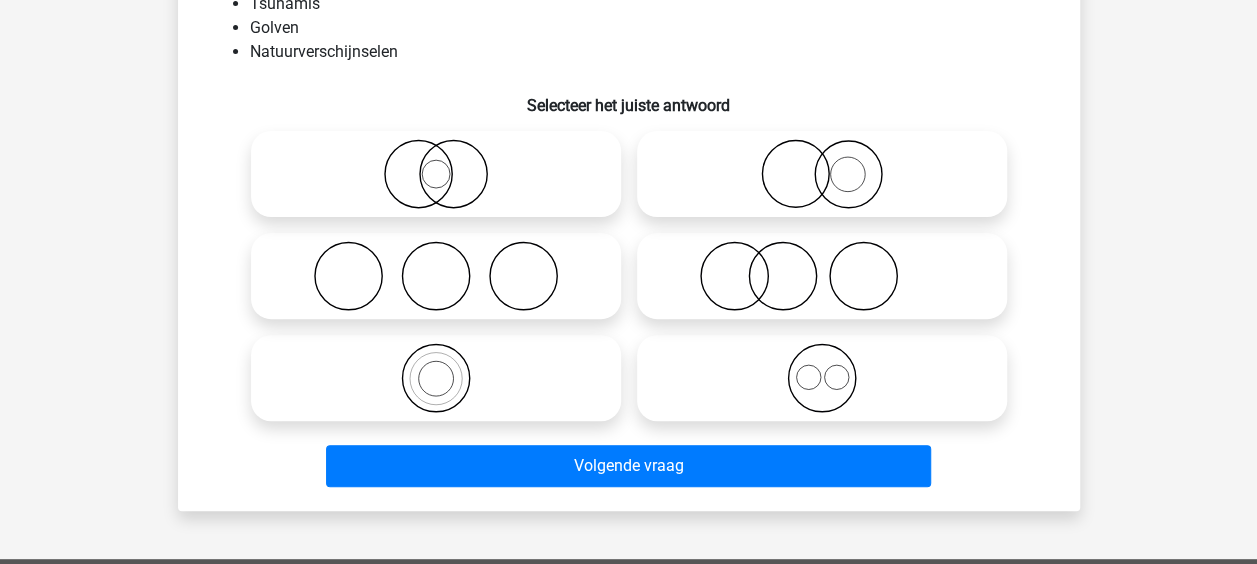 click 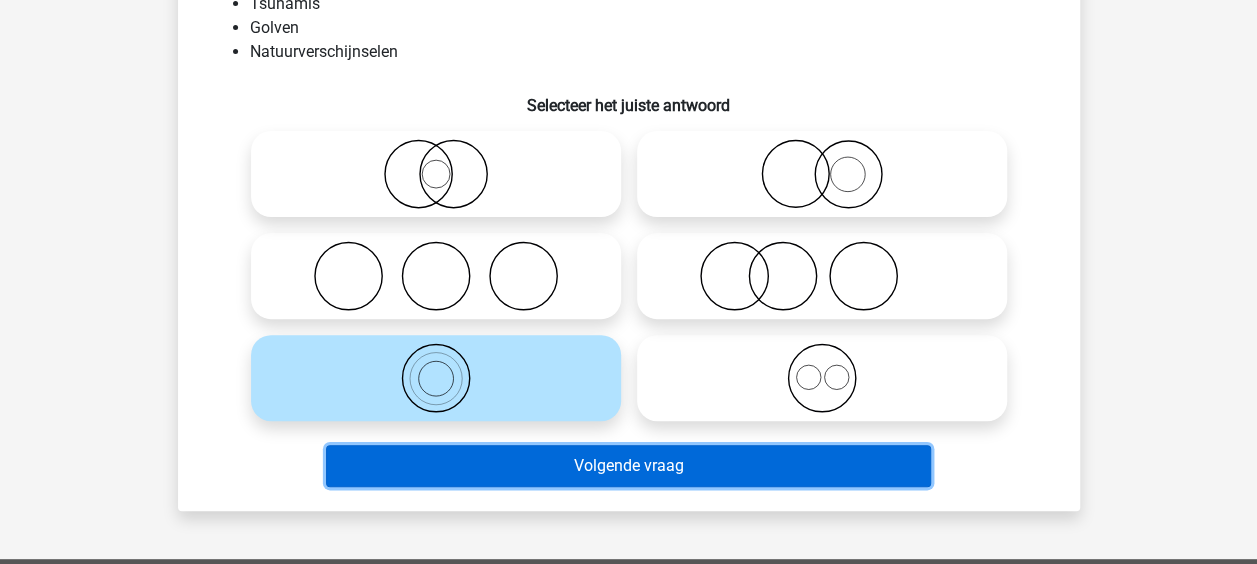 click on "Volgende vraag" at bounding box center (628, 466) 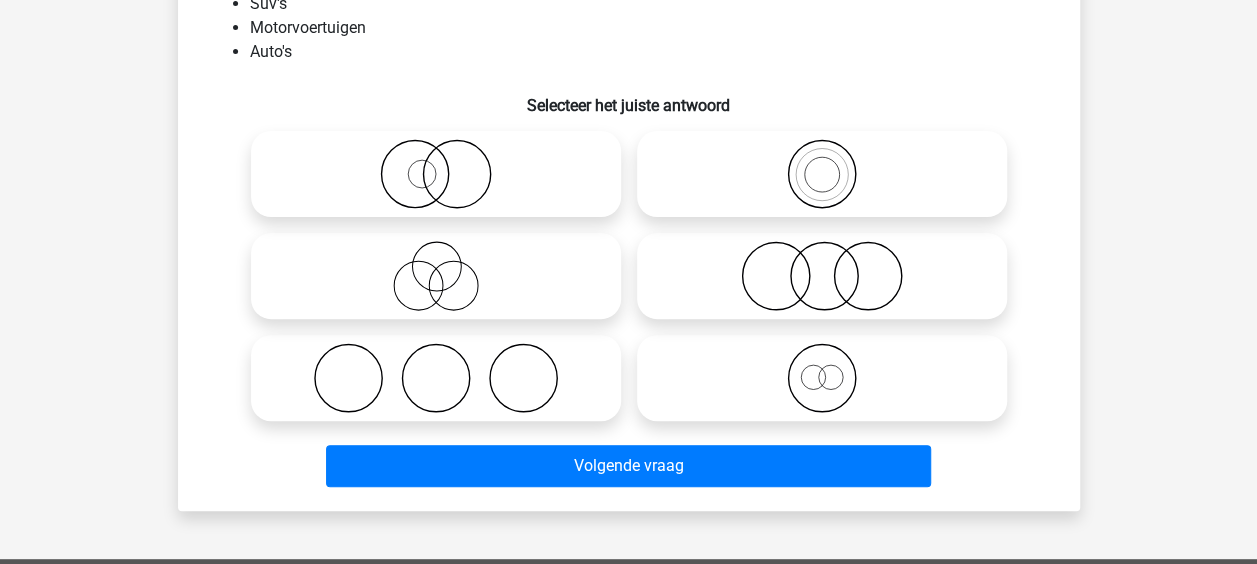 scroll, scrollTop: 92, scrollLeft: 0, axis: vertical 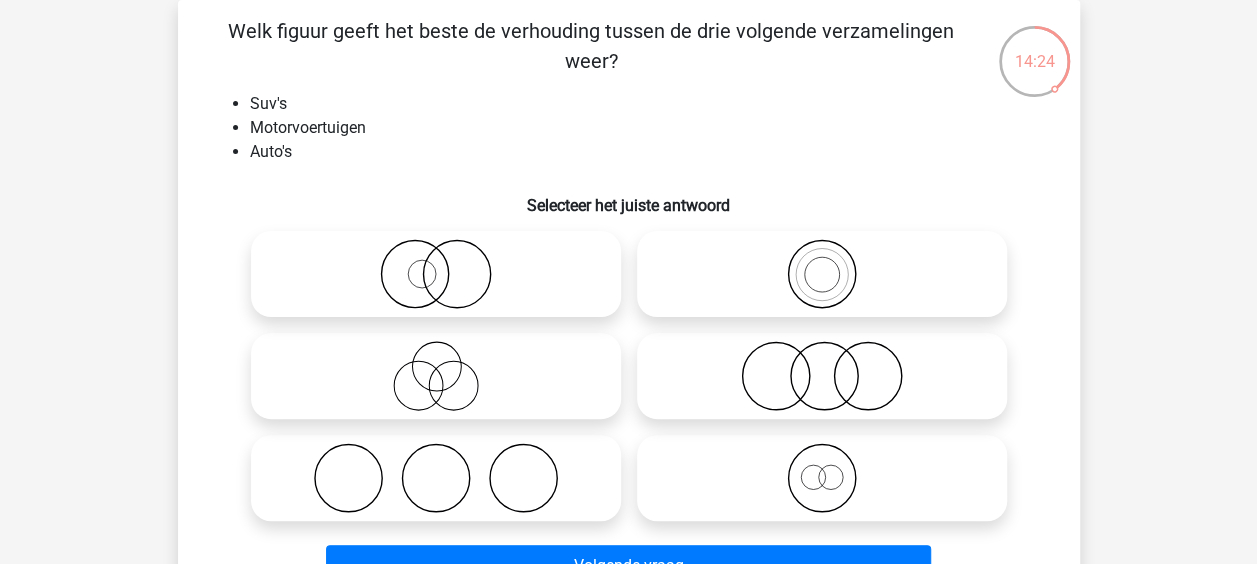 click 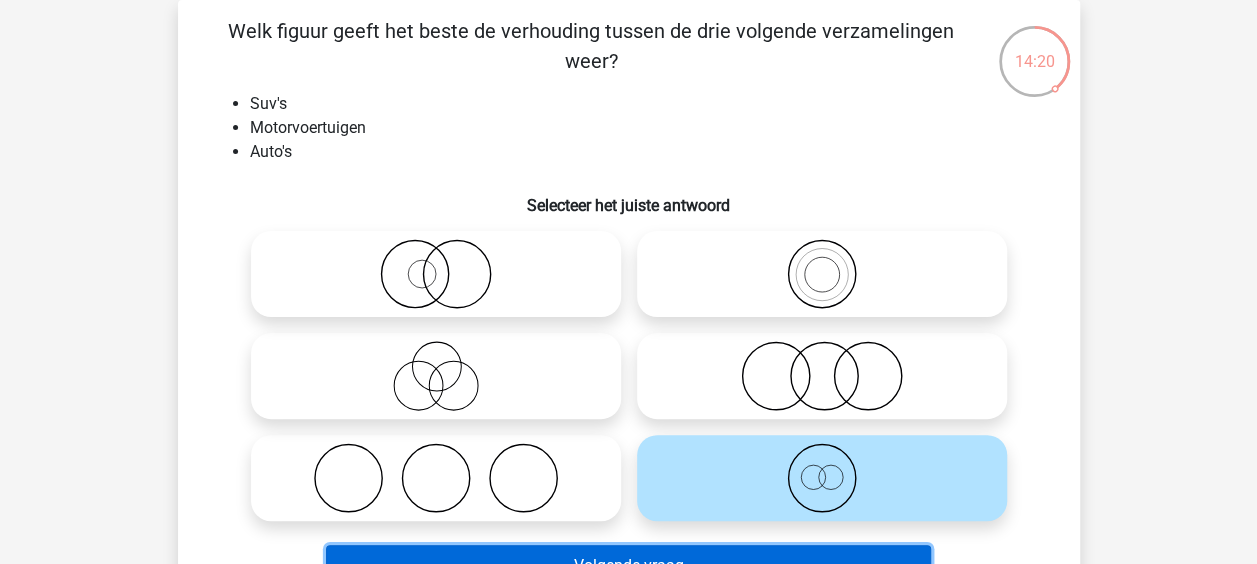 click on "Volgende vraag" at bounding box center [628, 566] 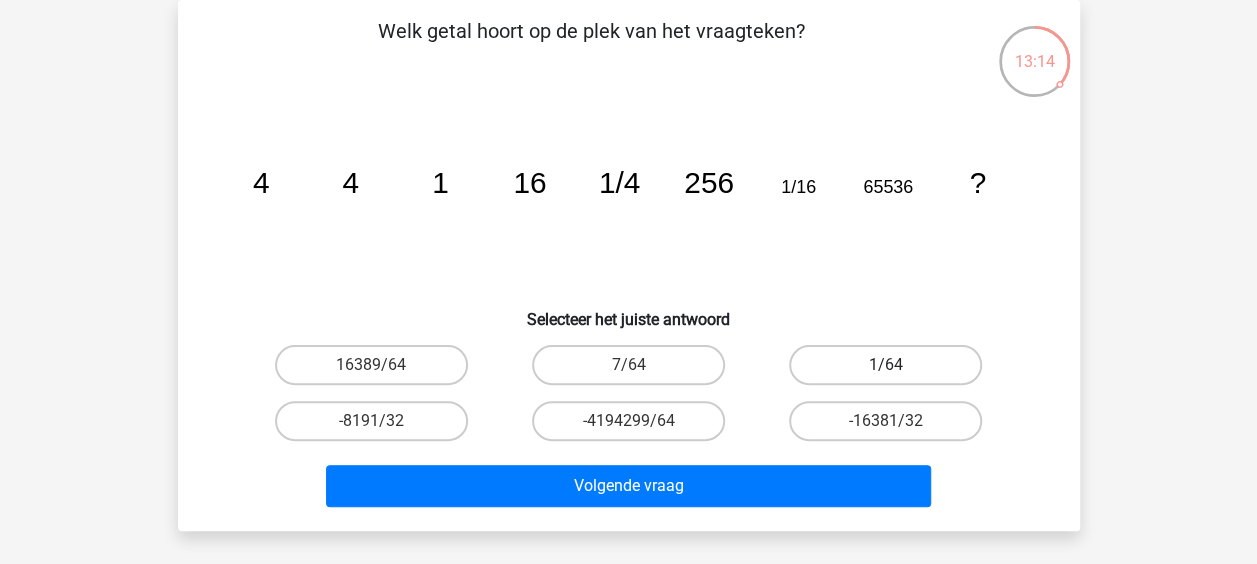 click on "1/64" at bounding box center (885, 365) 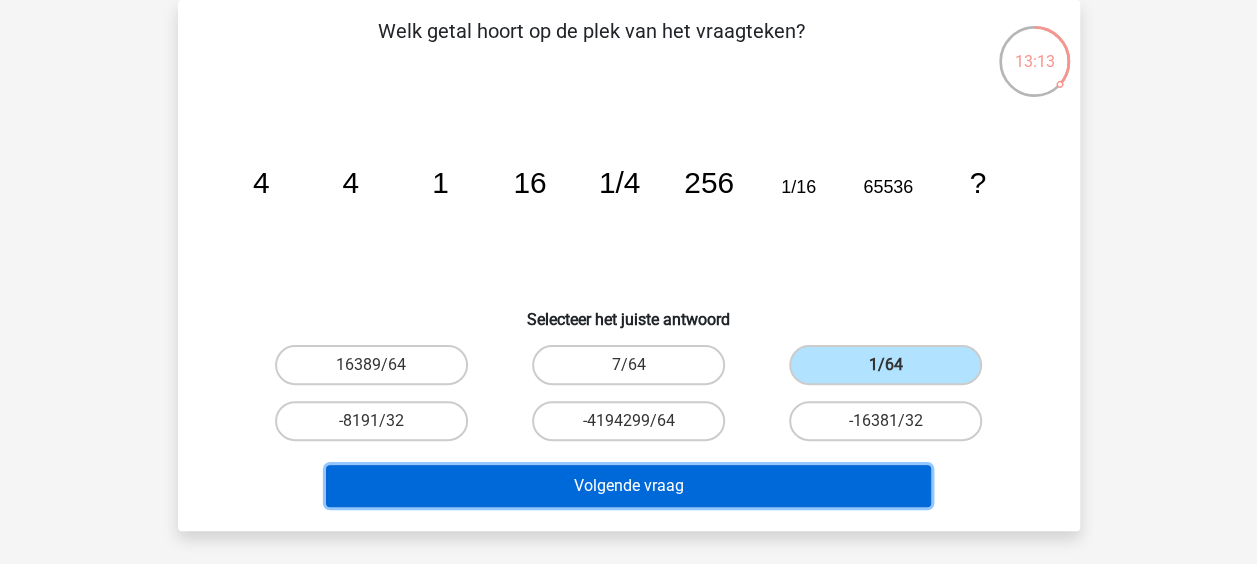 click on "Volgende vraag" at bounding box center [628, 486] 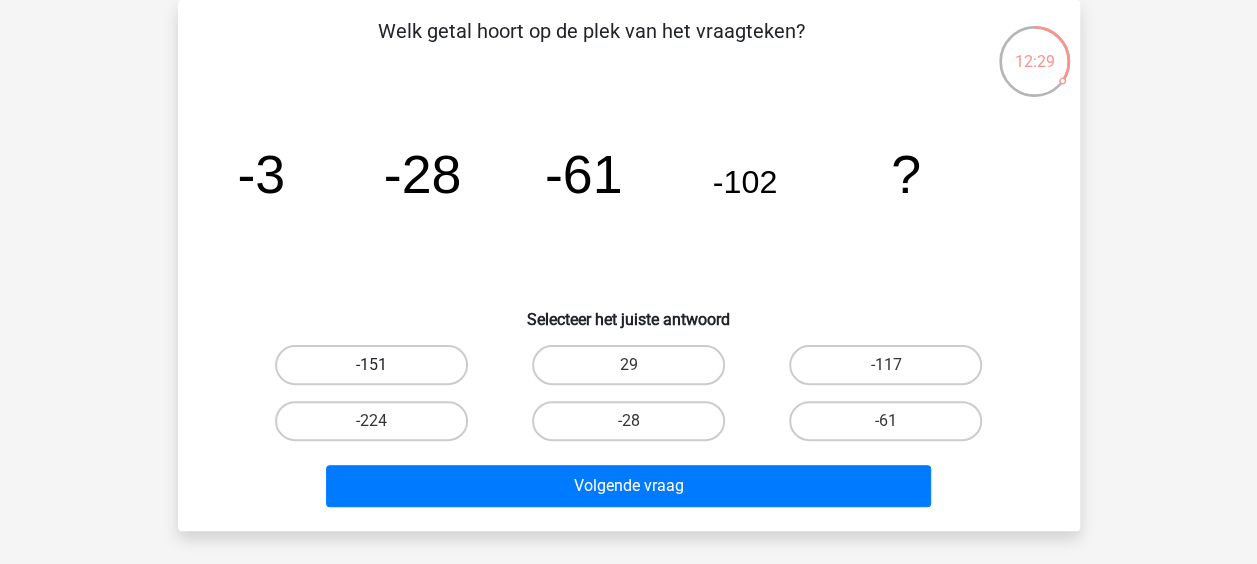 click on "-151" at bounding box center [371, 365] 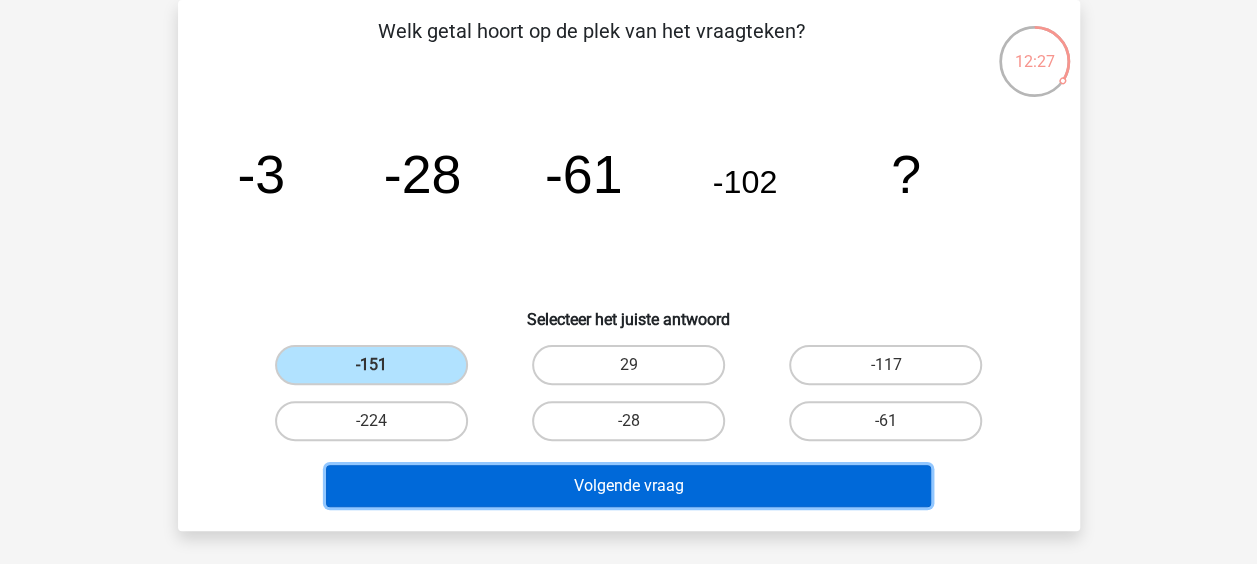 click on "Volgende vraag" at bounding box center [628, 486] 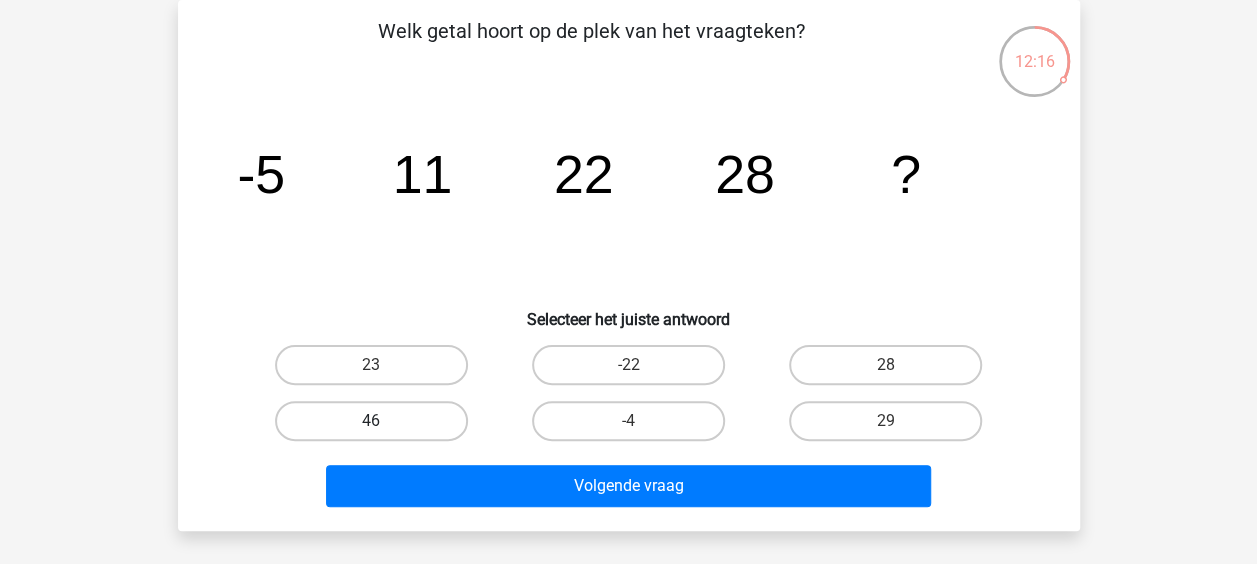 click on "46" at bounding box center (371, 421) 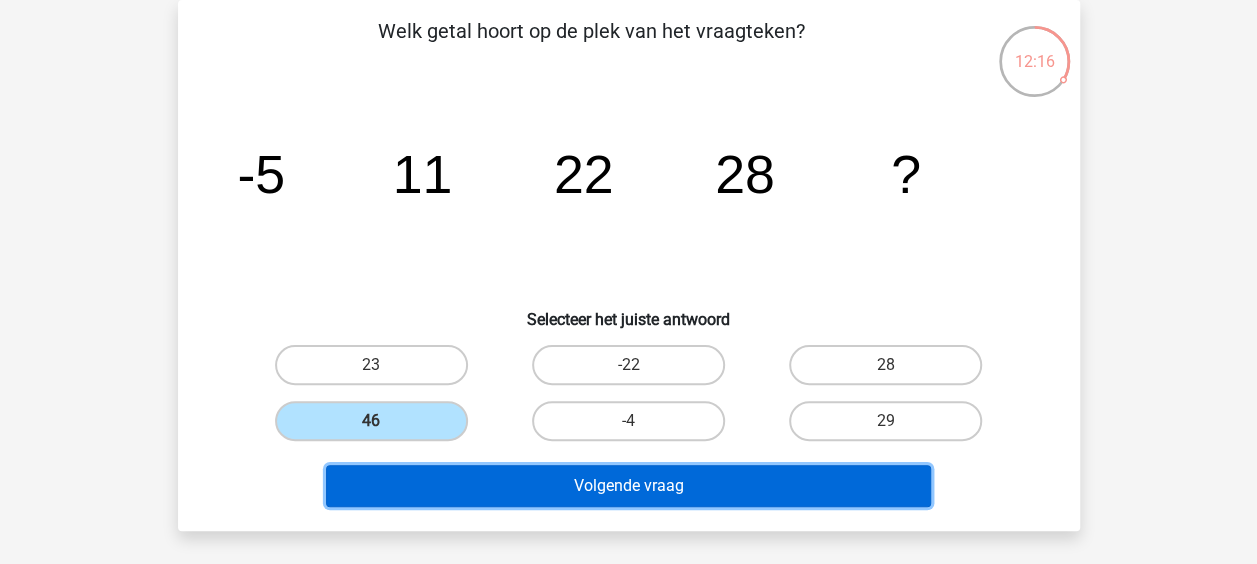 click on "Volgende vraag" at bounding box center [628, 486] 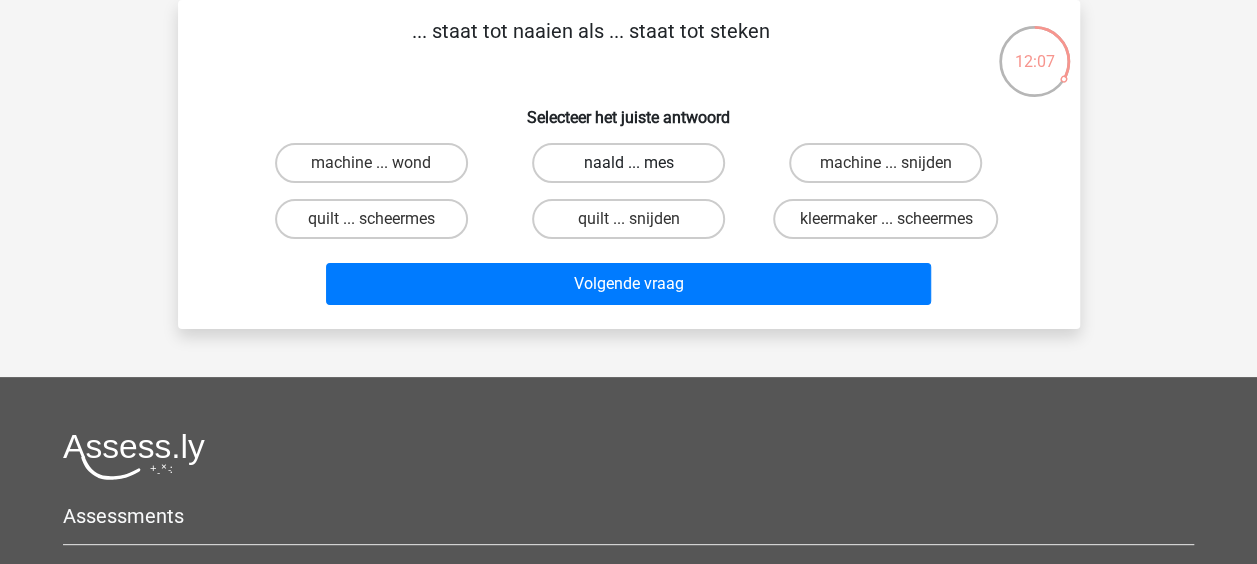 click on "naald ... mes" at bounding box center (628, 163) 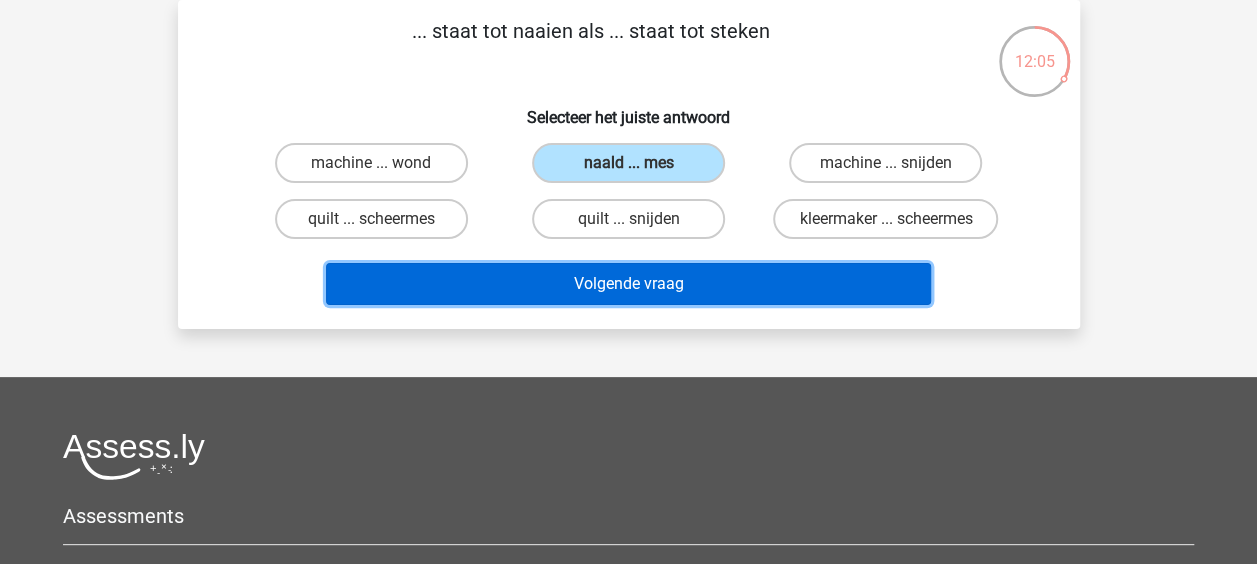 click on "Volgende vraag" at bounding box center (628, 284) 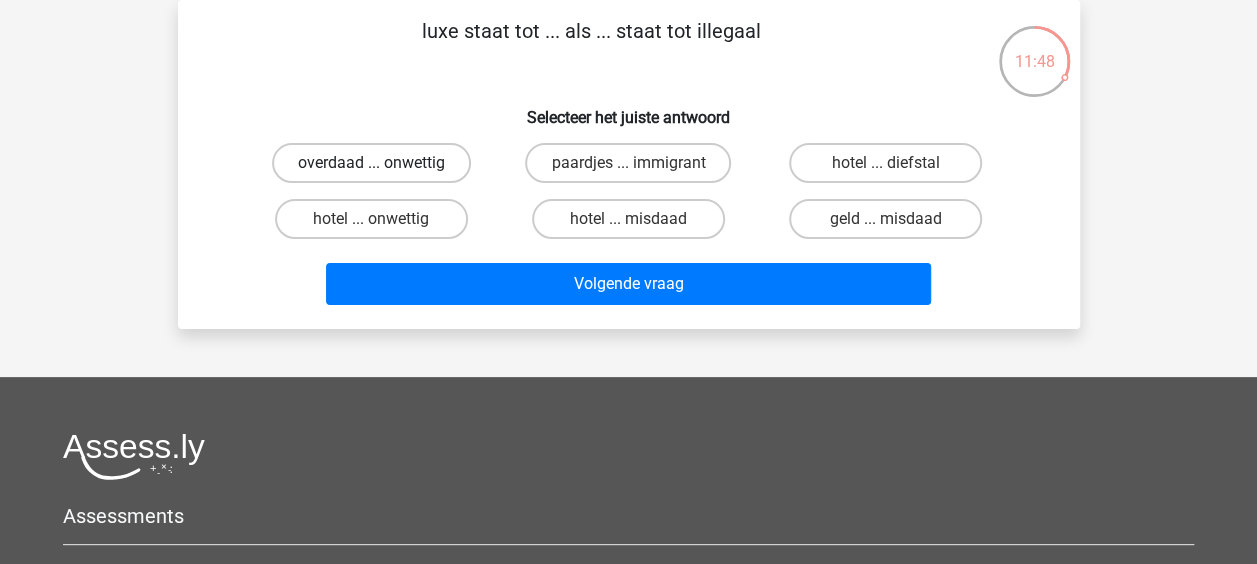 click on "overdaad ... onwettig" at bounding box center (371, 163) 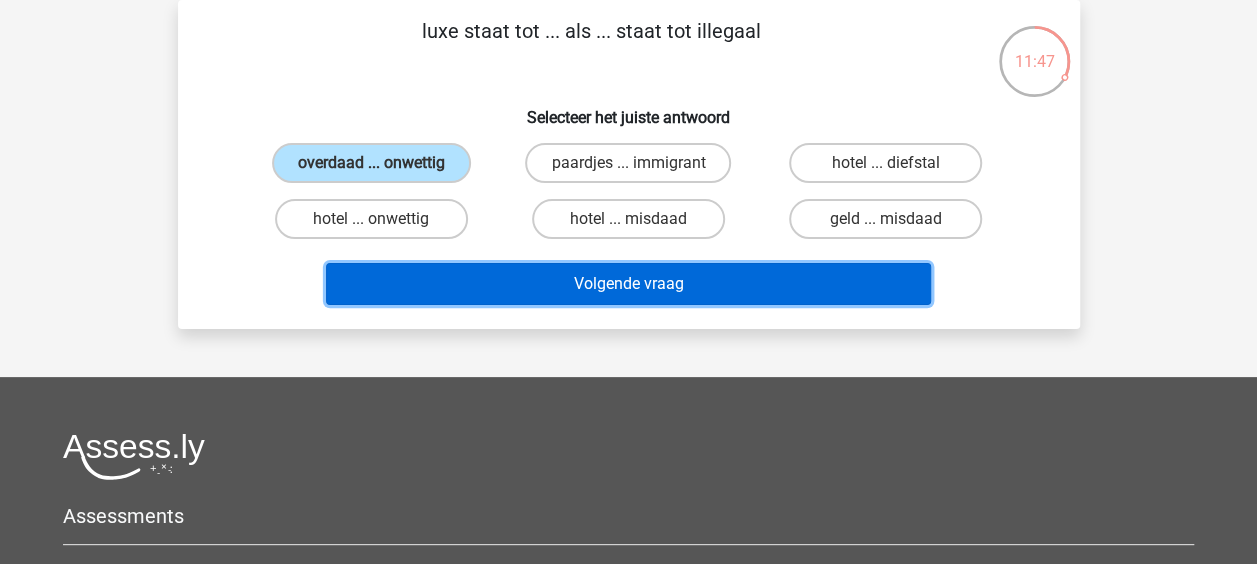 click on "Volgende vraag" at bounding box center [628, 284] 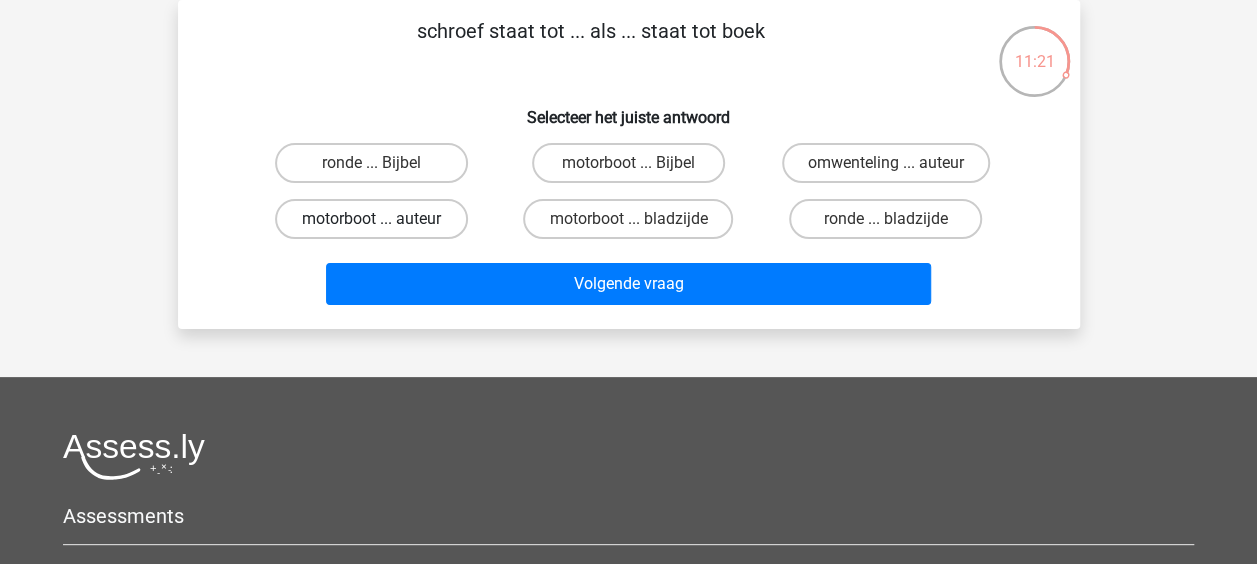 click on "motorboot ... auteur" at bounding box center [371, 219] 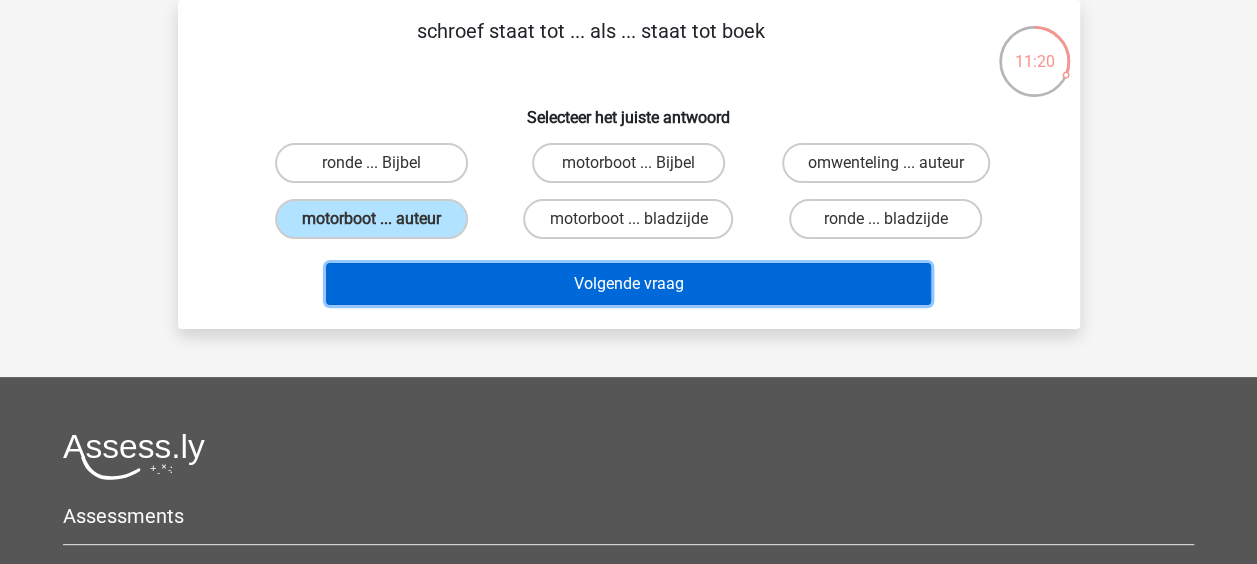 click on "Volgende vraag" at bounding box center [628, 284] 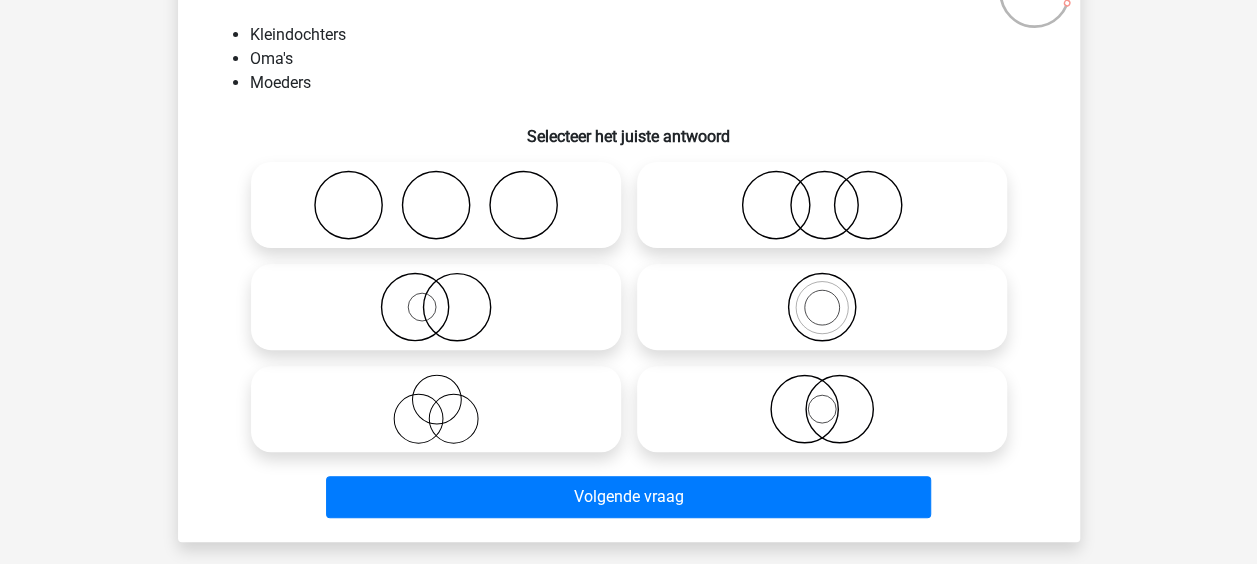 scroll, scrollTop: 192, scrollLeft: 0, axis: vertical 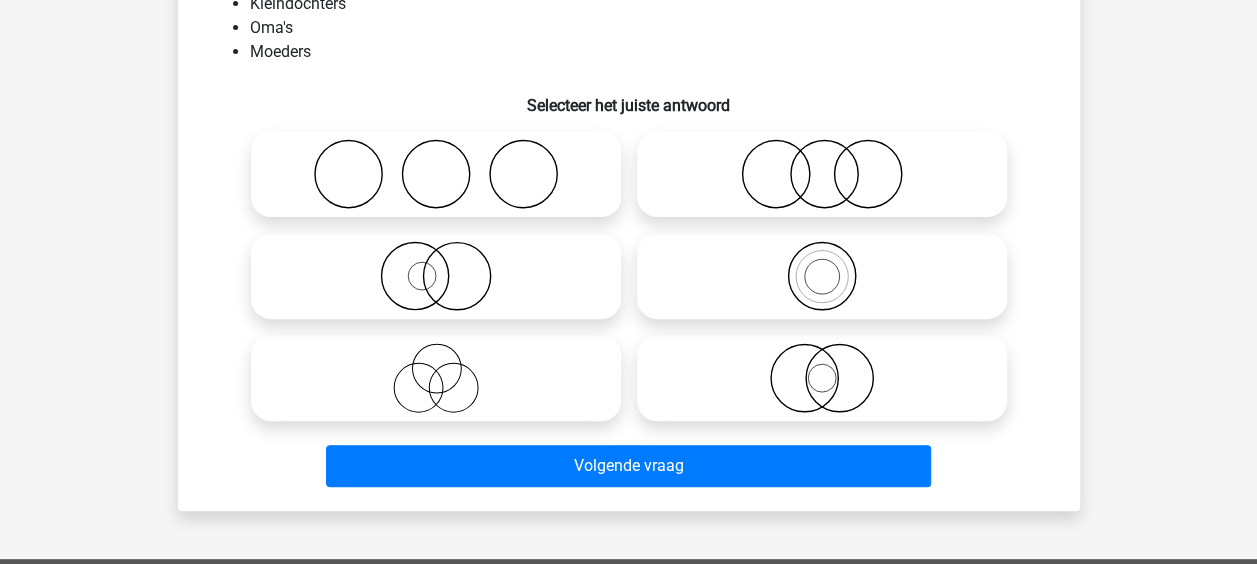 click 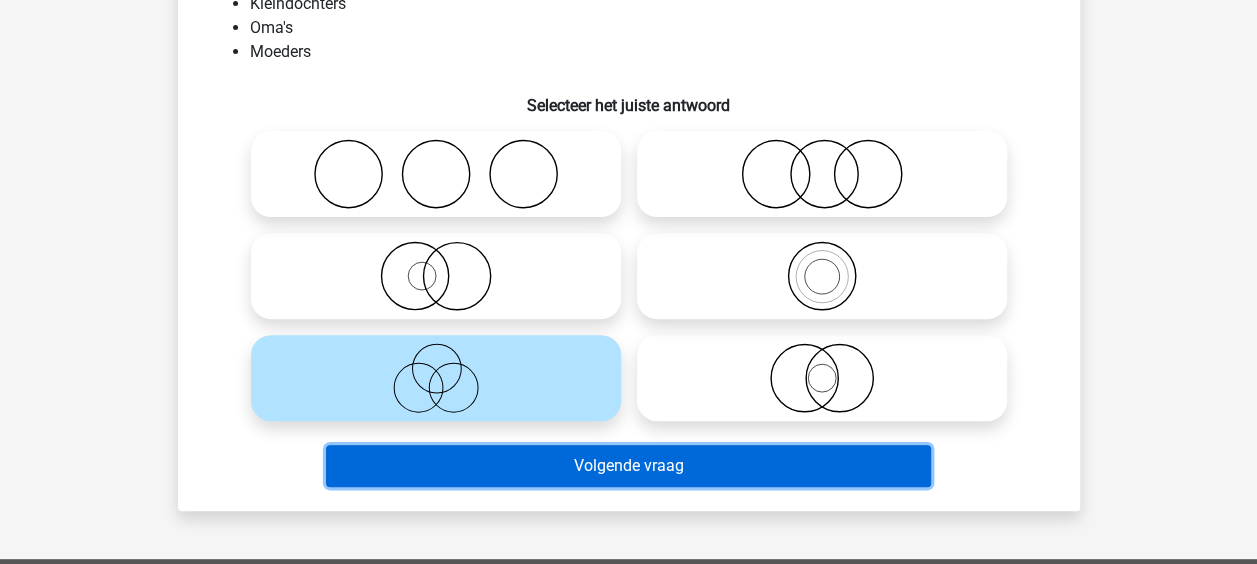 click on "Volgende vraag" at bounding box center (628, 466) 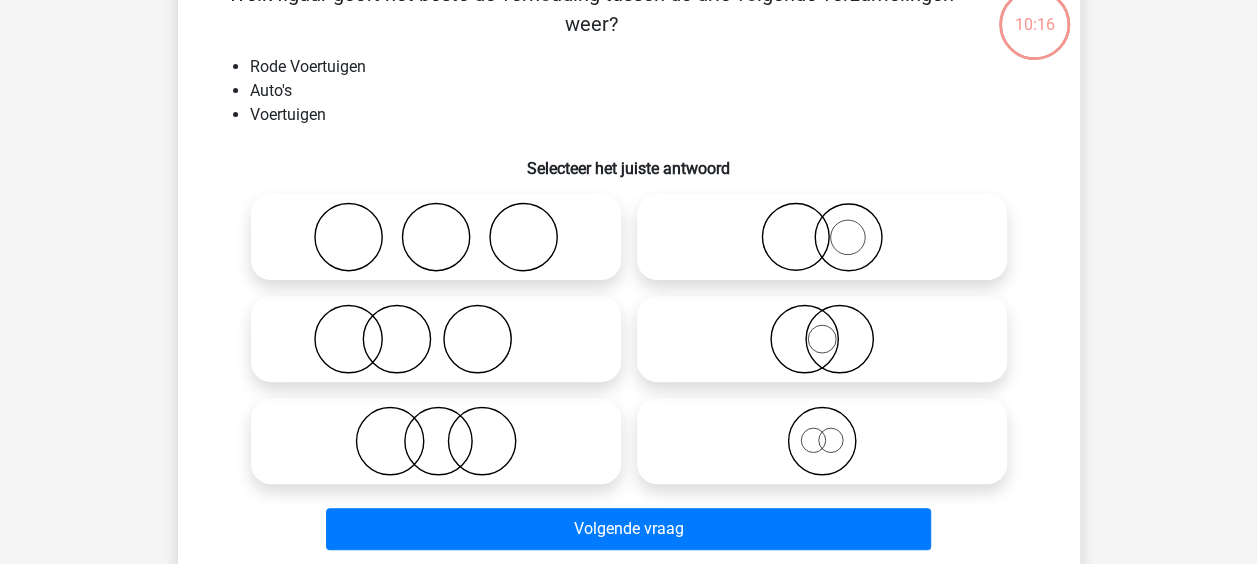 scroll, scrollTop: 92, scrollLeft: 0, axis: vertical 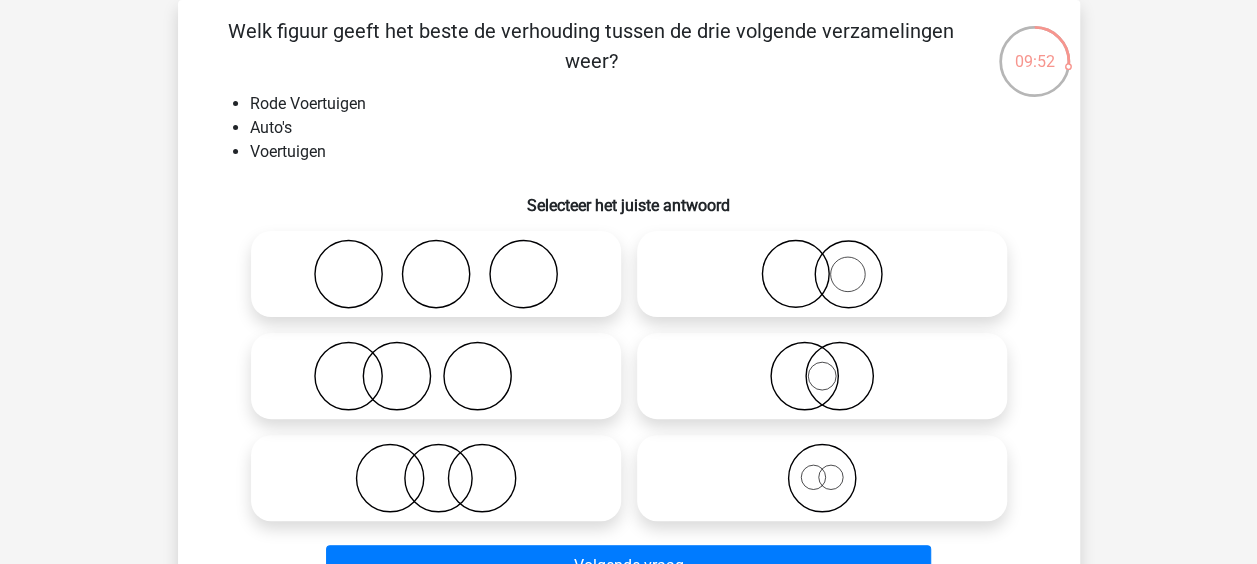 click 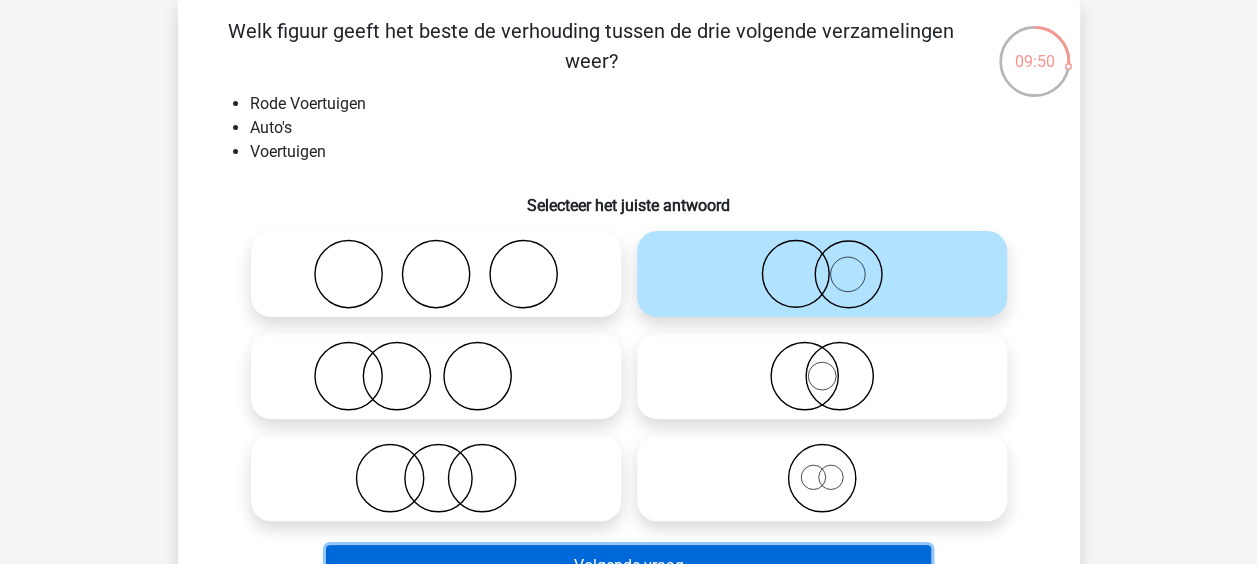 click on "Volgende vraag" at bounding box center (628, 566) 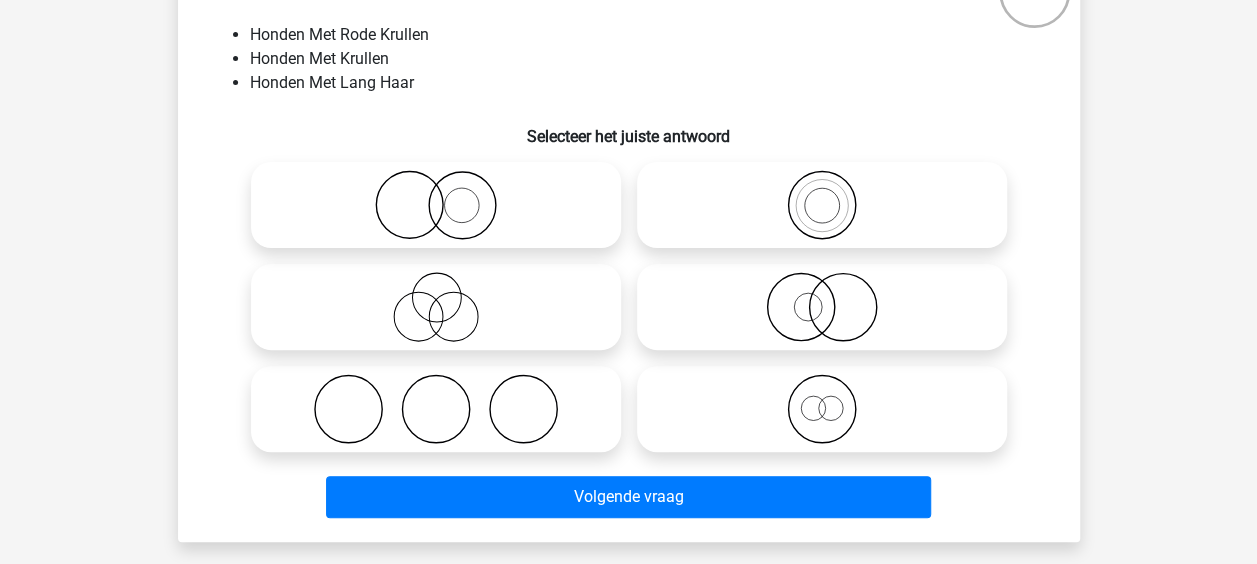 scroll, scrollTop: 192, scrollLeft: 0, axis: vertical 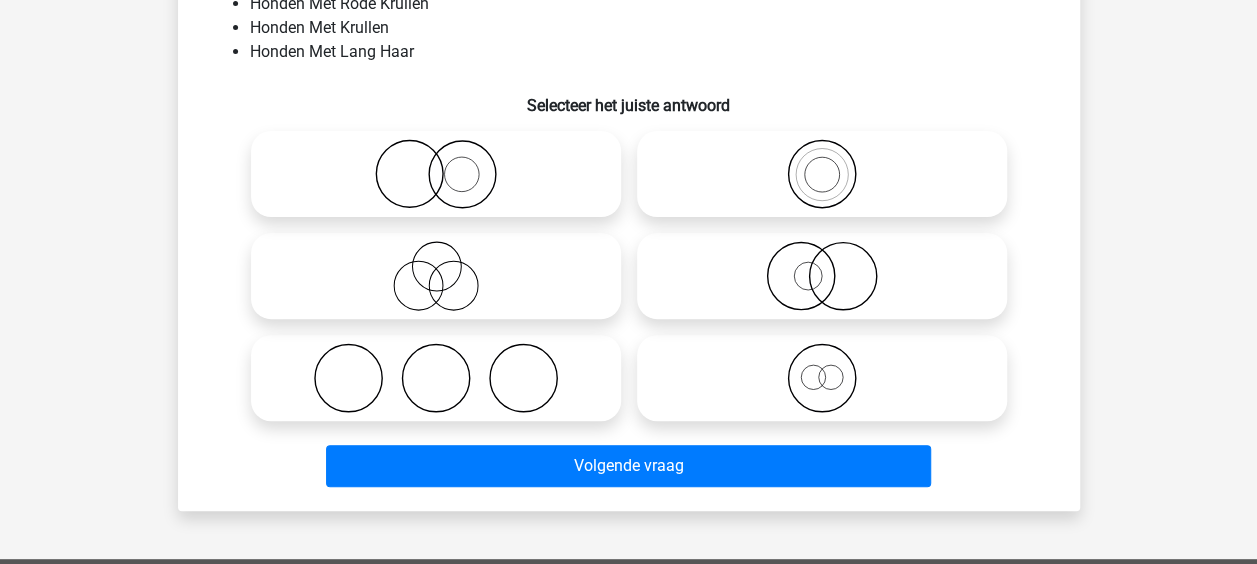 click 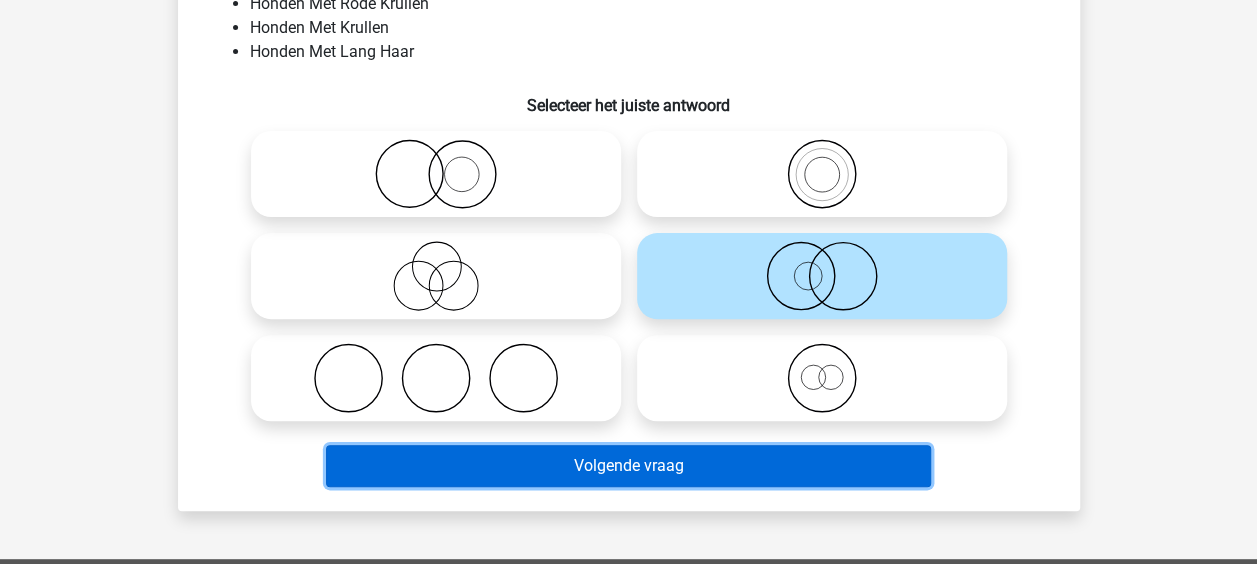 click on "Volgende vraag" at bounding box center (628, 466) 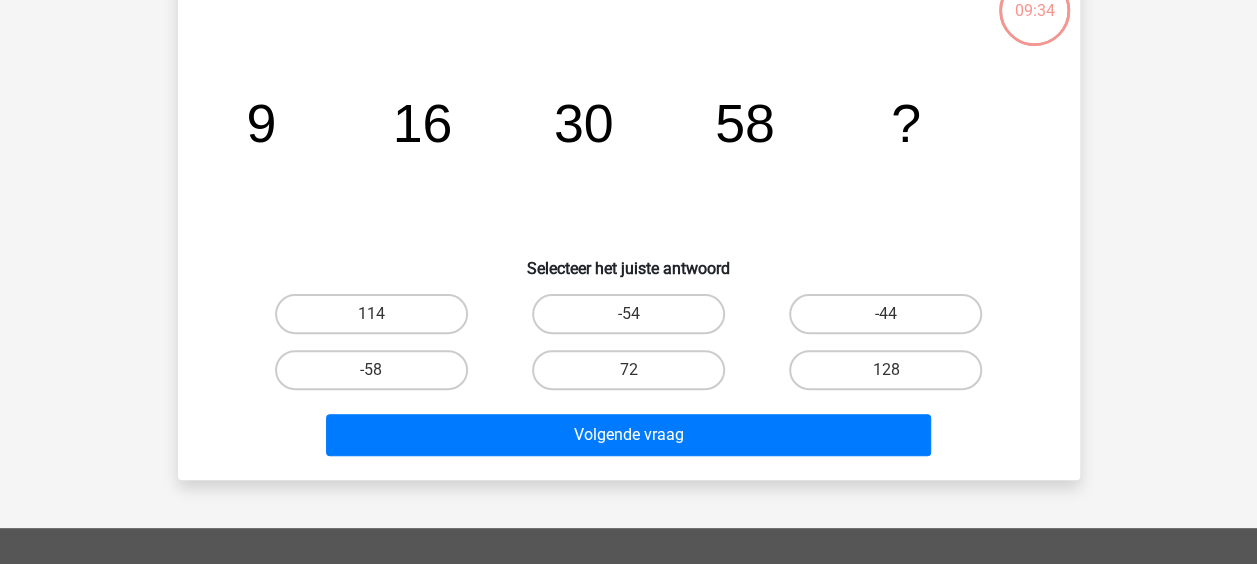 scroll, scrollTop: 92, scrollLeft: 0, axis: vertical 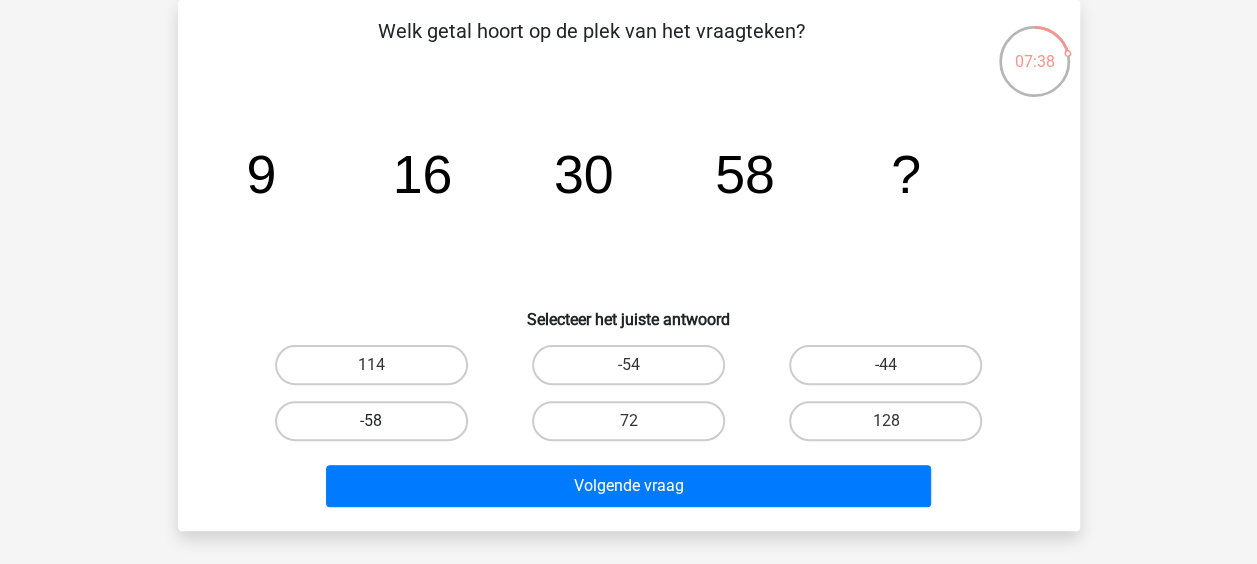 drag, startPoint x: 347, startPoint y: 362, endPoint x: 414, endPoint y: 406, distance: 80.1561 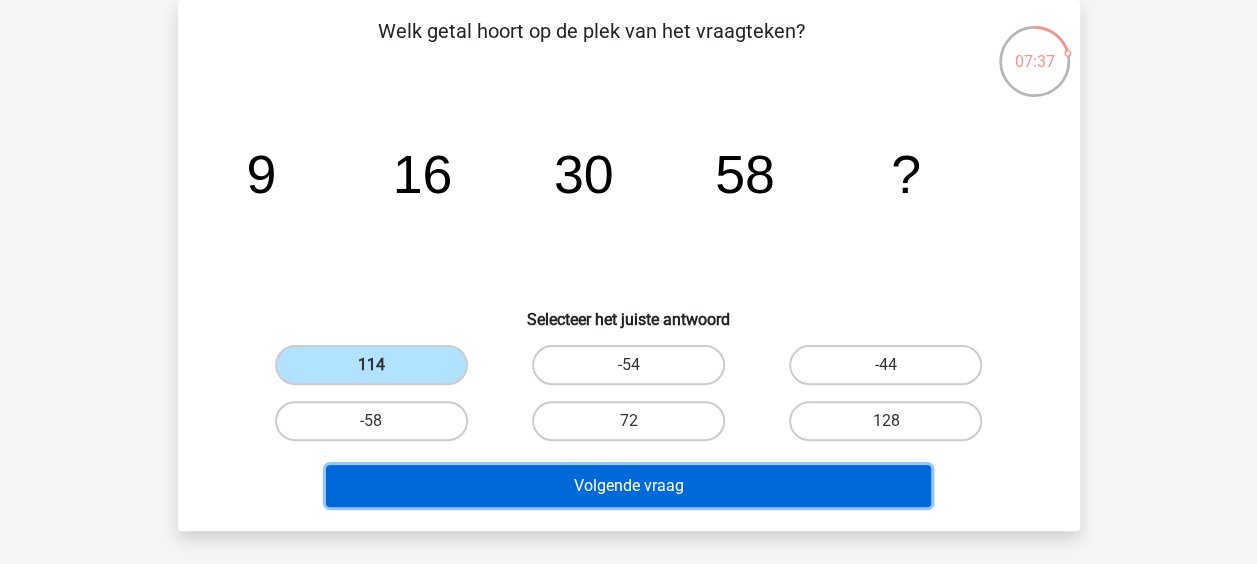 click on "Volgende vraag" at bounding box center [628, 486] 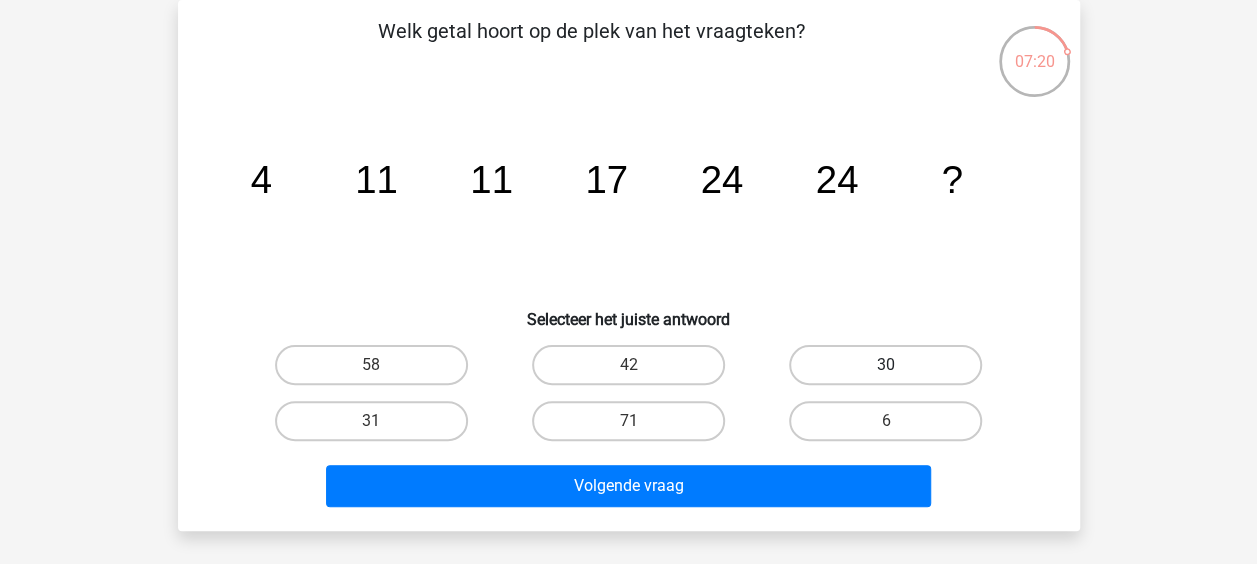click on "30" at bounding box center [885, 365] 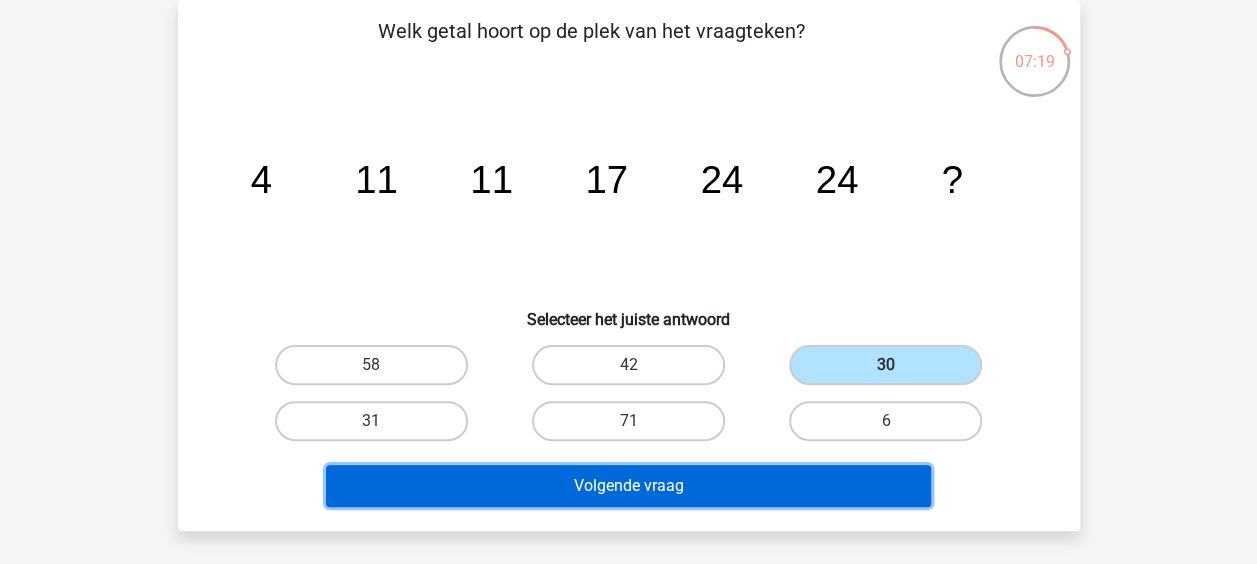 click on "Volgende vraag" at bounding box center (628, 486) 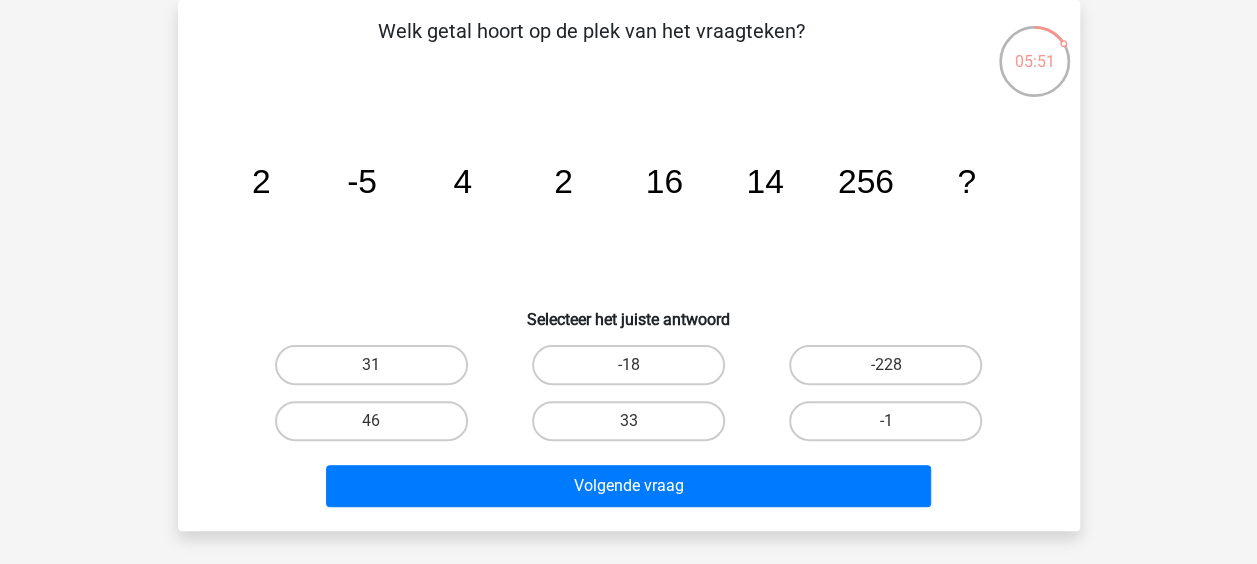 click on "-228" at bounding box center (892, 371) 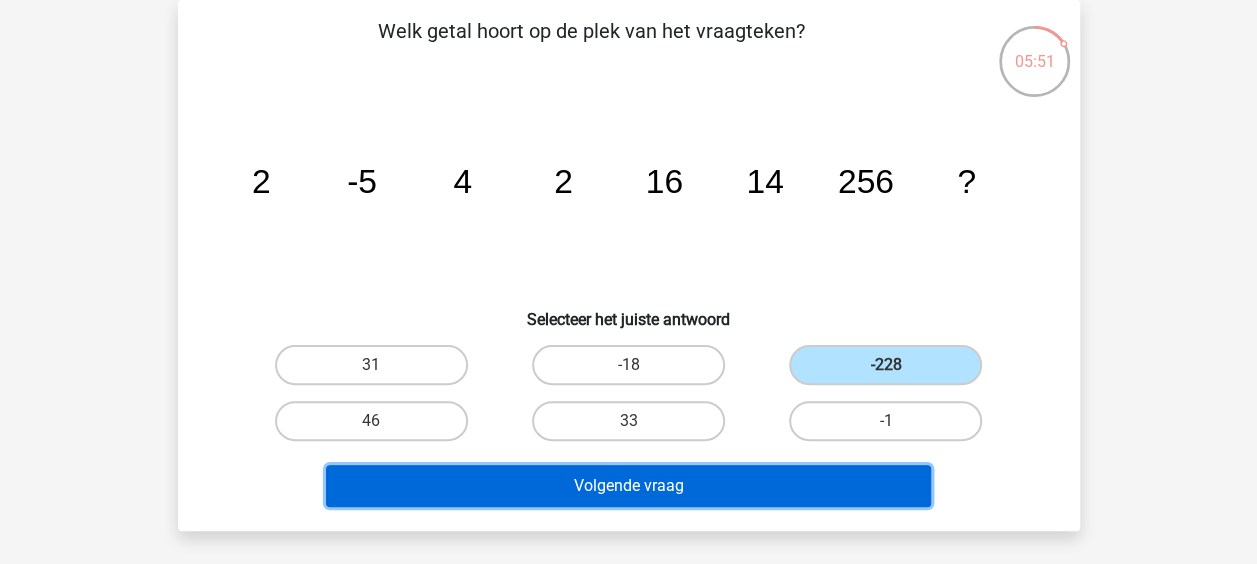click on "Volgende vraag" at bounding box center (628, 486) 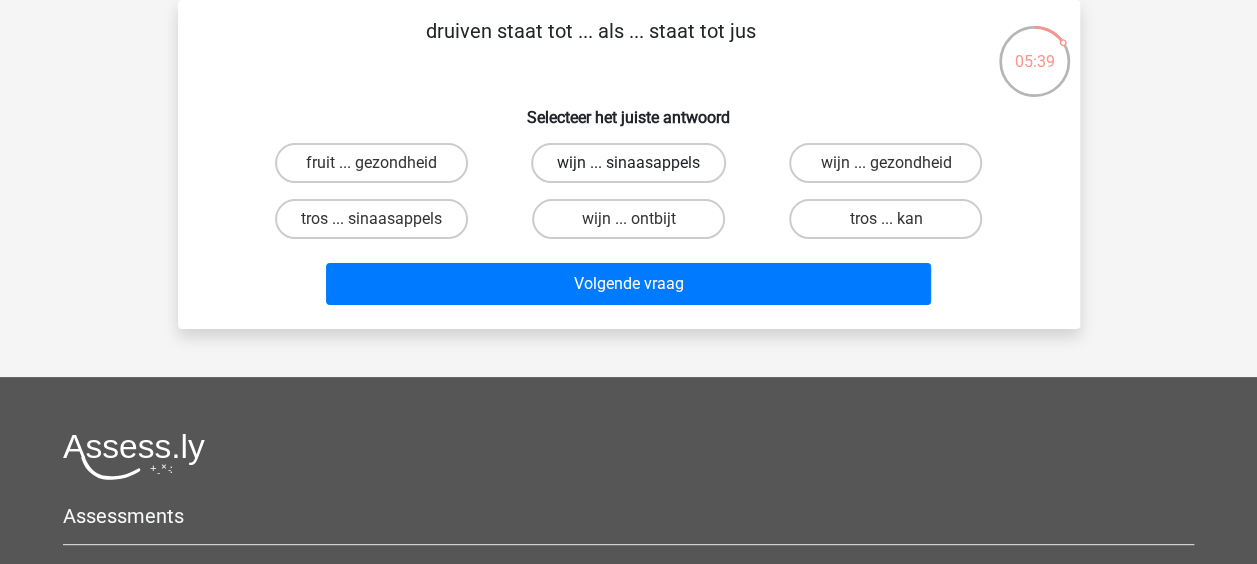 click on "wijn ... sinaasappels" at bounding box center (628, 163) 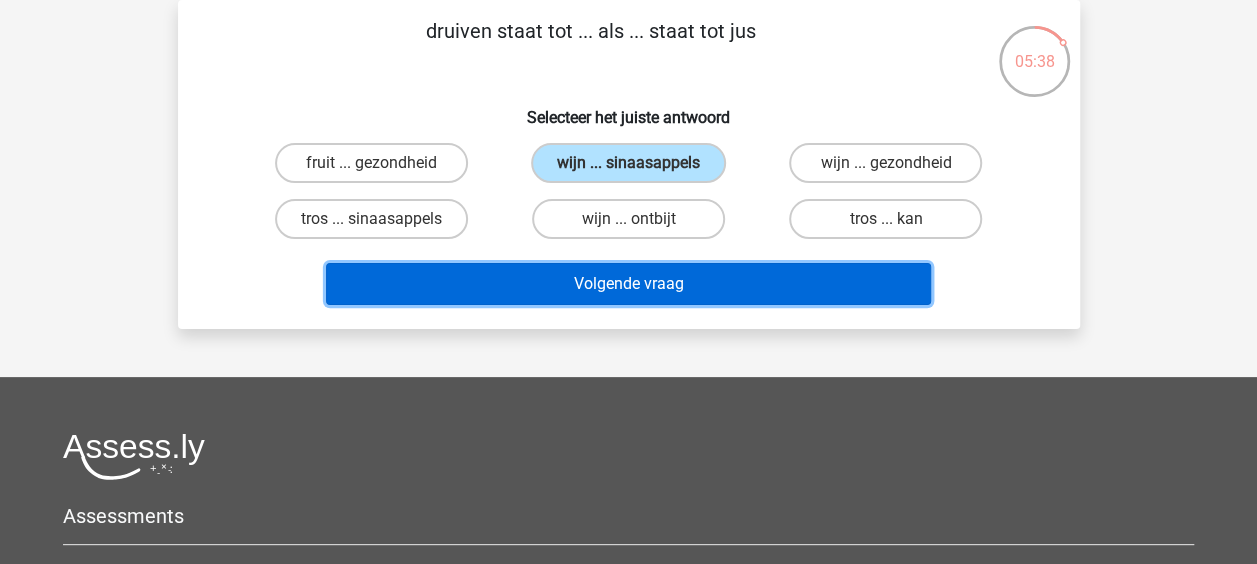 click on "Volgende vraag" at bounding box center [628, 284] 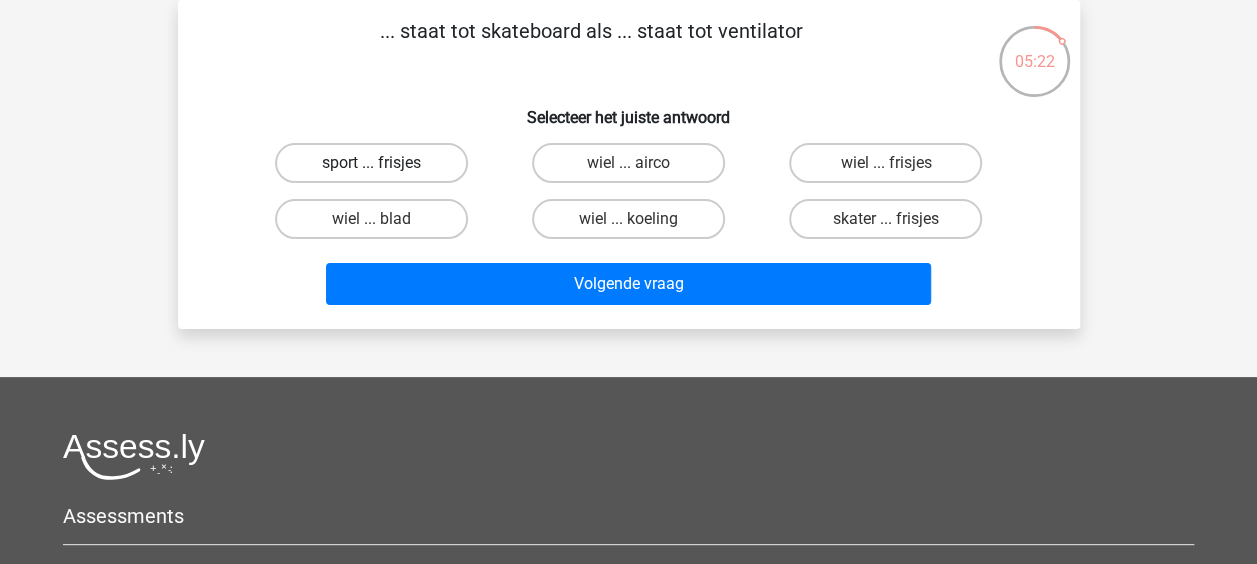 click on "sport ... frisjes" at bounding box center (371, 163) 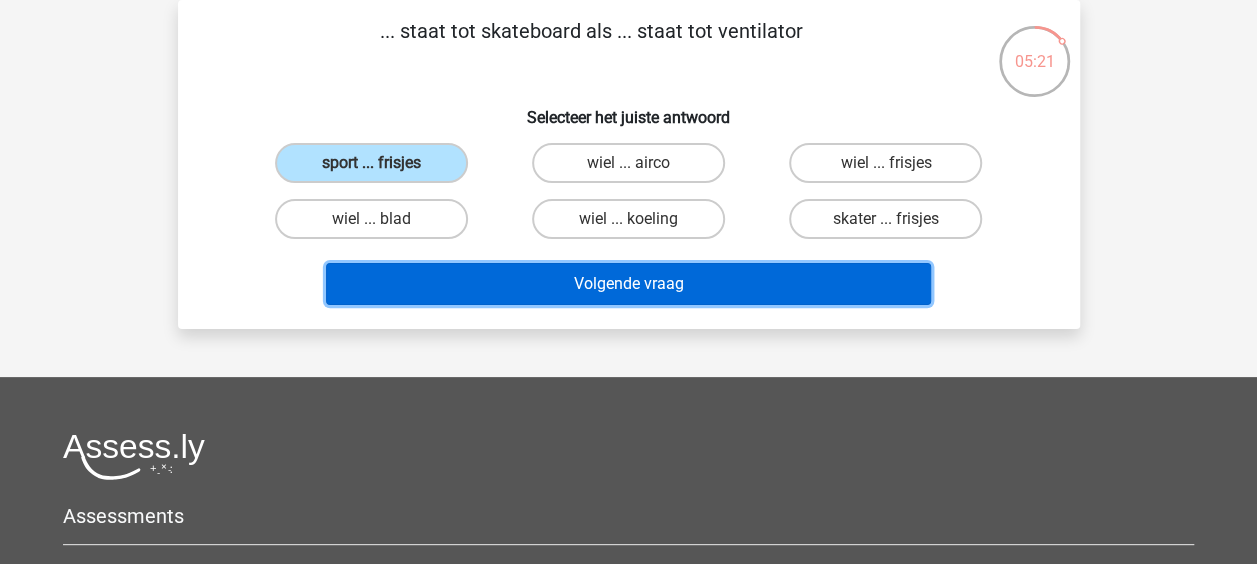 click on "Volgende vraag" at bounding box center (628, 284) 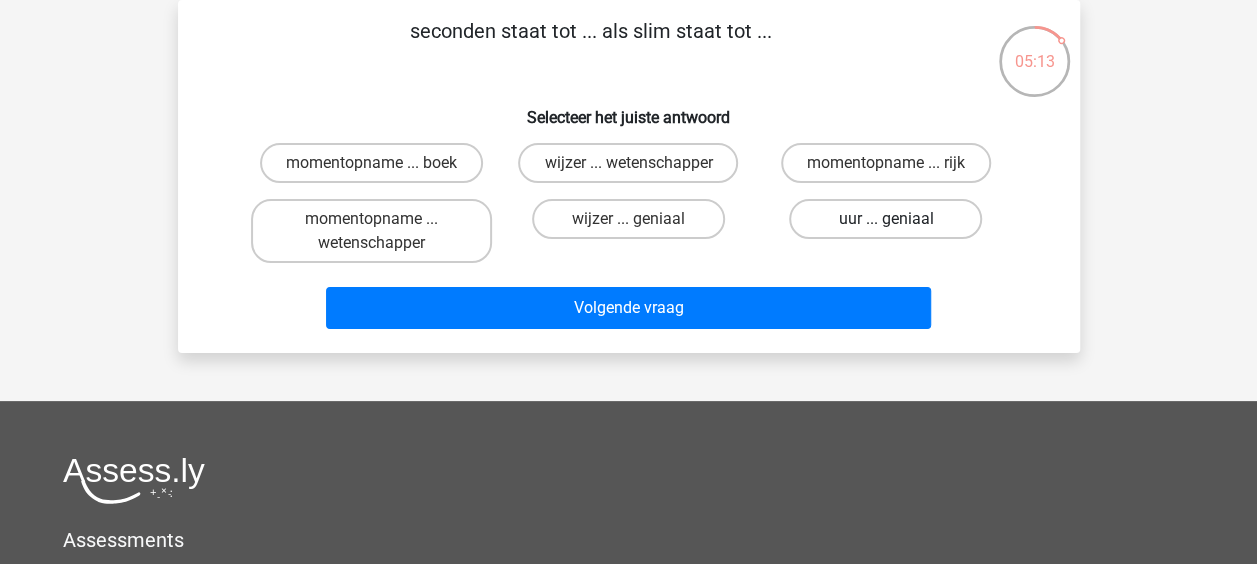 click on "uur ... geniaal" at bounding box center [885, 219] 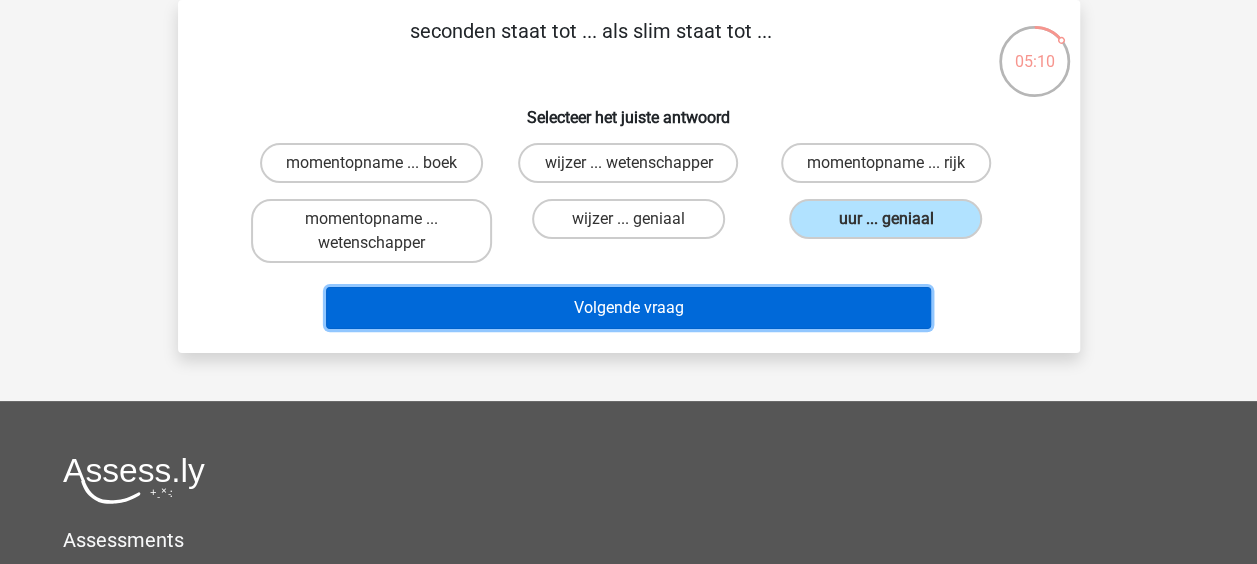 click on "Volgende vraag" at bounding box center (628, 308) 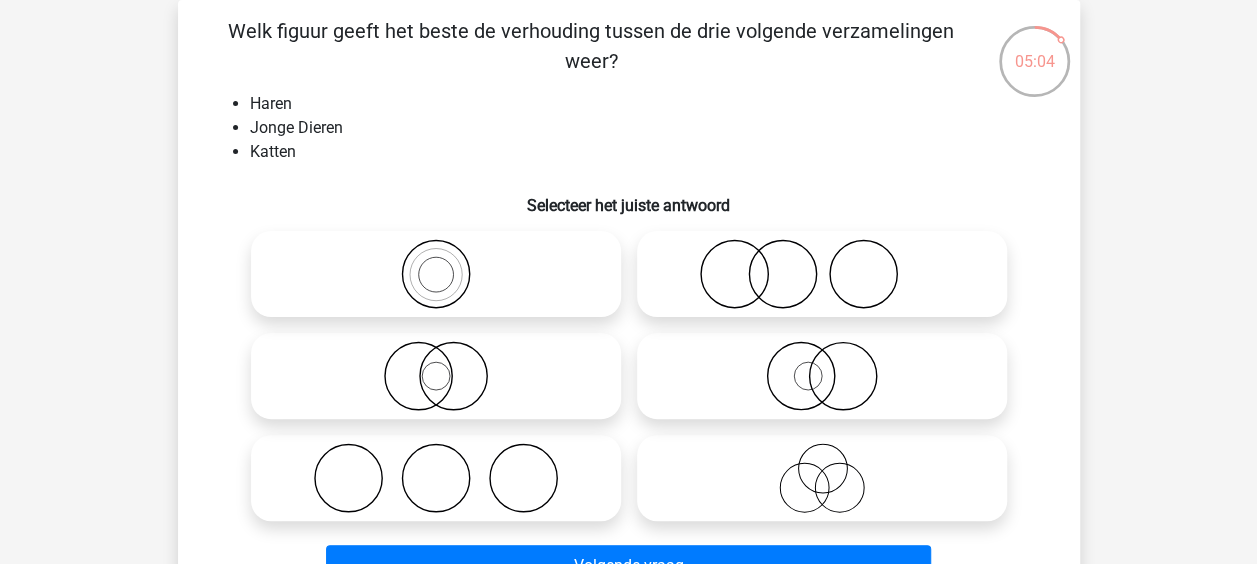 scroll, scrollTop: 192, scrollLeft: 0, axis: vertical 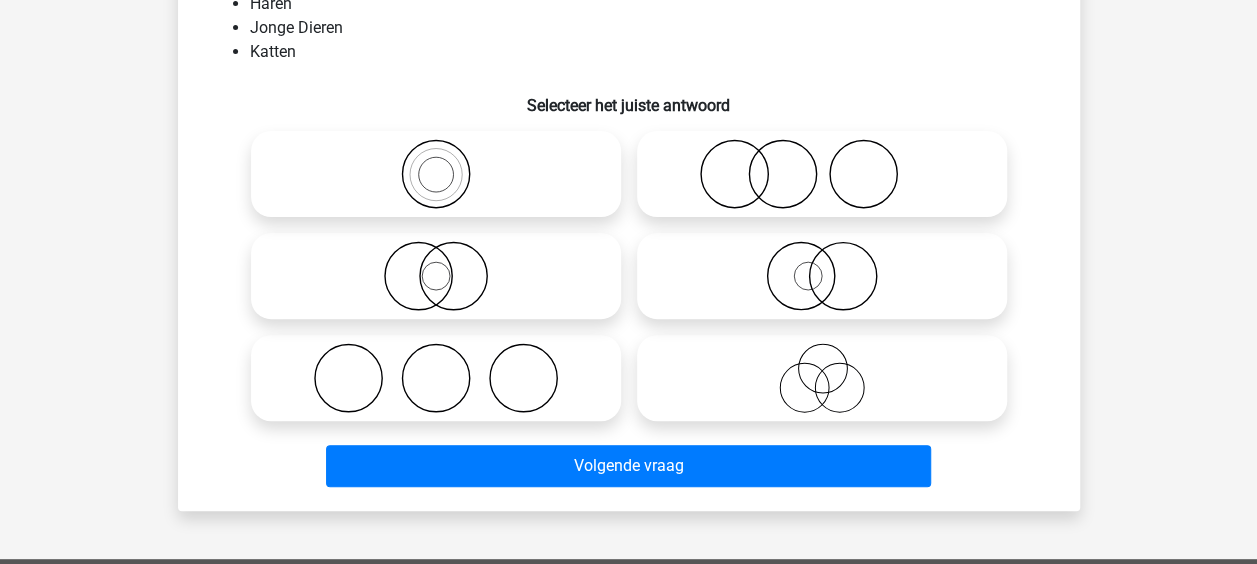 click 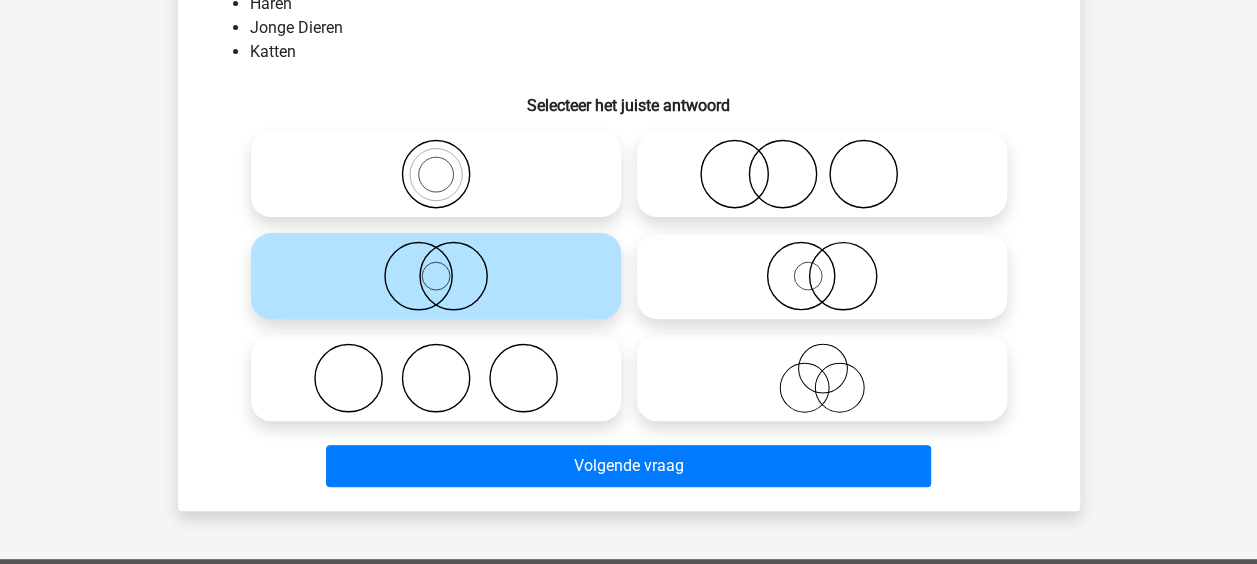 click 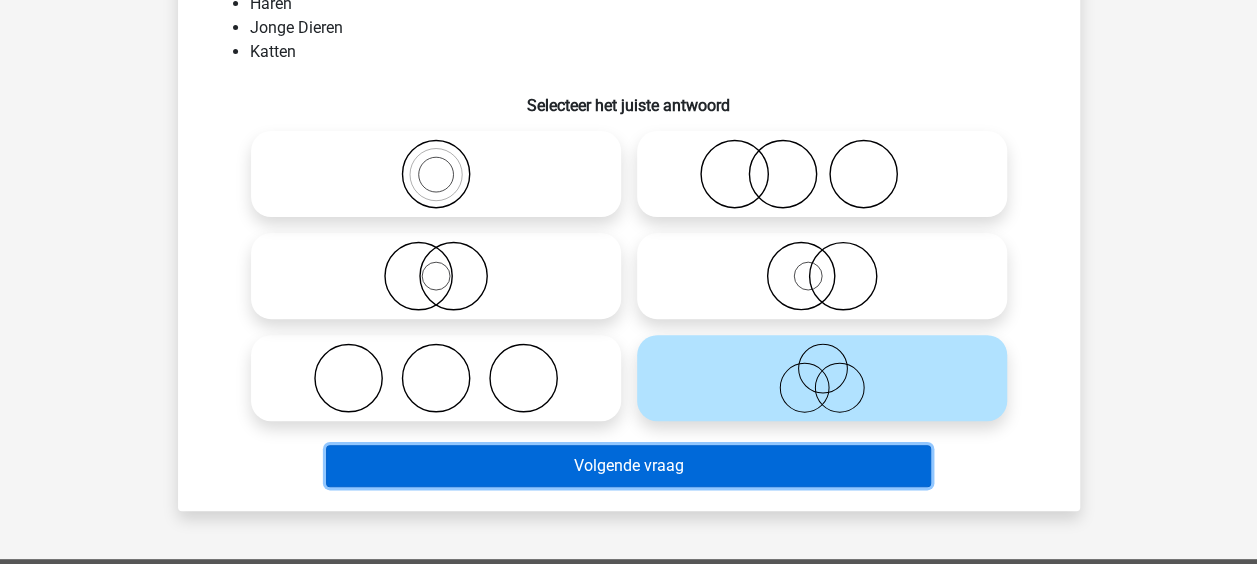 click on "Volgende vraag" at bounding box center (628, 466) 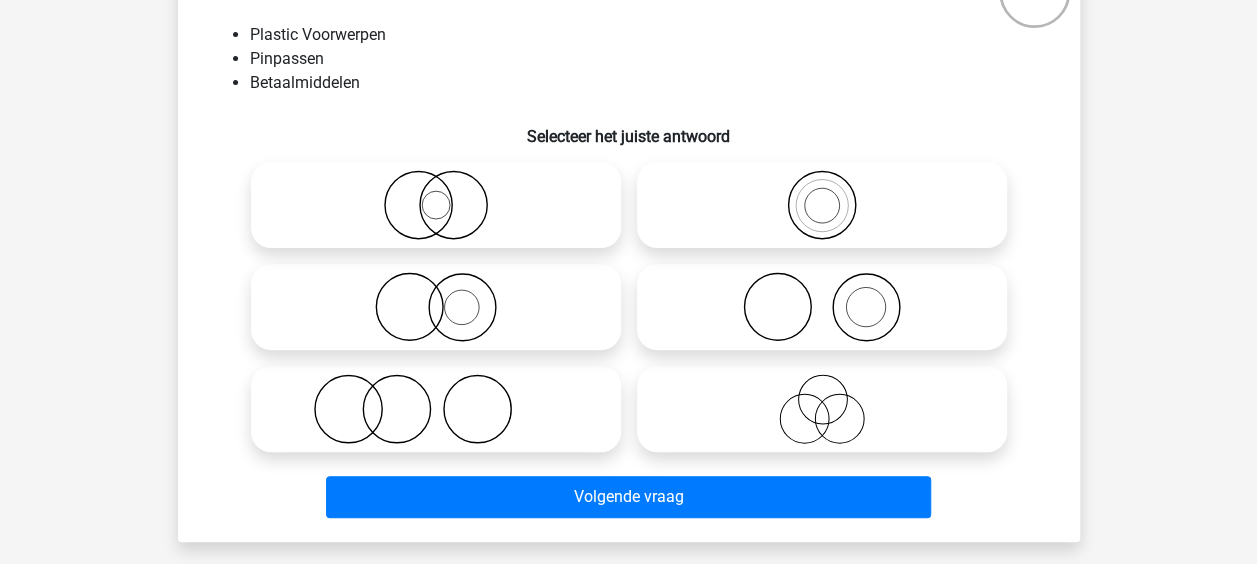 scroll, scrollTop: 192, scrollLeft: 0, axis: vertical 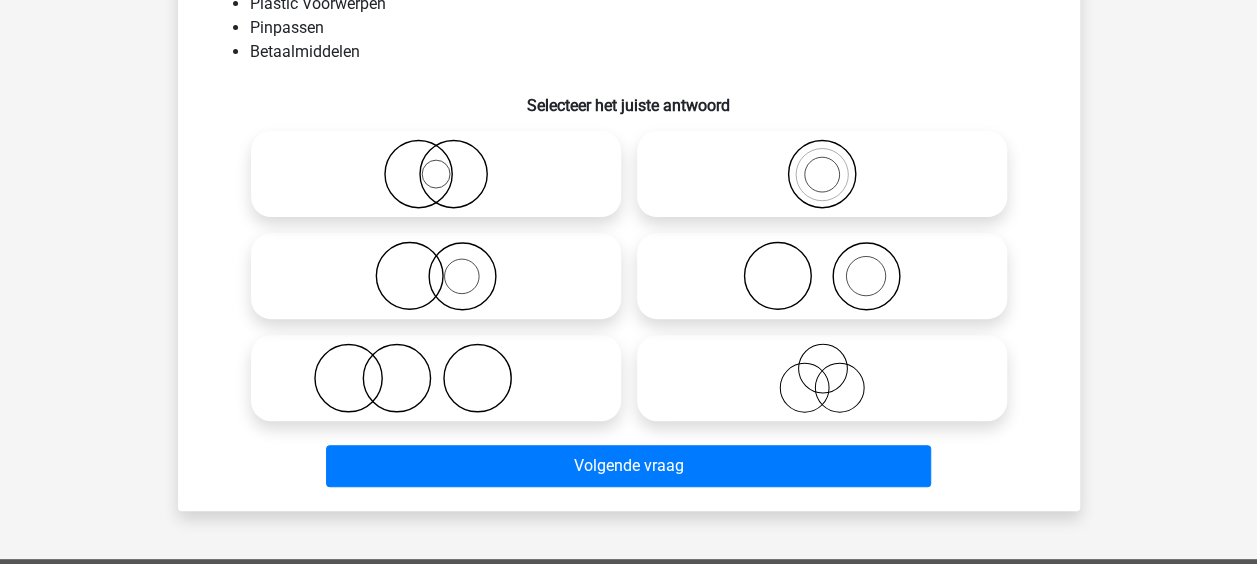 click 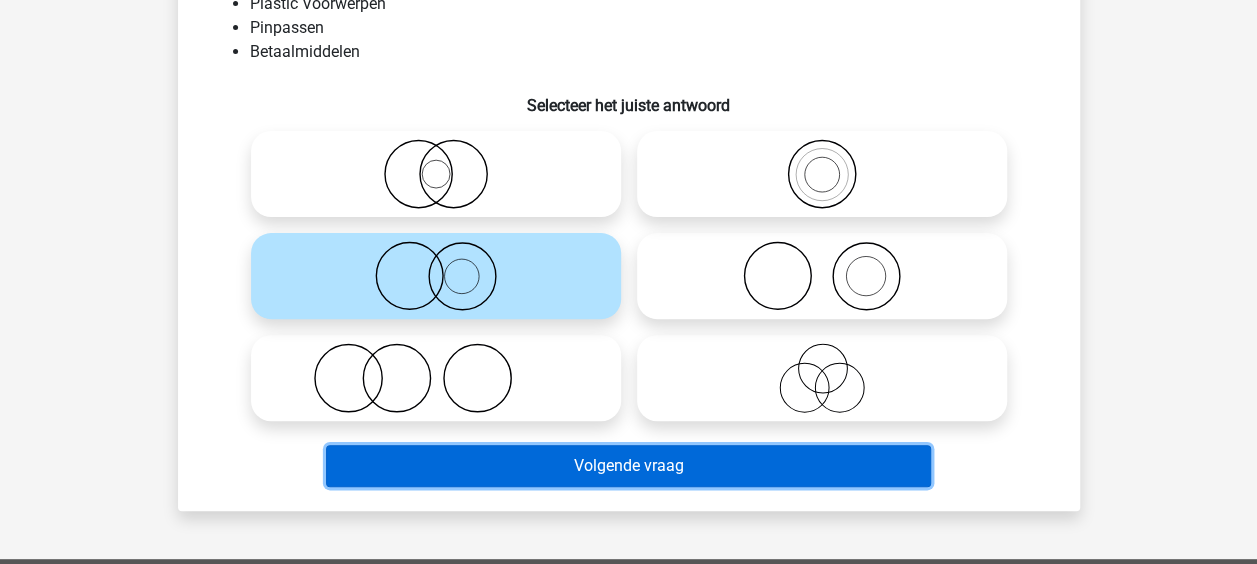 click on "Volgende vraag" at bounding box center [628, 466] 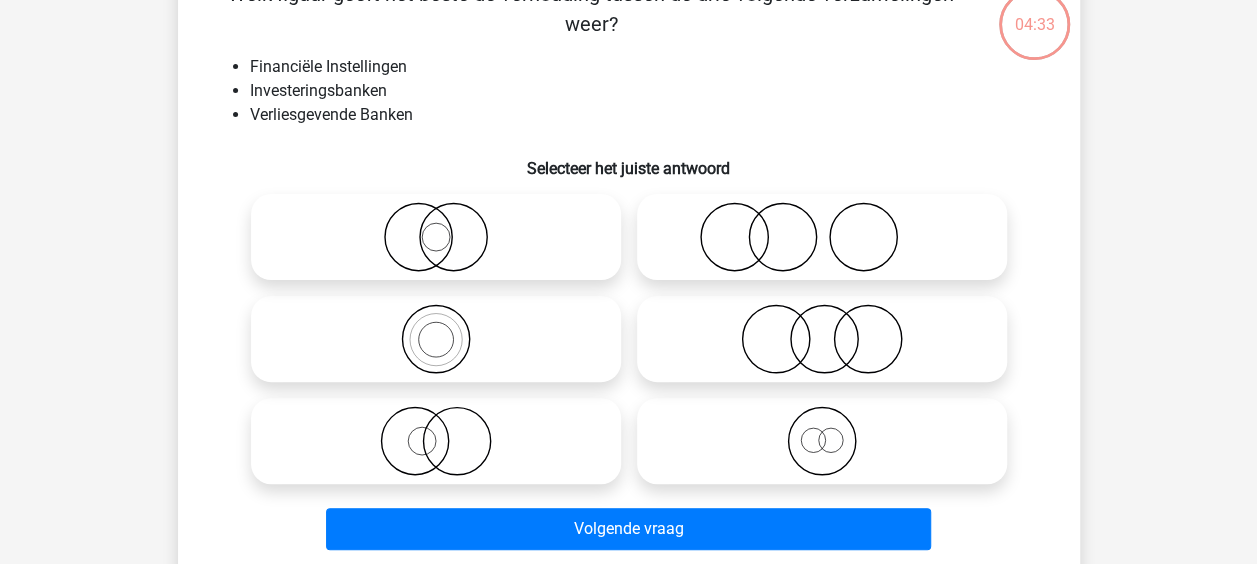 scroll, scrollTop: 92, scrollLeft: 0, axis: vertical 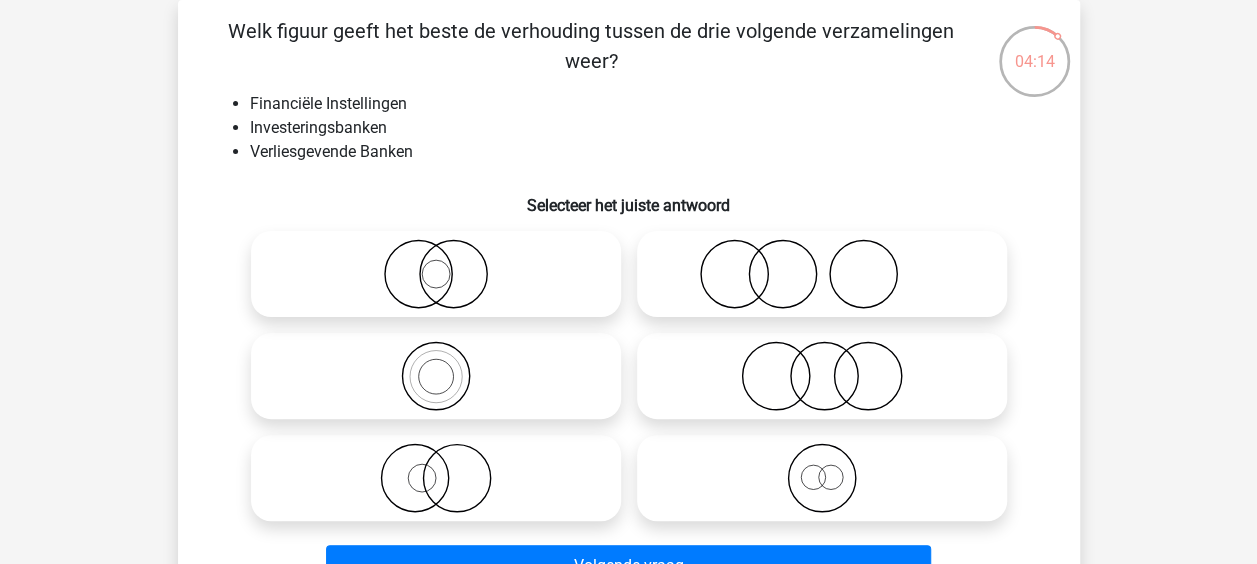 click 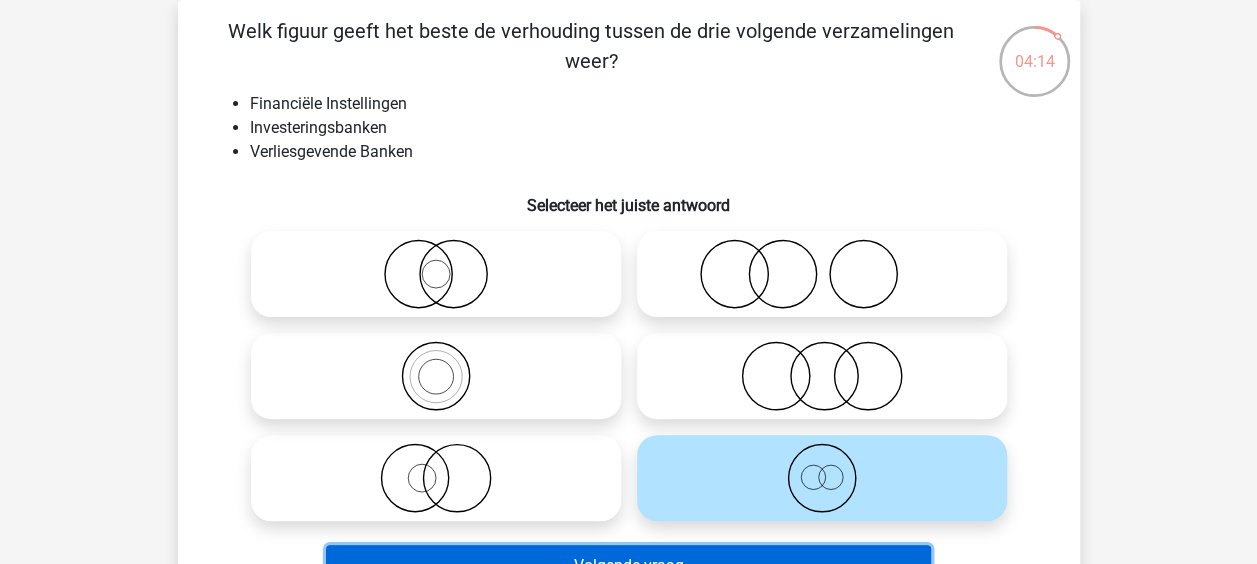 click on "Volgende vraag" at bounding box center [628, 566] 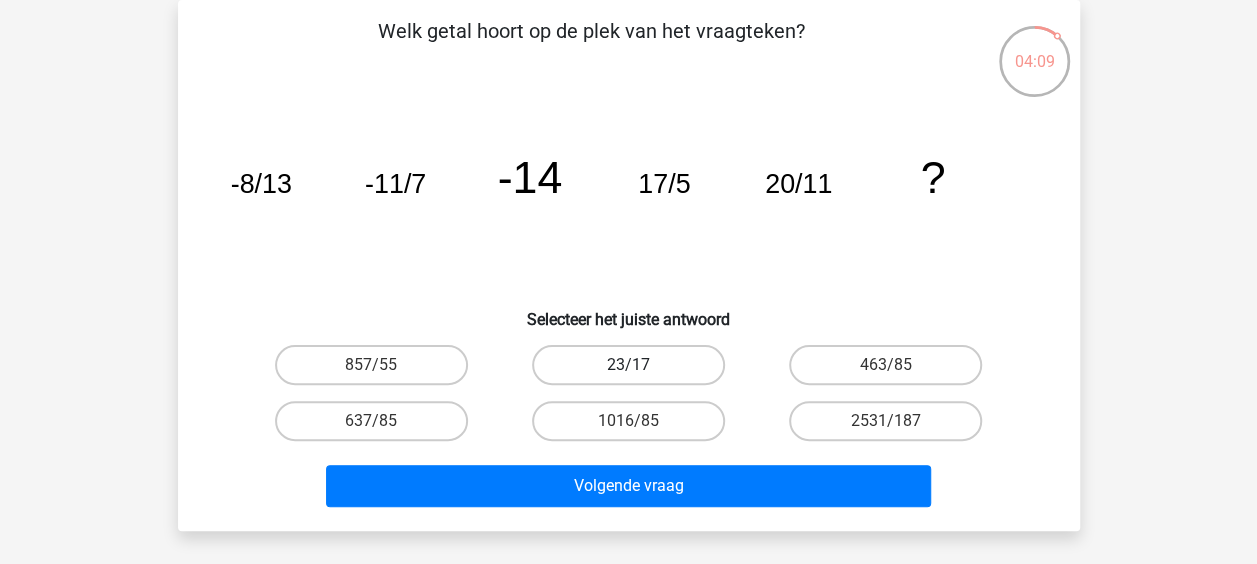 click on "23/17" at bounding box center [628, 365] 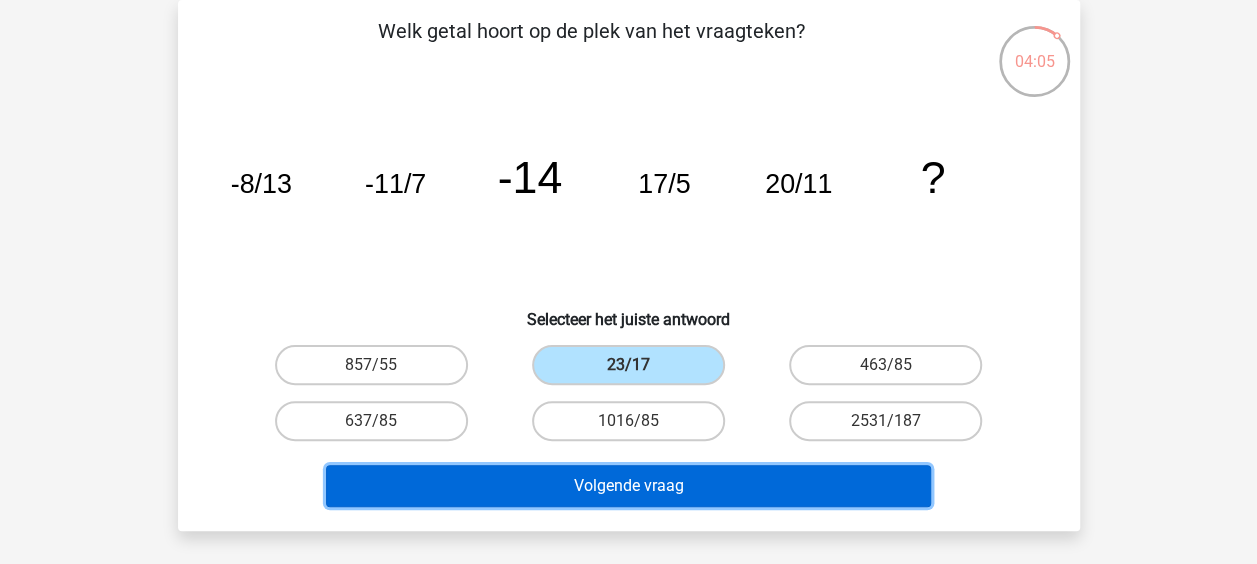 click on "Volgende vraag" at bounding box center (628, 486) 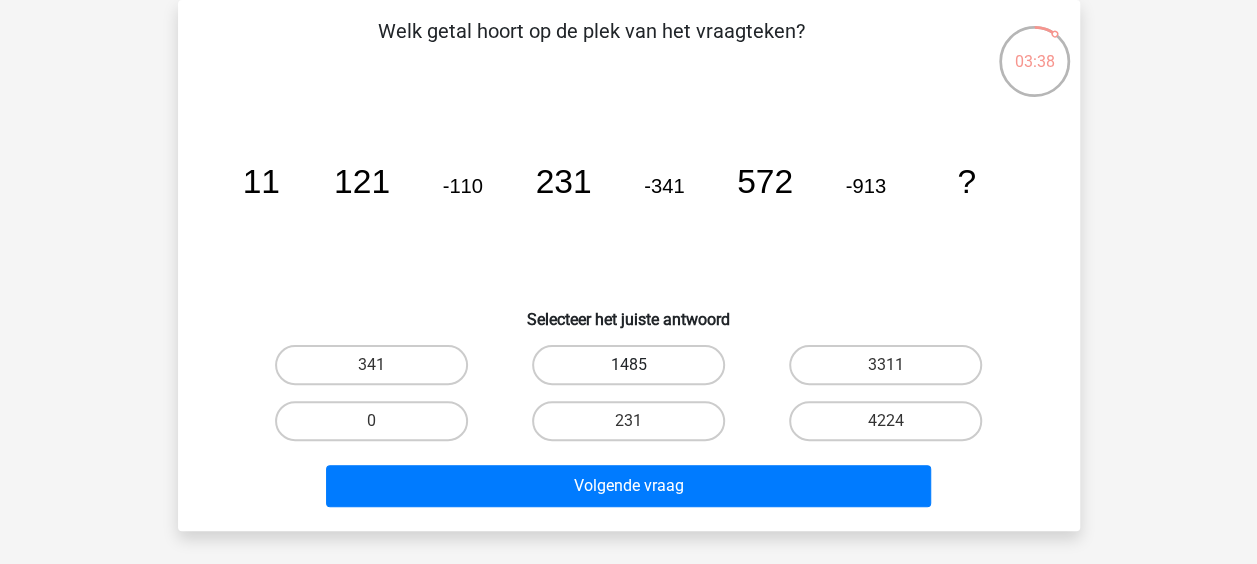 click on "1485" at bounding box center [628, 365] 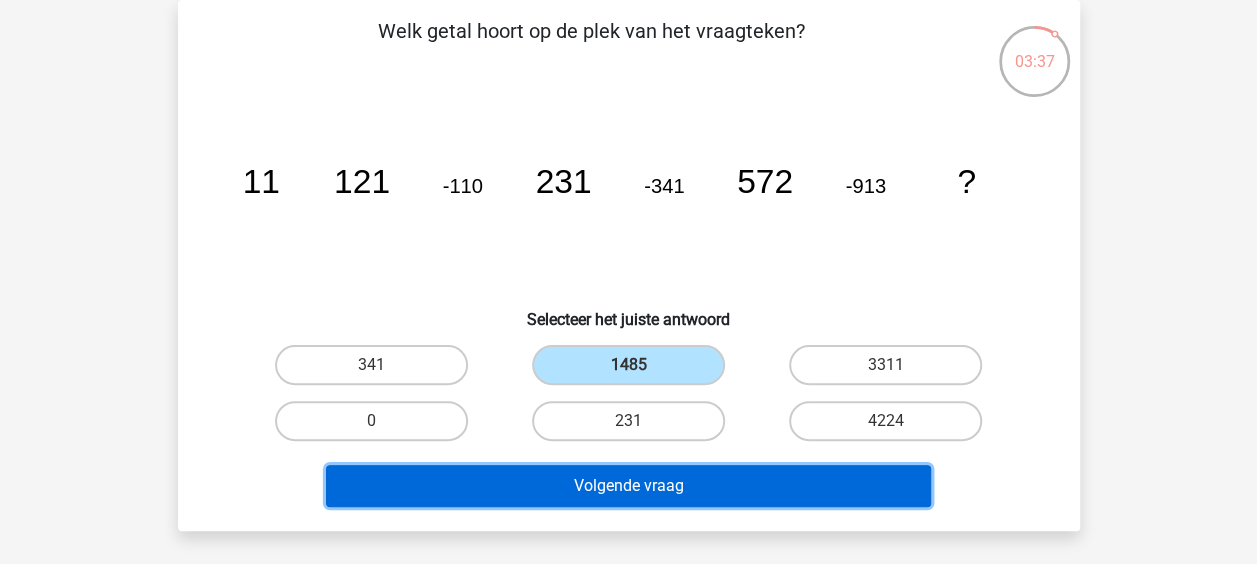 click on "Volgende vraag" at bounding box center (628, 486) 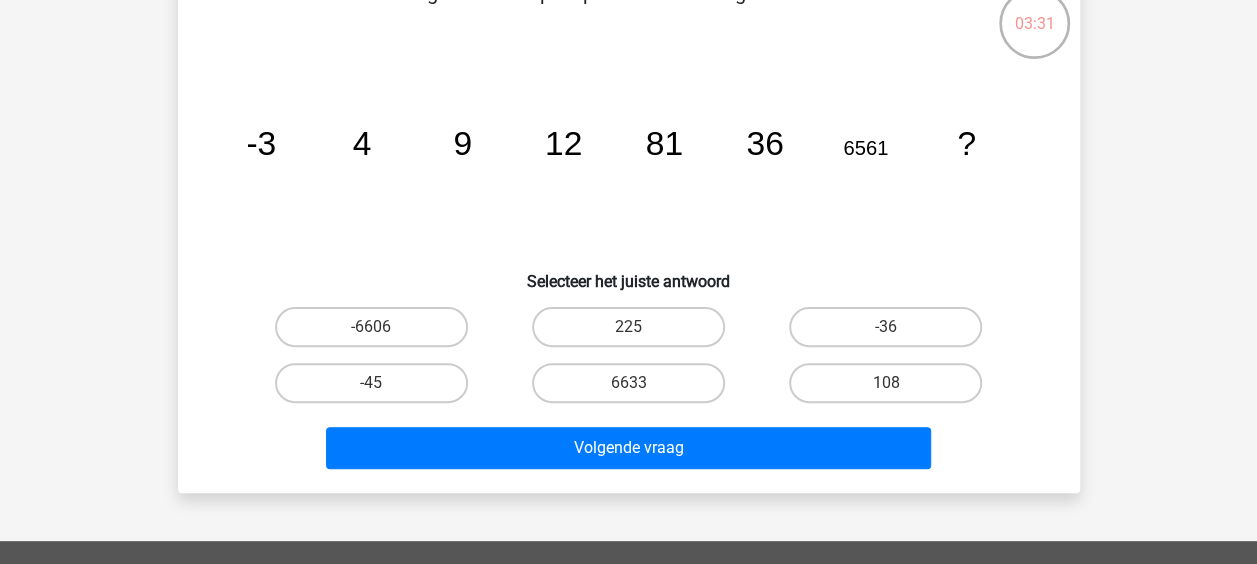 scroll, scrollTop: 100, scrollLeft: 0, axis: vertical 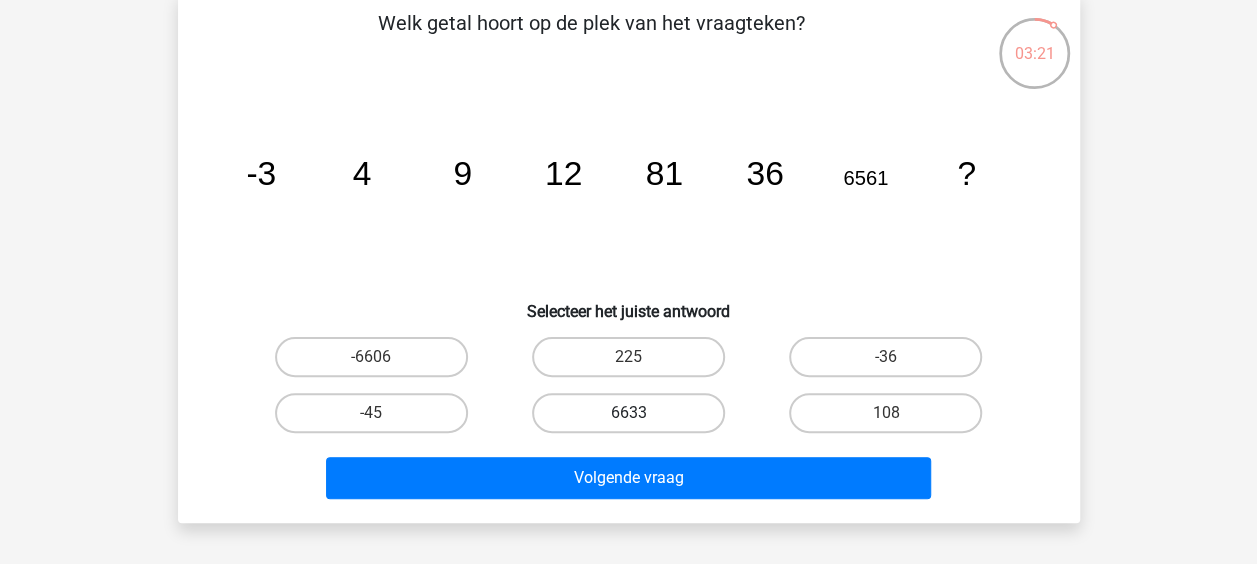 click on "6633" at bounding box center (628, 413) 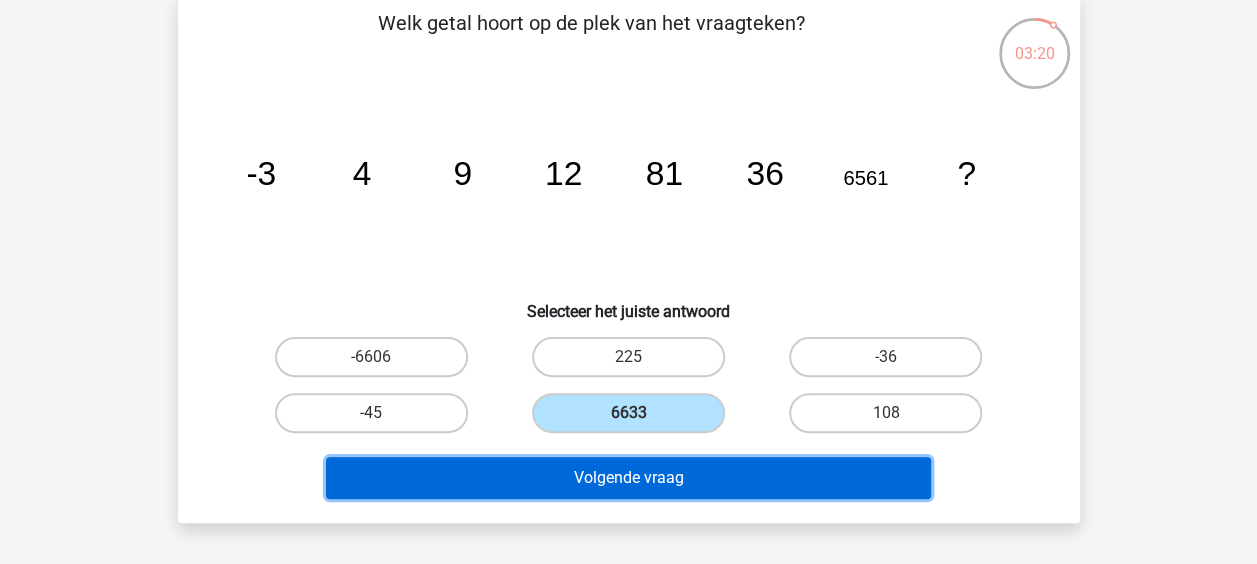 click on "Volgende vraag" at bounding box center (628, 478) 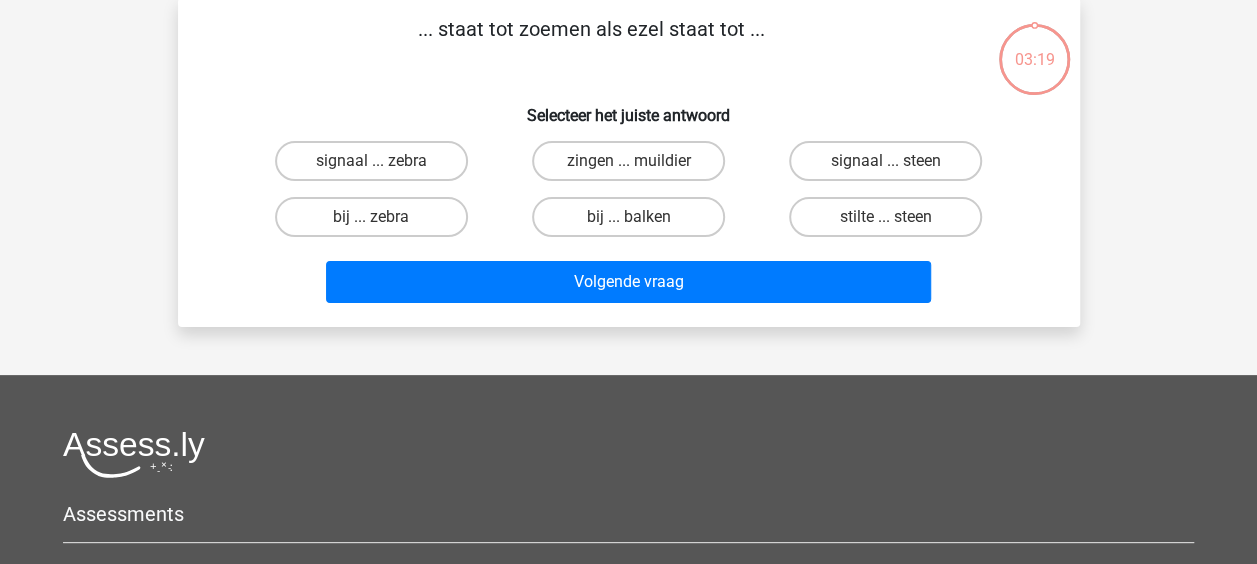 scroll, scrollTop: 92, scrollLeft: 0, axis: vertical 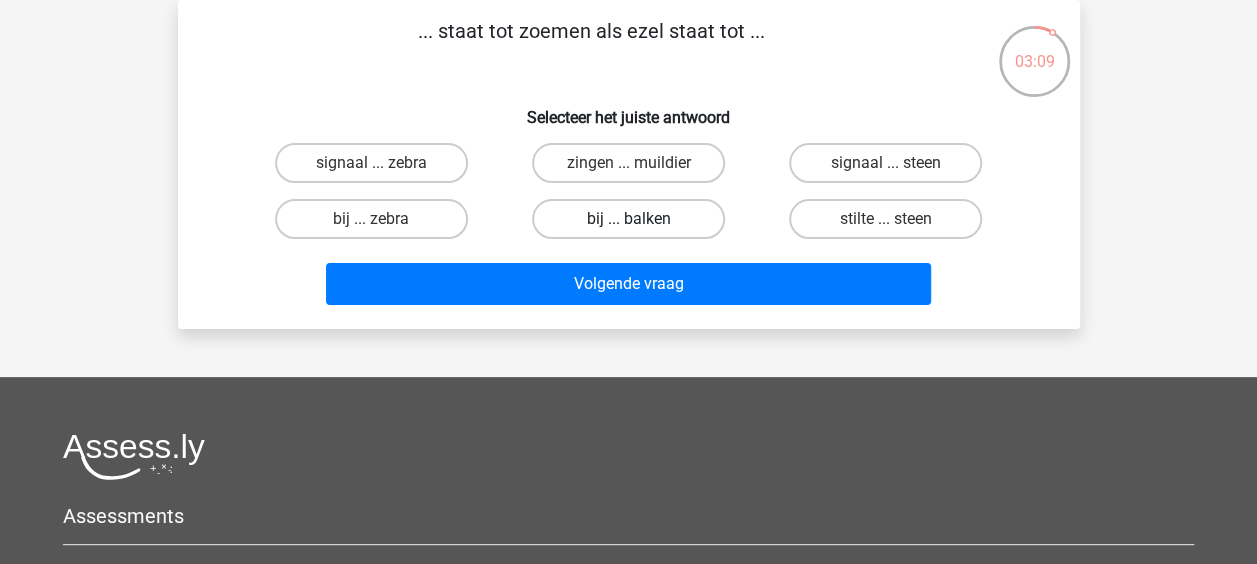 click on "bij ... balken" at bounding box center [628, 219] 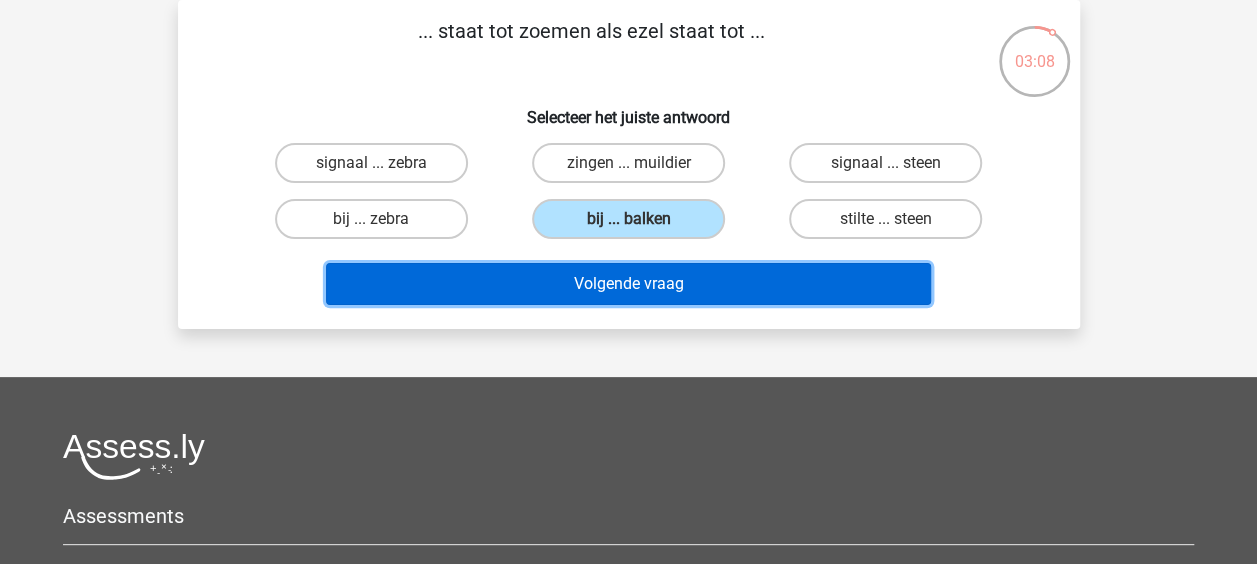 click on "Volgende vraag" at bounding box center [628, 284] 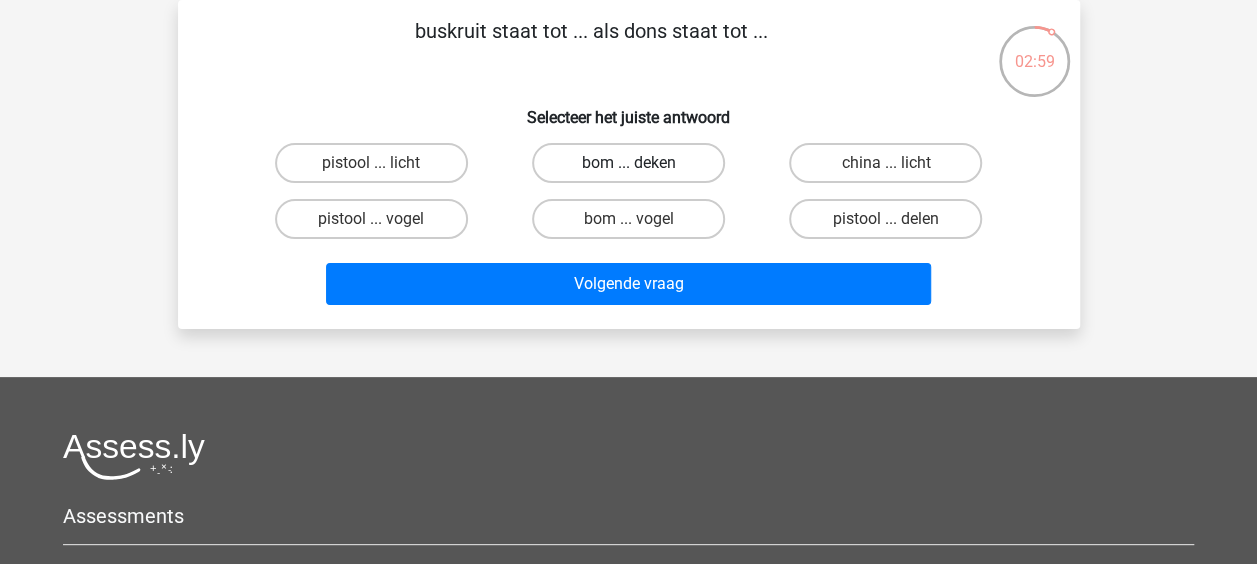 click on "bom ... deken" at bounding box center (628, 163) 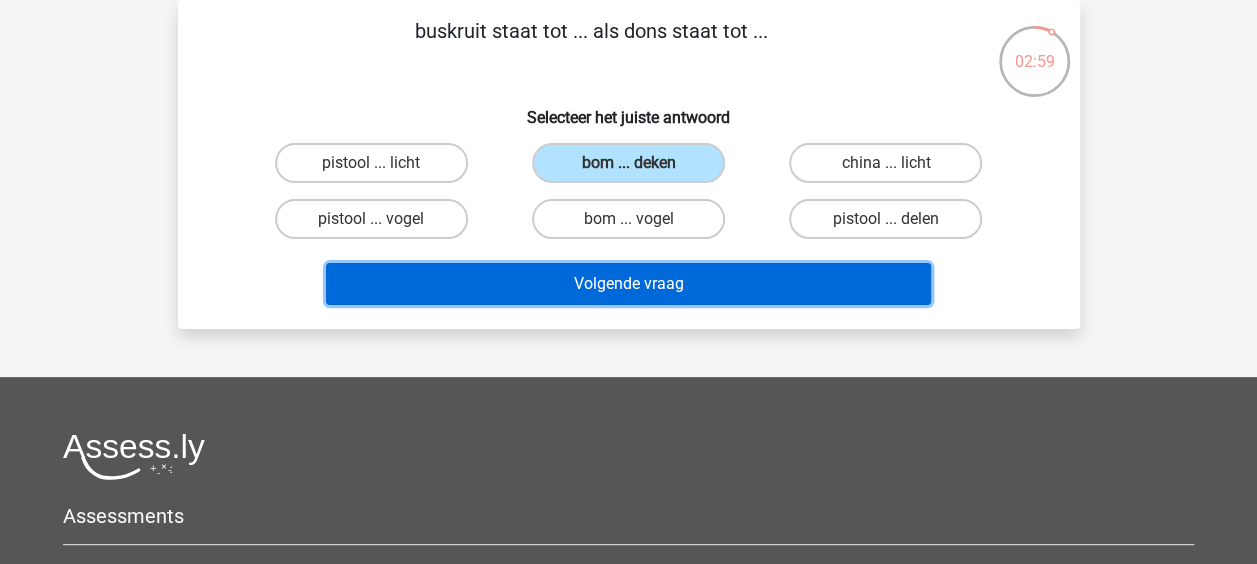 click on "Volgende vraag" at bounding box center (628, 284) 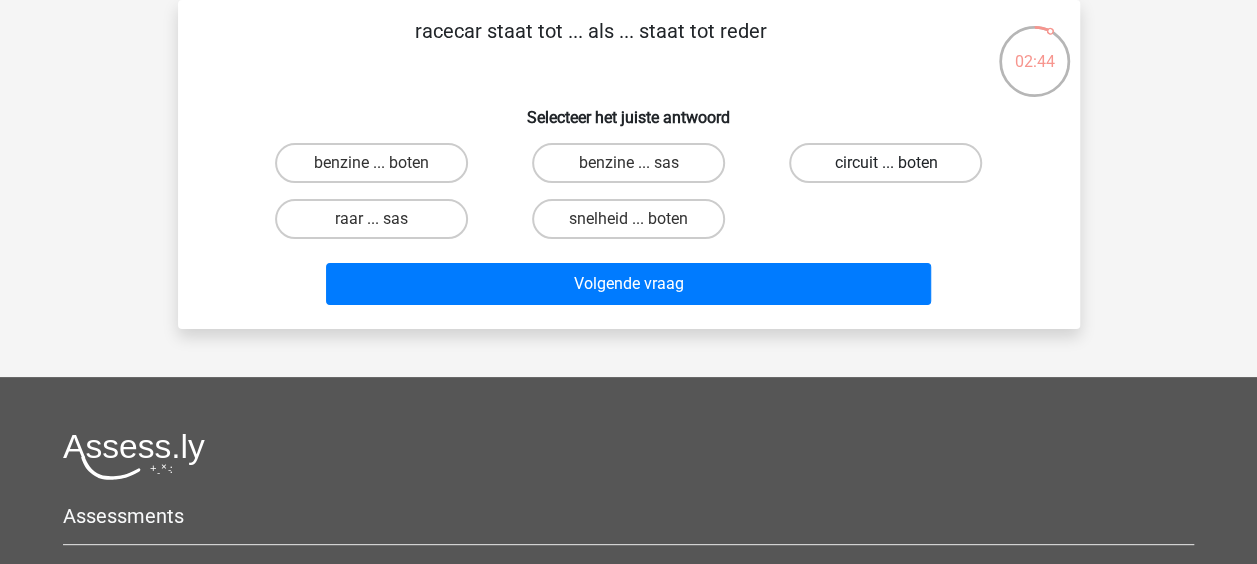 click on "circuit ... boten" at bounding box center (885, 163) 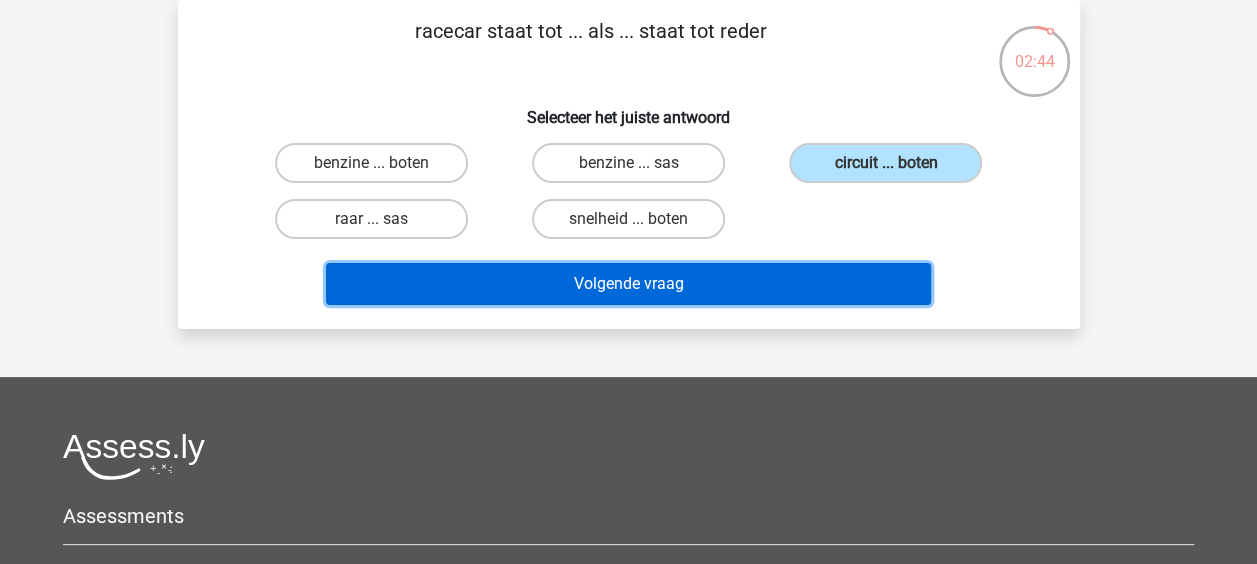 click on "Volgende vraag" at bounding box center [628, 284] 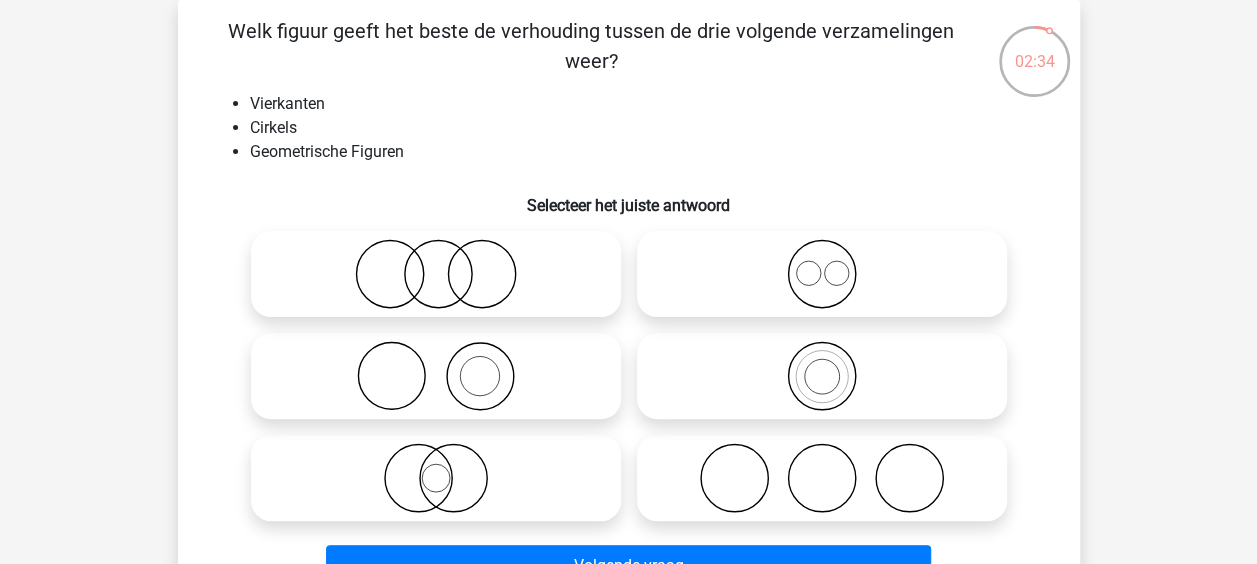 click 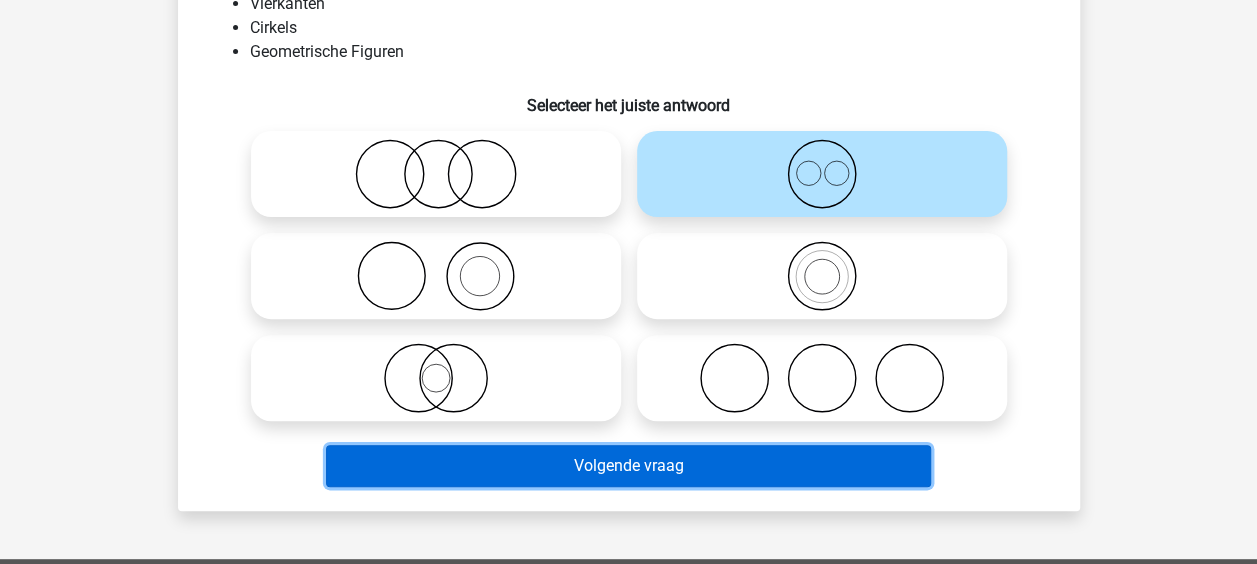click on "Volgende vraag" at bounding box center [628, 466] 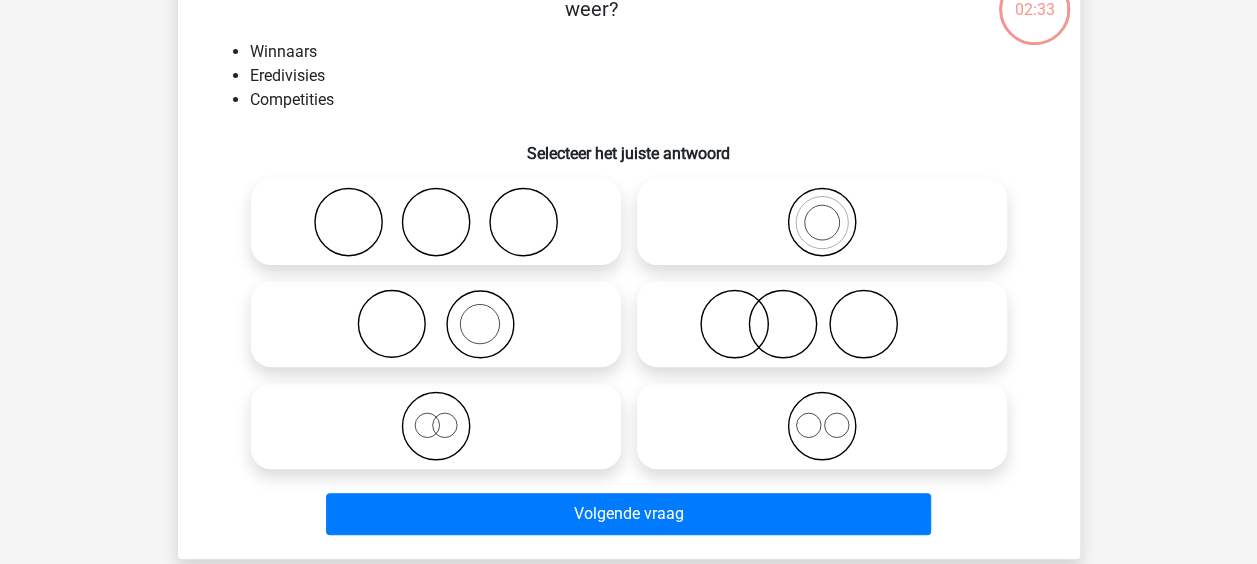 scroll, scrollTop: 92, scrollLeft: 0, axis: vertical 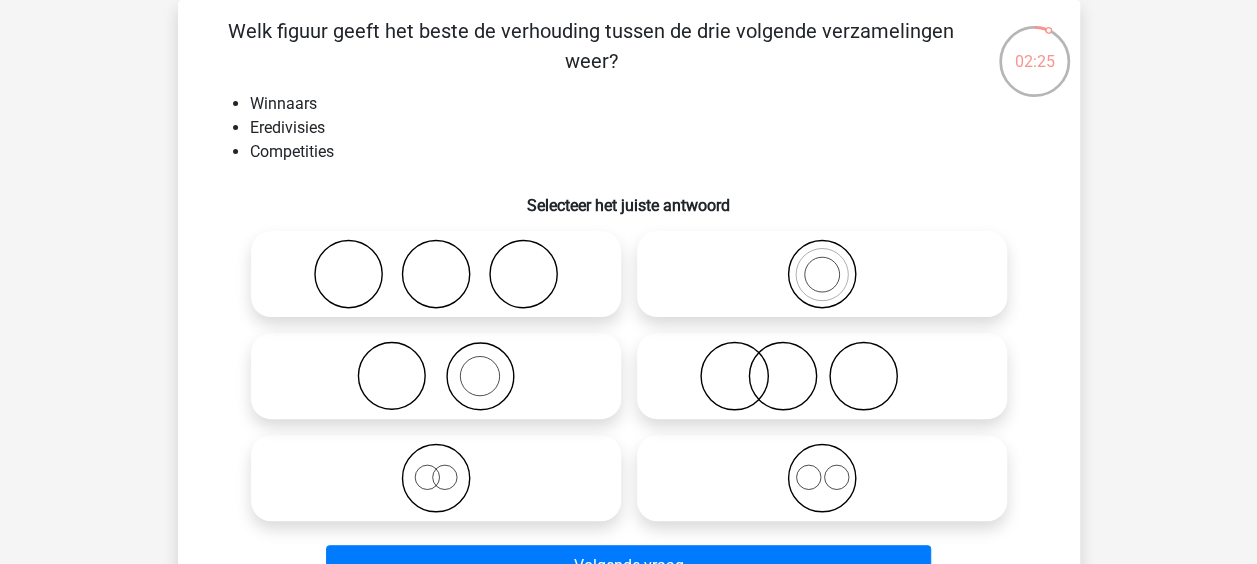 click 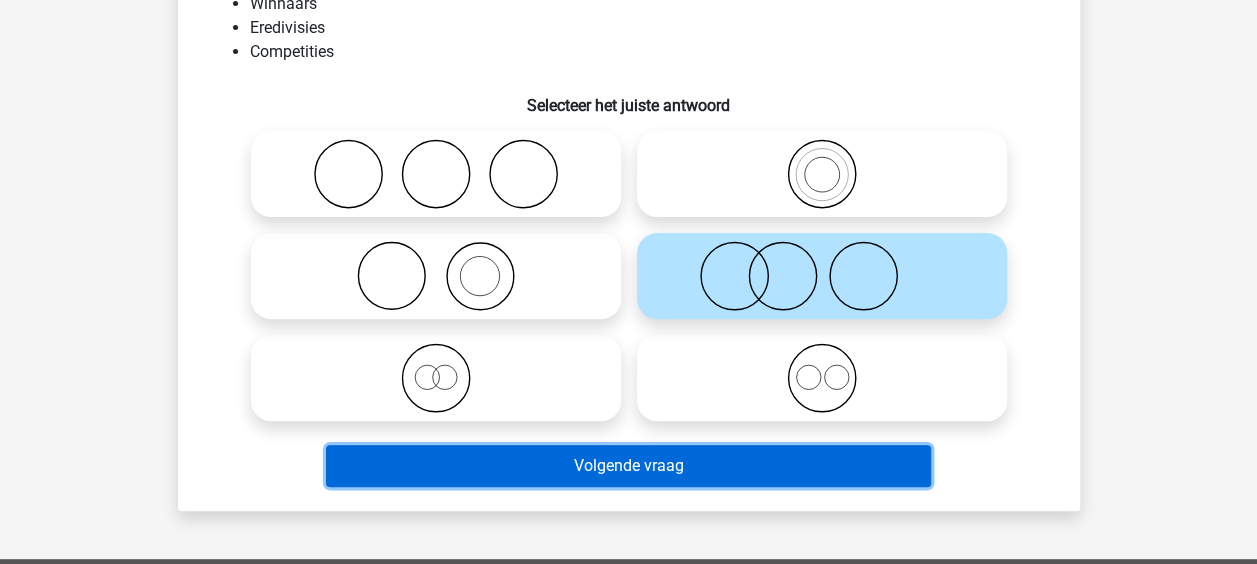 click on "Volgende vraag" at bounding box center (628, 466) 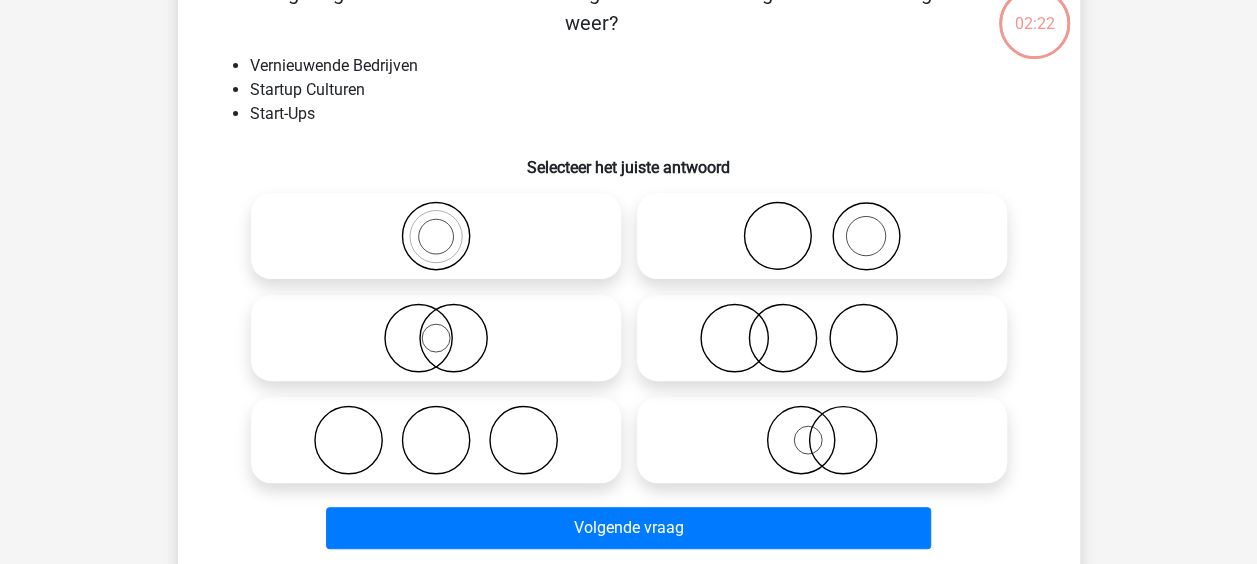 scroll, scrollTop: 92, scrollLeft: 0, axis: vertical 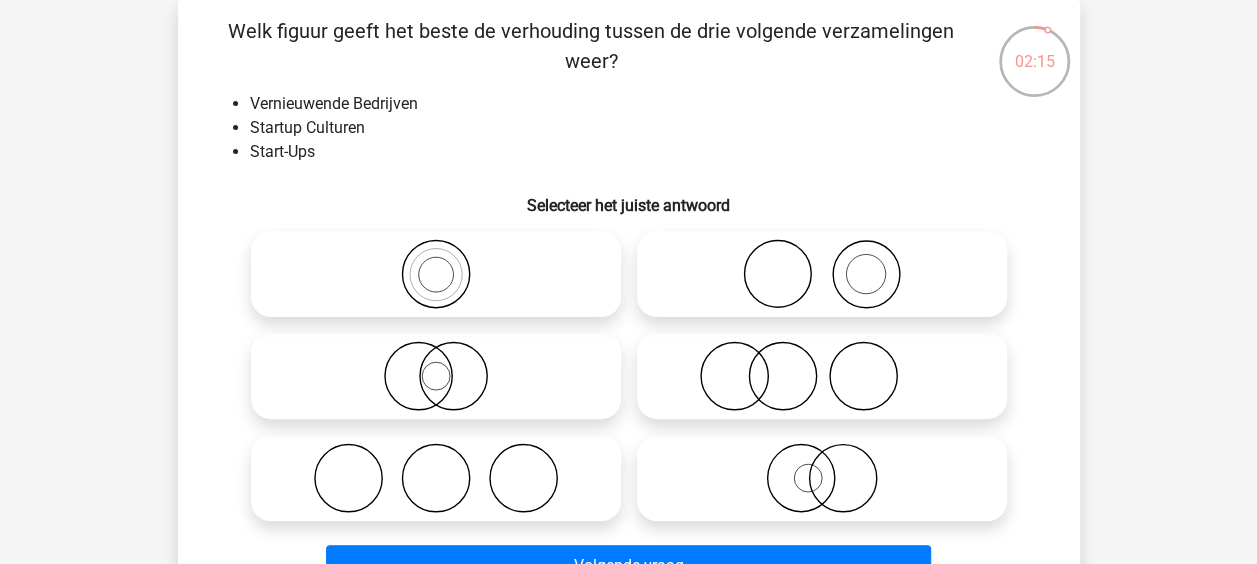click 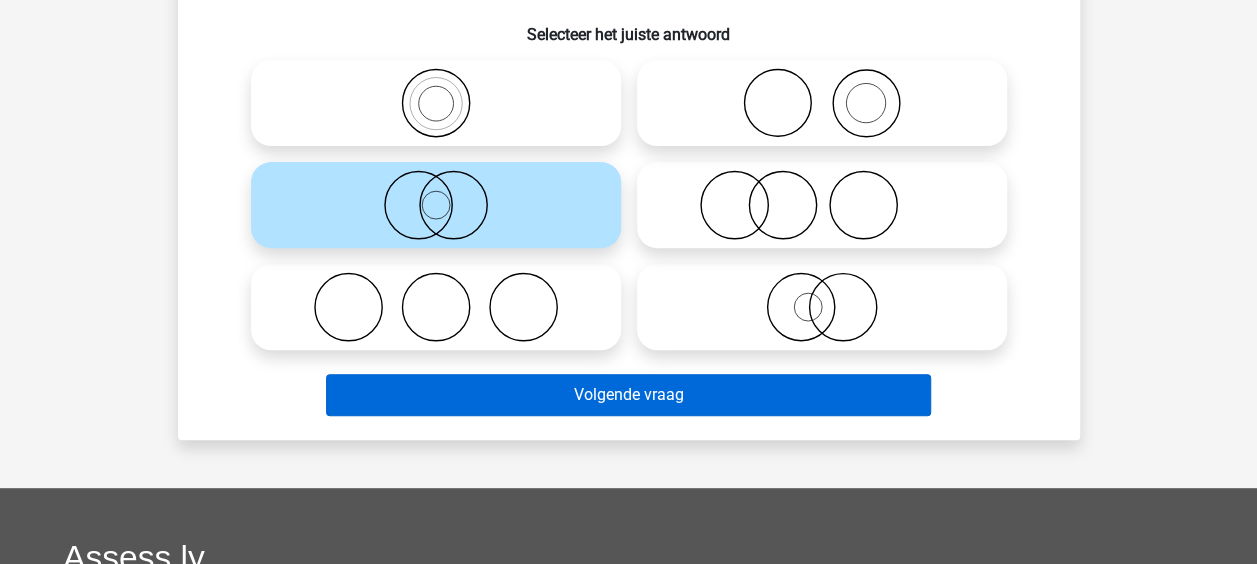 scroll, scrollTop: 292, scrollLeft: 0, axis: vertical 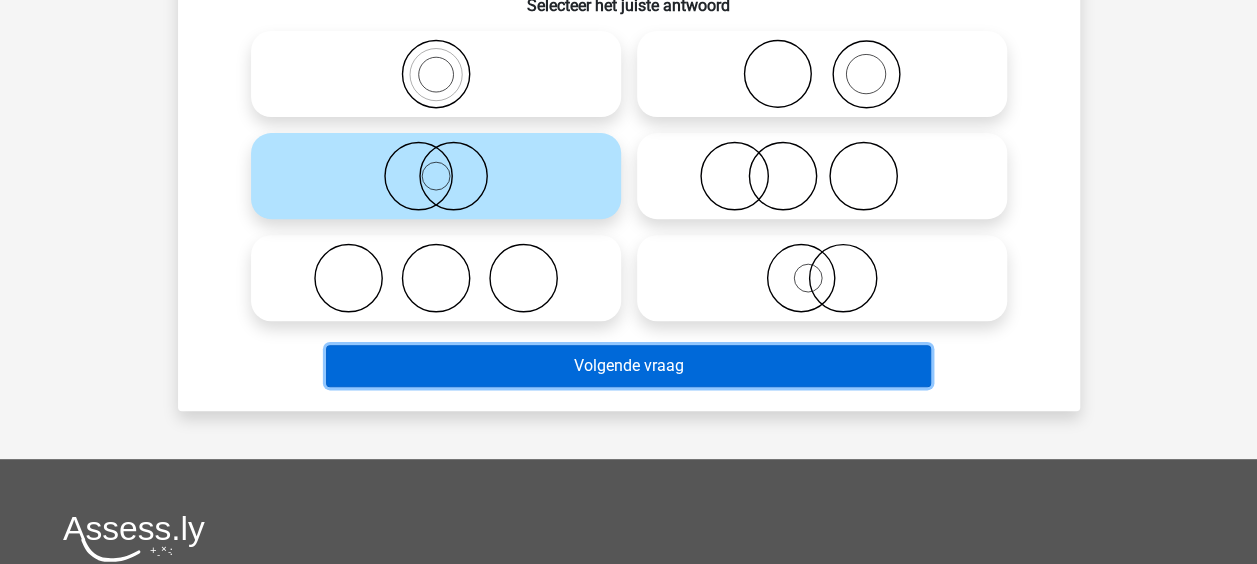 click on "Volgende vraag" at bounding box center [628, 366] 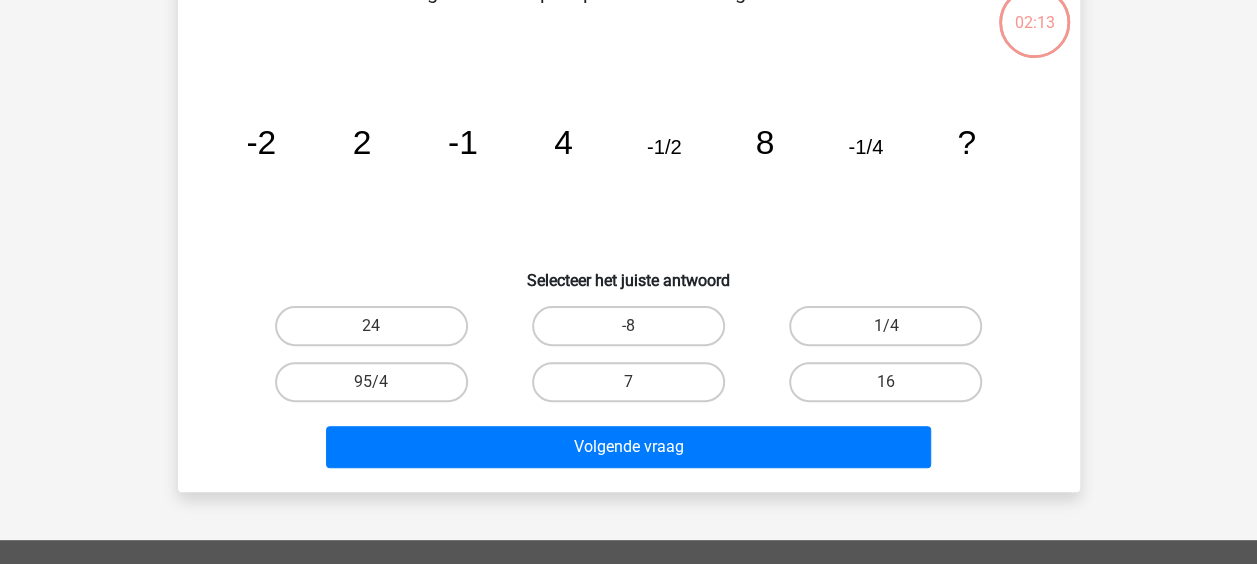 scroll, scrollTop: 92, scrollLeft: 0, axis: vertical 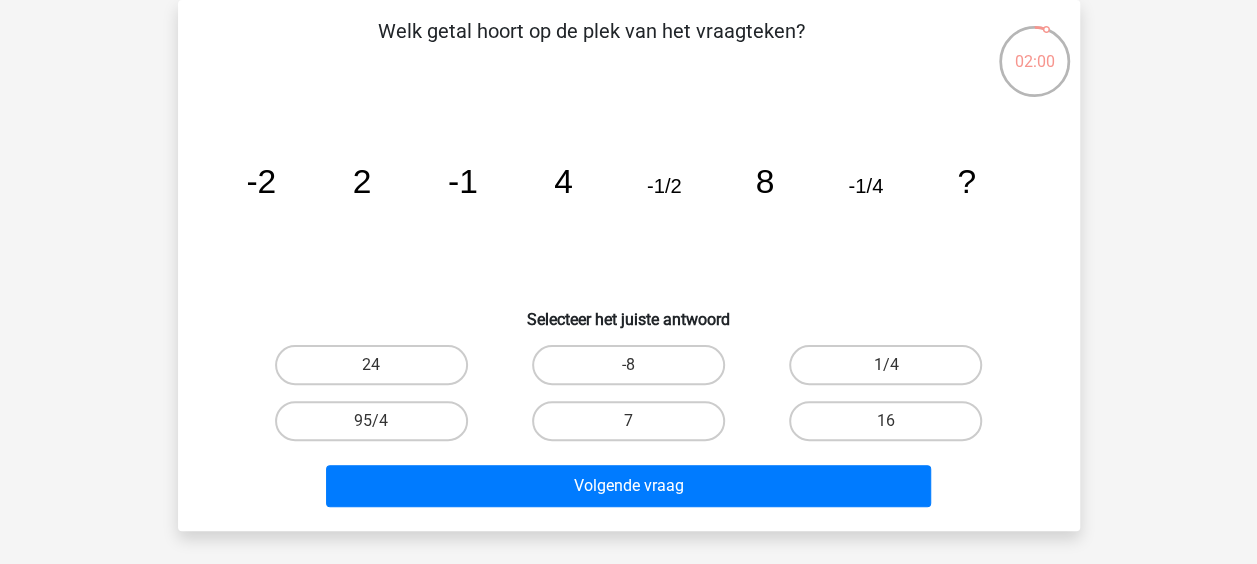 click on "16" at bounding box center (892, 427) 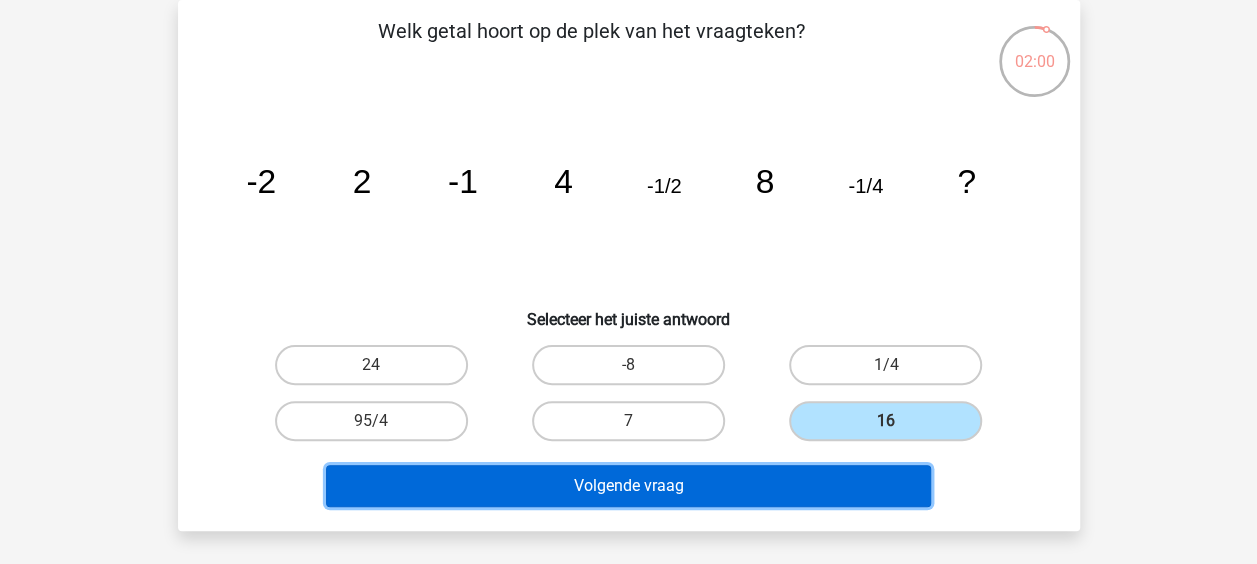 click on "Volgende vraag" at bounding box center [628, 486] 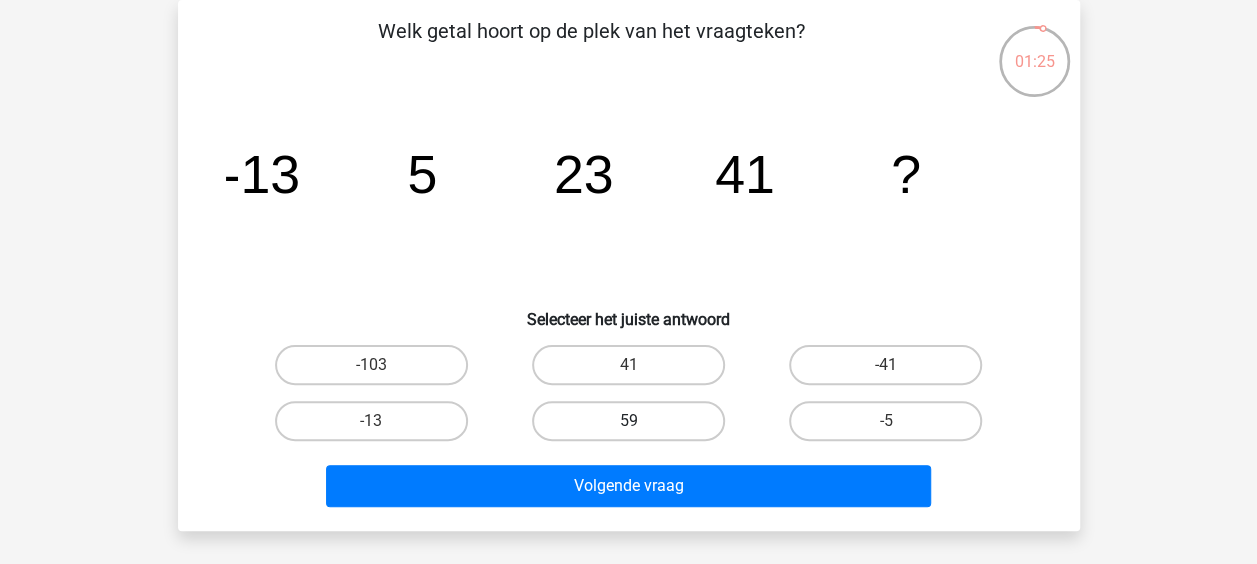 click on "59" at bounding box center (628, 421) 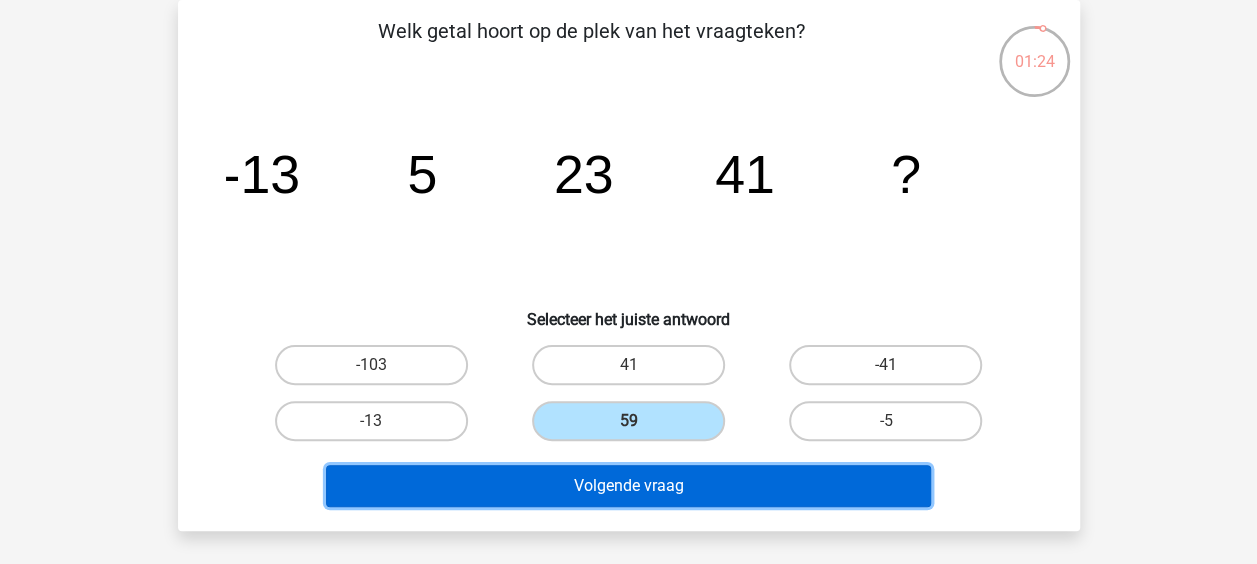 click on "Volgende vraag" at bounding box center [628, 486] 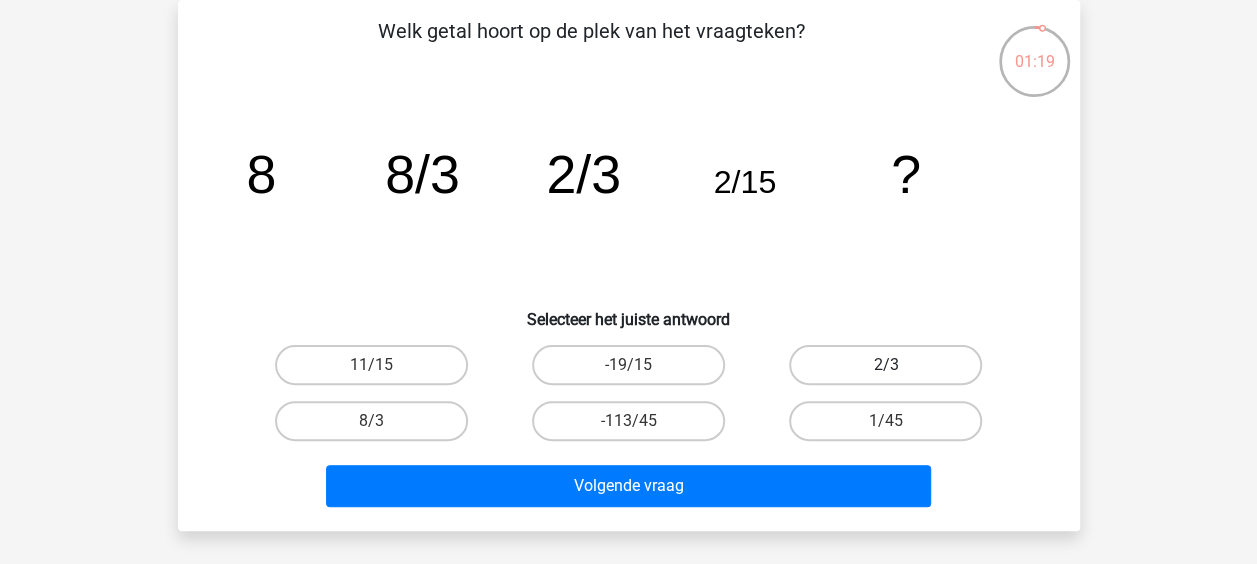 click on "2/3" at bounding box center (885, 365) 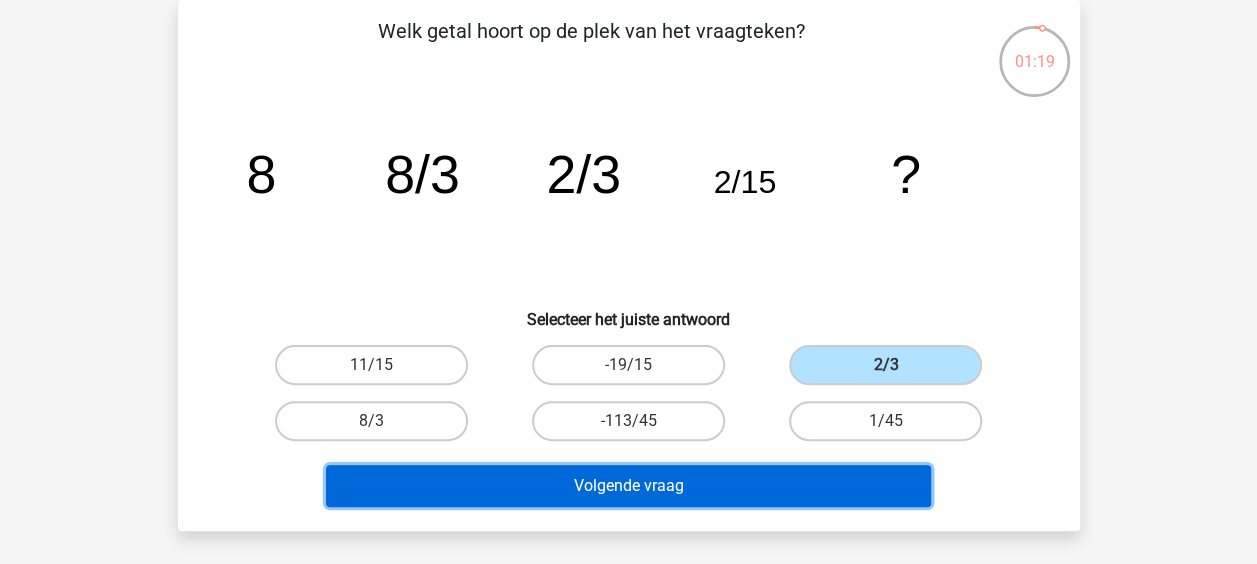click on "Volgende vraag" at bounding box center [628, 486] 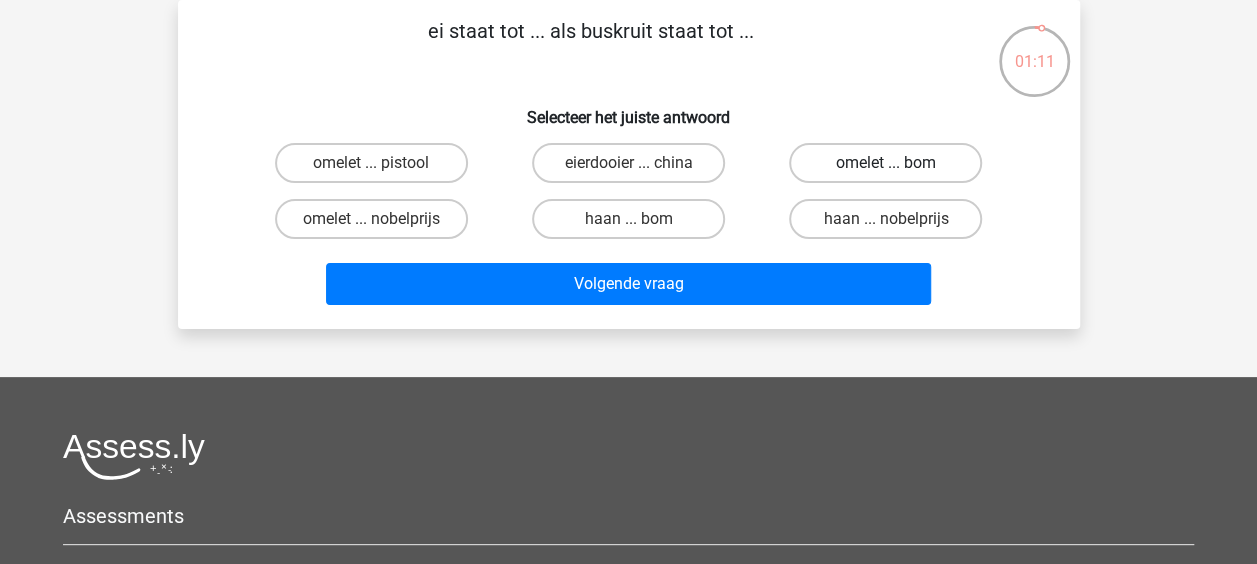 click on "omelet ... bom" at bounding box center [885, 163] 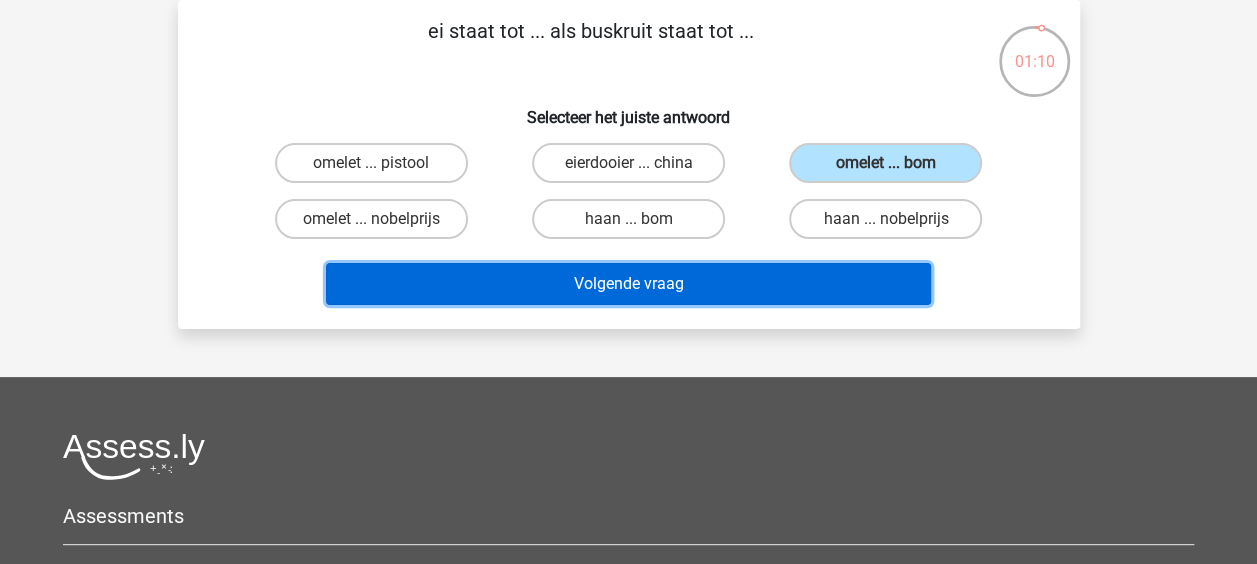 click on "Volgende vraag" at bounding box center [628, 284] 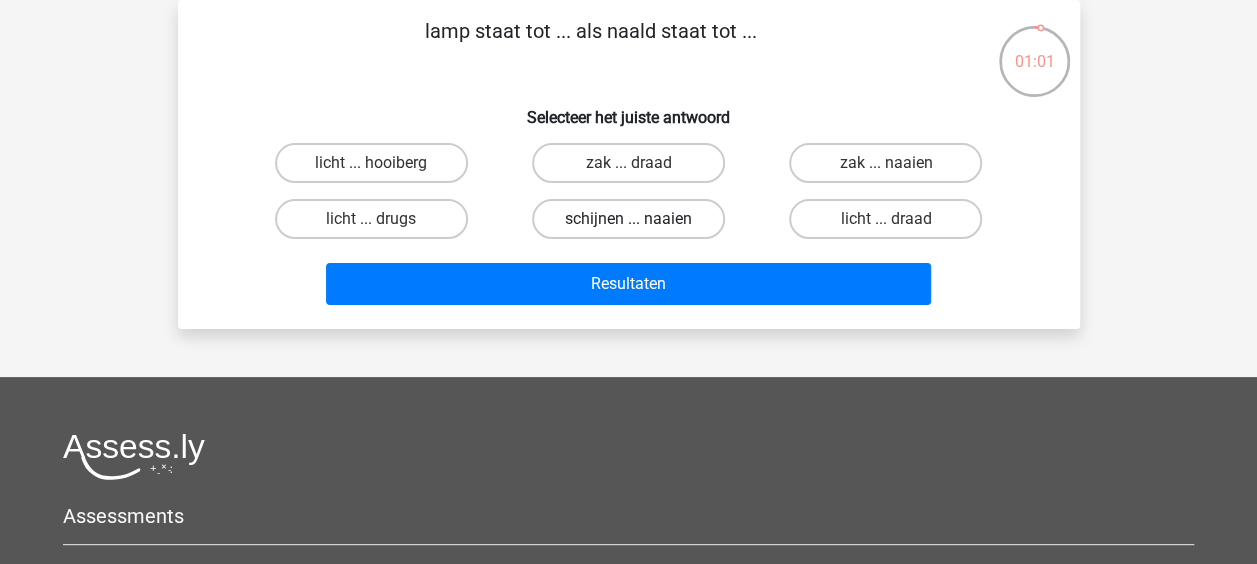 click on "schijnen ... naaien" at bounding box center [628, 219] 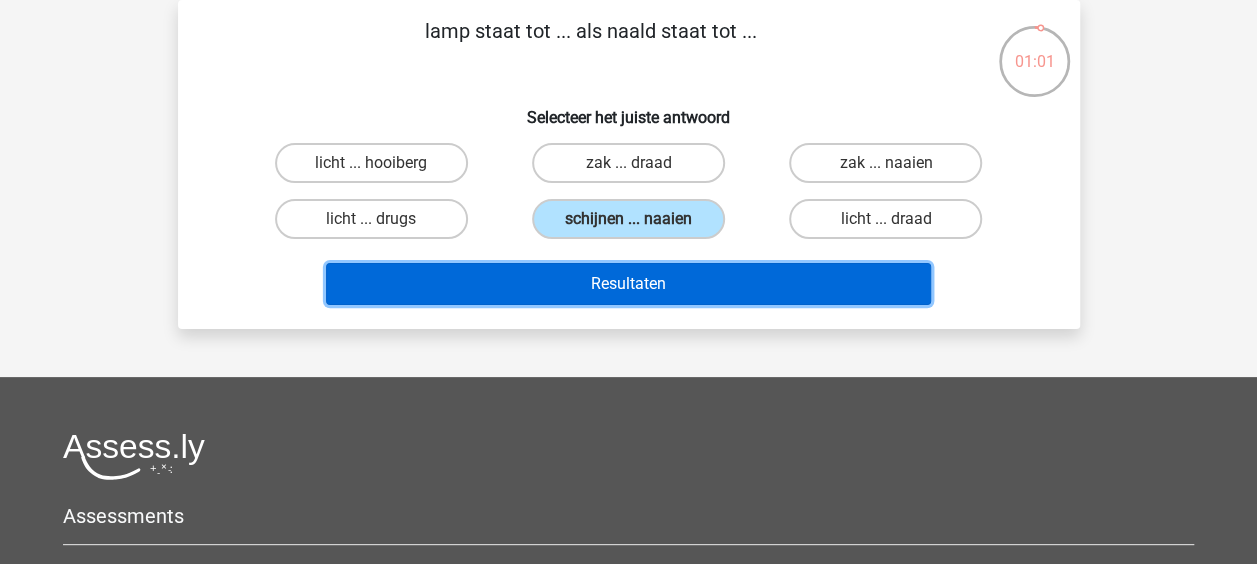 click on "Resultaten" at bounding box center (628, 284) 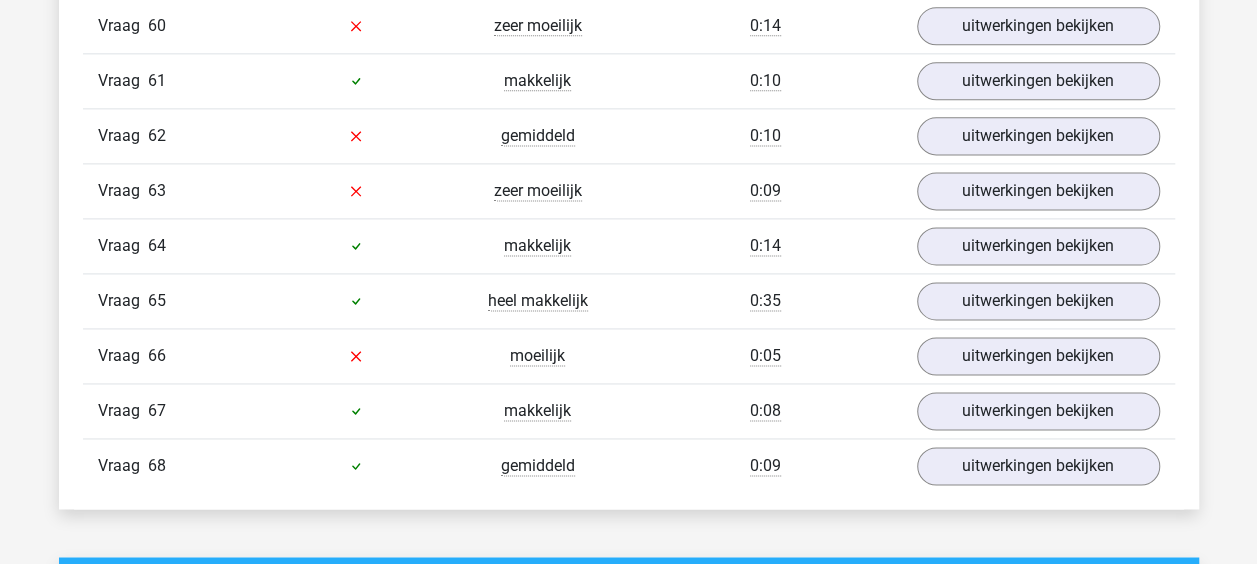 scroll, scrollTop: 5000, scrollLeft: 0, axis: vertical 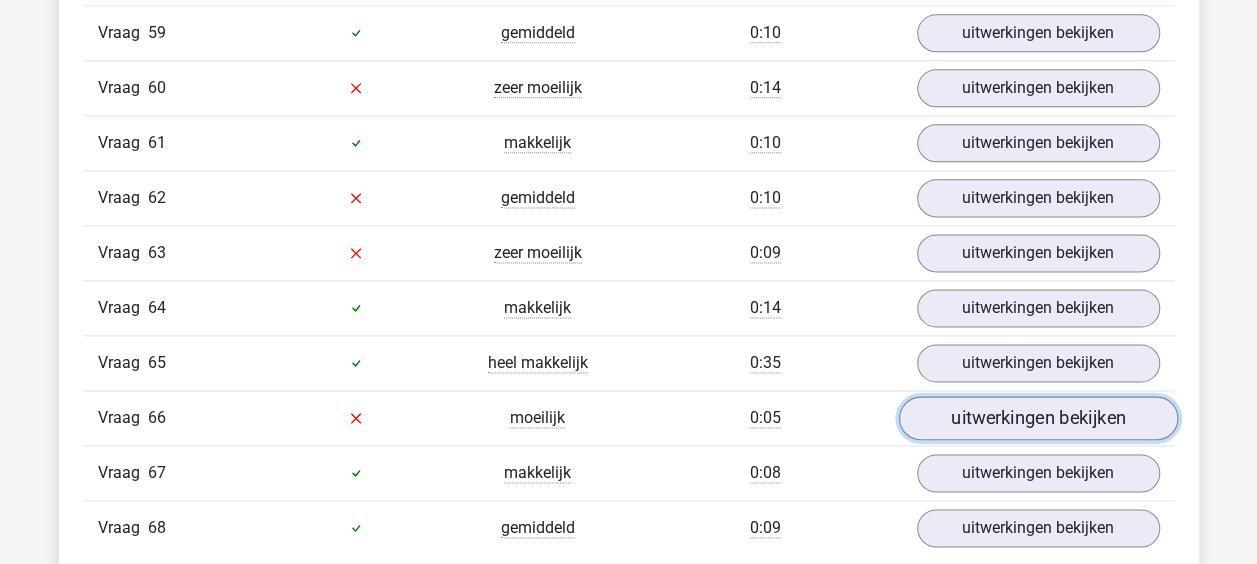 click on "uitwerkingen bekijken" at bounding box center [1037, 418] 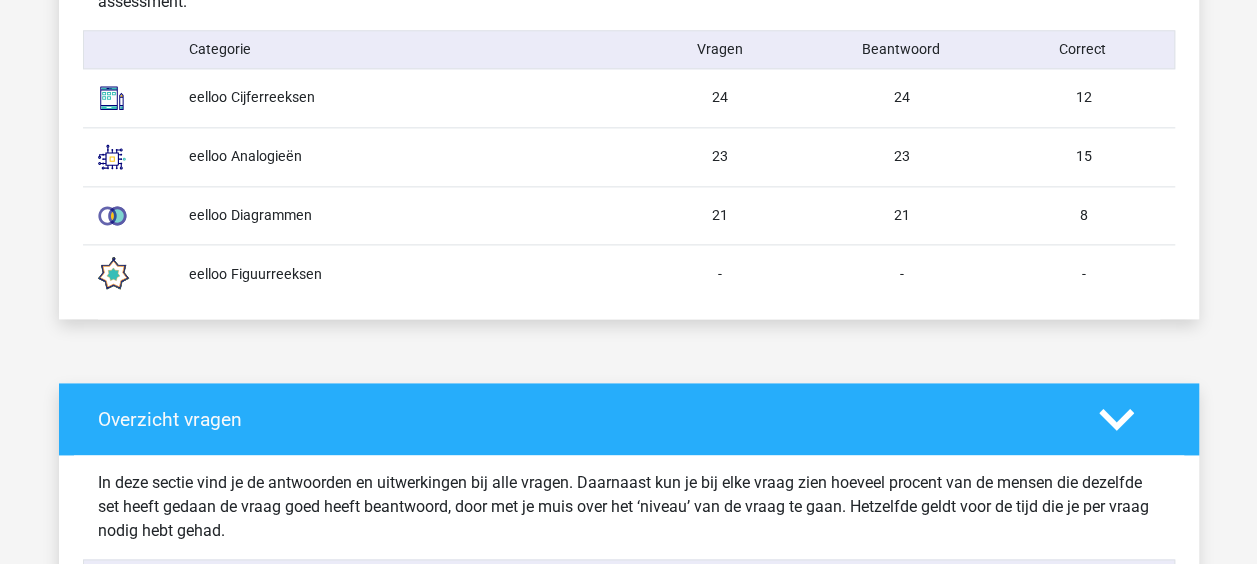 scroll, scrollTop: 1500, scrollLeft: 0, axis: vertical 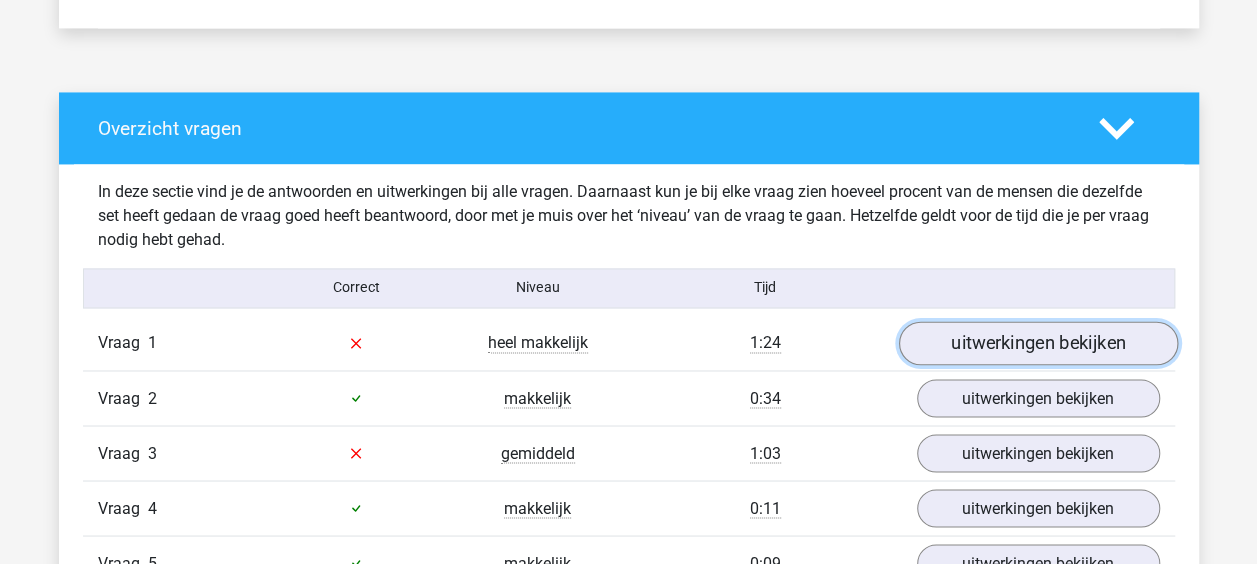 click on "uitwerkingen bekijken" at bounding box center (1037, 343) 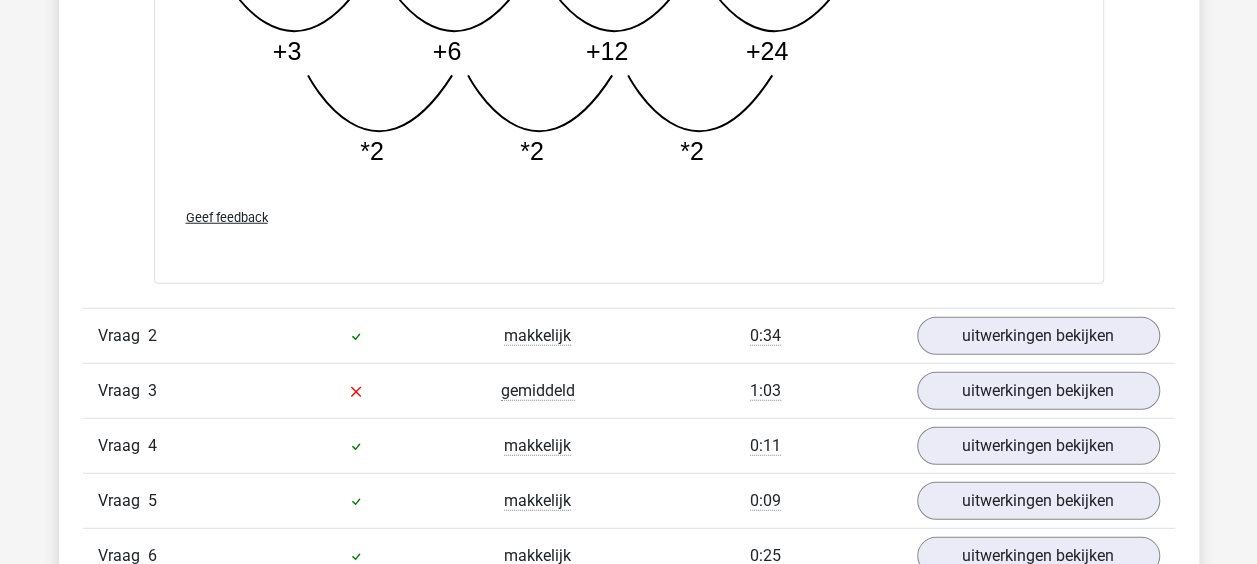 scroll, scrollTop: 2800, scrollLeft: 0, axis: vertical 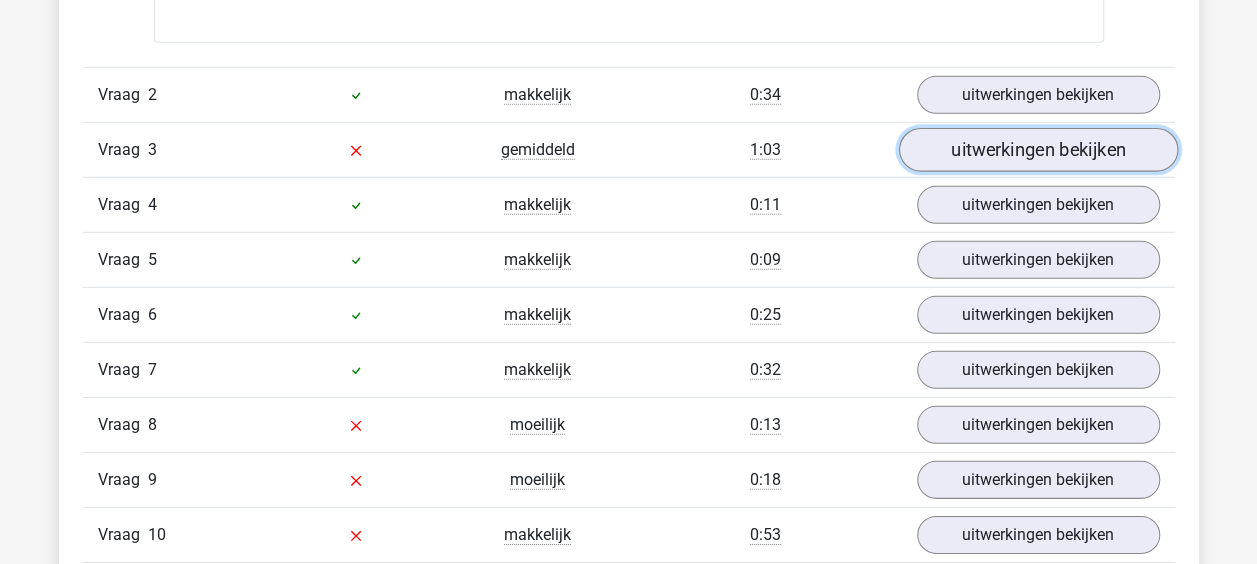 click on "uitwerkingen bekijken" at bounding box center (1037, 151) 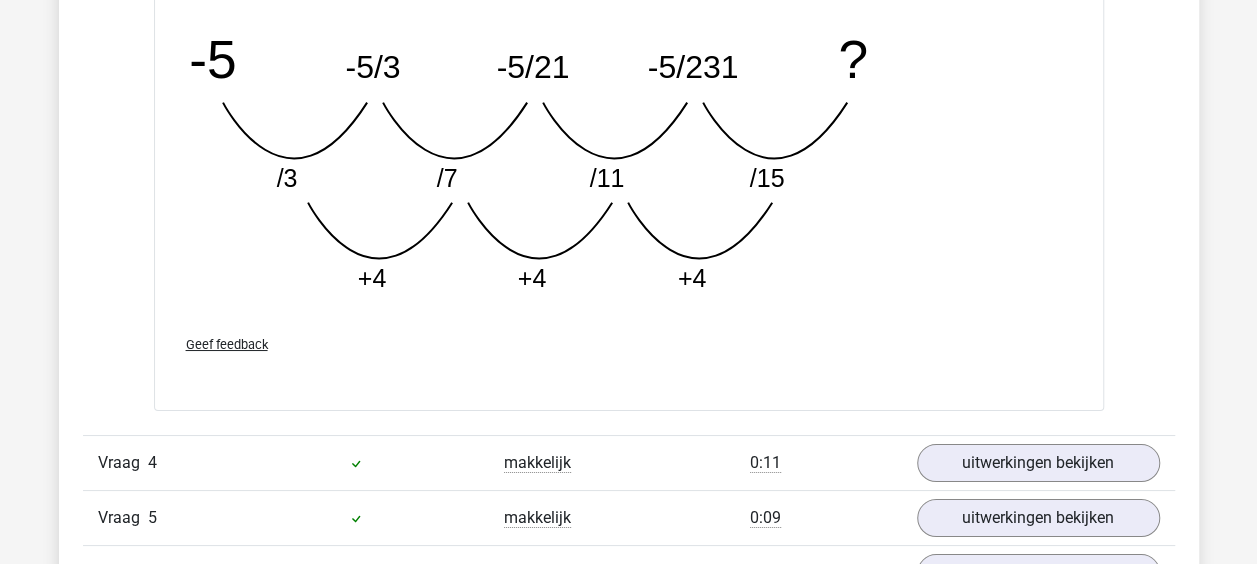 scroll, scrollTop: 3900, scrollLeft: 0, axis: vertical 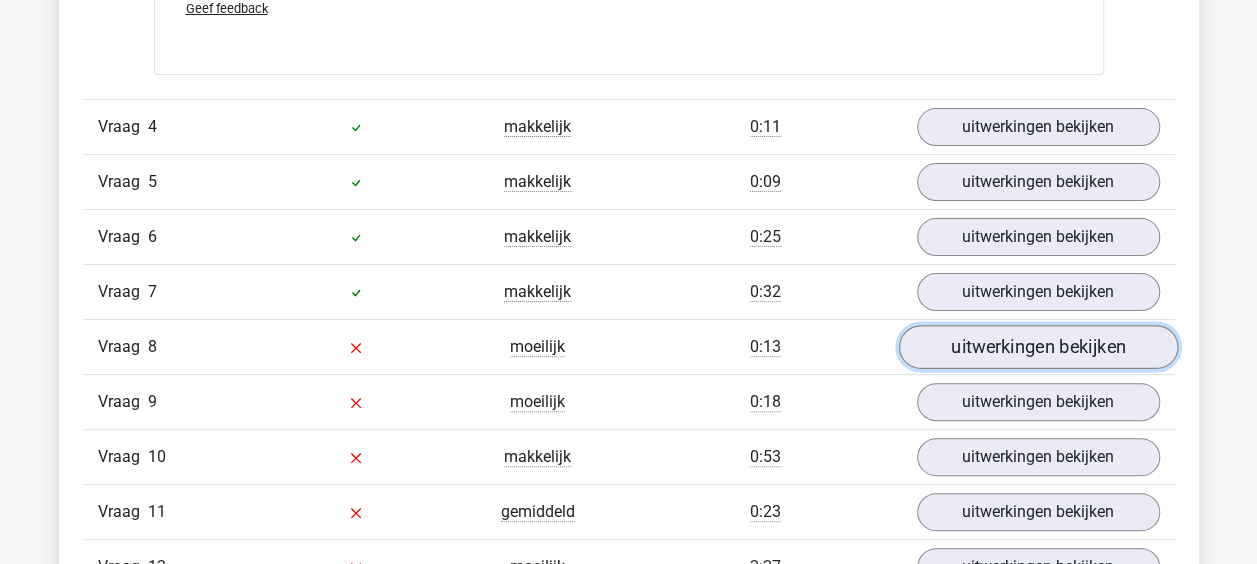 click on "uitwerkingen bekijken" at bounding box center [1037, 347] 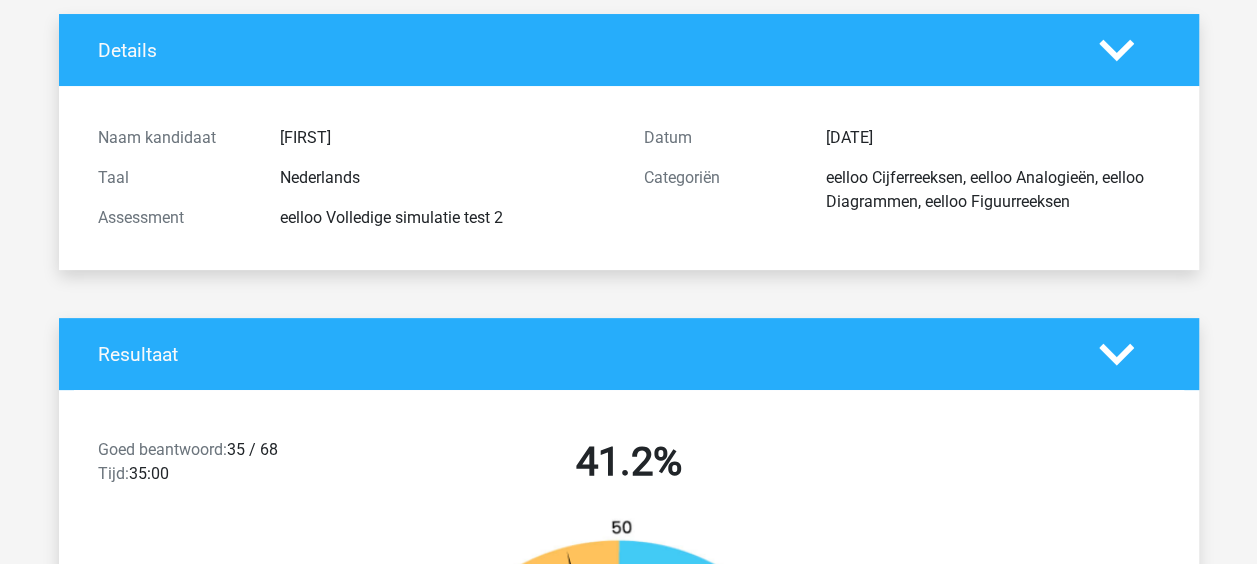 scroll, scrollTop: 0, scrollLeft: 0, axis: both 